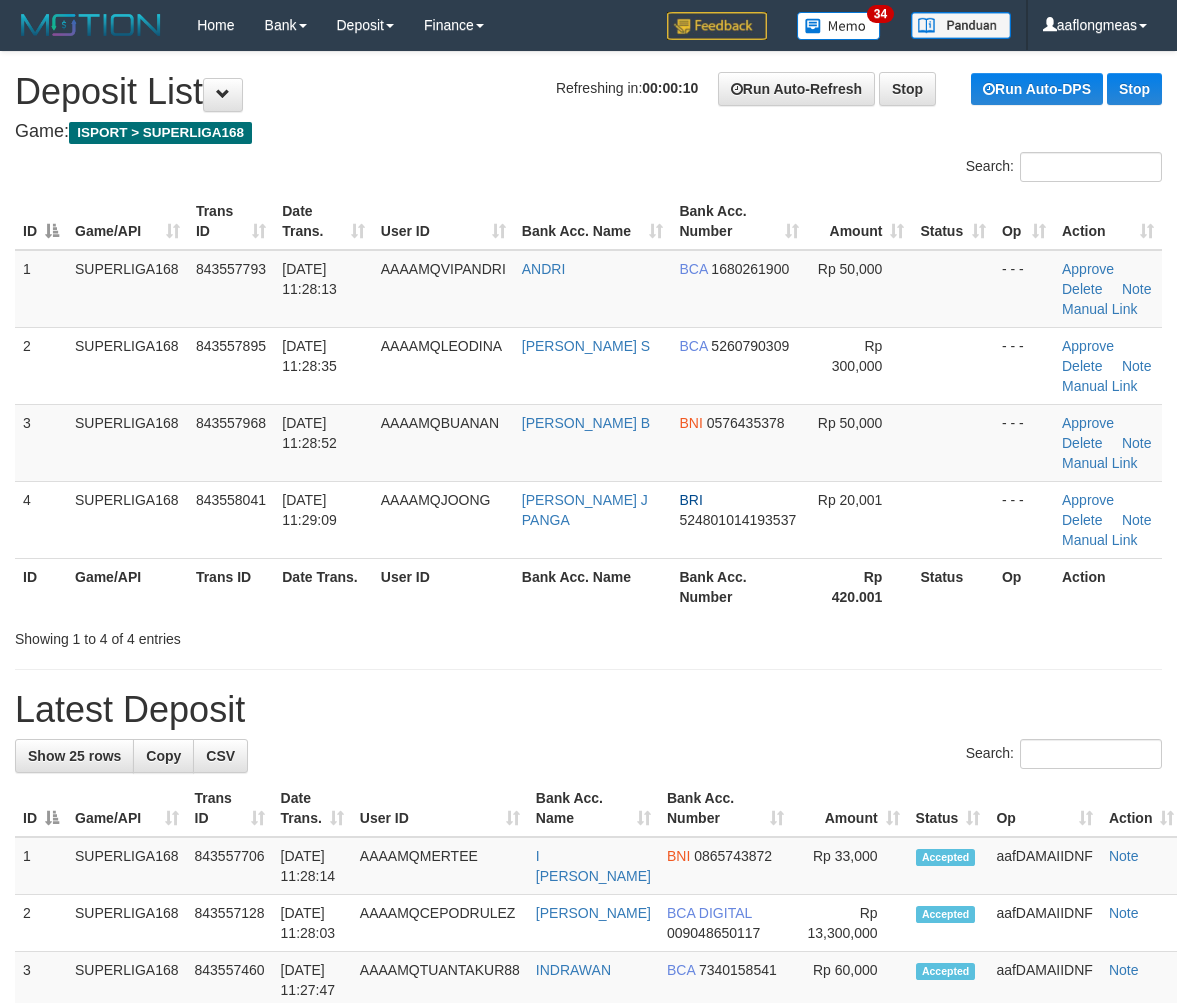 scroll, scrollTop: 0, scrollLeft: 0, axis: both 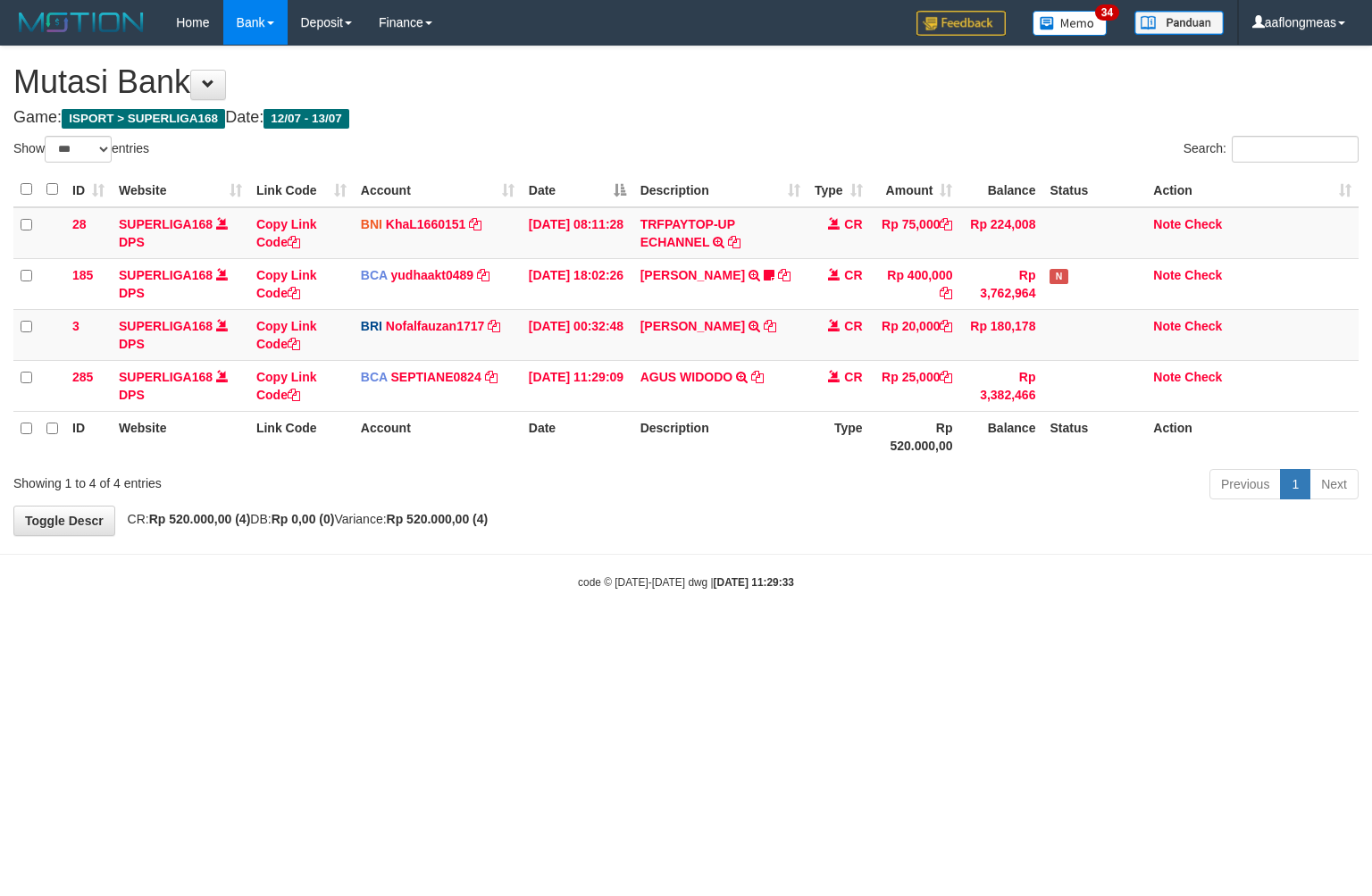 select on "***" 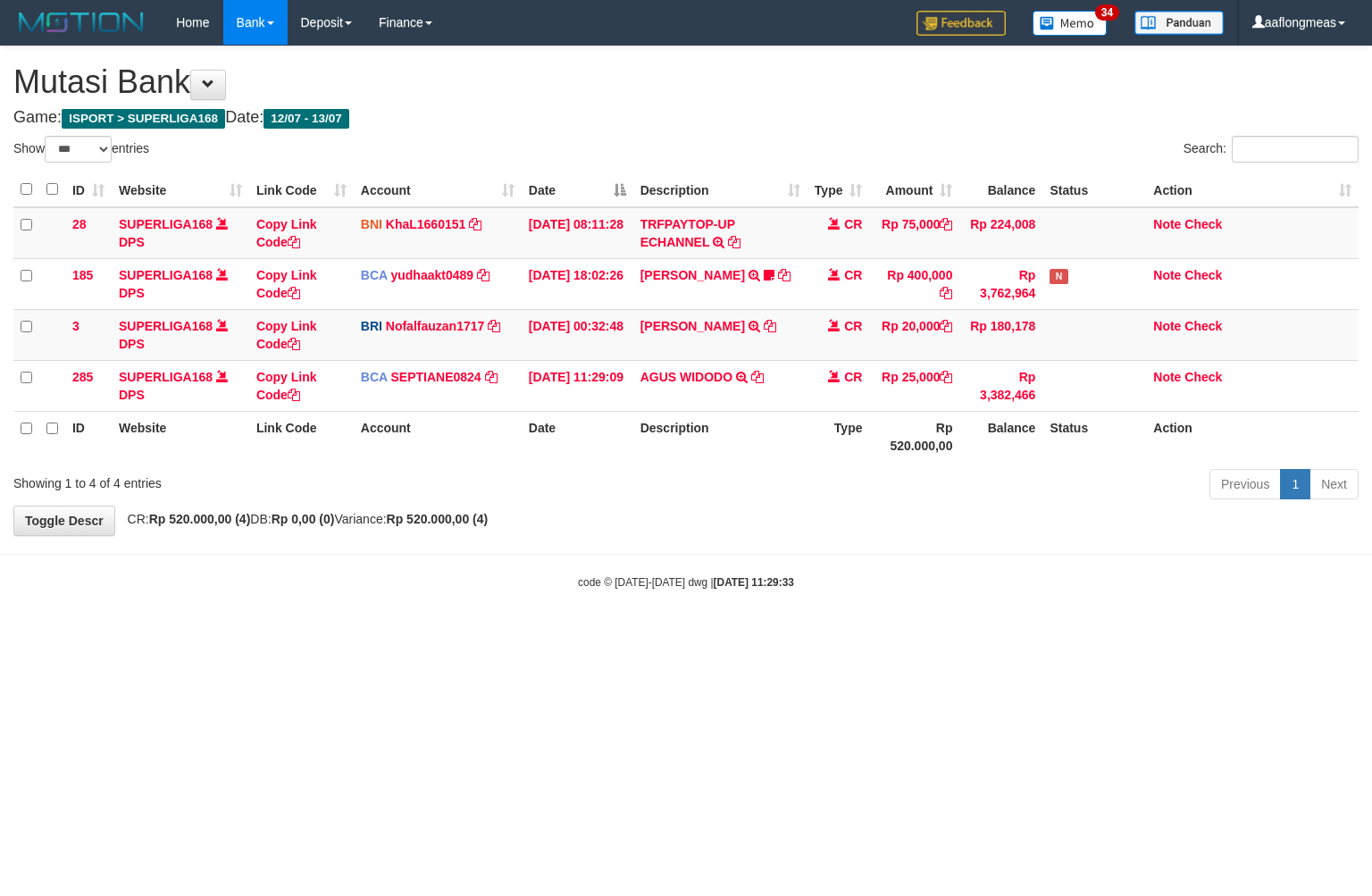 scroll, scrollTop: 0, scrollLeft: 0, axis: both 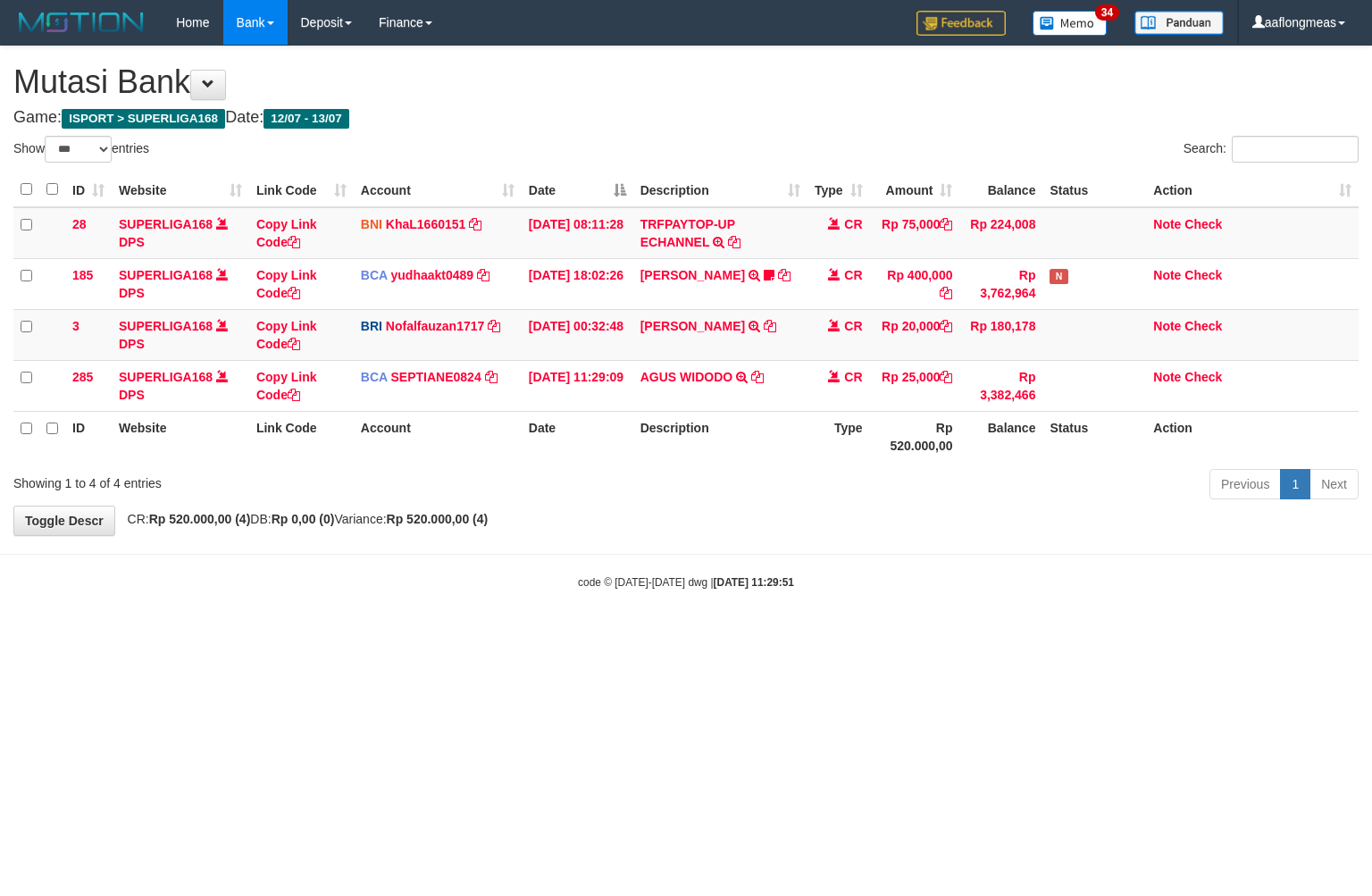 select on "***" 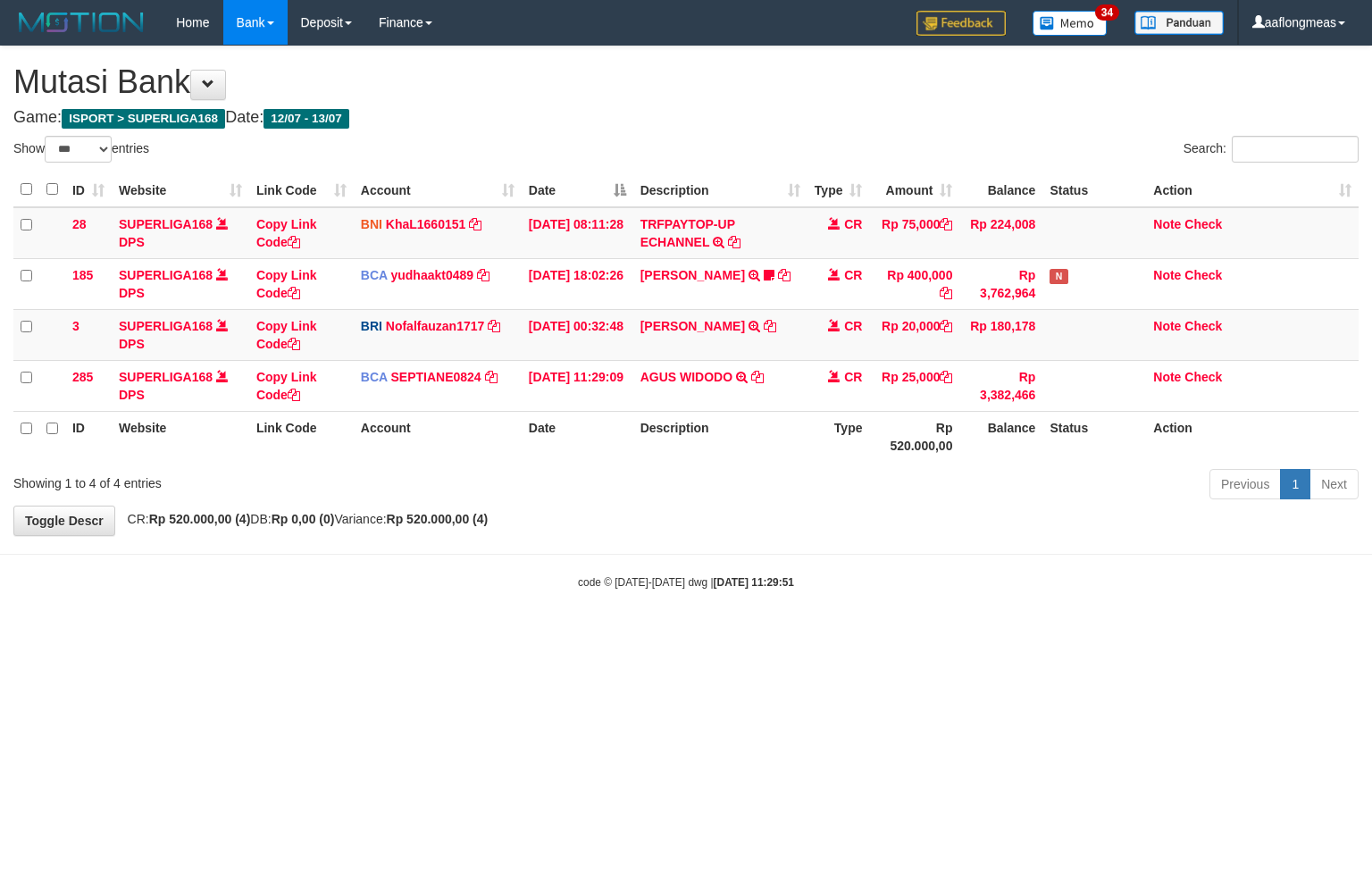 scroll, scrollTop: 0, scrollLeft: 0, axis: both 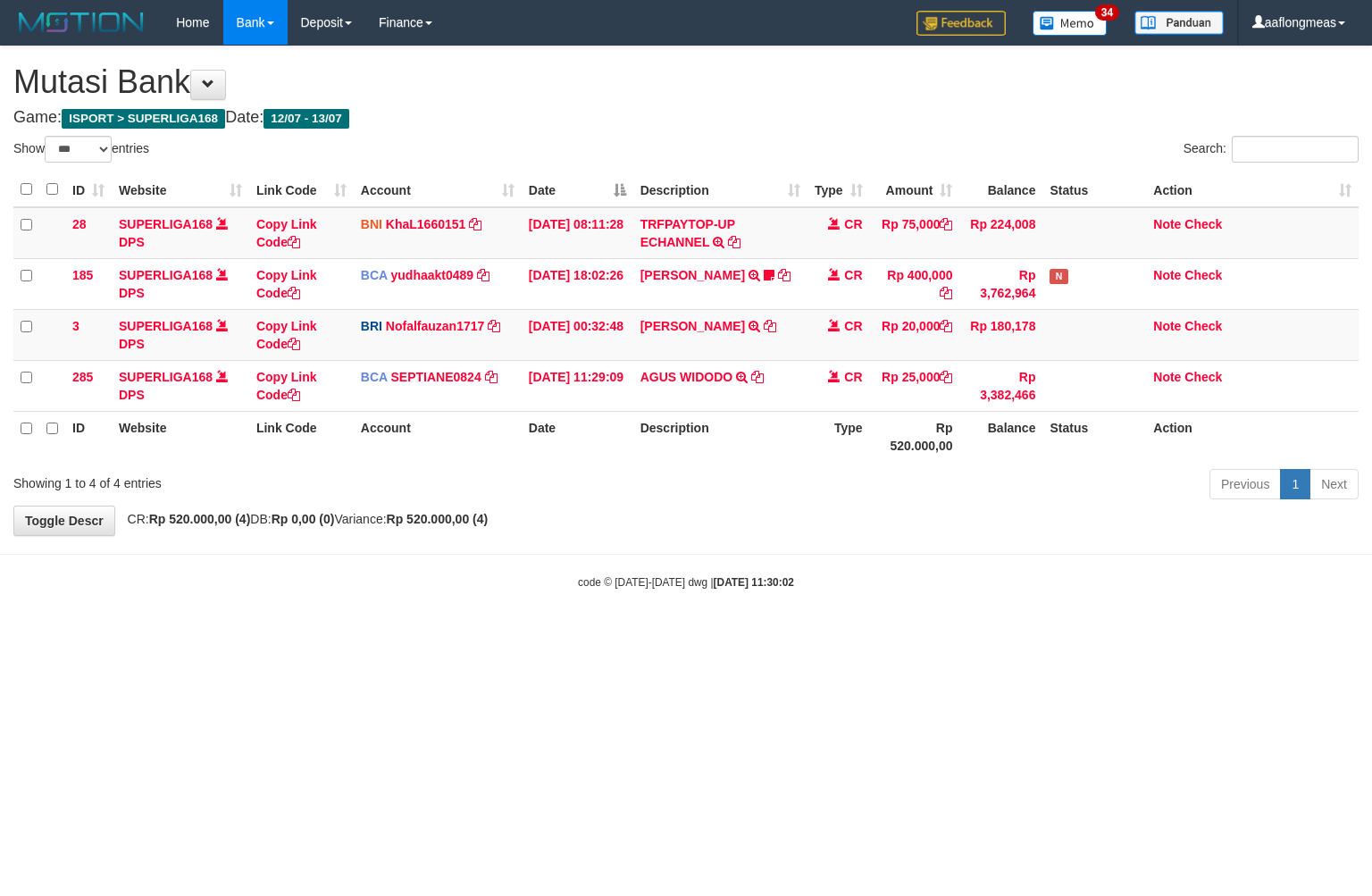 select on "***" 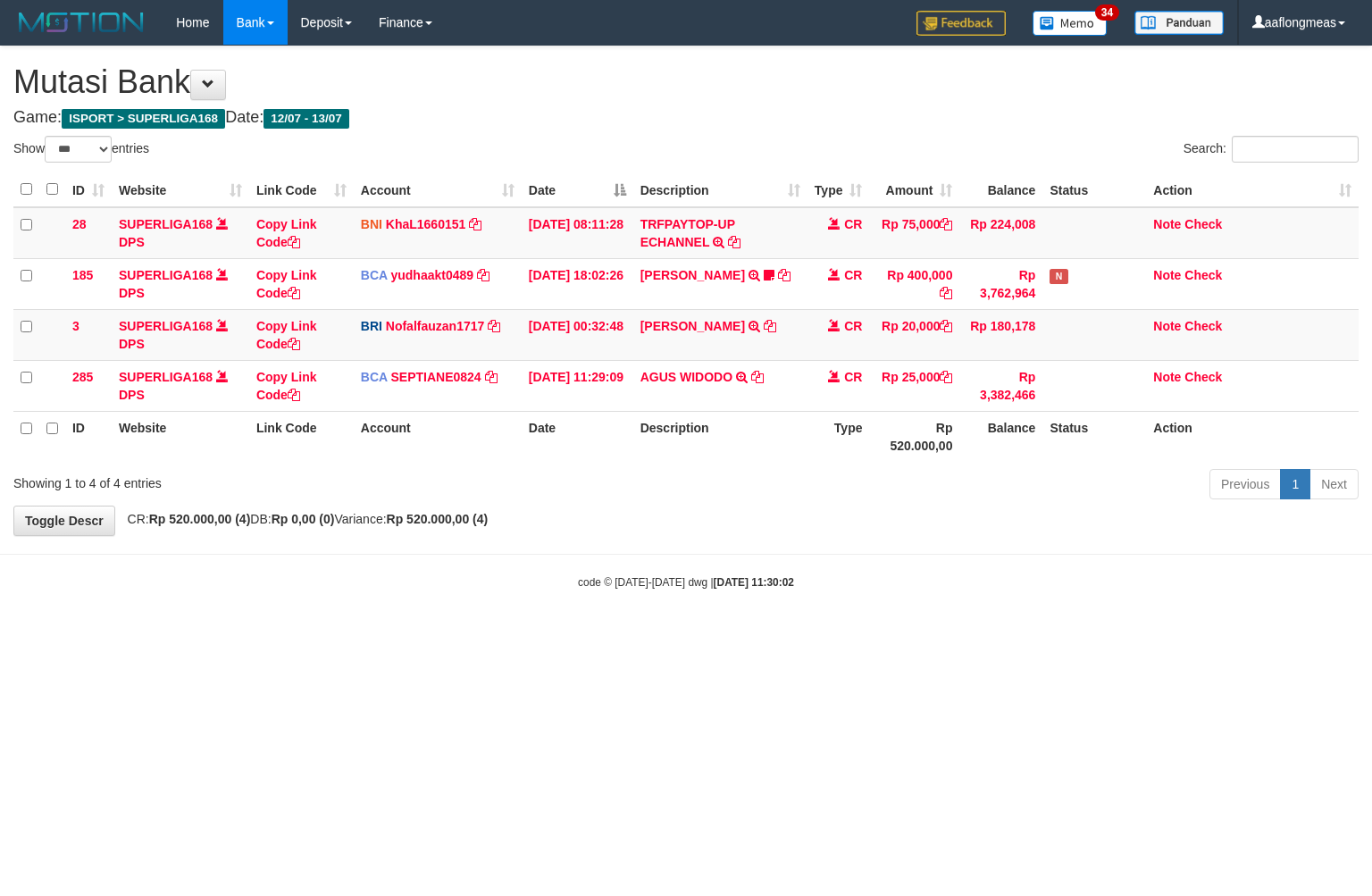 scroll, scrollTop: 0, scrollLeft: 0, axis: both 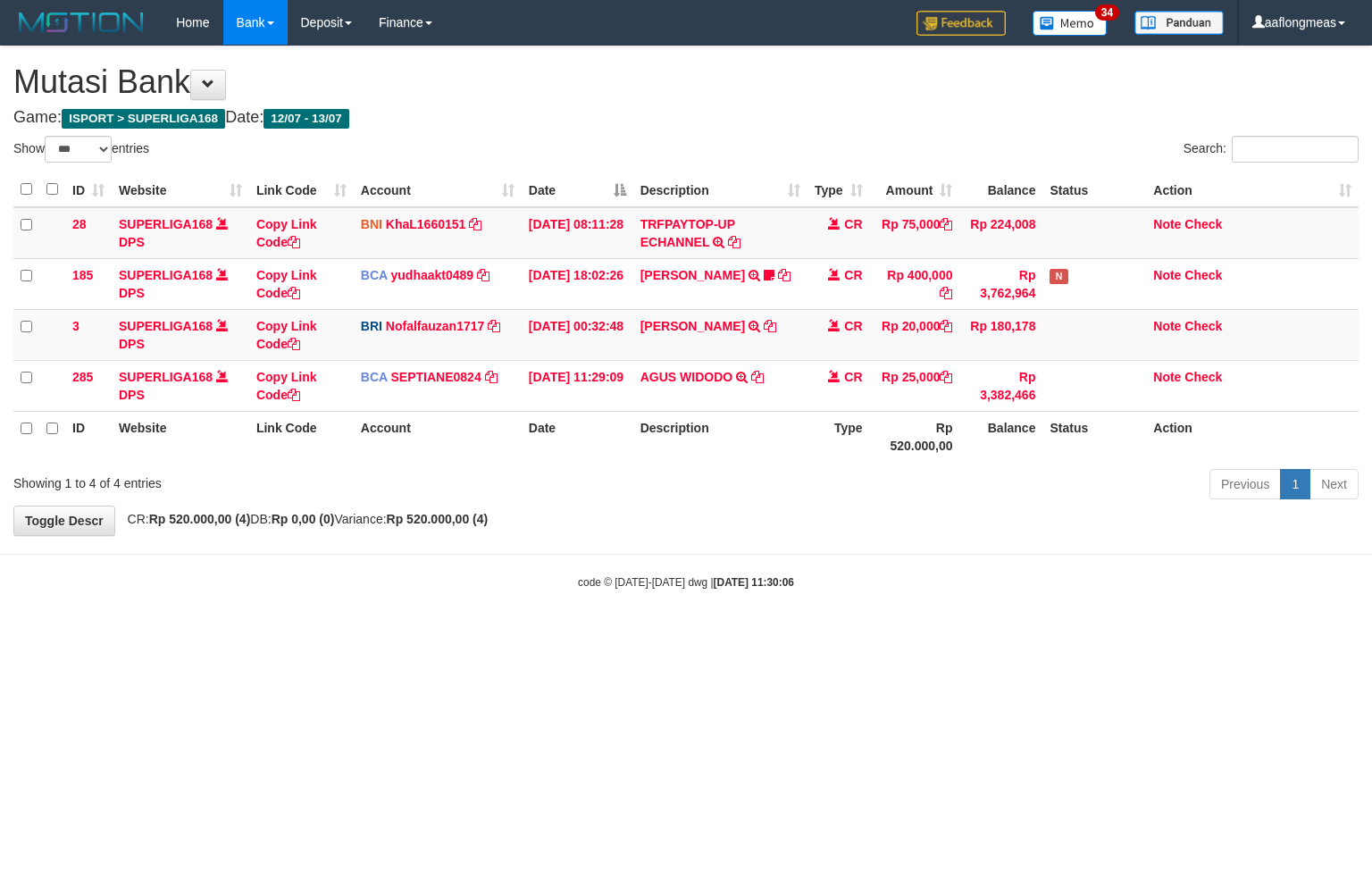 select on "***" 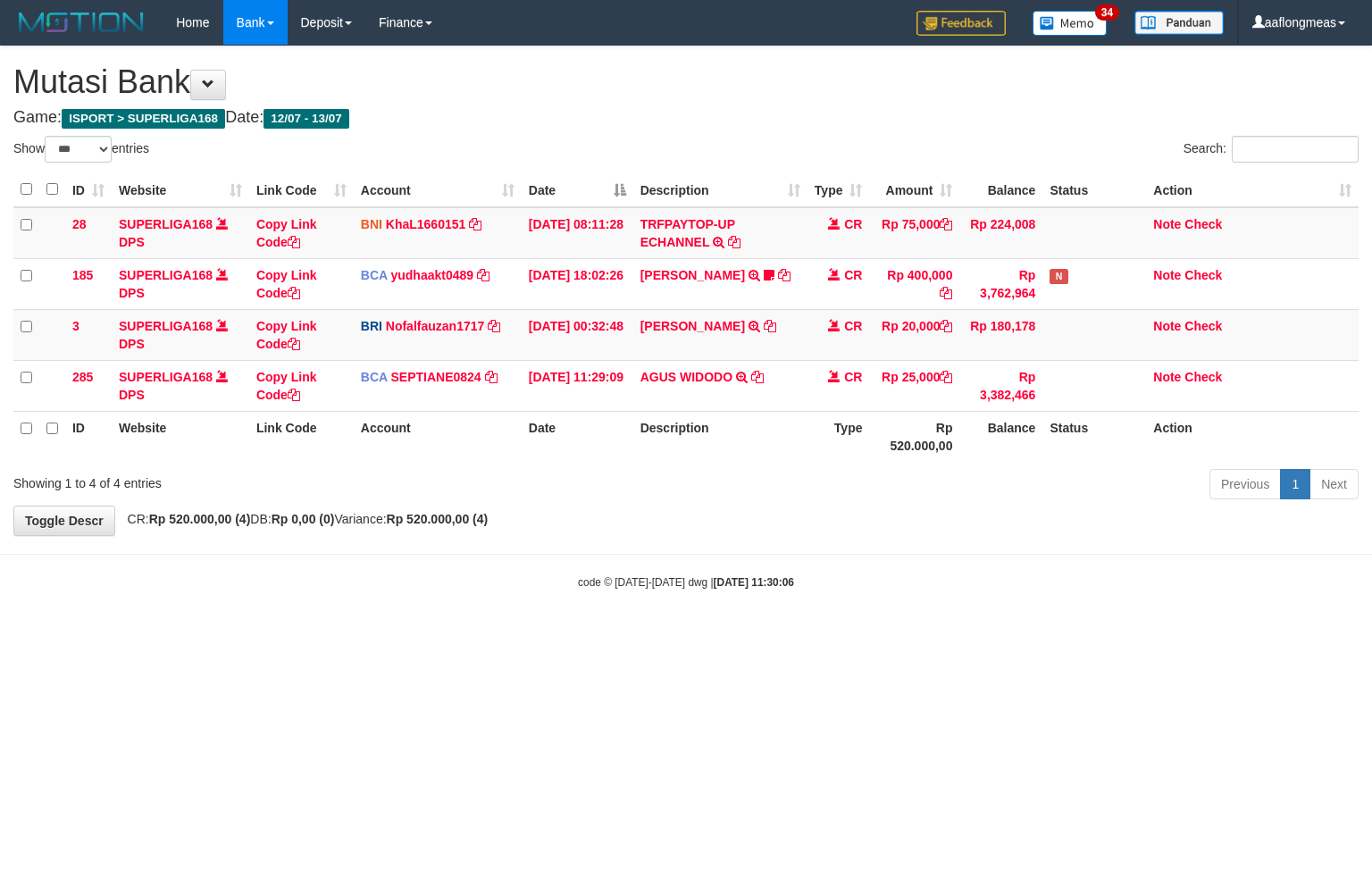 scroll, scrollTop: 0, scrollLeft: 0, axis: both 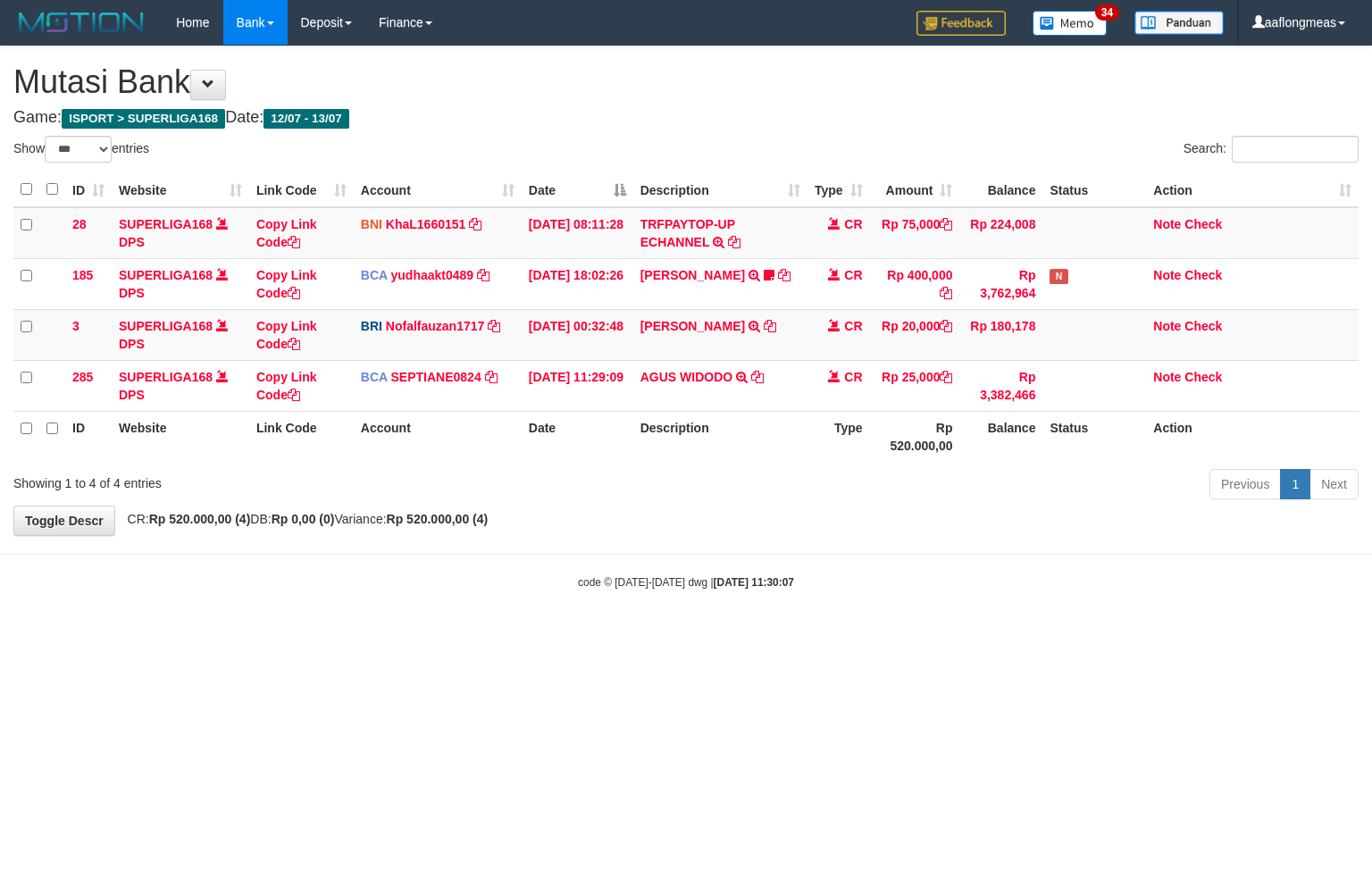 select on "***" 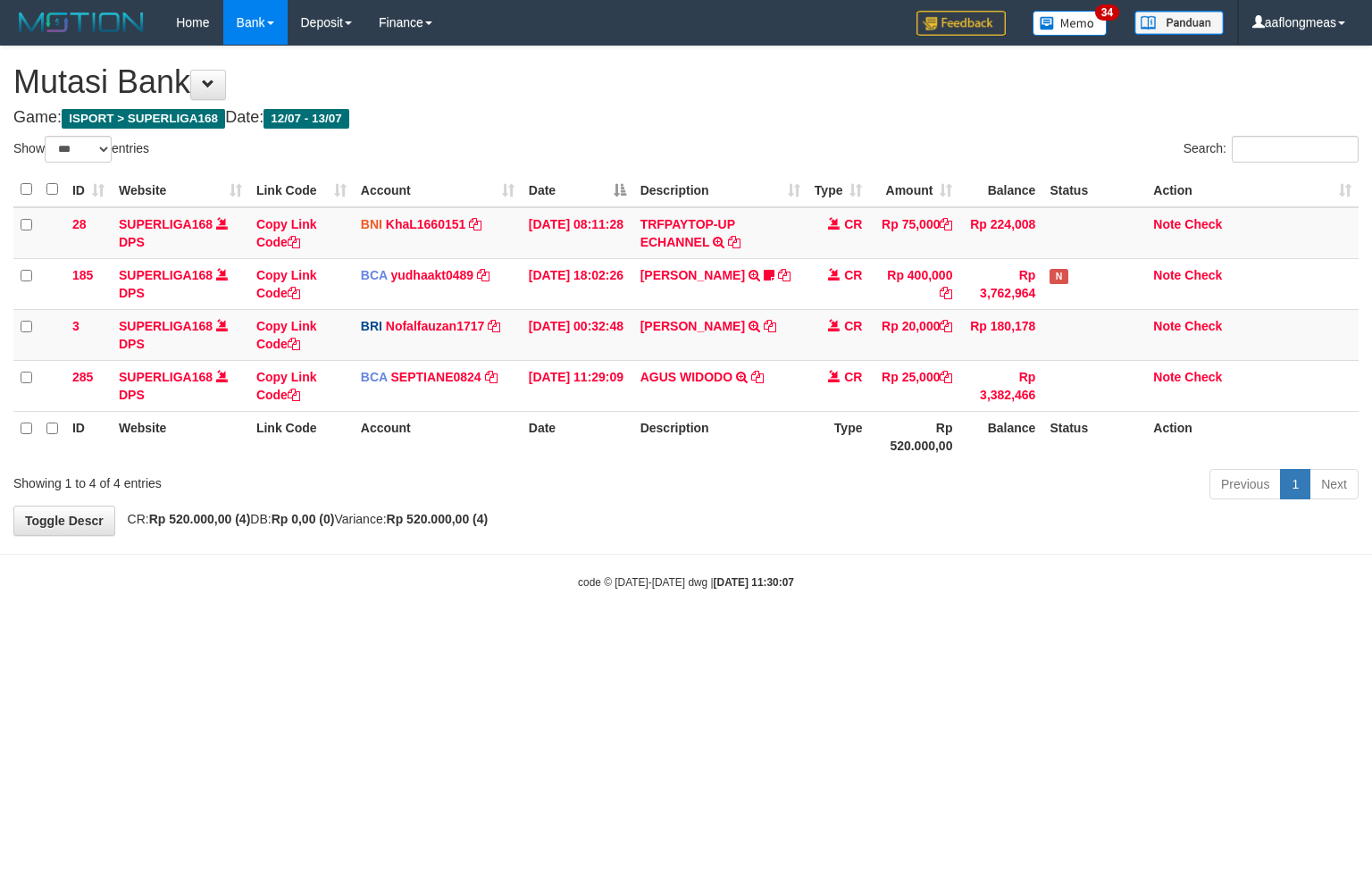 scroll, scrollTop: 0, scrollLeft: 0, axis: both 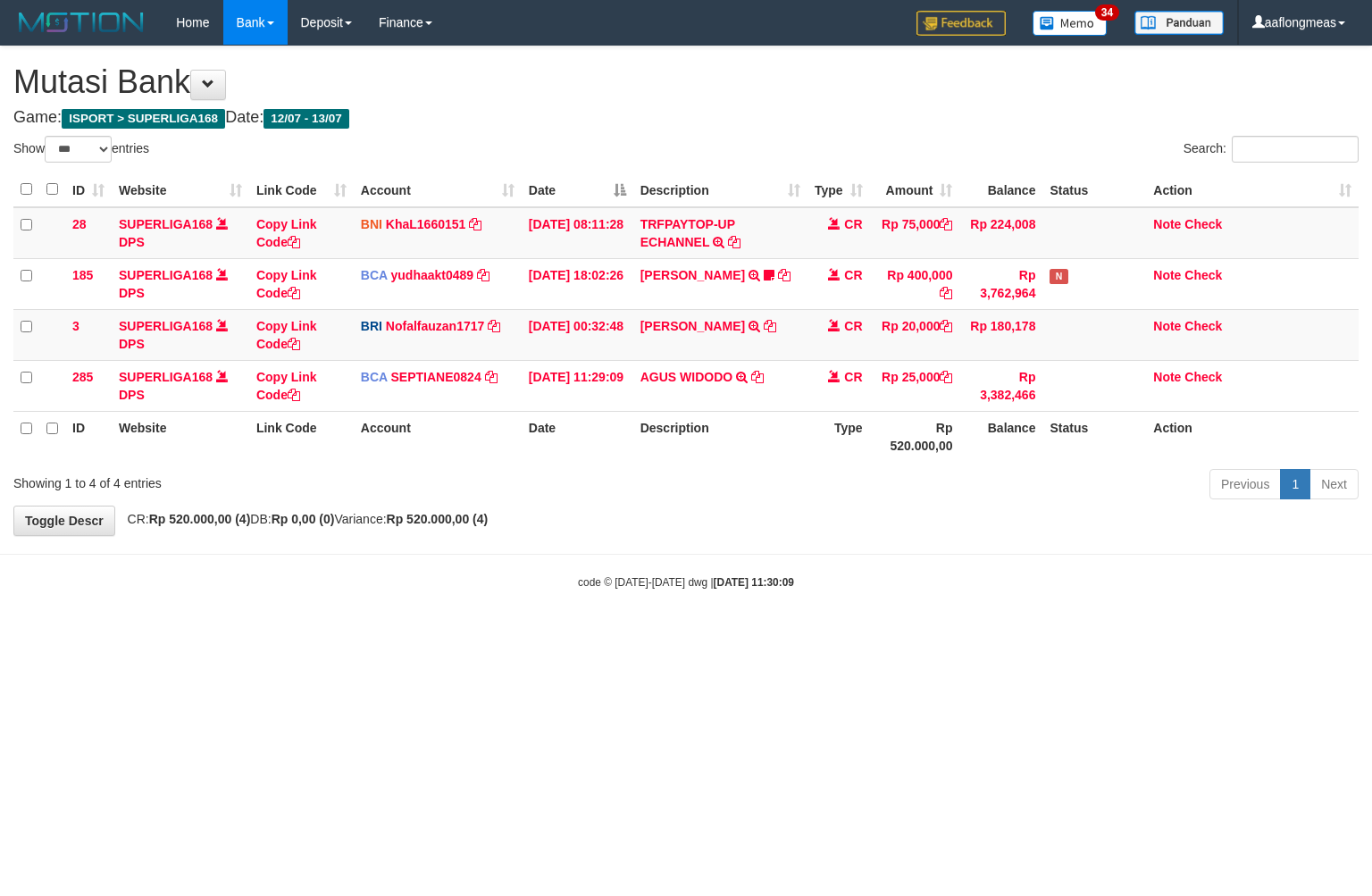 select on "***" 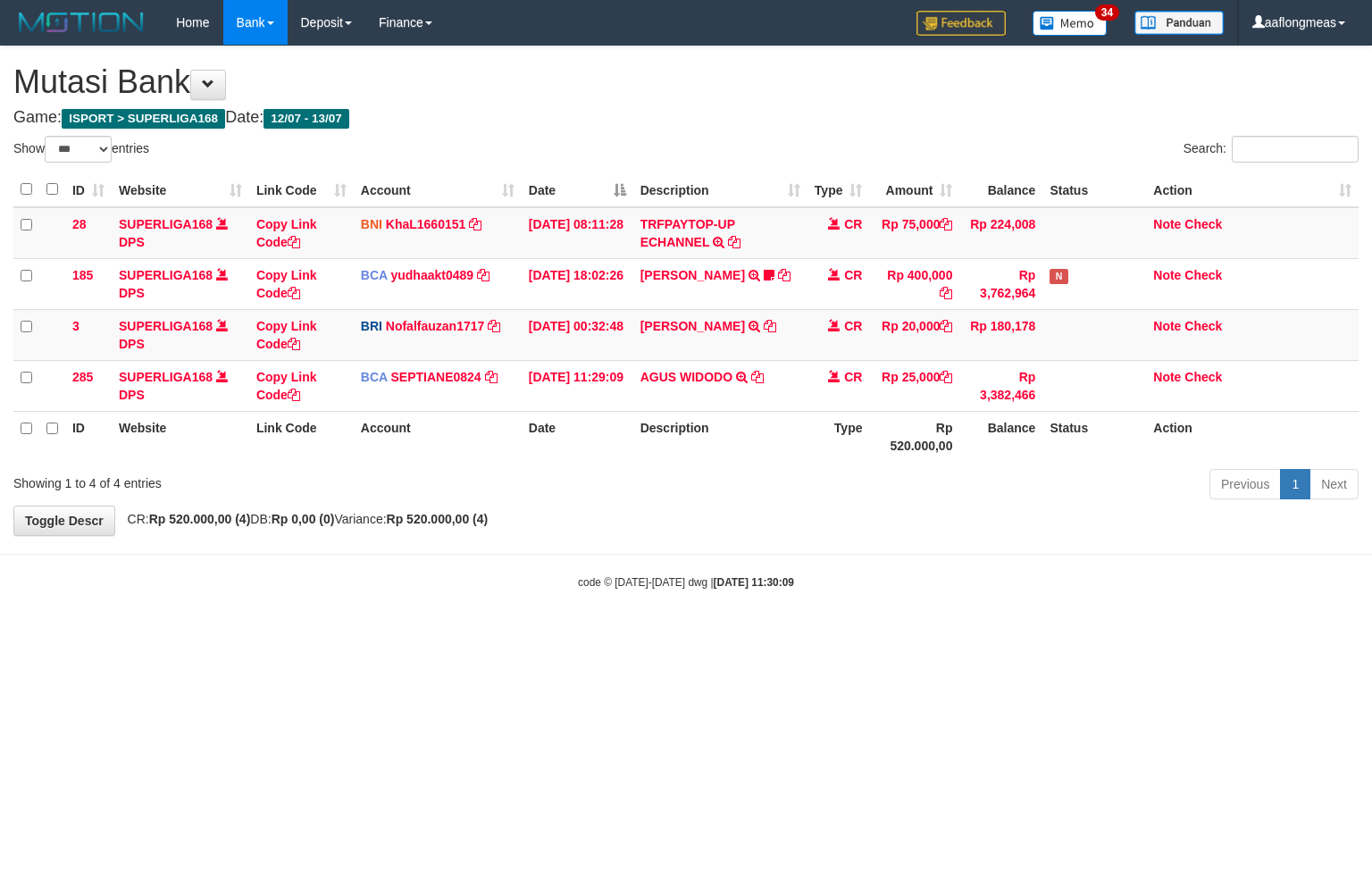 scroll, scrollTop: 0, scrollLeft: 0, axis: both 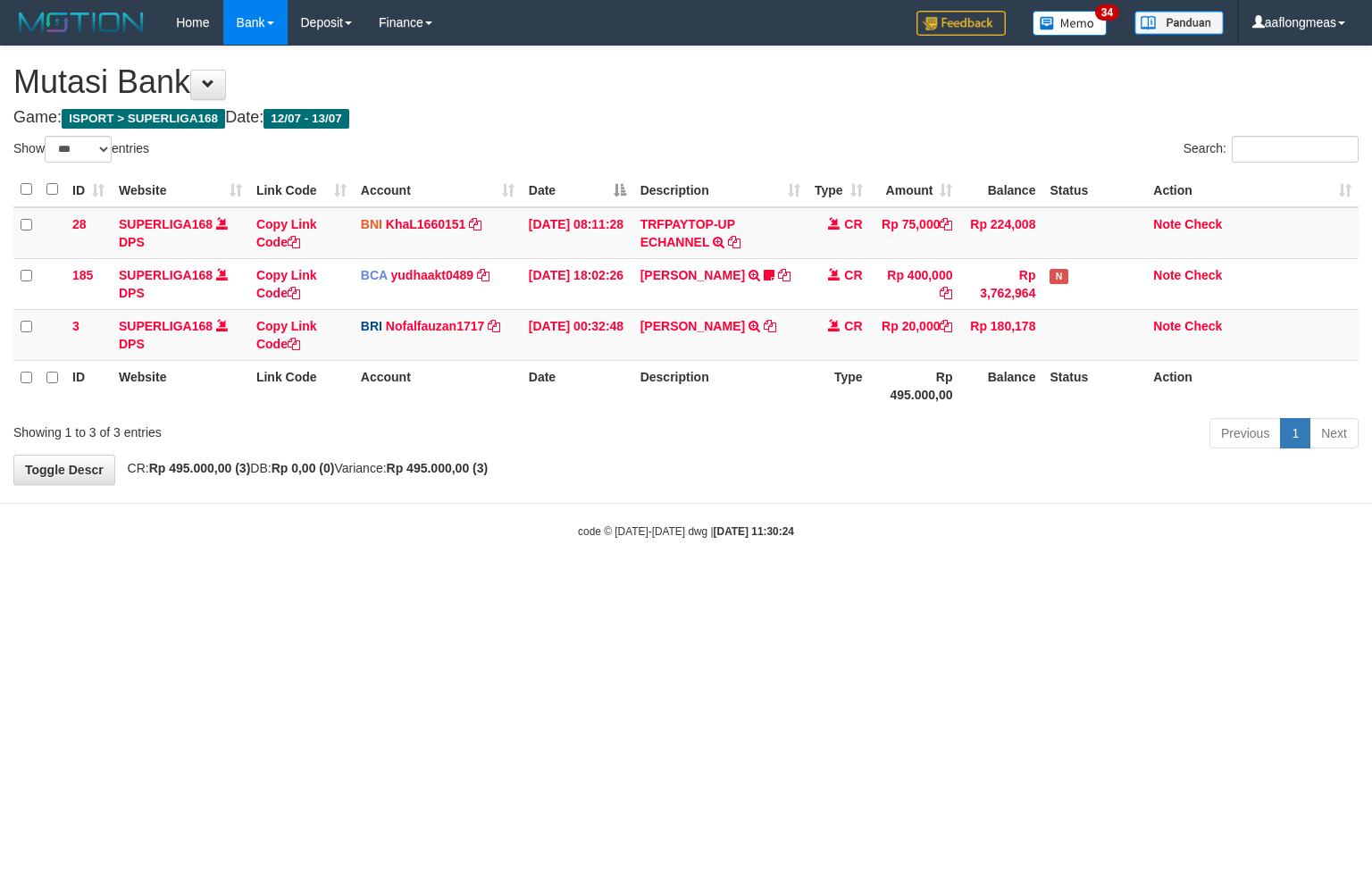 select on "***" 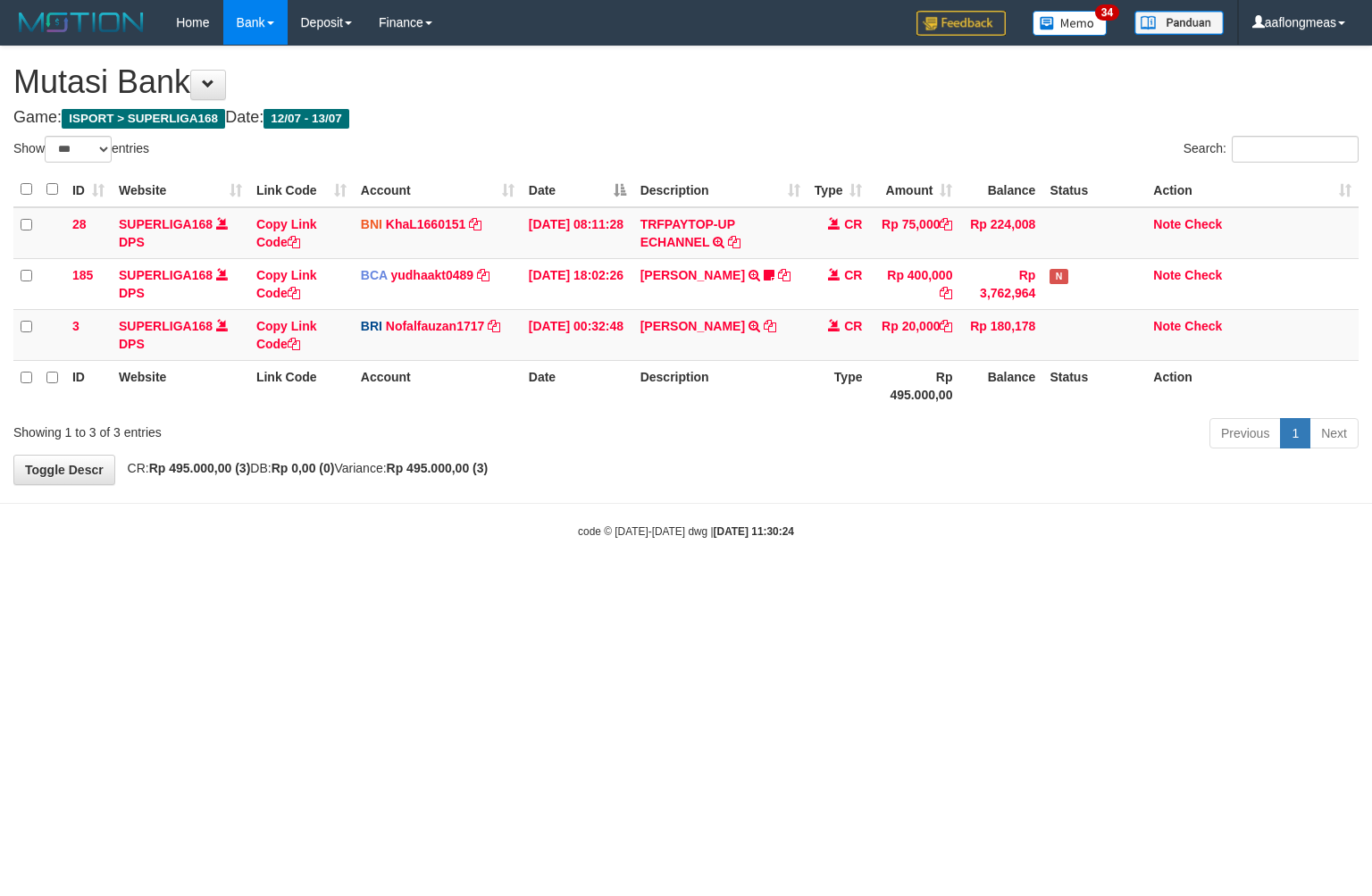 scroll, scrollTop: 0, scrollLeft: 0, axis: both 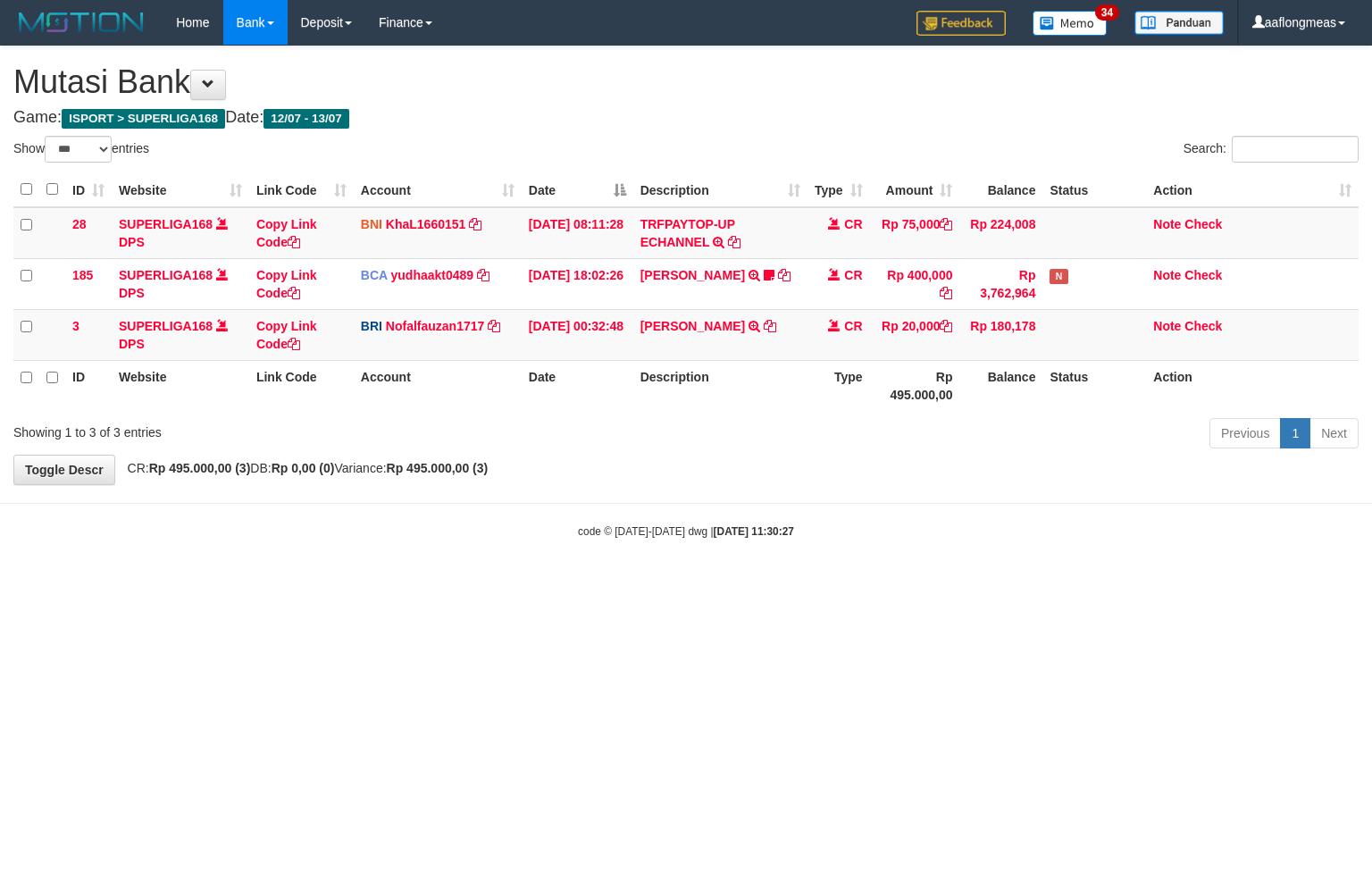 select on "***" 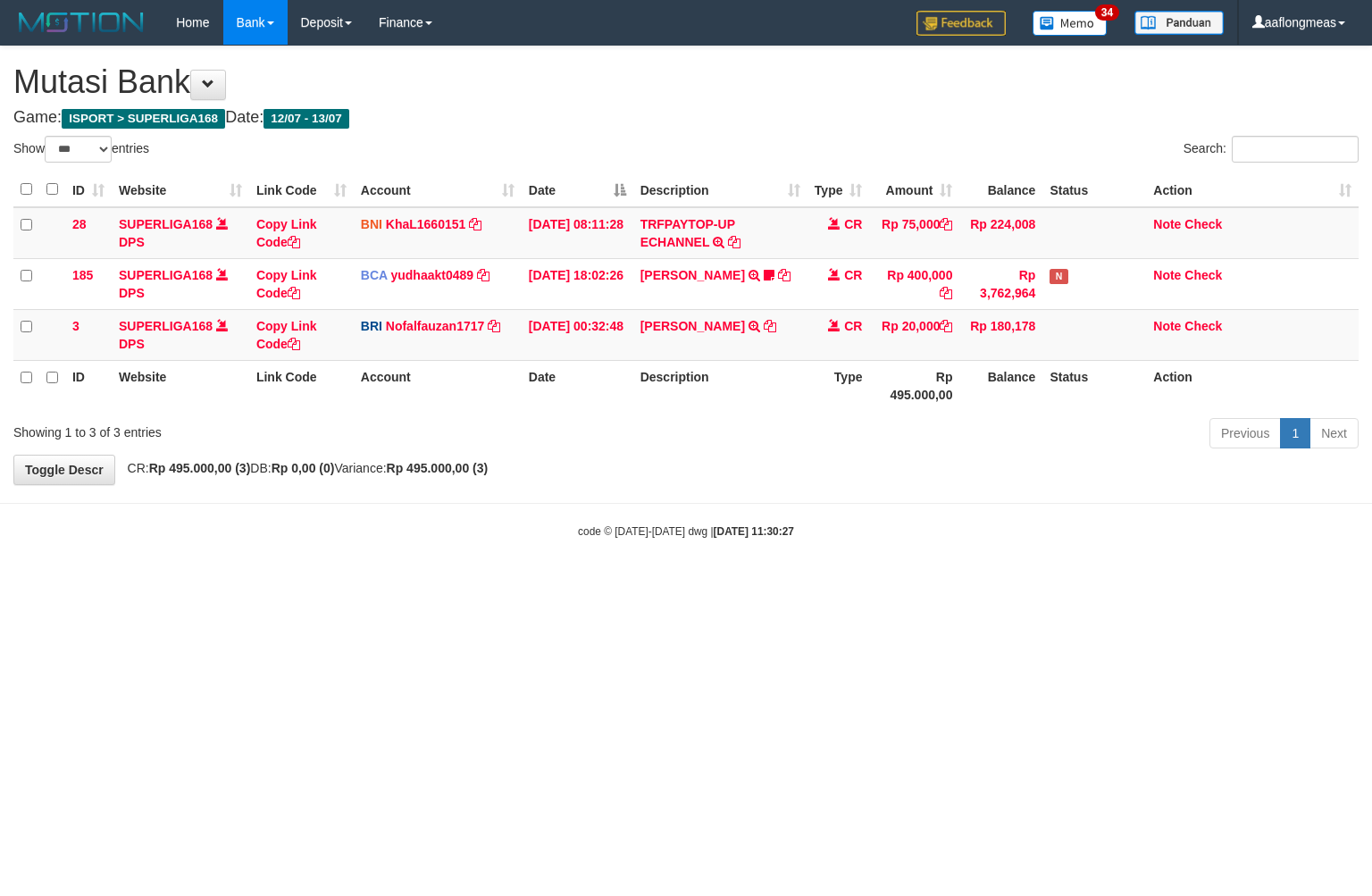 scroll, scrollTop: 0, scrollLeft: 0, axis: both 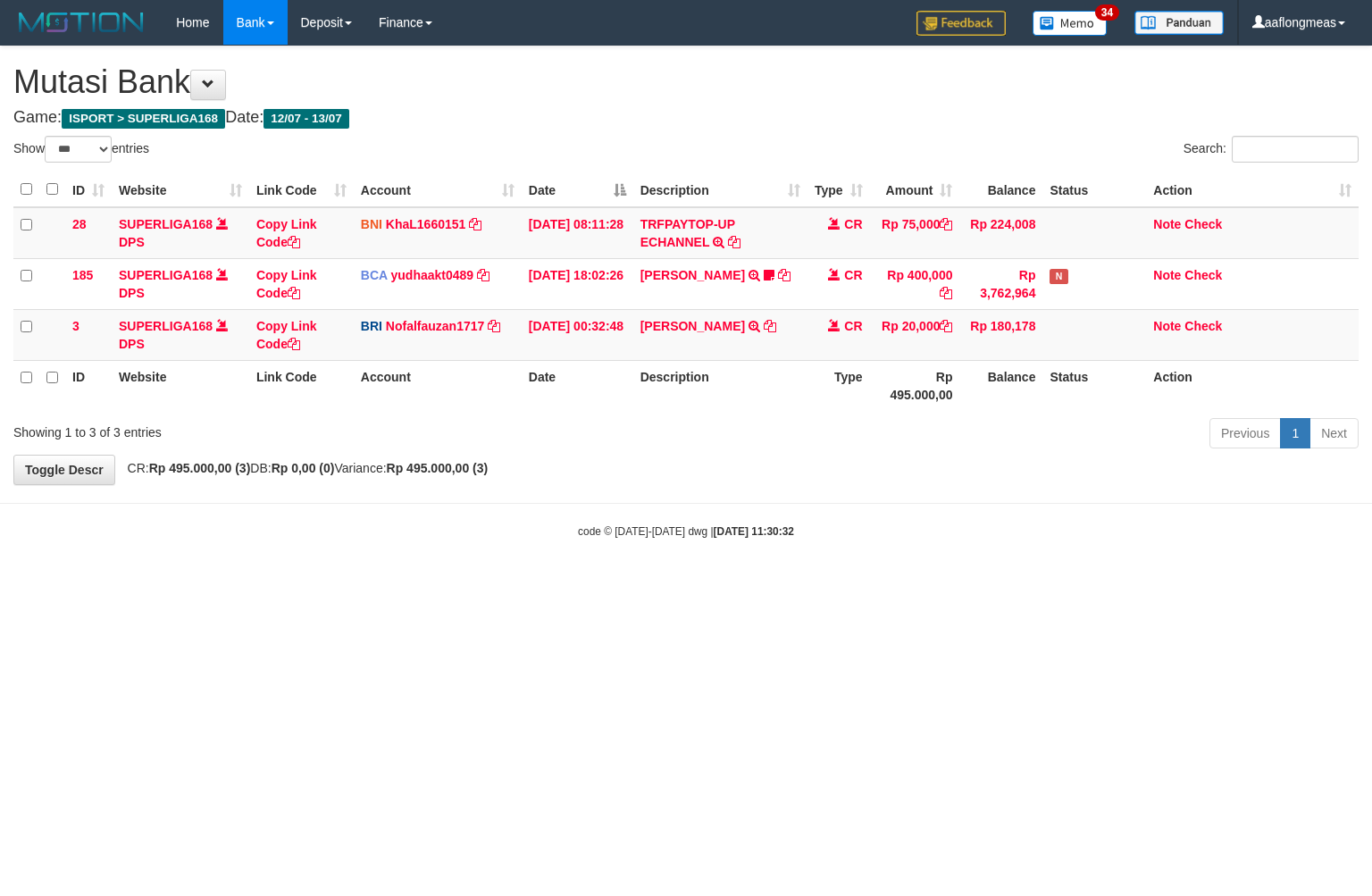 select on "***" 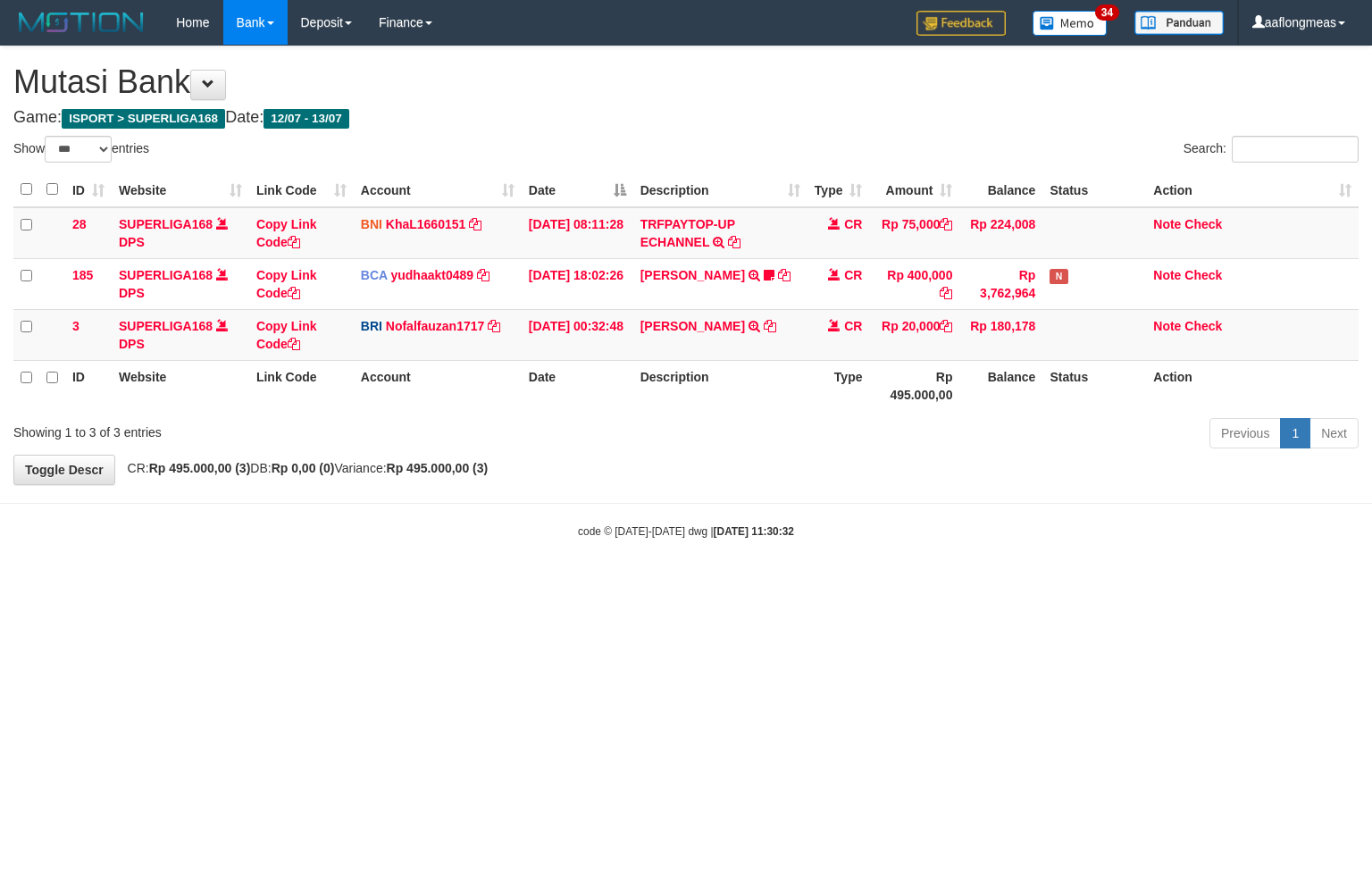scroll, scrollTop: 0, scrollLeft: 0, axis: both 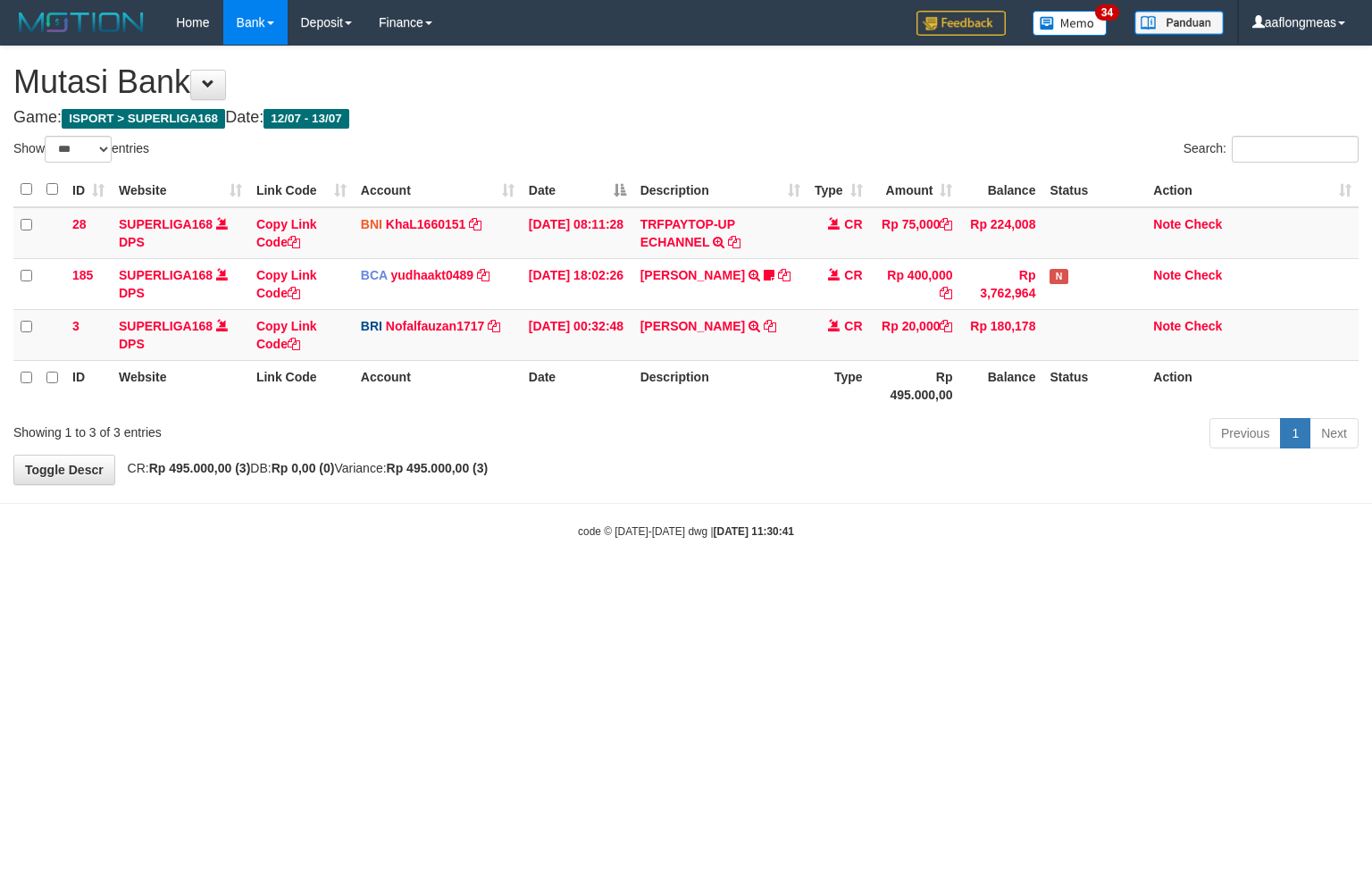 select on "***" 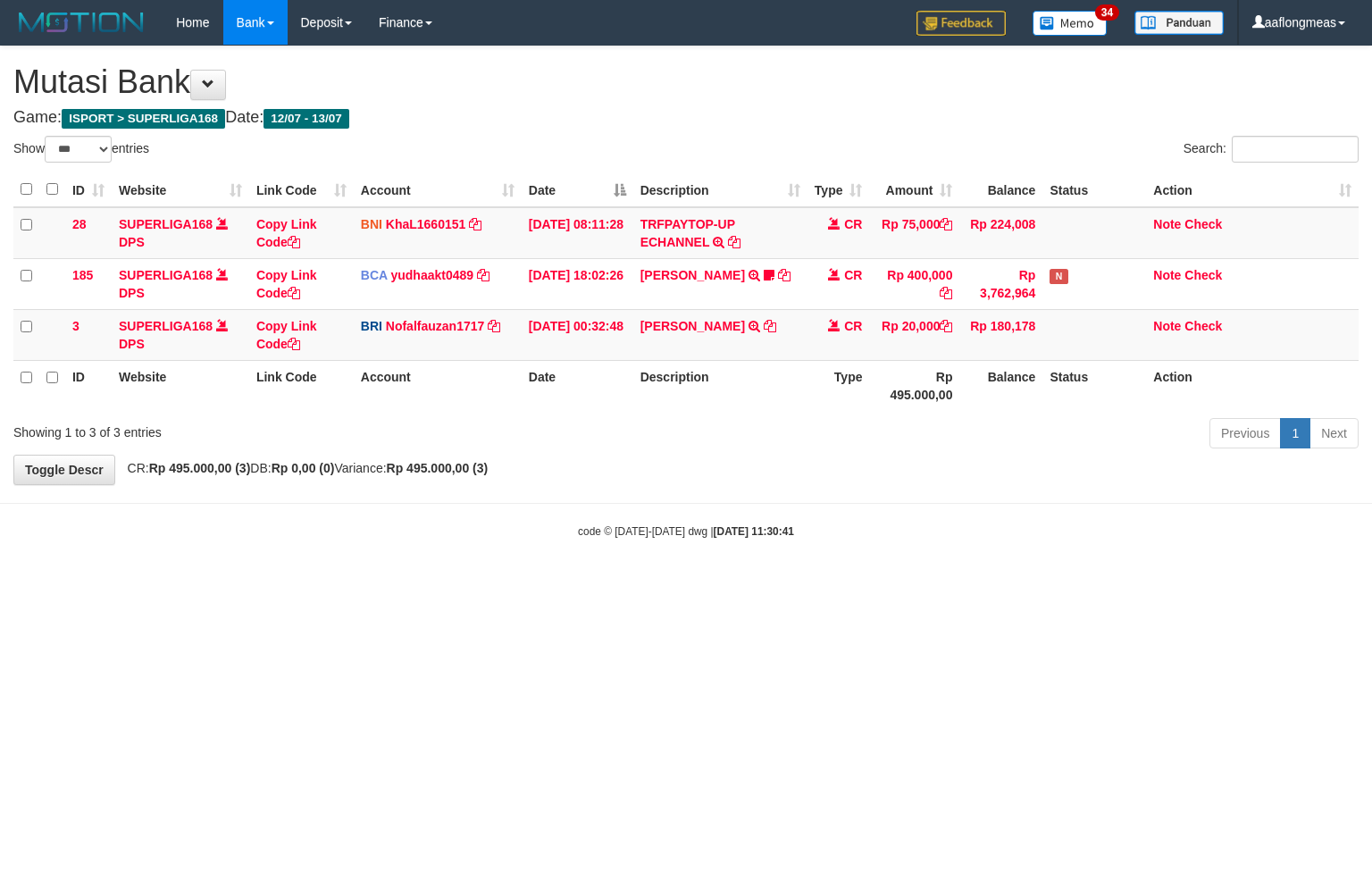 scroll, scrollTop: 0, scrollLeft: 0, axis: both 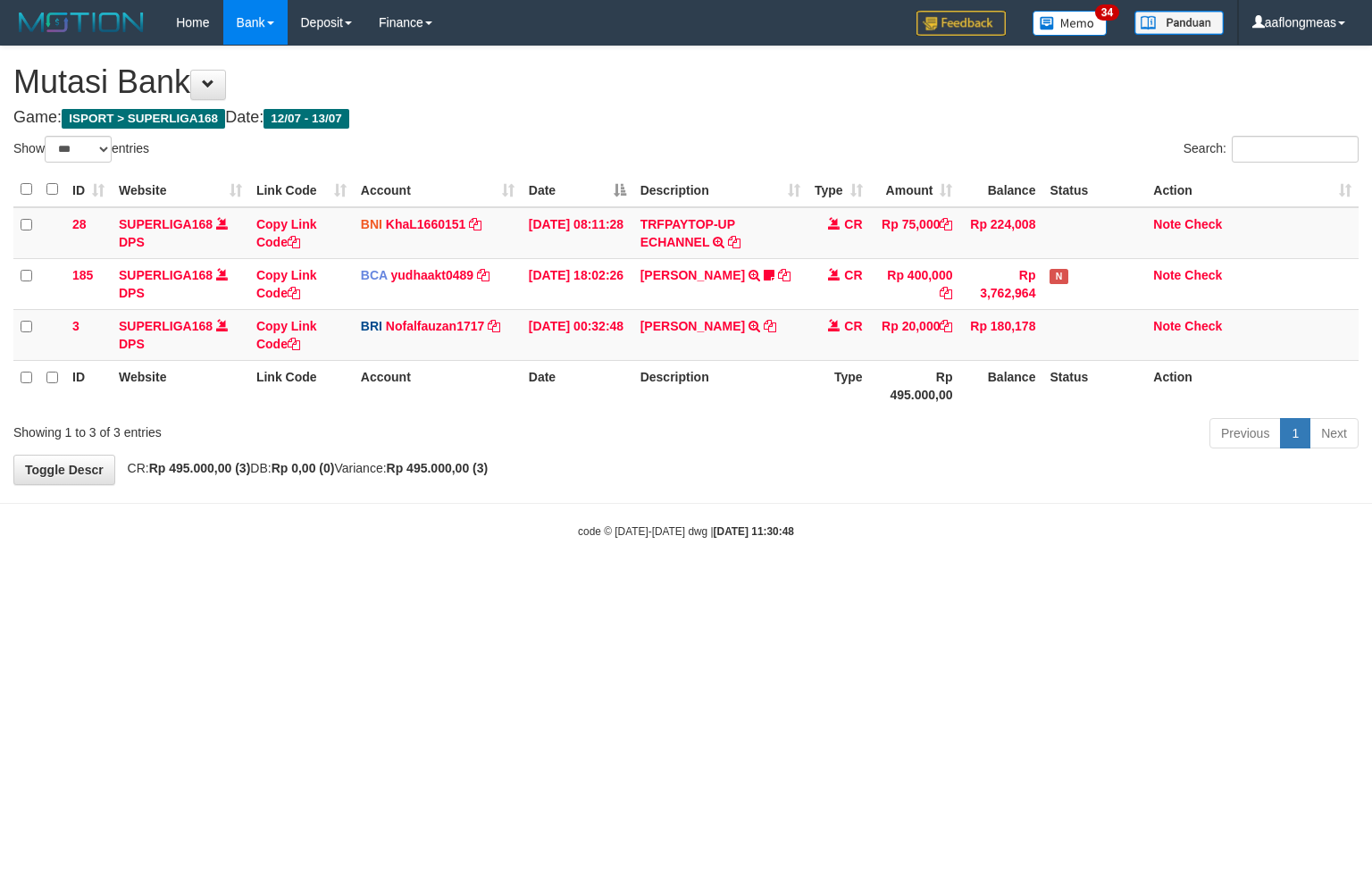 select on "***" 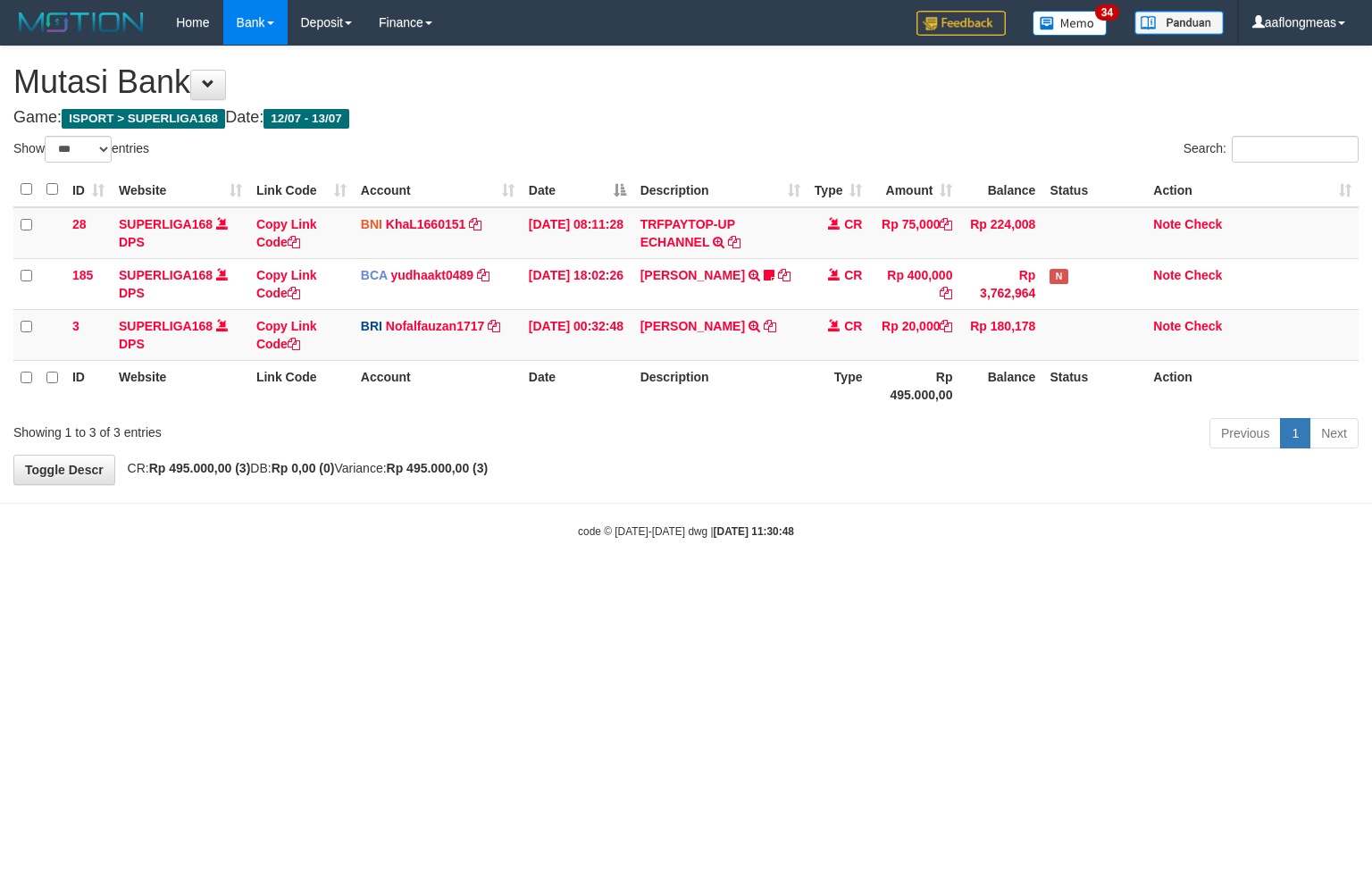 scroll, scrollTop: 0, scrollLeft: 0, axis: both 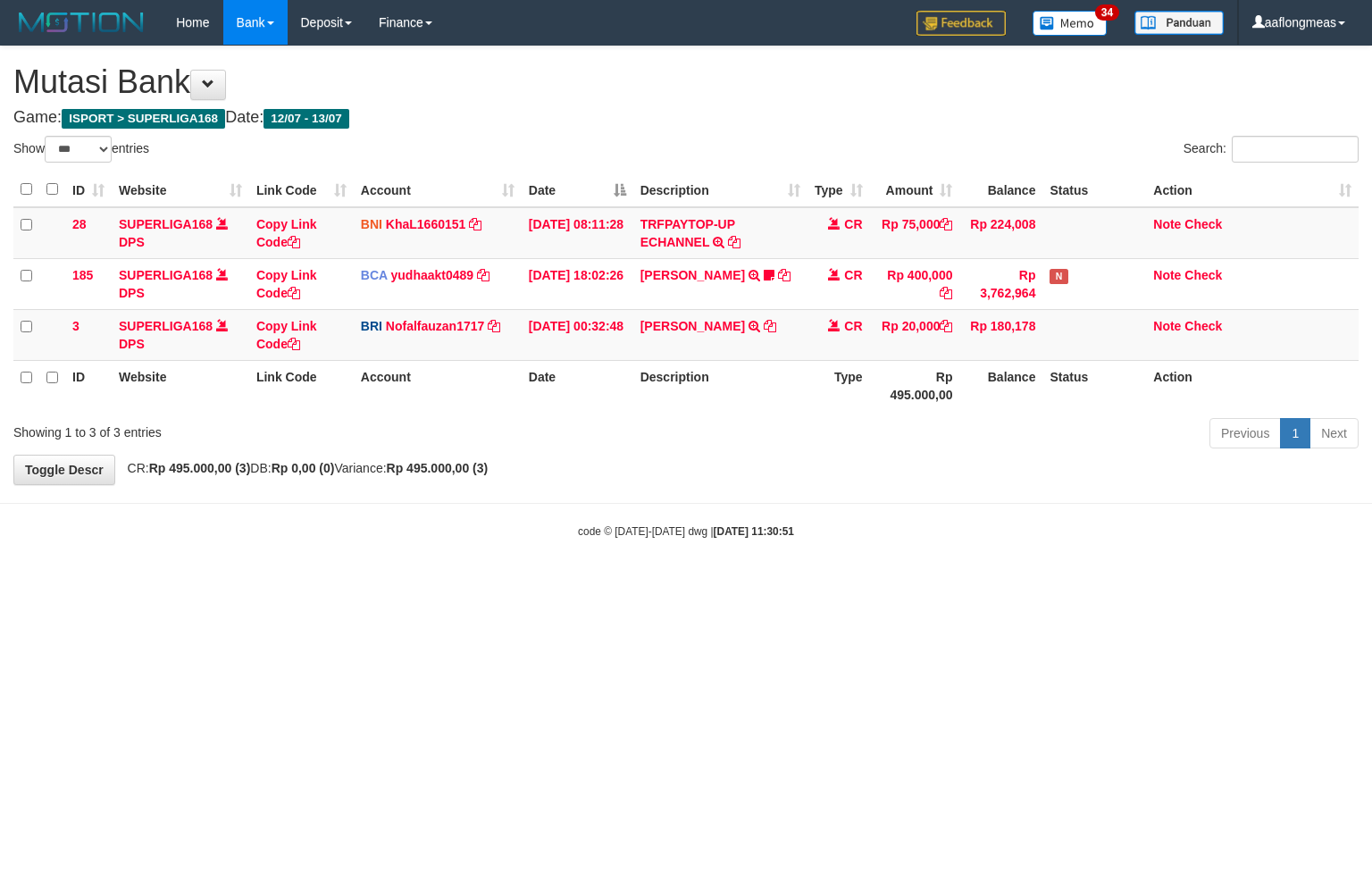 select on "***" 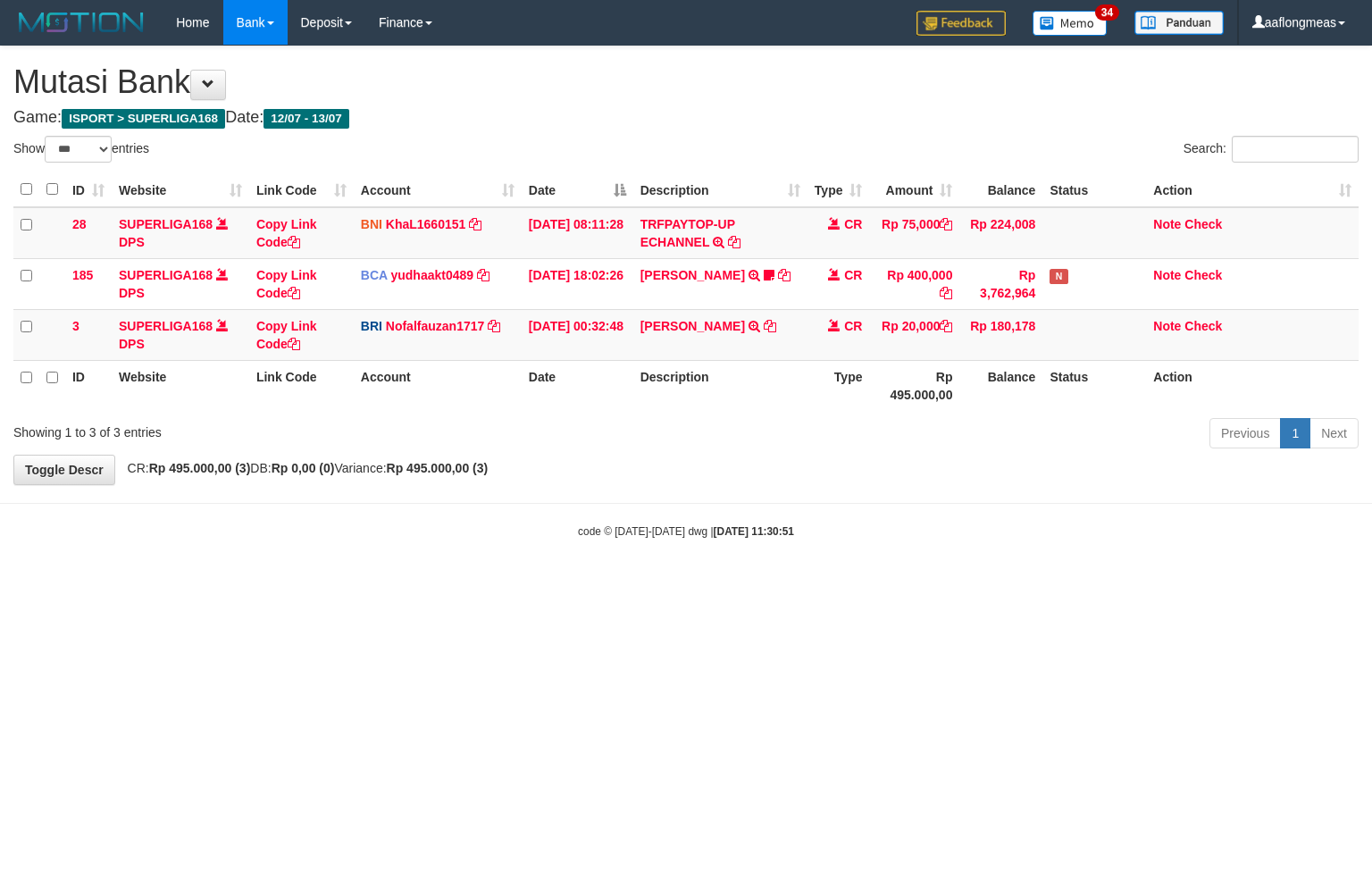 scroll, scrollTop: 0, scrollLeft: 0, axis: both 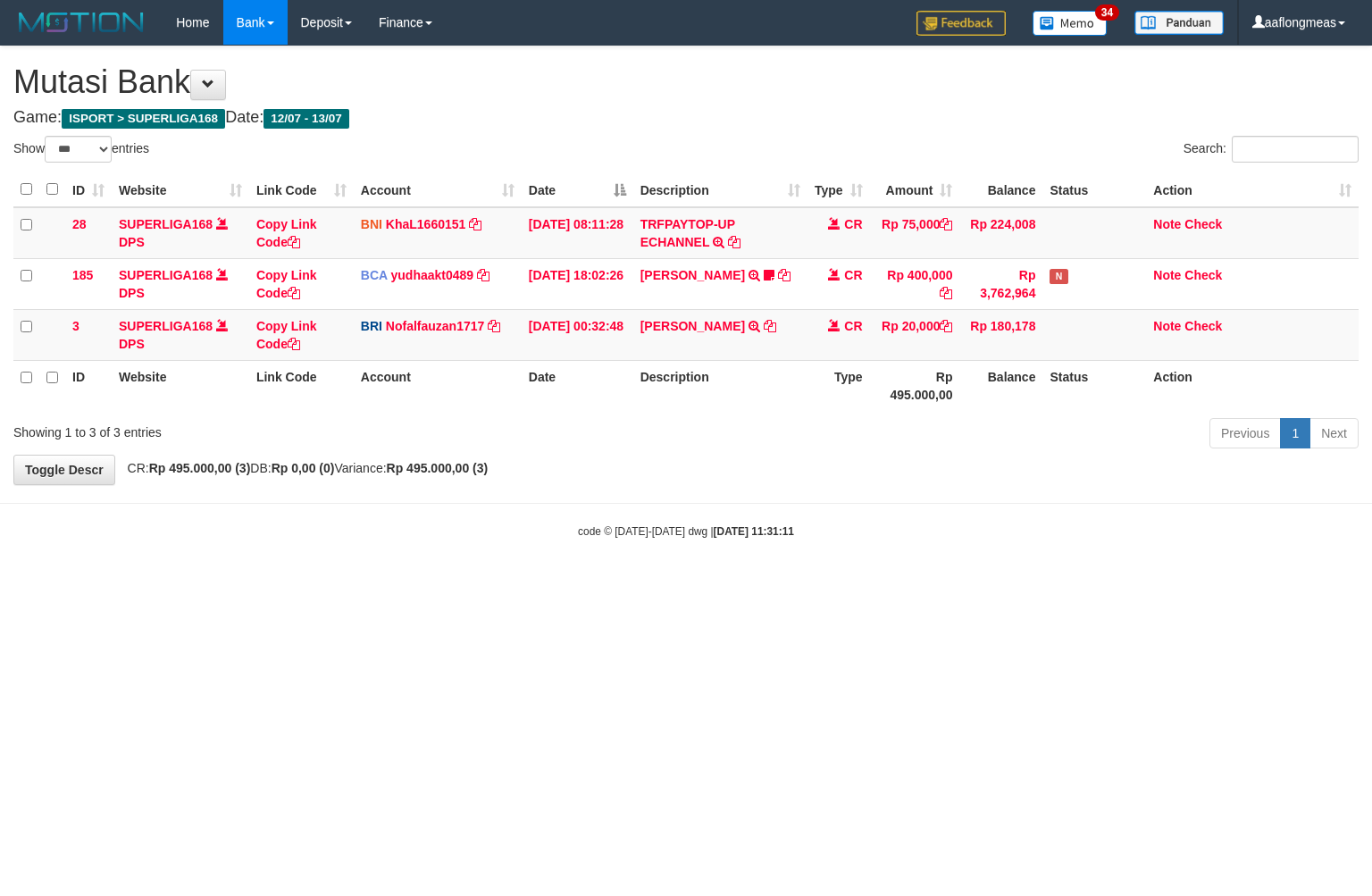 select on "***" 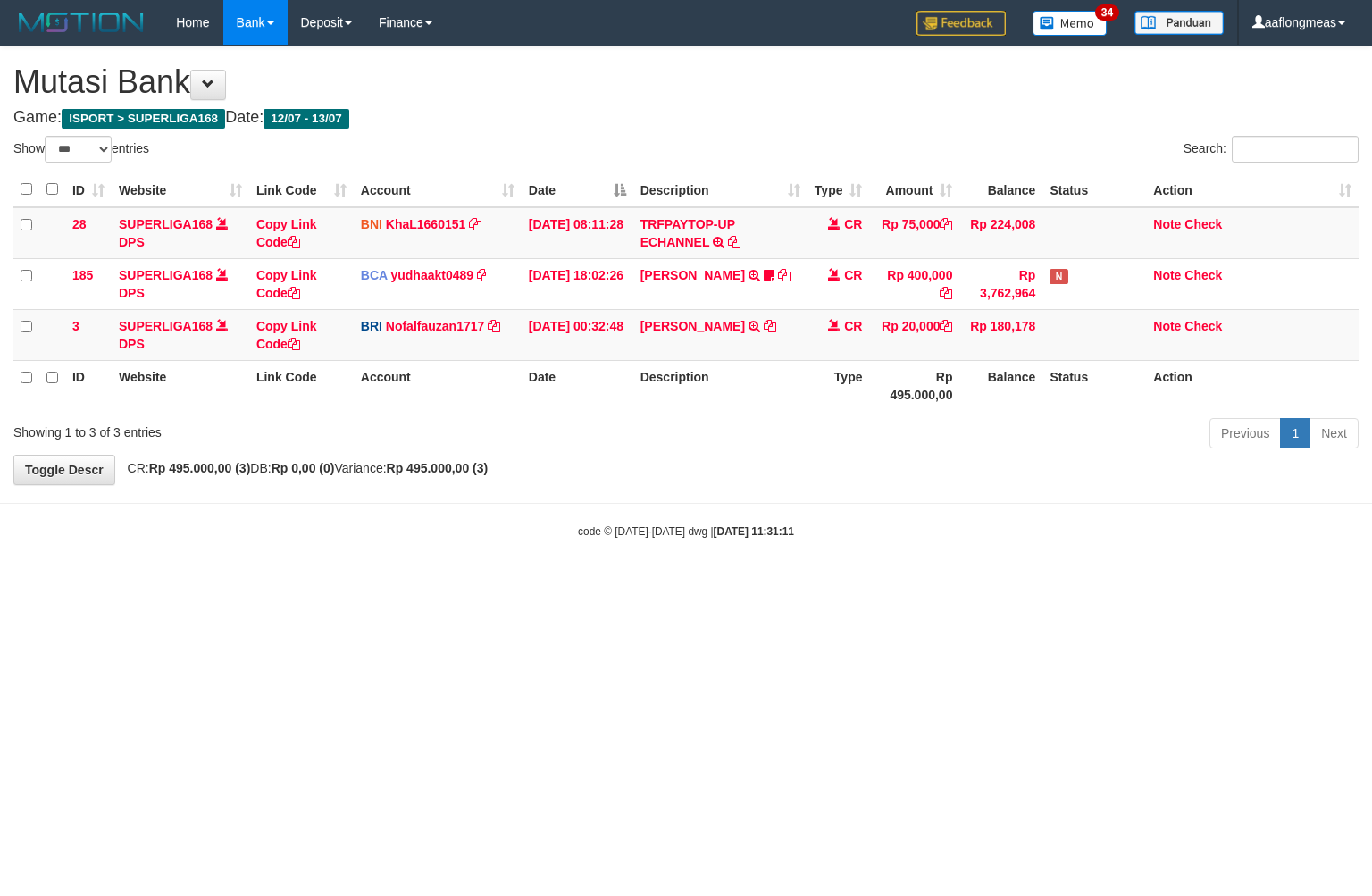 scroll, scrollTop: 0, scrollLeft: 0, axis: both 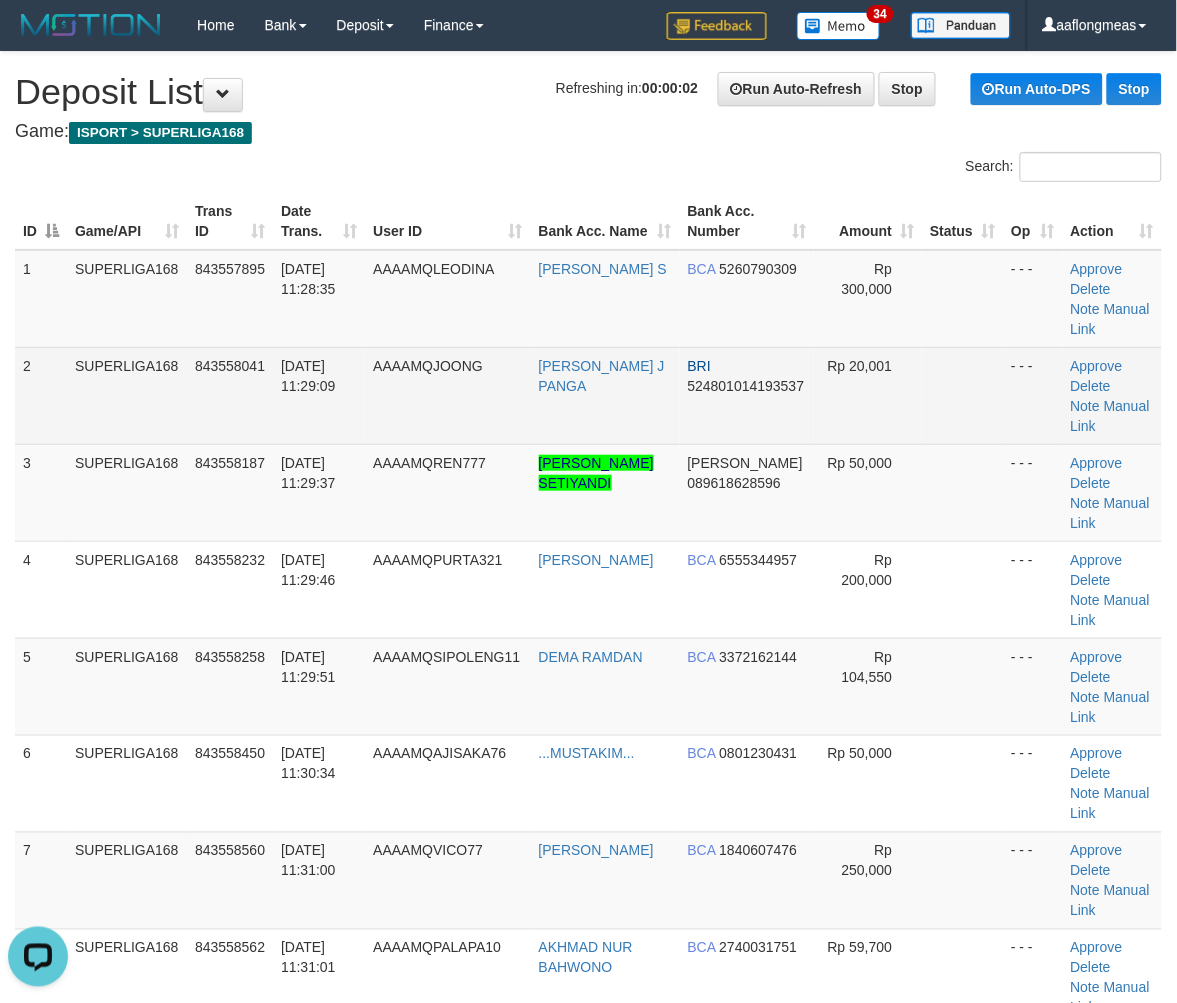 click at bounding box center [962, 395] 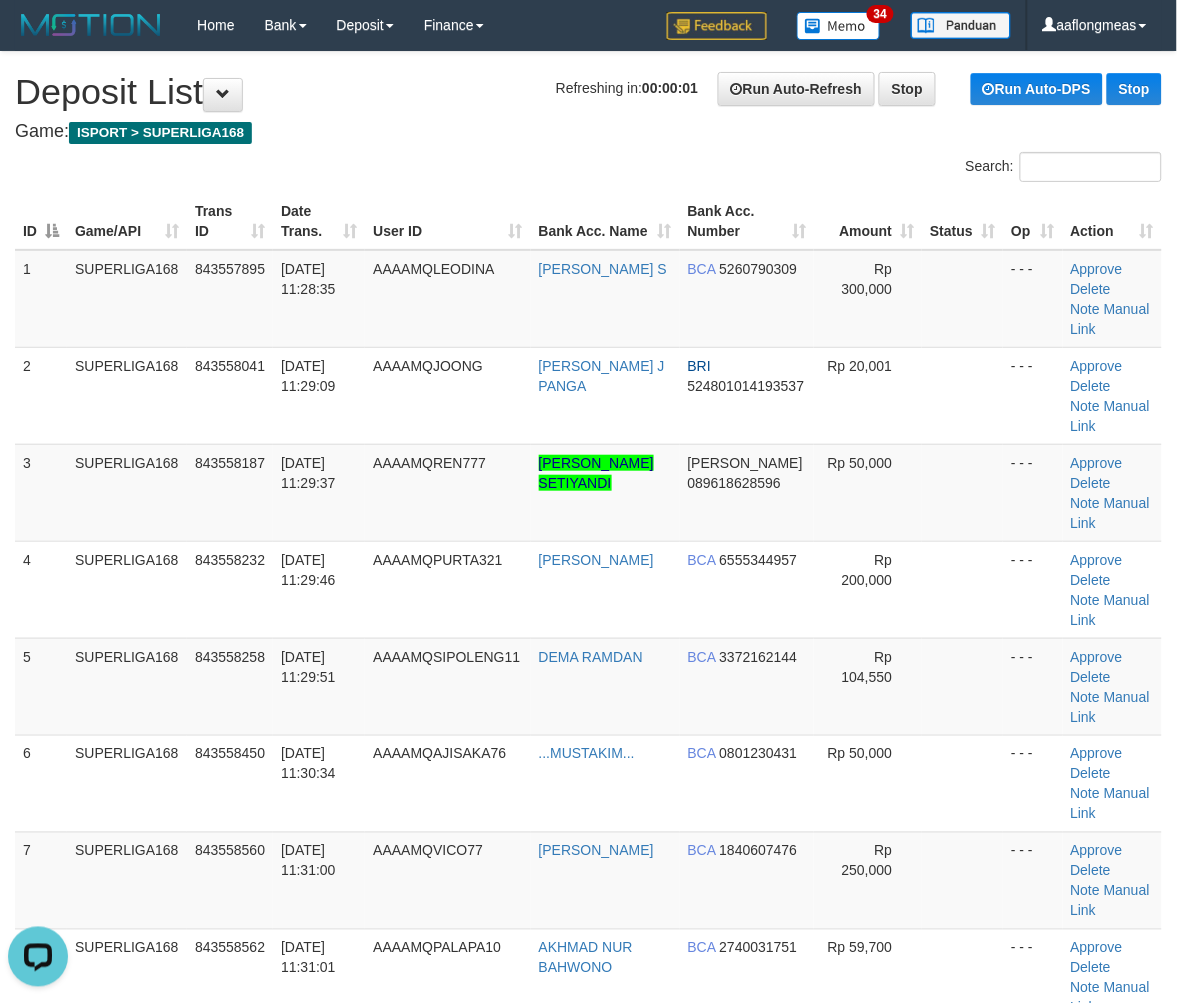 drag, startPoint x: 945, startPoint y: 436, endPoint x: 1193, endPoint y: 511, distance: 259.09265 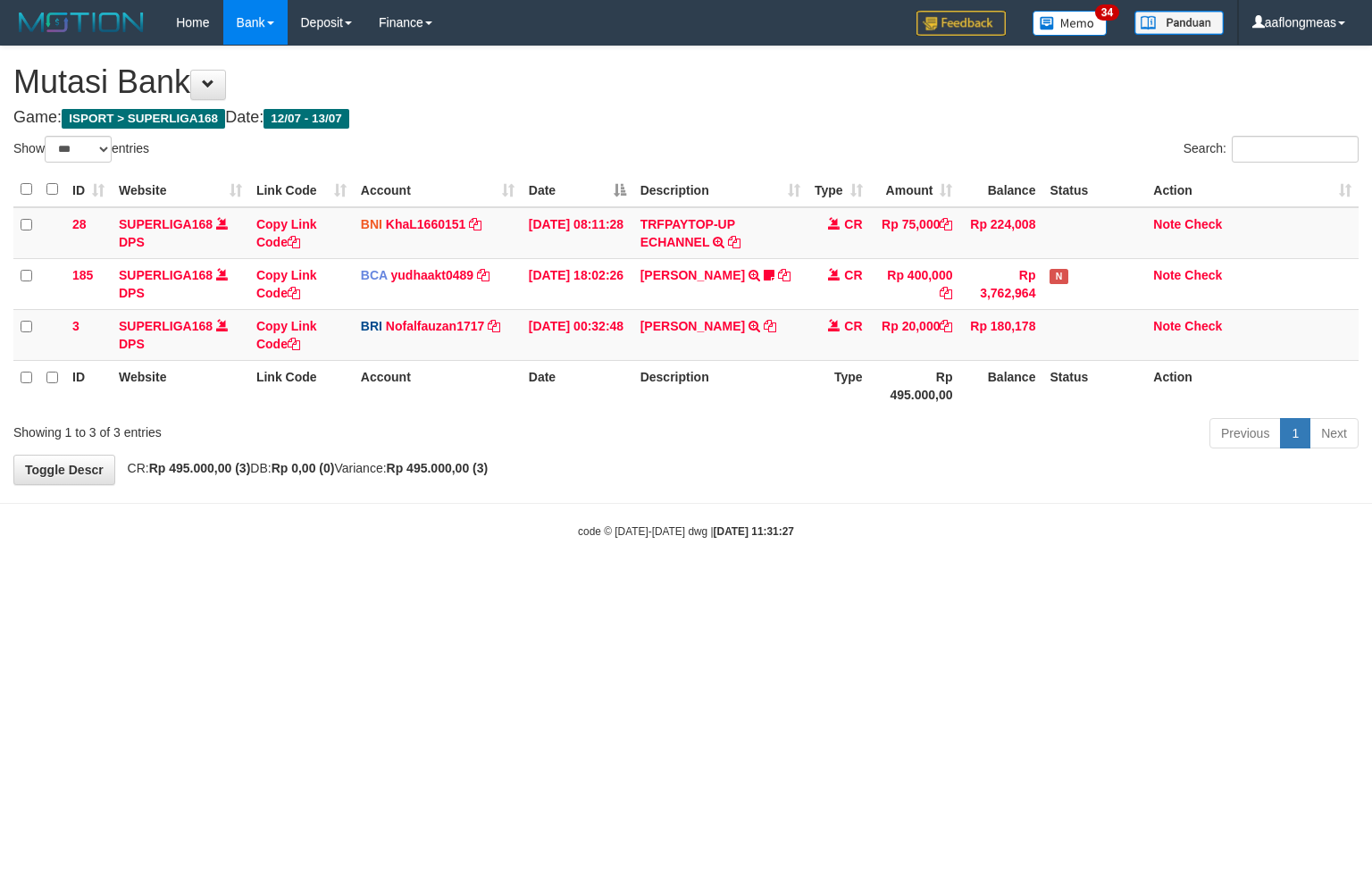 select on "***" 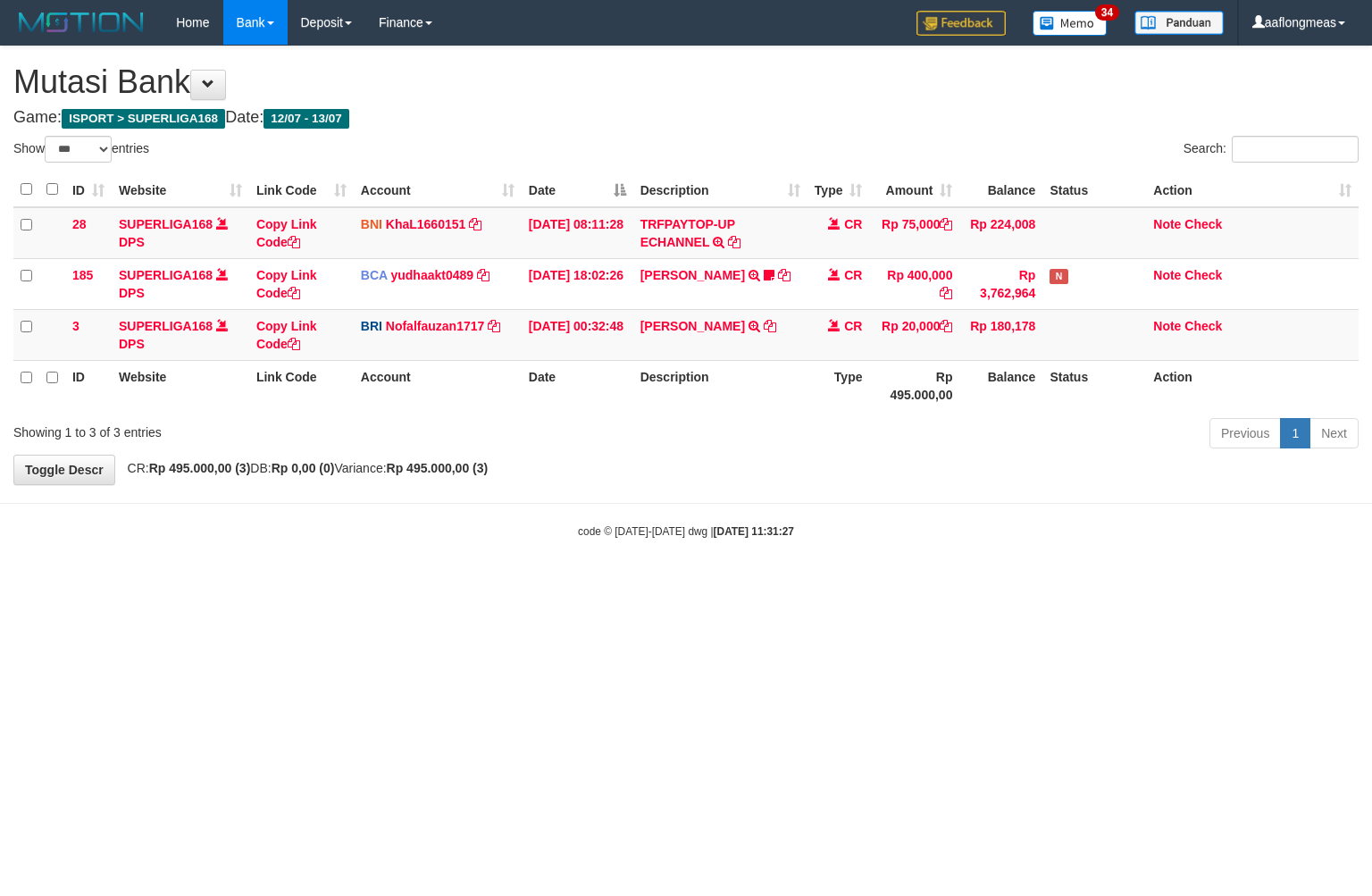 scroll, scrollTop: 0, scrollLeft: 0, axis: both 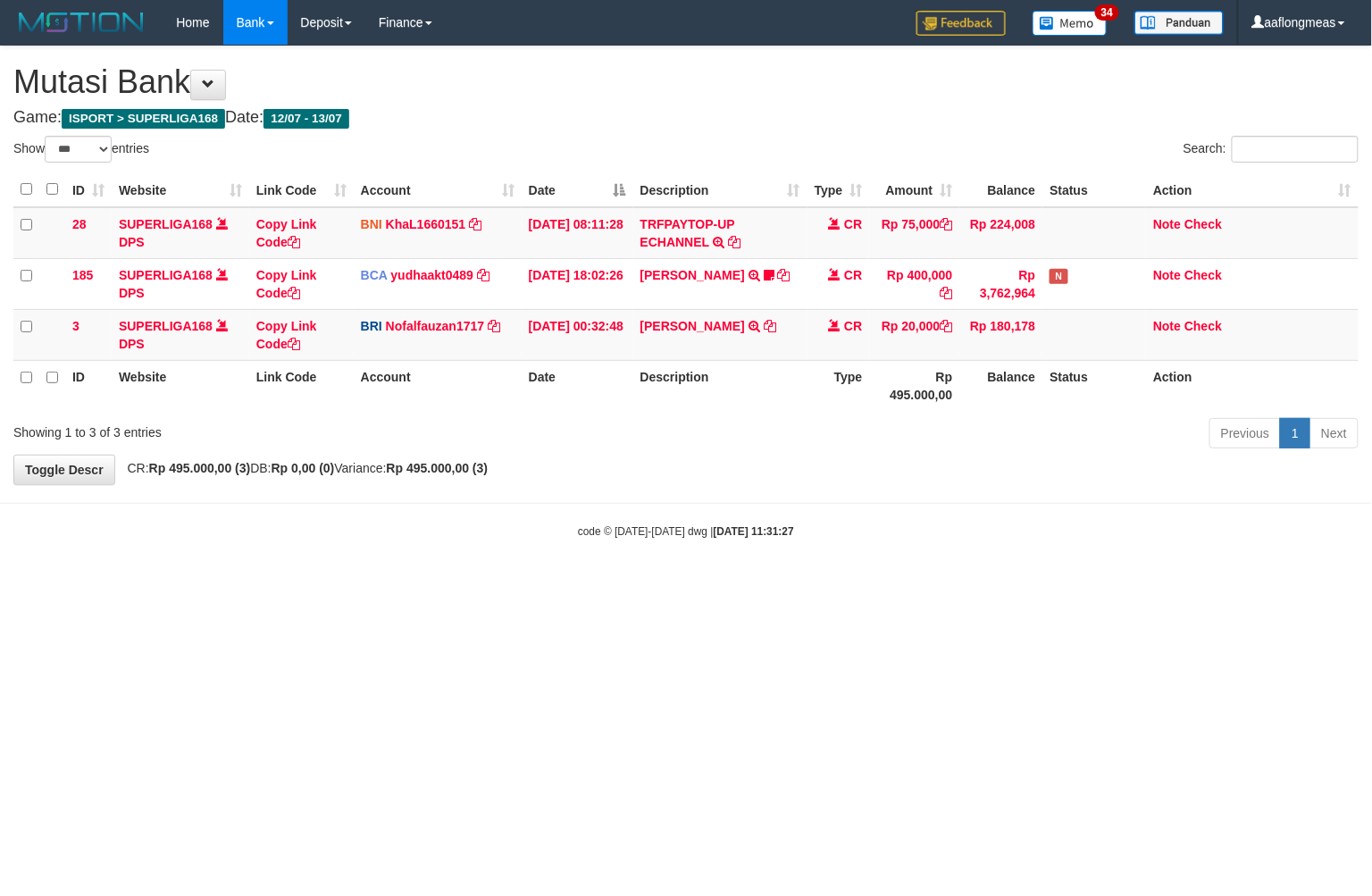 click on "**********" at bounding box center (686, 265) 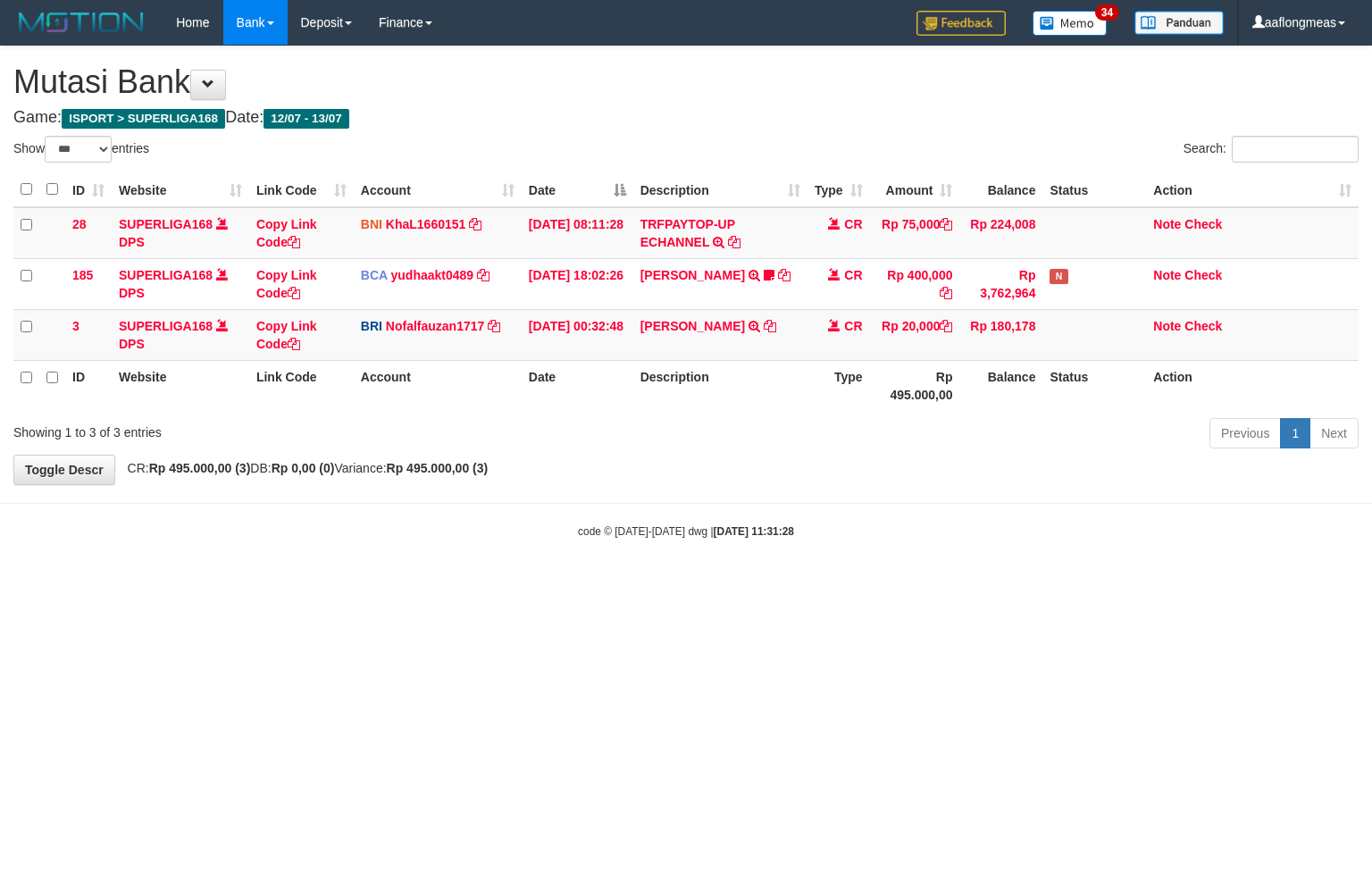 select on "***" 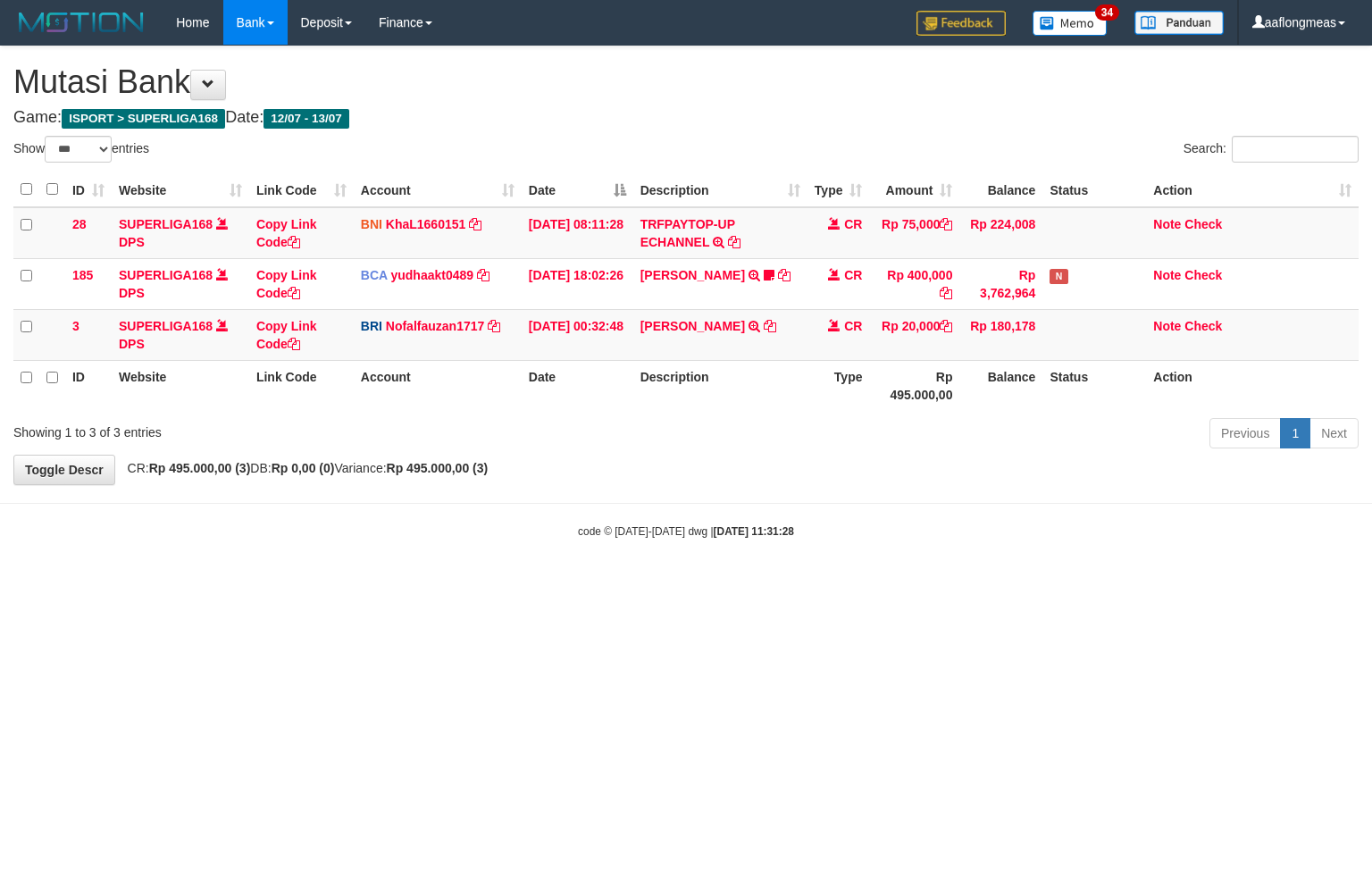 scroll, scrollTop: 0, scrollLeft: 0, axis: both 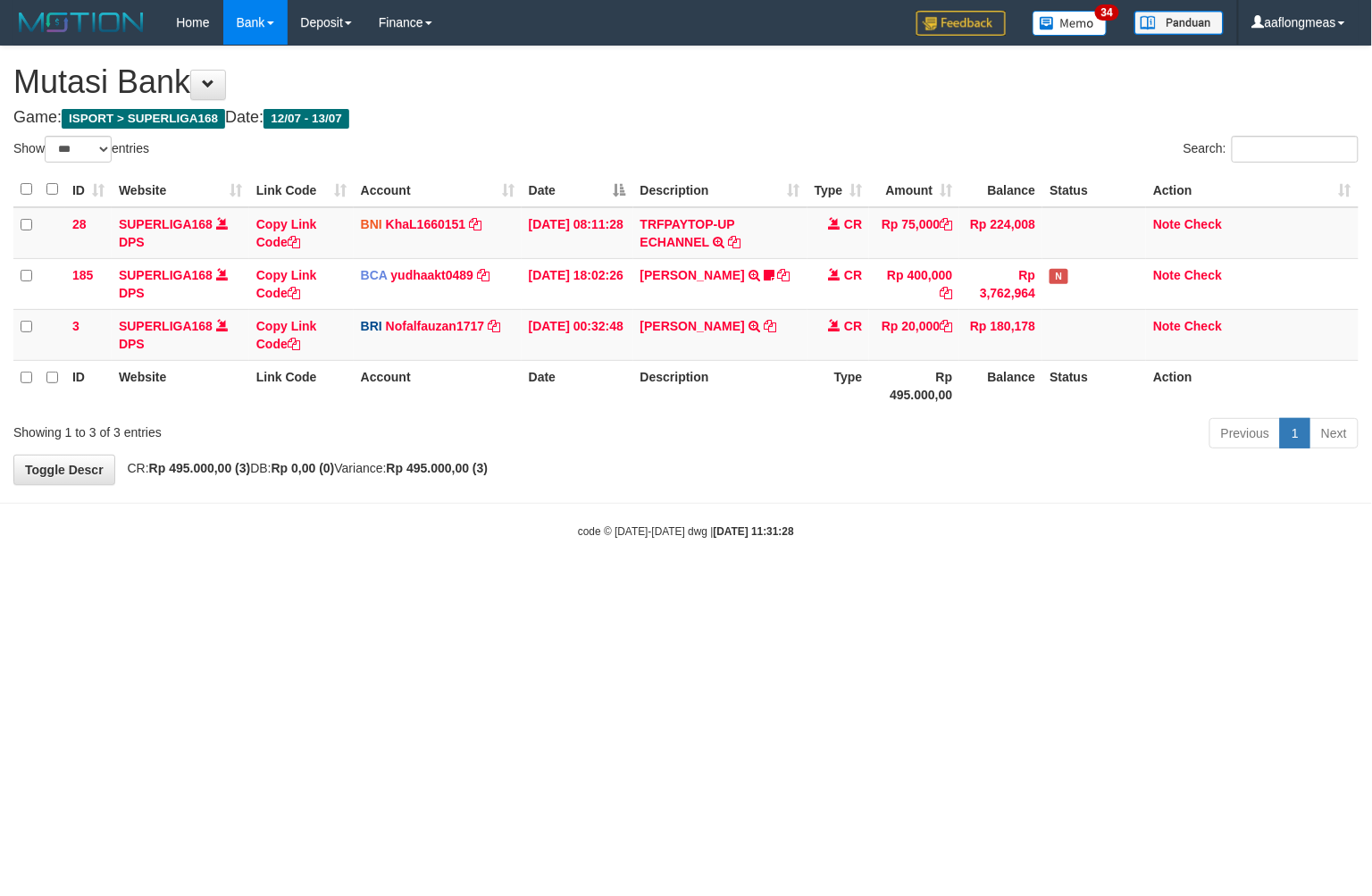 click on "Description" at bounding box center (720, 385) 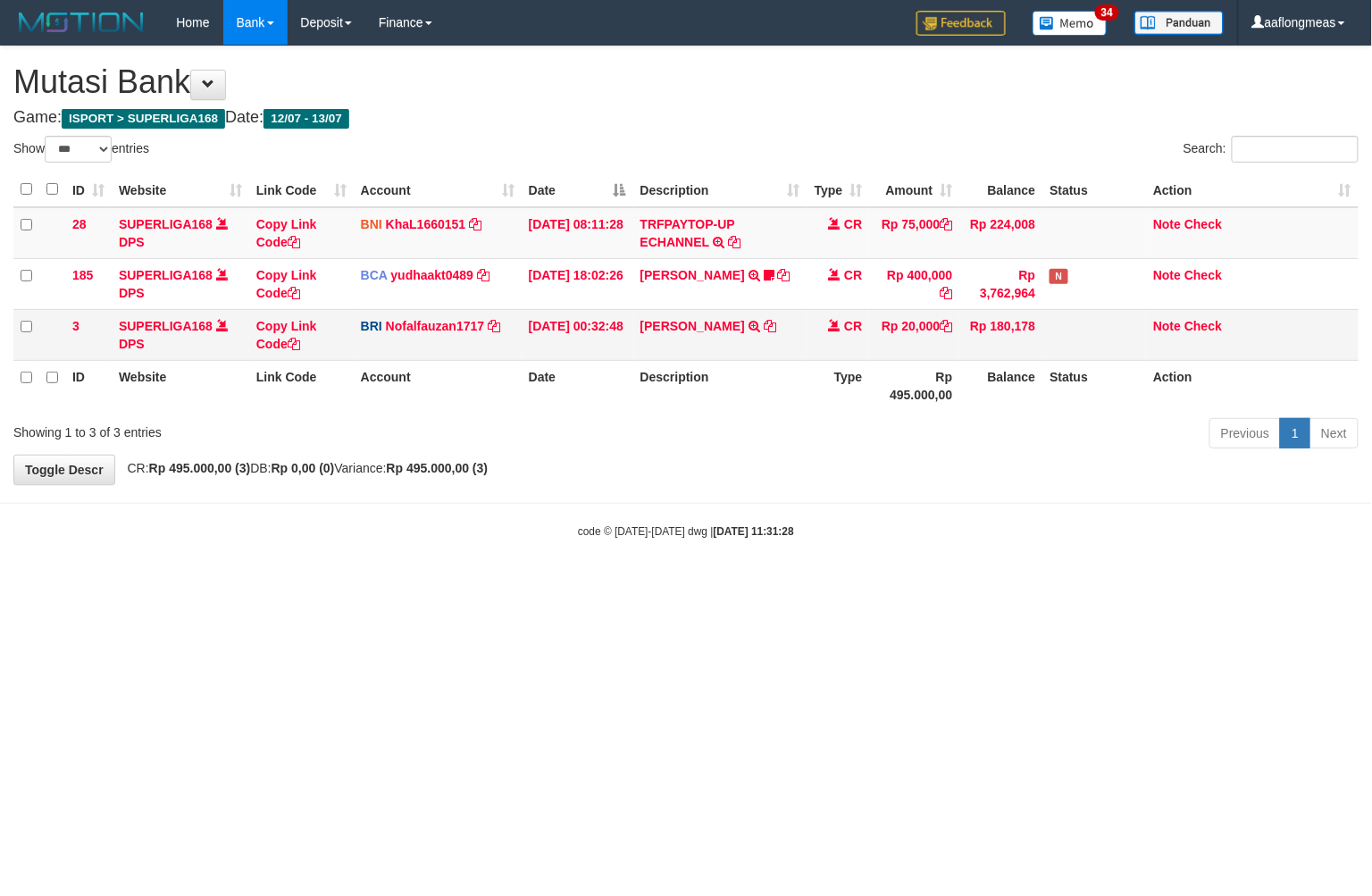 click on "MUHAMMAD LUT         TRANSFER NBMB MUHAMMAD LUT TO NOFAL ZANURIAH" at bounding box center (720, 334) 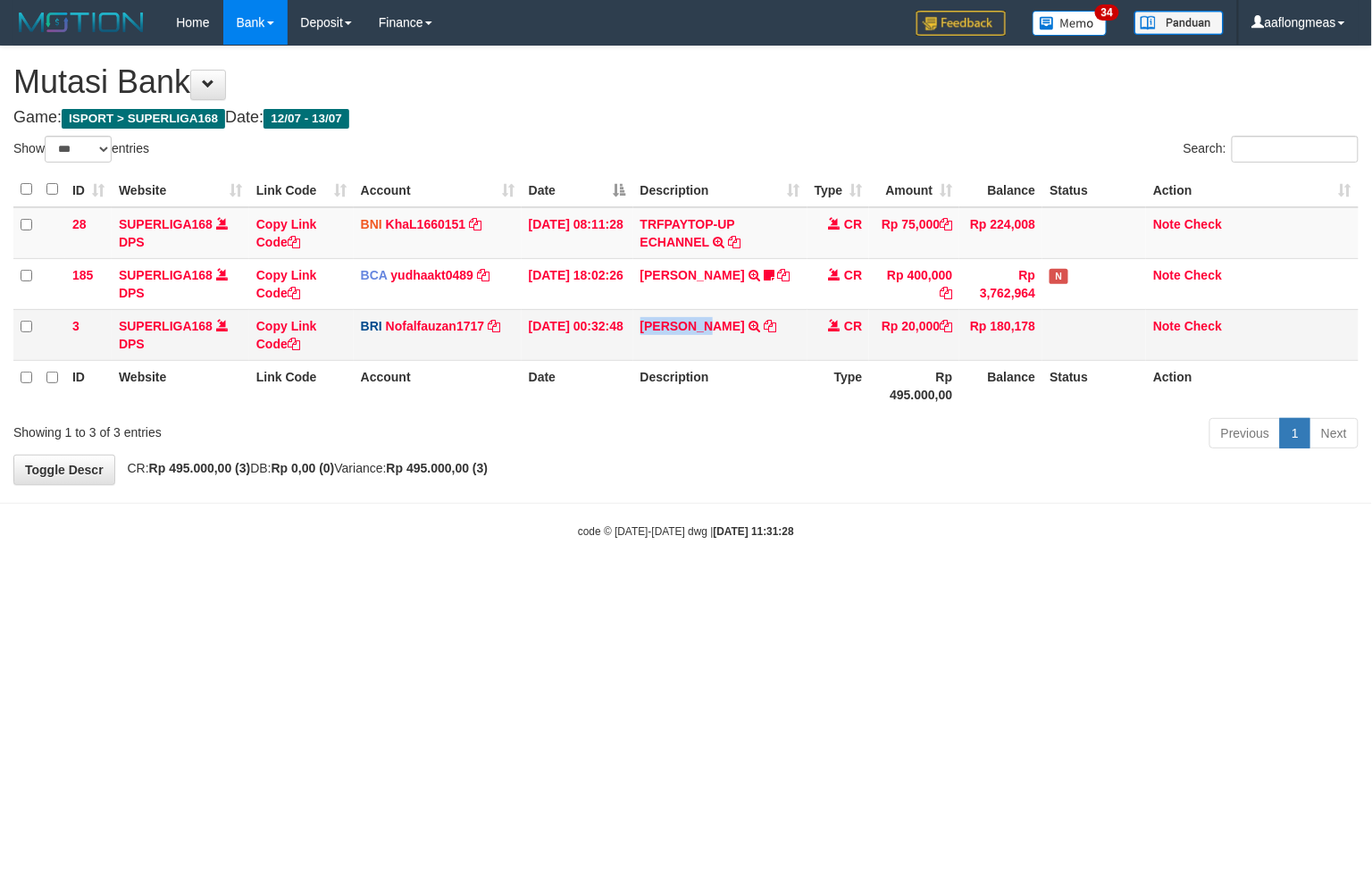click on "MUHAMMAD LUT         TRANSFER NBMB MUHAMMAD LUT TO NOFAL ZANURIAH" at bounding box center (720, 334) 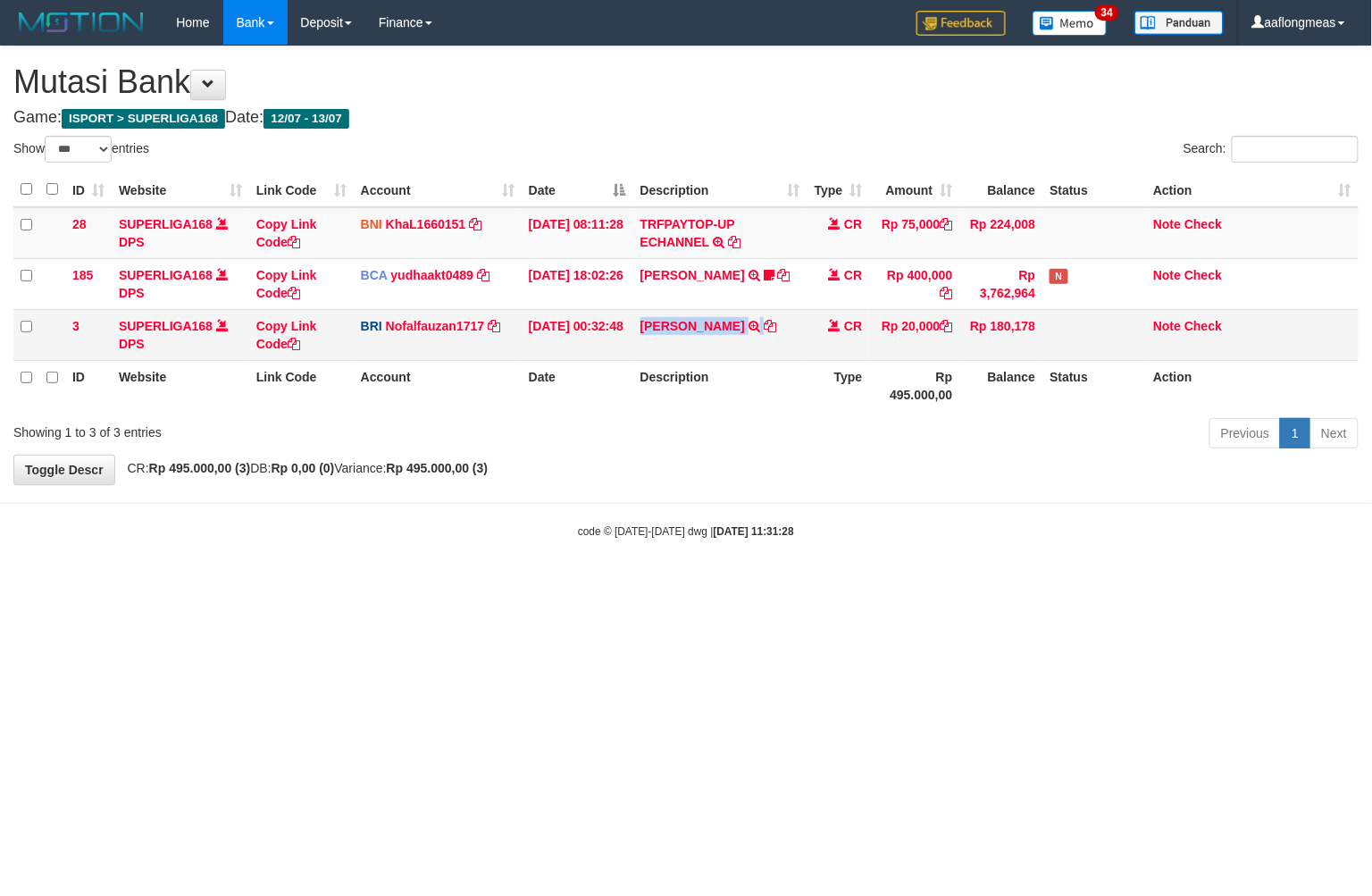 click on "MUHAMMAD LUT         TRANSFER NBMB MUHAMMAD LUT TO NOFAL ZANURIAH" at bounding box center (720, 334) 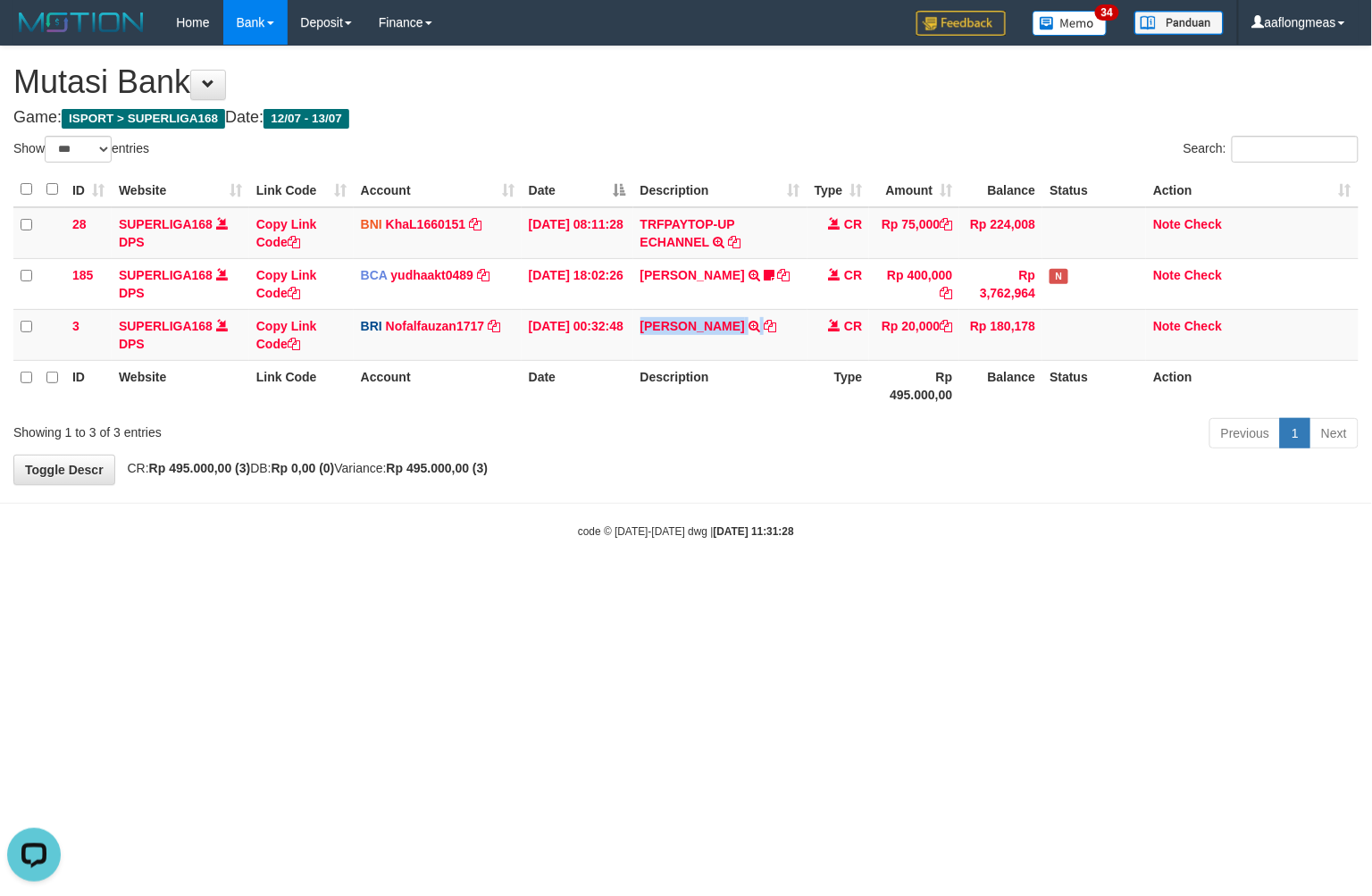 scroll, scrollTop: 0, scrollLeft: 0, axis: both 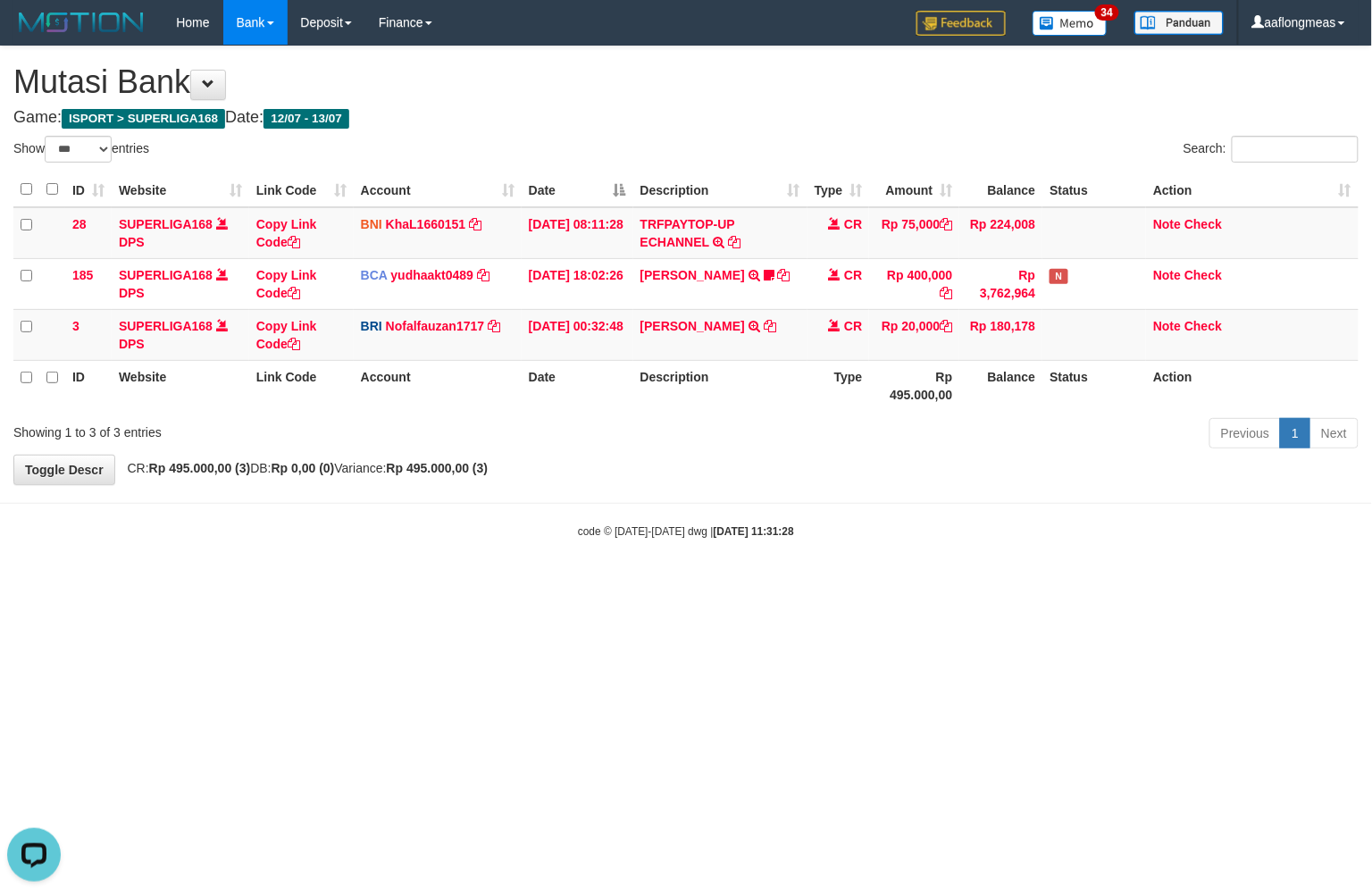click on "Toggle navigation
Home
Bank
Account List
Load
By Website
Group
[ISPORT]													SUPERLIGA168
By Load Group (DPS)
34" at bounding box center [686, 292] 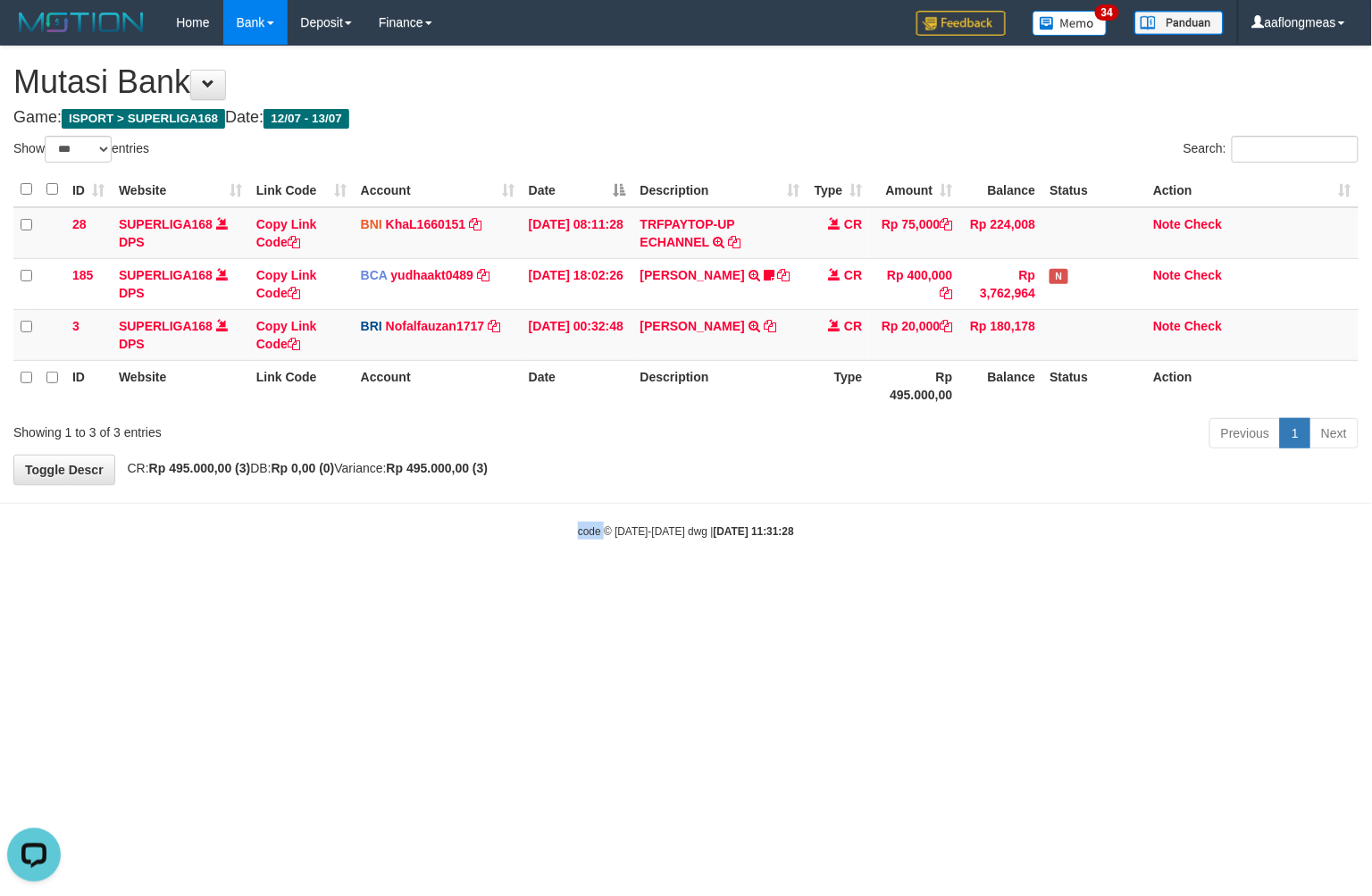 click on "Toggle navigation
Home
Bank
Account List
Load
By Website
Group
[ISPORT]													SUPERLIGA168
By Load Group (DPS)
34" at bounding box center (686, 292) 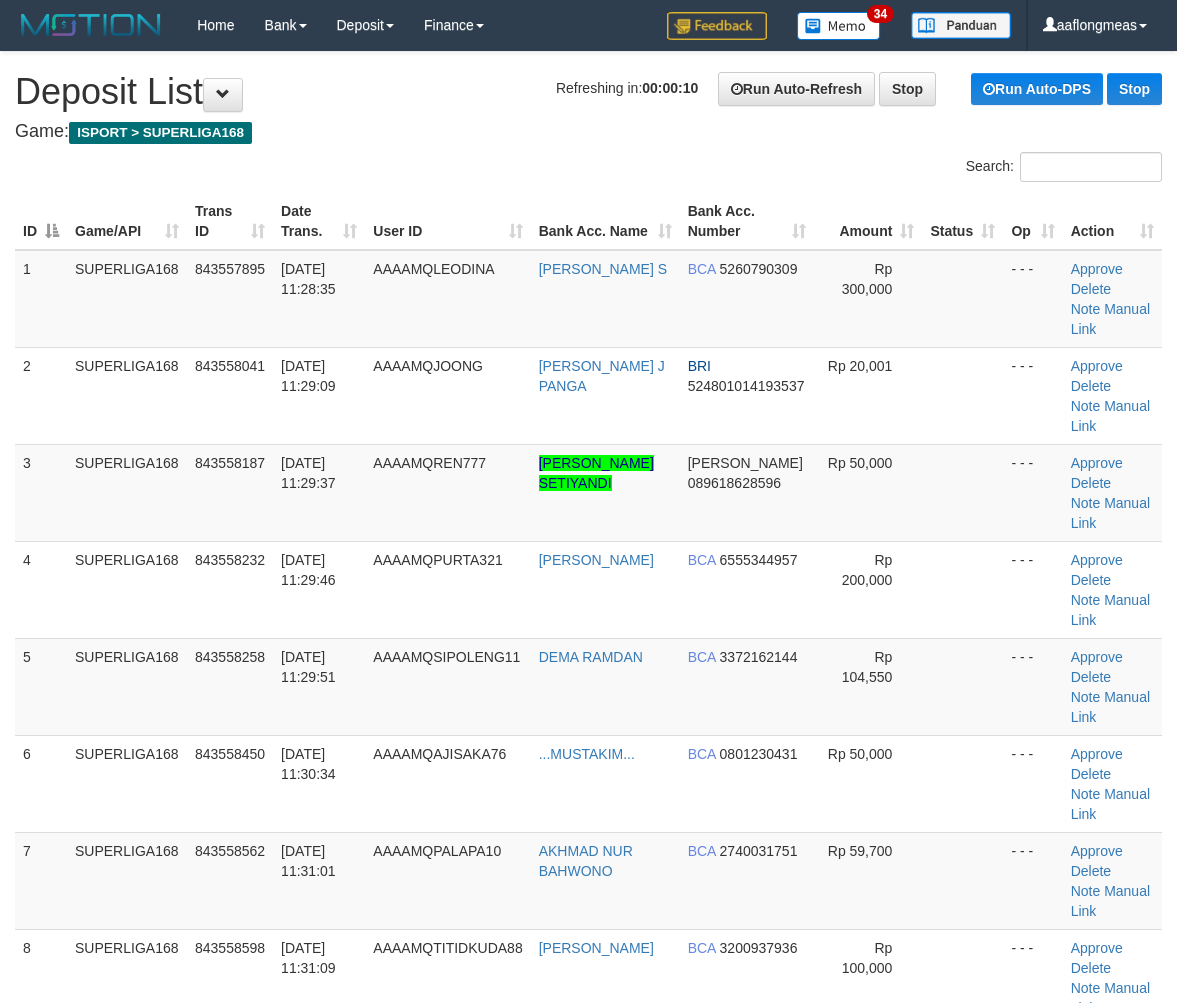 scroll, scrollTop: 0, scrollLeft: 0, axis: both 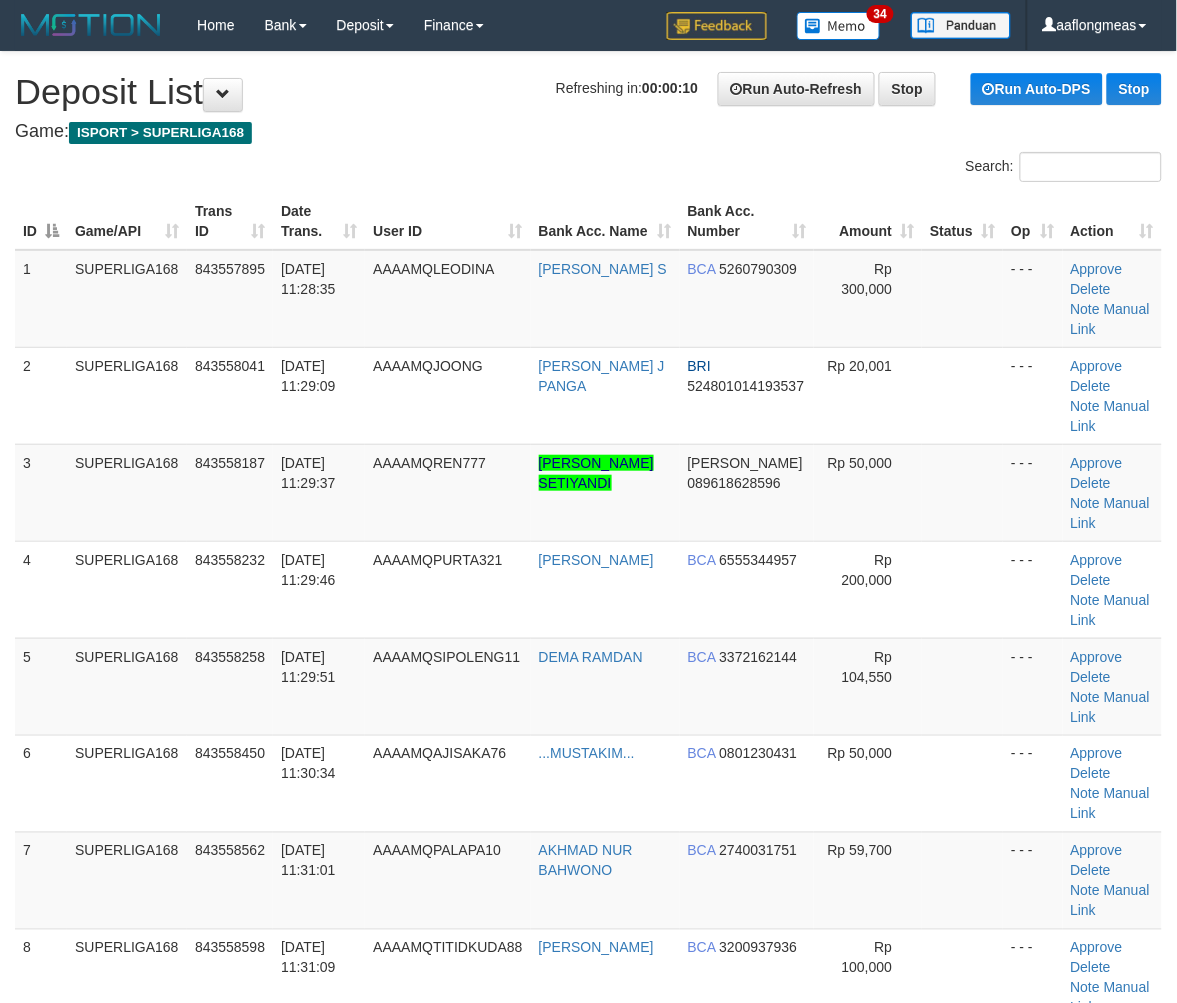 click on "Rp 50,000" at bounding box center (868, 492) 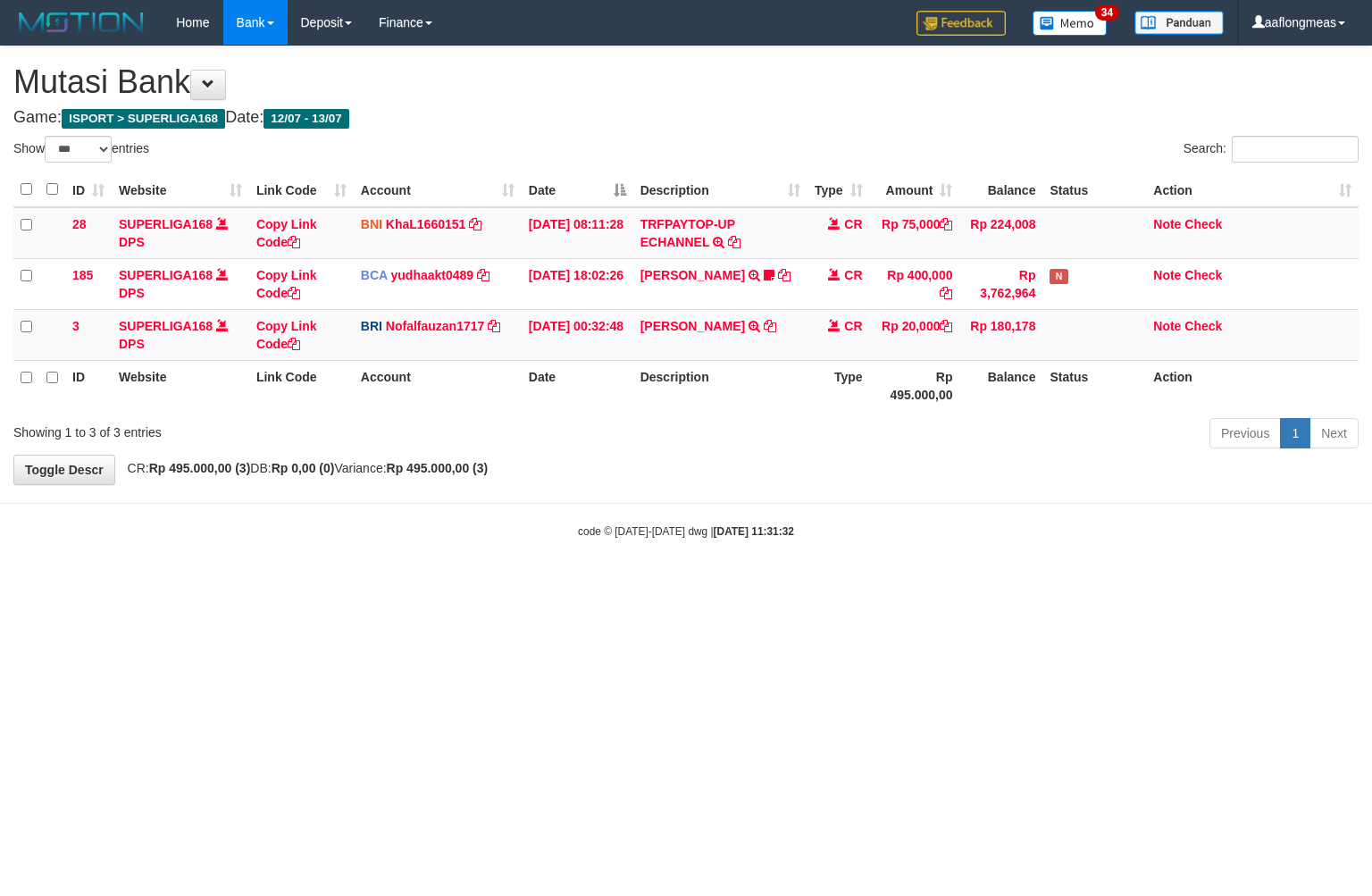 select on "***" 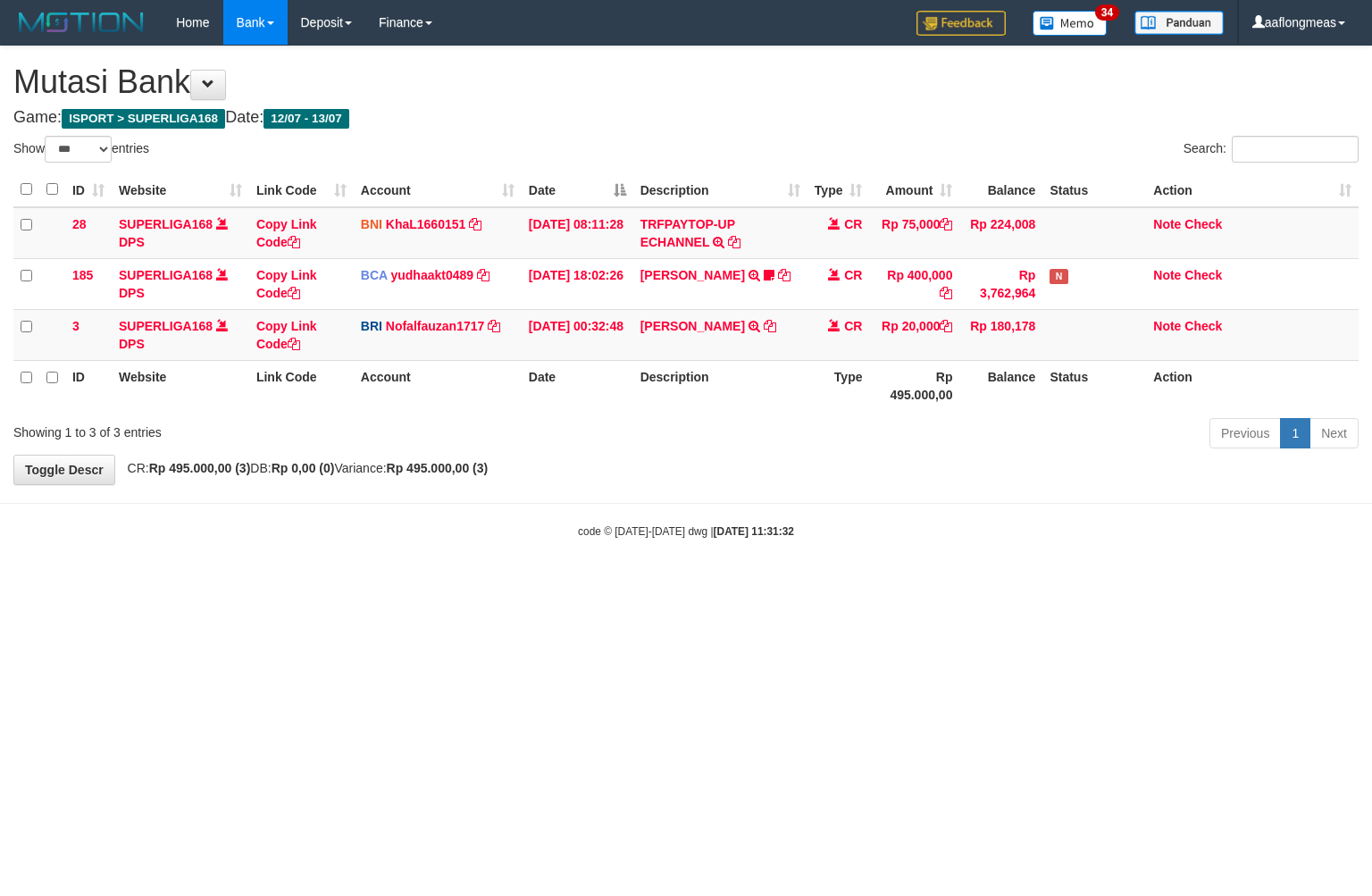 click on "Toggle navigation
Home
Bank
Account List
Load
By Website
Group
[ISPORT]													SUPERLIGA168
By Load Group (DPS)
34" at bounding box center (686, 292) 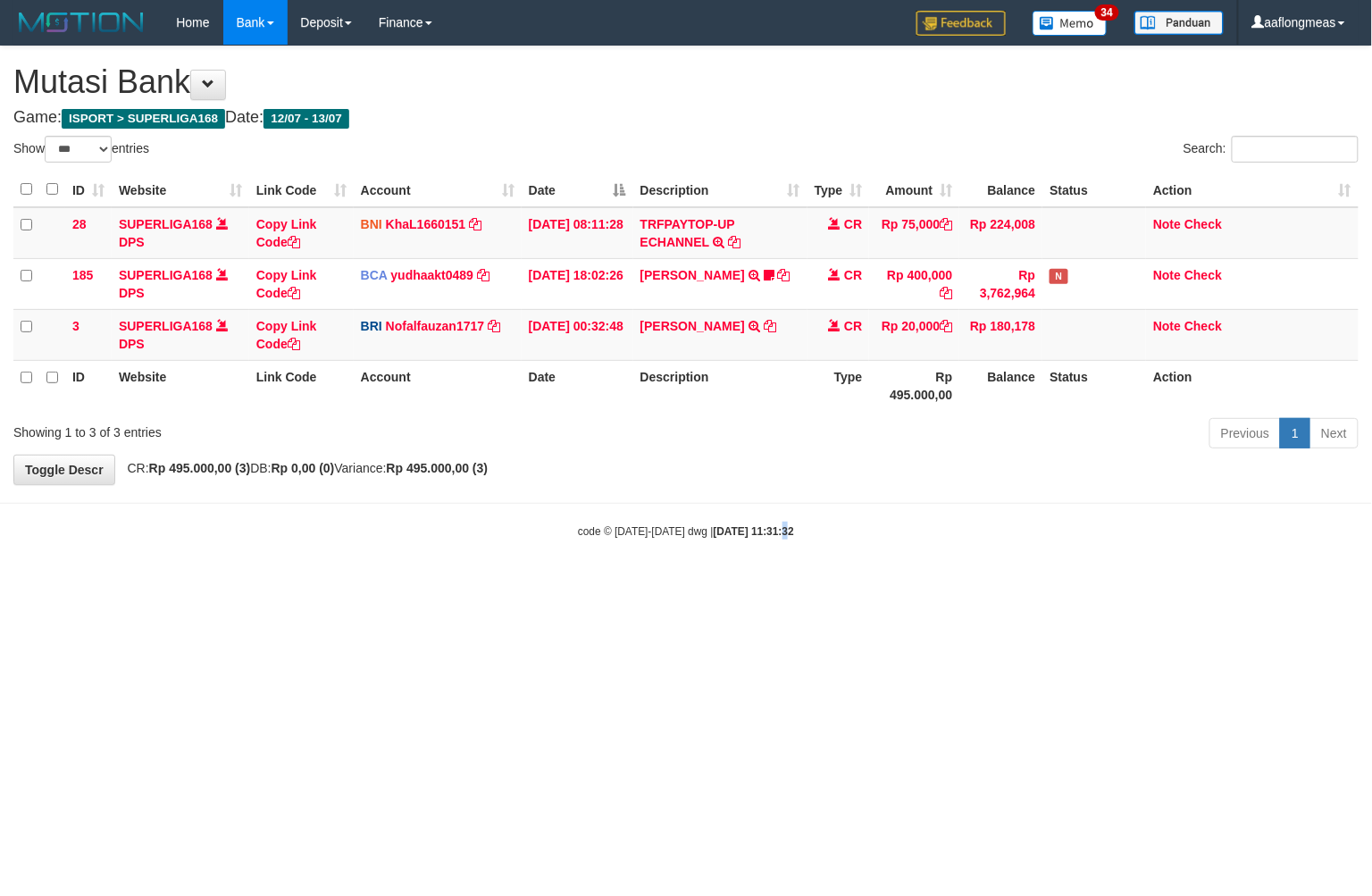click on "Toggle navigation
Home
Bank
Account List
Load
By Website
Group
[ISPORT]													SUPERLIGA168
By Load Group (DPS)
34" at bounding box center [686, 292] 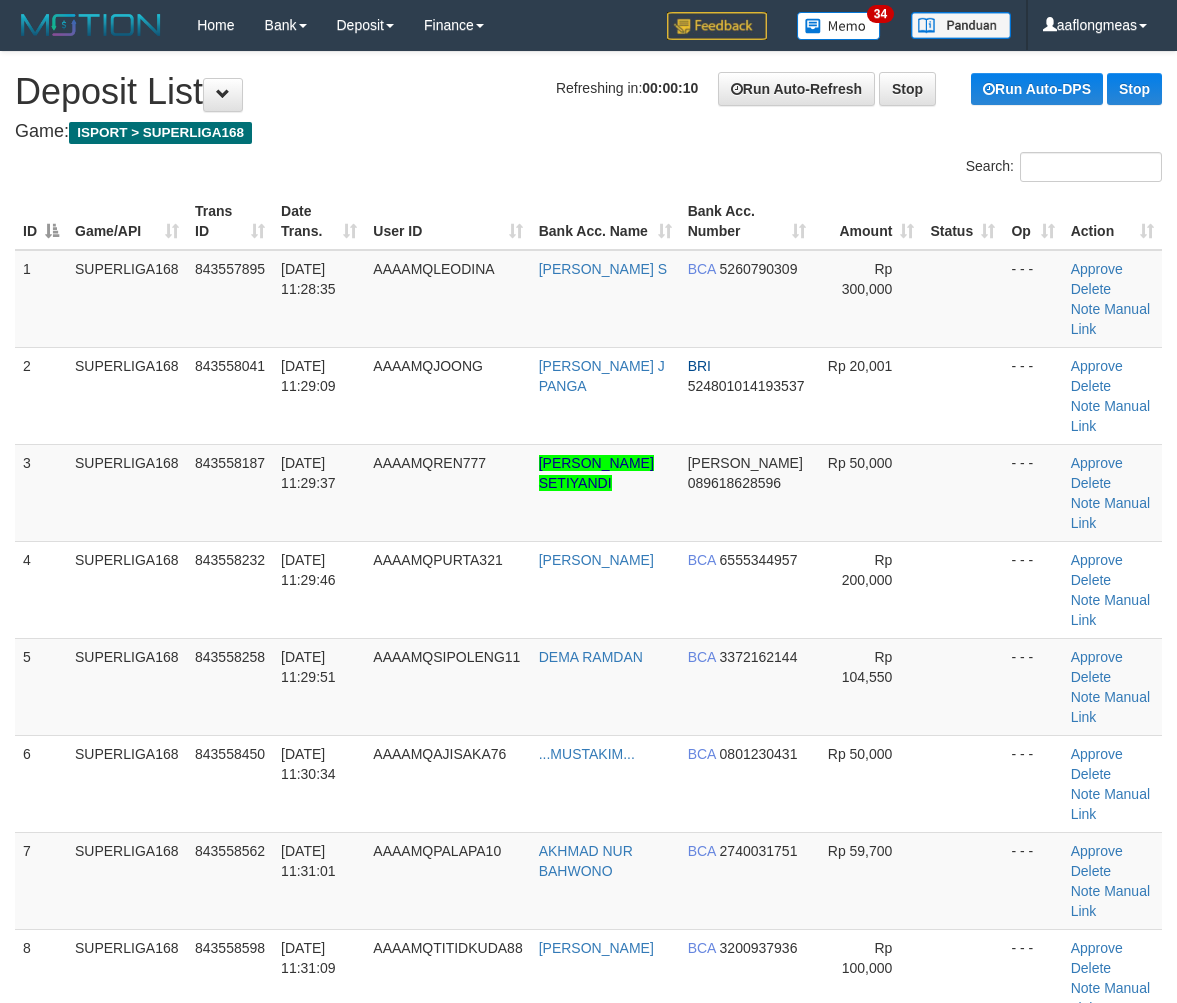 scroll, scrollTop: 0, scrollLeft: 0, axis: both 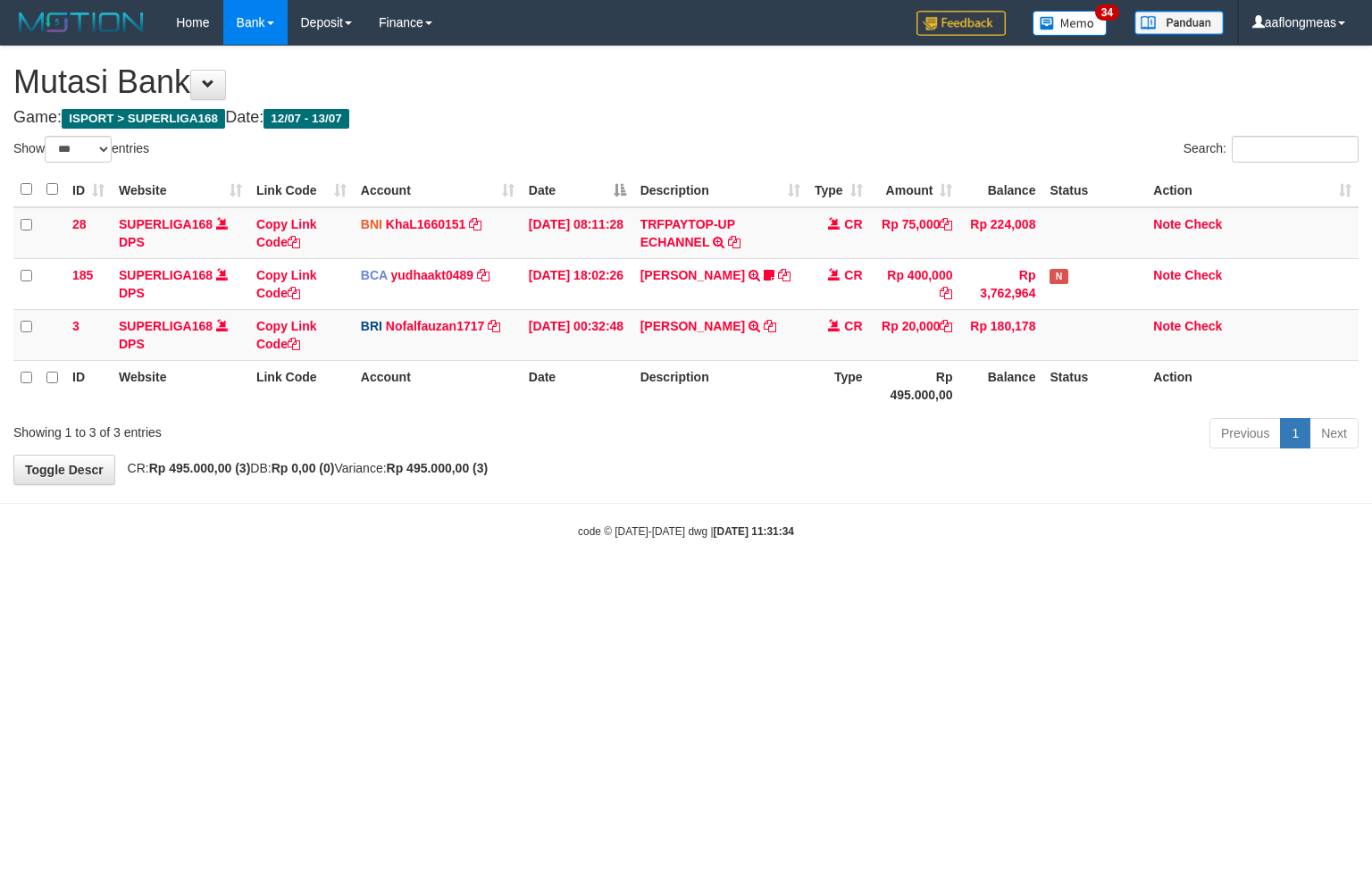 select on "***" 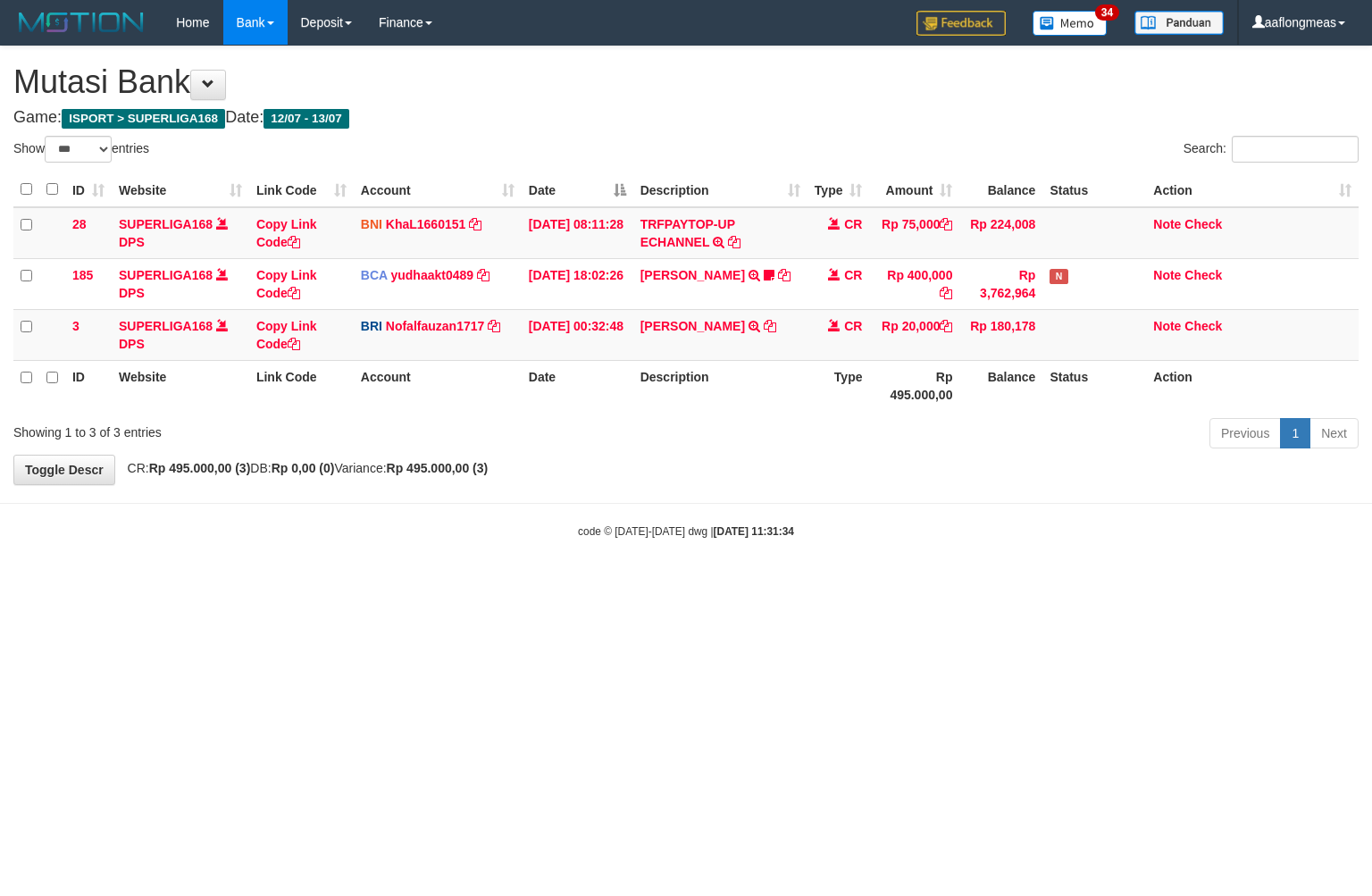 scroll, scrollTop: 0, scrollLeft: 0, axis: both 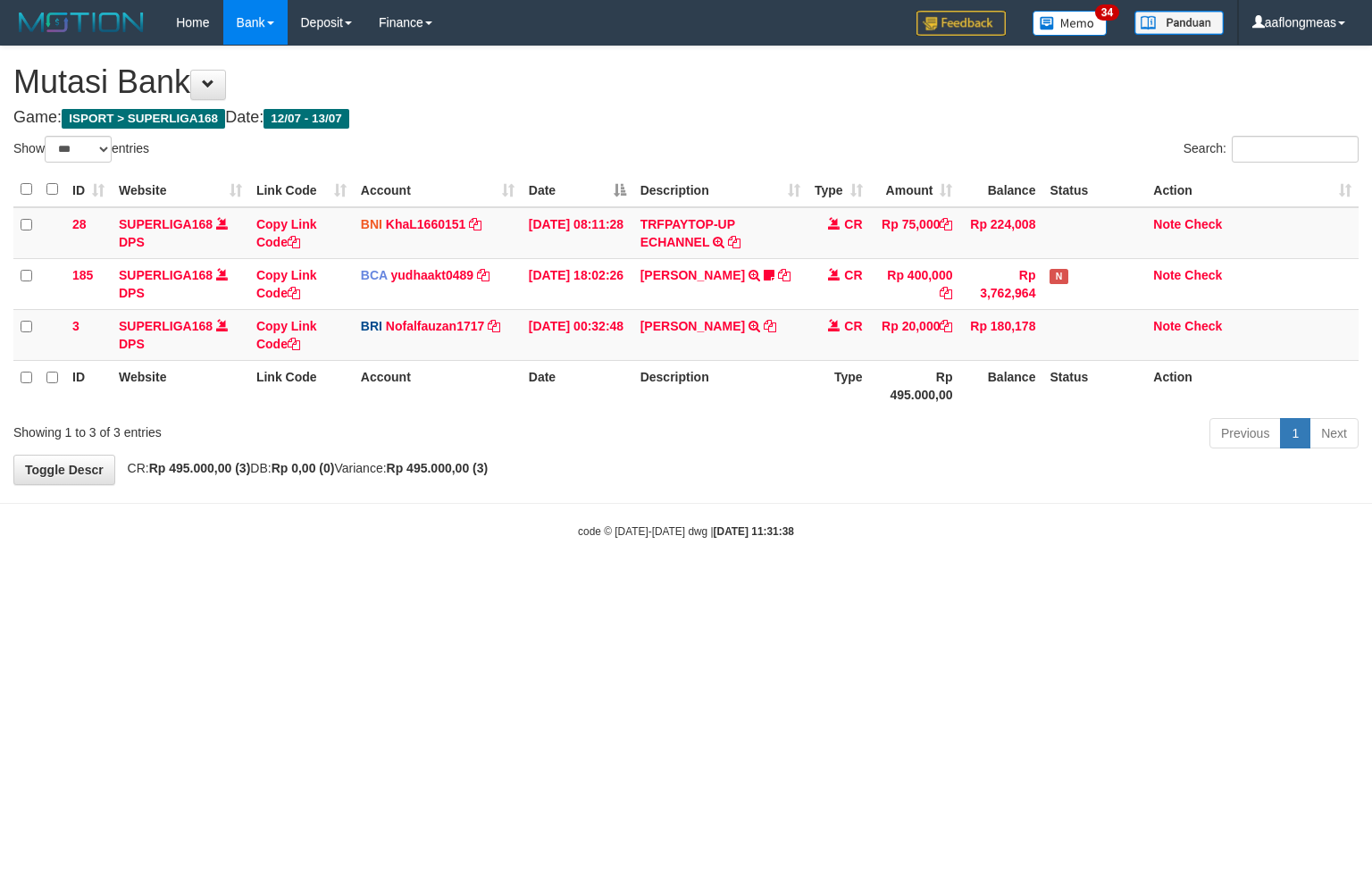select on "***" 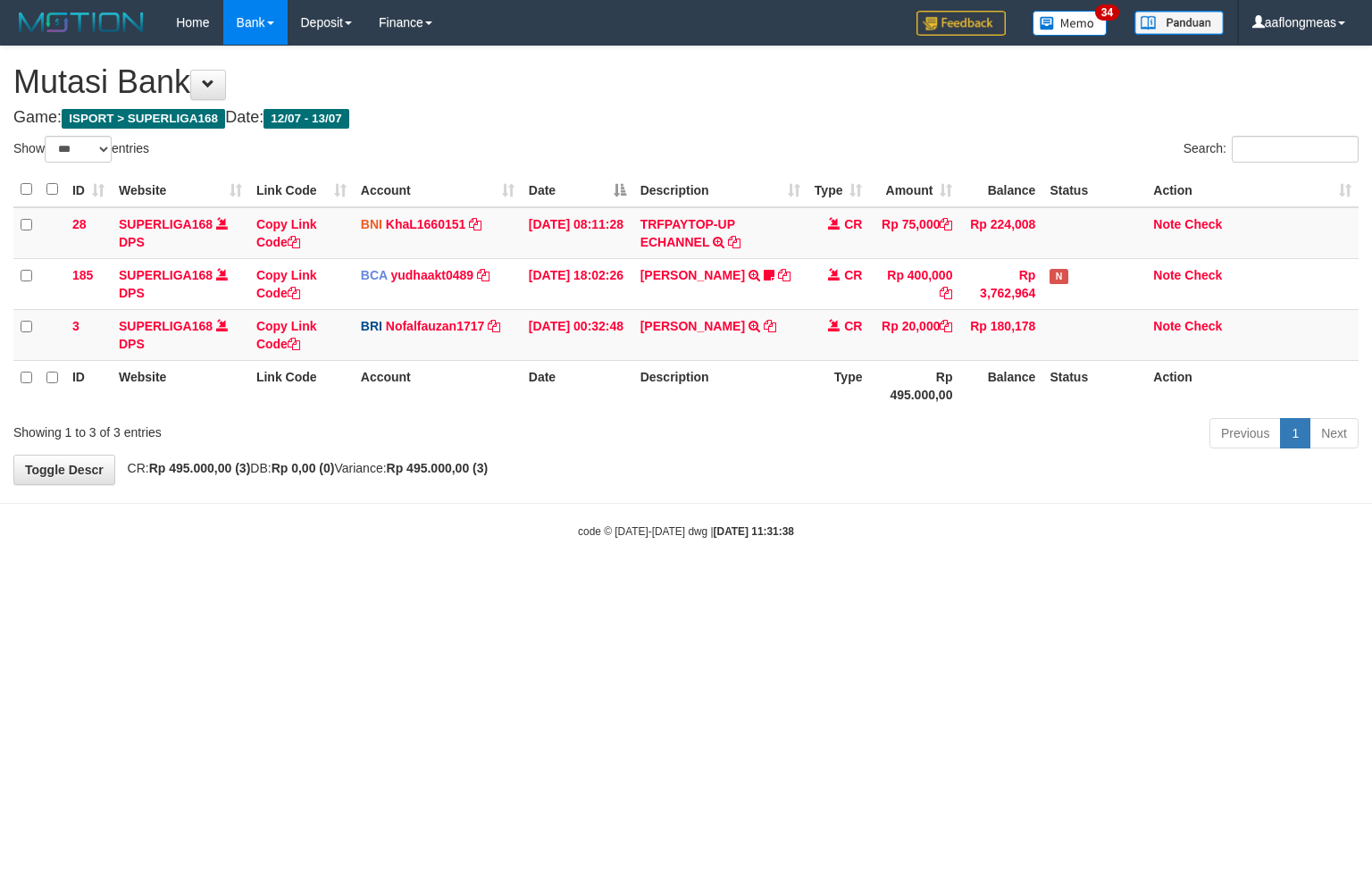 scroll, scrollTop: 0, scrollLeft: 0, axis: both 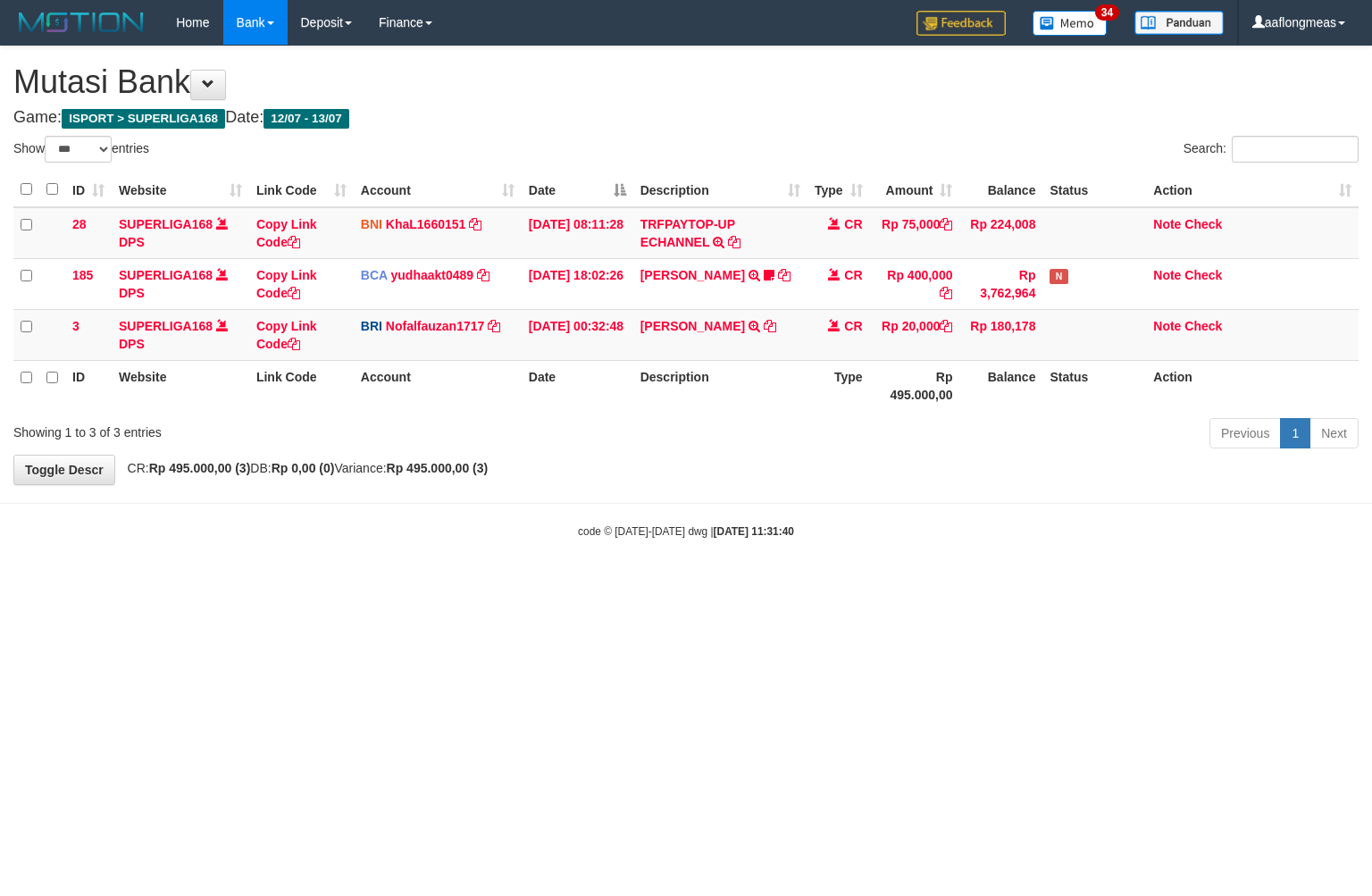 select on "***" 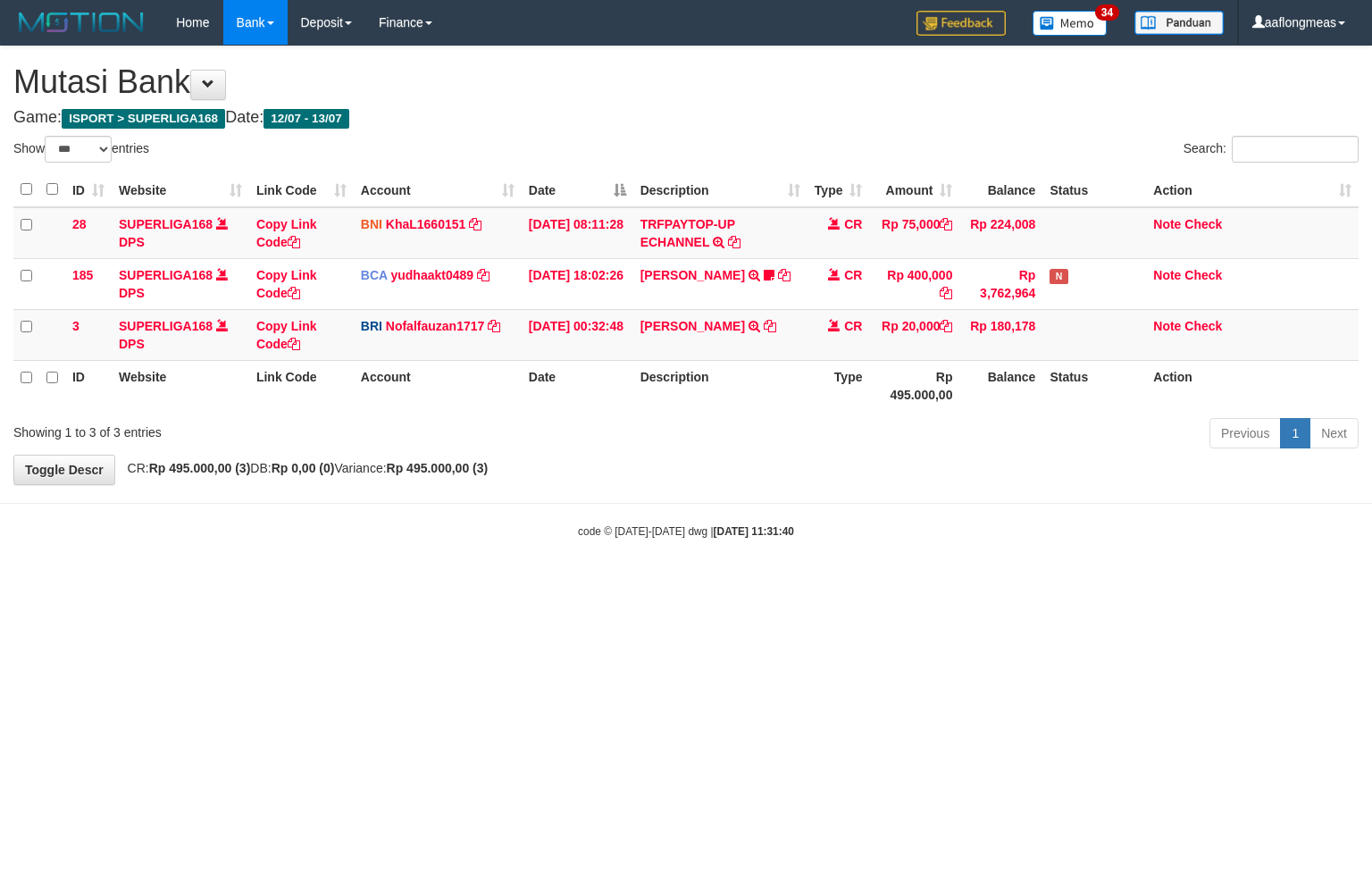 scroll, scrollTop: 0, scrollLeft: 0, axis: both 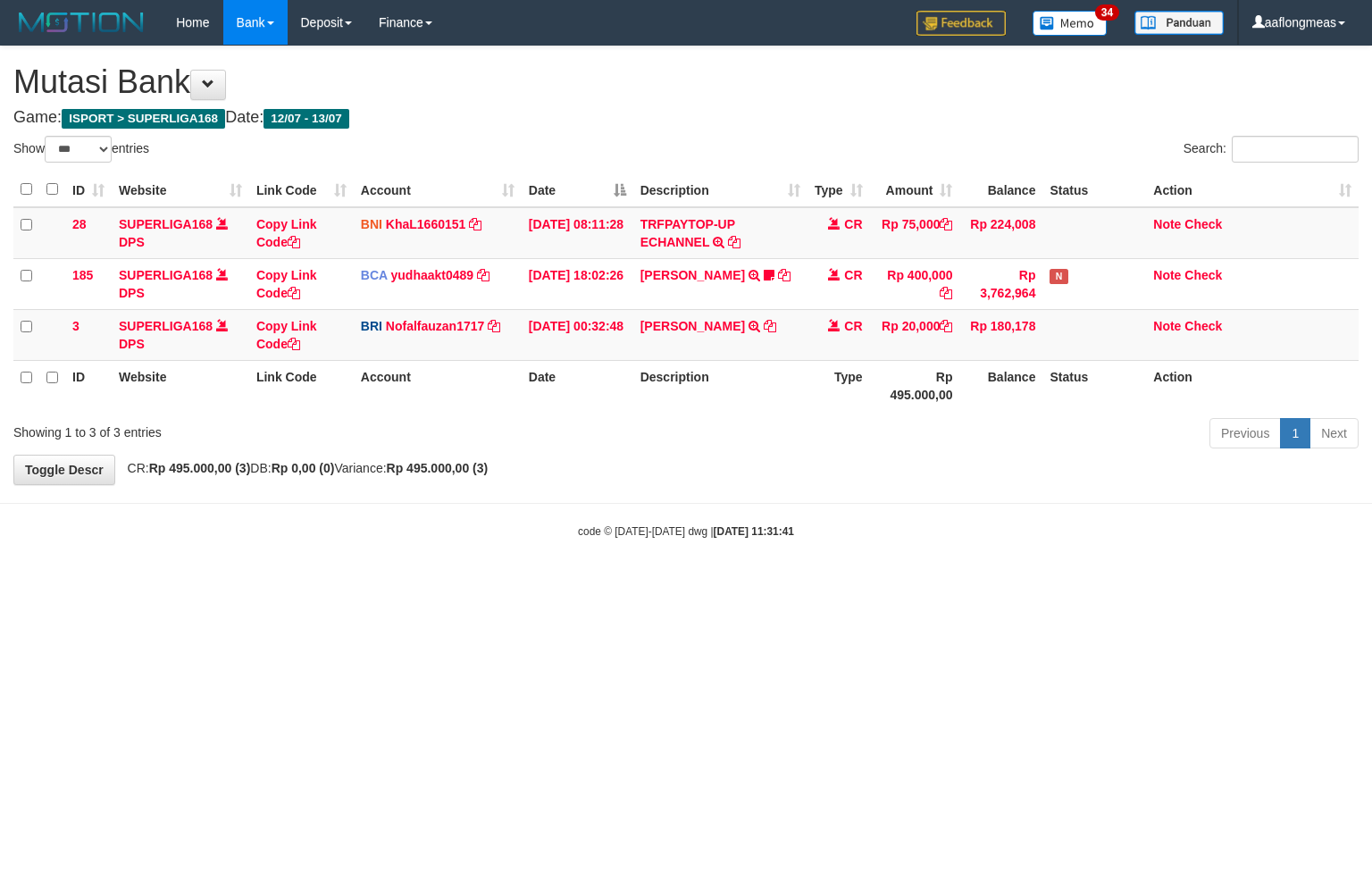 select on "***" 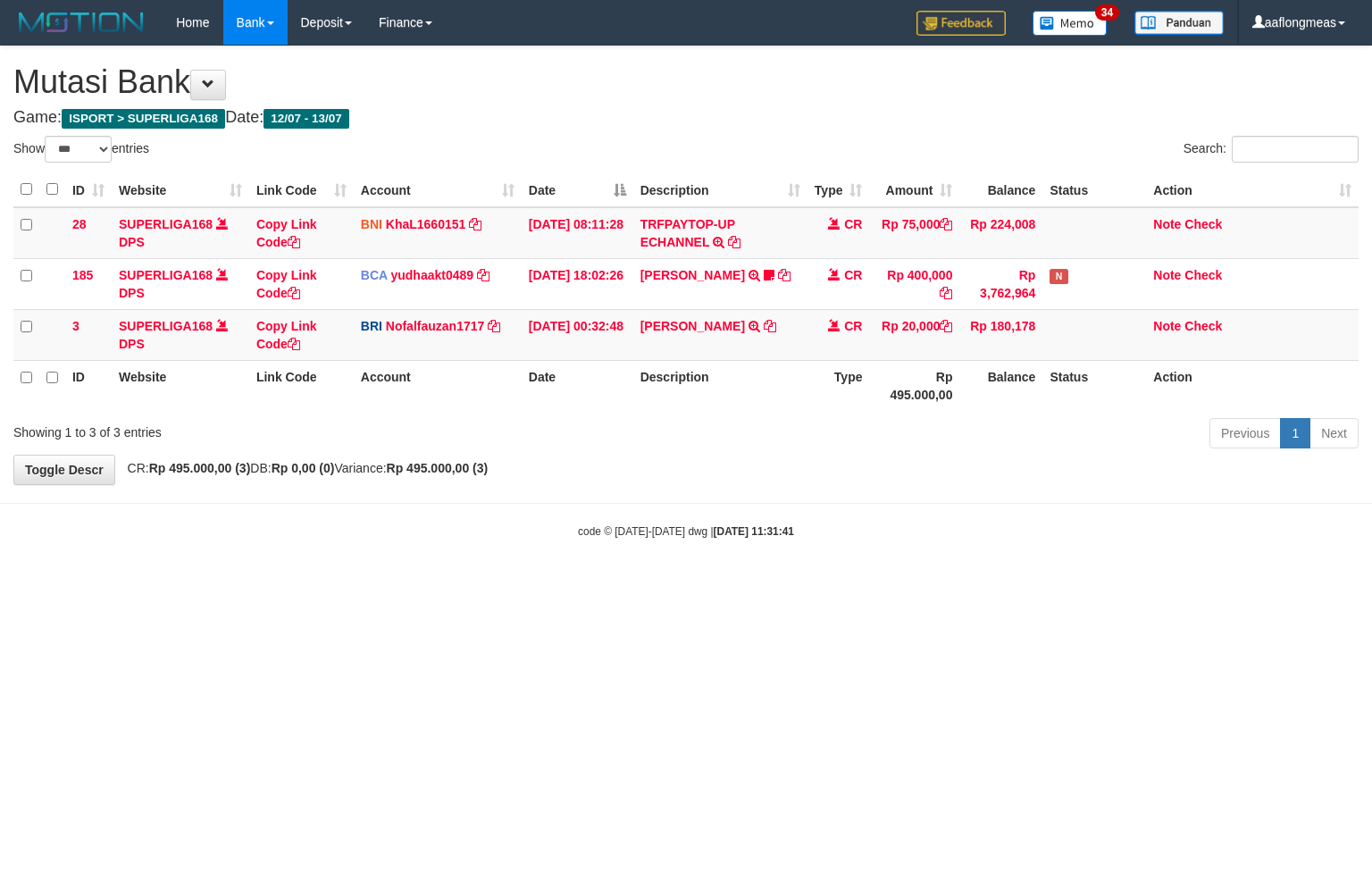 scroll, scrollTop: 0, scrollLeft: 0, axis: both 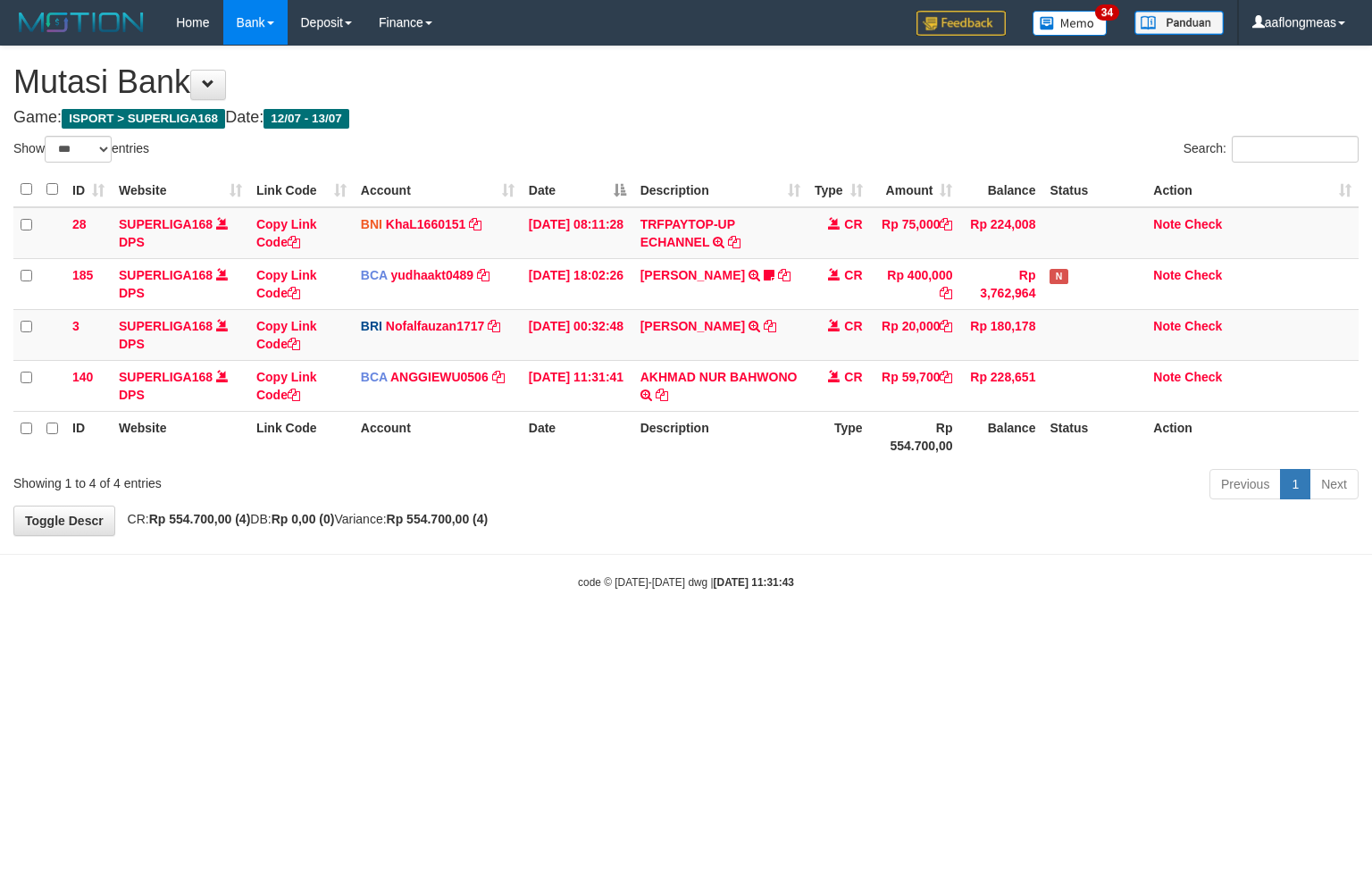 select on "***" 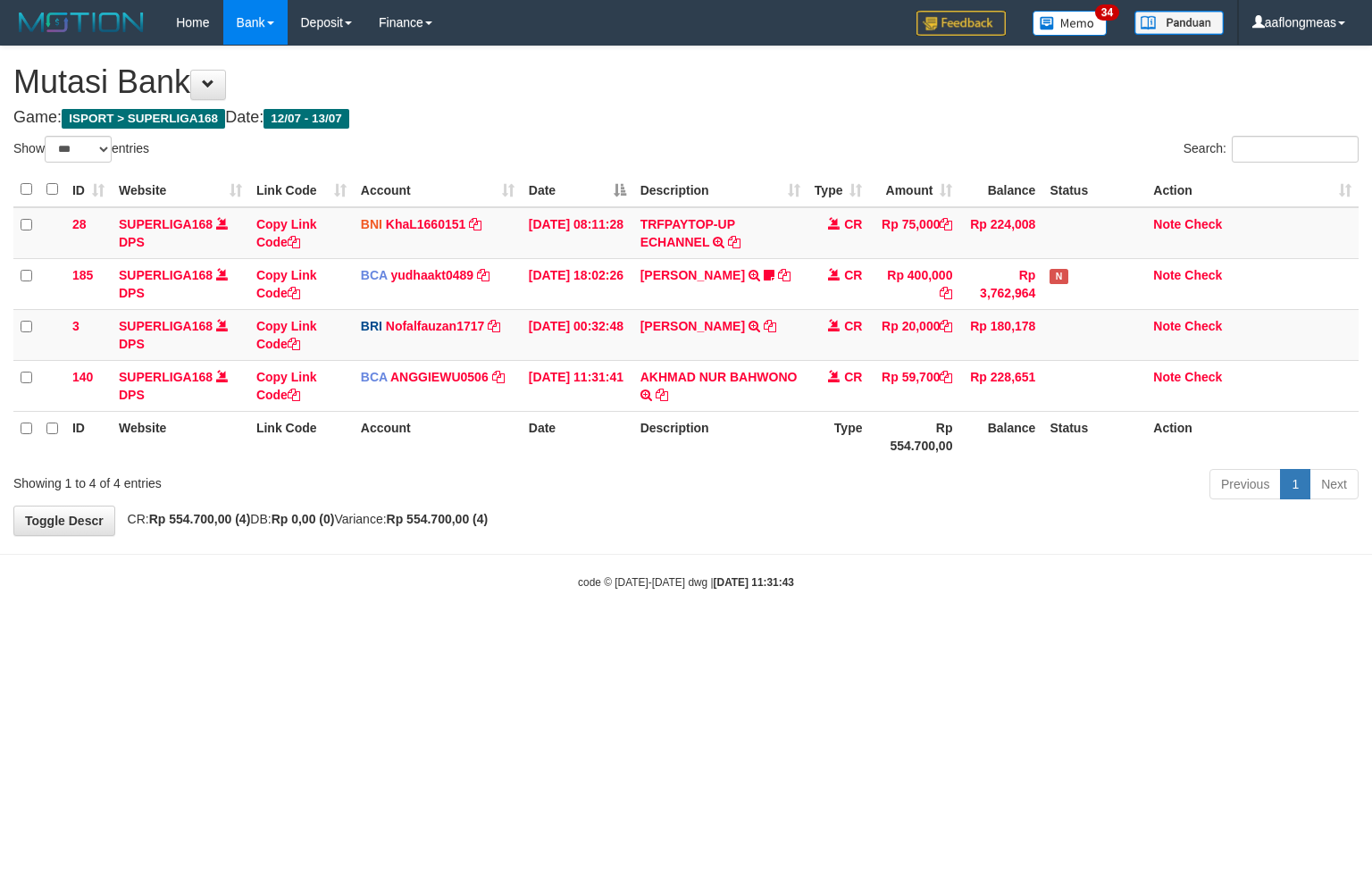 scroll, scrollTop: 0, scrollLeft: 0, axis: both 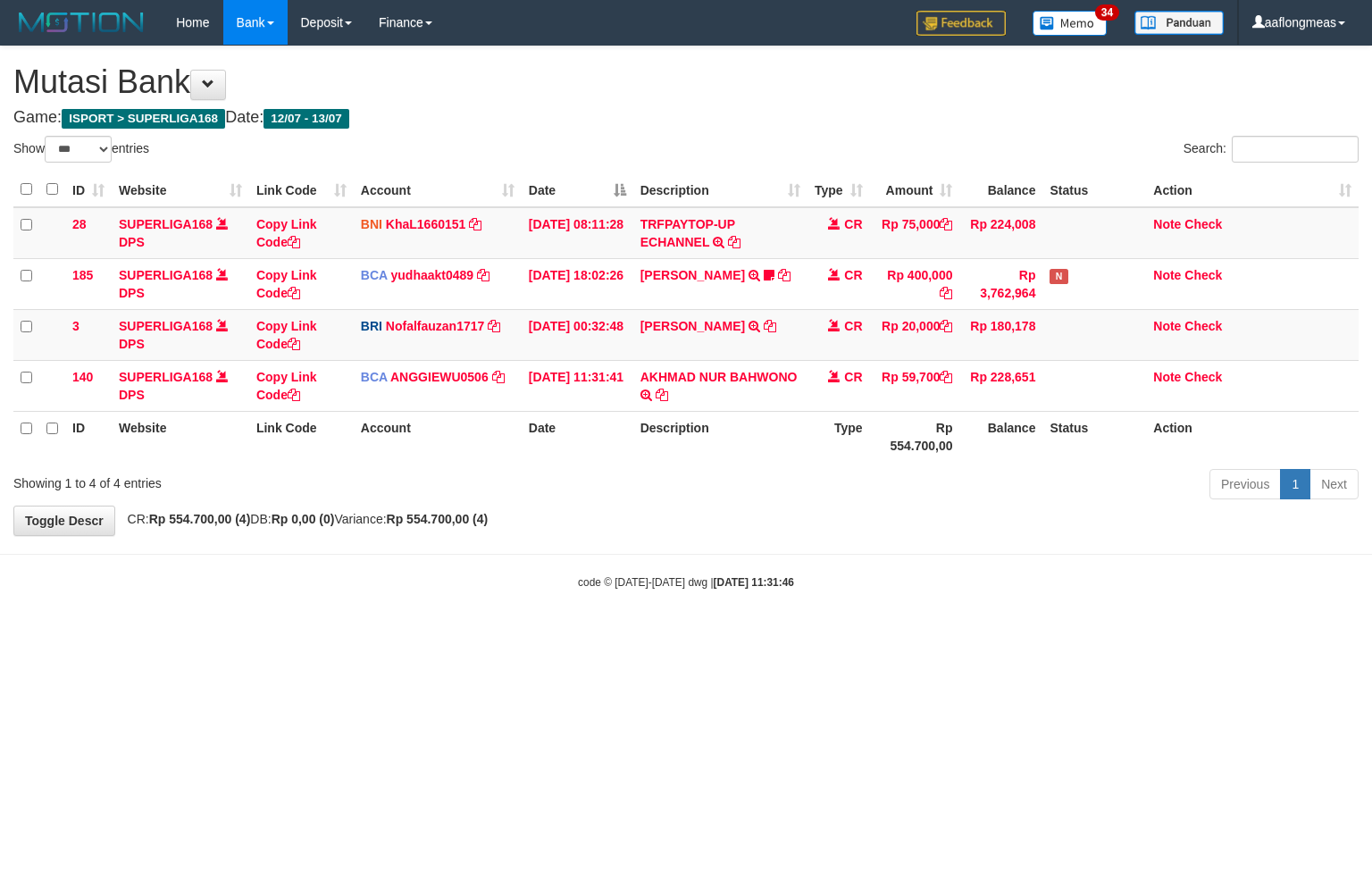 select on "***" 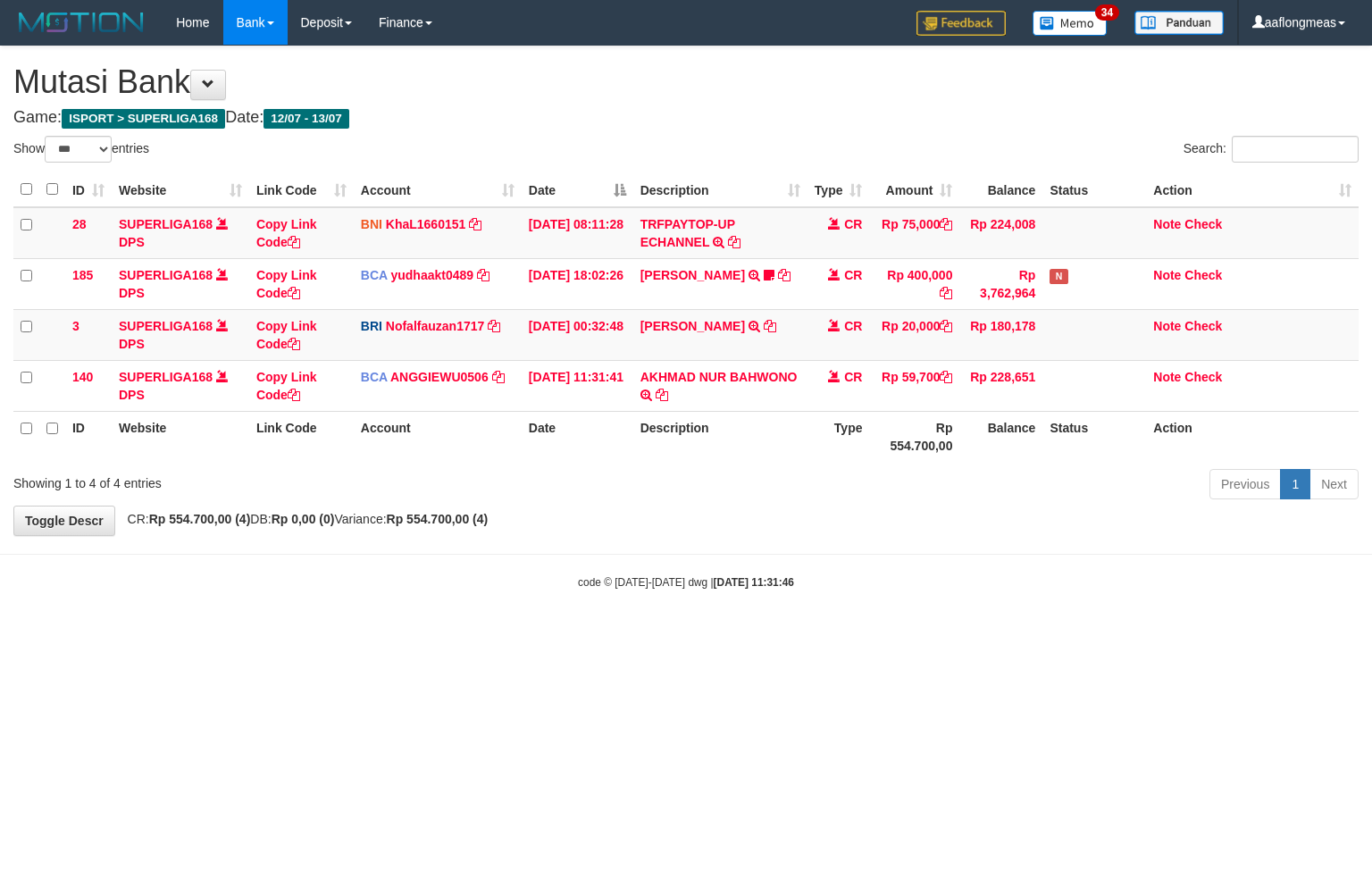 scroll, scrollTop: 0, scrollLeft: 0, axis: both 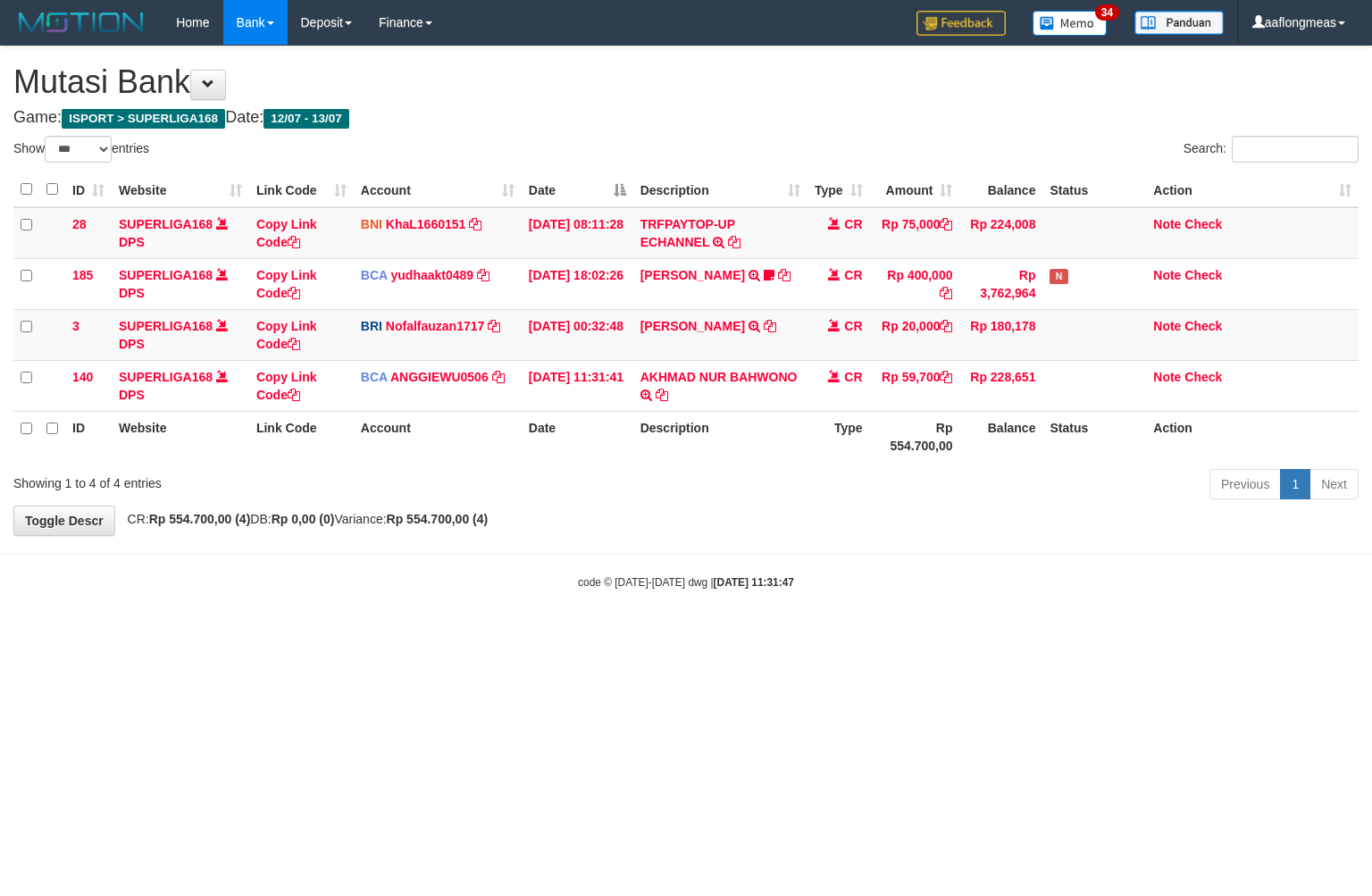 select on "***" 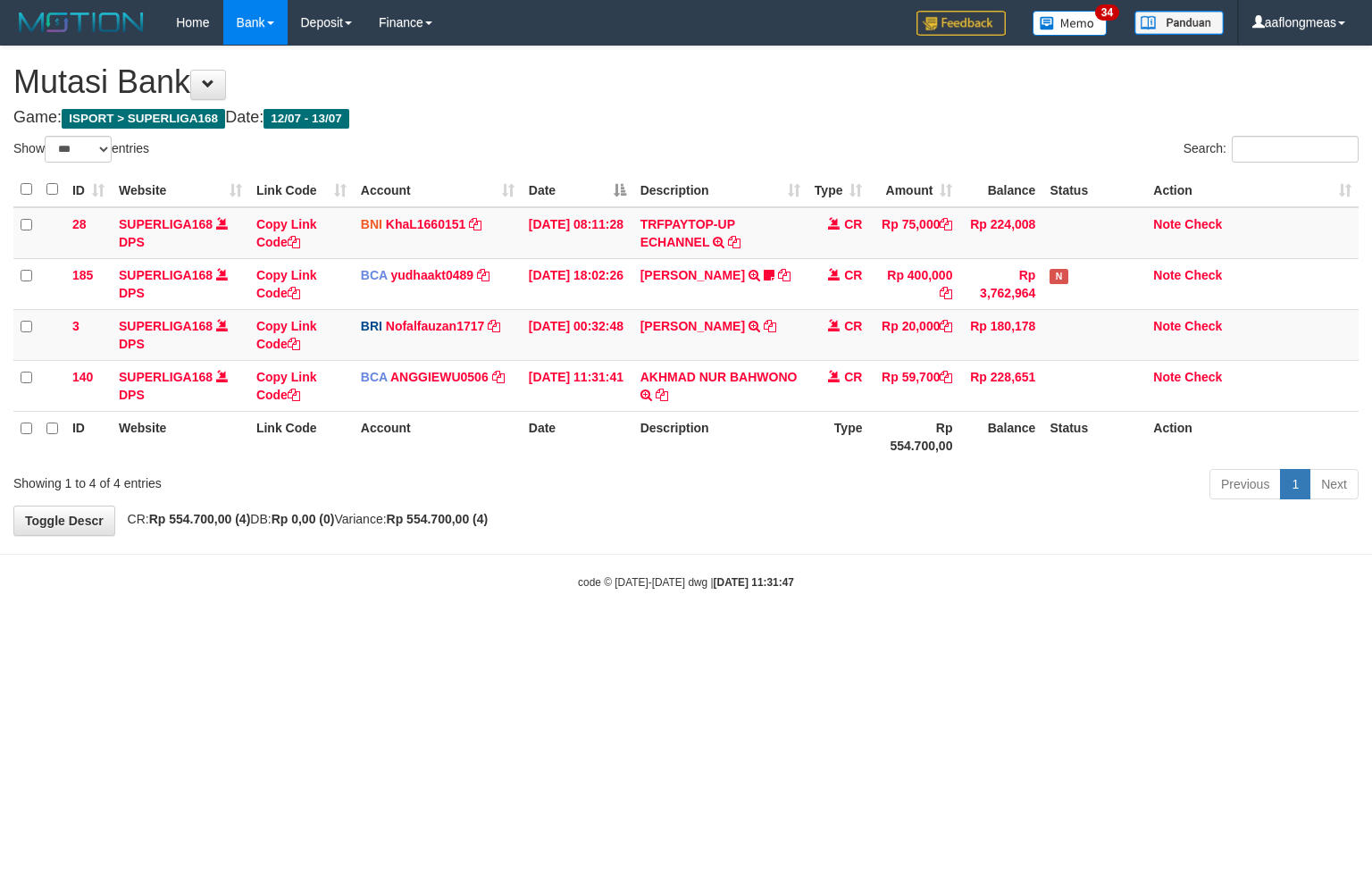 scroll, scrollTop: 0, scrollLeft: 0, axis: both 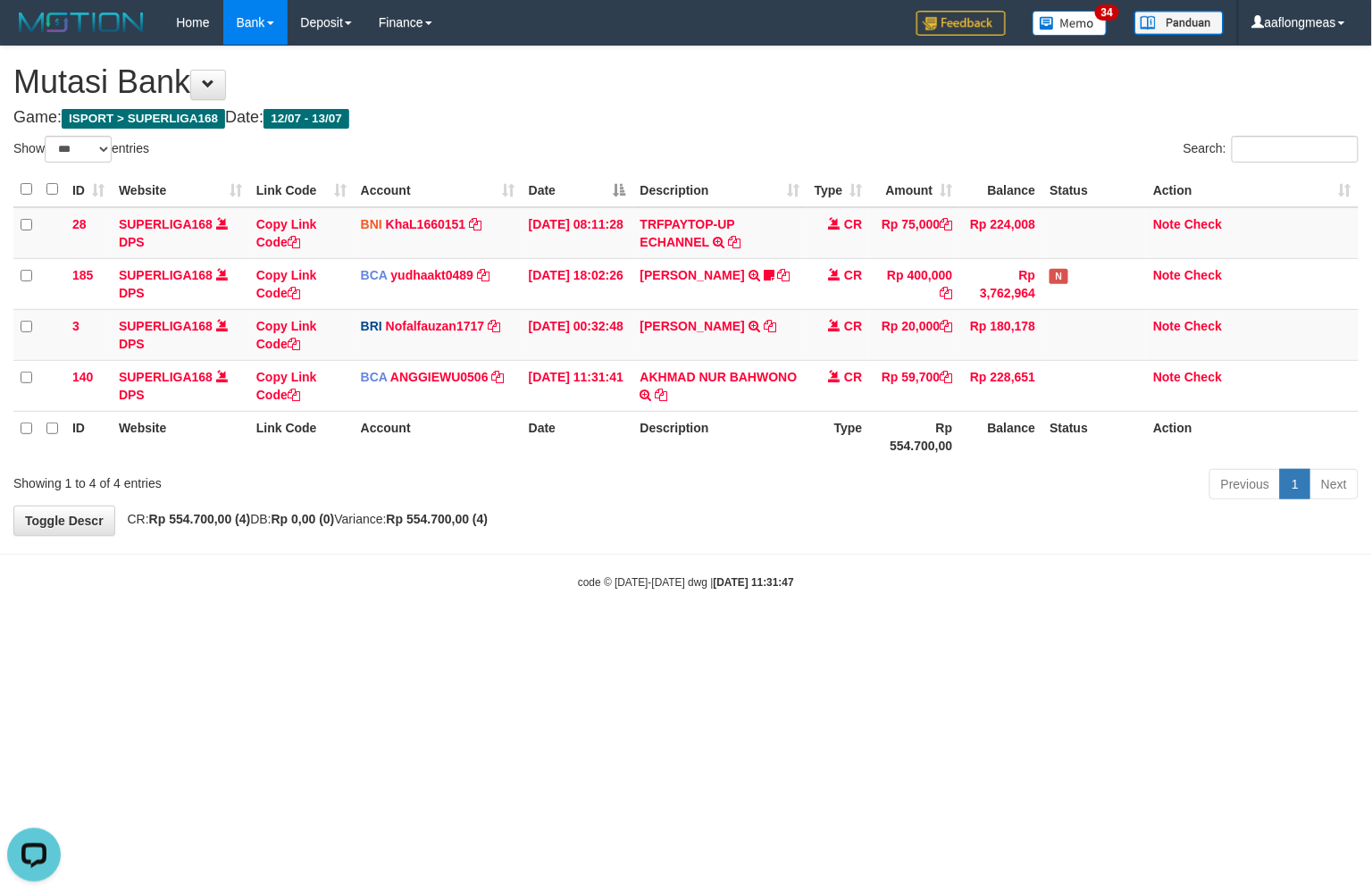 click on "**********" at bounding box center (686, 290) 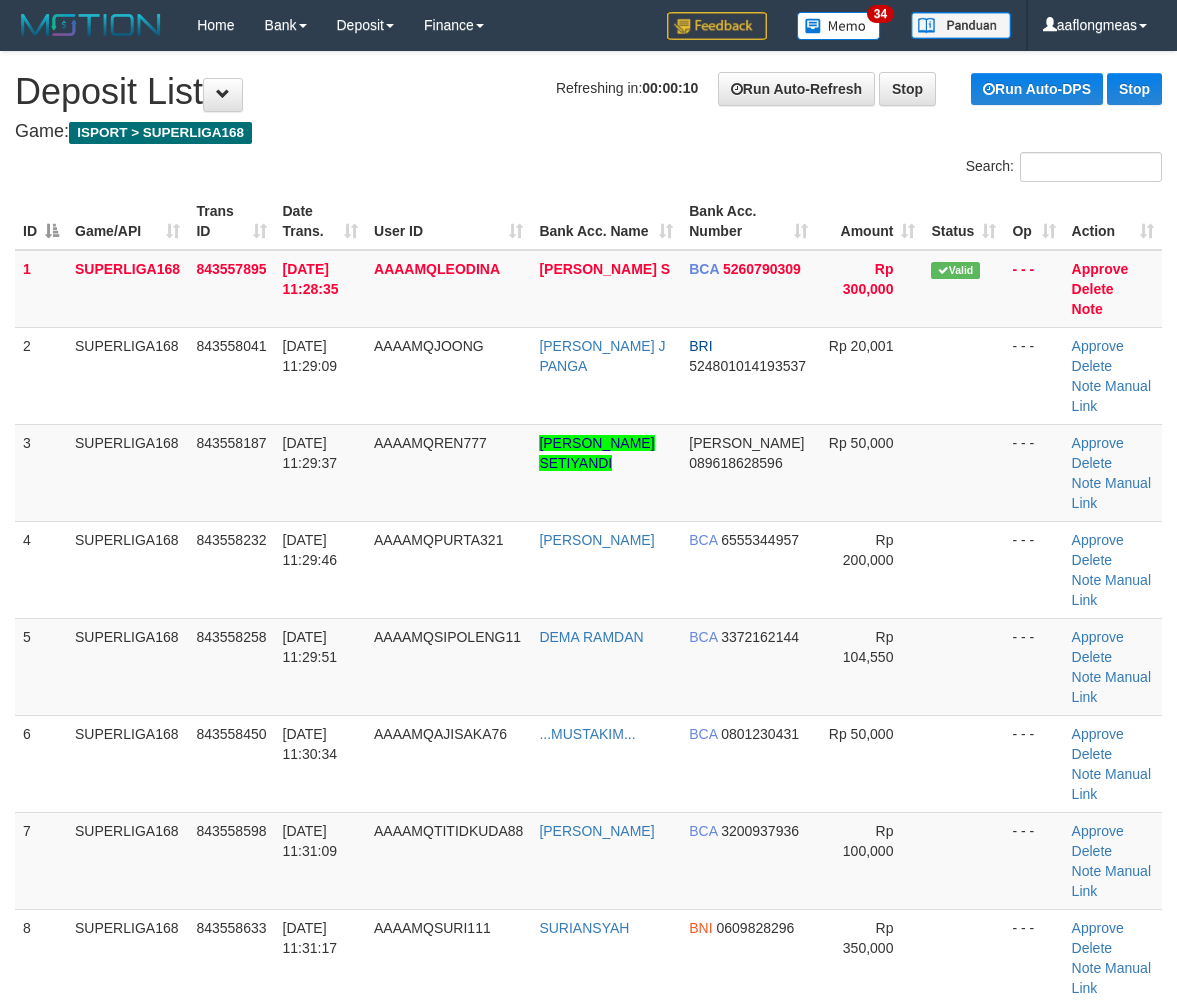 scroll, scrollTop: 0, scrollLeft: 0, axis: both 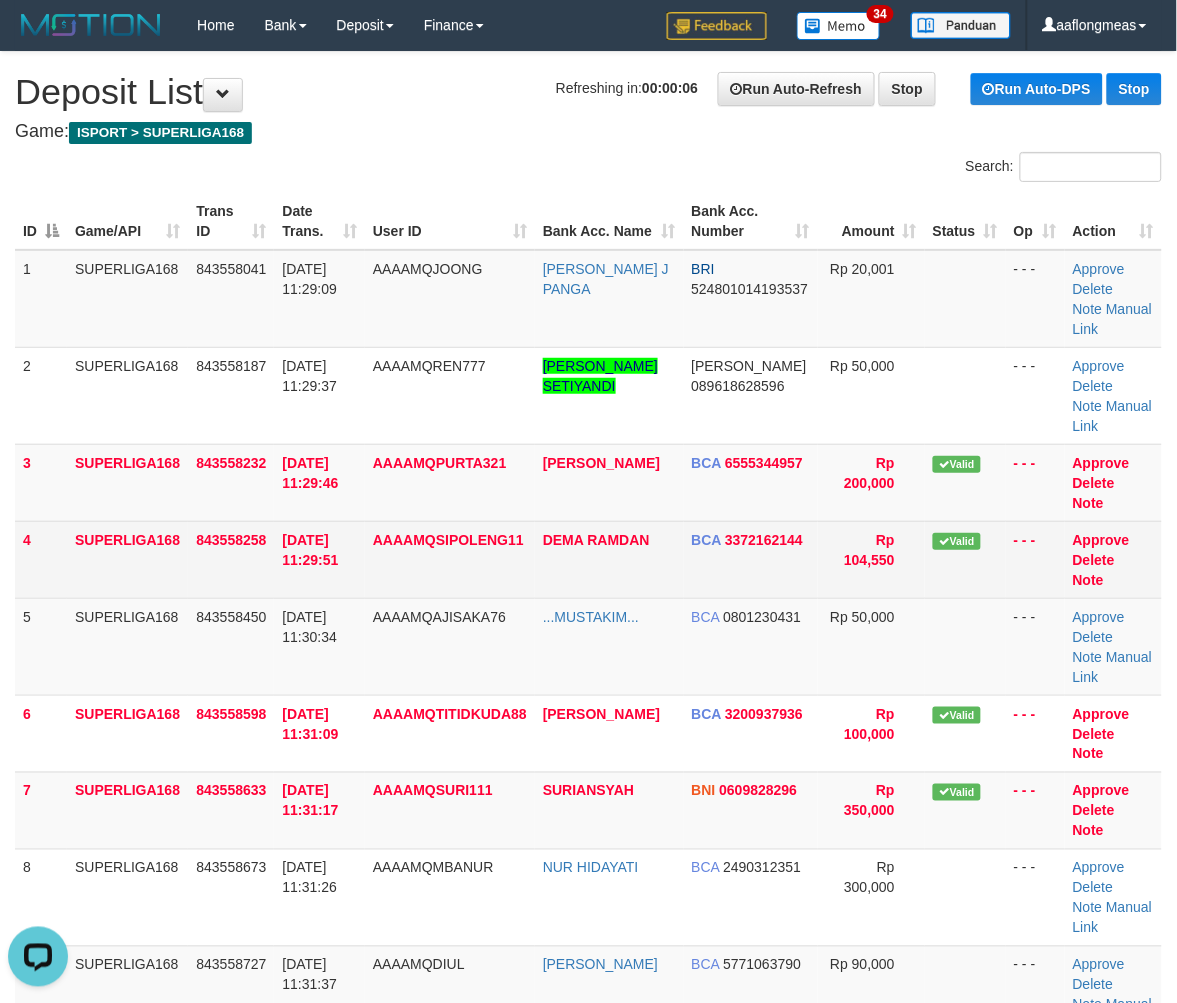 click on "Valid" at bounding box center [965, 559] 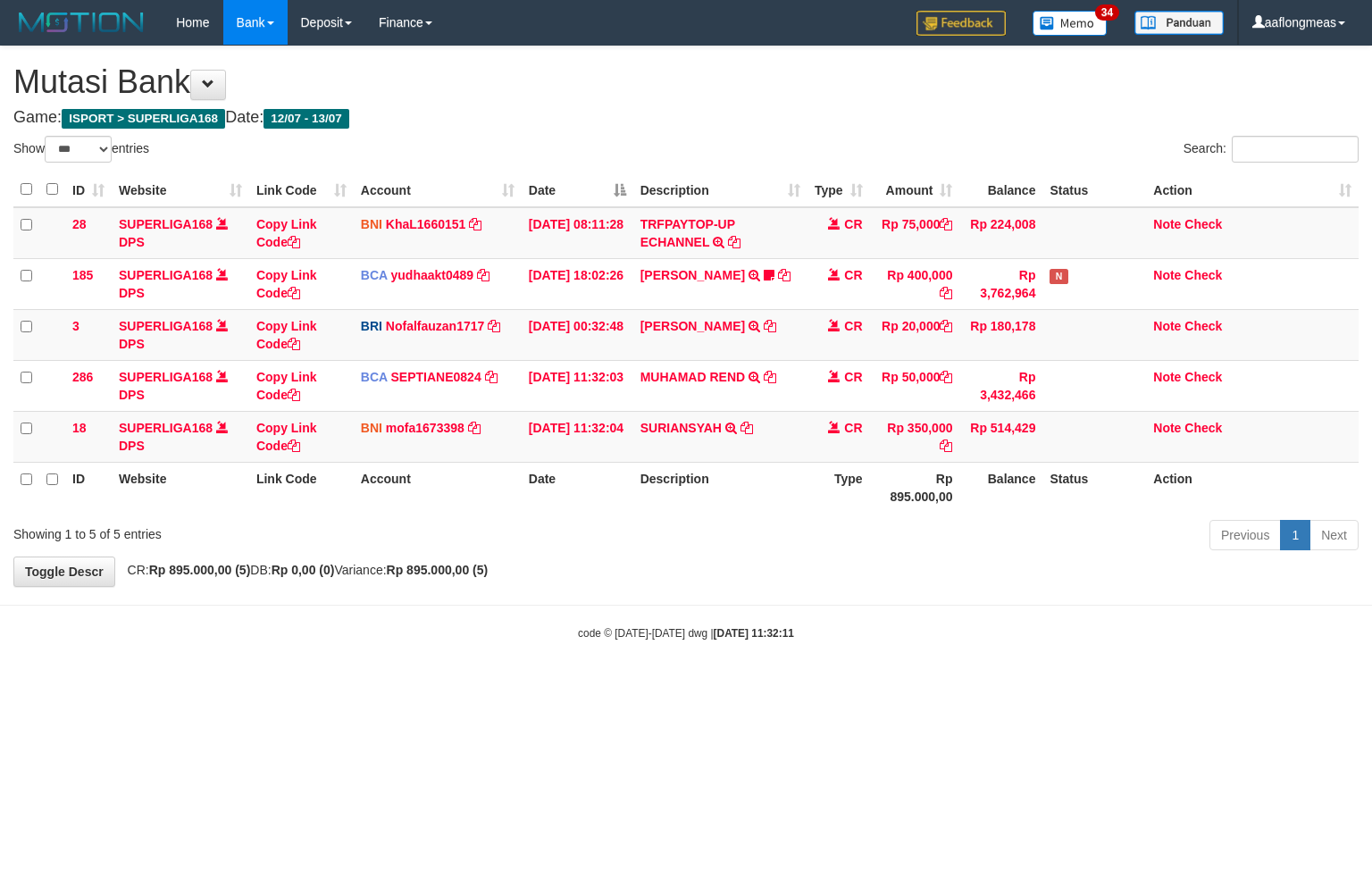 select on "***" 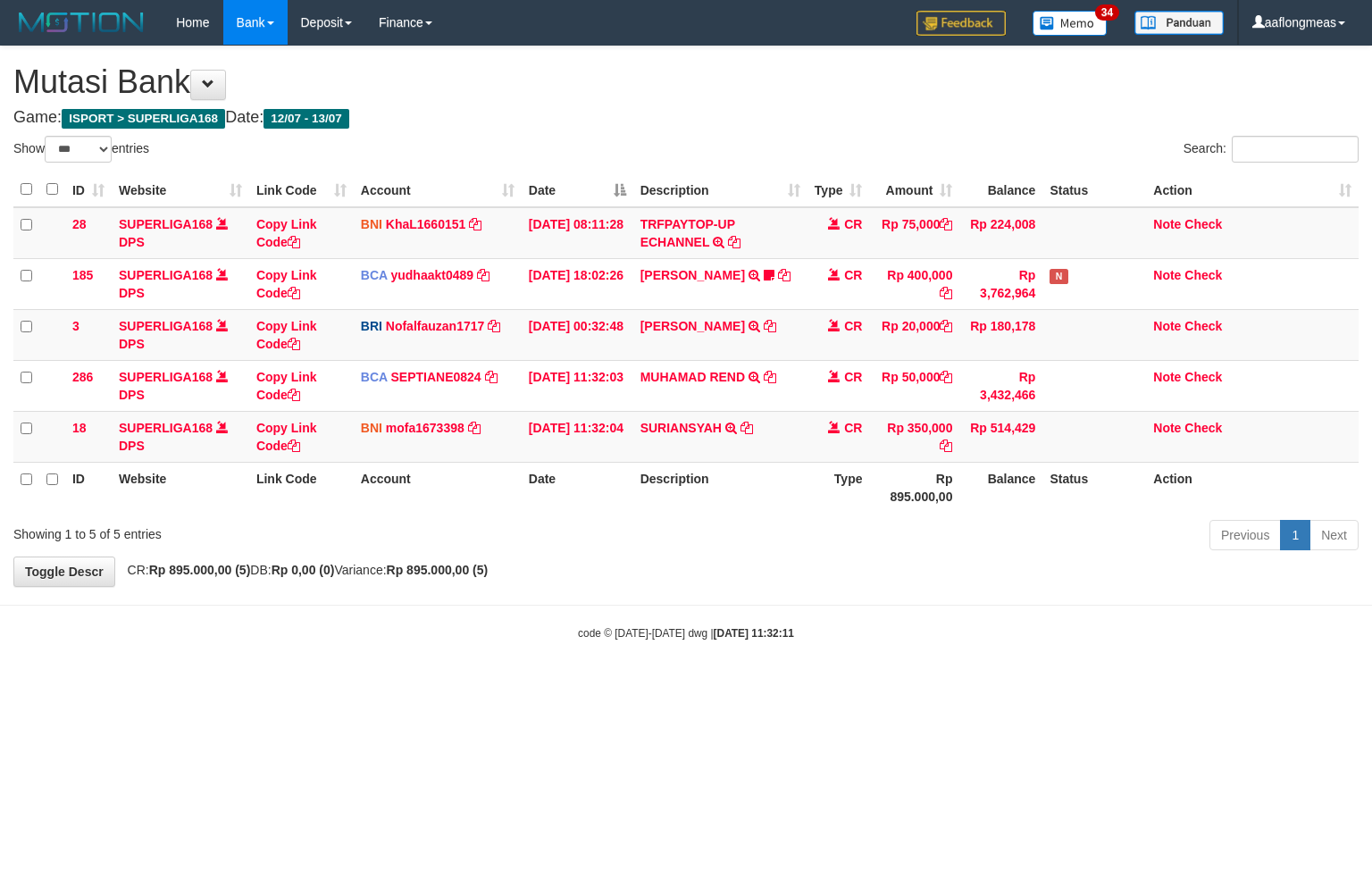 click on "ID Website Link Code Account Date Description Type Amount Balance Status Action
28
SUPERLIGA168    DPS
Copy Link Code
BNI
KhaL1660151
DPS
KHEIR TSAR MUHAMMAD ALI
mutasi_20250712_4651 | 28
mutasi_20250712_4651 | 28
12/07/2025 08:11:28
TRFPAYTOP-UP ECHANNEL         TRF/PAY/TOP-UP ECHANNEL
CR
Rp 75,000
Rp 224,008
Note
Check
185
SUPERLIGA168    DPS
Copy Link Code
BCA
yudhaakt0489
DPS
YUDHA AKTARIANTO" at bounding box center [686, 342] 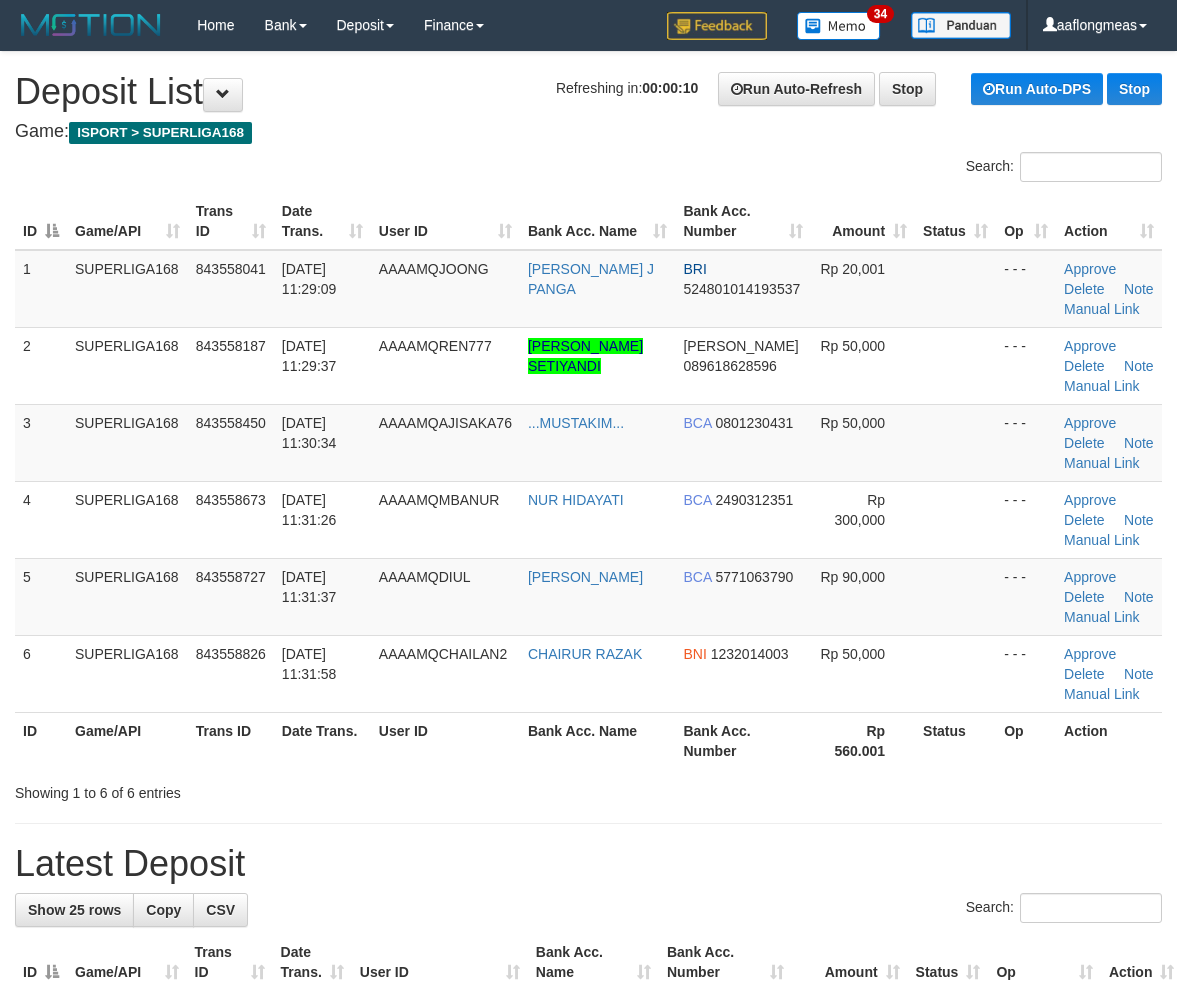 scroll, scrollTop: 0, scrollLeft: 0, axis: both 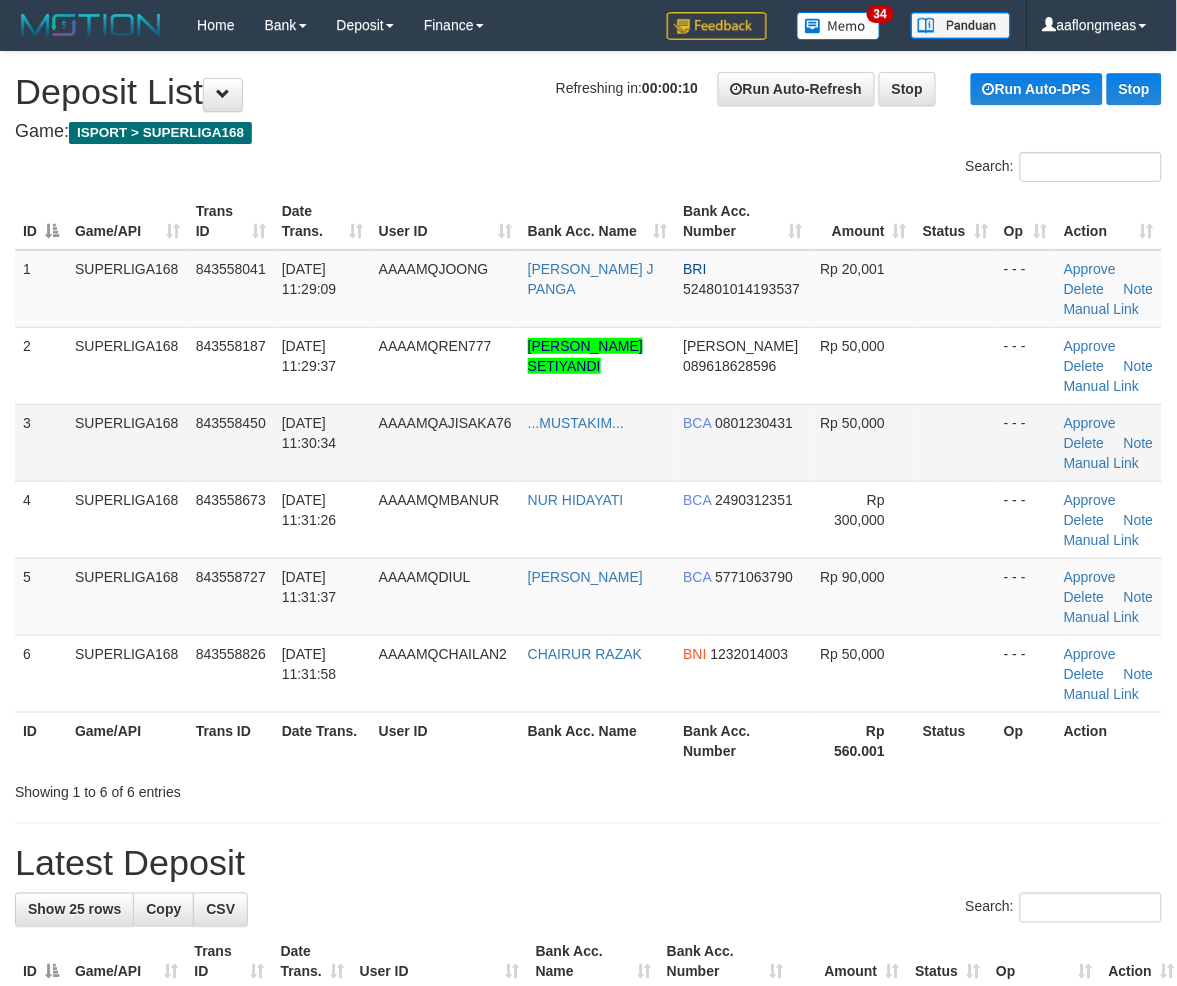 drag, startPoint x: 0, startPoint y: 0, endPoint x: 930, endPoint y: 405, distance: 1014.3594 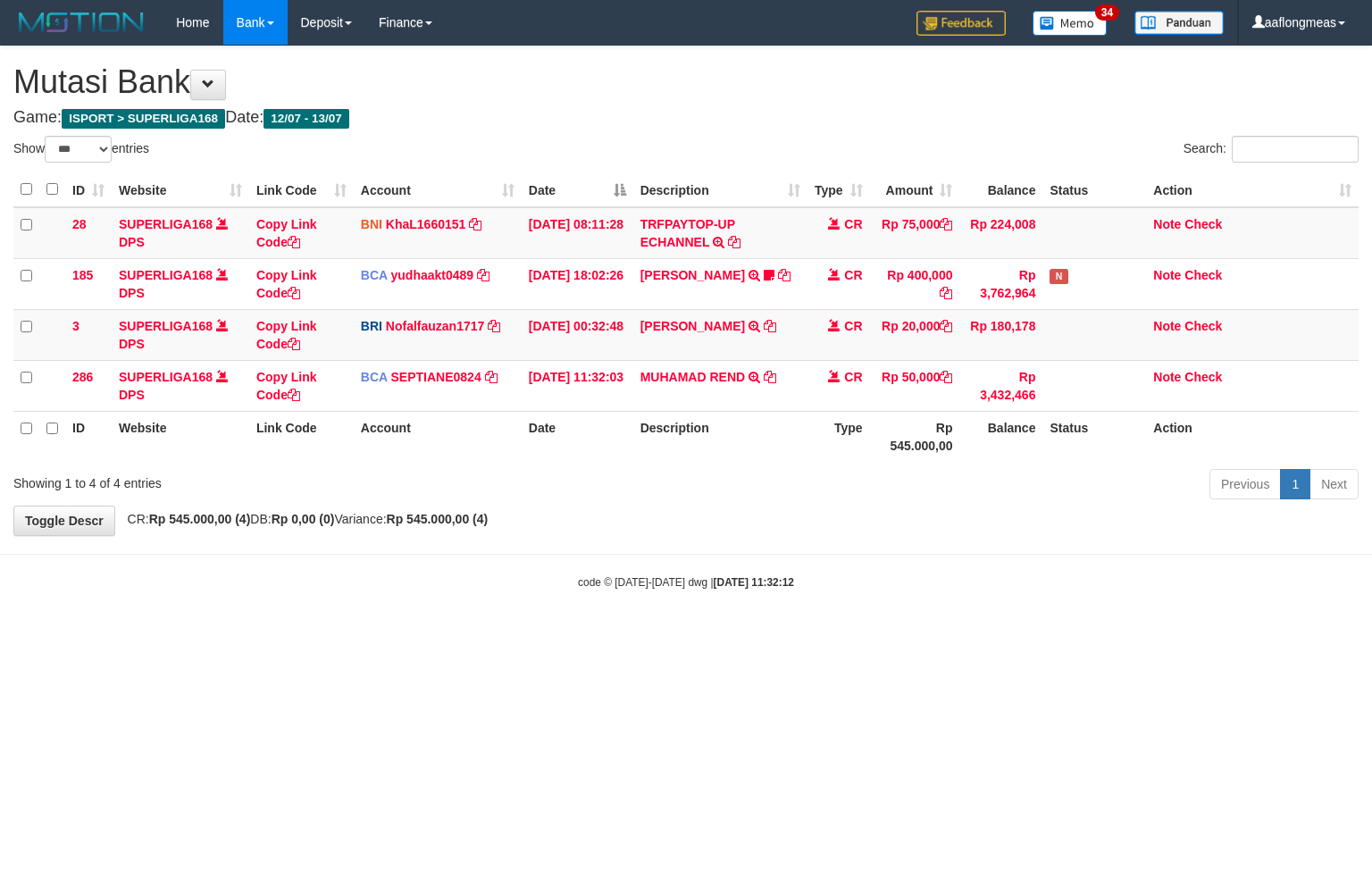 select on "***" 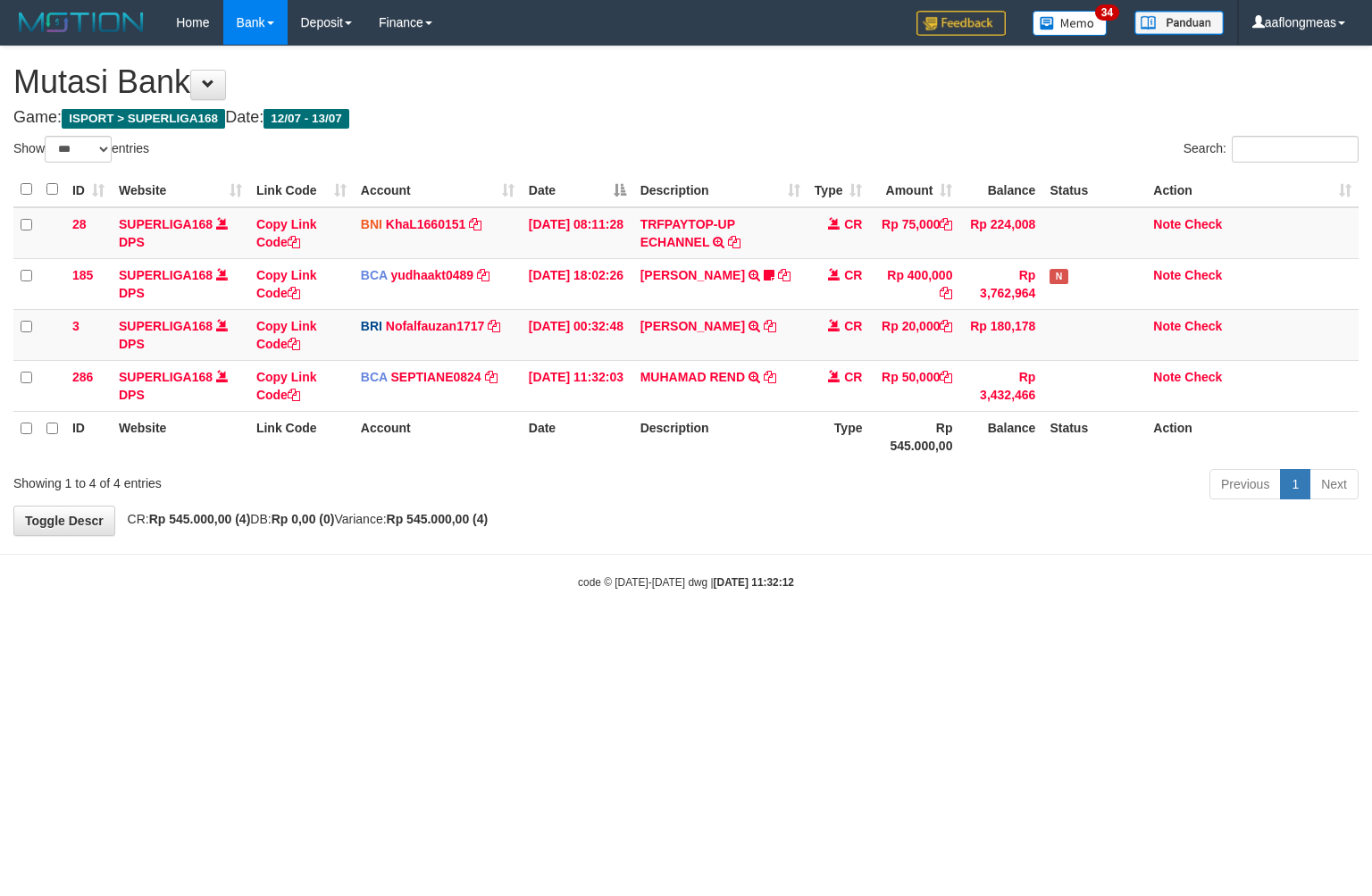 scroll, scrollTop: 0, scrollLeft: 0, axis: both 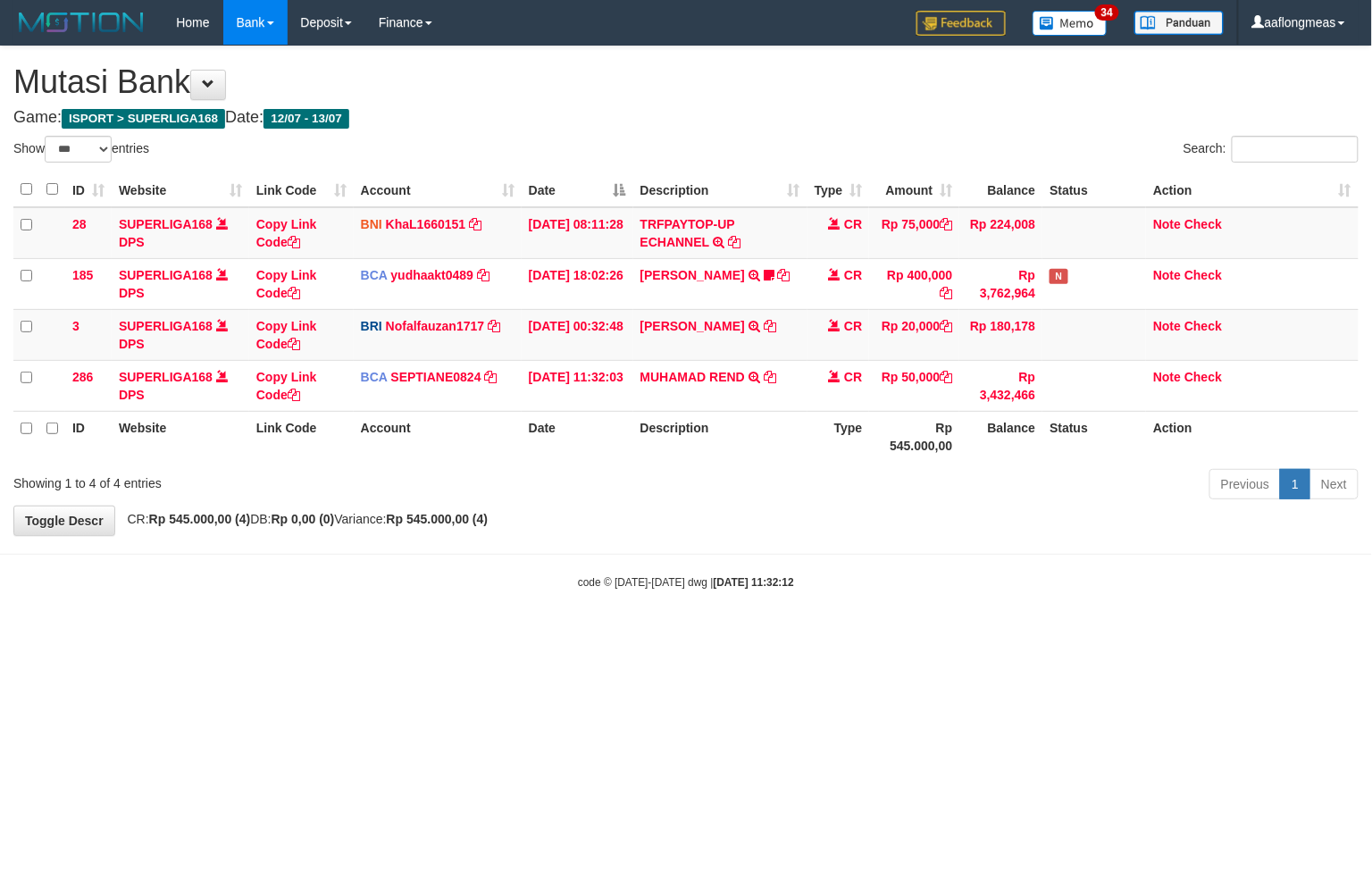 click on "Previous 1 Next" at bounding box center [972, 486] 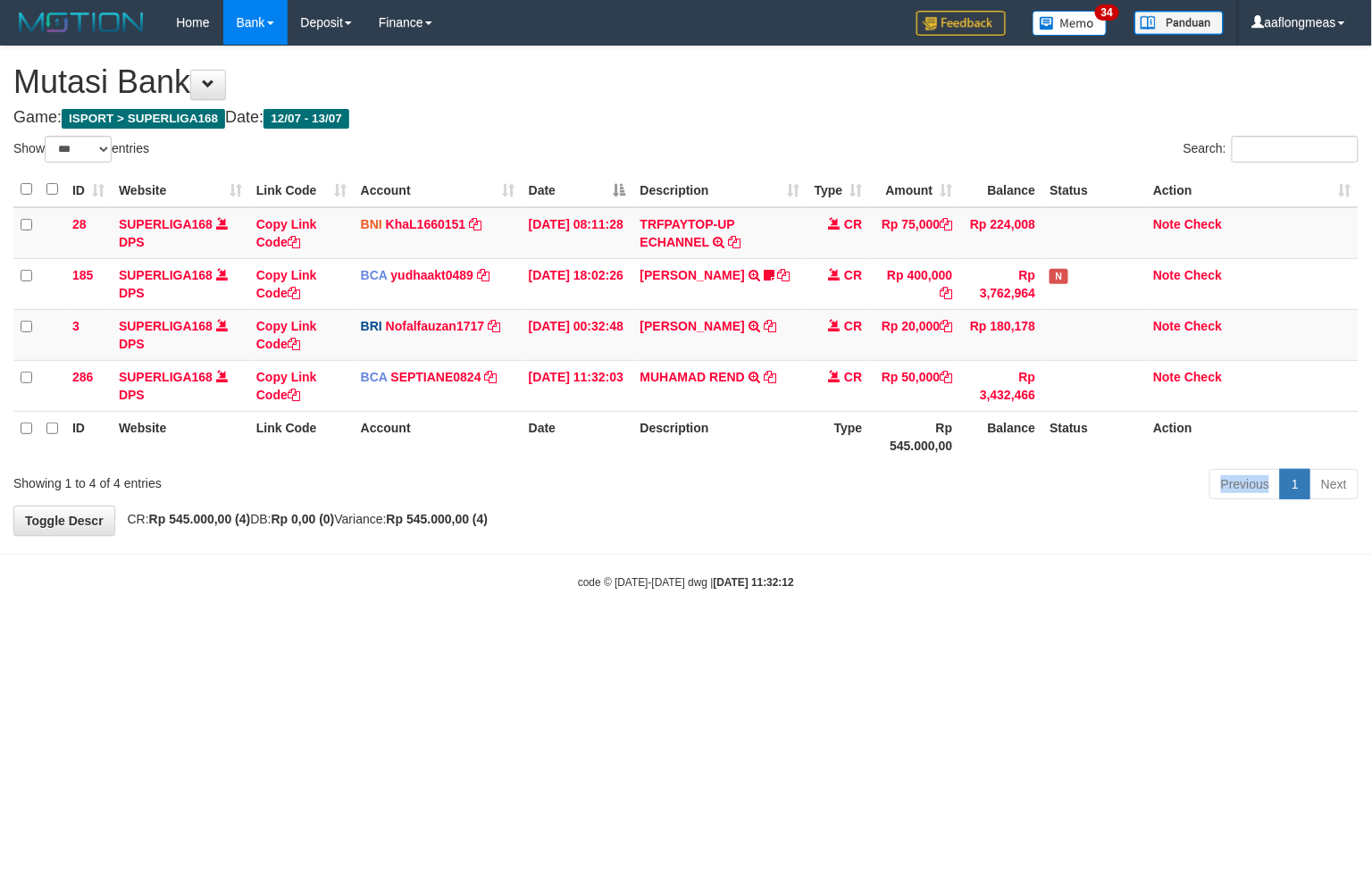 click on "Previous 1 Next" at bounding box center (972, 486) 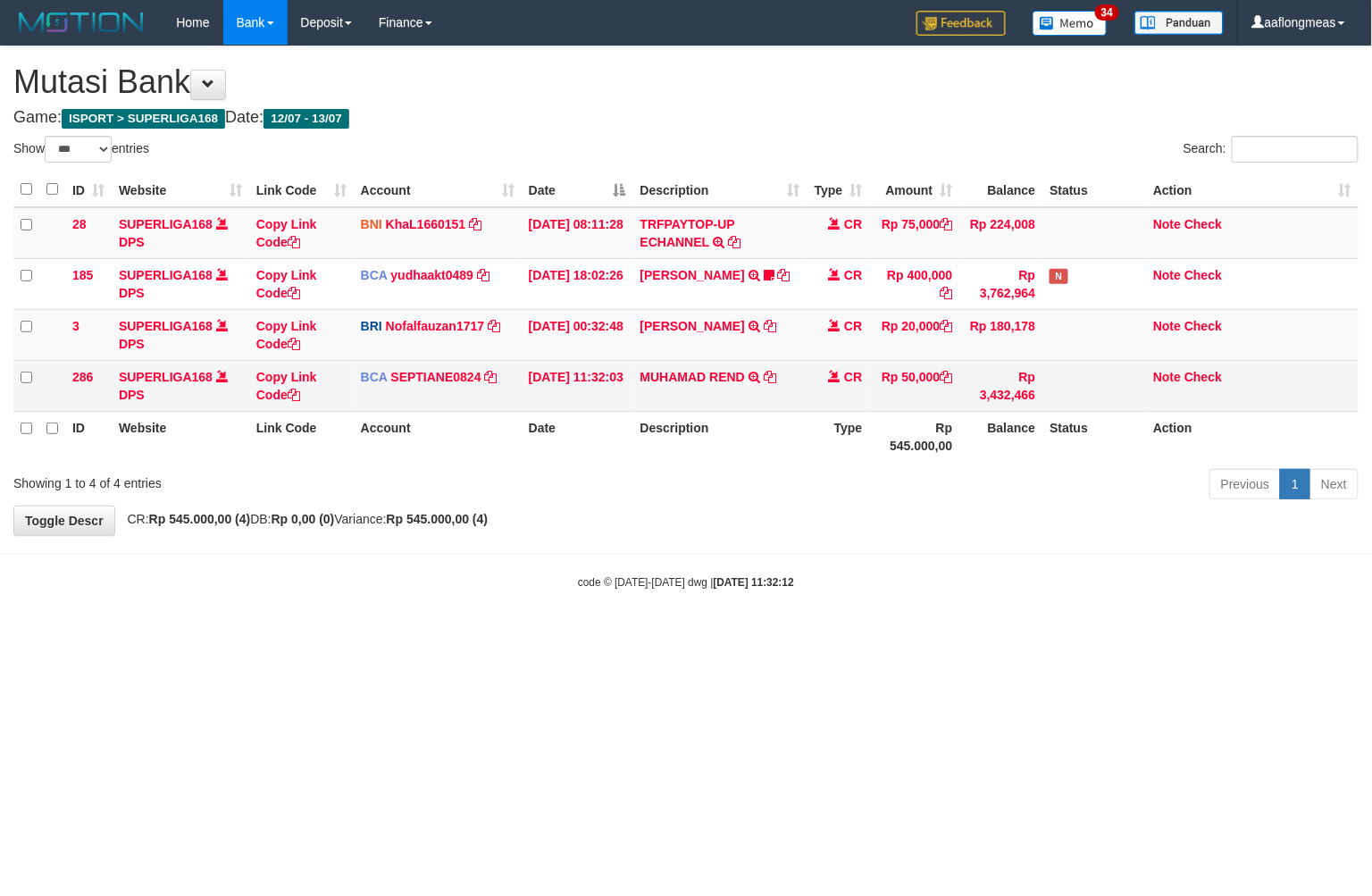 click on "MUHAMAD REND         TRSF E-BANKING CR 1307/FTSCY/WS95051
50000.002025071366650468 TRFDN-MUHAMAD RENDESPAY DEBIT INDONE" at bounding box center (720, 385) 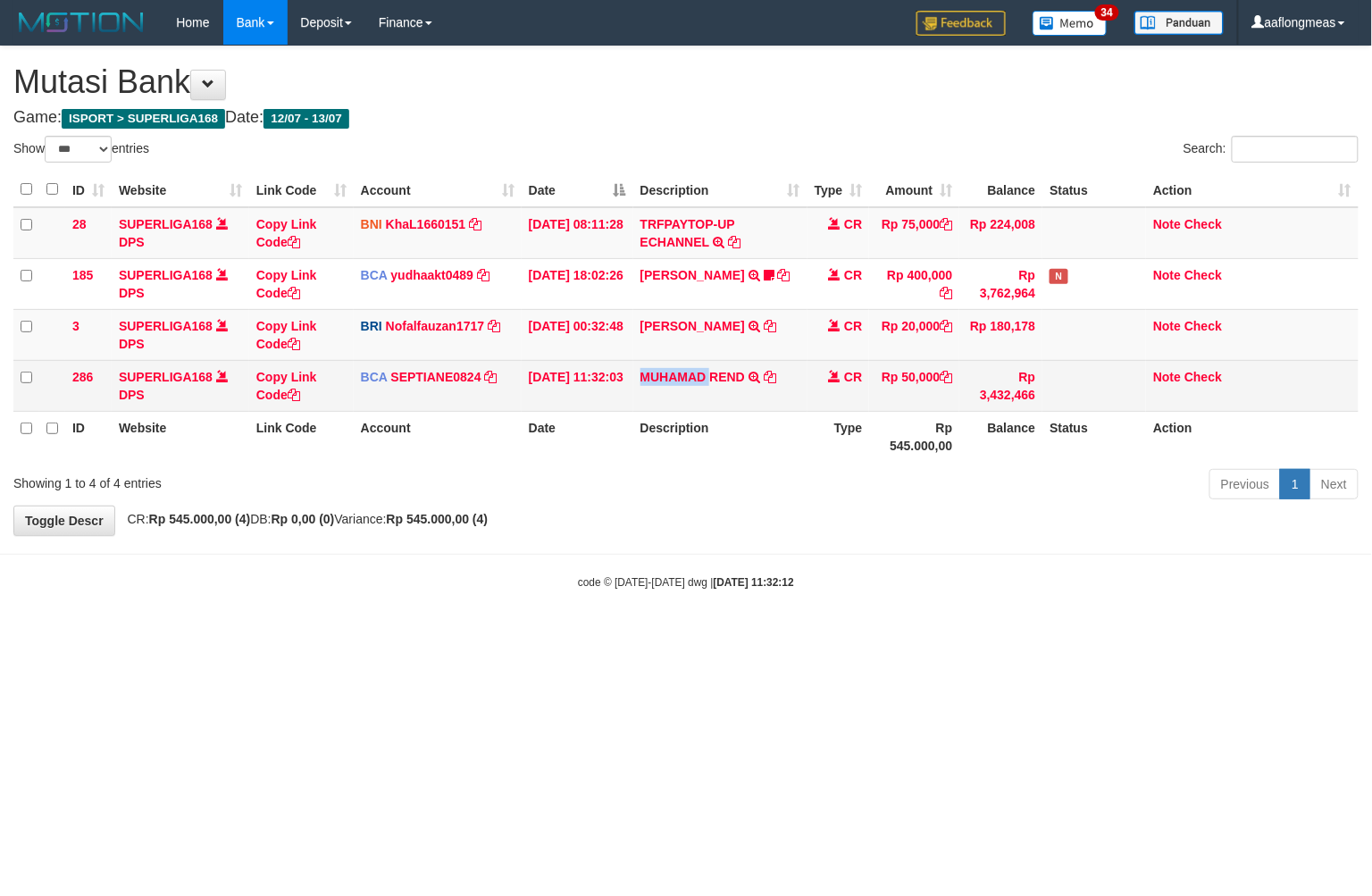 click on "MUHAMAD REND         TRSF E-BANKING CR 1307/FTSCY/WS95051
50000.002025071366650468 TRFDN-MUHAMAD RENDESPAY DEBIT INDONE" at bounding box center [720, 385] 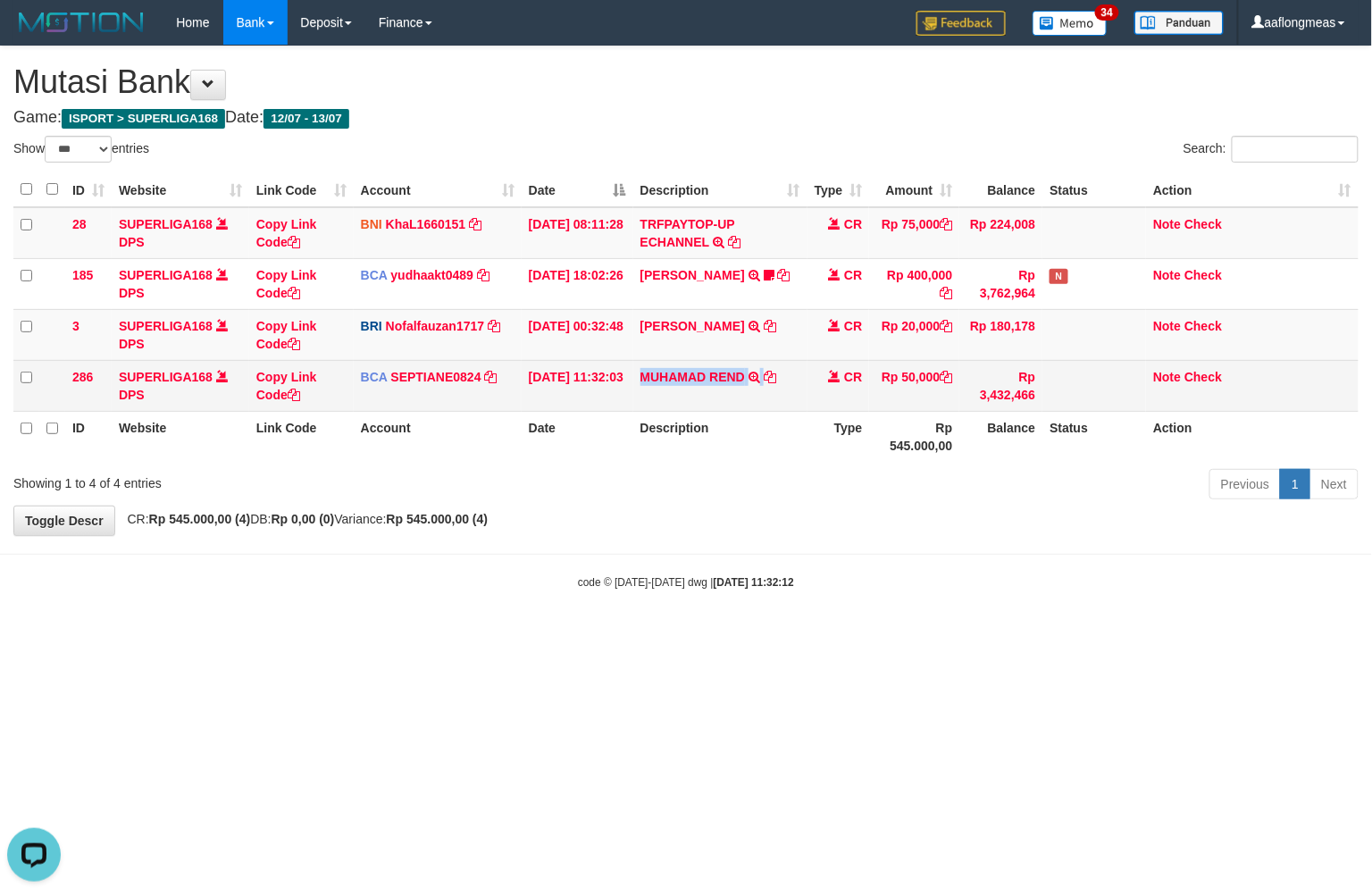 scroll, scrollTop: 0, scrollLeft: 0, axis: both 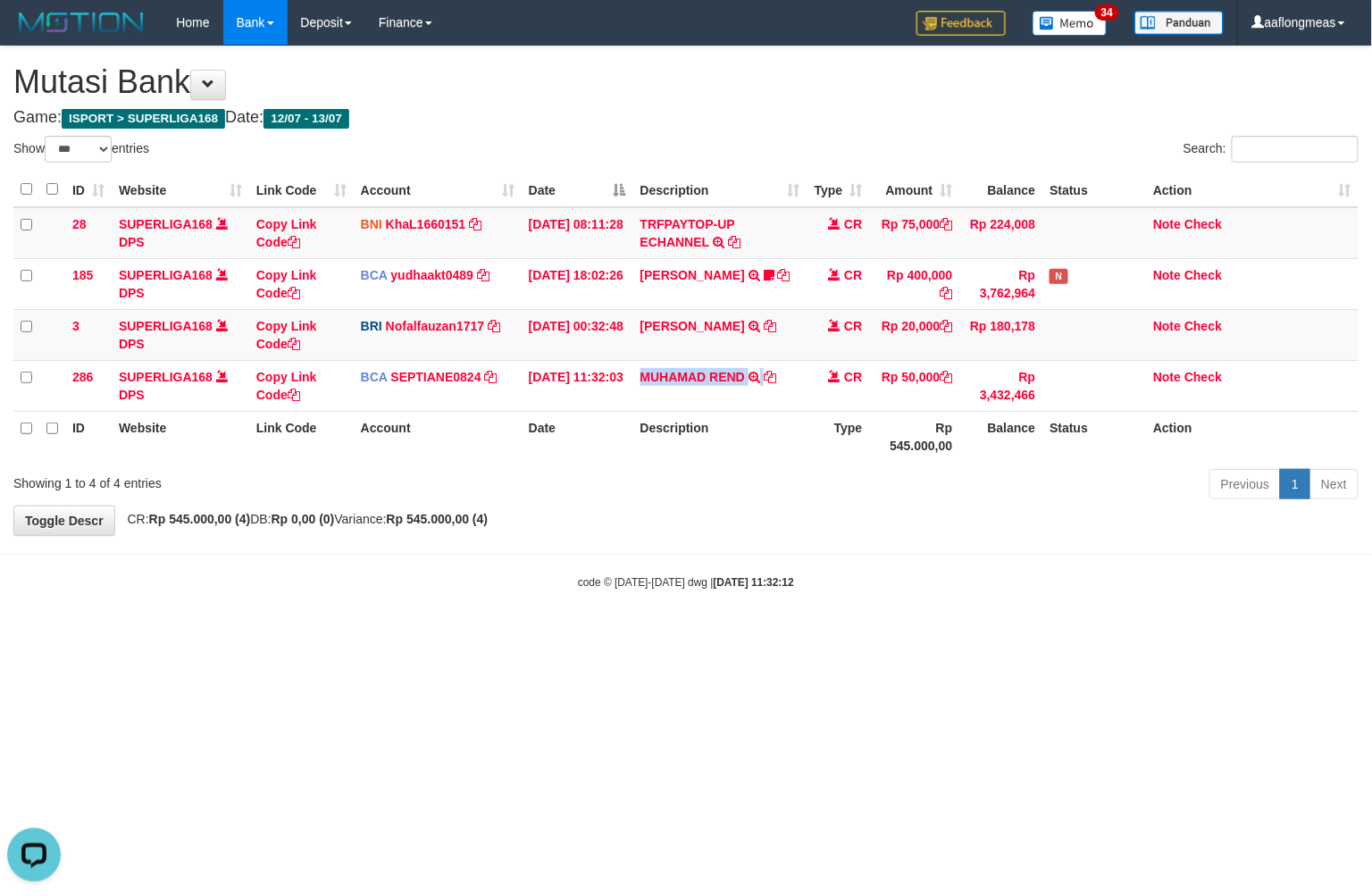 copy on "MUHAMAD REND" 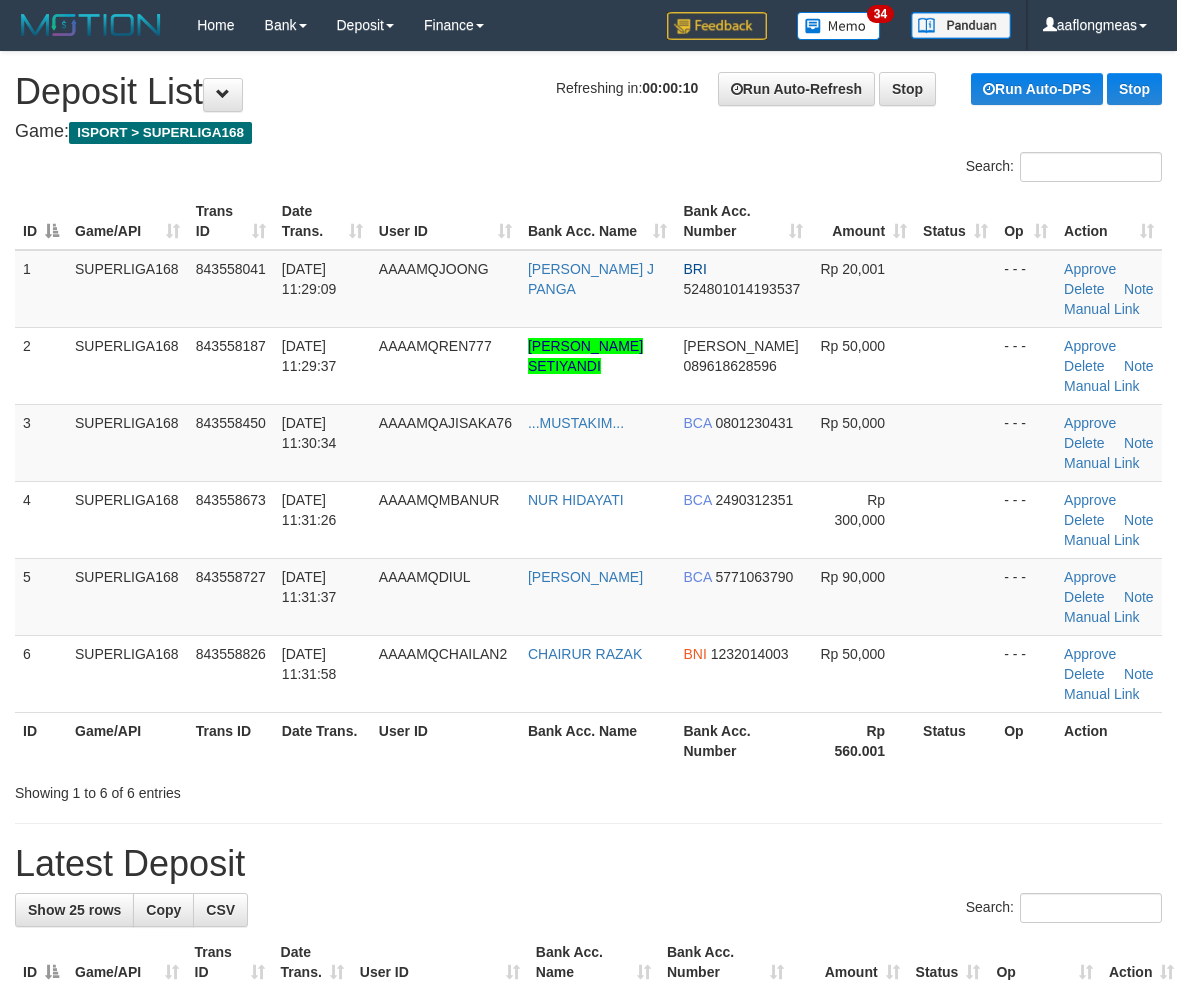 scroll, scrollTop: 0, scrollLeft: 0, axis: both 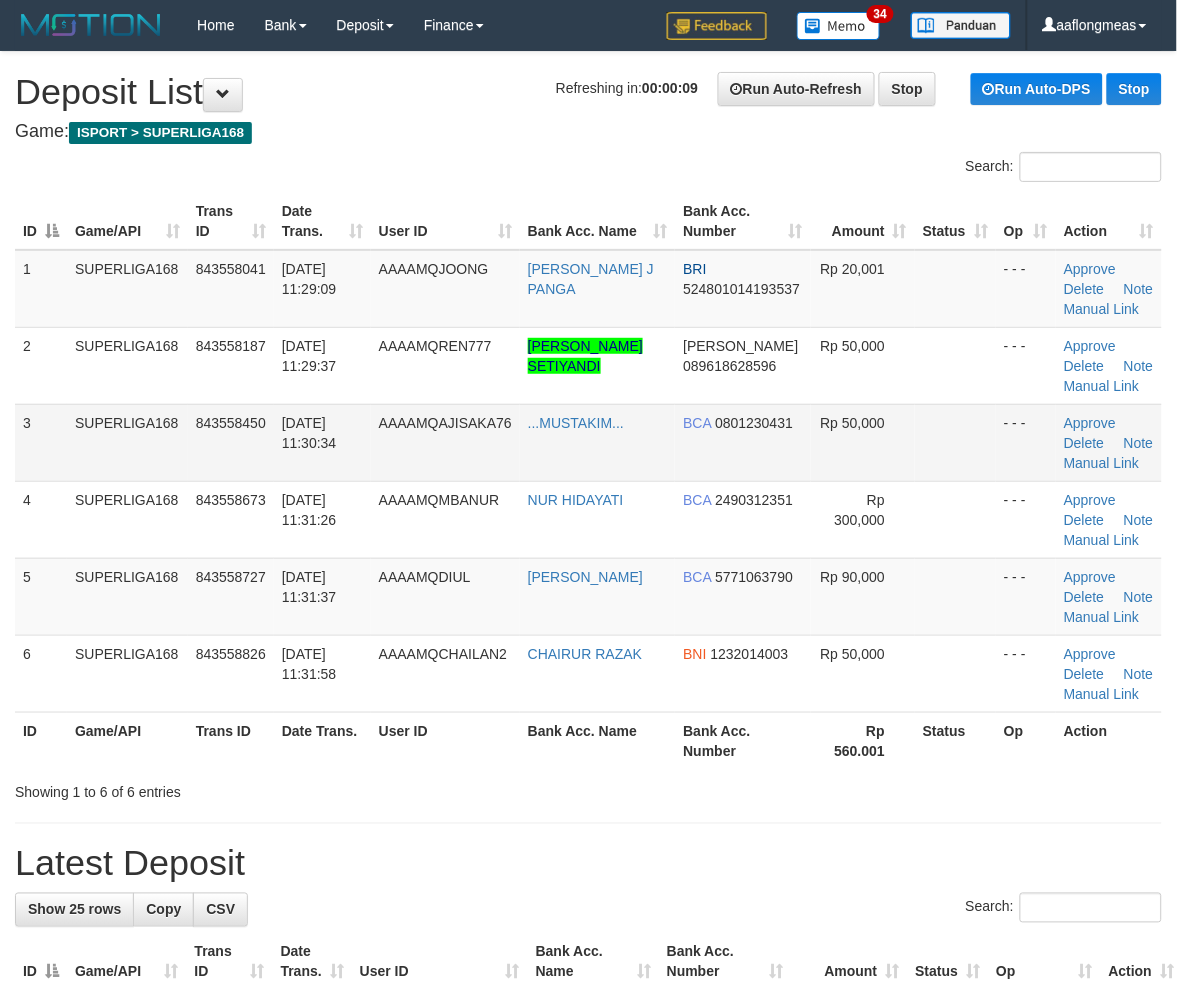 click at bounding box center (955, 442) 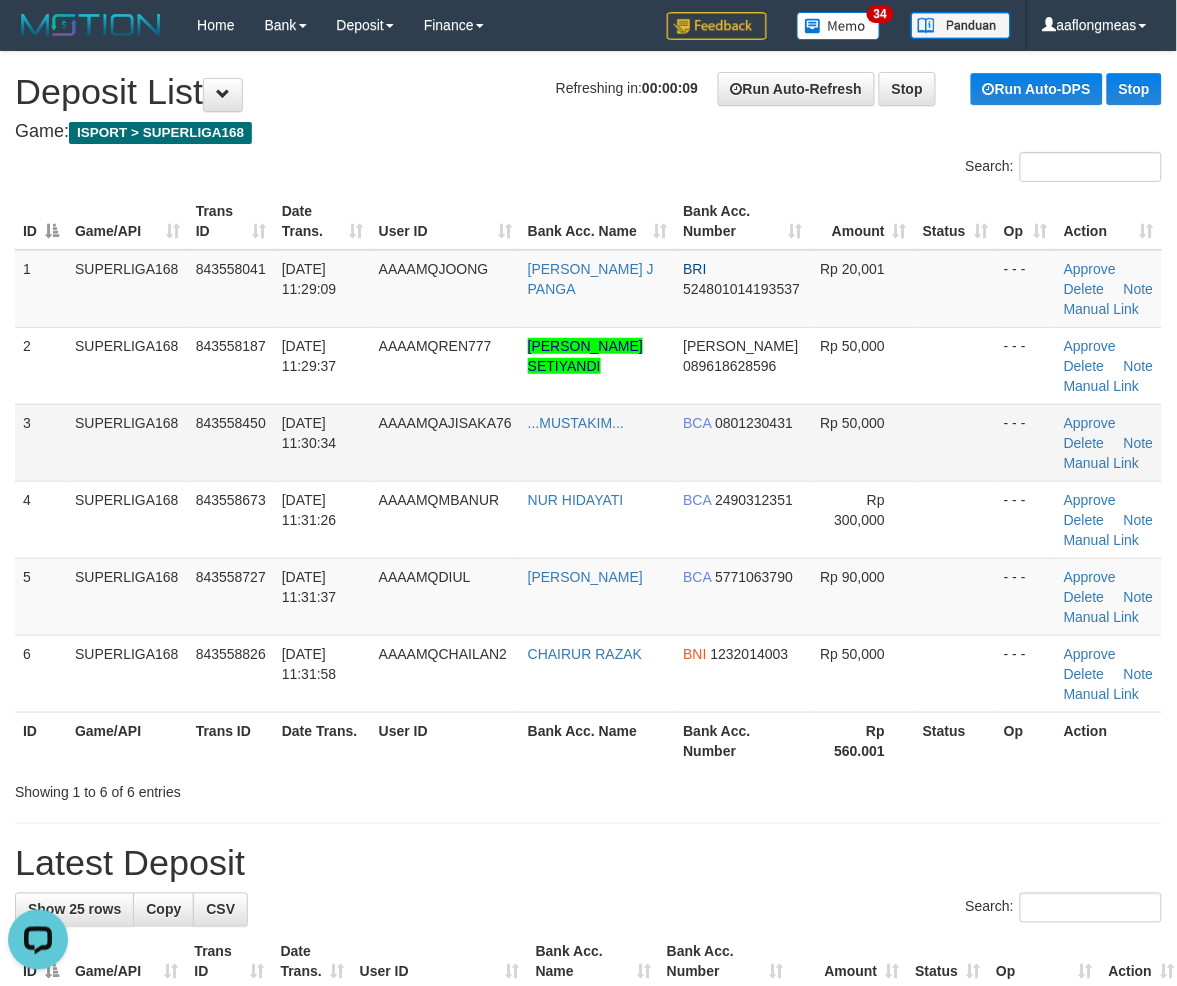 scroll, scrollTop: 0, scrollLeft: 0, axis: both 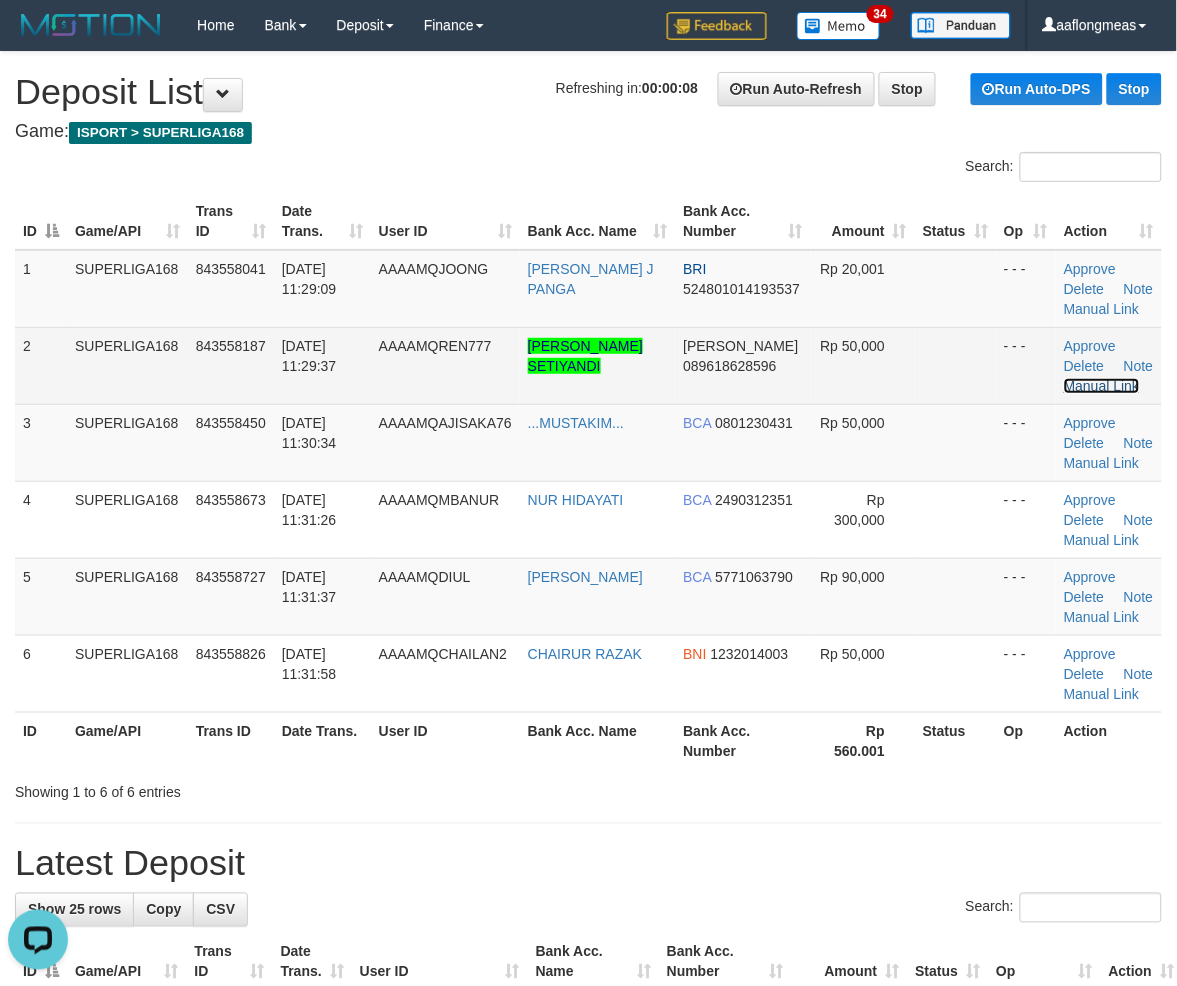 click on "Manual Link" at bounding box center [1102, 386] 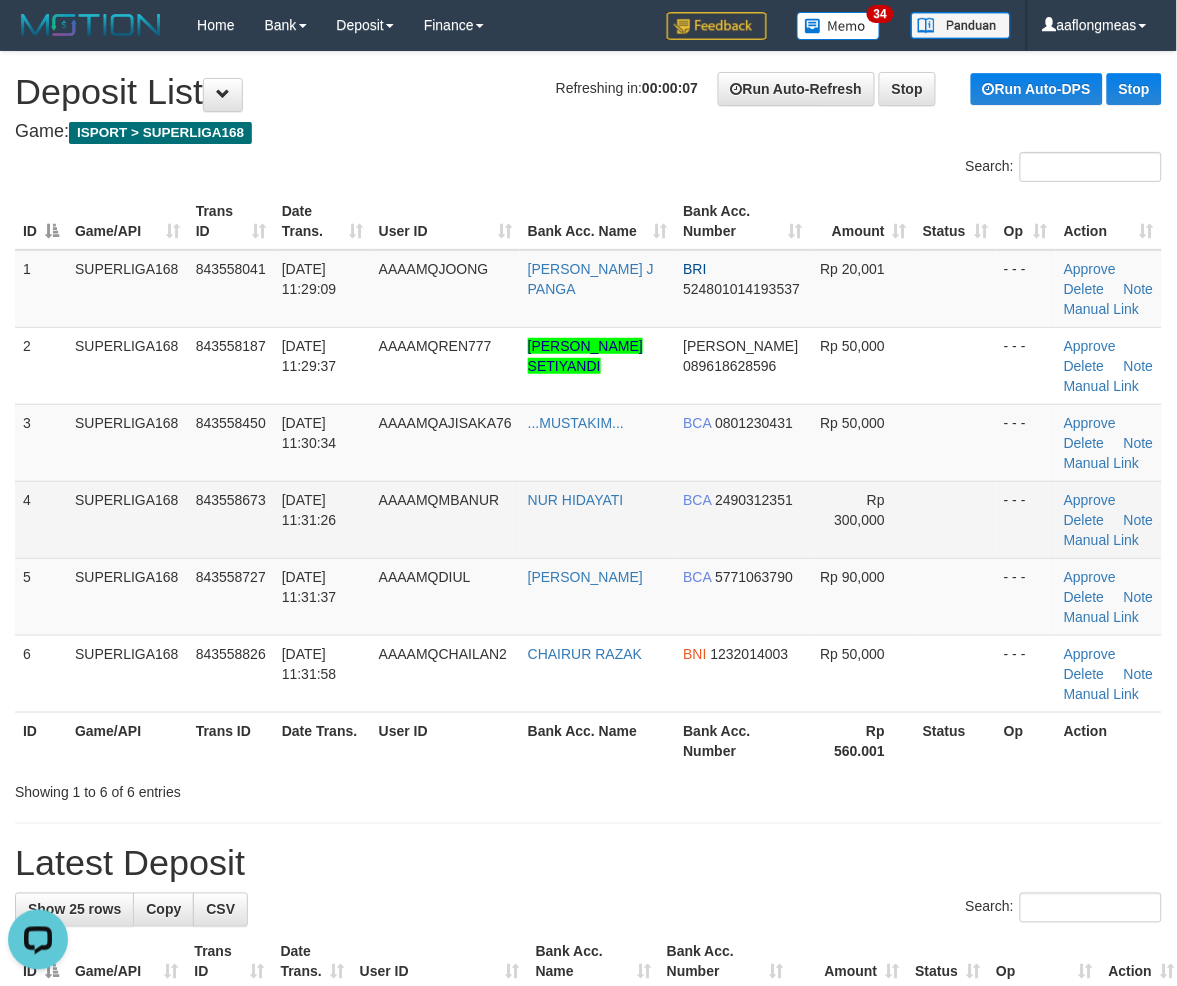 drag, startPoint x: 705, startPoint y: 465, endPoint x: 424, endPoint y: 500, distance: 283.17133 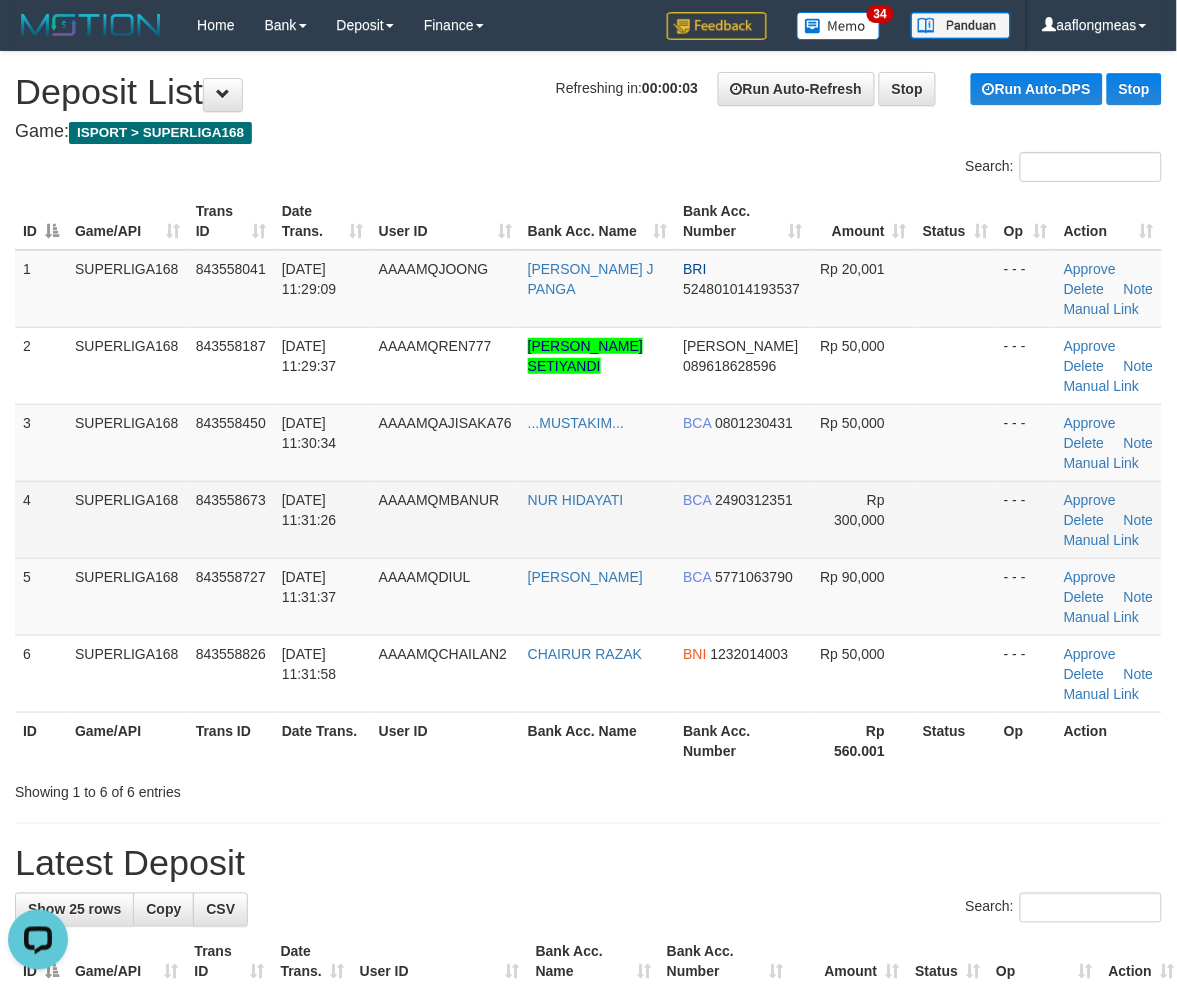 click at bounding box center [955, 519] 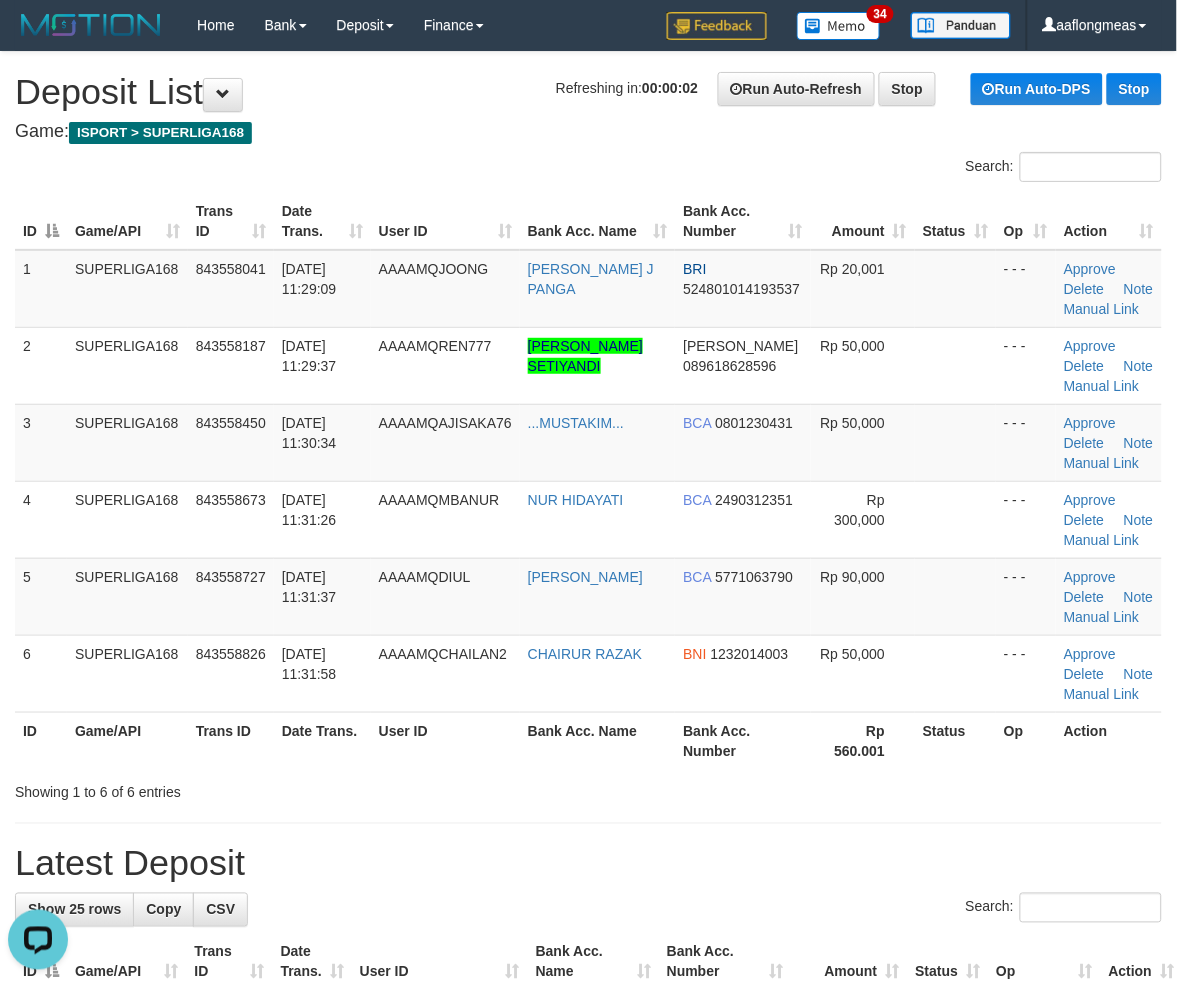 drag, startPoint x: 822, startPoint y: 554, endPoint x: 1182, endPoint y: 596, distance: 362.4417 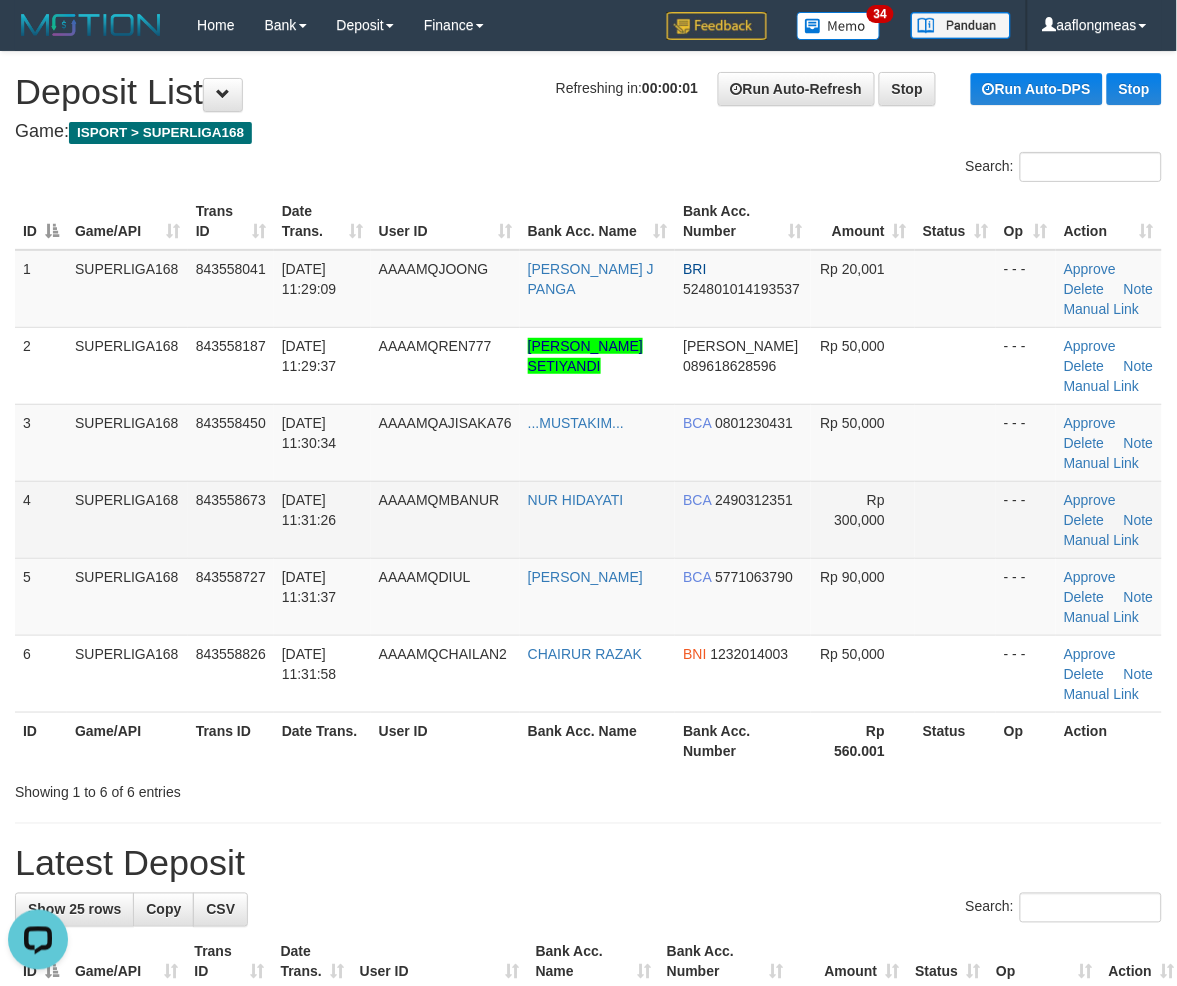 click on "Rp 300,000" at bounding box center (863, 519) 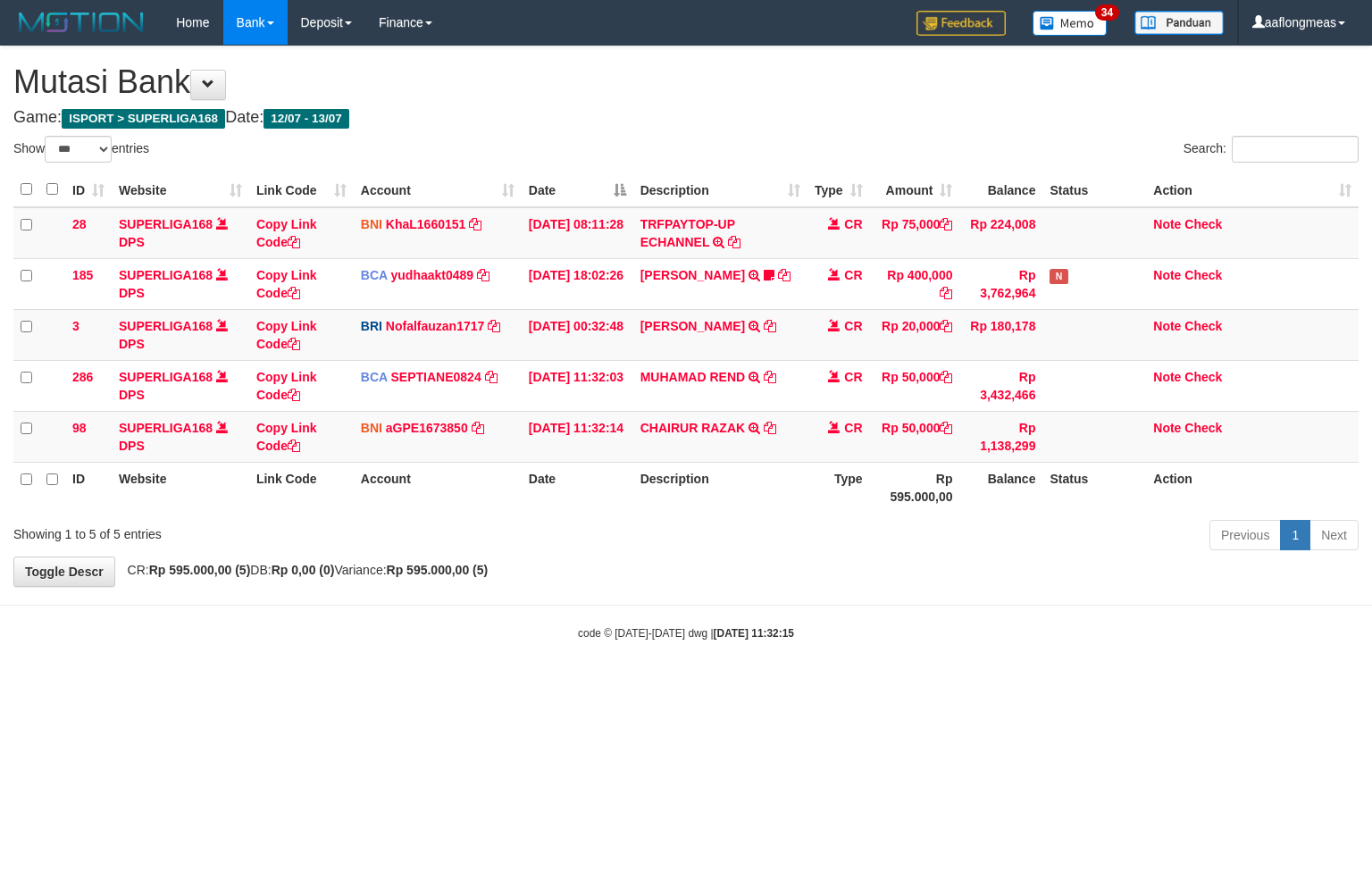 select on "***" 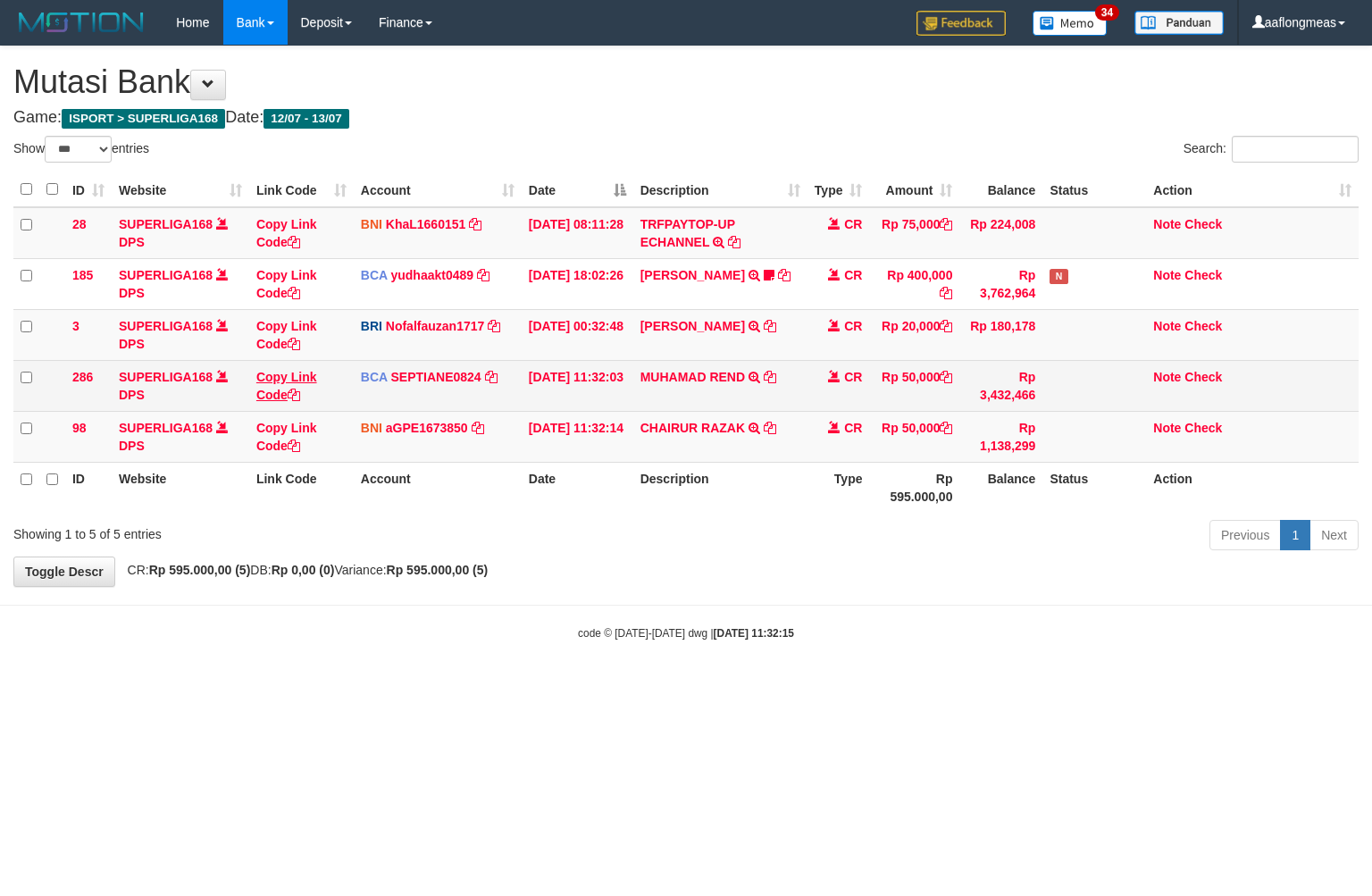 scroll, scrollTop: 0, scrollLeft: 0, axis: both 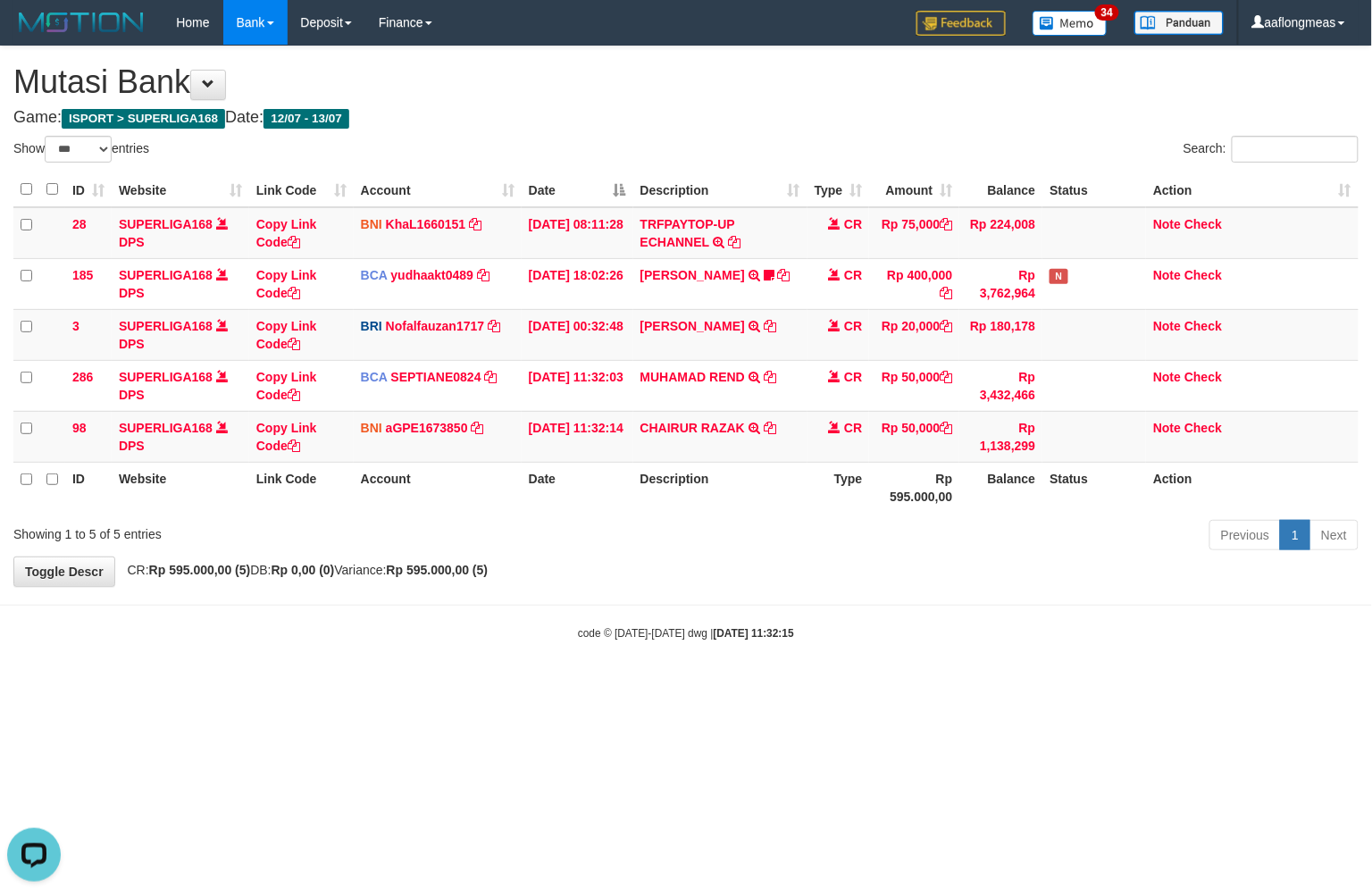 click on "ID Website Link Code Account Date Description Type Amount Balance Status Action
28
SUPERLIGA168    DPS
Copy Link Code
BNI
KhaL1660151
DPS
KHEIR TSAR [PERSON_NAME]
mutasi_20250712_4651 | 28
mutasi_20250712_4651 | 28
[DATE] 08:11:28
TRFPAYTOP-UP ECHANNEL         TRF/PAY/TOP-UP ECHANNEL
CR
Rp 75,000
Rp 224,008
Note
Check
185
SUPERLIGA168    DPS
Copy Link Code
BCA
yudhaakt0489
DPS
YUDHA AKTARIANTO" at bounding box center [686, 342] 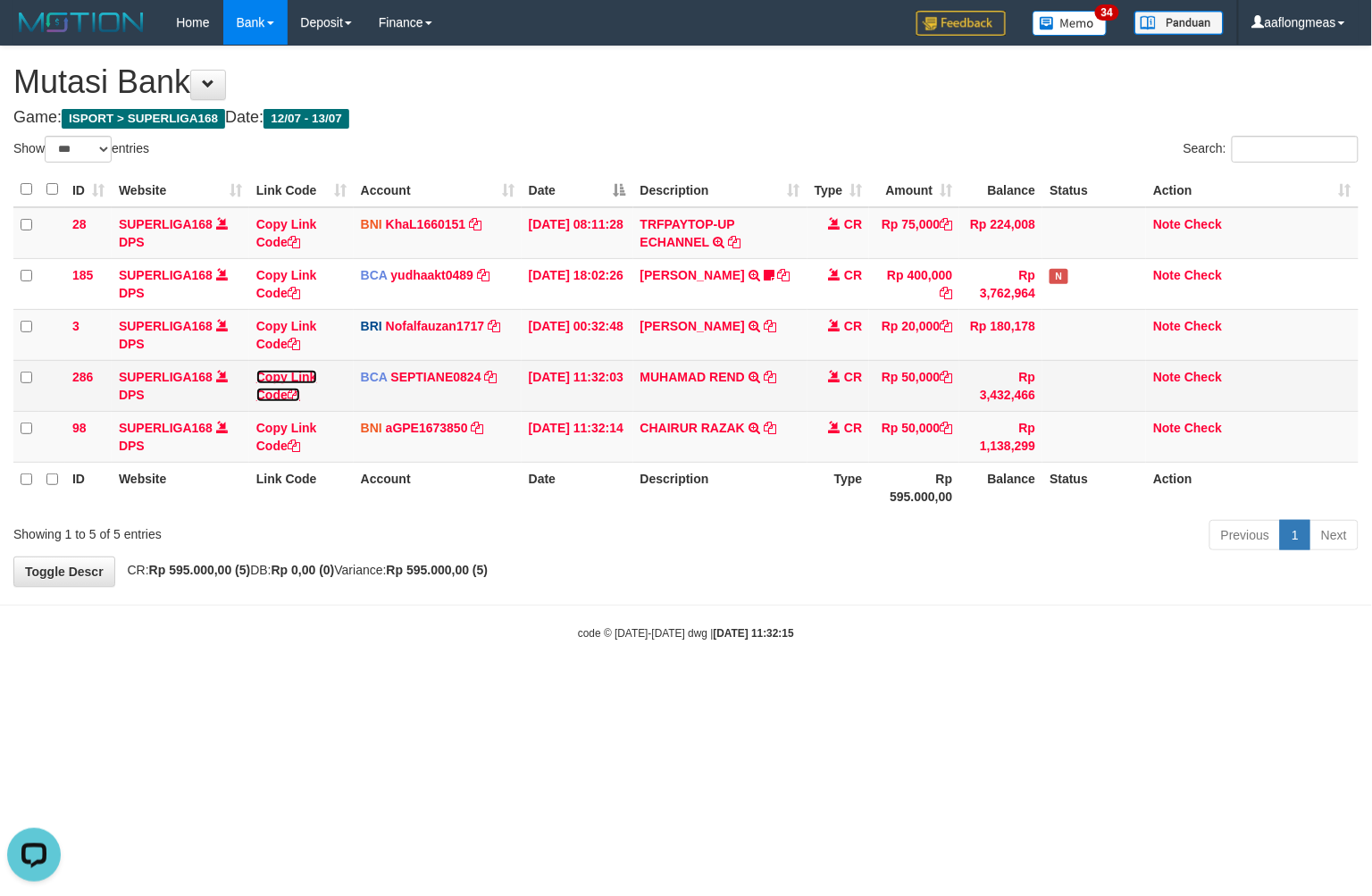 click on "Copy Link Code" at bounding box center [287, 386] 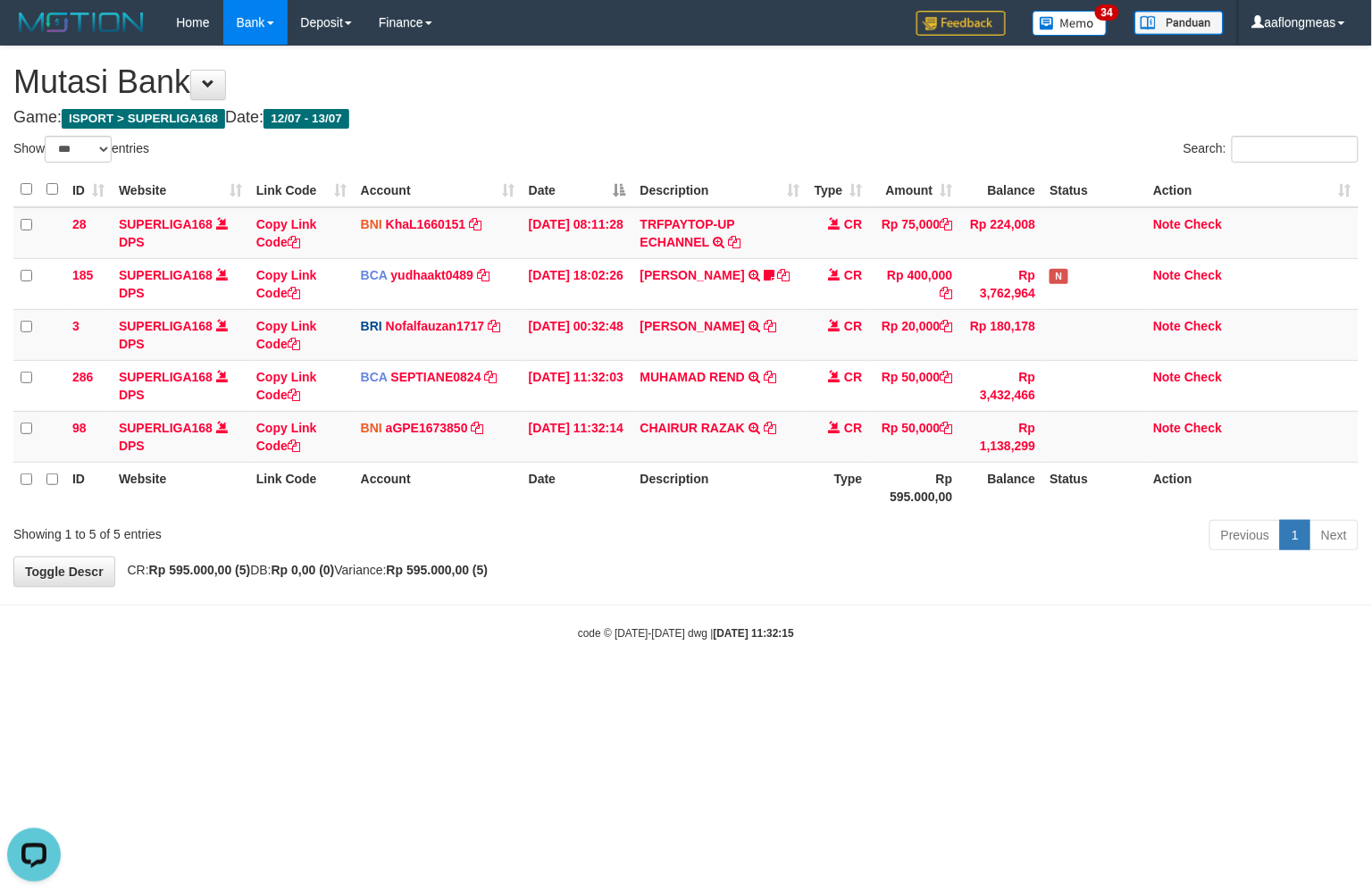 scroll, scrollTop: 265, scrollLeft: 0, axis: vertical 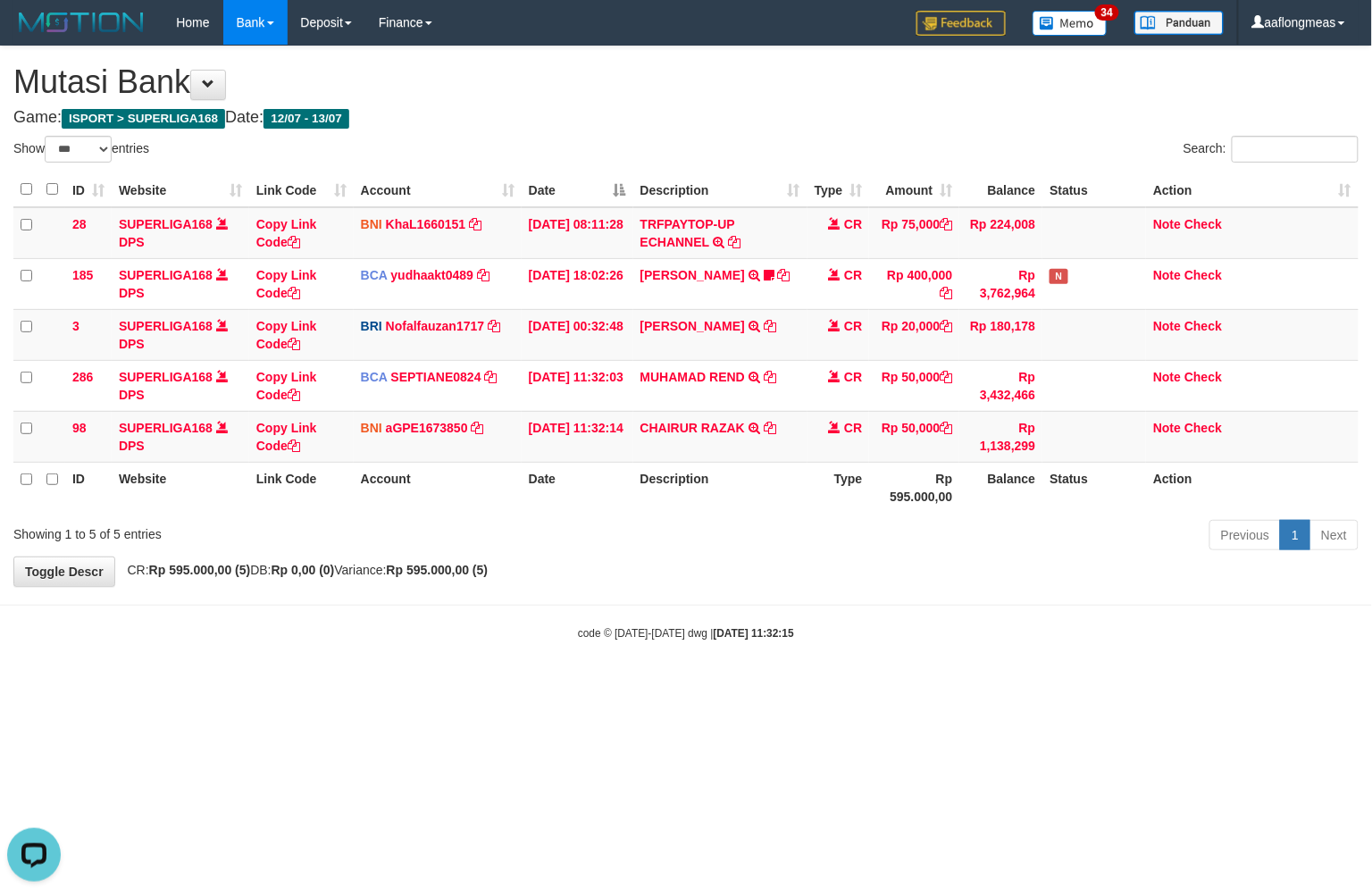 click on "**********" at bounding box center (686, 316) 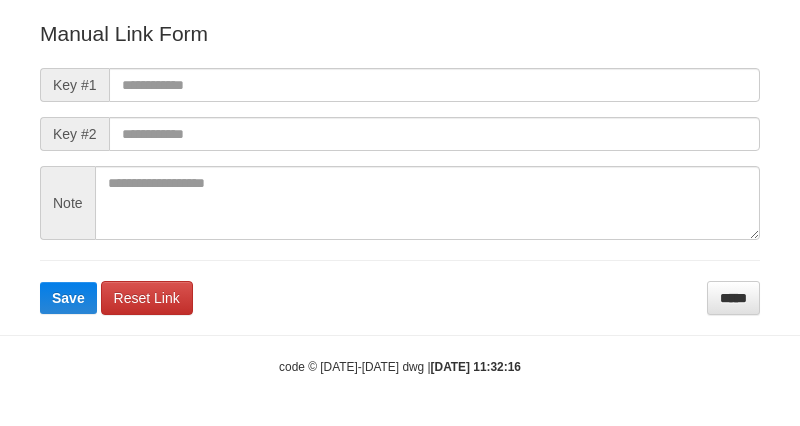 scroll, scrollTop: 242, scrollLeft: 0, axis: vertical 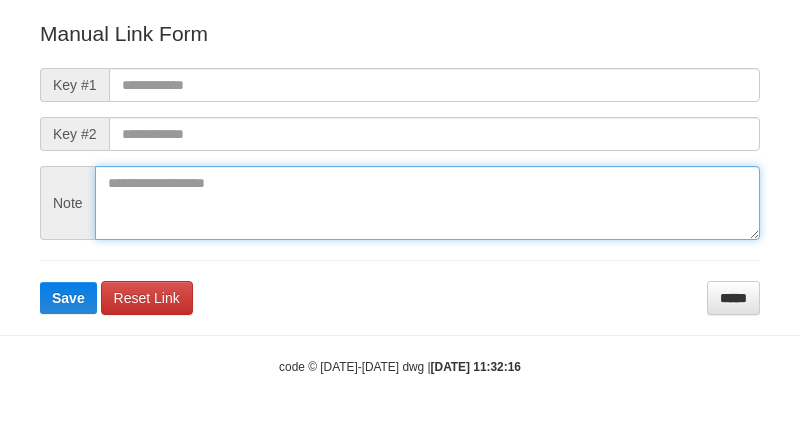 click at bounding box center [427, 203] 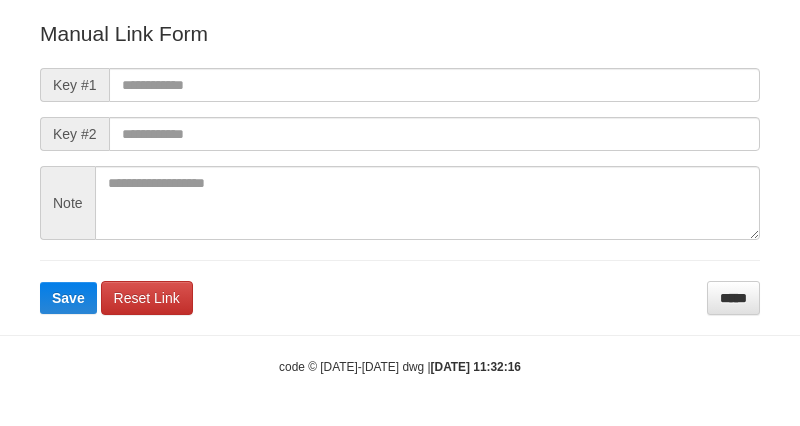 scroll, scrollTop: 0, scrollLeft: 0, axis: both 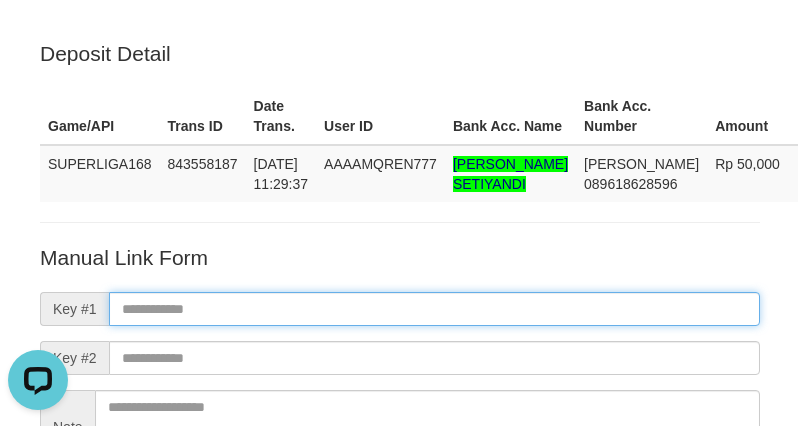 click at bounding box center (434, 309) 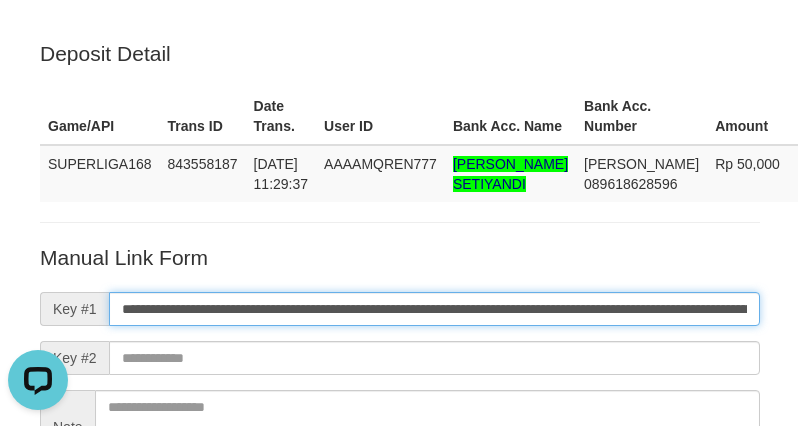scroll, scrollTop: 0, scrollLeft: 1391, axis: horizontal 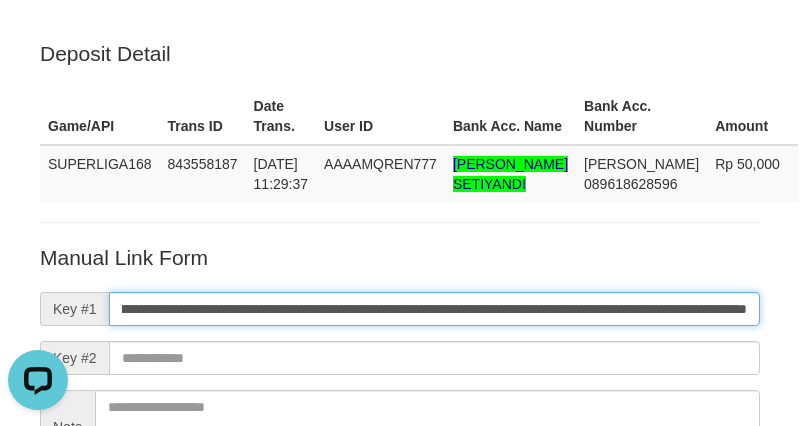 type on "**********" 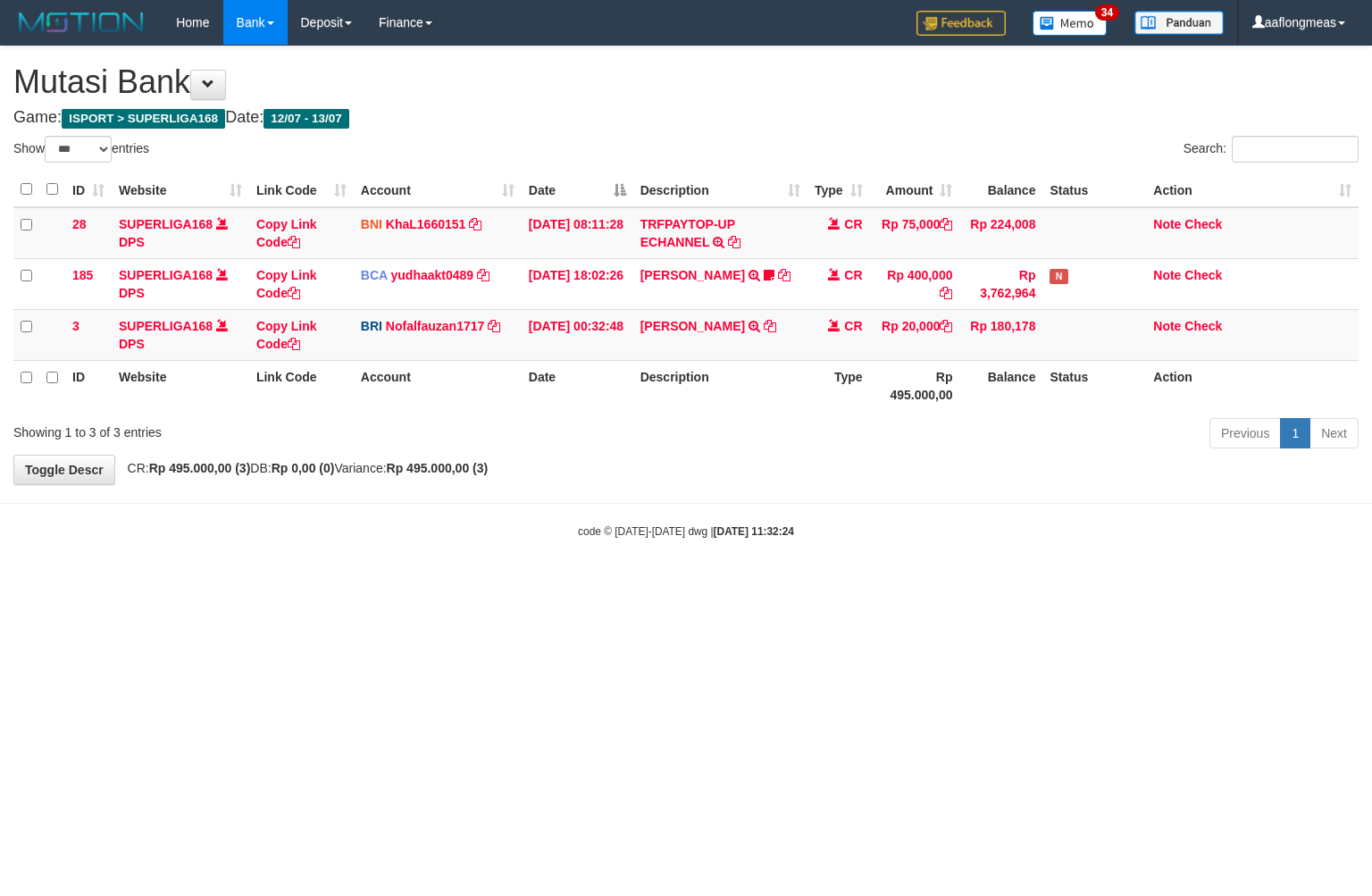 select on "***" 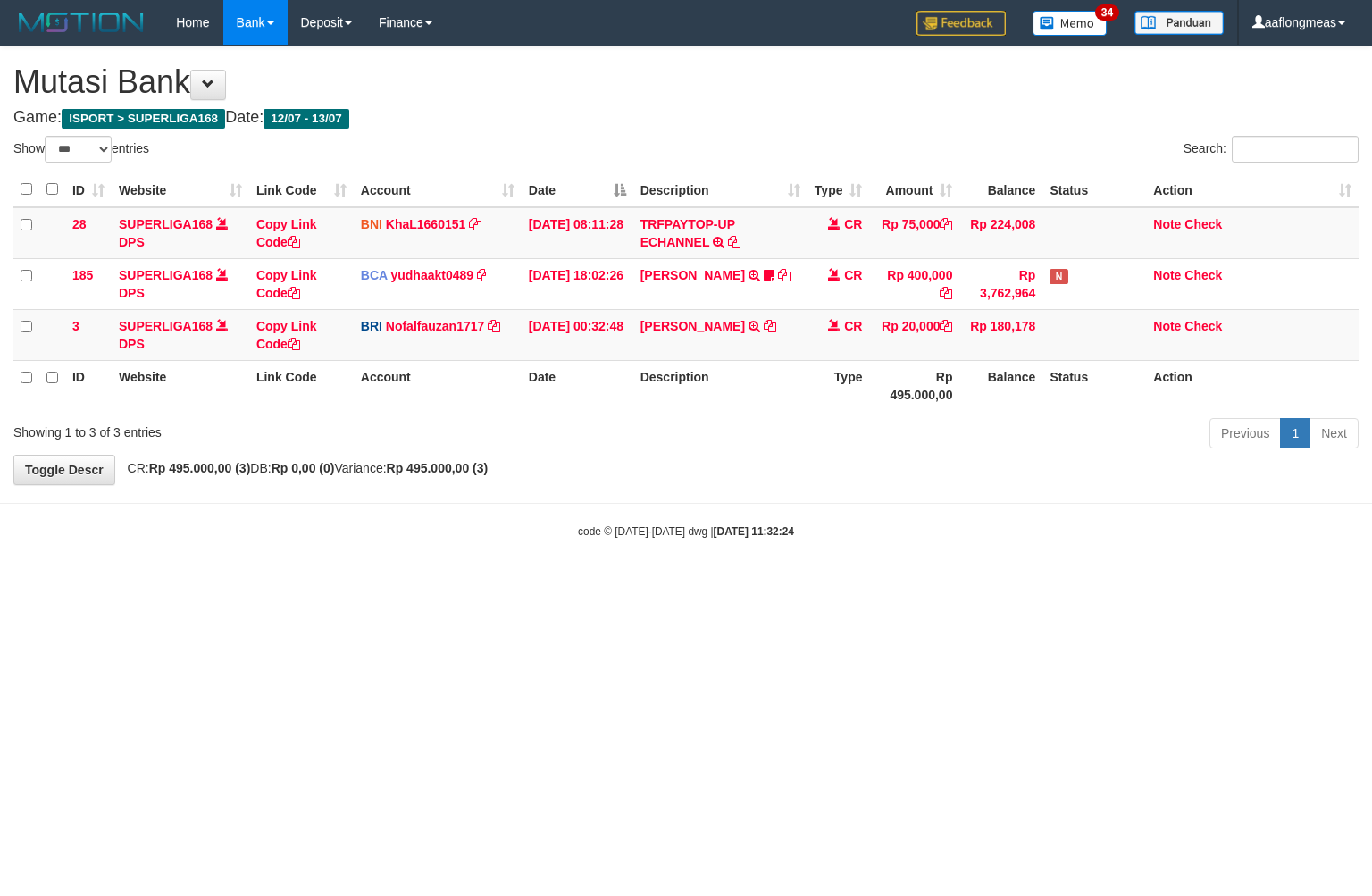 scroll, scrollTop: 0, scrollLeft: 0, axis: both 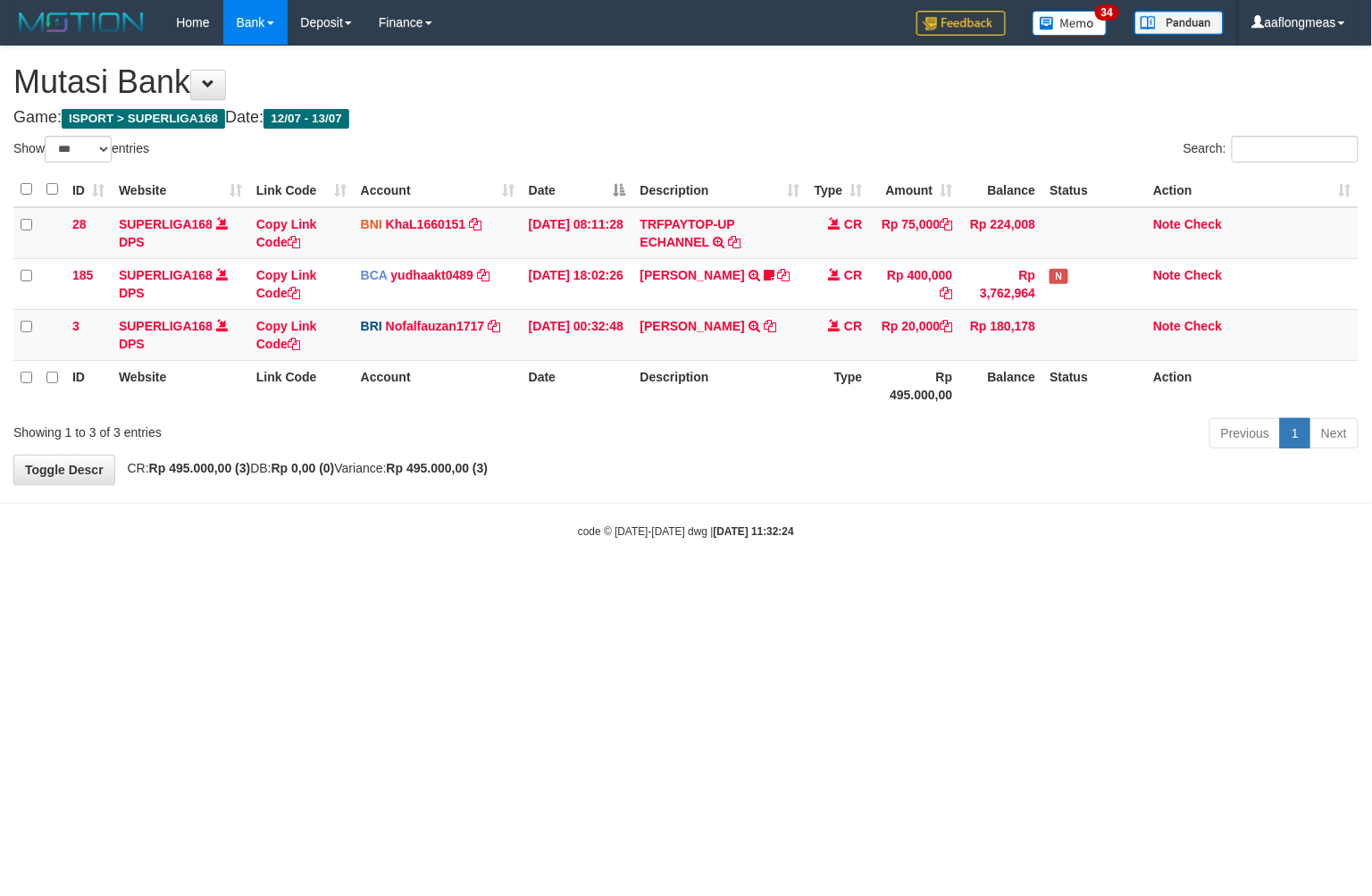 drag, startPoint x: 0, startPoint y: 0, endPoint x: 699, endPoint y: 532, distance: 878.42188 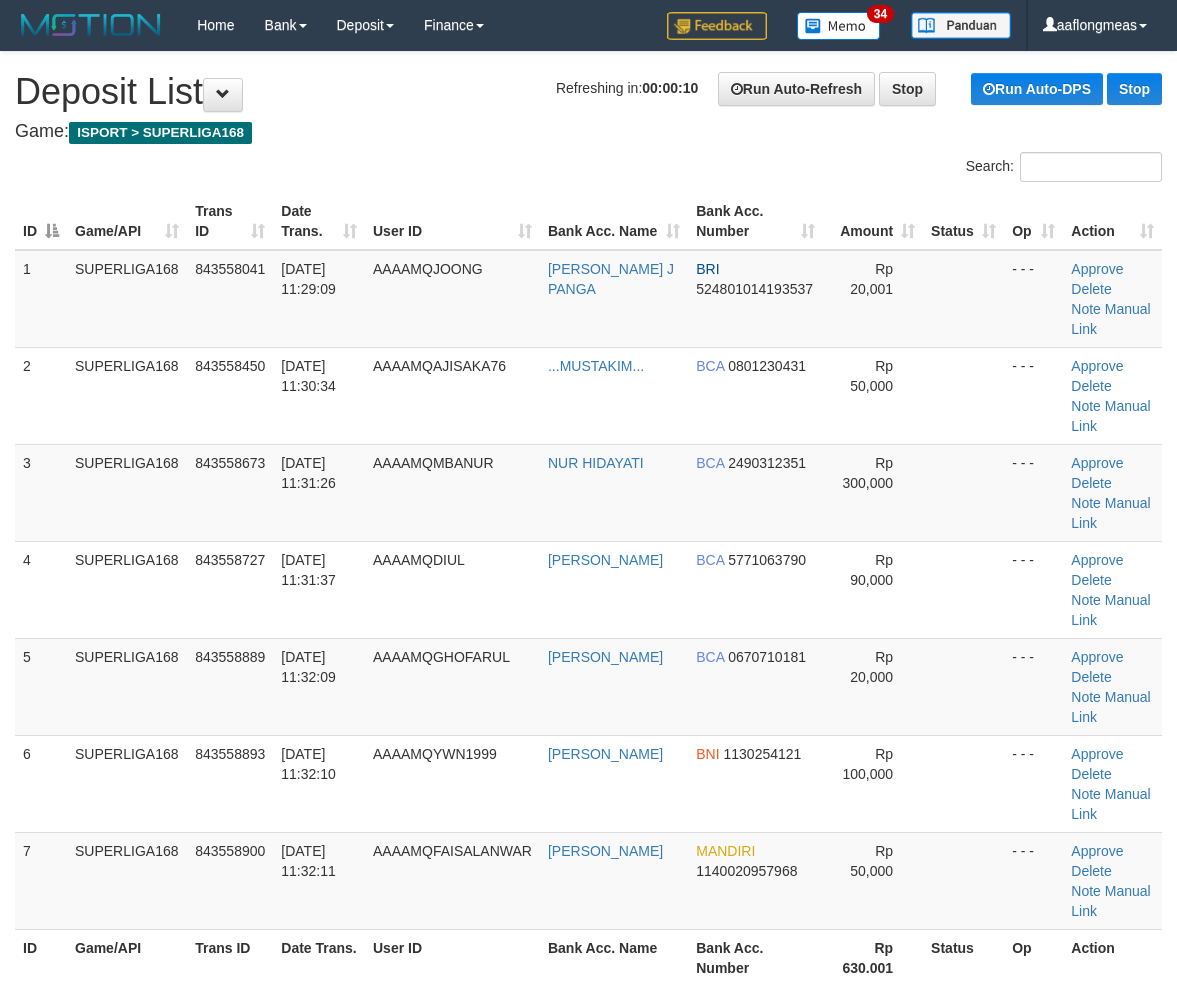 scroll, scrollTop: 0, scrollLeft: 0, axis: both 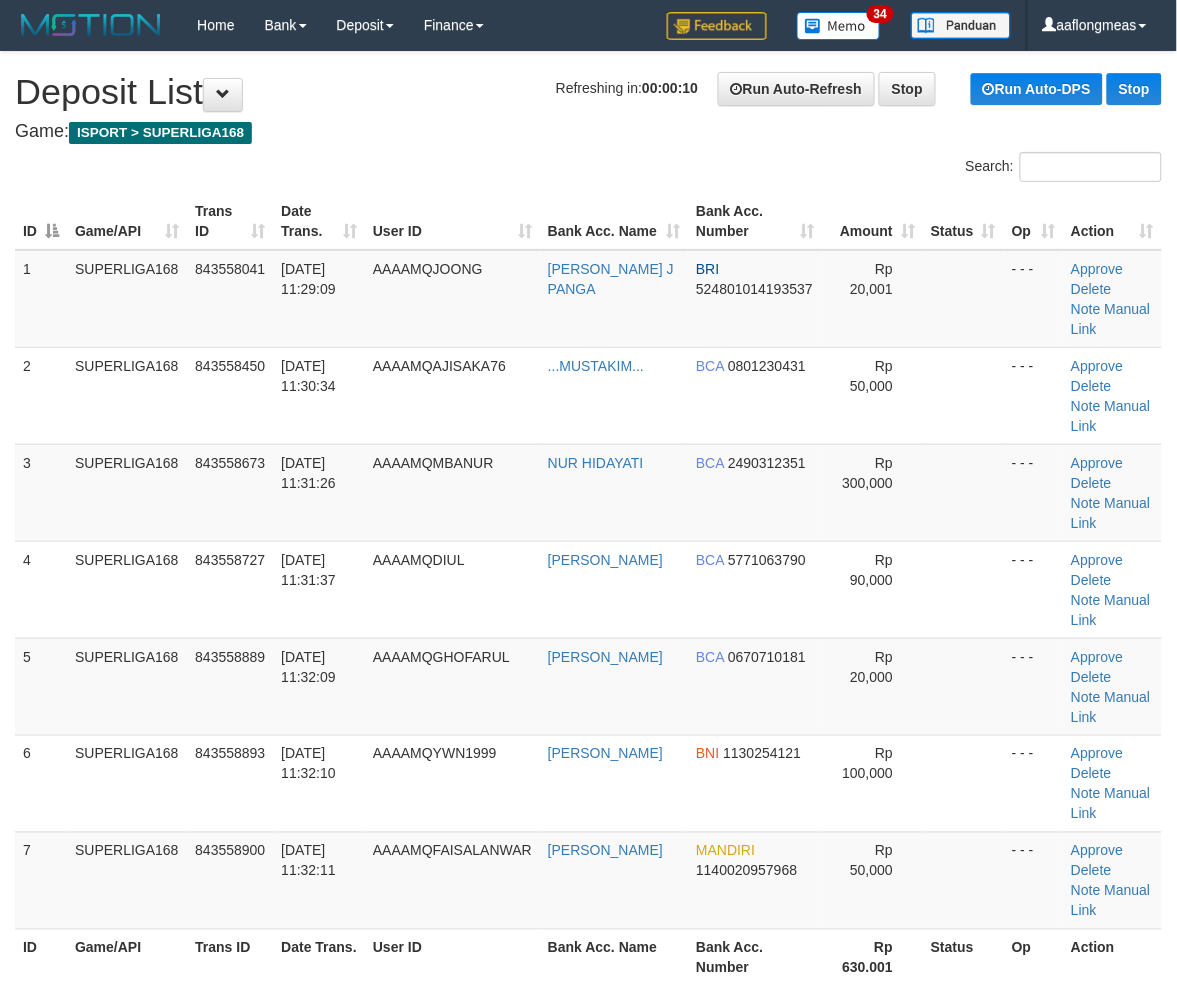 drag, startPoint x: 956, startPoint y: 506, endPoint x: 1192, endPoint y: 532, distance: 237.42789 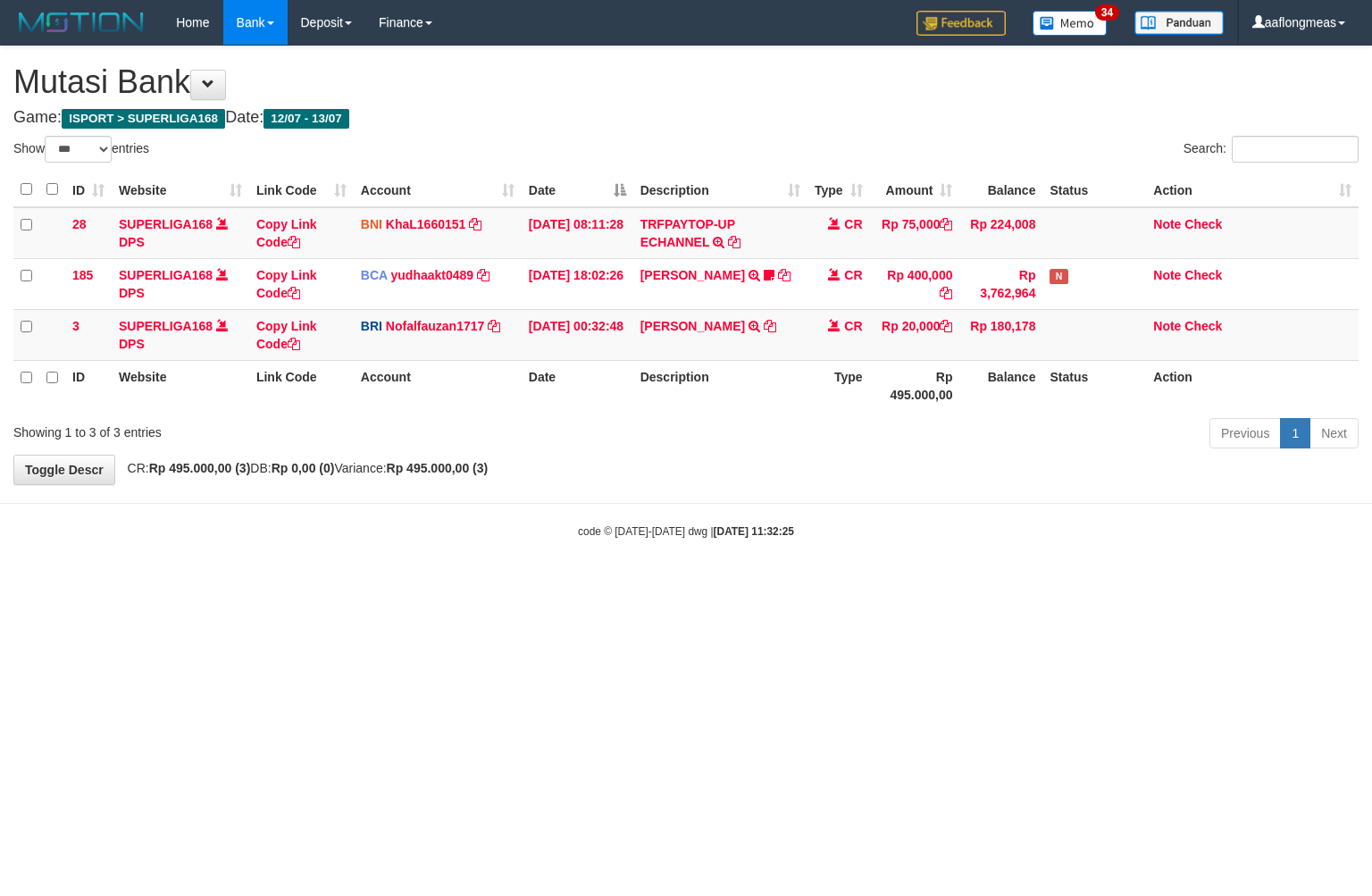 select on "***" 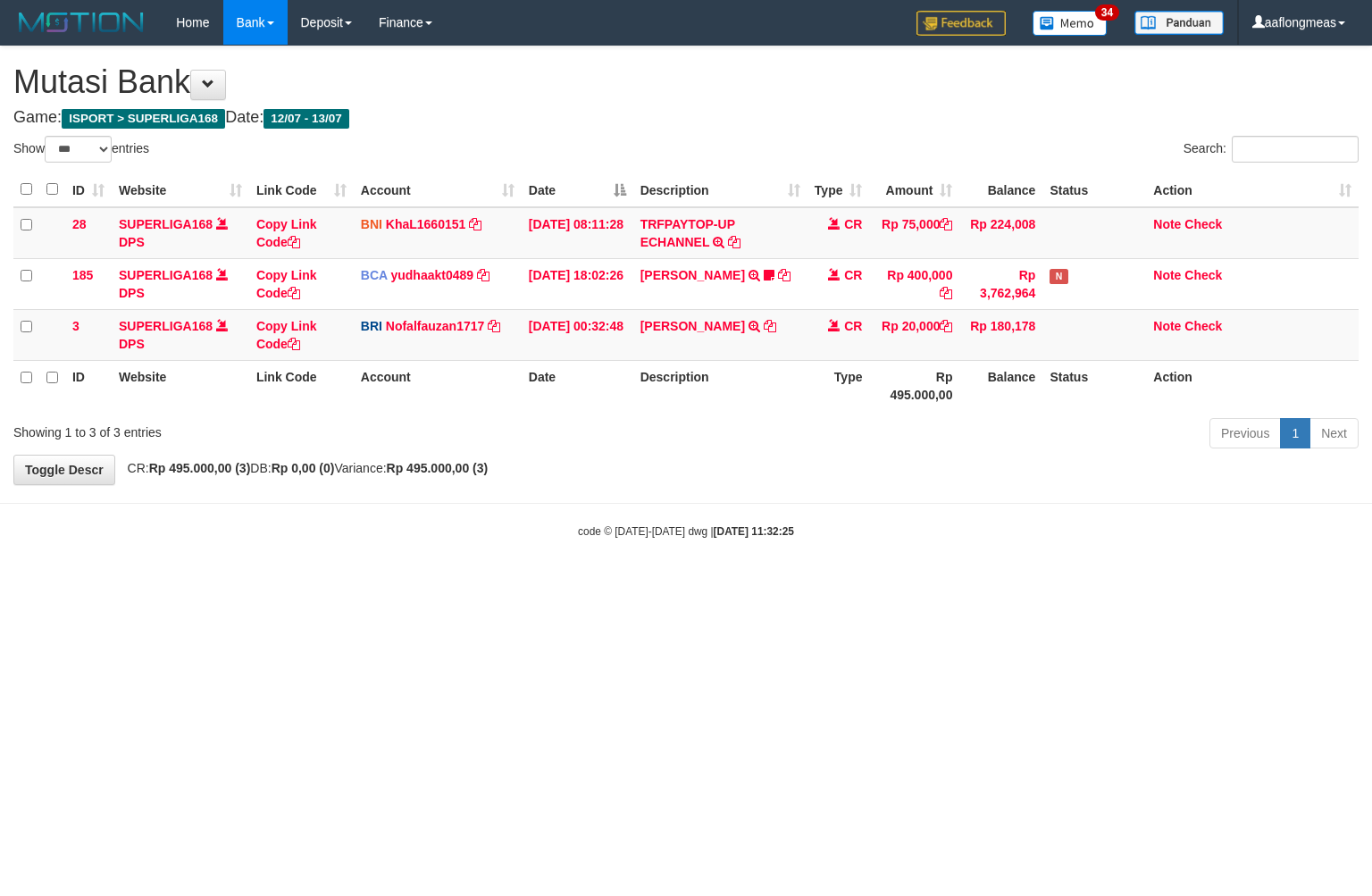 scroll, scrollTop: 0, scrollLeft: 0, axis: both 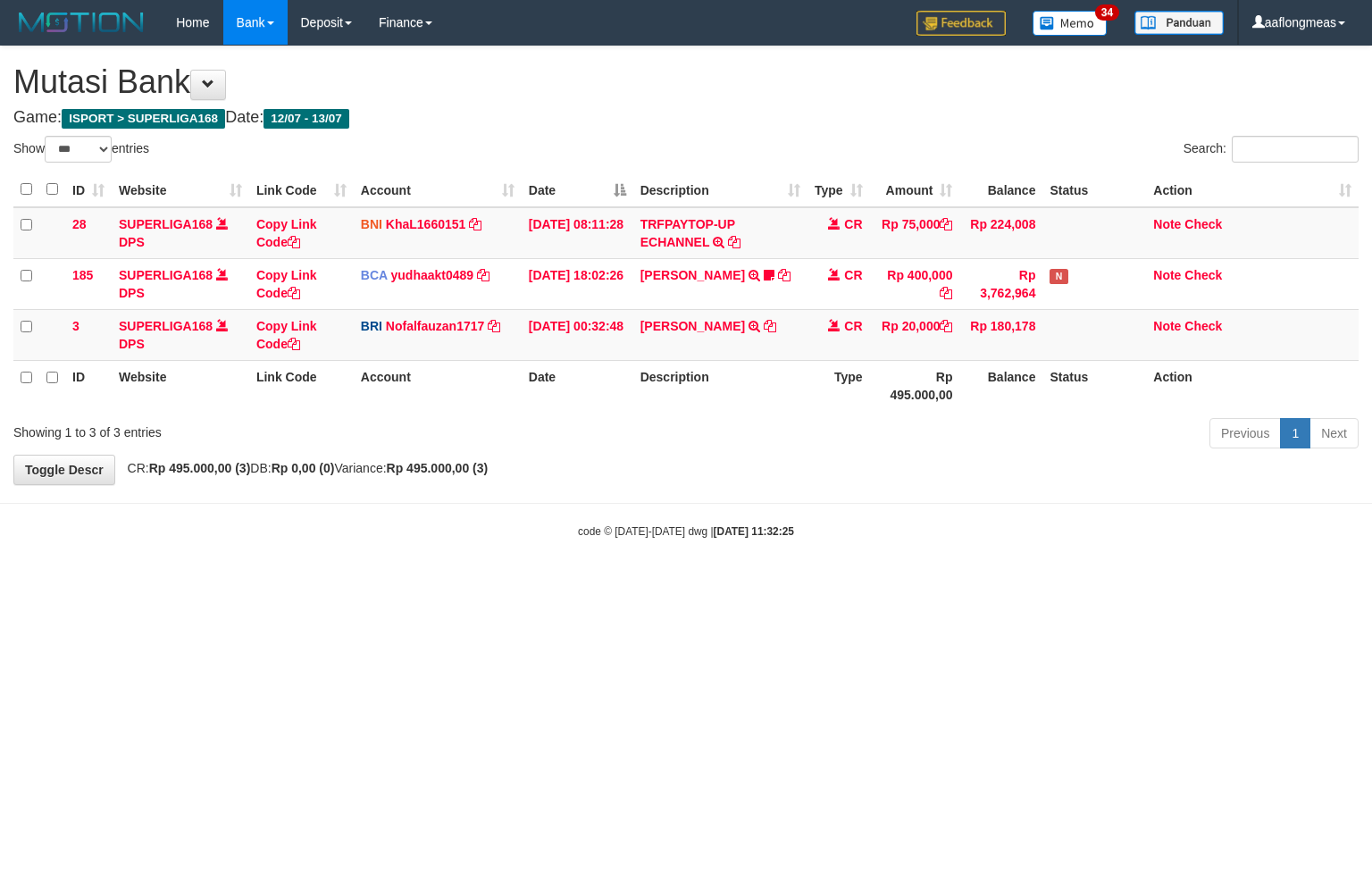 select on "***" 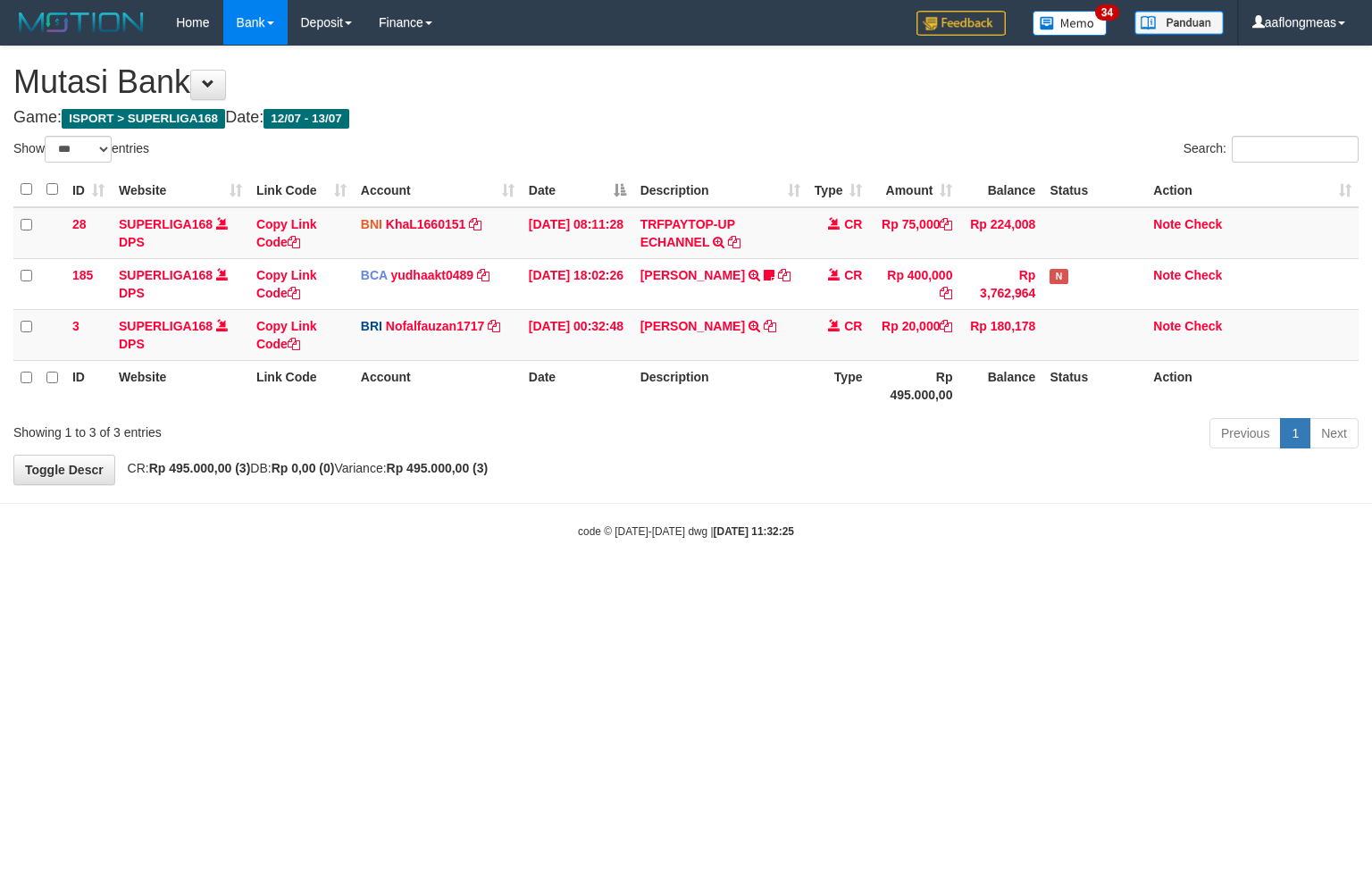scroll, scrollTop: 0, scrollLeft: 0, axis: both 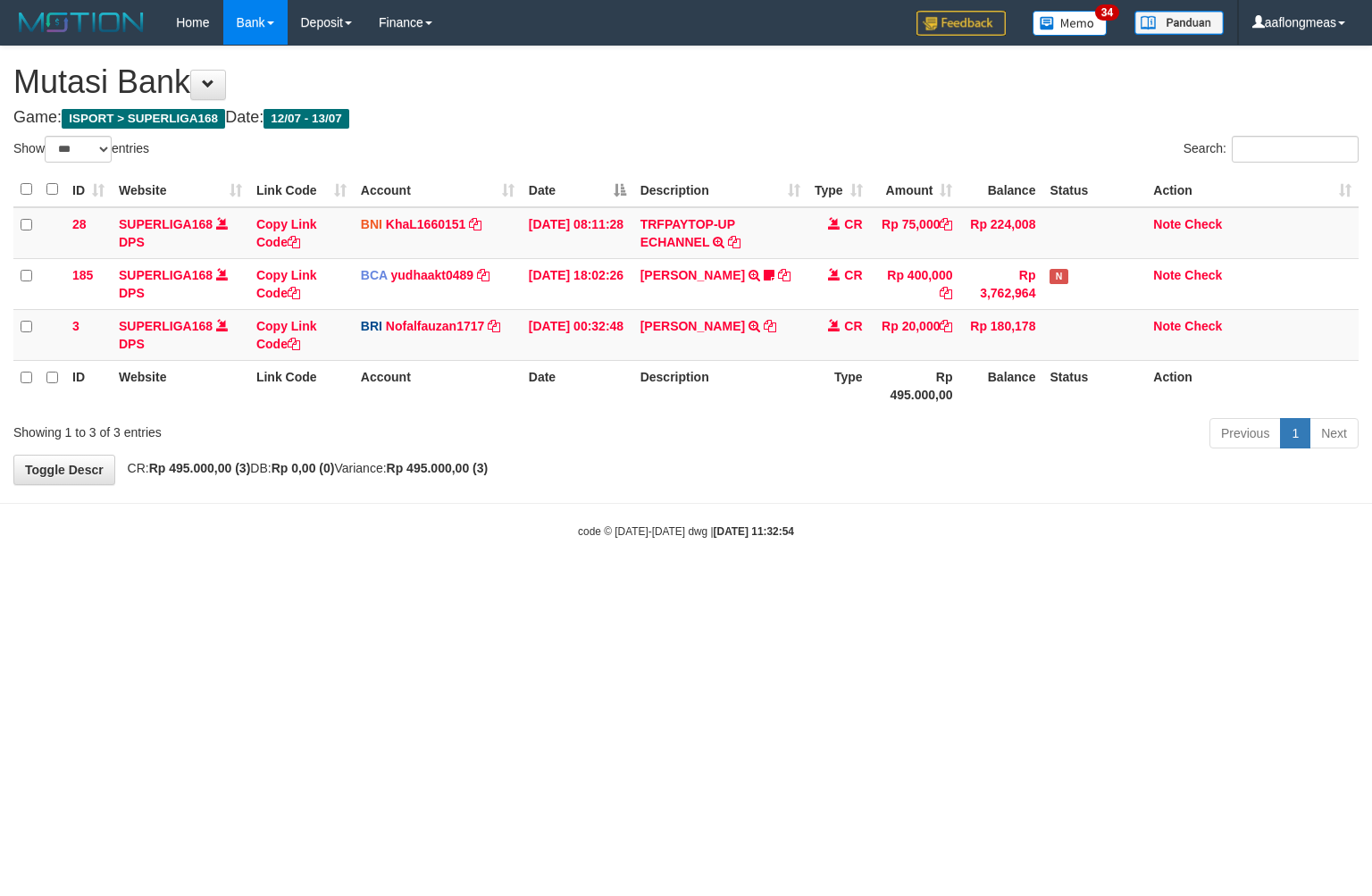 select on "***" 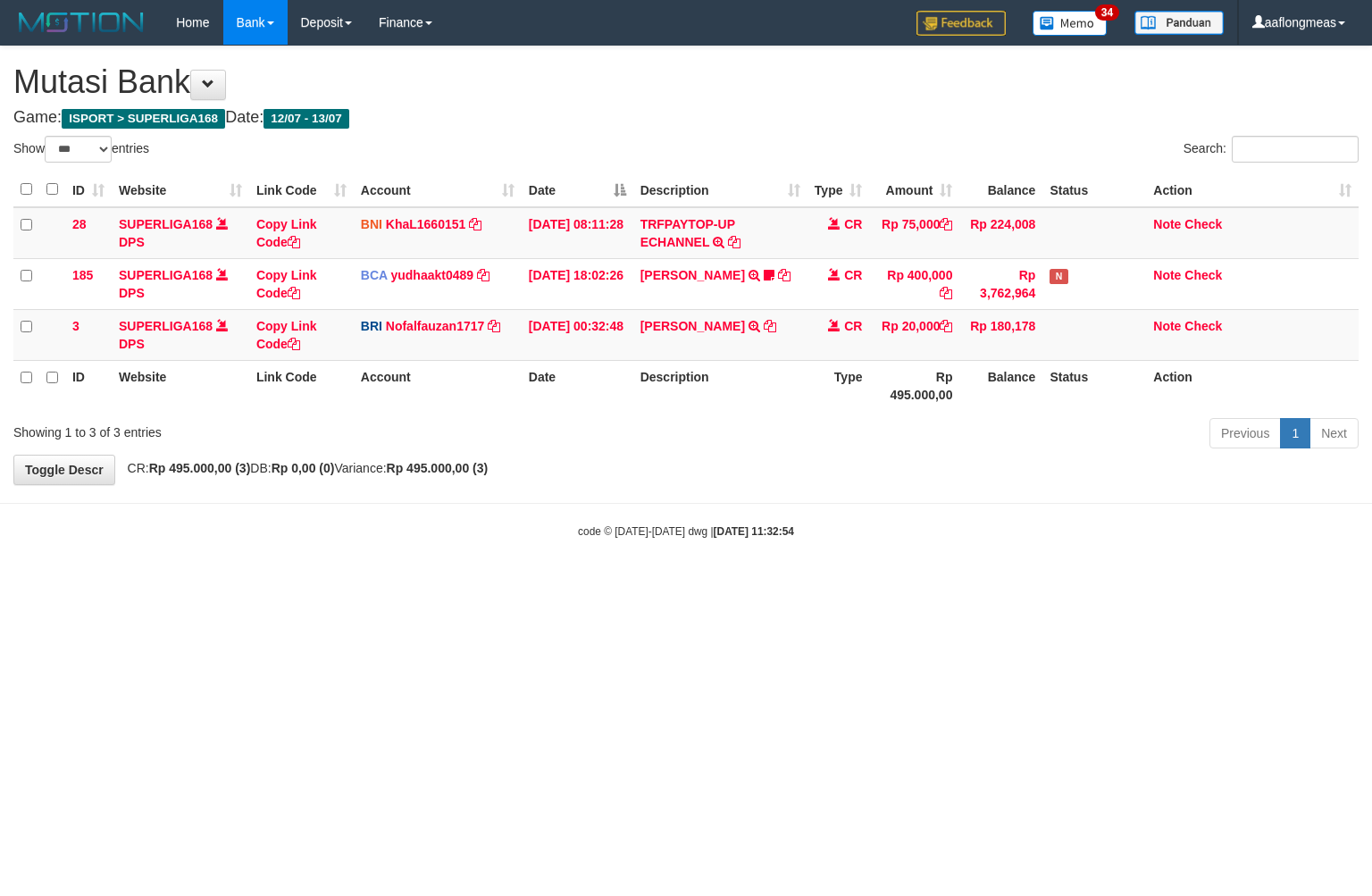 scroll, scrollTop: 0, scrollLeft: 0, axis: both 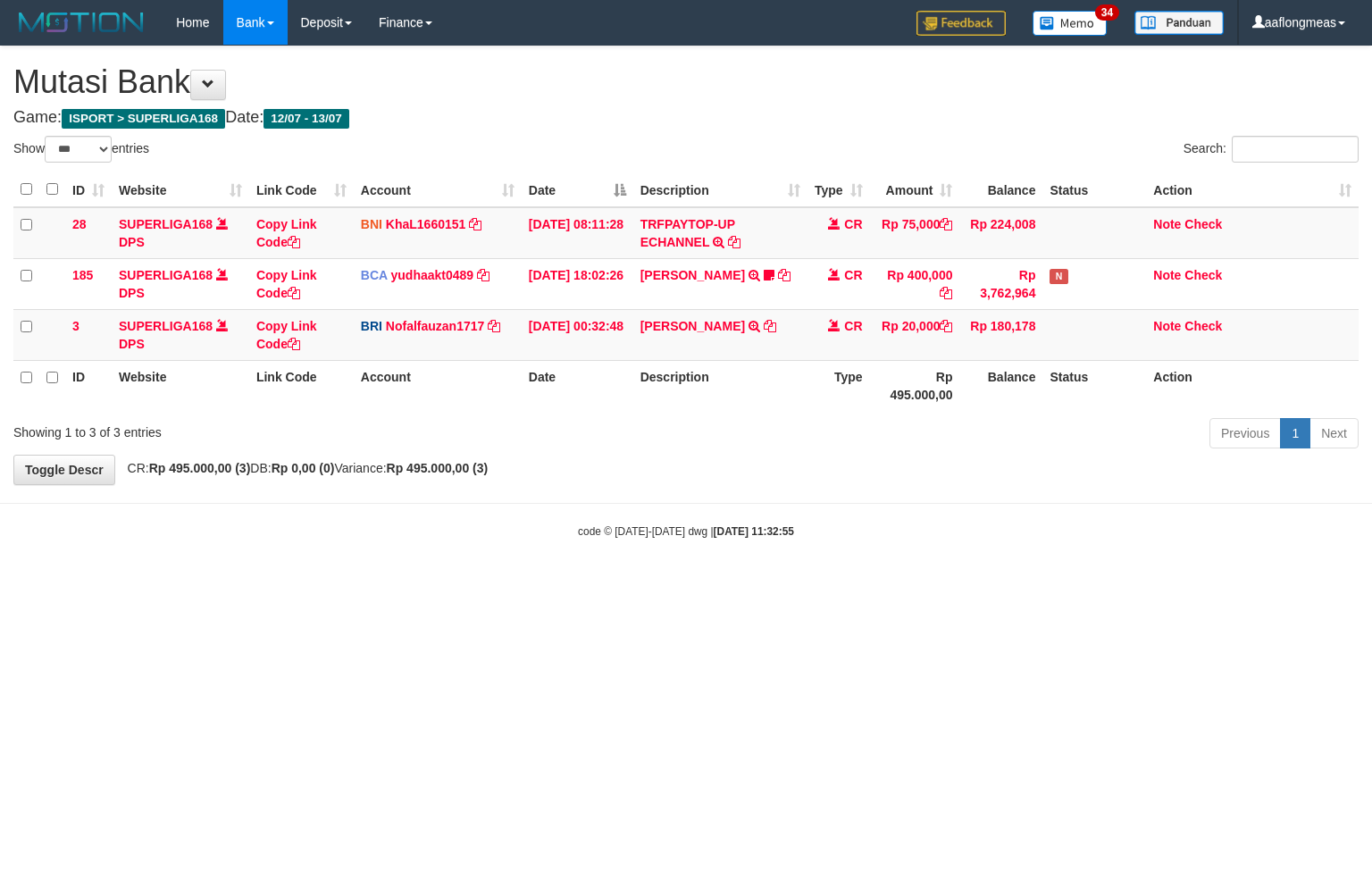 select on "***" 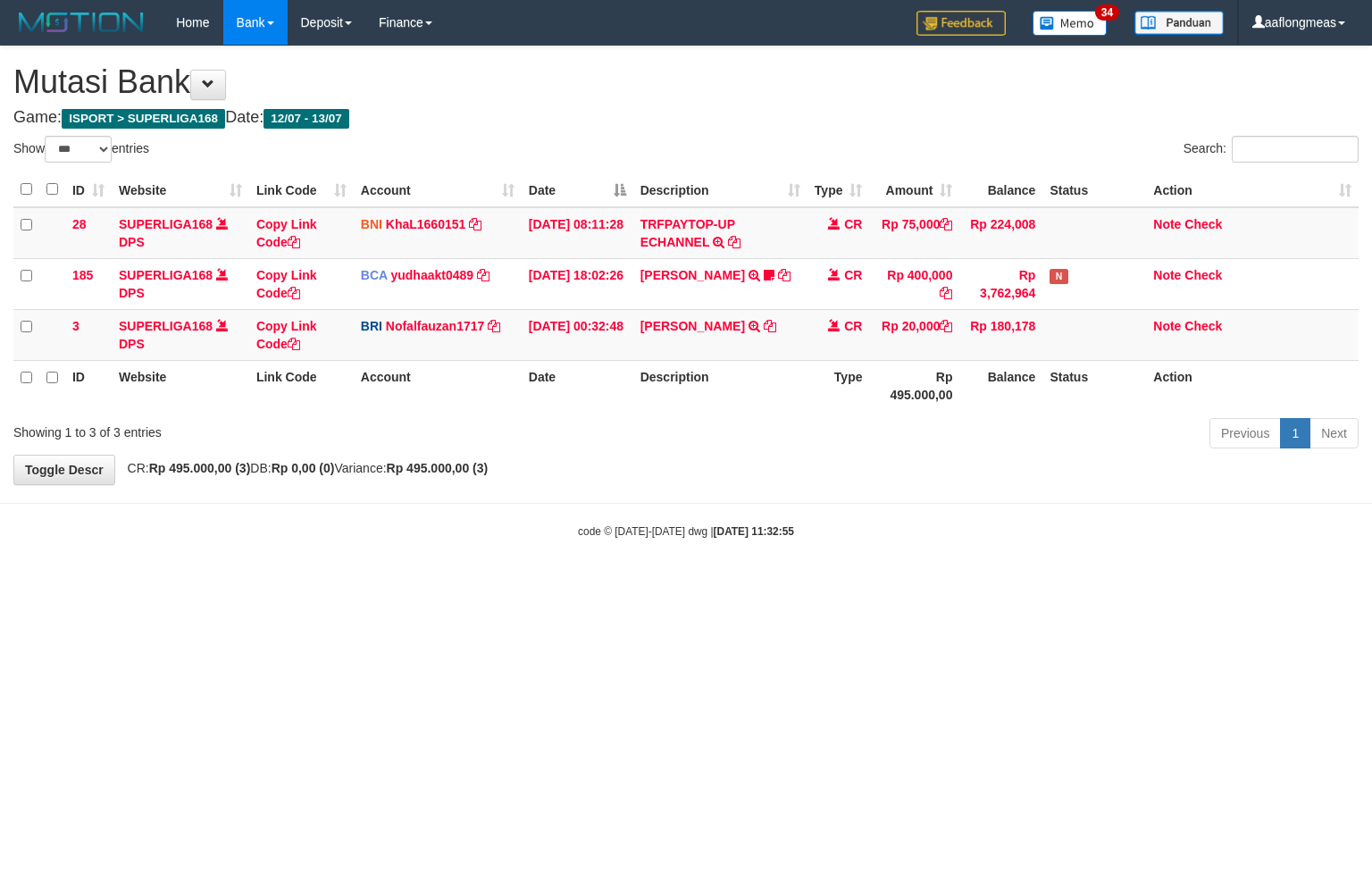 scroll, scrollTop: 0, scrollLeft: 0, axis: both 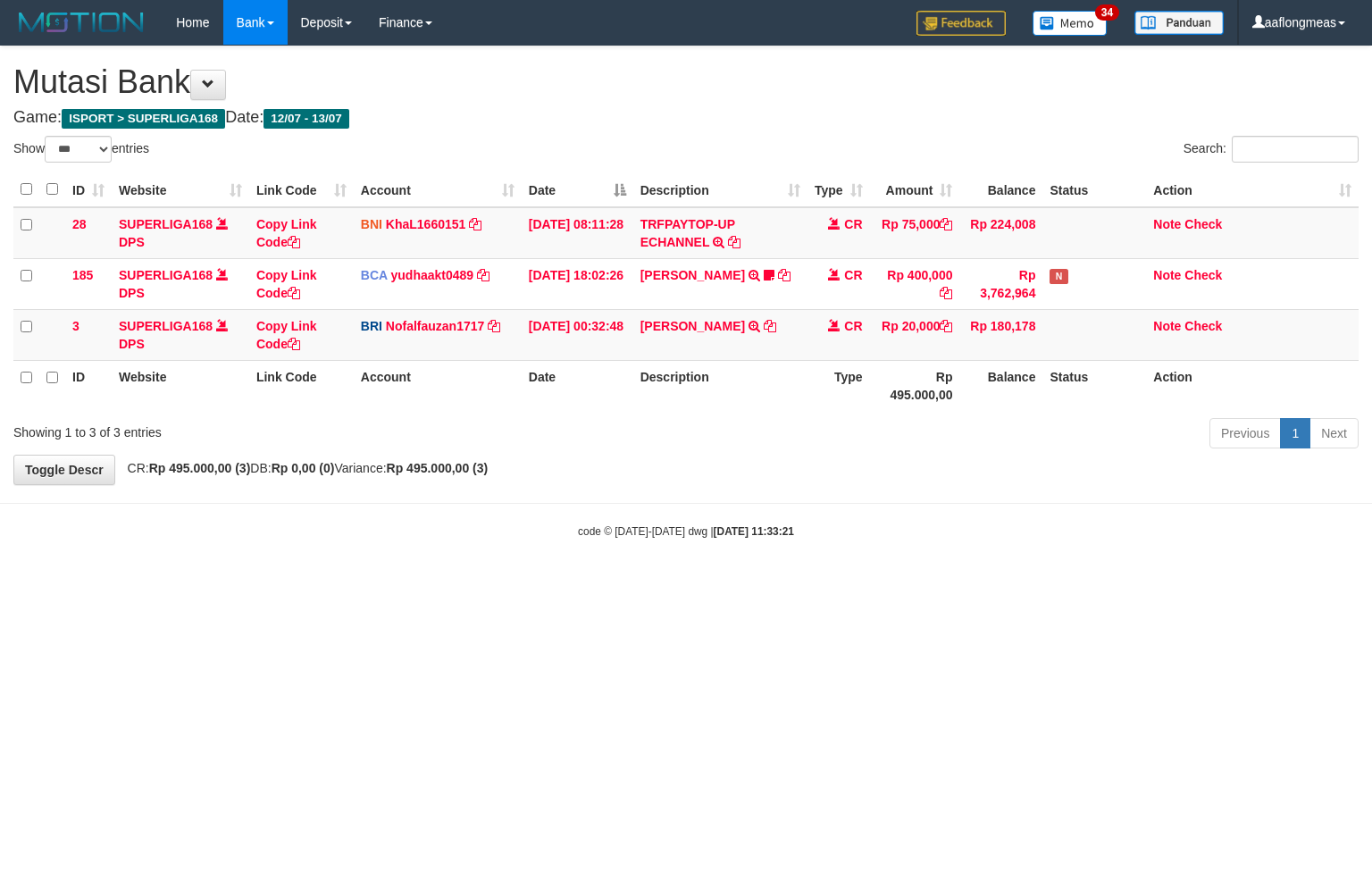 select on "***" 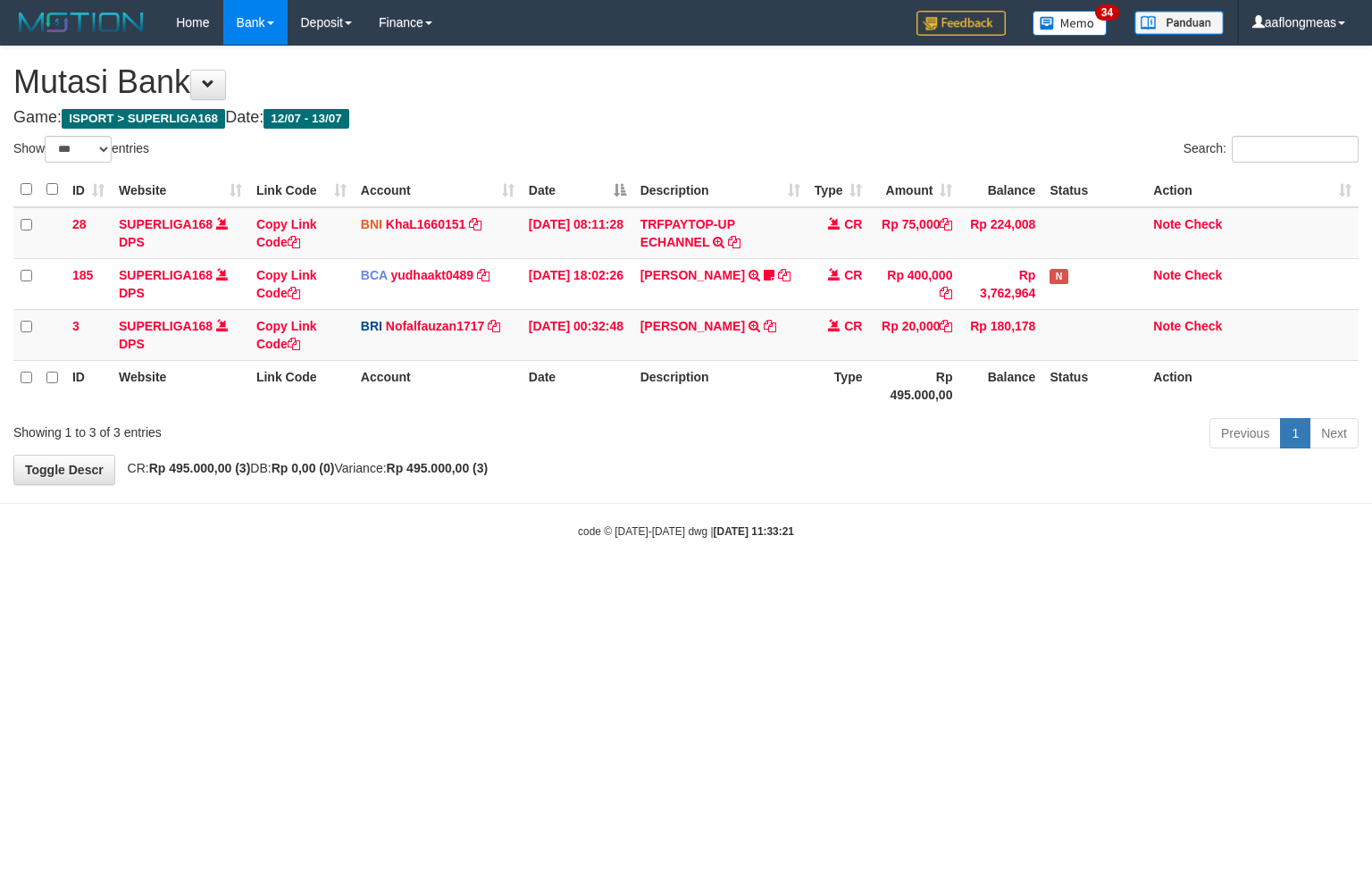 scroll, scrollTop: 0, scrollLeft: 0, axis: both 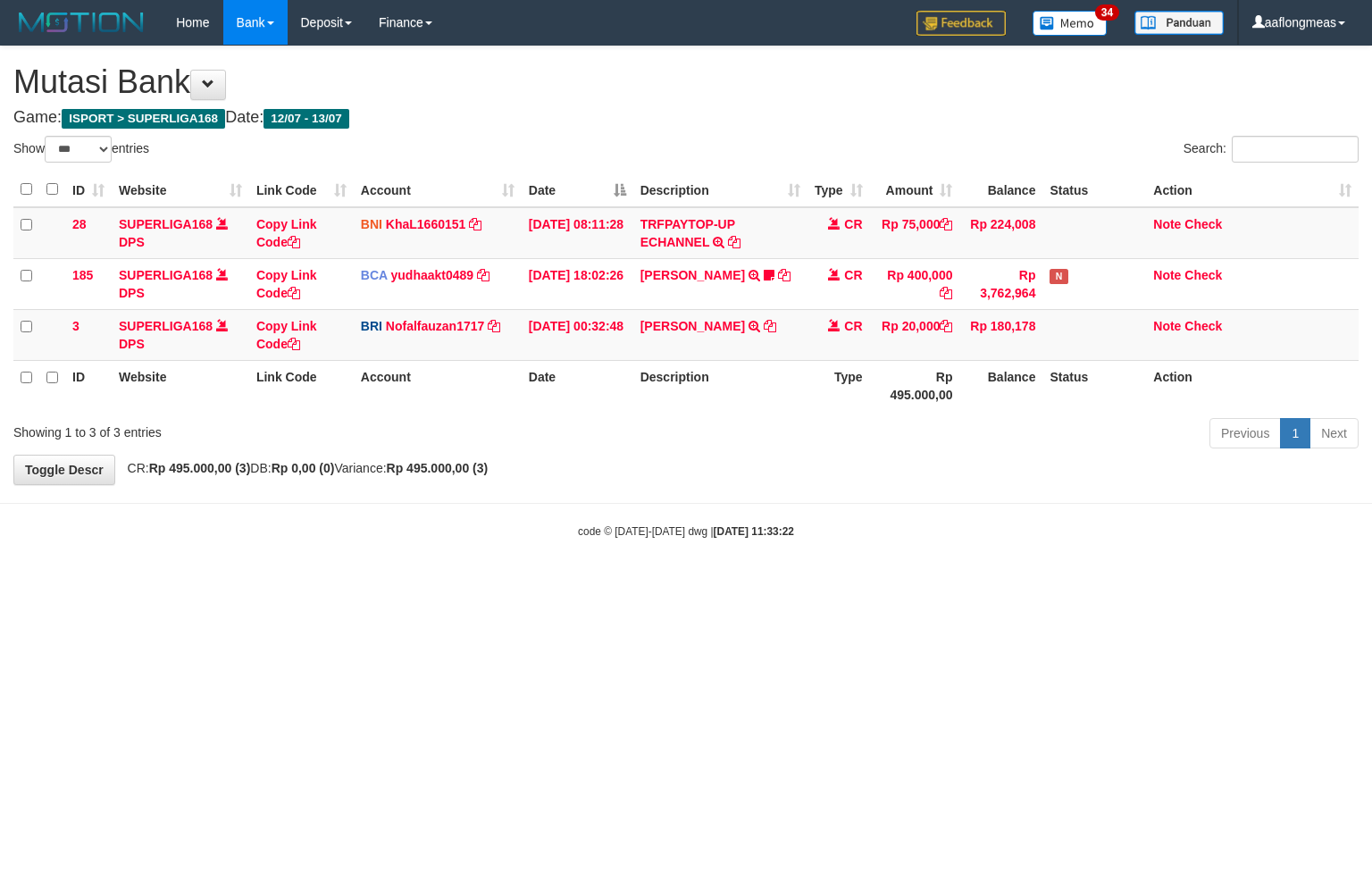select on "***" 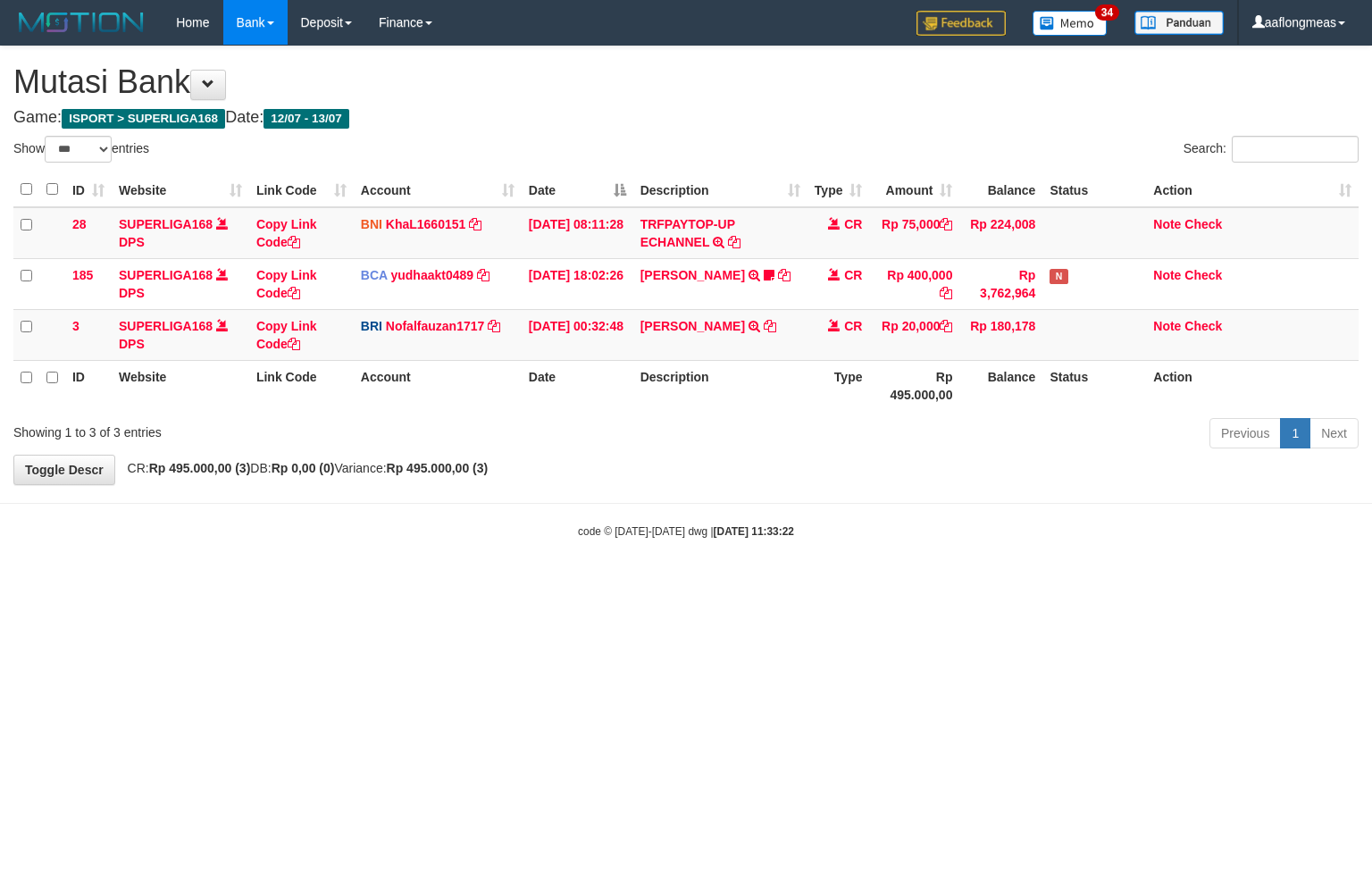 scroll, scrollTop: 0, scrollLeft: 0, axis: both 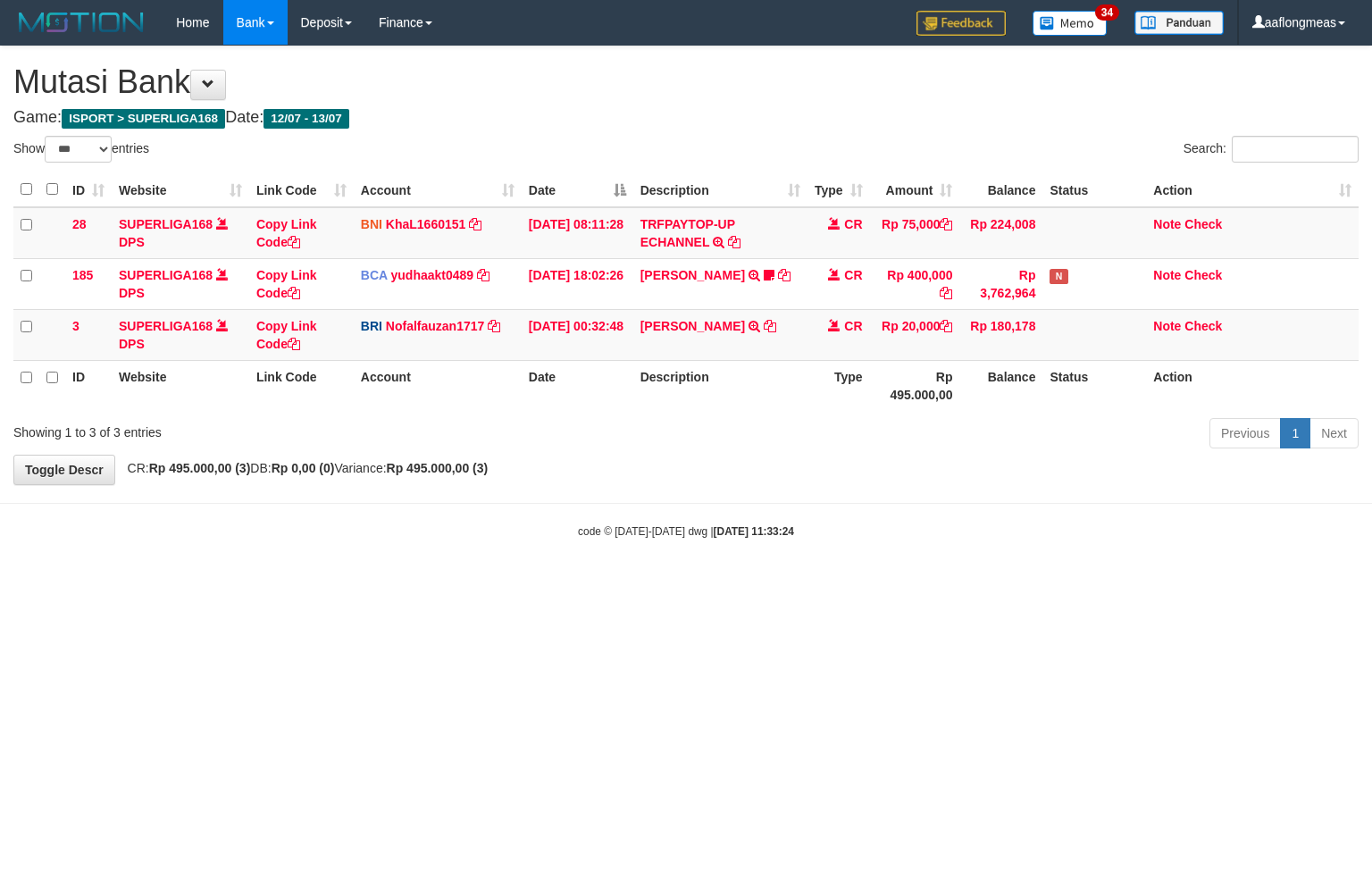 select on "***" 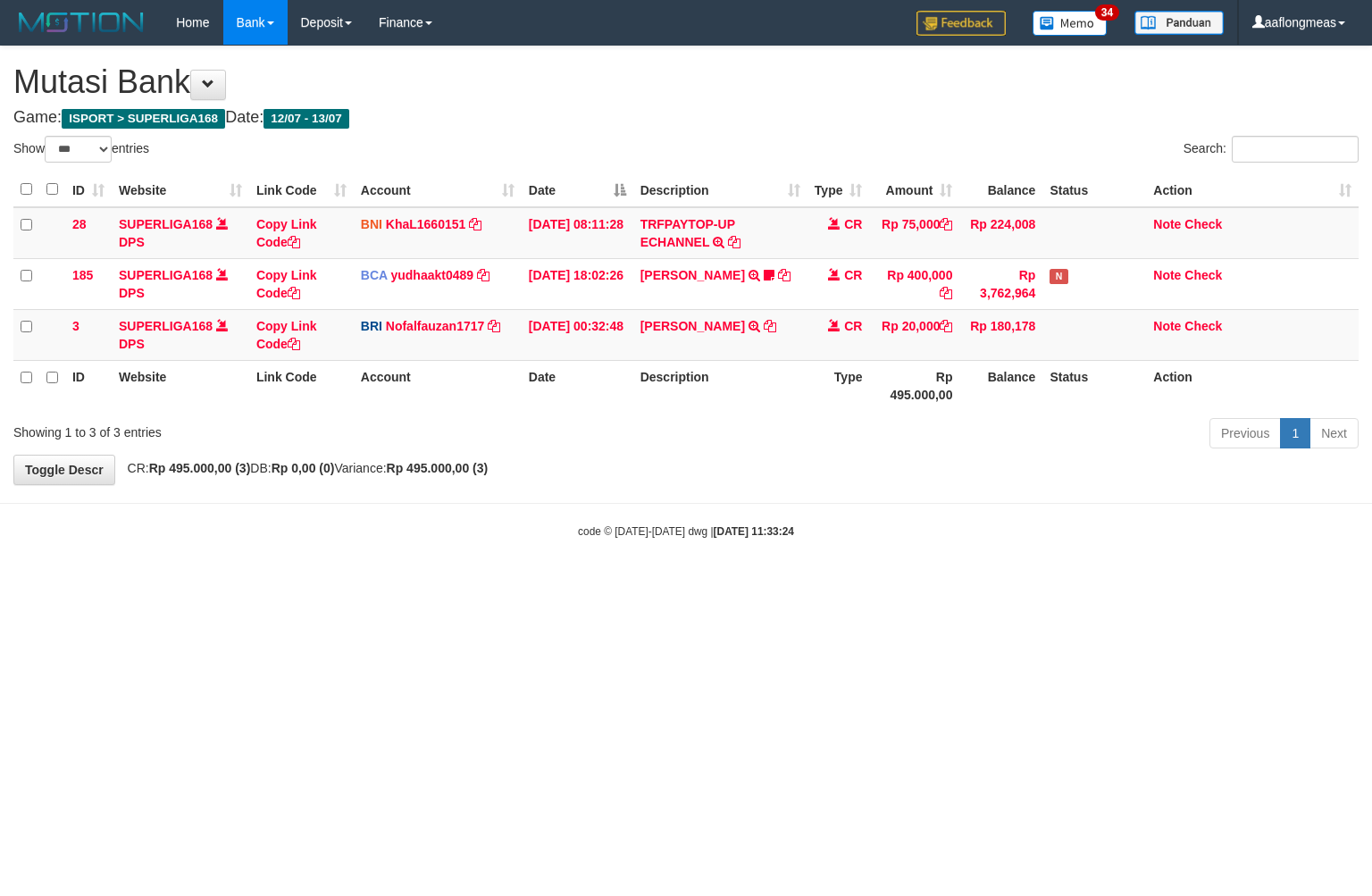 scroll, scrollTop: 0, scrollLeft: 0, axis: both 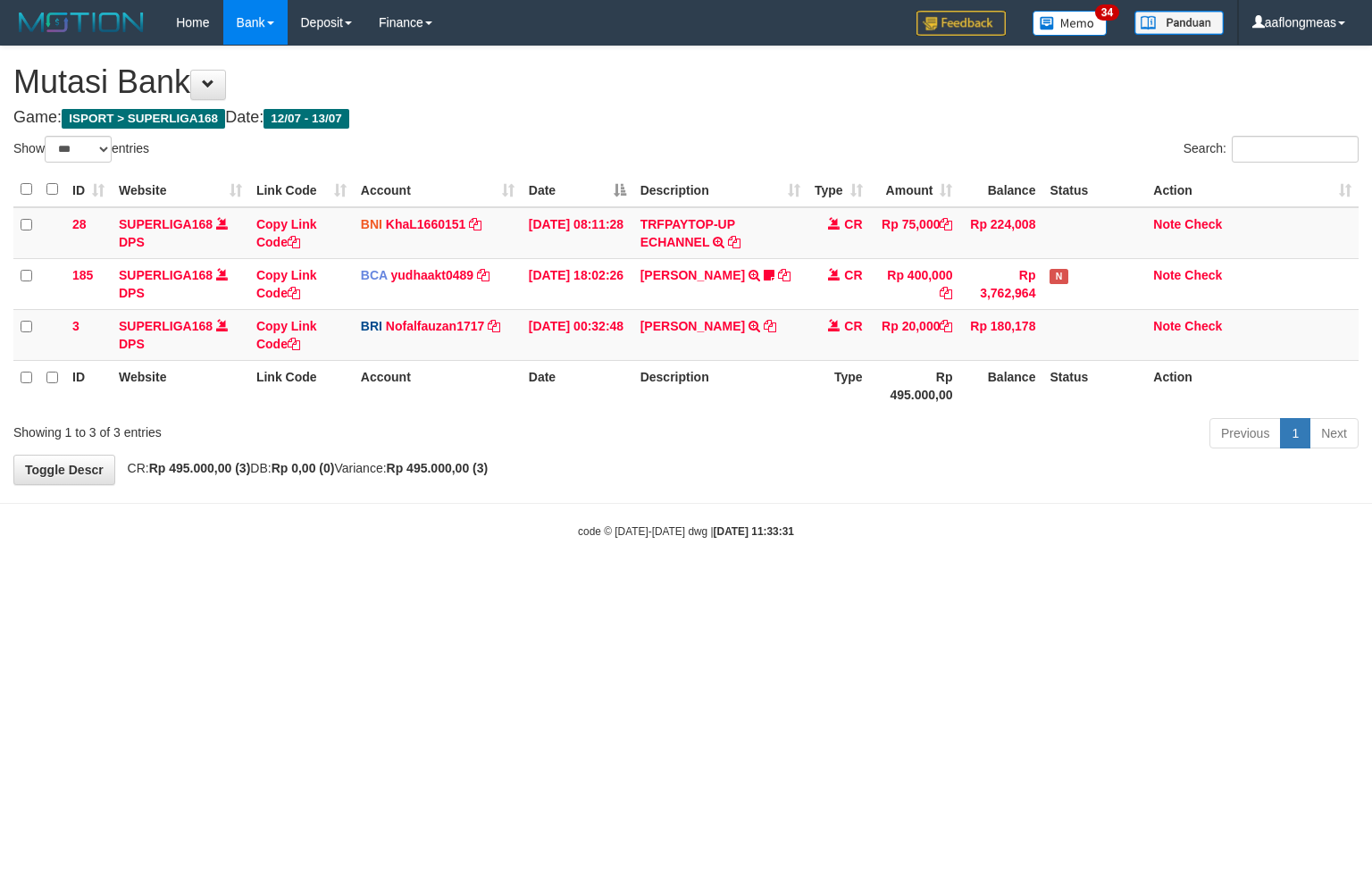 select on "***" 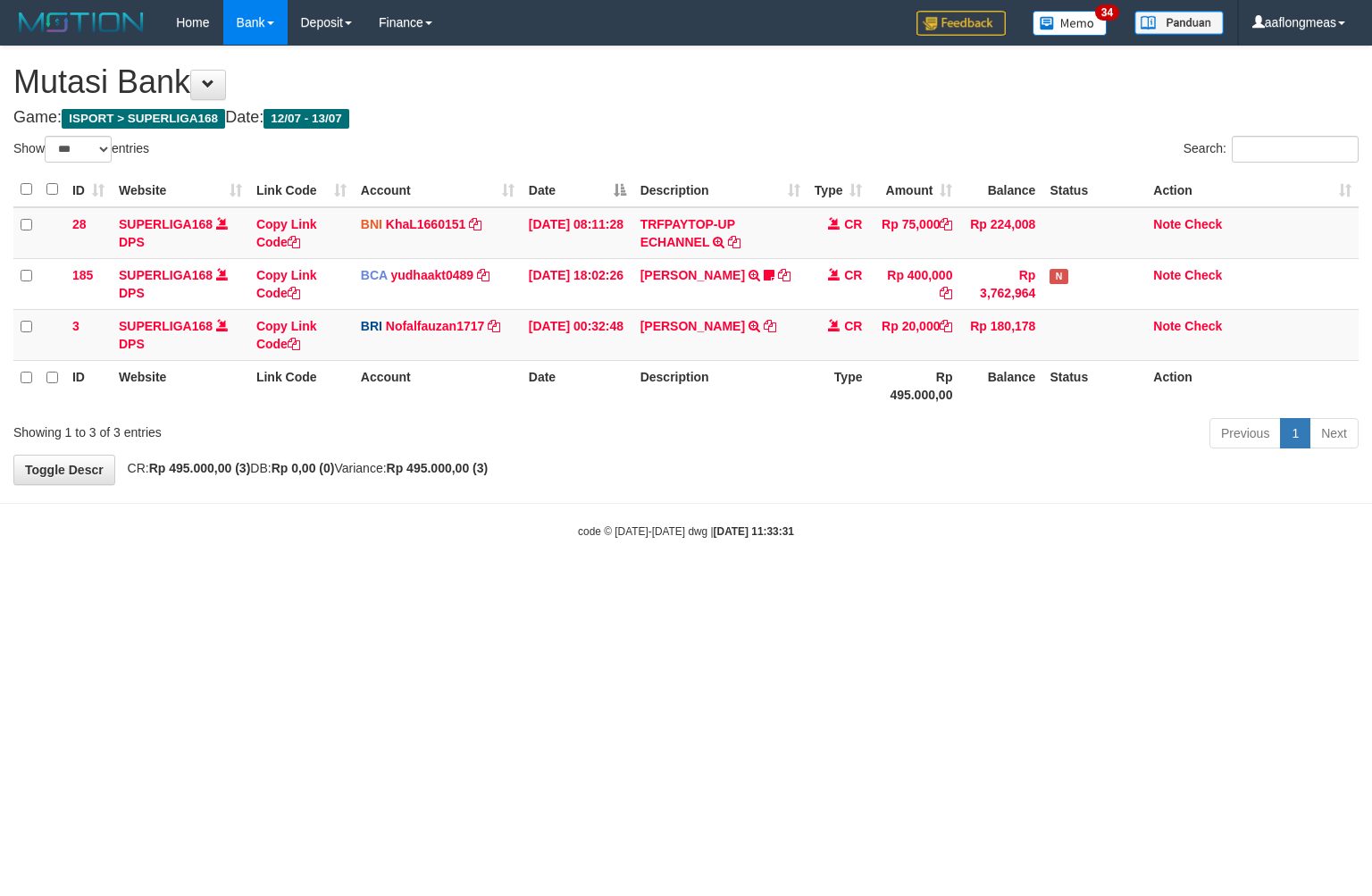 scroll, scrollTop: 0, scrollLeft: 0, axis: both 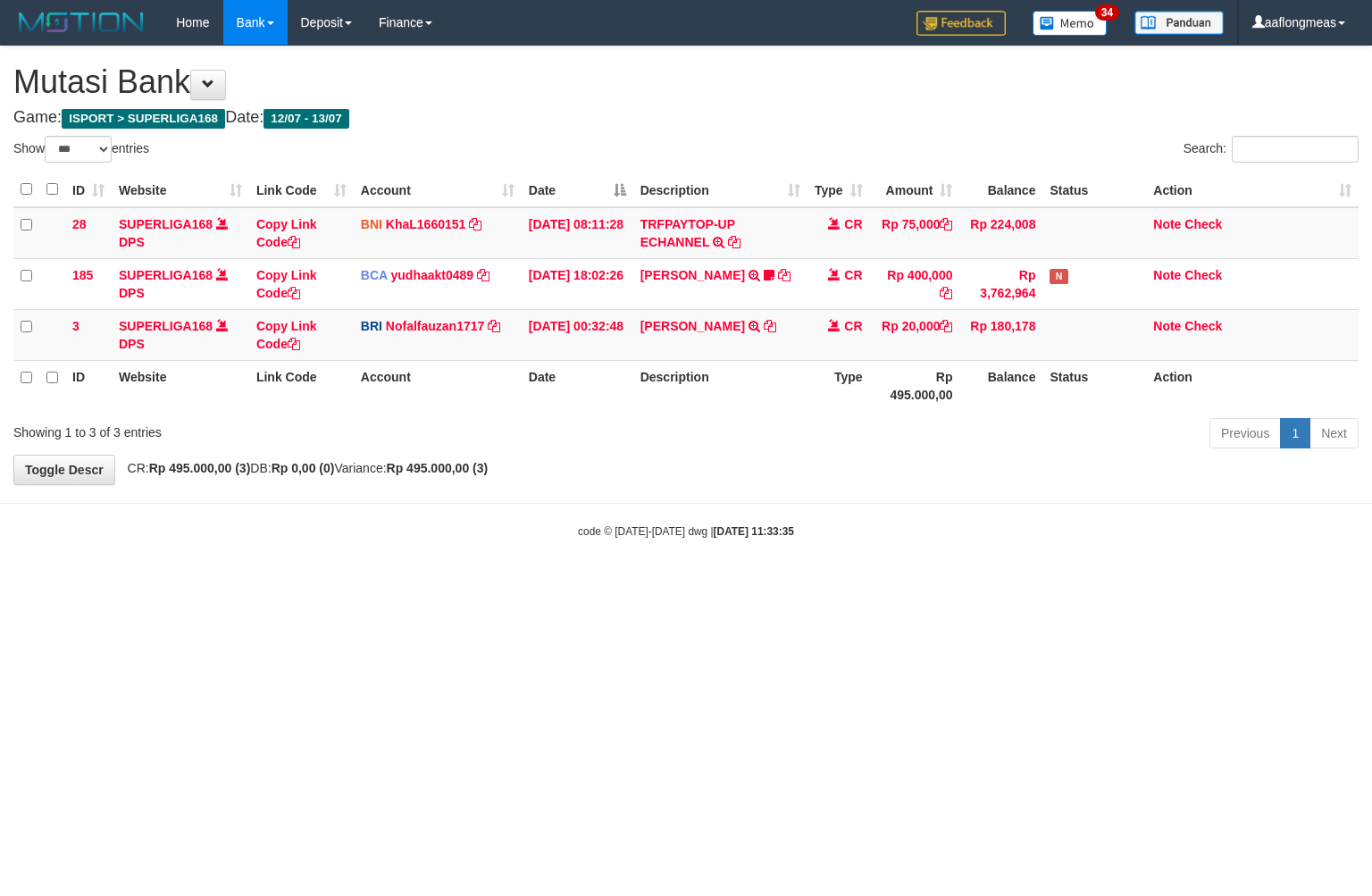 select on "***" 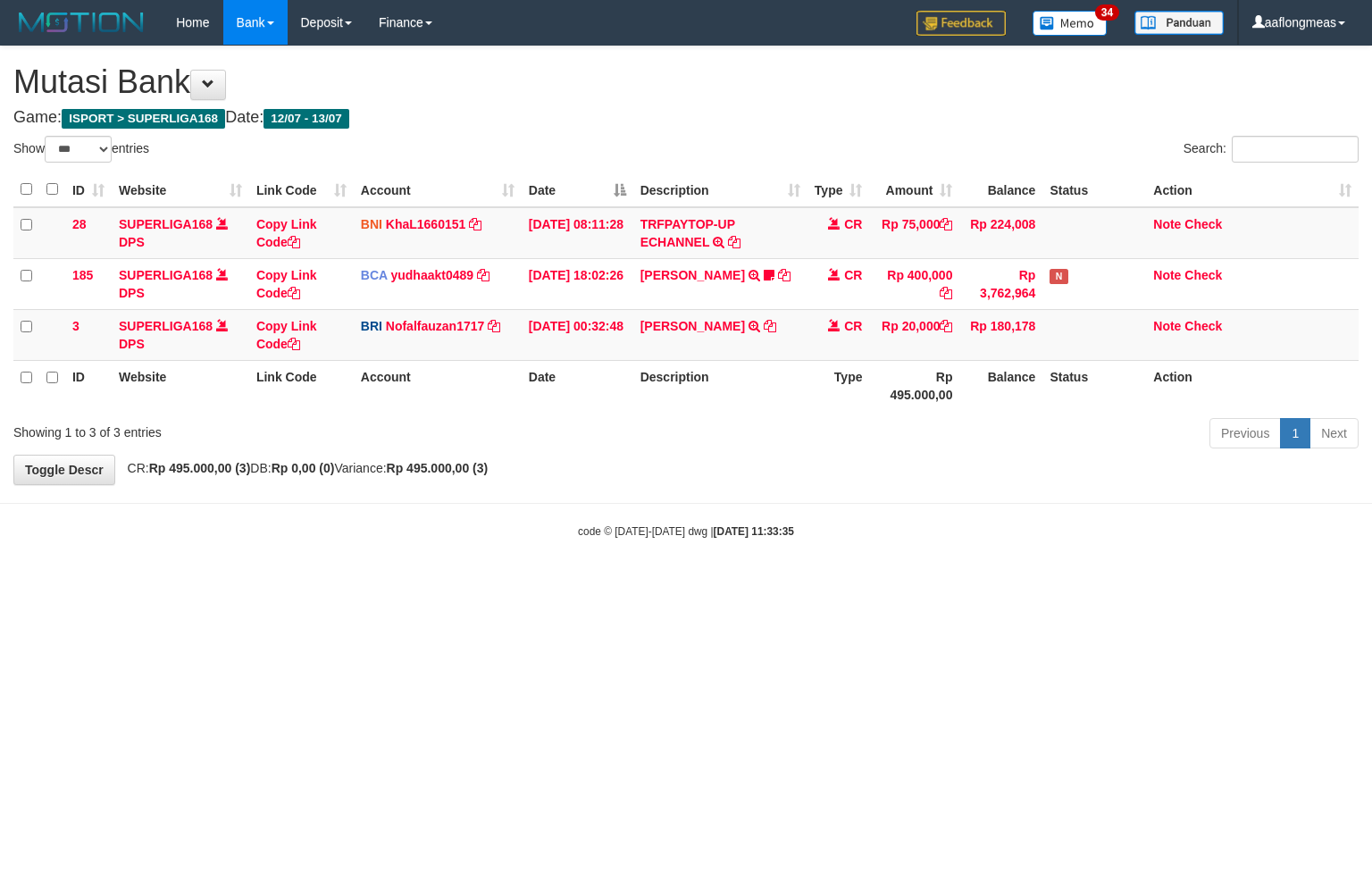 scroll, scrollTop: 0, scrollLeft: 0, axis: both 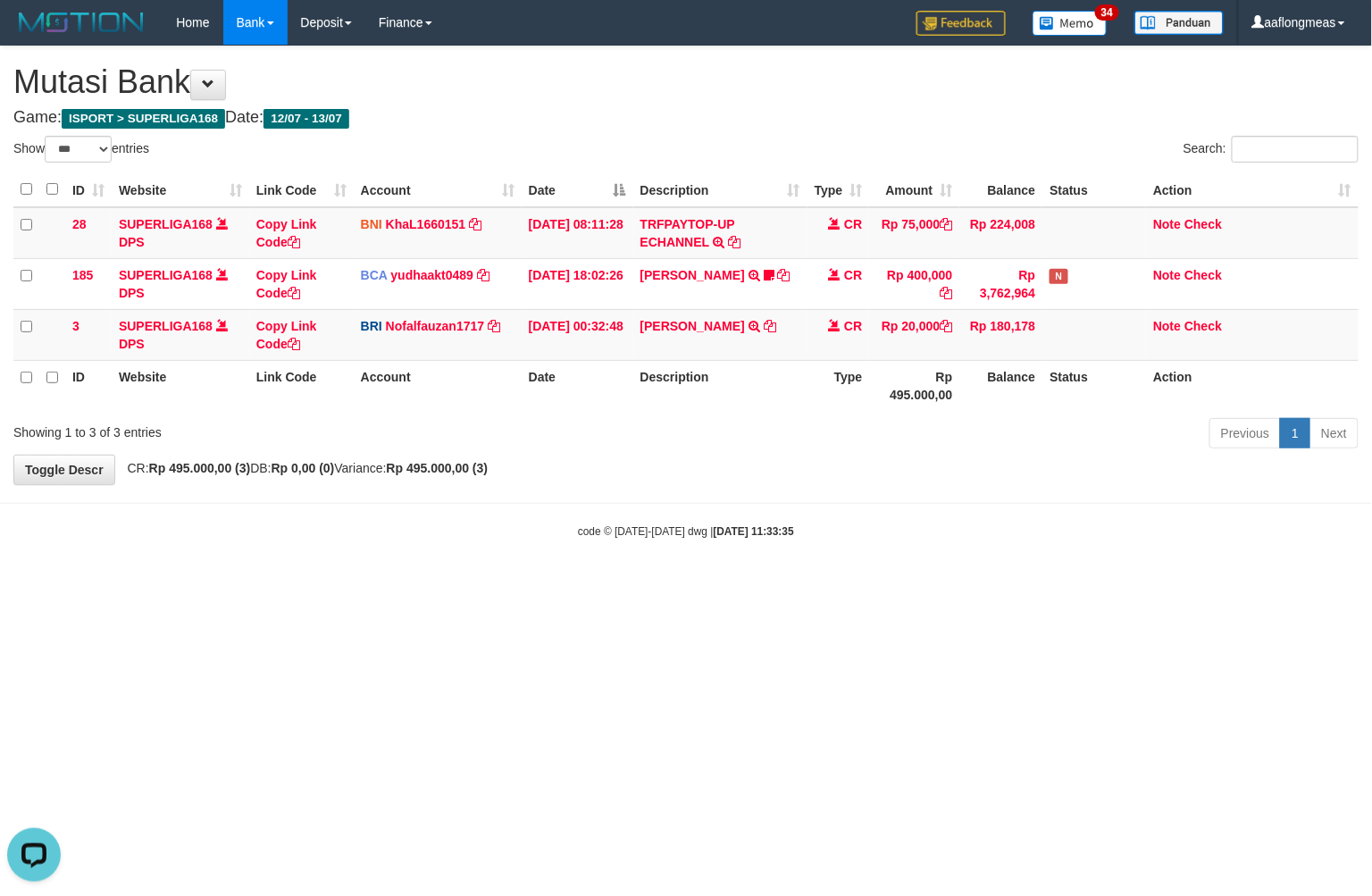click on "code © 2012-2018 dwg |  2025/07/13 11:33:35" at bounding box center (686, 532) 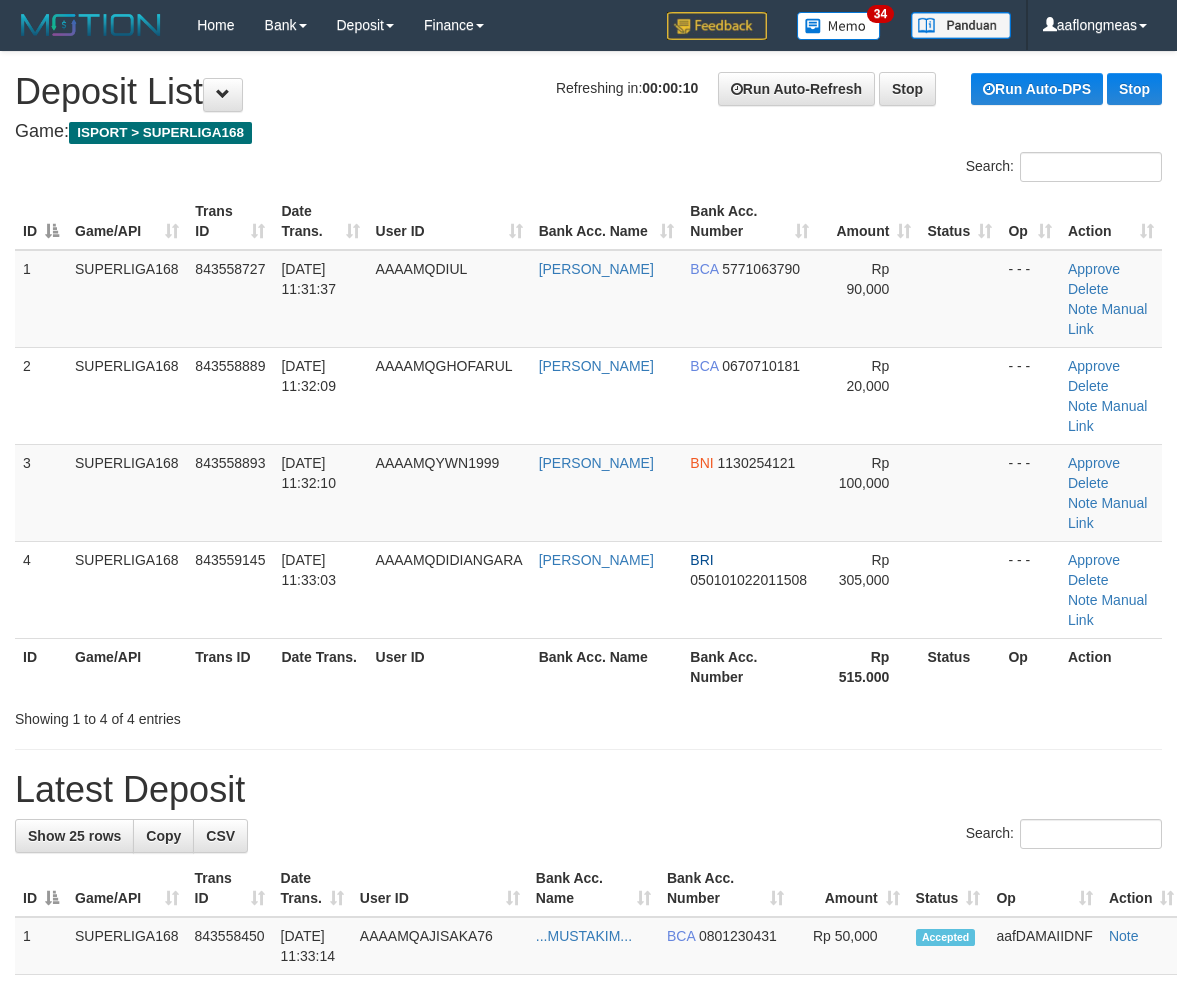 scroll, scrollTop: 0, scrollLeft: 0, axis: both 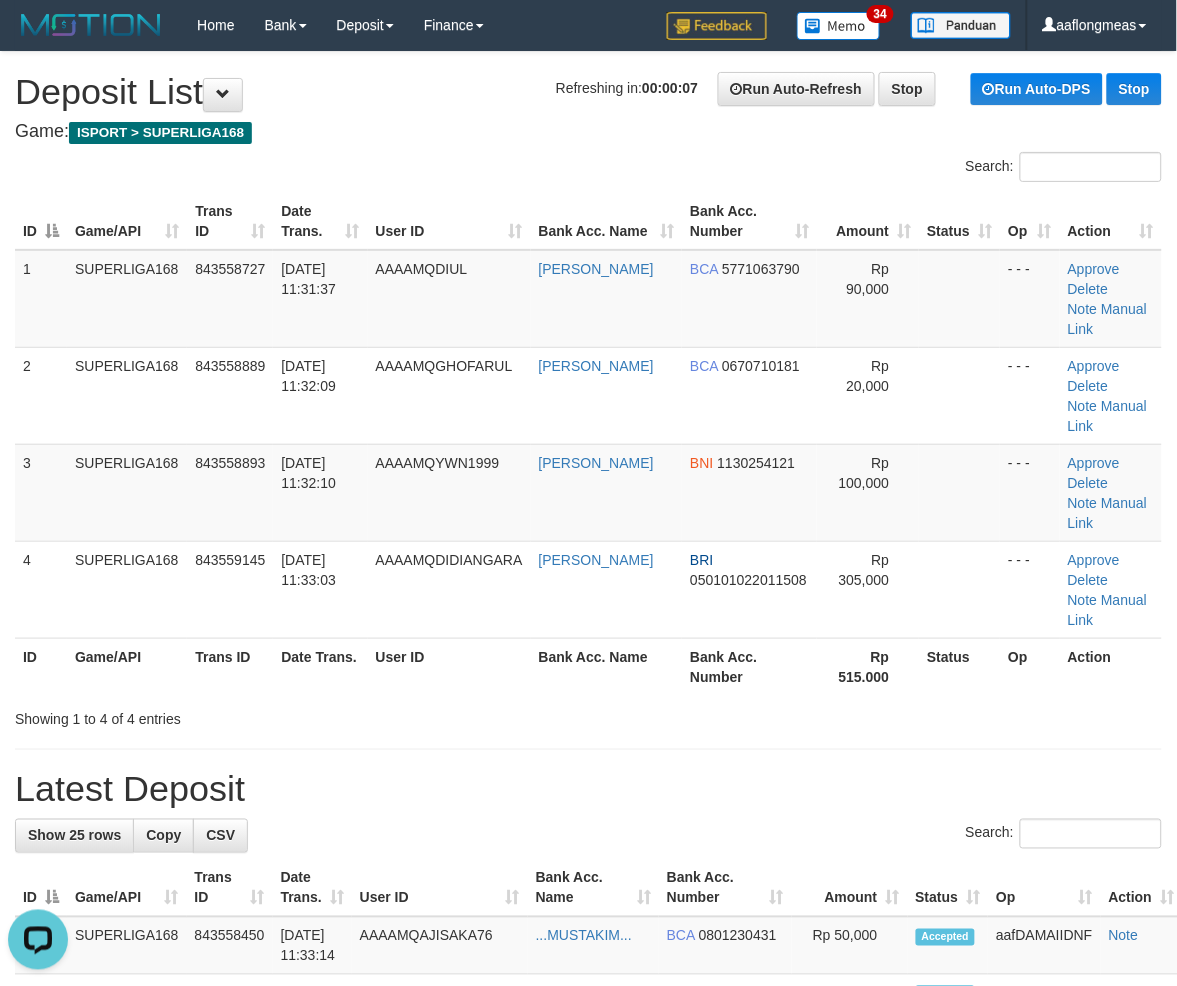 drag, startPoint x: 752, startPoint y: 655, endPoint x: 1163, endPoint y: 651, distance: 411.01947 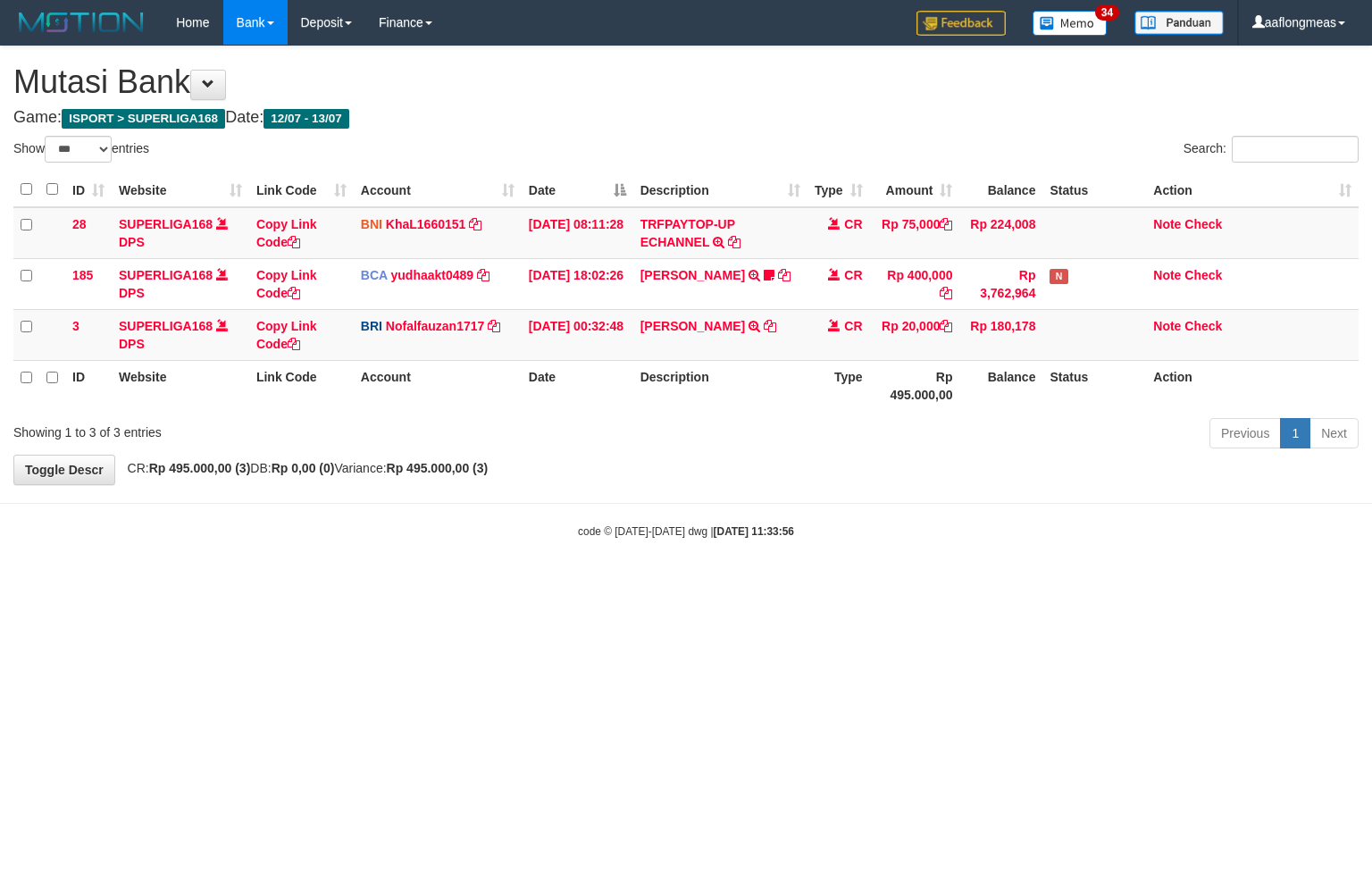 select on "***" 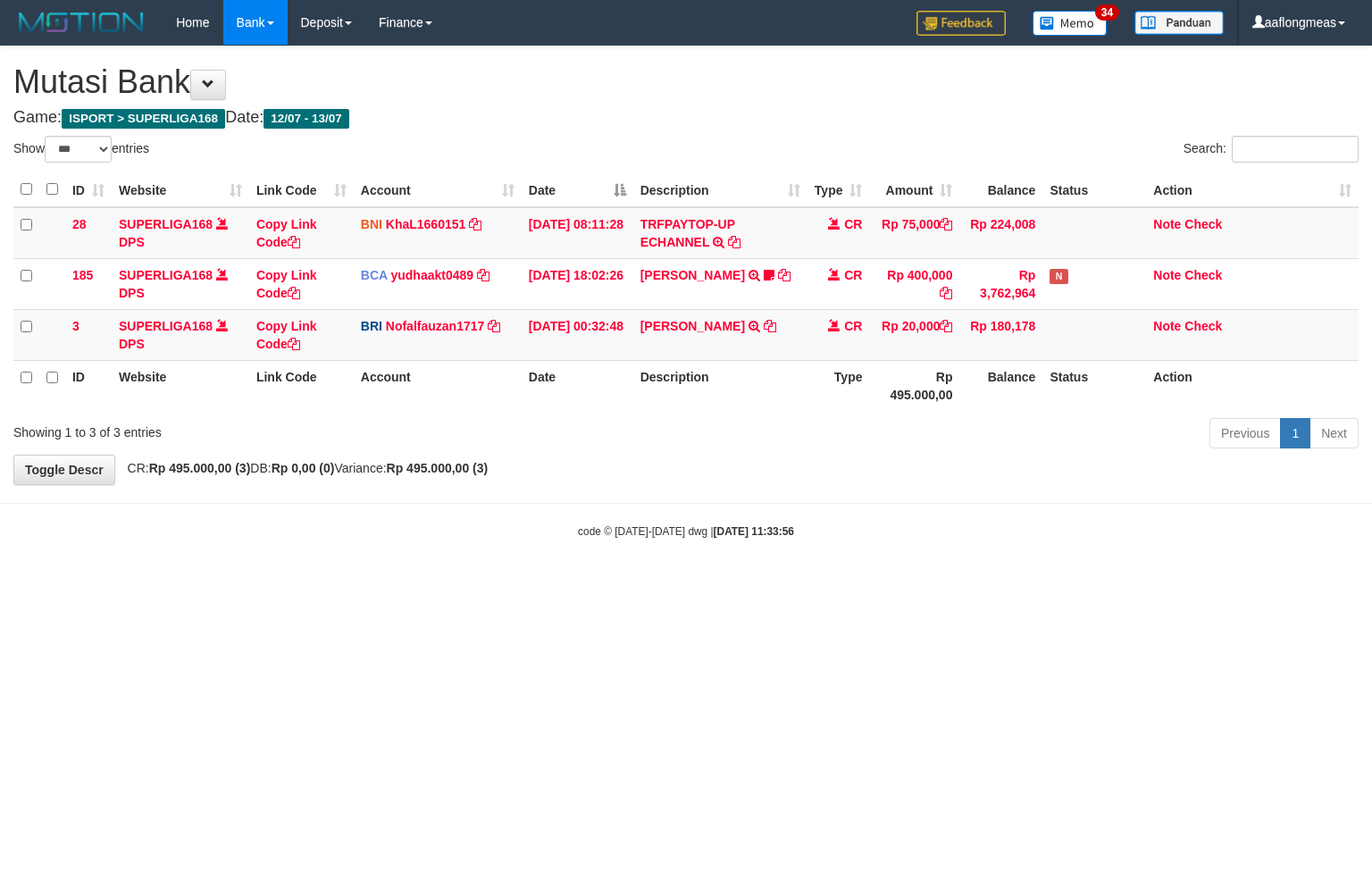 scroll, scrollTop: 0, scrollLeft: 0, axis: both 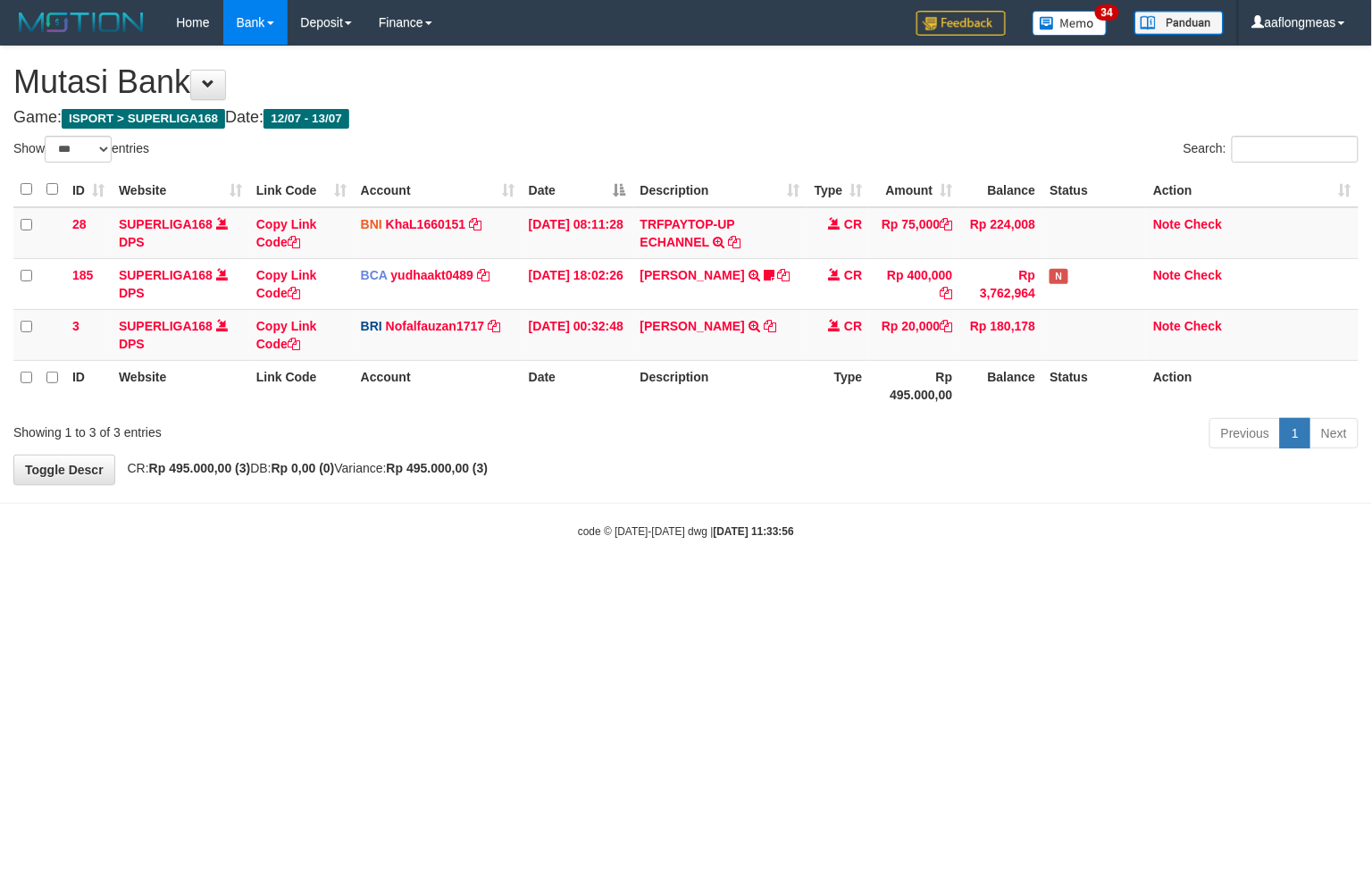 click on "Toggle navigation
Home
Bank
Account List
Load
By Website
Group
[ISPORT]													SUPERLIGA168
By Load Group (DPS)" at bounding box center (686, 292) 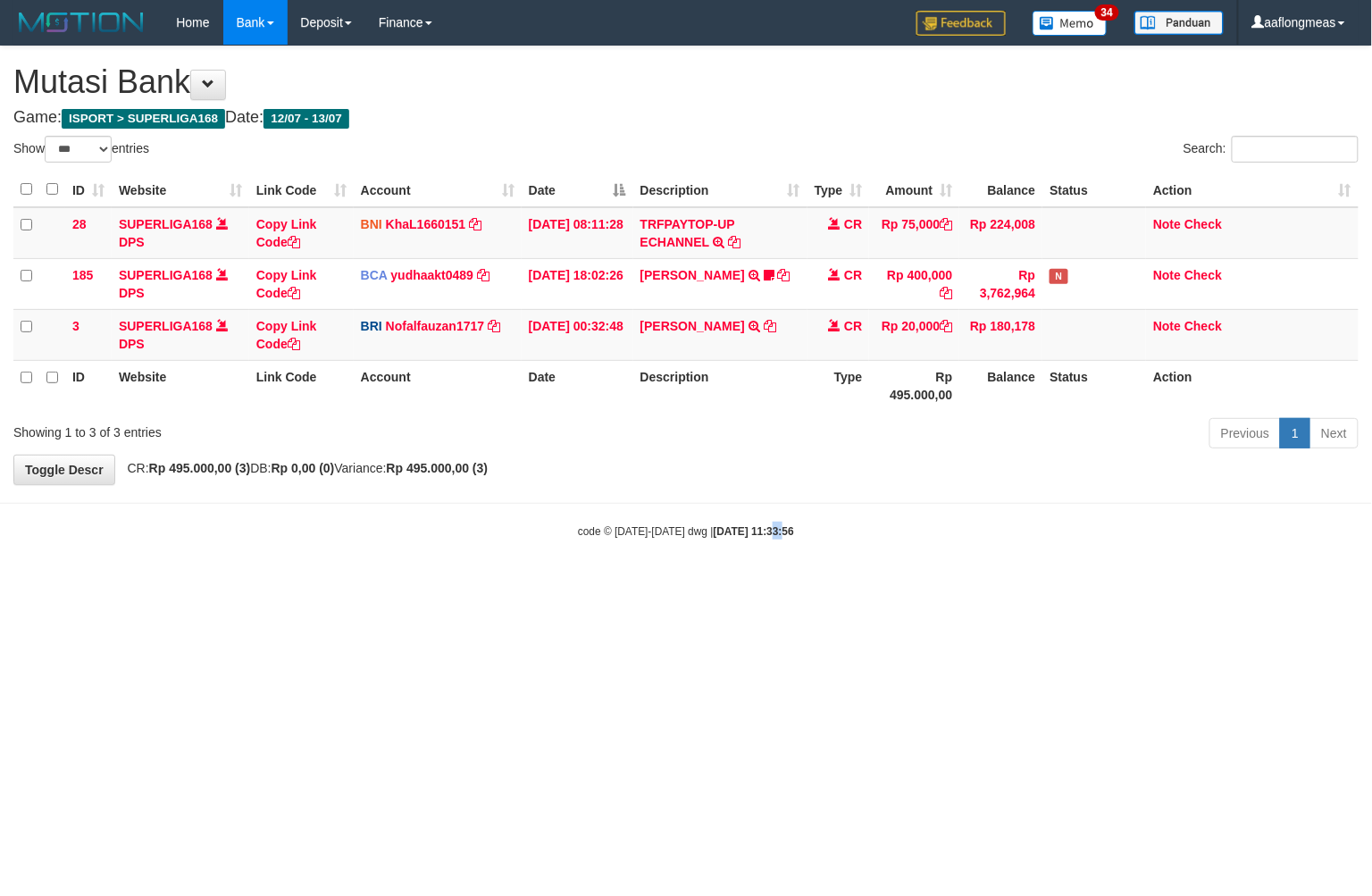 click on "Toggle navigation
Home
Bank
Account List
Load
By Website
Group
[ISPORT]													SUPERLIGA168
By Load Group (DPS)" at bounding box center (686, 292) 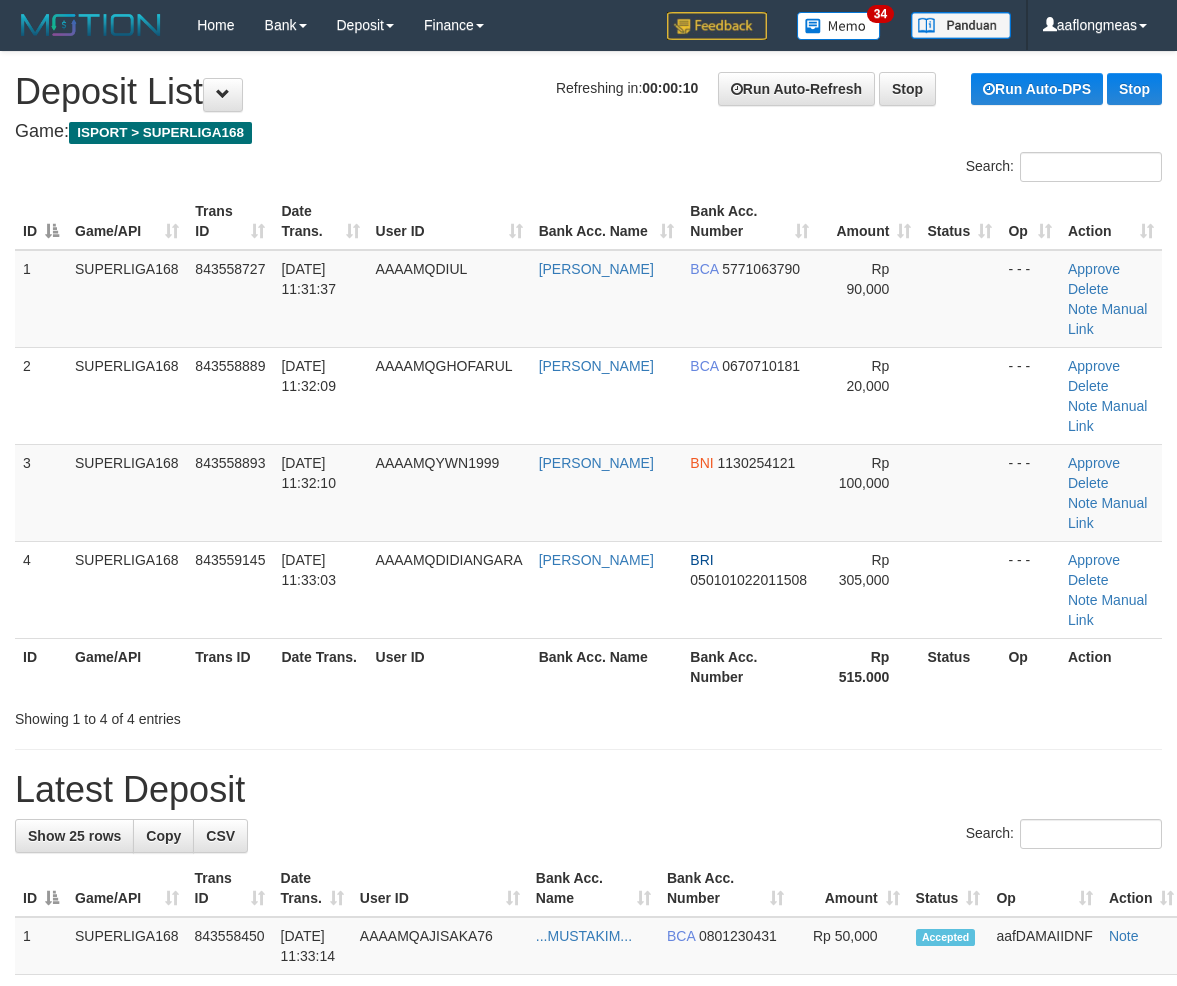 scroll, scrollTop: 0, scrollLeft: 0, axis: both 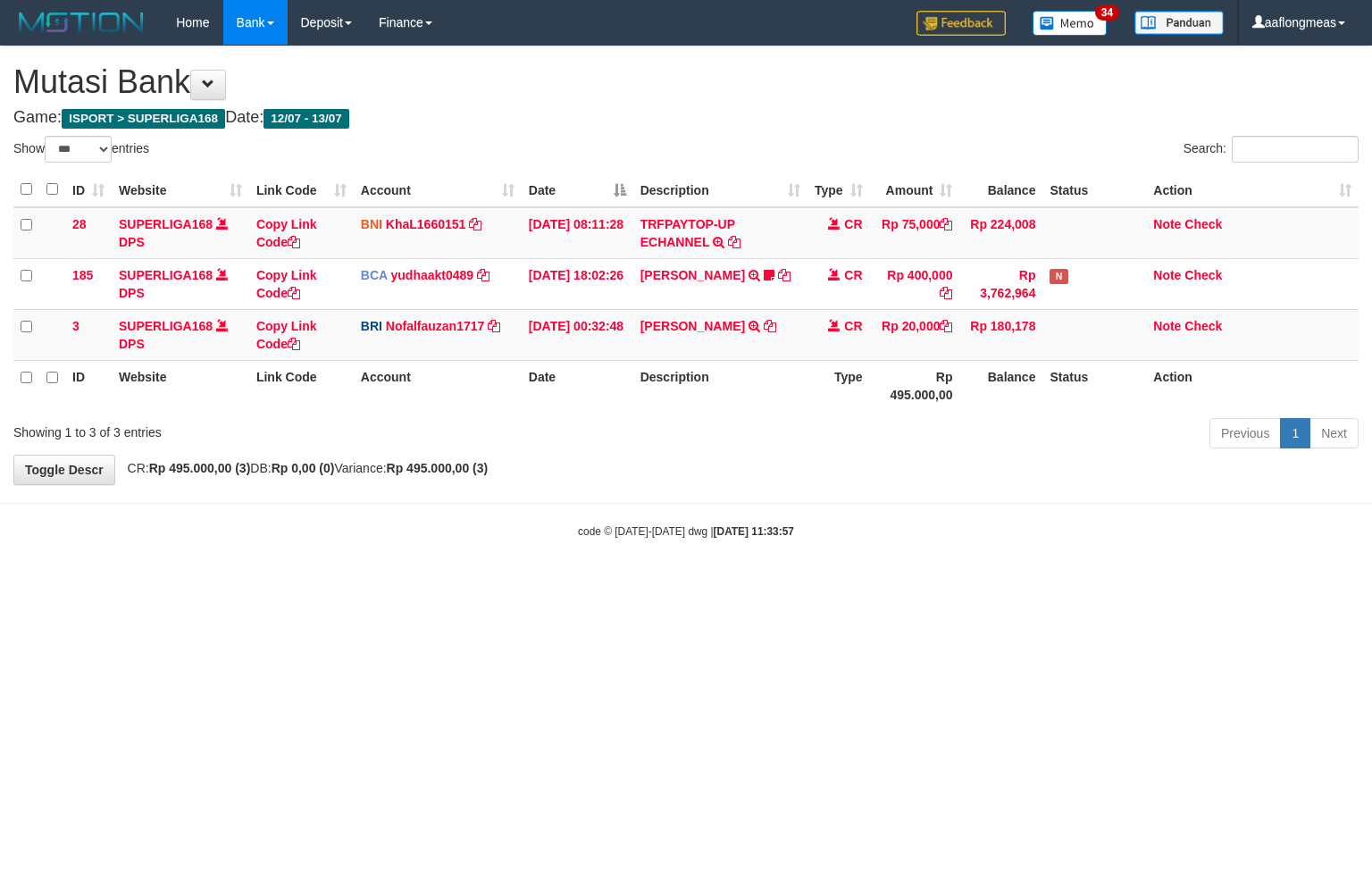 select on "***" 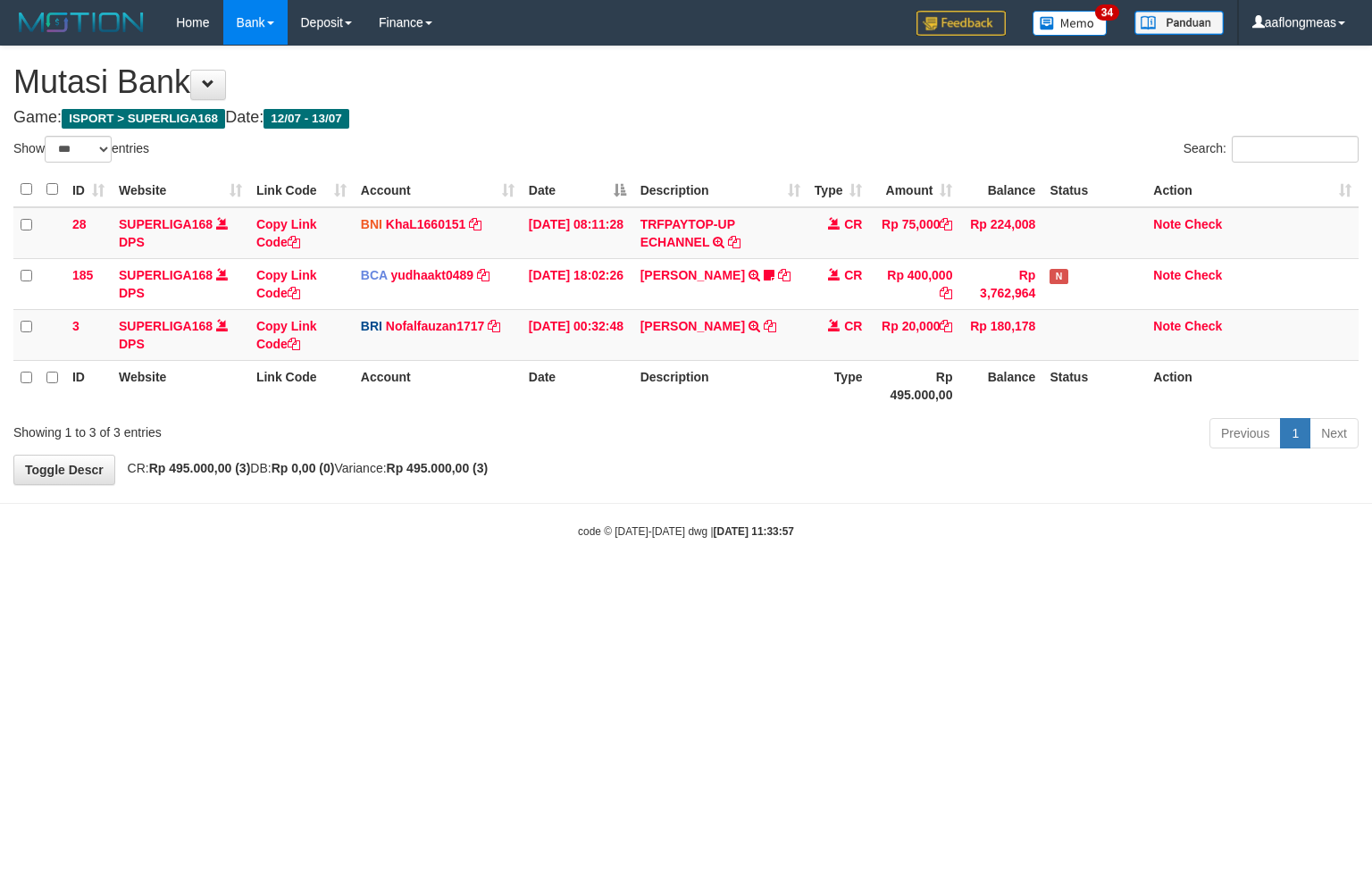 scroll, scrollTop: 0, scrollLeft: 0, axis: both 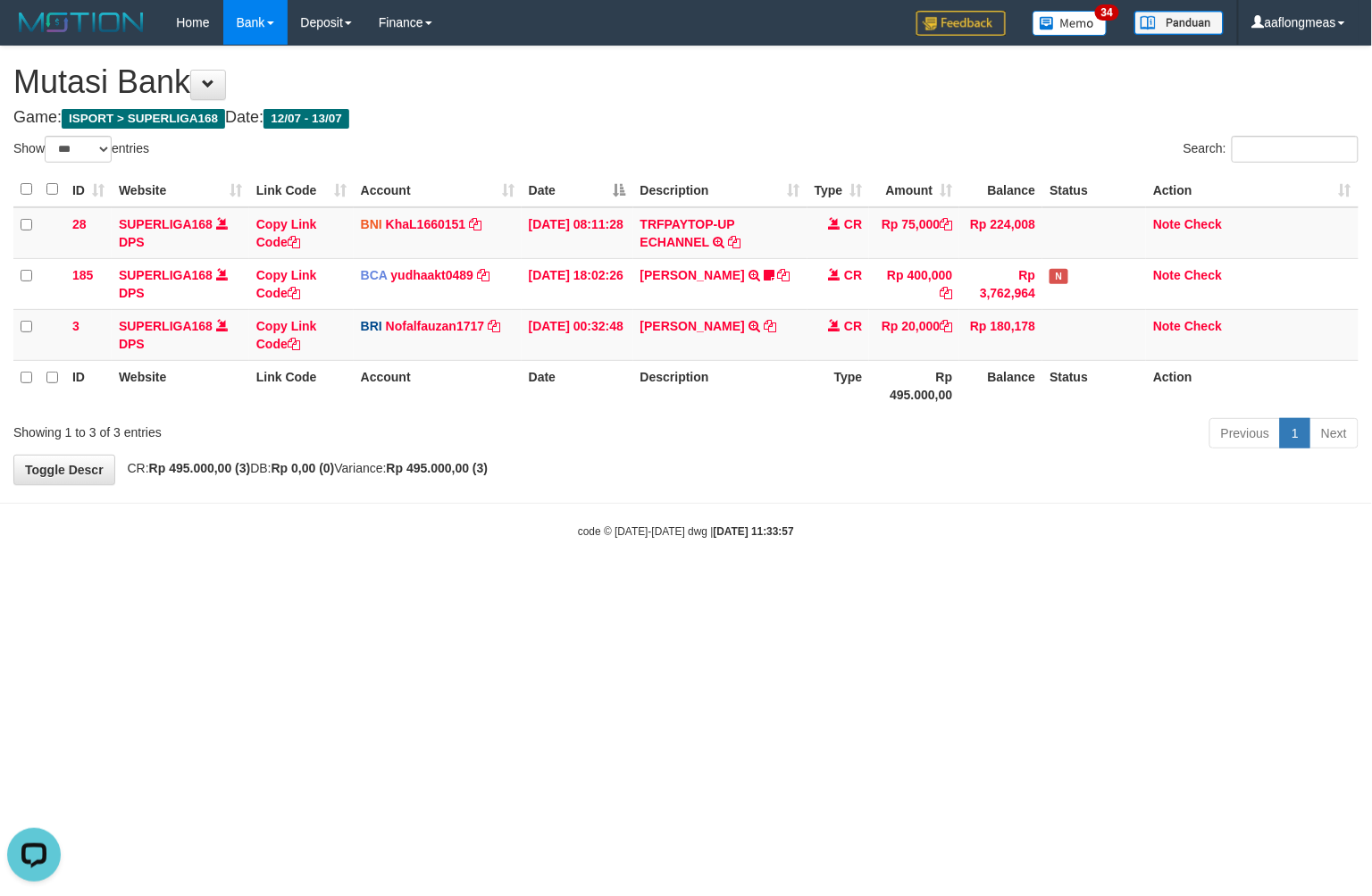 click on "Toggle navigation
Home
Bank
Account List
Load
By Website
Group
[ISPORT]													SUPERLIGA168
By Load Group (DPS)" at bounding box center (686, 292) 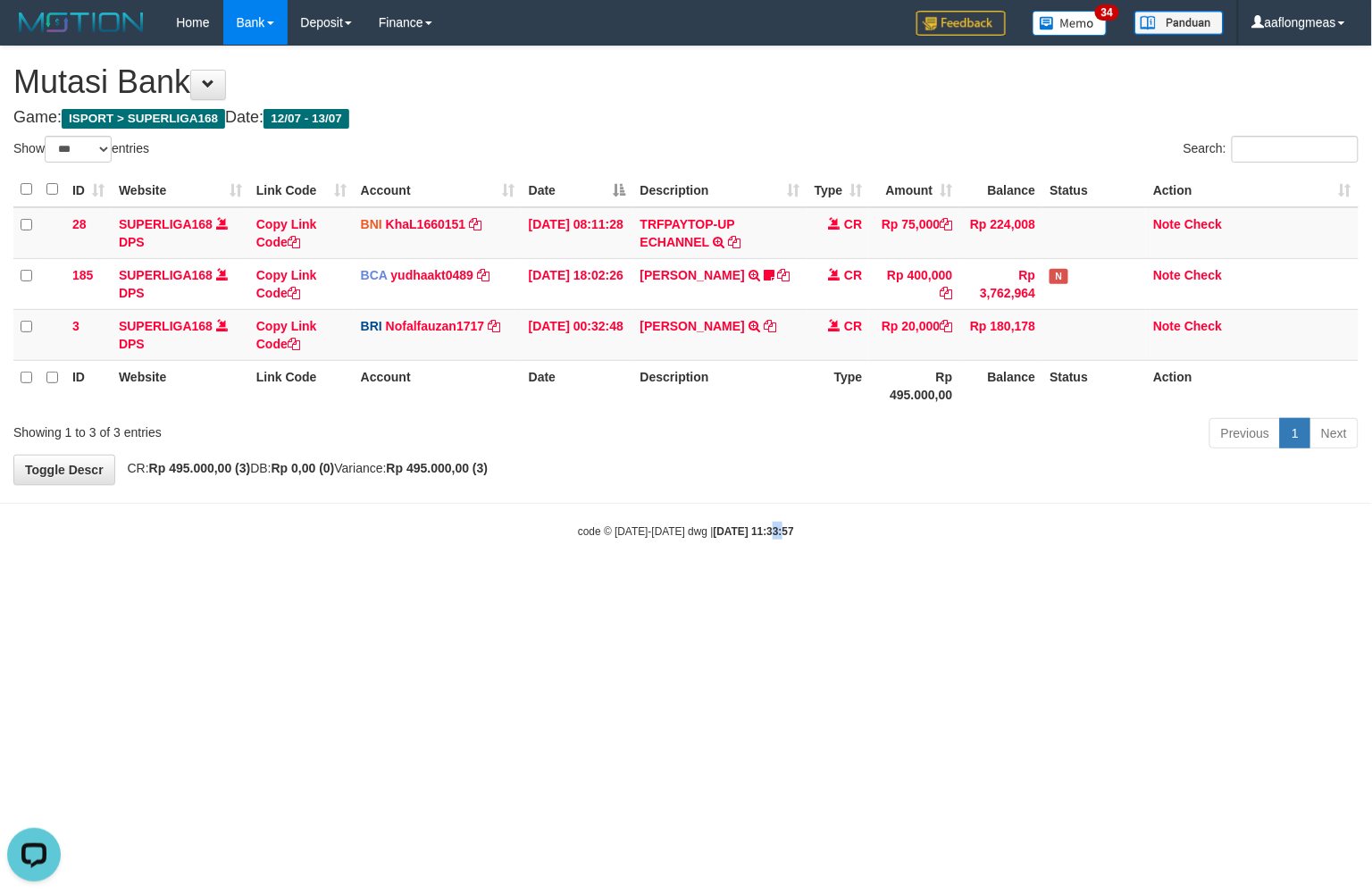 click on "Toggle navigation
Home
Bank
Account List
Load
By Website
Group
[ISPORT]													SUPERLIGA168
By Load Group (DPS)" at bounding box center (686, 292) 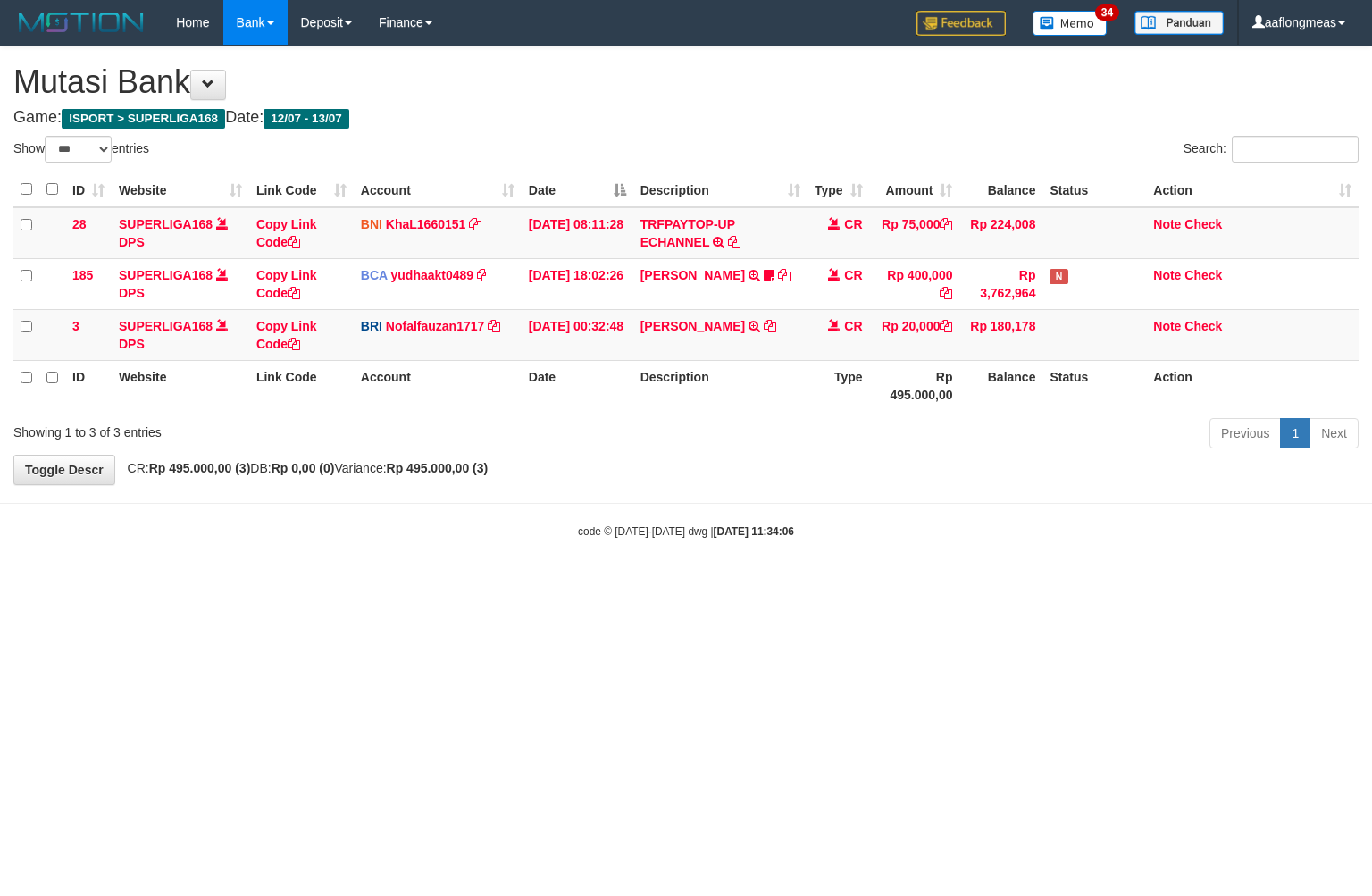 select on "***" 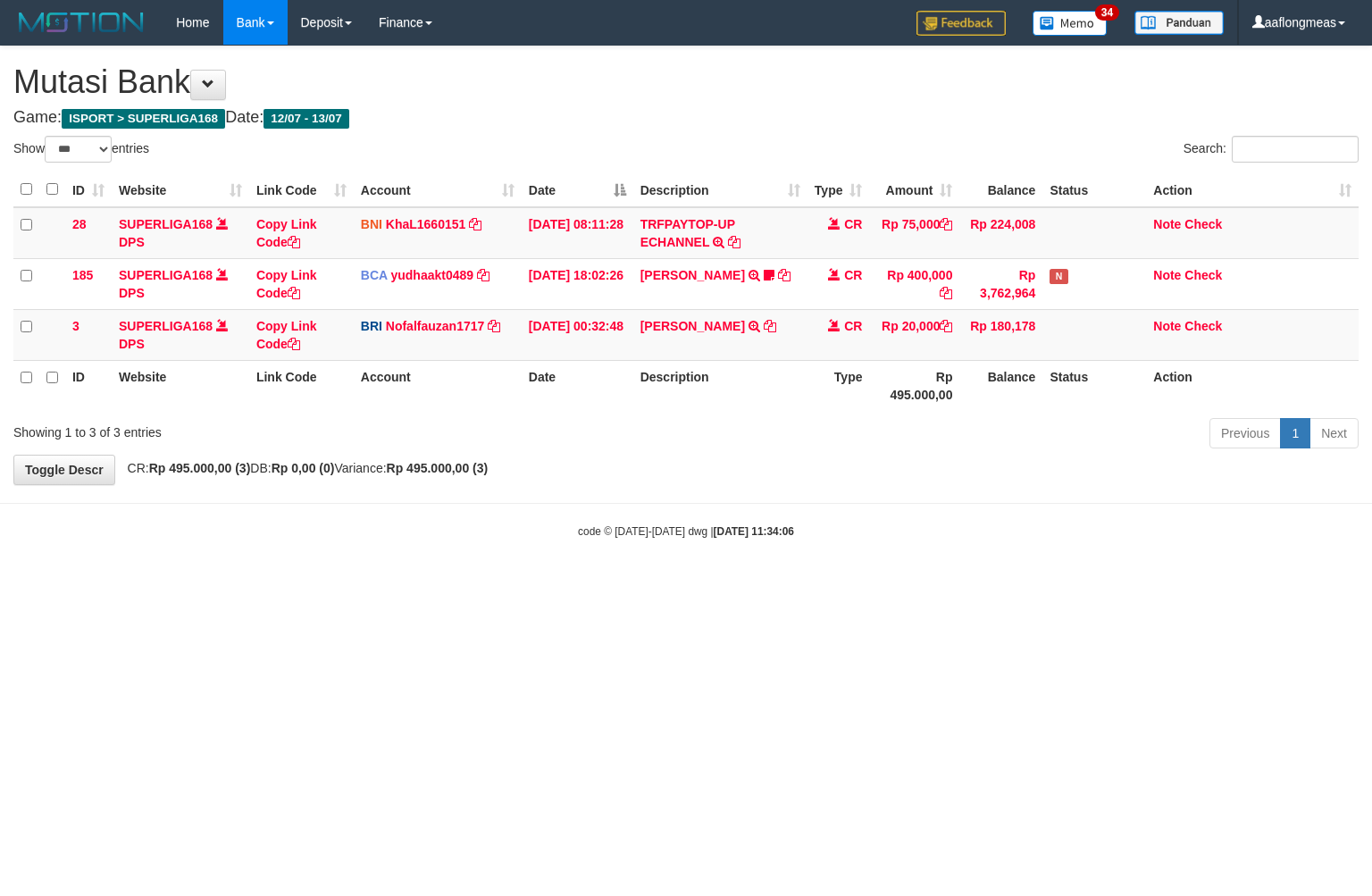 scroll, scrollTop: 0, scrollLeft: 0, axis: both 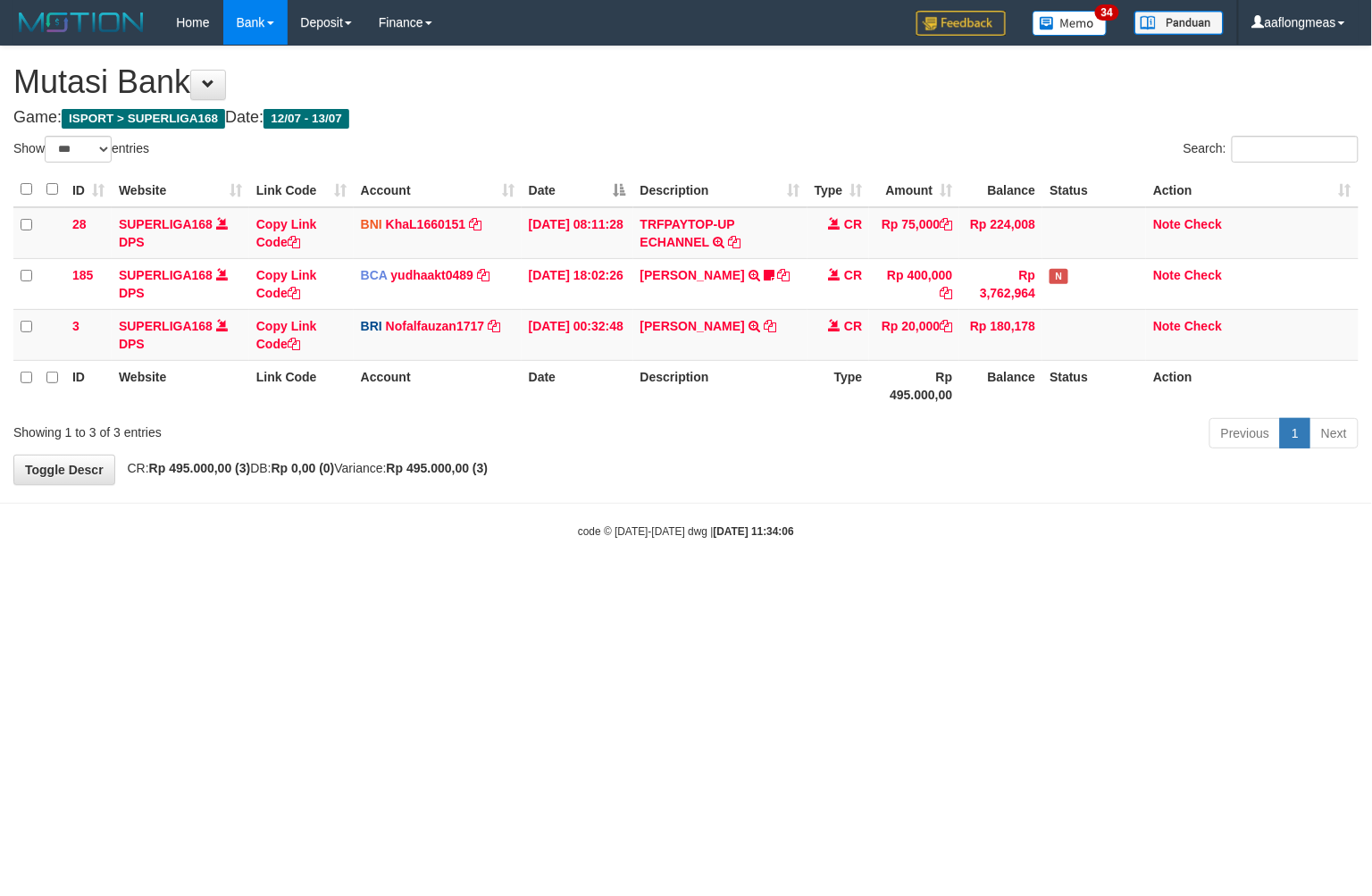 click on "Toggle navigation
Home
Bank
Account List
Load
By Website
Group
[ISPORT]													SUPERLIGA168
By Load Group (DPS)" at bounding box center (686, 292) 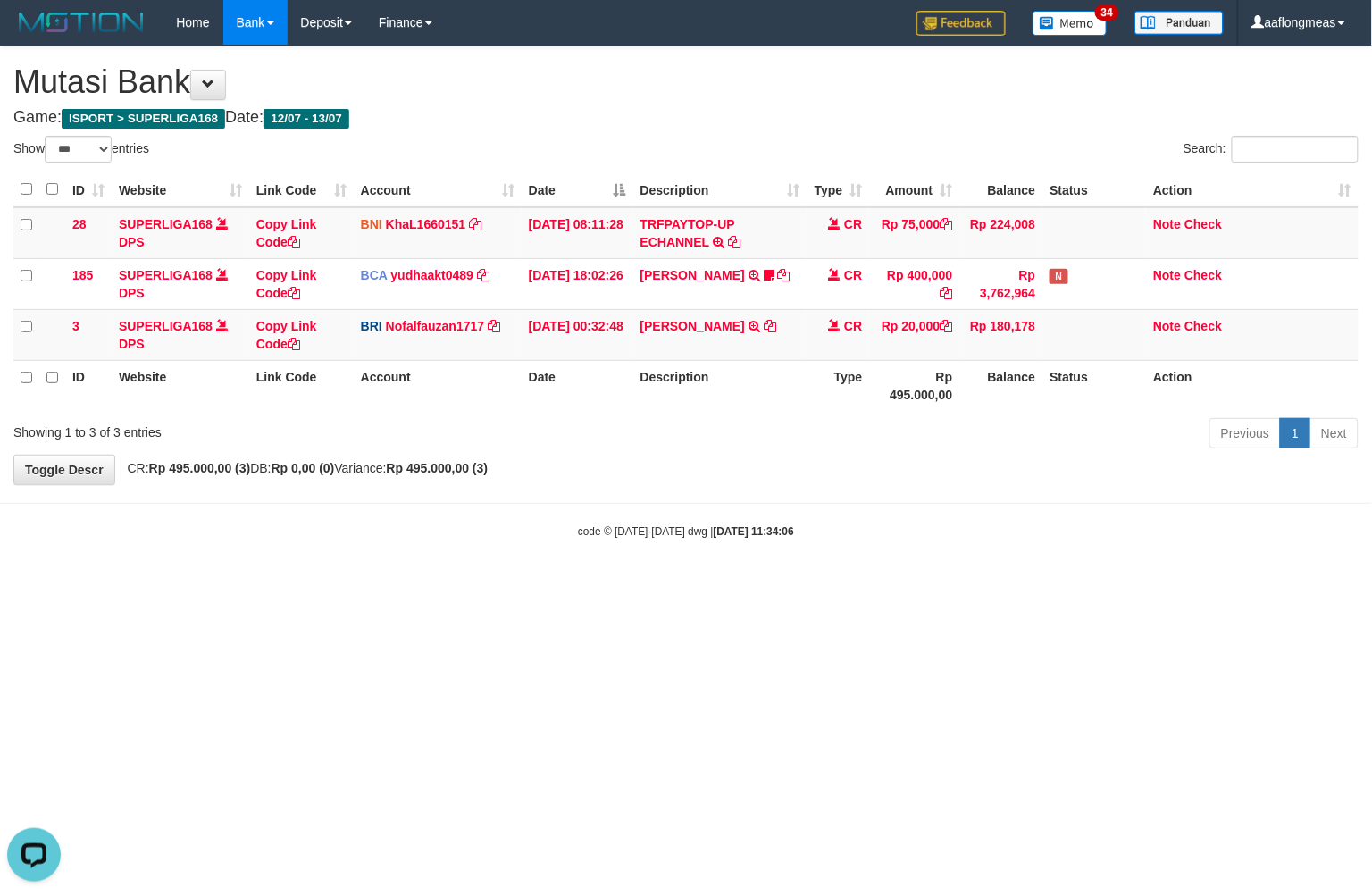scroll, scrollTop: 0, scrollLeft: 0, axis: both 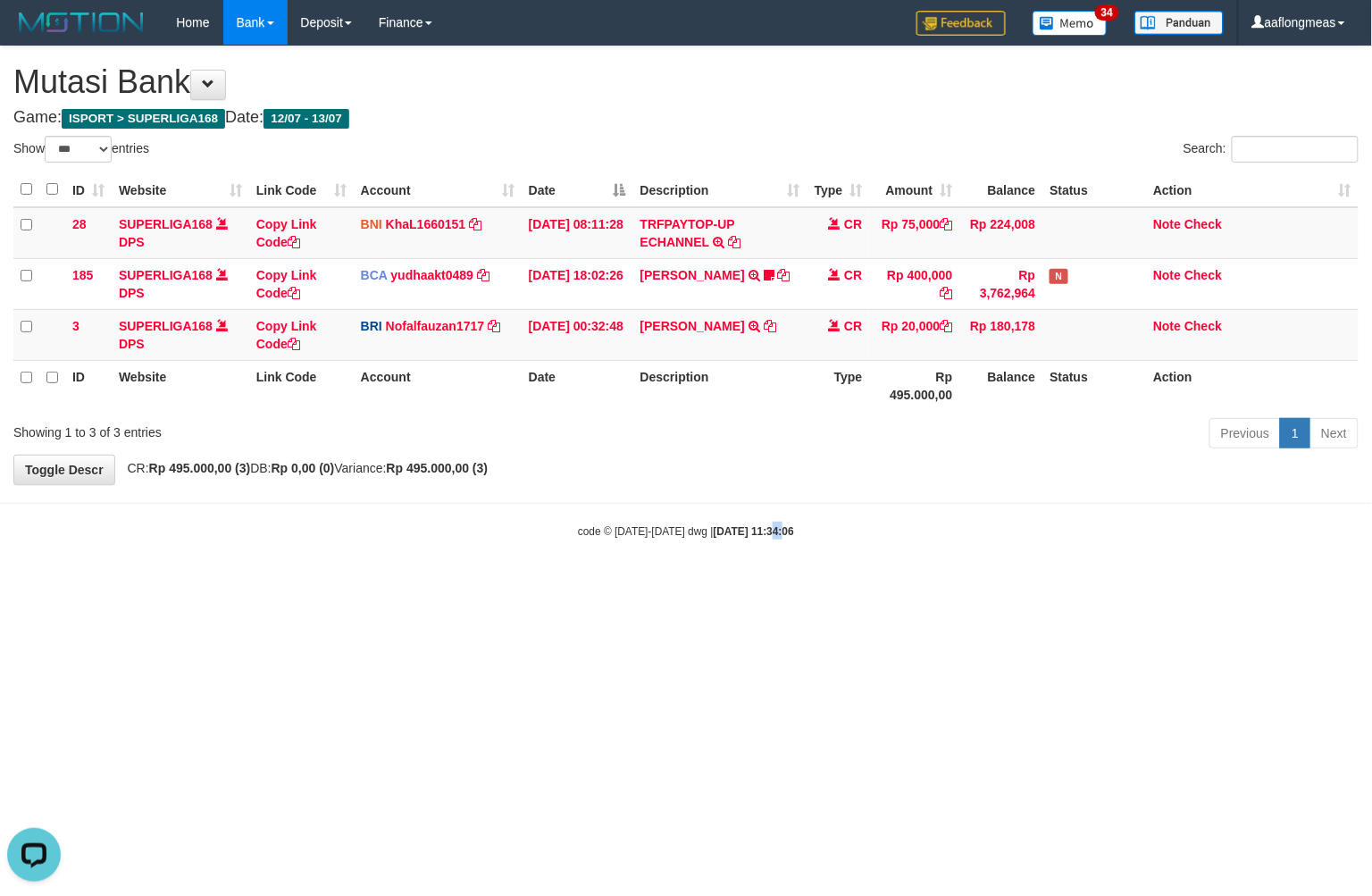 click on "Toggle navigation
Home
Bank
Account List
Load
By Website
Group
[ISPORT]													SUPERLIGA168
By Load Group (DPS)" at bounding box center (686, 292) 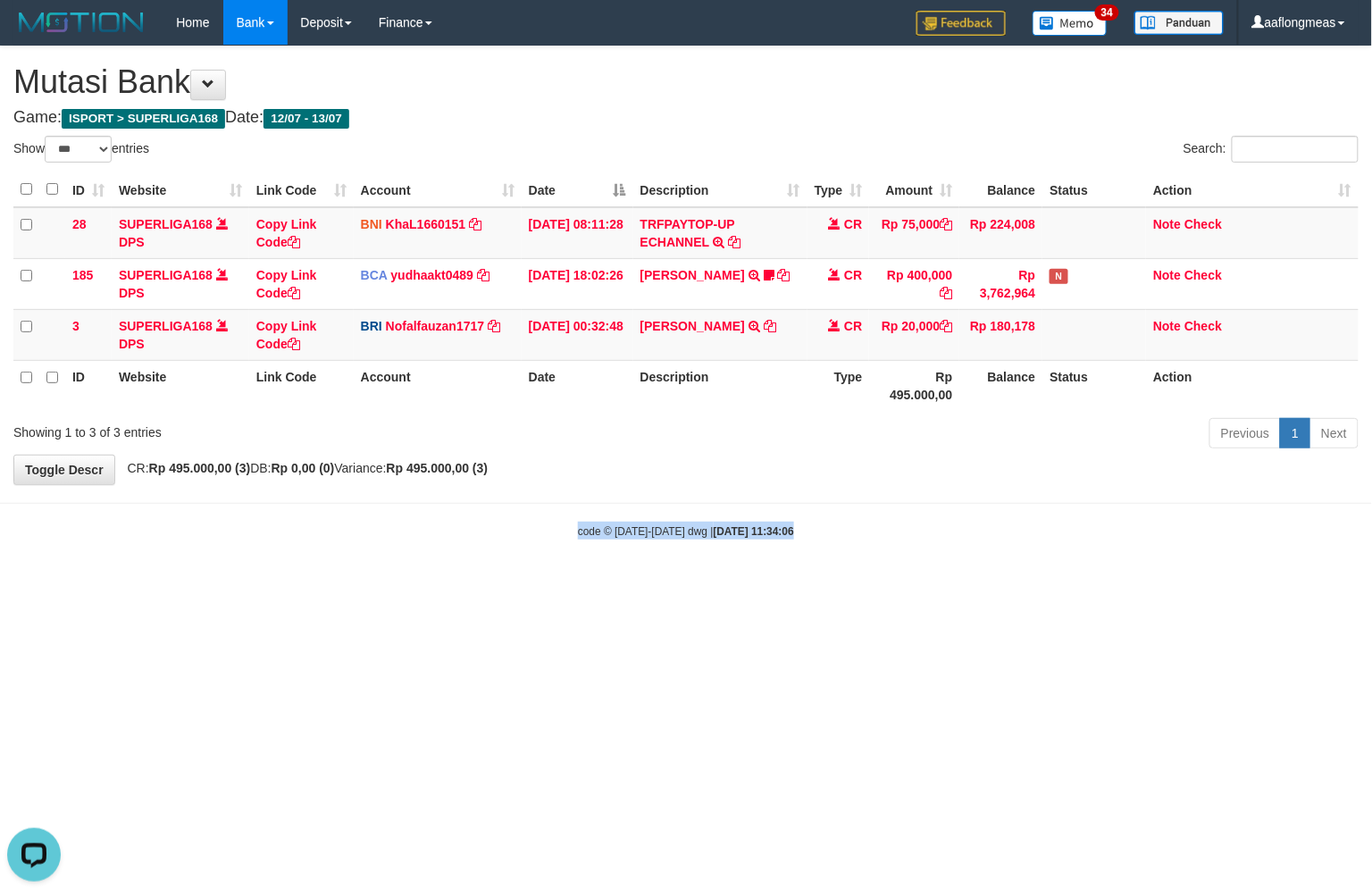 click on "Toggle navigation
Home
Bank
Account List
Load
By Website
Group
[ISPORT]													SUPERLIGA168
By Load Group (DPS)" at bounding box center [686, 292] 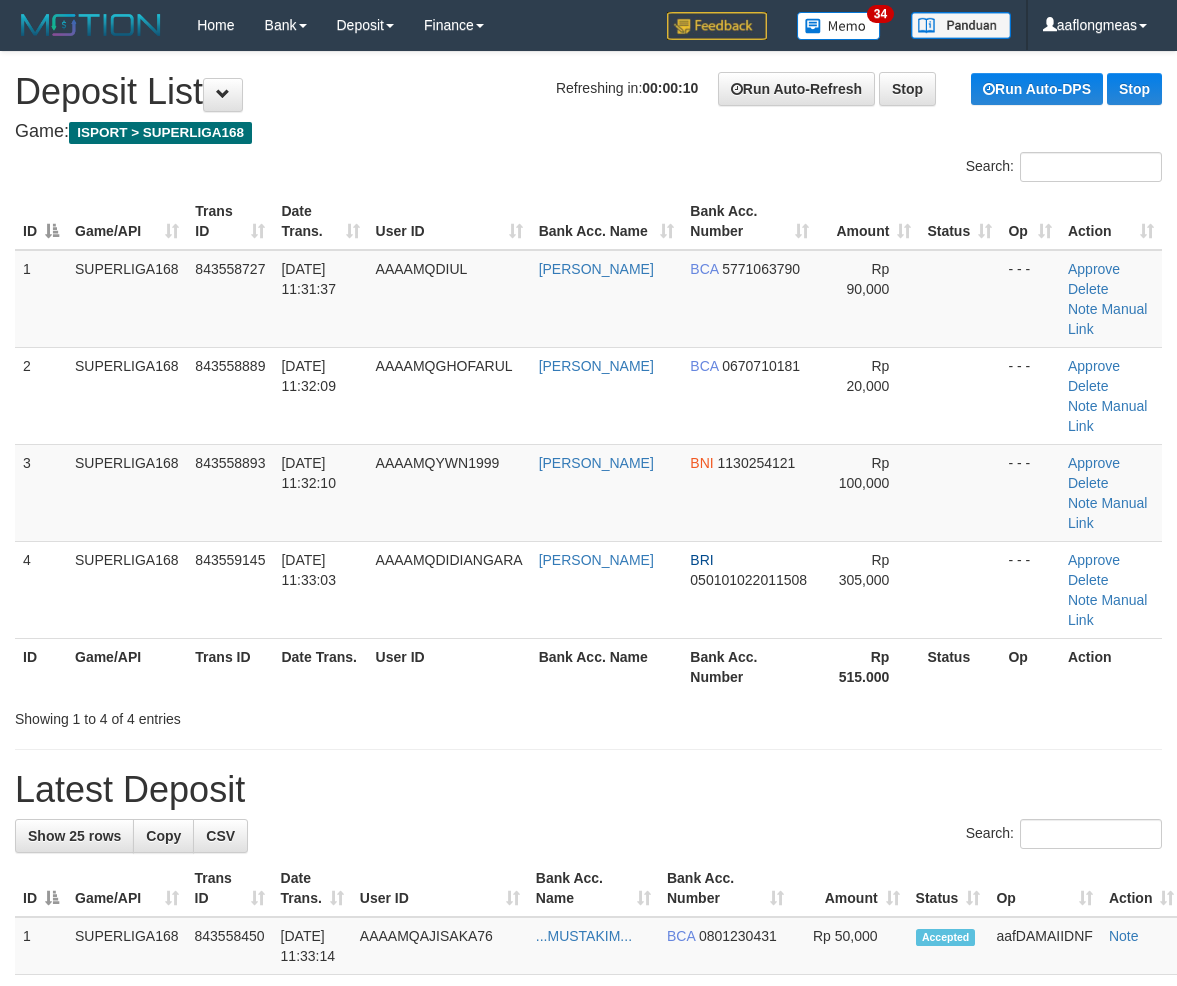 scroll, scrollTop: 0, scrollLeft: 0, axis: both 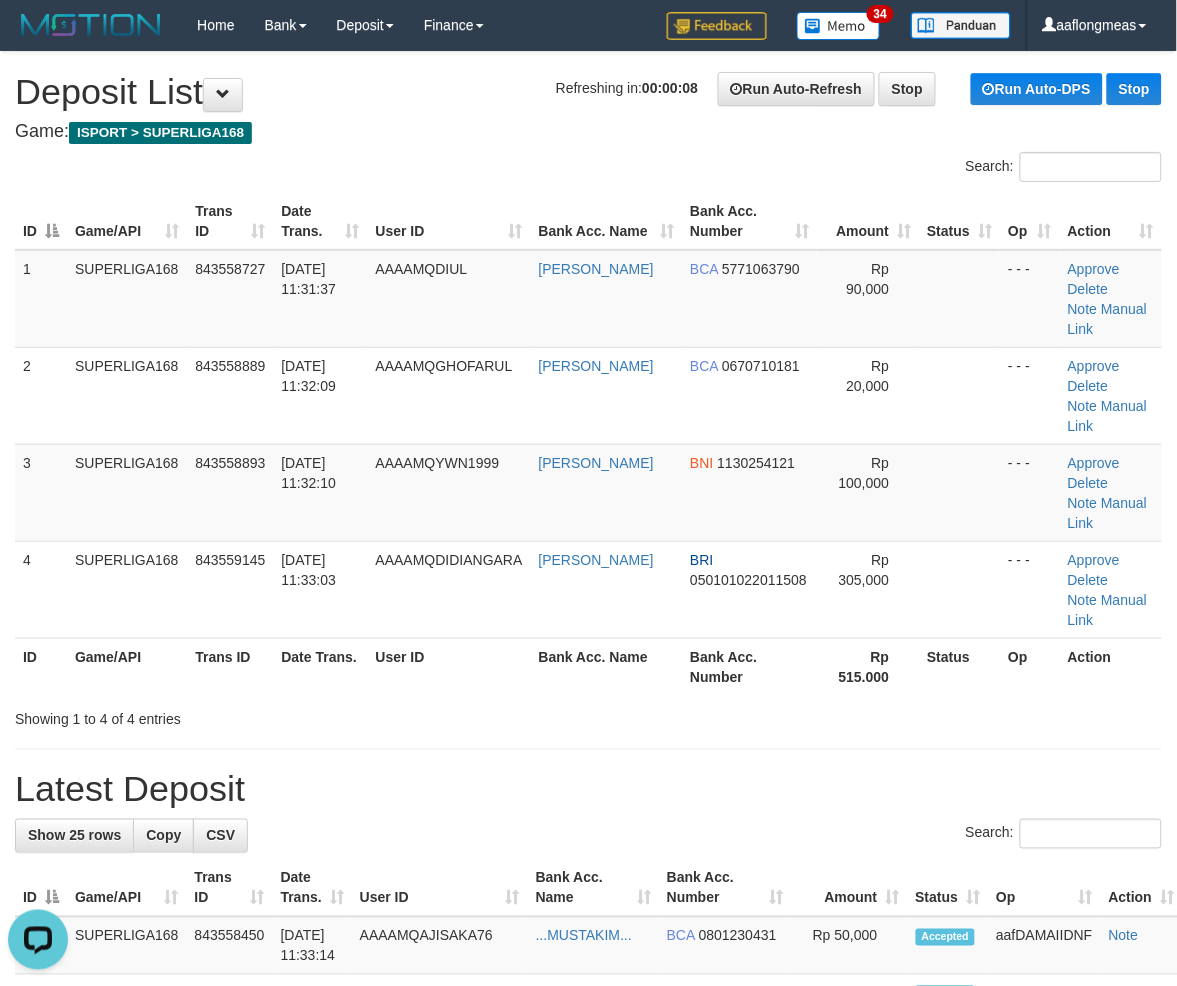 drag, startPoint x: 686, startPoint y: 664, endPoint x: 1190, endPoint y: 690, distance: 504.6702 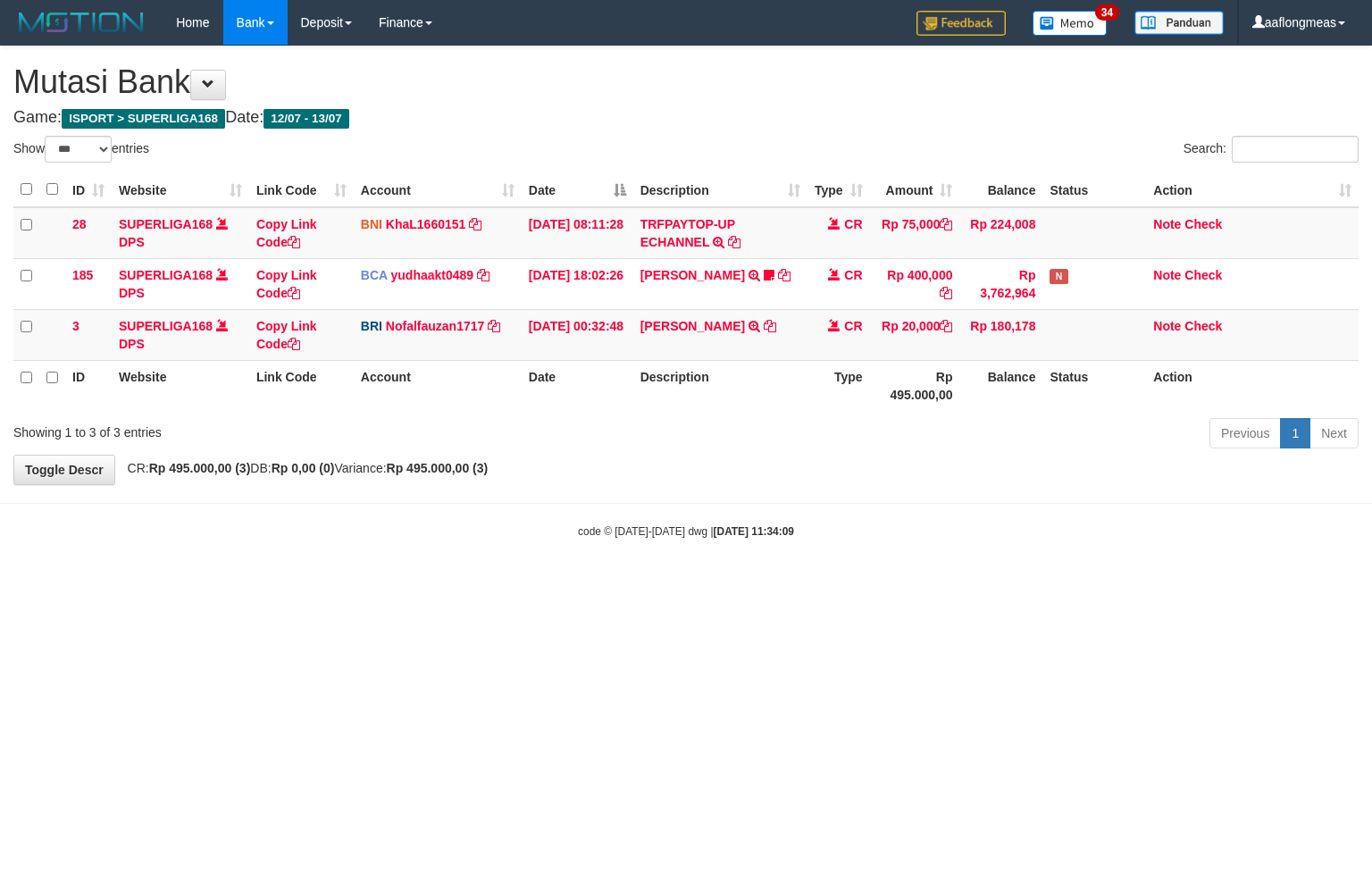 select on "***" 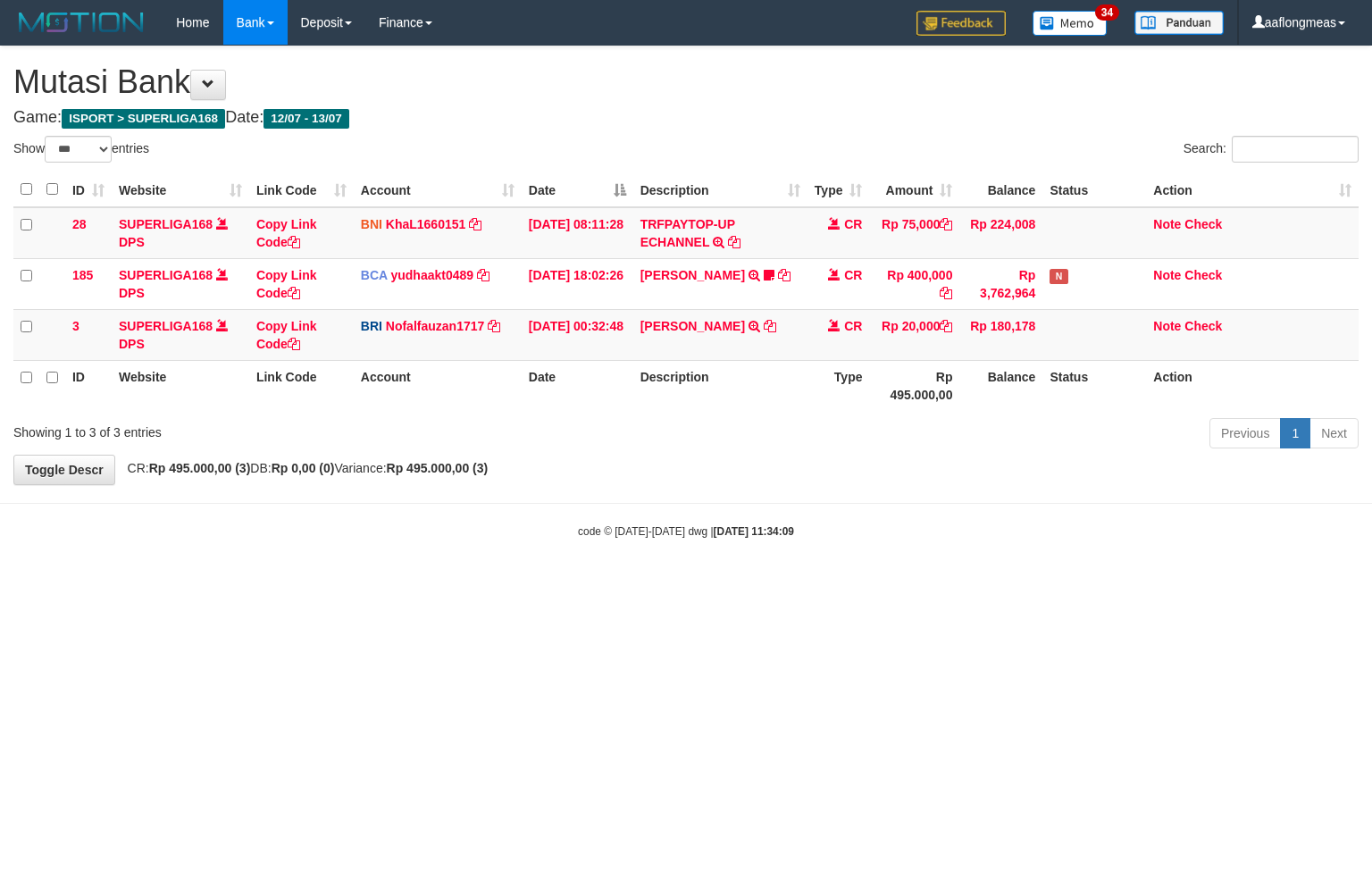 scroll, scrollTop: 0, scrollLeft: 0, axis: both 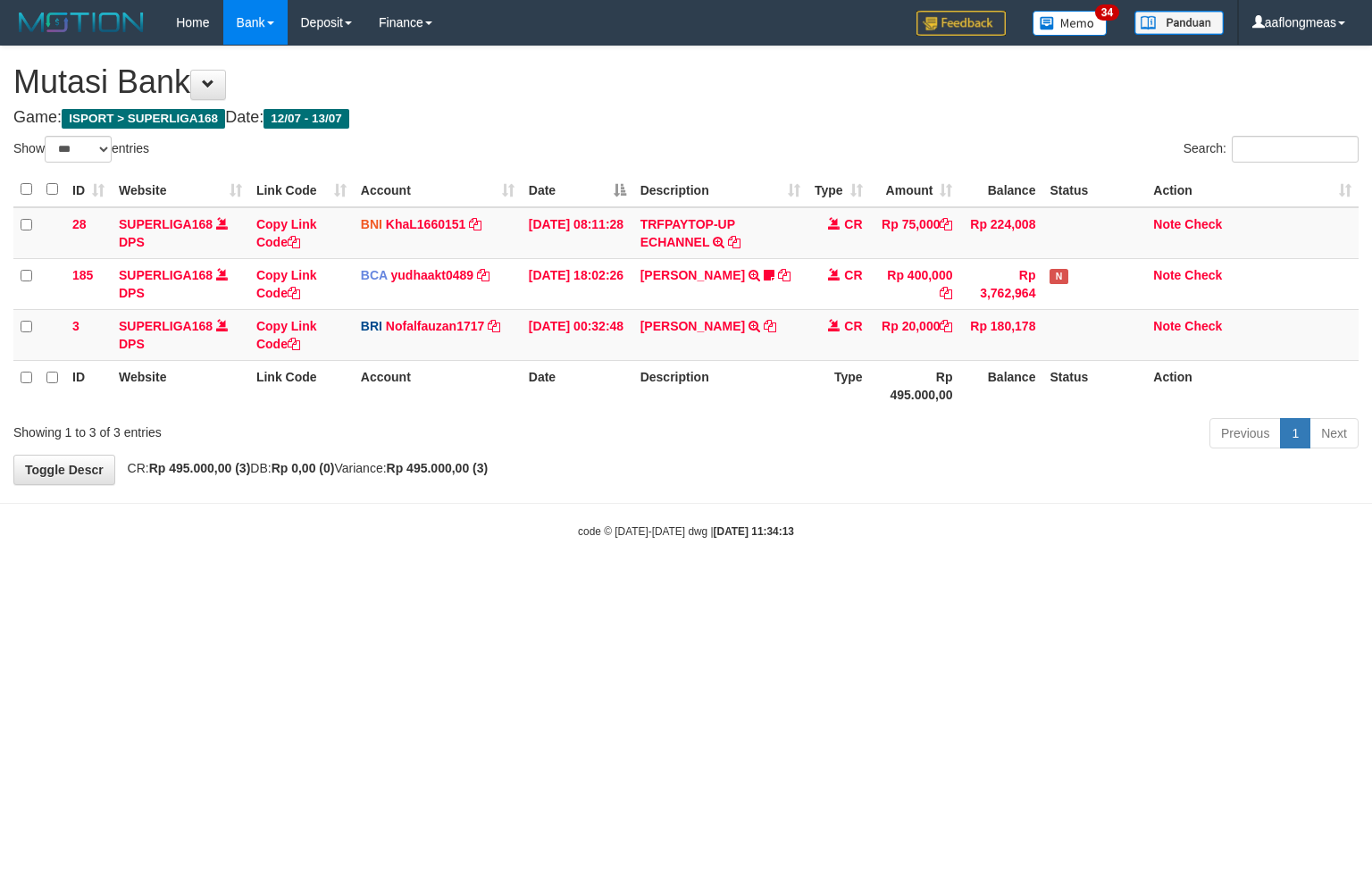 select on "***" 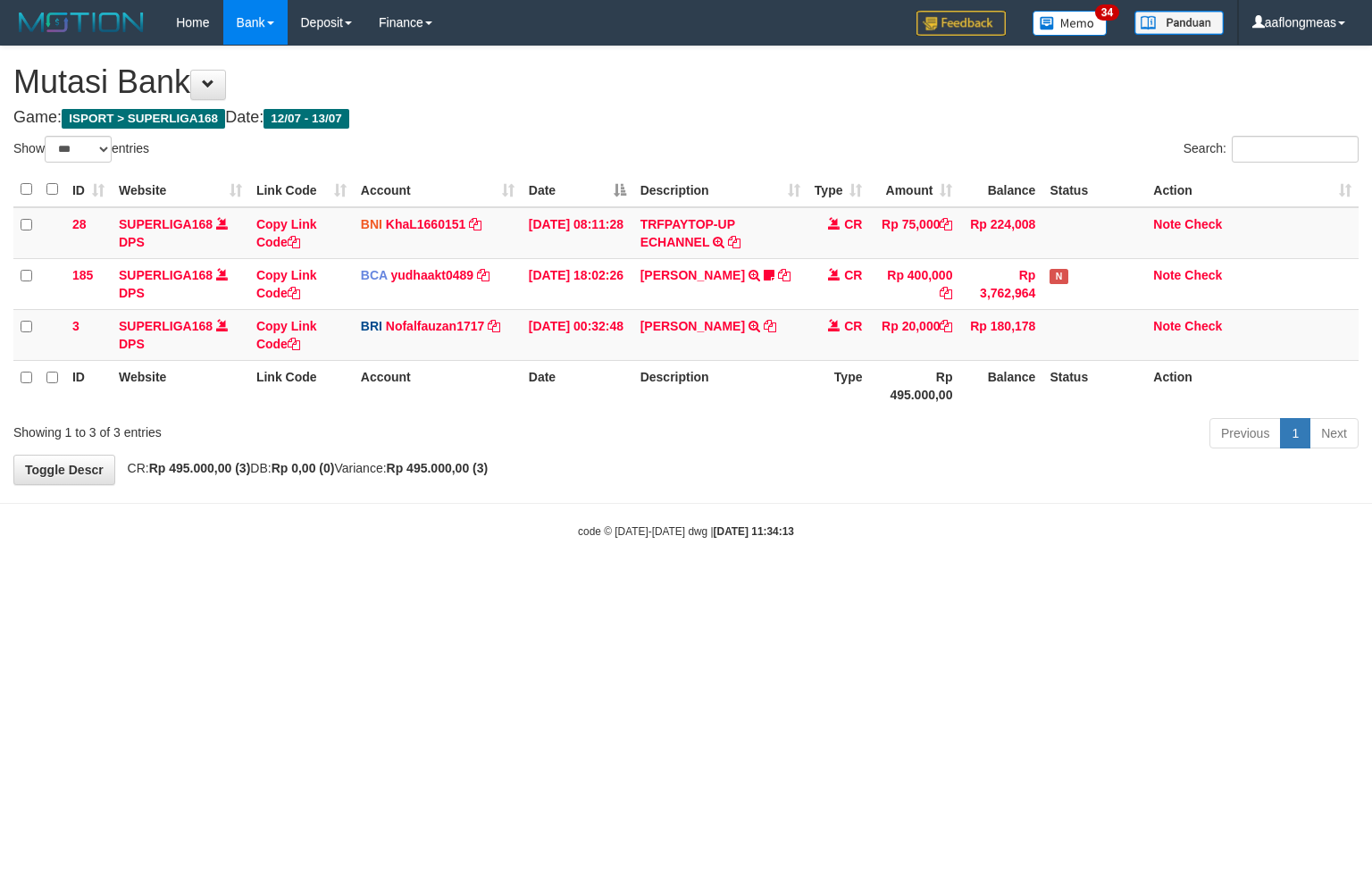 scroll, scrollTop: 0, scrollLeft: 0, axis: both 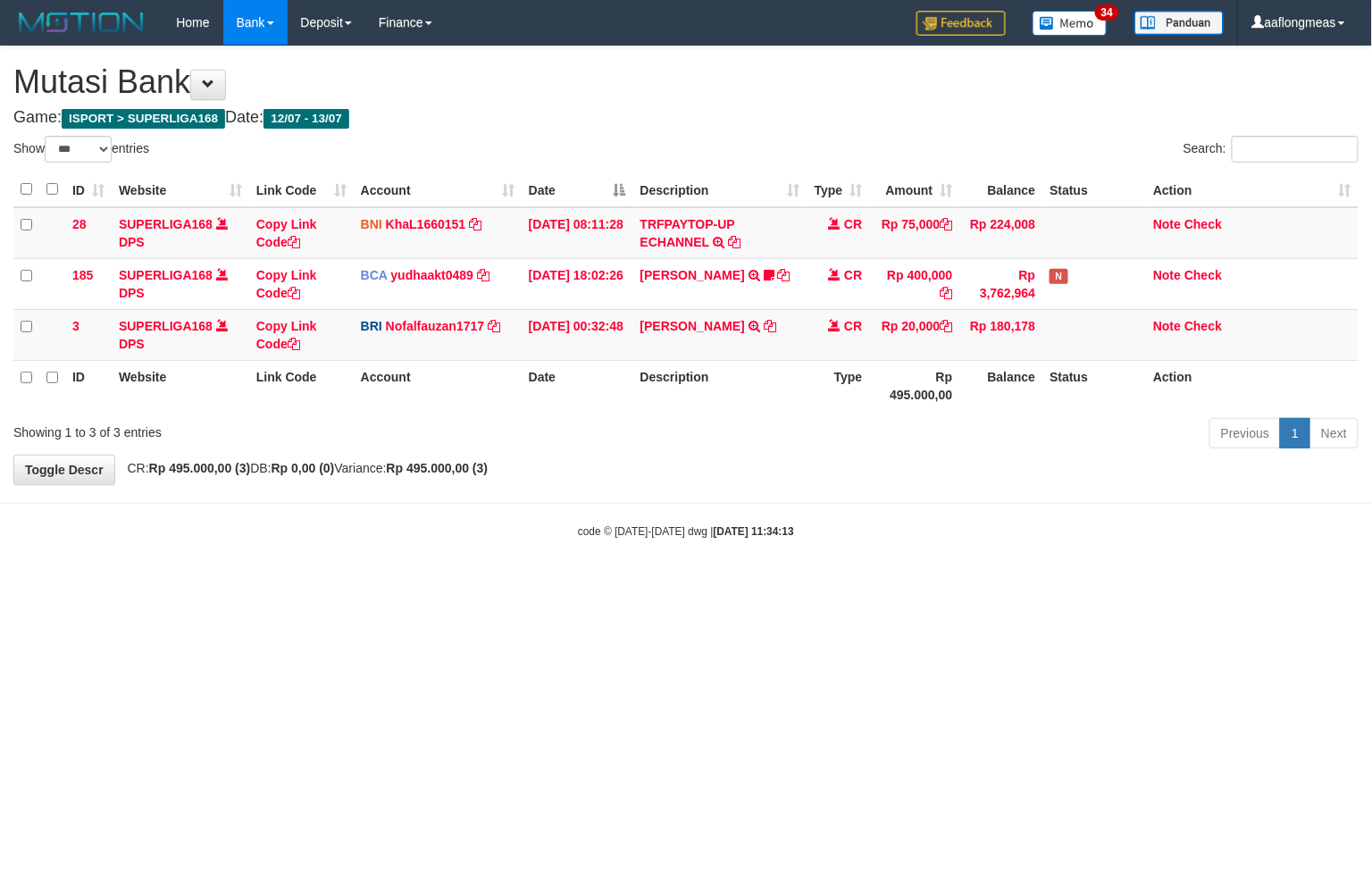 click on "Toggle navigation
Home
Bank
Account List
Load
By Website
Group
[ISPORT]													SUPERLIGA168
By Load Group (DPS)
34" at bounding box center (686, 292) 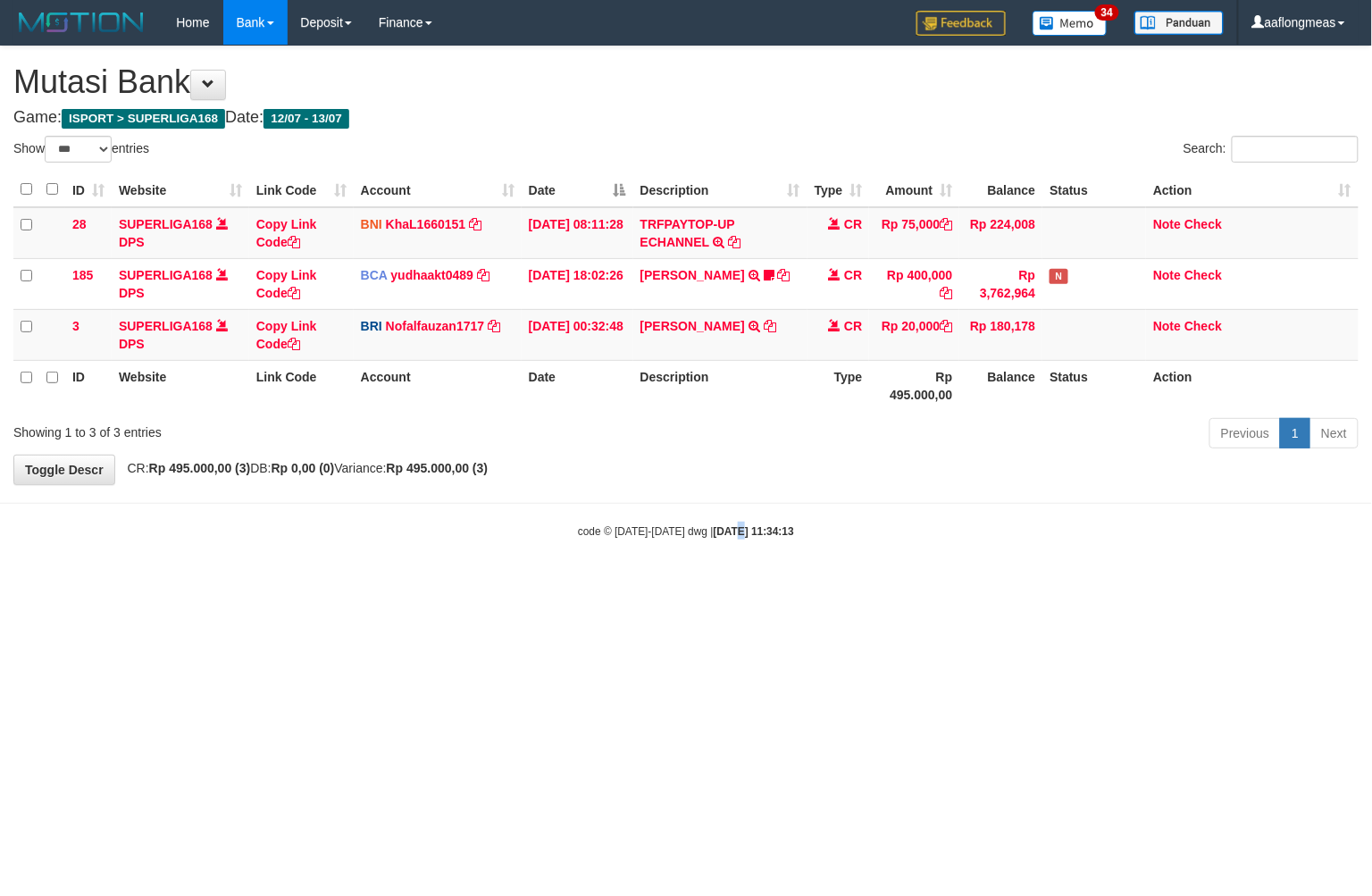 click on "Toggle navigation
Home
Bank
Account List
Load
By Website
Group
[ISPORT]													SUPERLIGA168
By Load Group (DPS)
34" at bounding box center (686, 292) 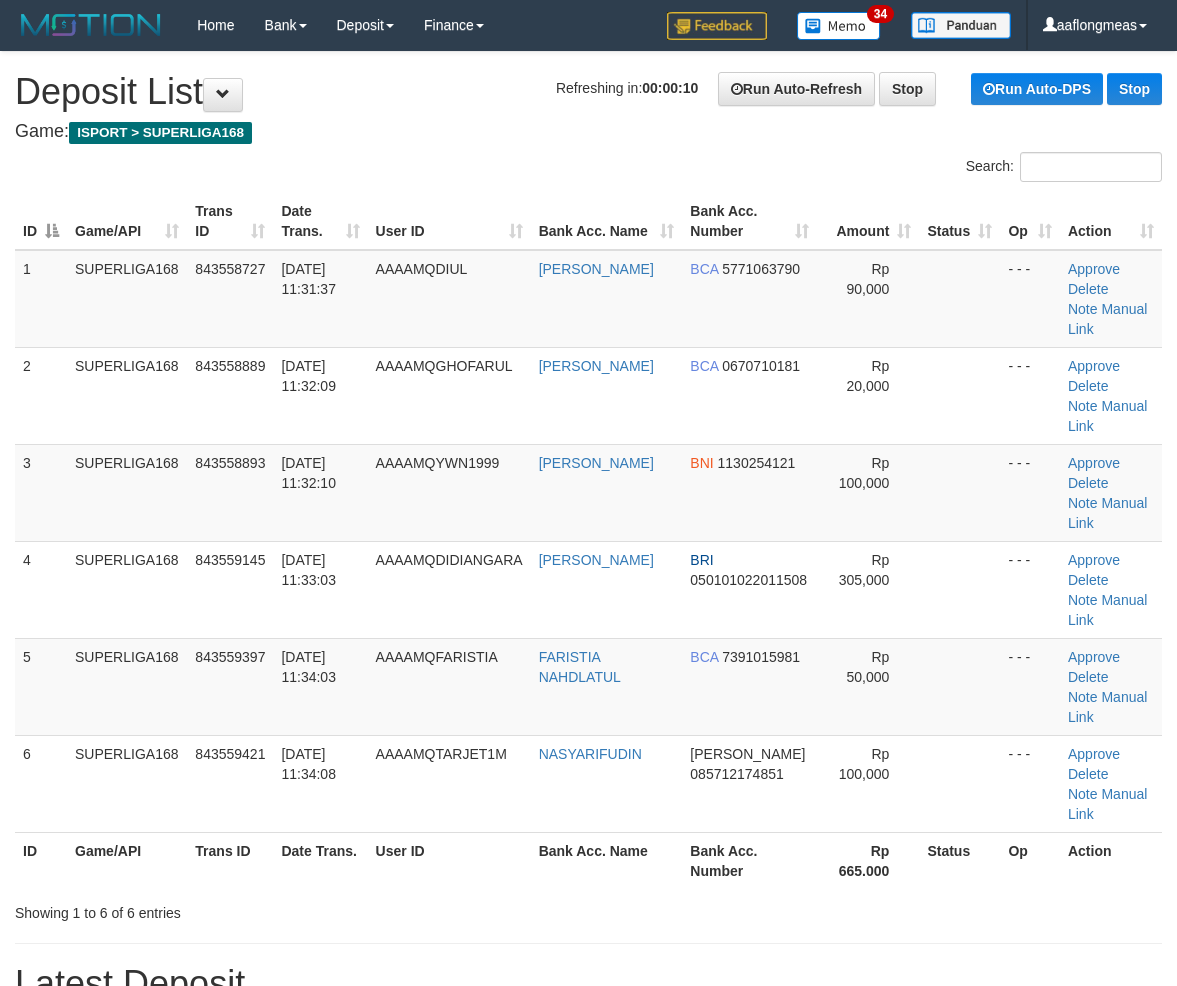 scroll, scrollTop: 0, scrollLeft: 0, axis: both 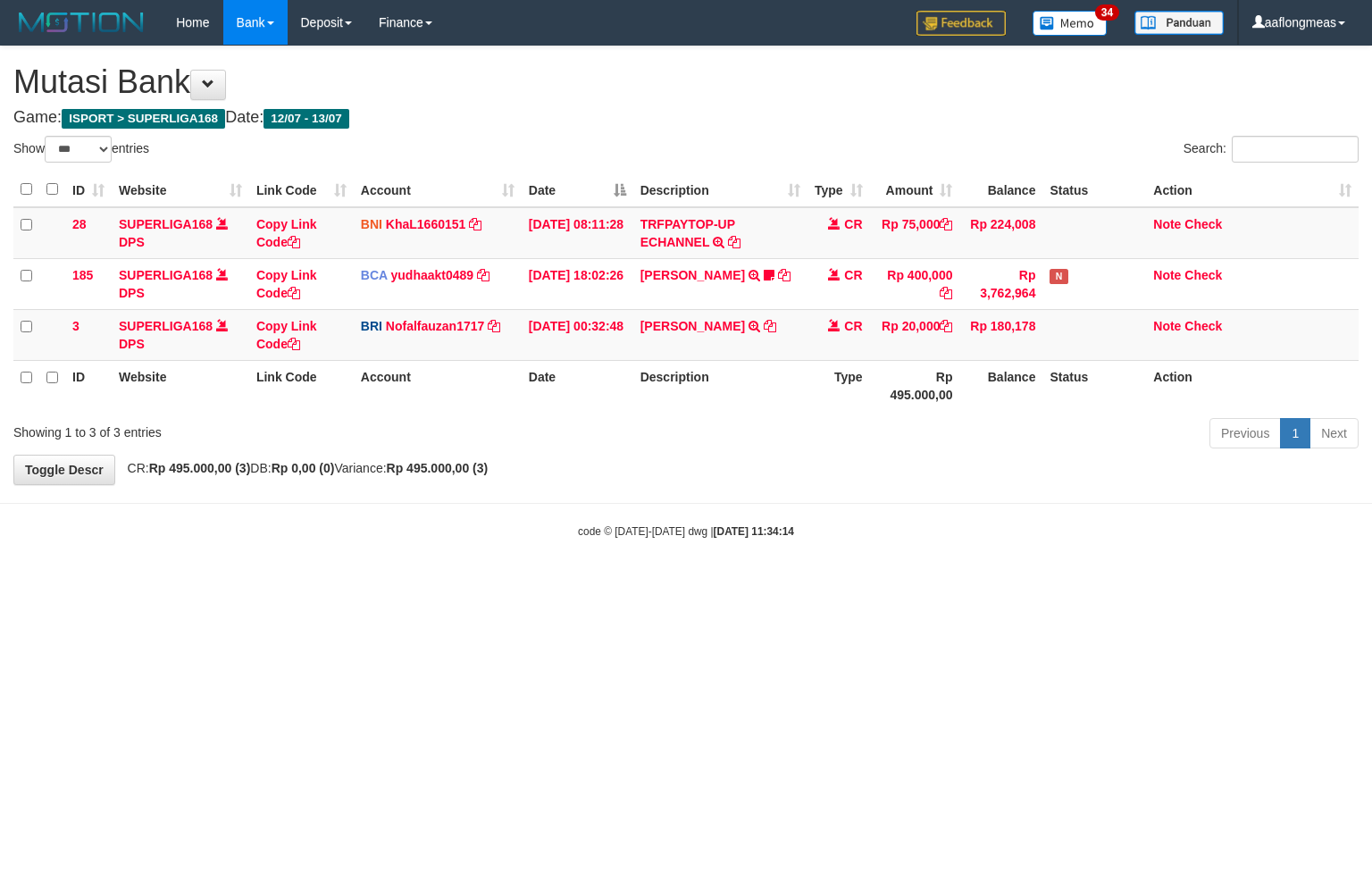 select on "***" 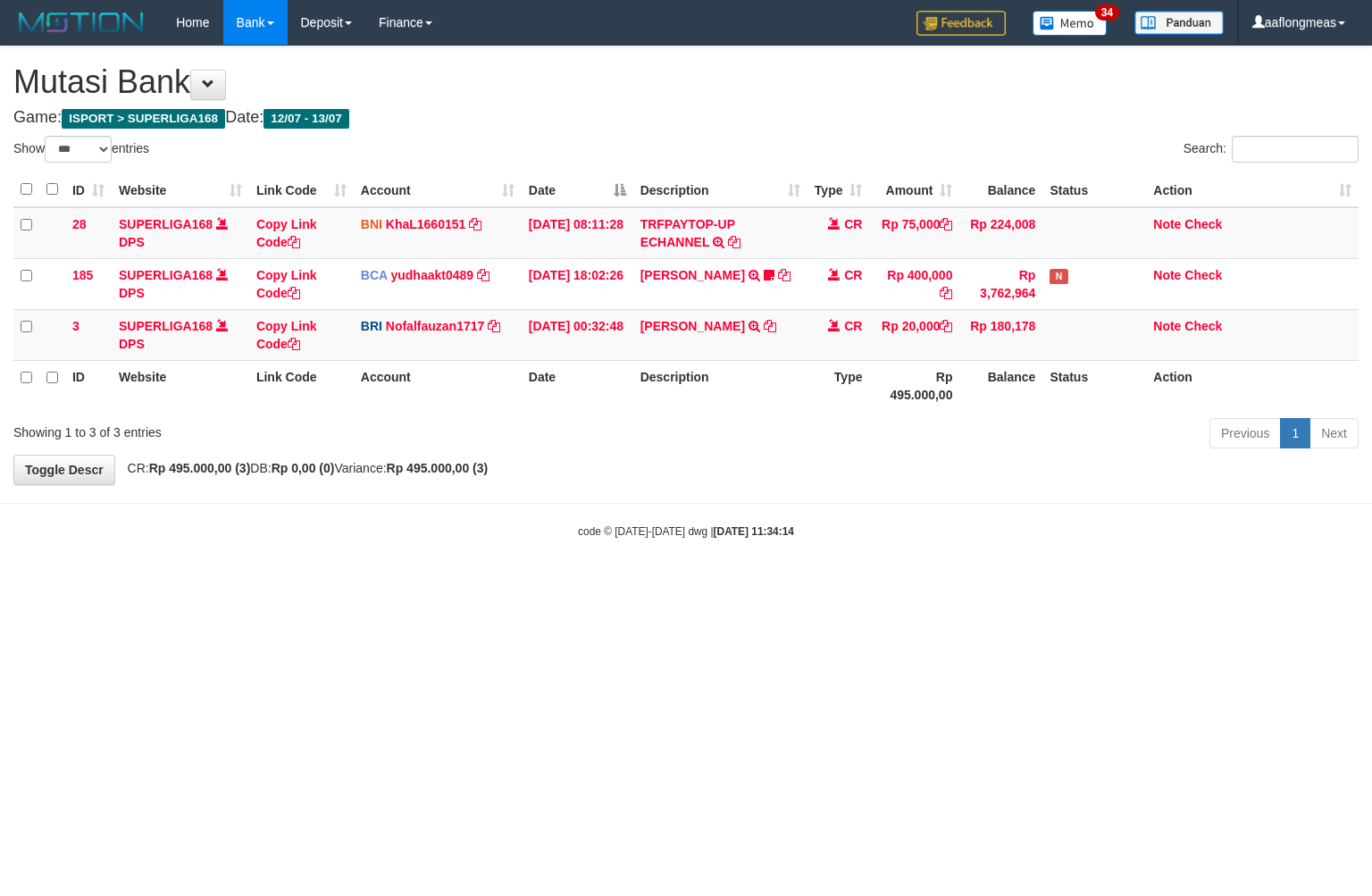 scroll, scrollTop: 0, scrollLeft: 0, axis: both 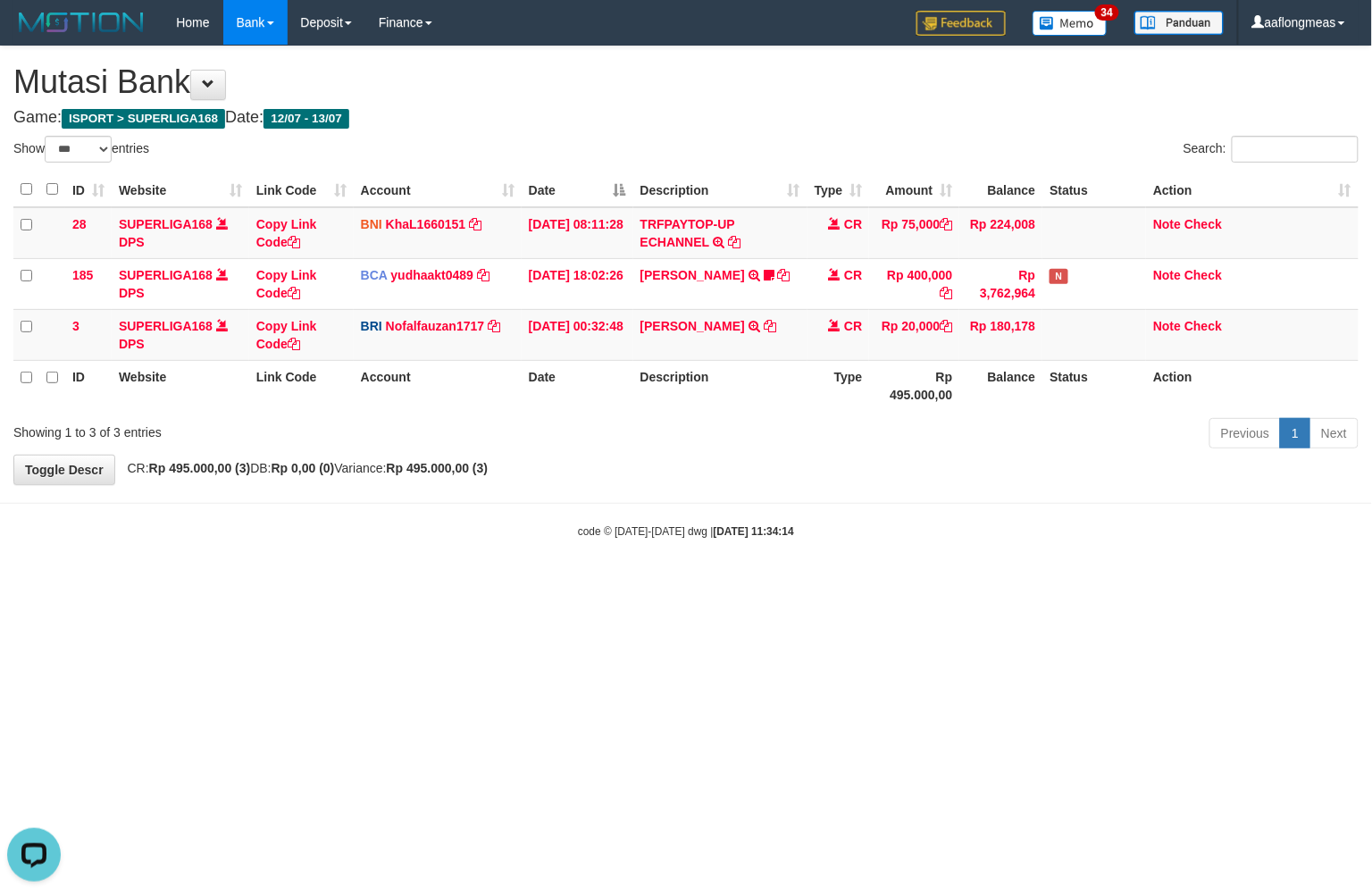click on "Toggle navigation
Home
Bank
Account List
Load
By Website
Group
[ISPORT]													SUPERLIGA168
By Load Group (DPS)" at bounding box center (686, 292) 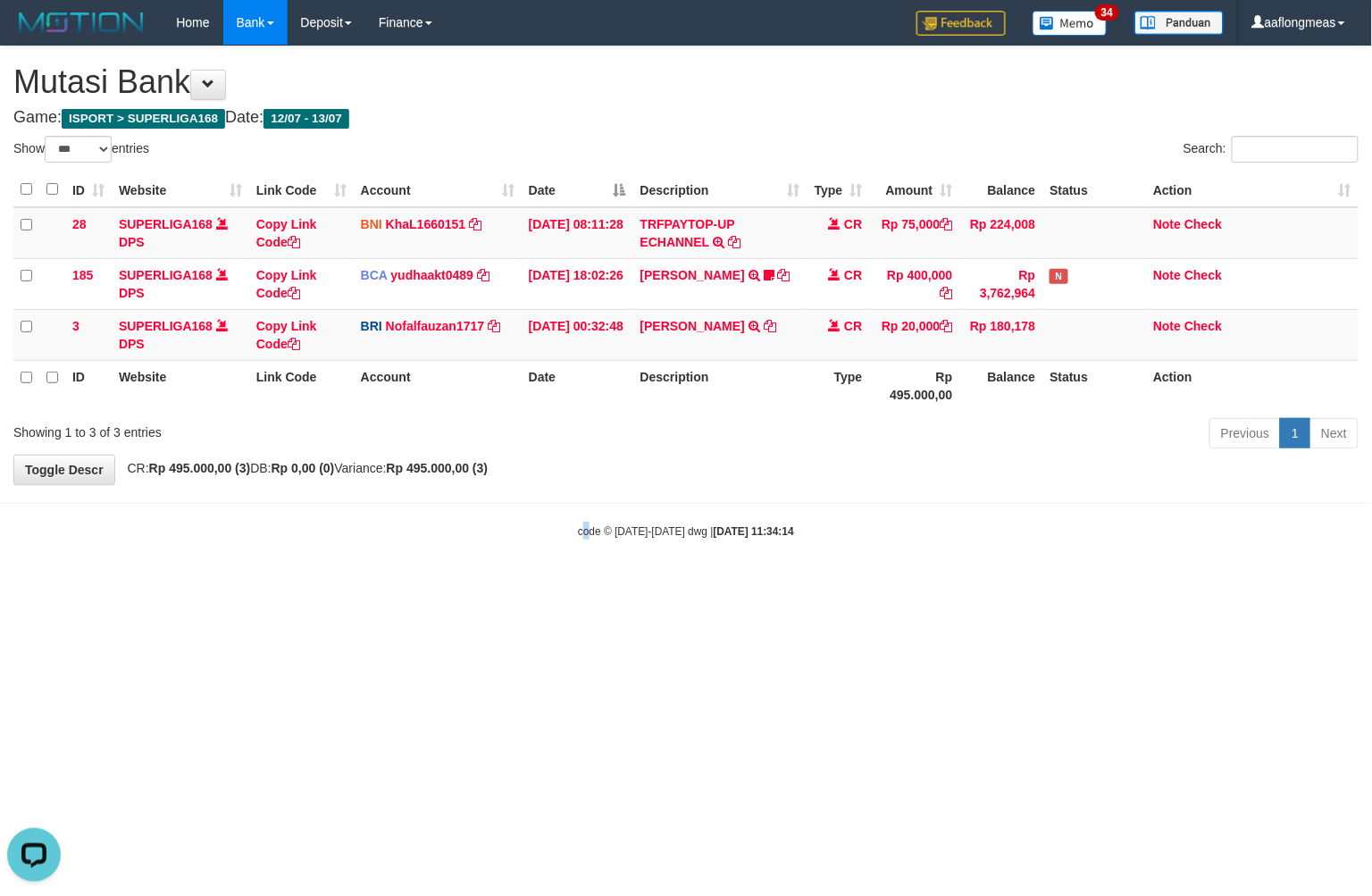 click on "Toggle navigation
Home
Bank
Account List
Load
By Website
Group
[ISPORT]													SUPERLIGA168
By Load Group (DPS)" at bounding box center [686, 292] 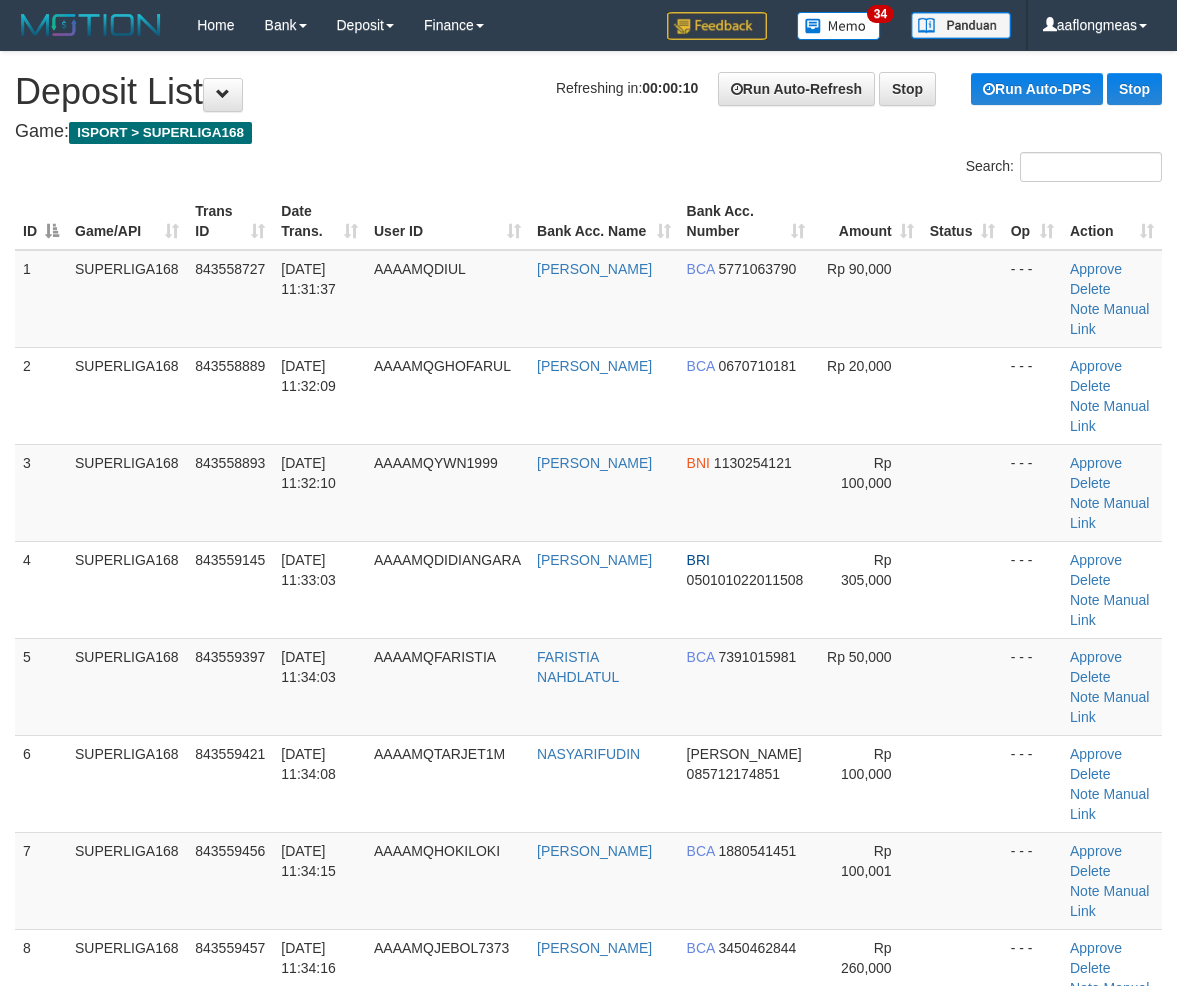 scroll, scrollTop: 0, scrollLeft: 0, axis: both 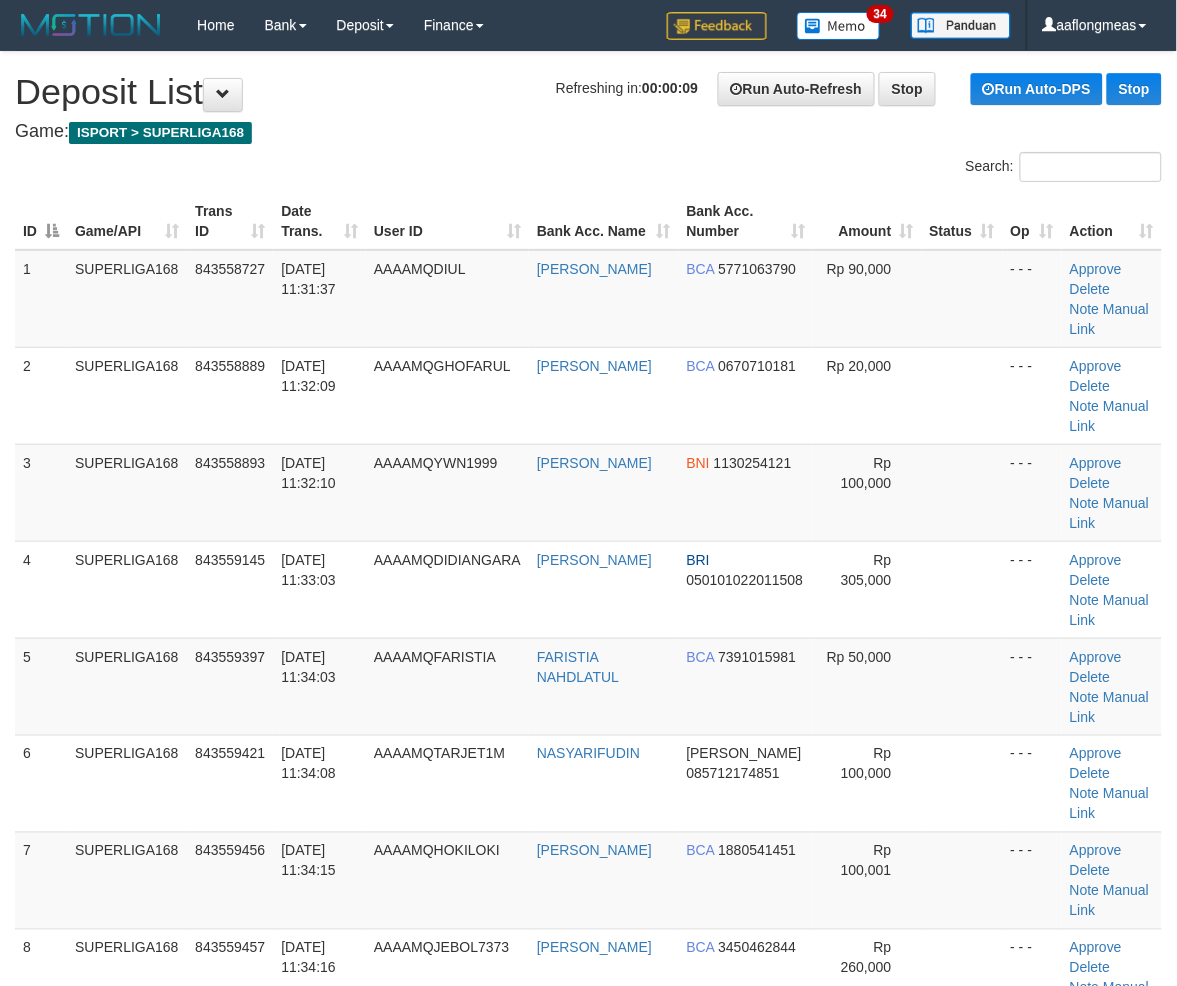drag, startPoint x: 844, startPoint y: 656, endPoint x: 1182, endPoint y: 648, distance: 338.09467 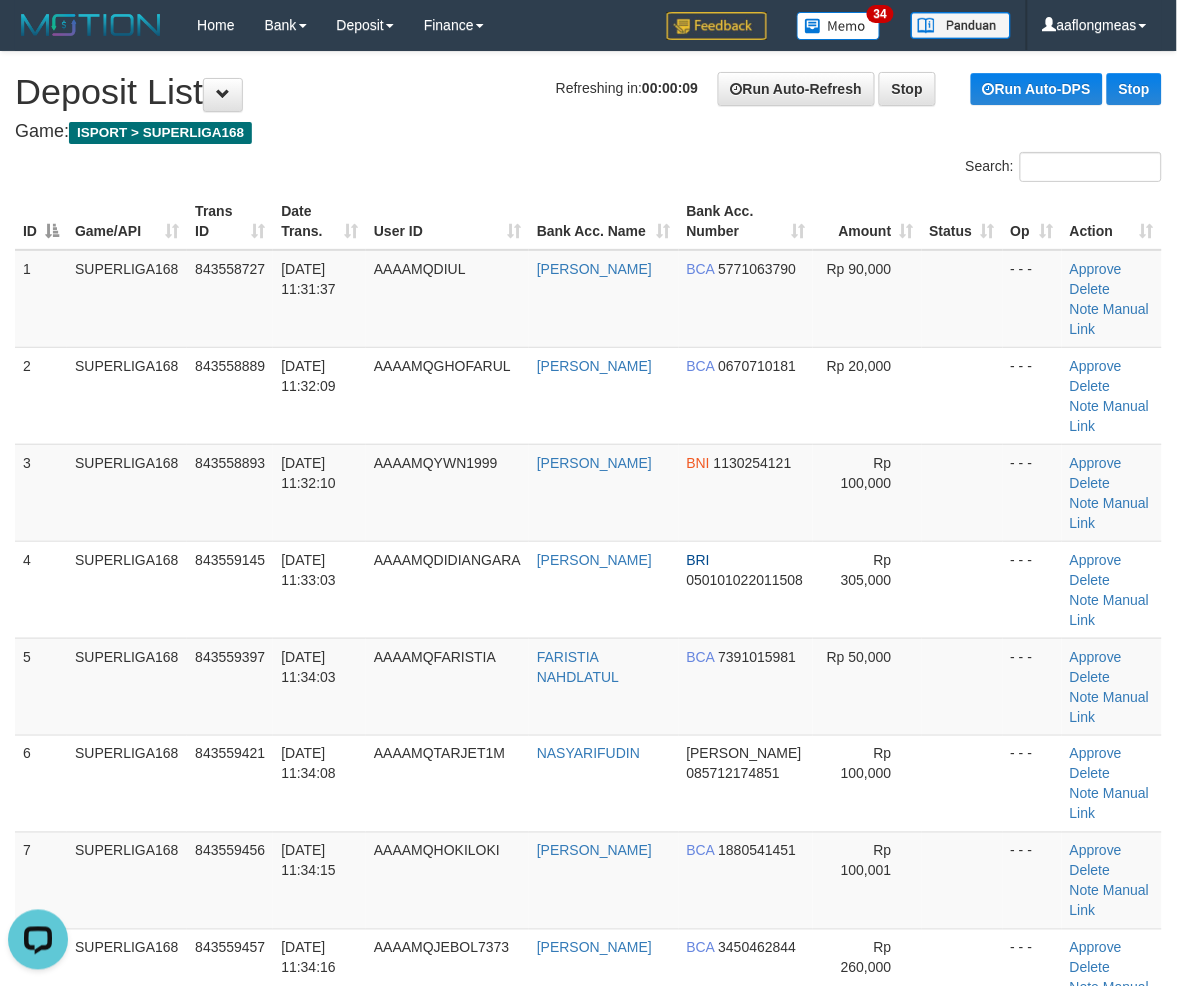 scroll, scrollTop: 0, scrollLeft: 0, axis: both 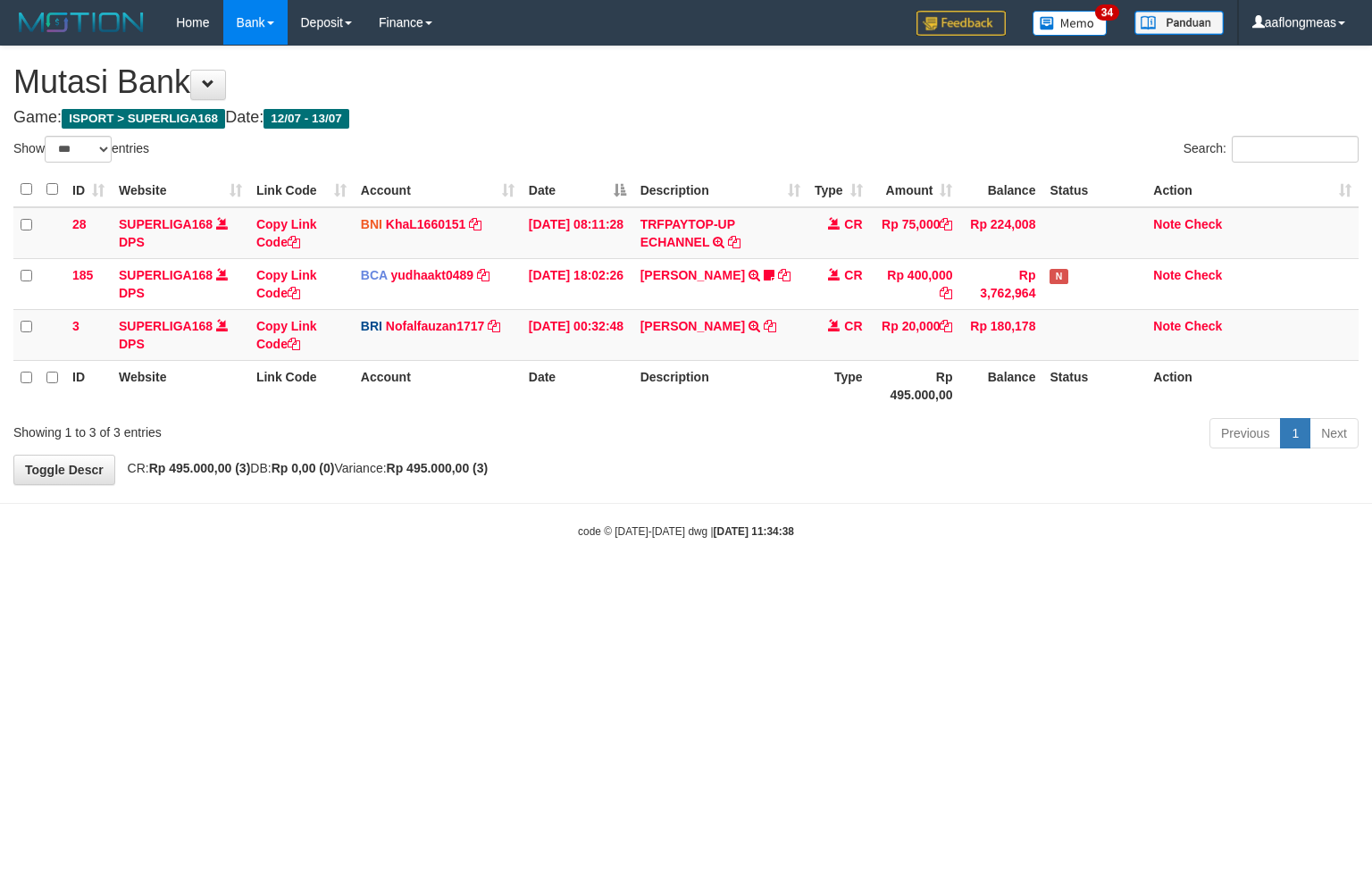 select on "***" 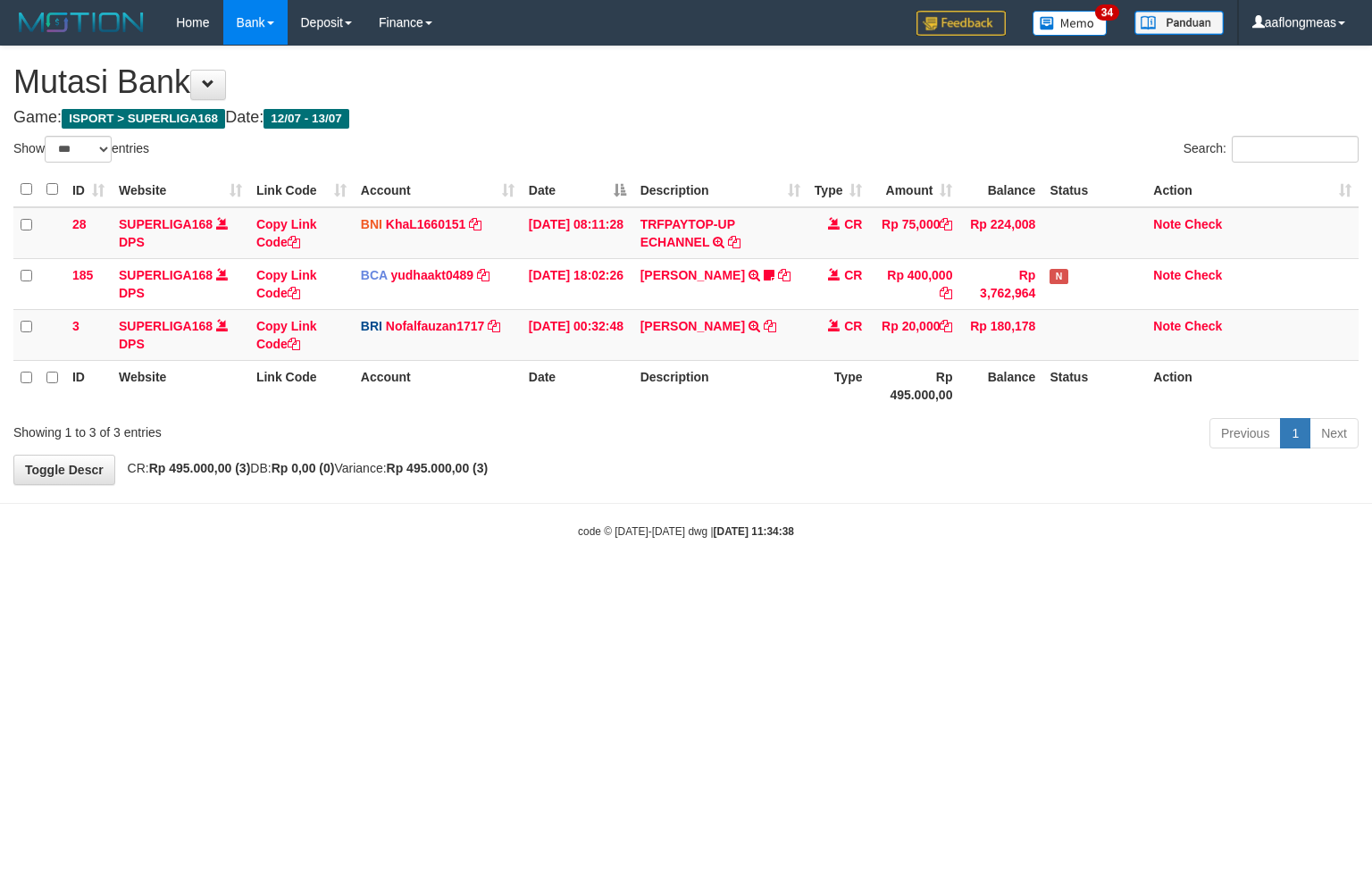 scroll, scrollTop: 0, scrollLeft: 0, axis: both 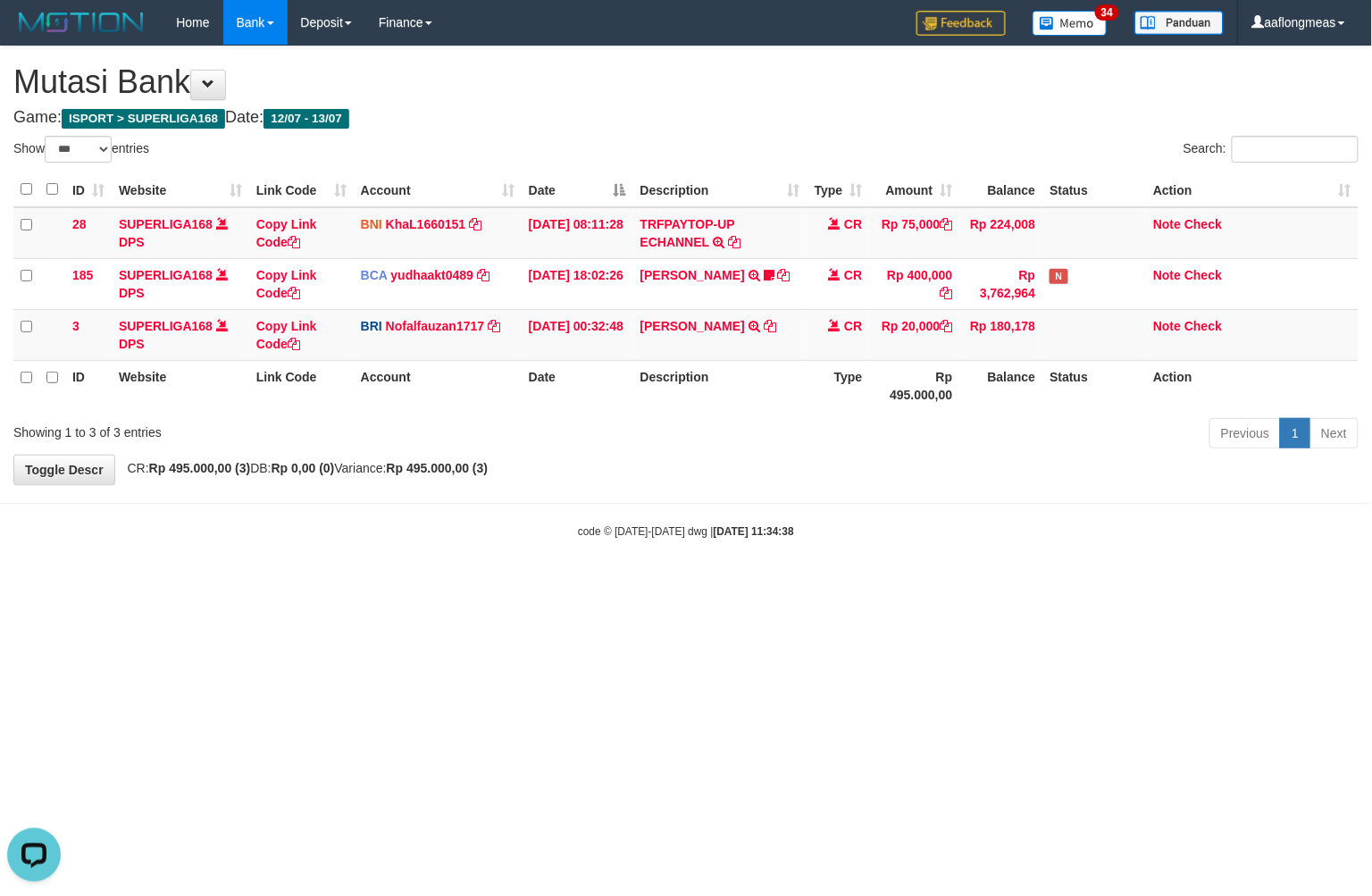 click on "Toggle navigation
Home
Bank
Account List
Load
By Website
Group
[ISPORT]													SUPERLIGA168
By Load Group (DPS)" at bounding box center (686, 292) 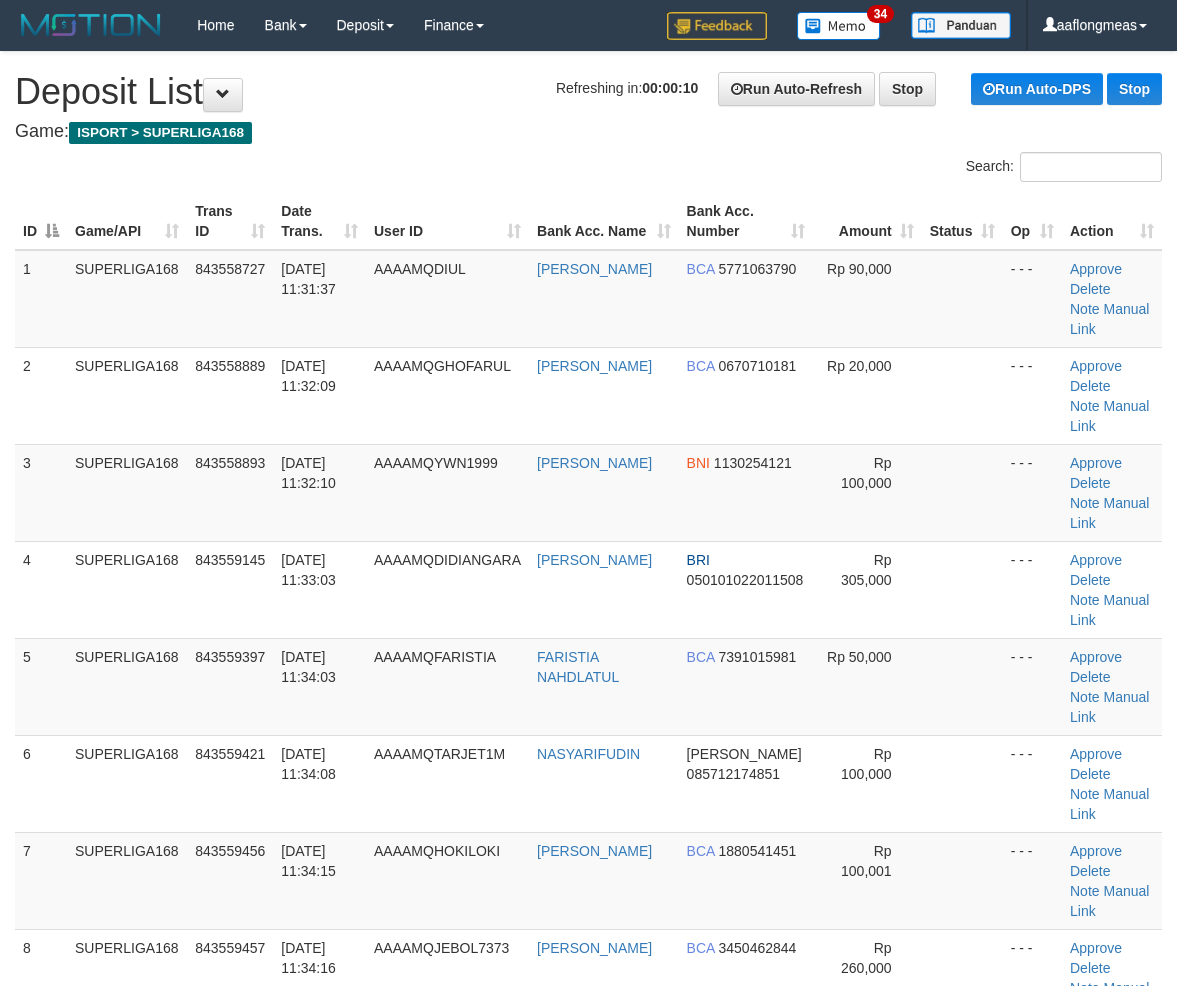scroll, scrollTop: 0, scrollLeft: 0, axis: both 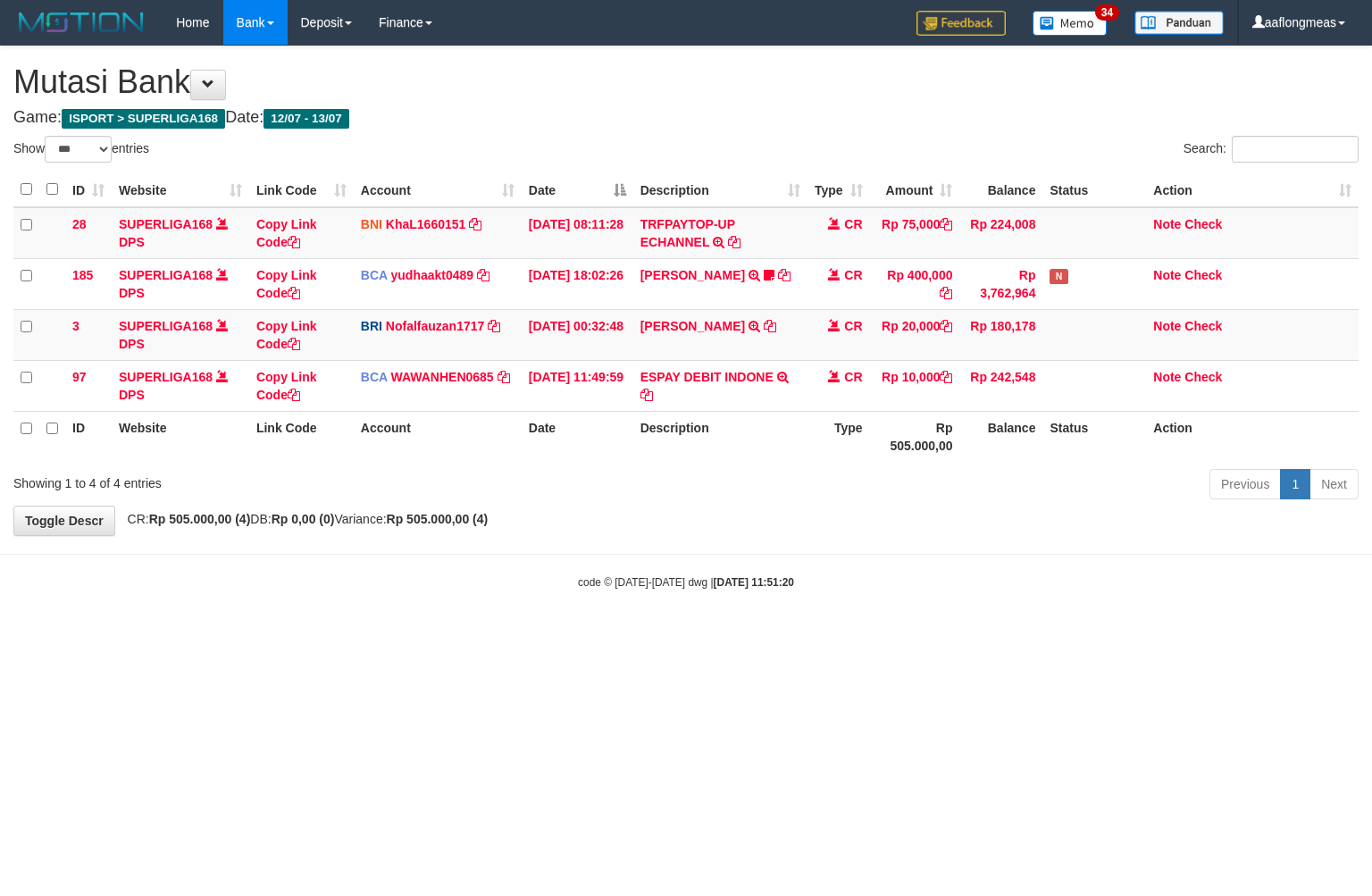 select on "***" 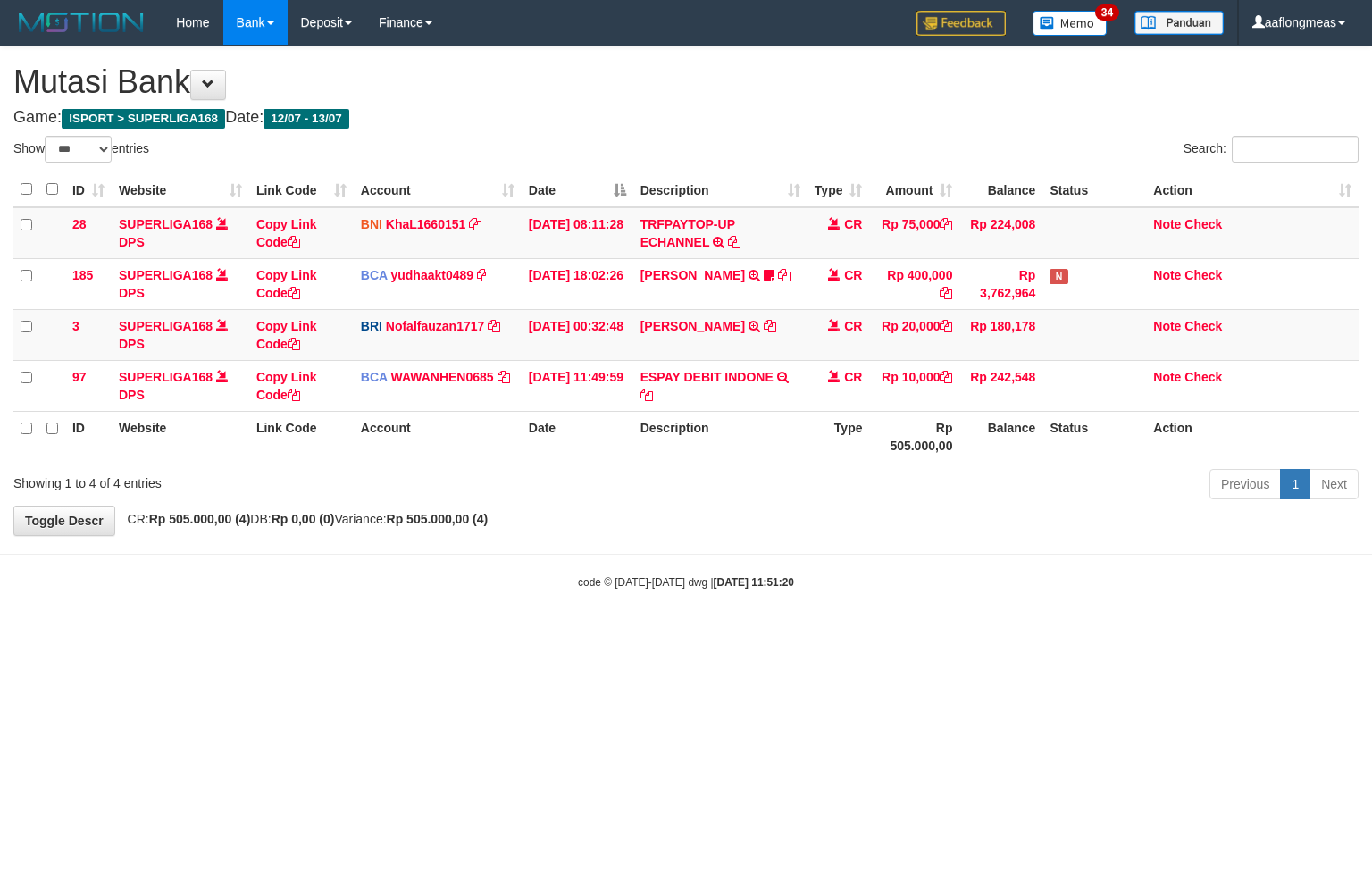click on "code © 2012-2018 dwg |  2025/07/13 11:51:20" at bounding box center [686, 582] 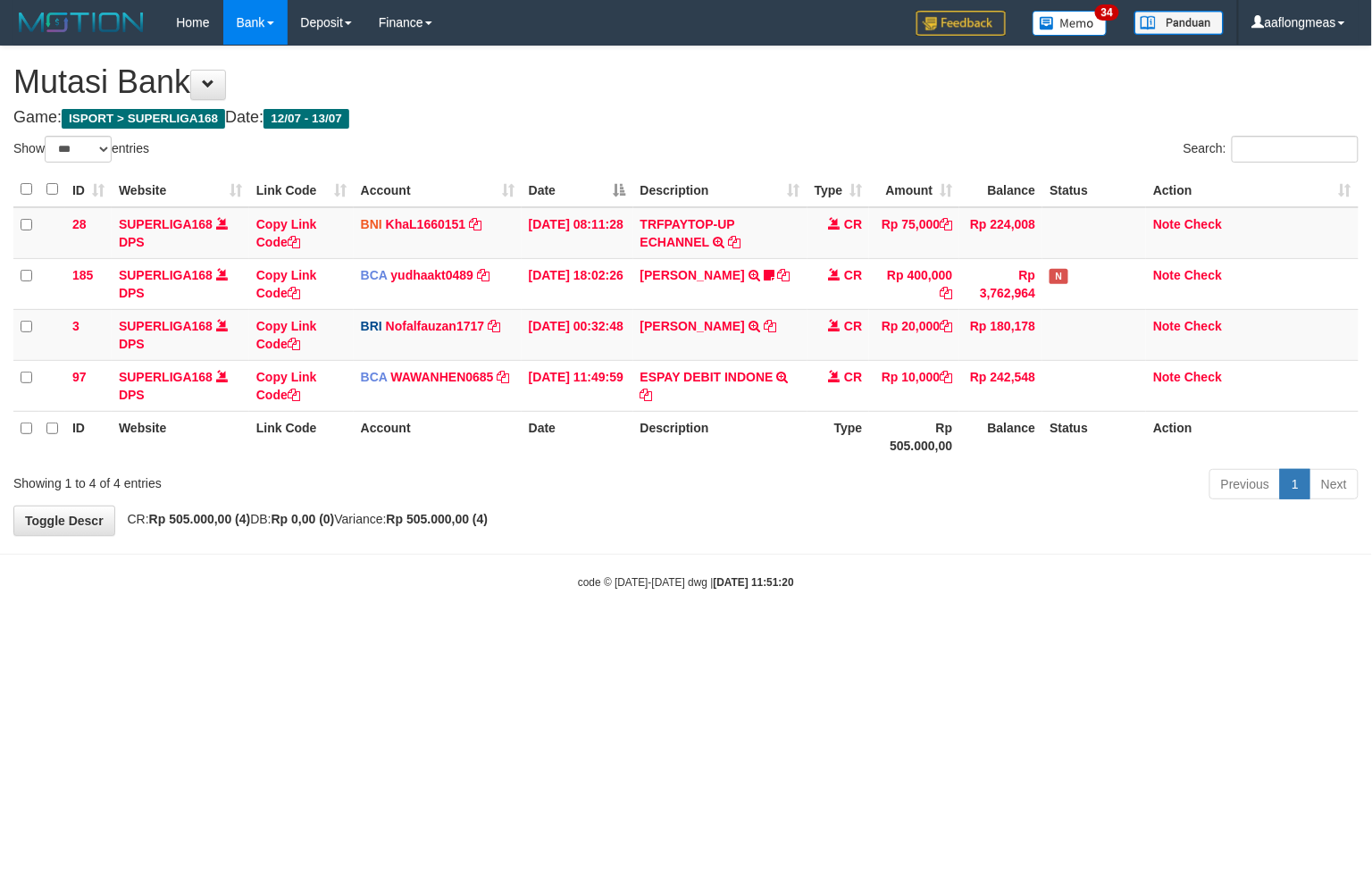 click on "Toggle navigation
Home
Bank
Account List
Load
By Website
Group
[ISPORT]													SUPERLIGA168
By Load Group (DPS)
34" at bounding box center [686, 317] 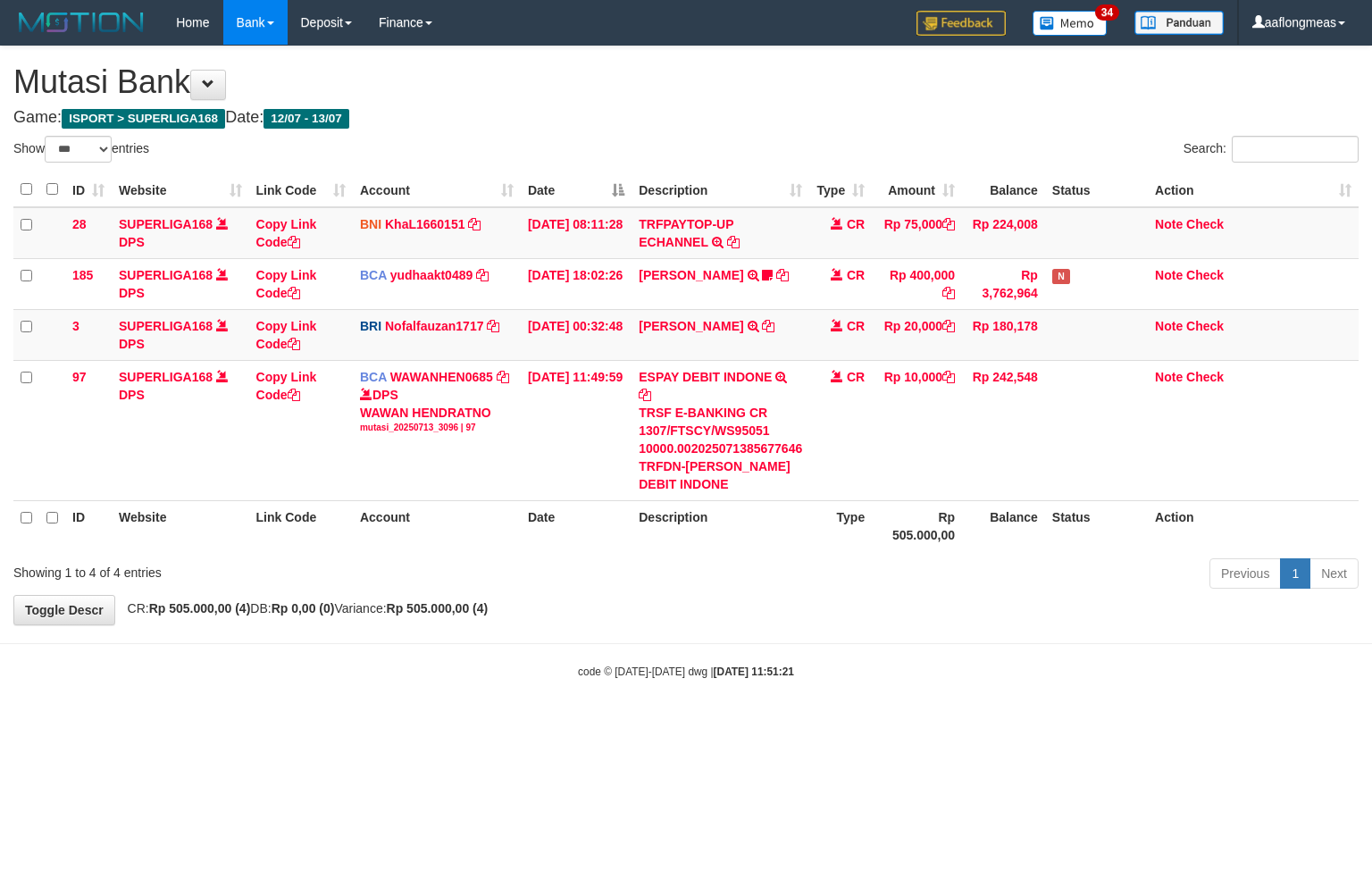select on "***" 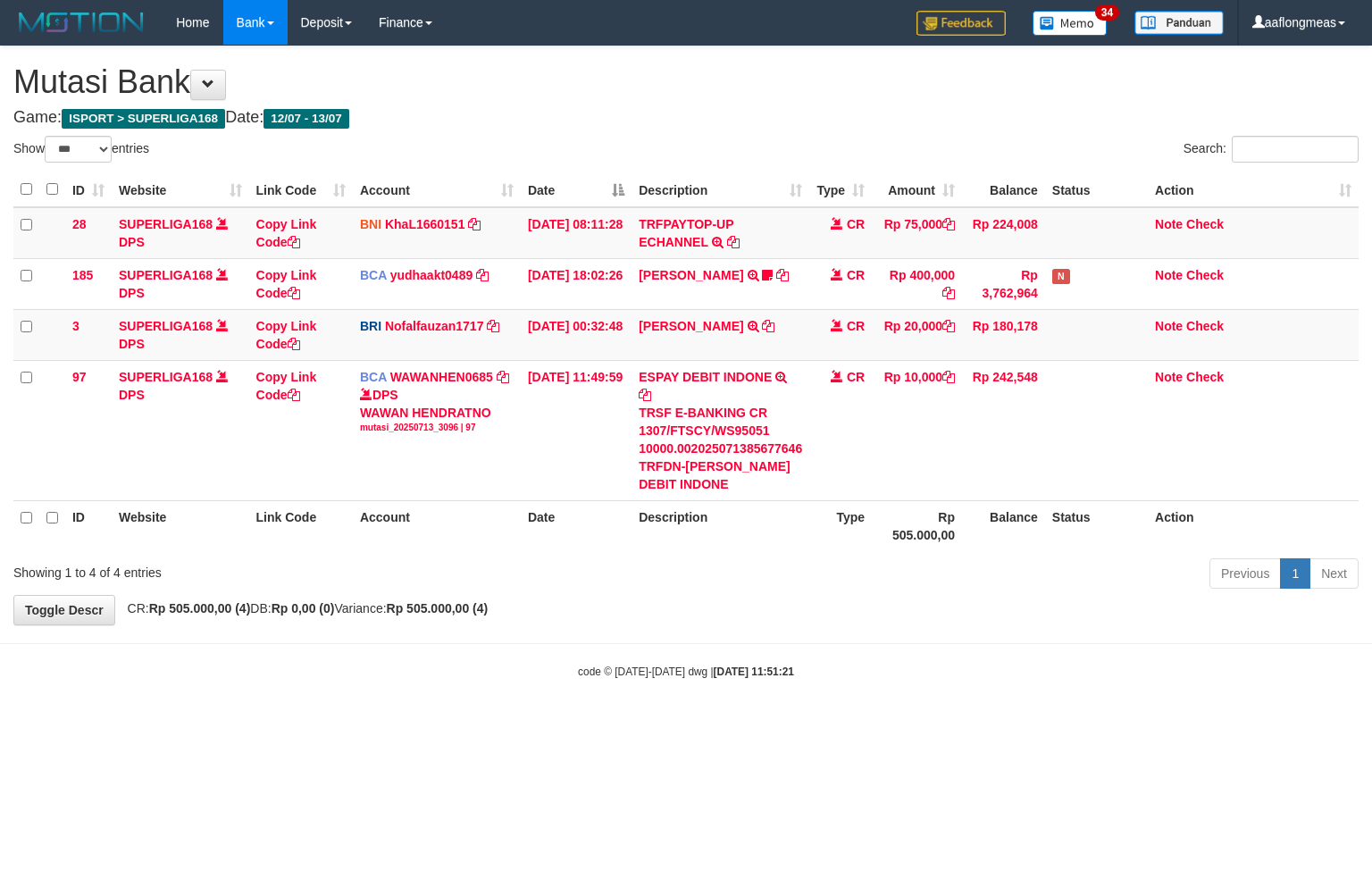 scroll, scrollTop: 0, scrollLeft: 0, axis: both 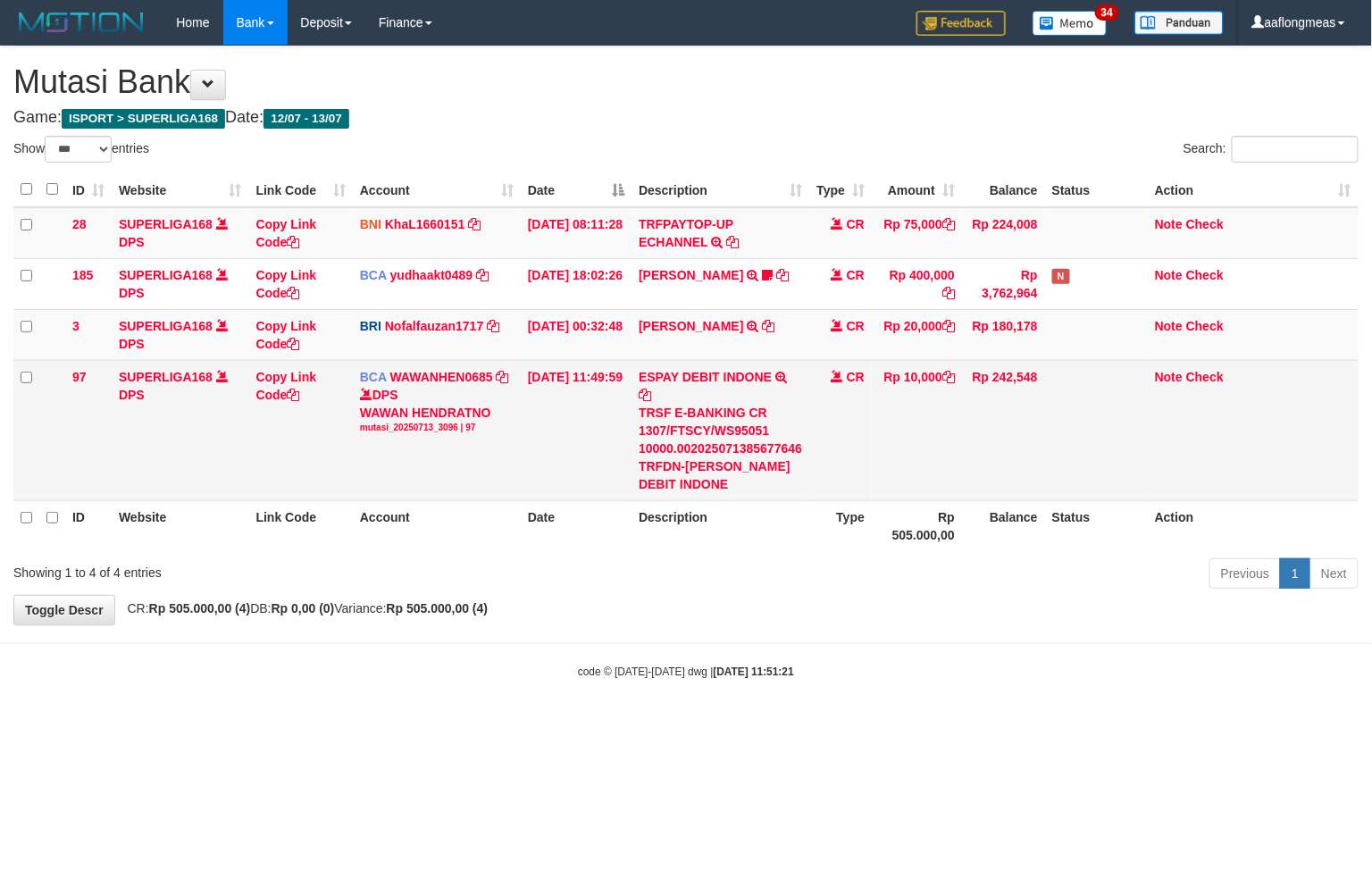 click on "TRSF E-BANKING CR 1307/FTSCY/WS95051
10000.002025071385677646 TRFDN-KENJI
ESPAY DEBIT INDONE" at bounding box center [720, 448] 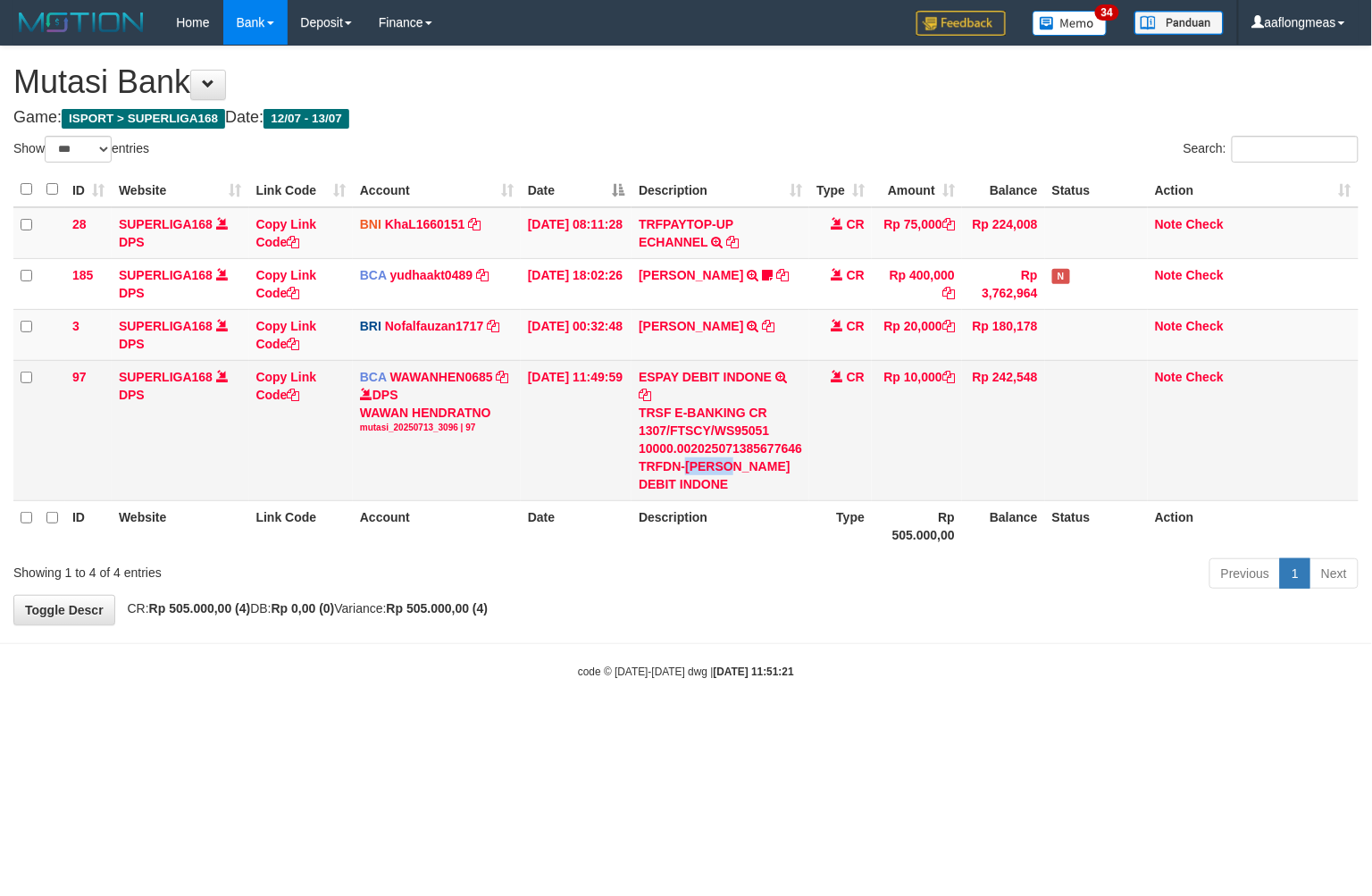 click on "TRSF E-BANKING CR 1307/FTSCY/WS95051
10000.002025071385677646 TRFDN-KENJI
ESPAY DEBIT INDONE" at bounding box center (720, 448) 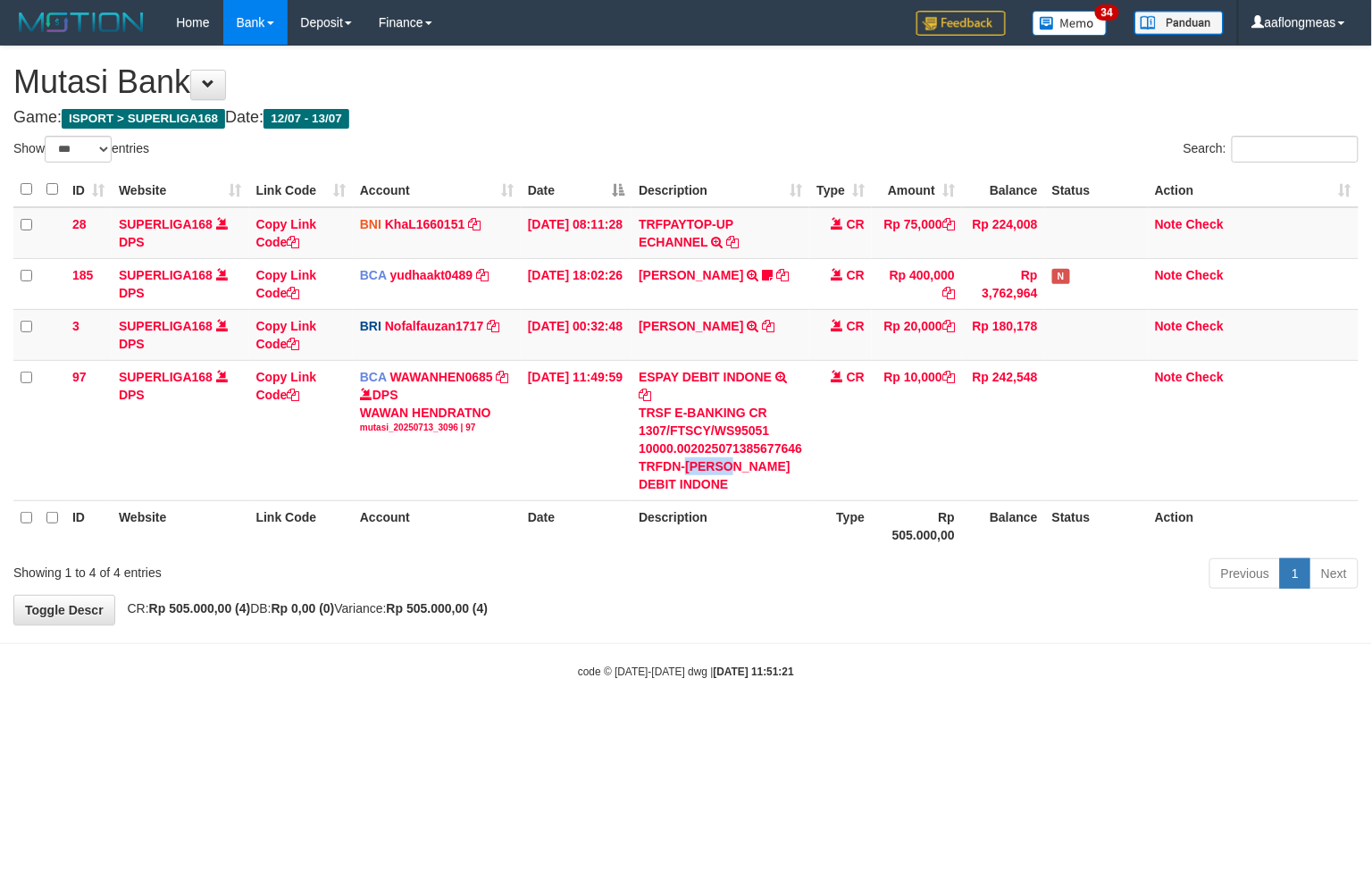 copy on "KENJI" 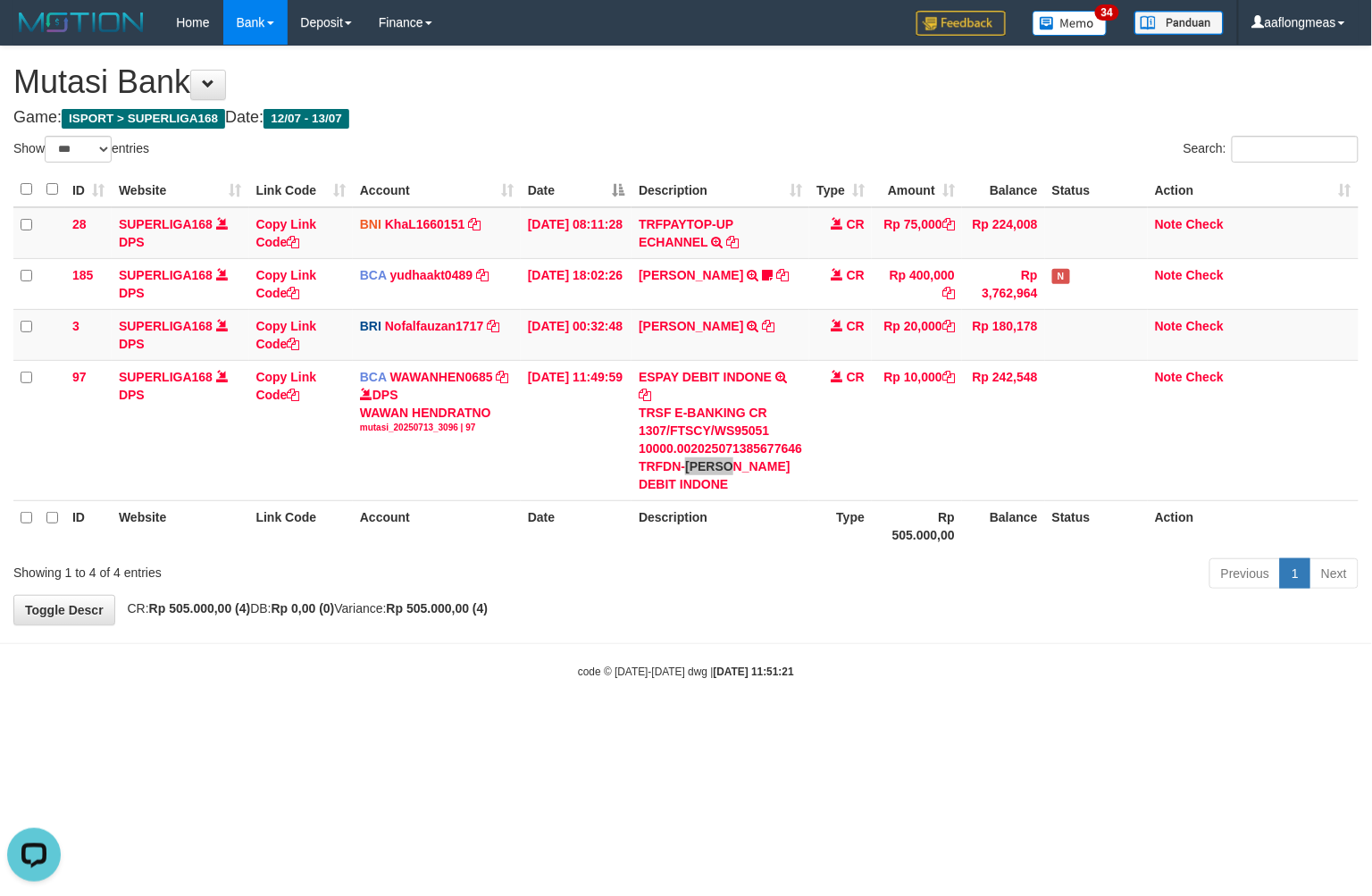 scroll, scrollTop: 0, scrollLeft: 0, axis: both 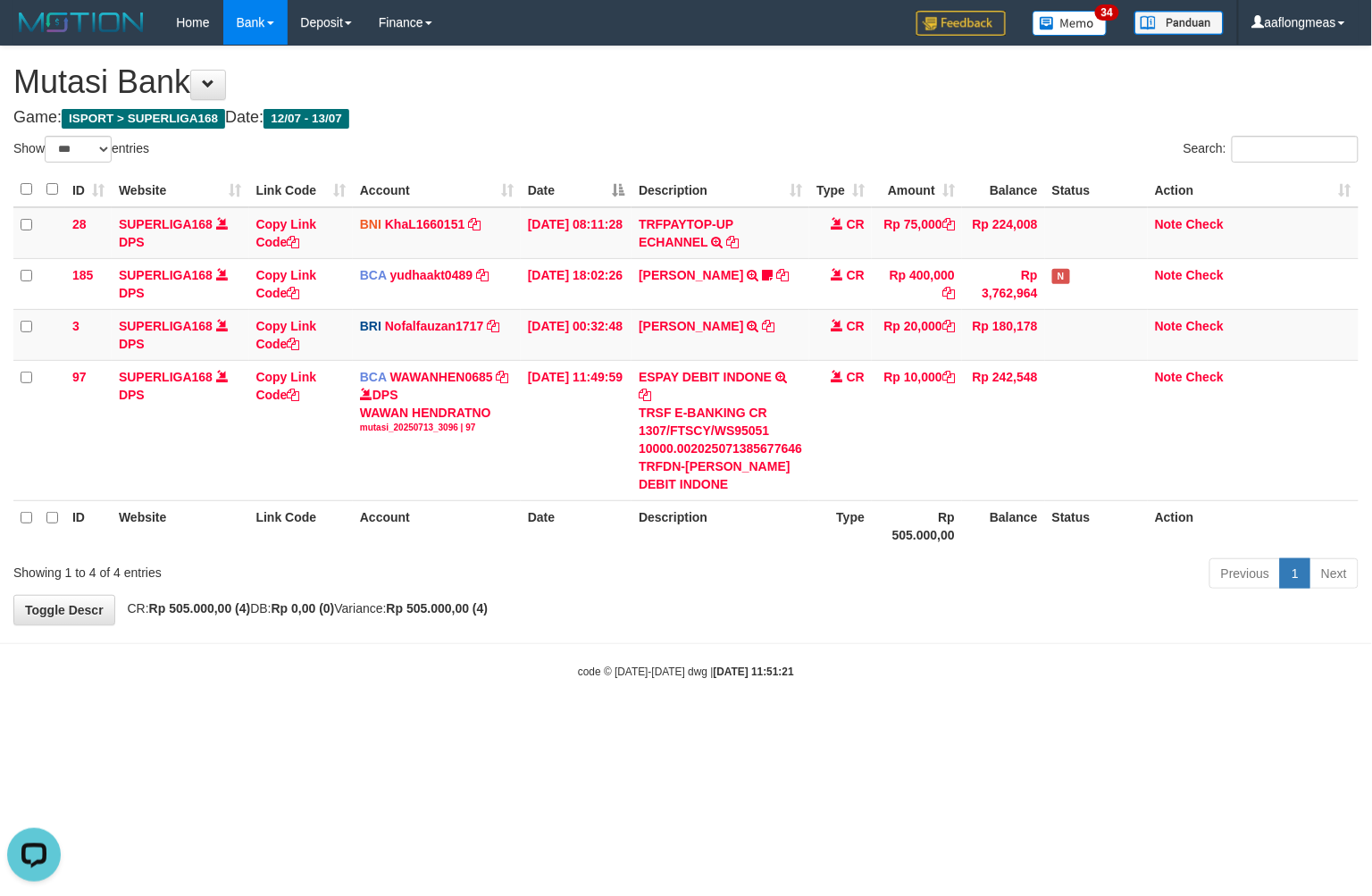 click on "Toggle navigation
Home
Bank
Account List
Load
By Website
Group
[ISPORT]													SUPERLIGA168
By Load Group (DPS)
34" at bounding box center (686, 362) 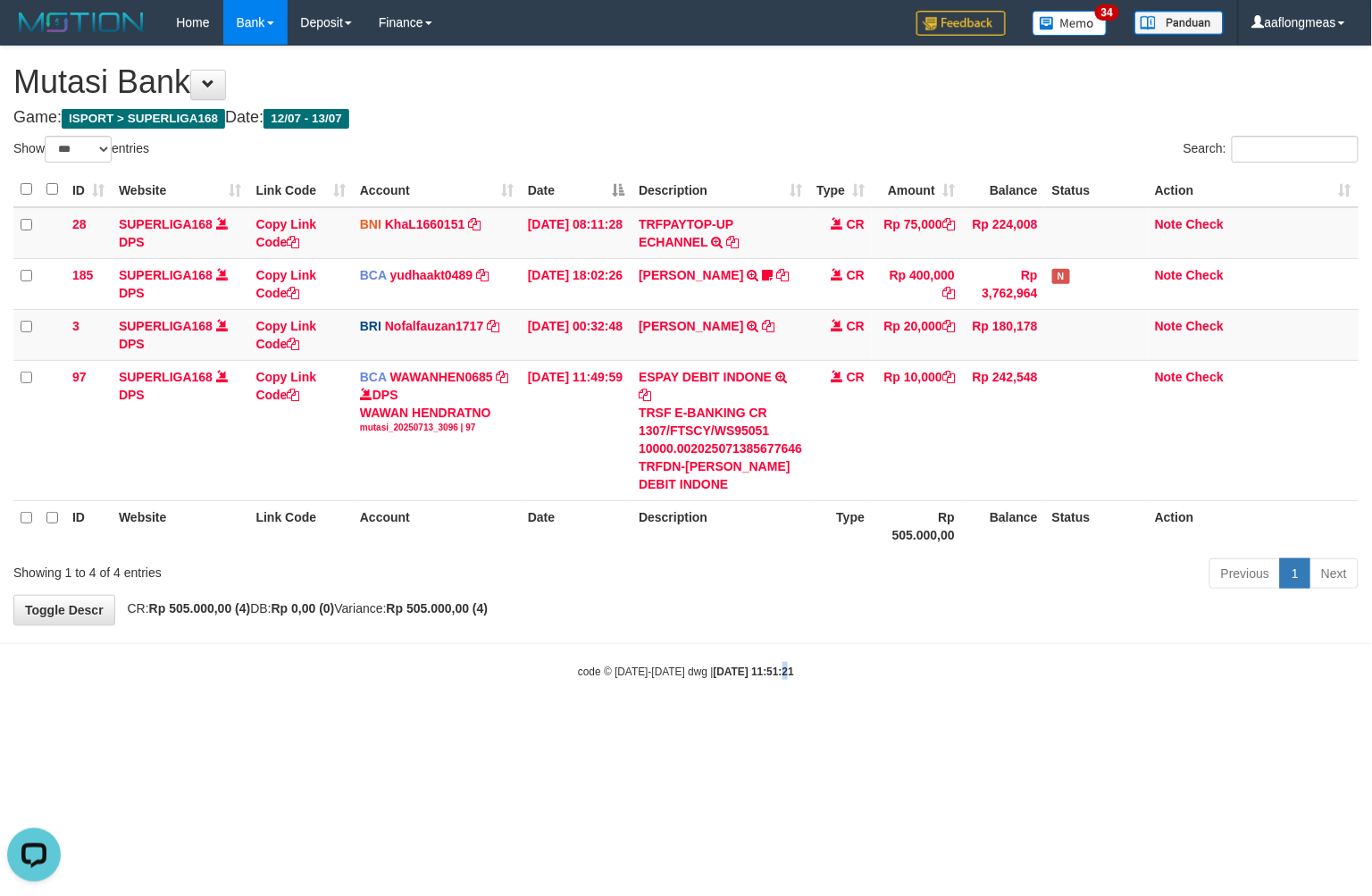click on "Toggle navigation
Home
Bank
Account List
Load
By Website
Group
[ISPORT]													SUPERLIGA168
By Load Group (DPS)
34" at bounding box center [686, 362] 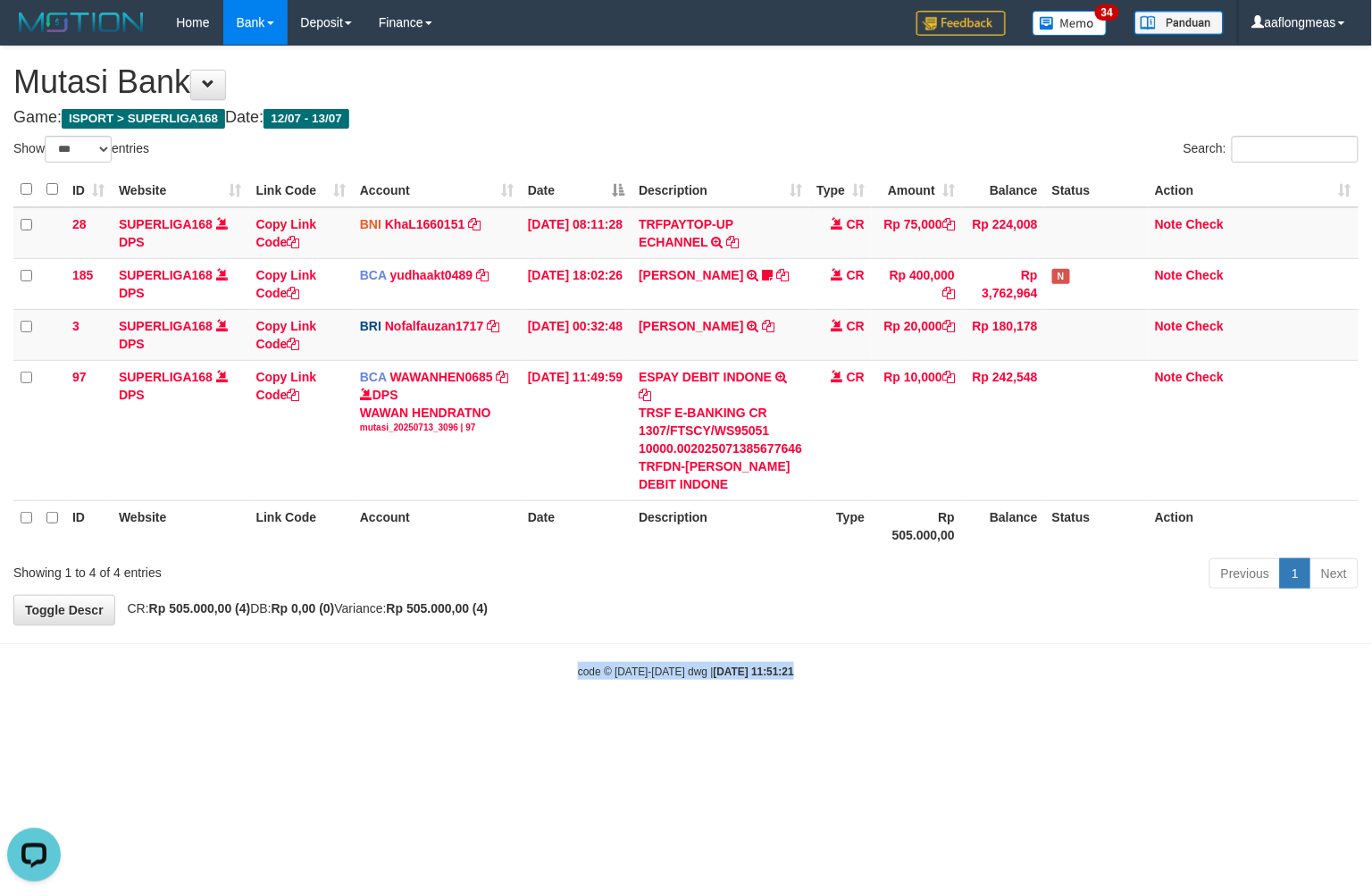 click on "Toggle navigation
Home
Bank
Account List
Load
By Website
Group
[ISPORT]													SUPERLIGA168
By Load Group (DPS)
34" at bounding box center [686, 362] 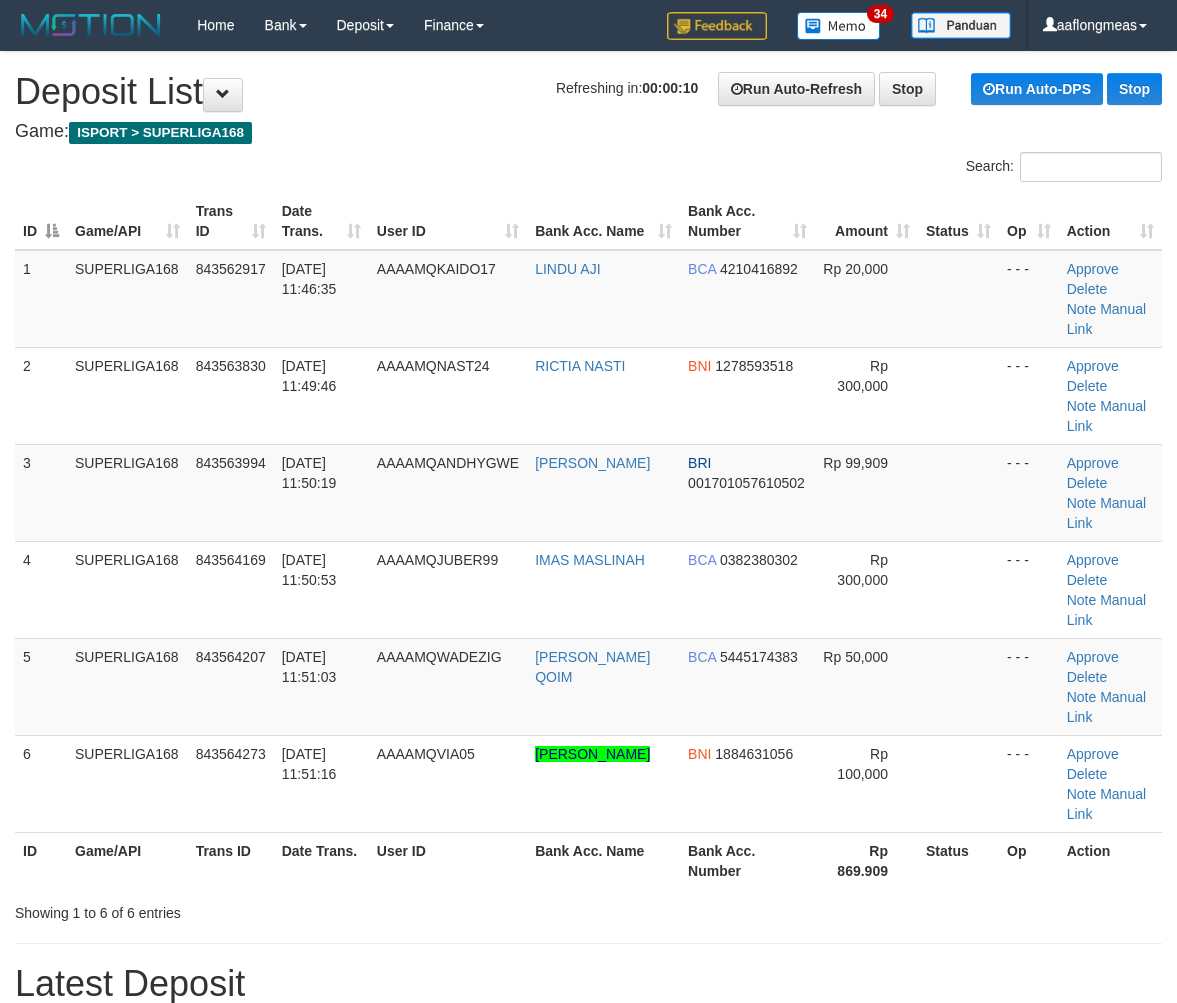 scroll, scrollTop: 0, scrollLeft: 0, axis: both 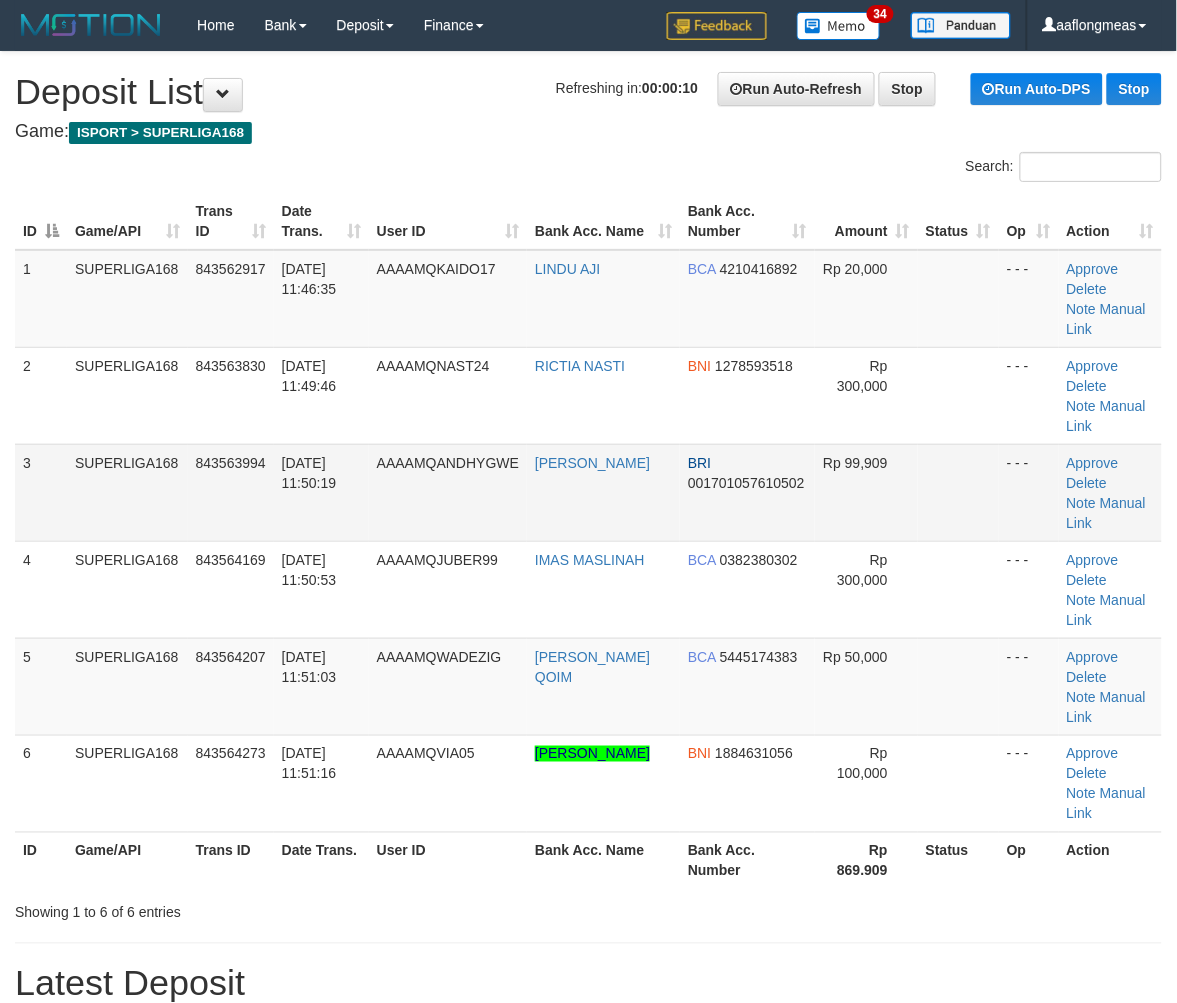 click at bounding box center [958, 492] 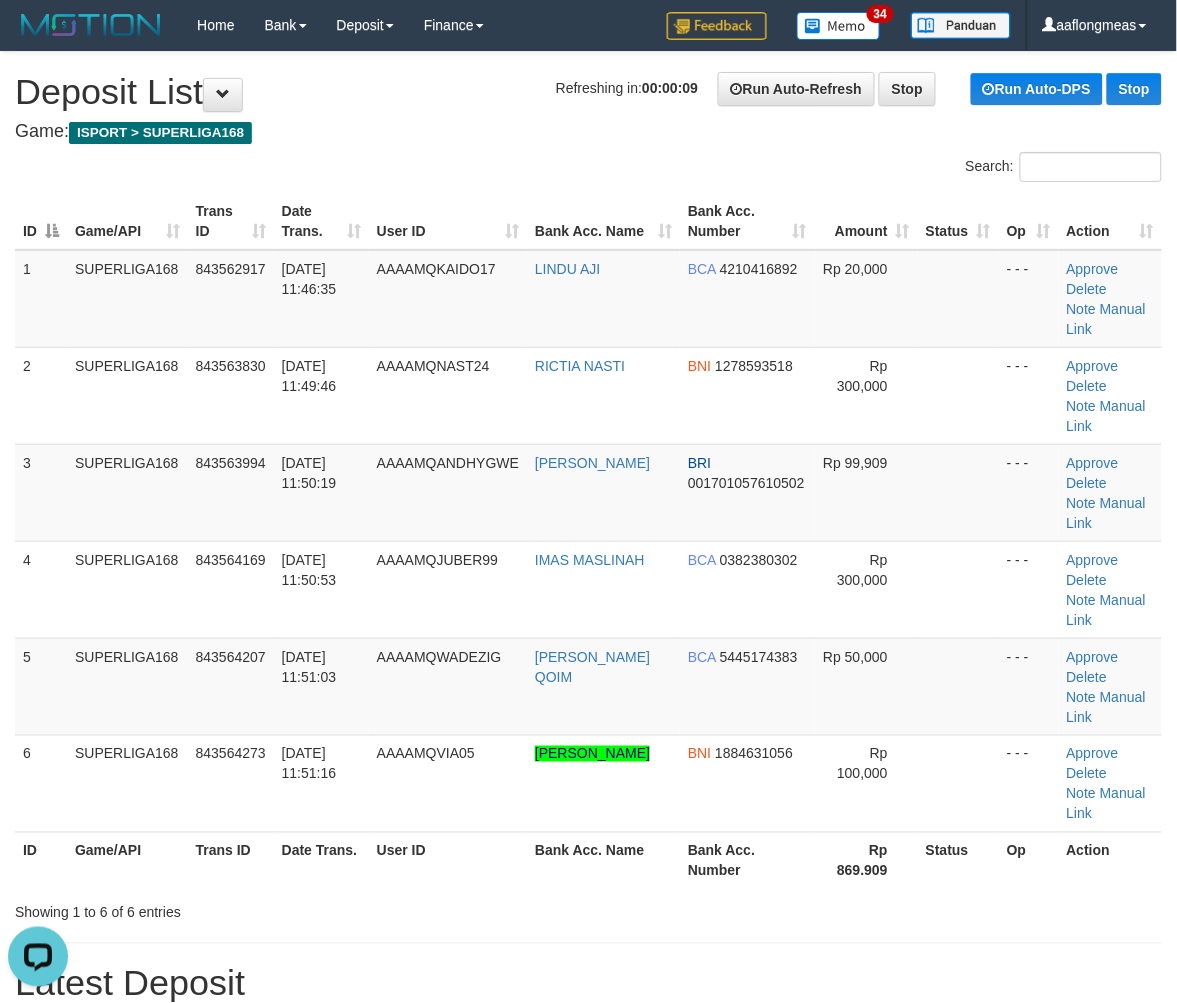 scroll, scrollTop: 0, scrollLeft: 0, axis: both 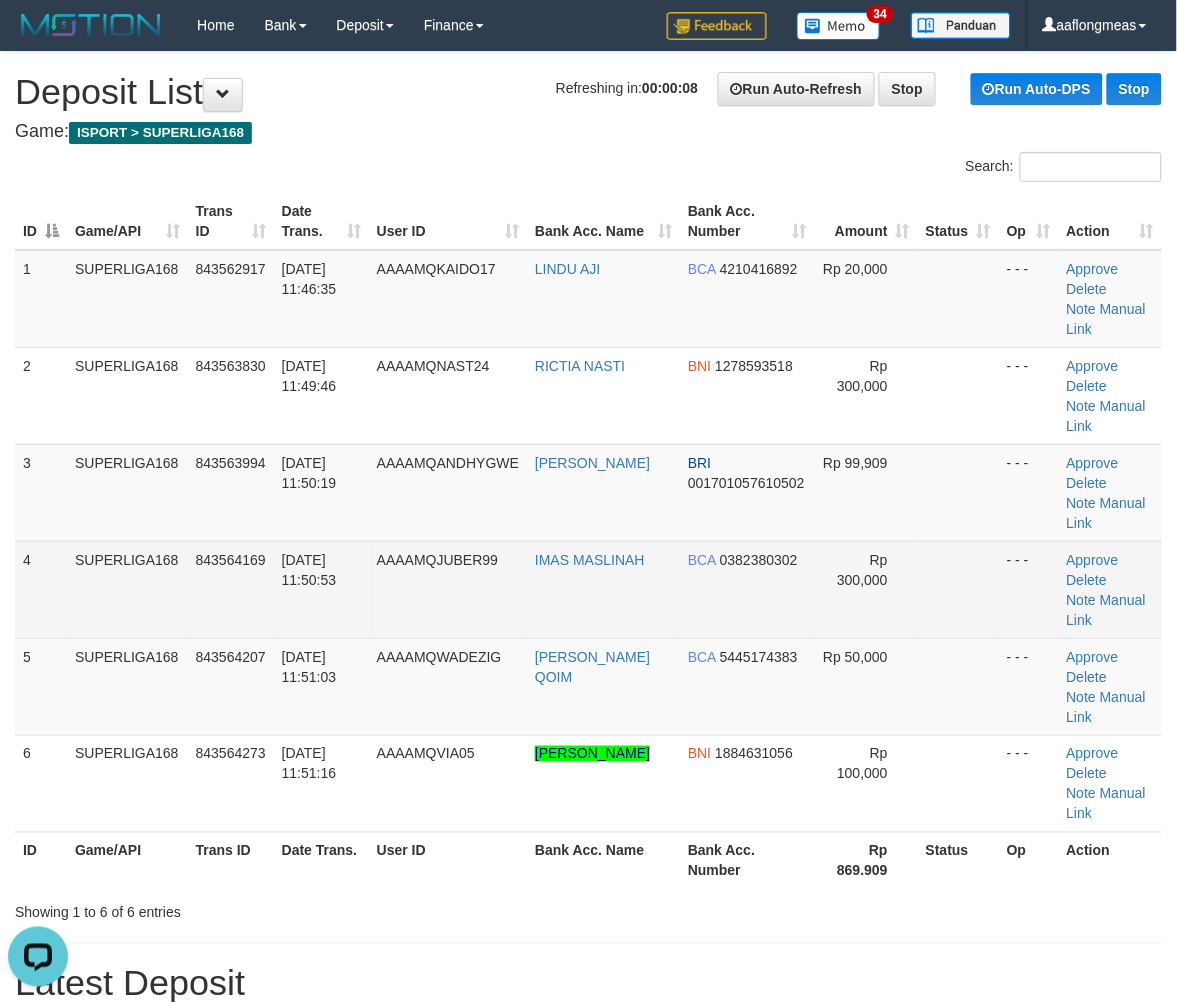 click on "BCA
0382380302" at bounding box center [747, 589] 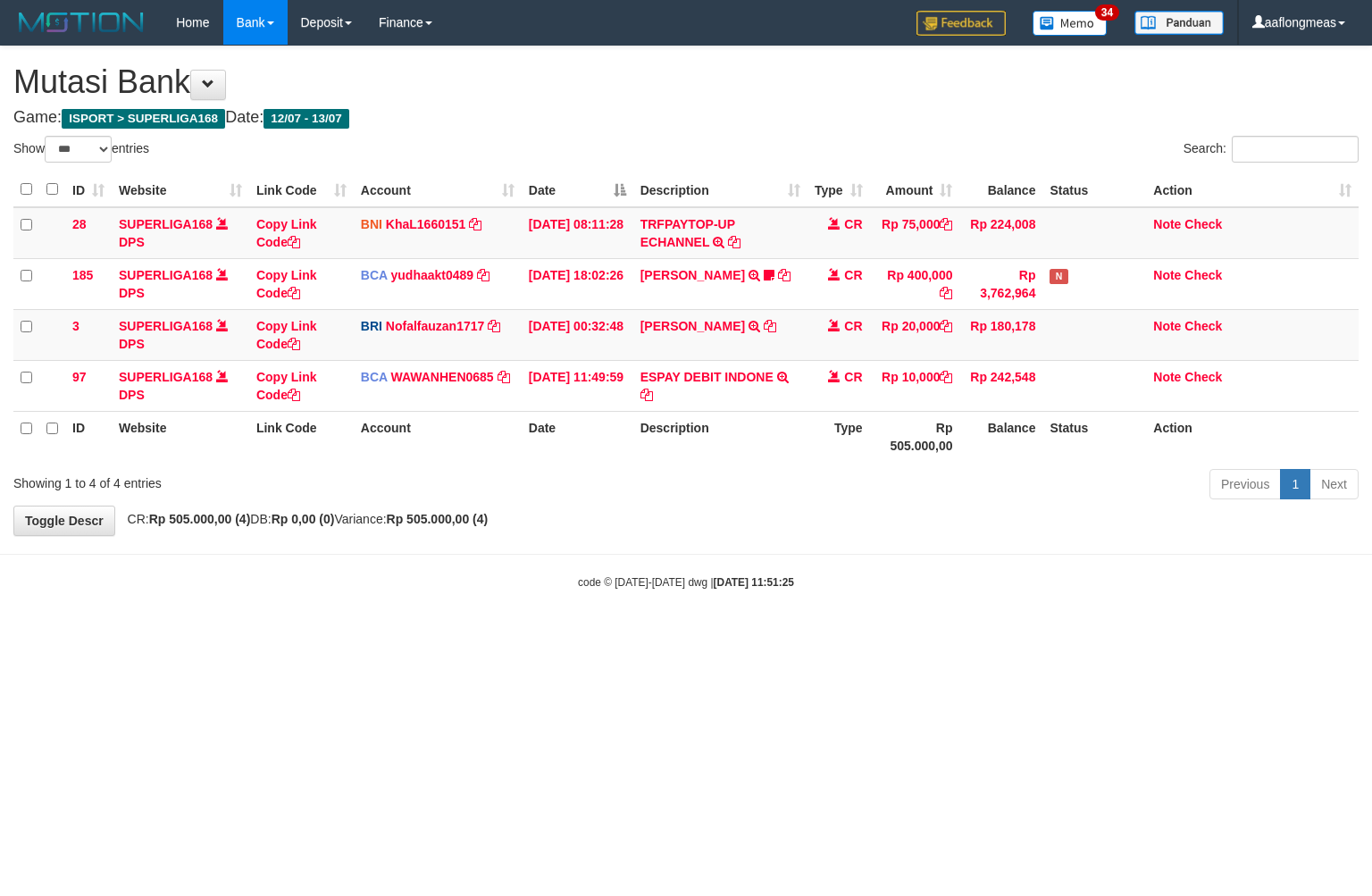 select on "***" 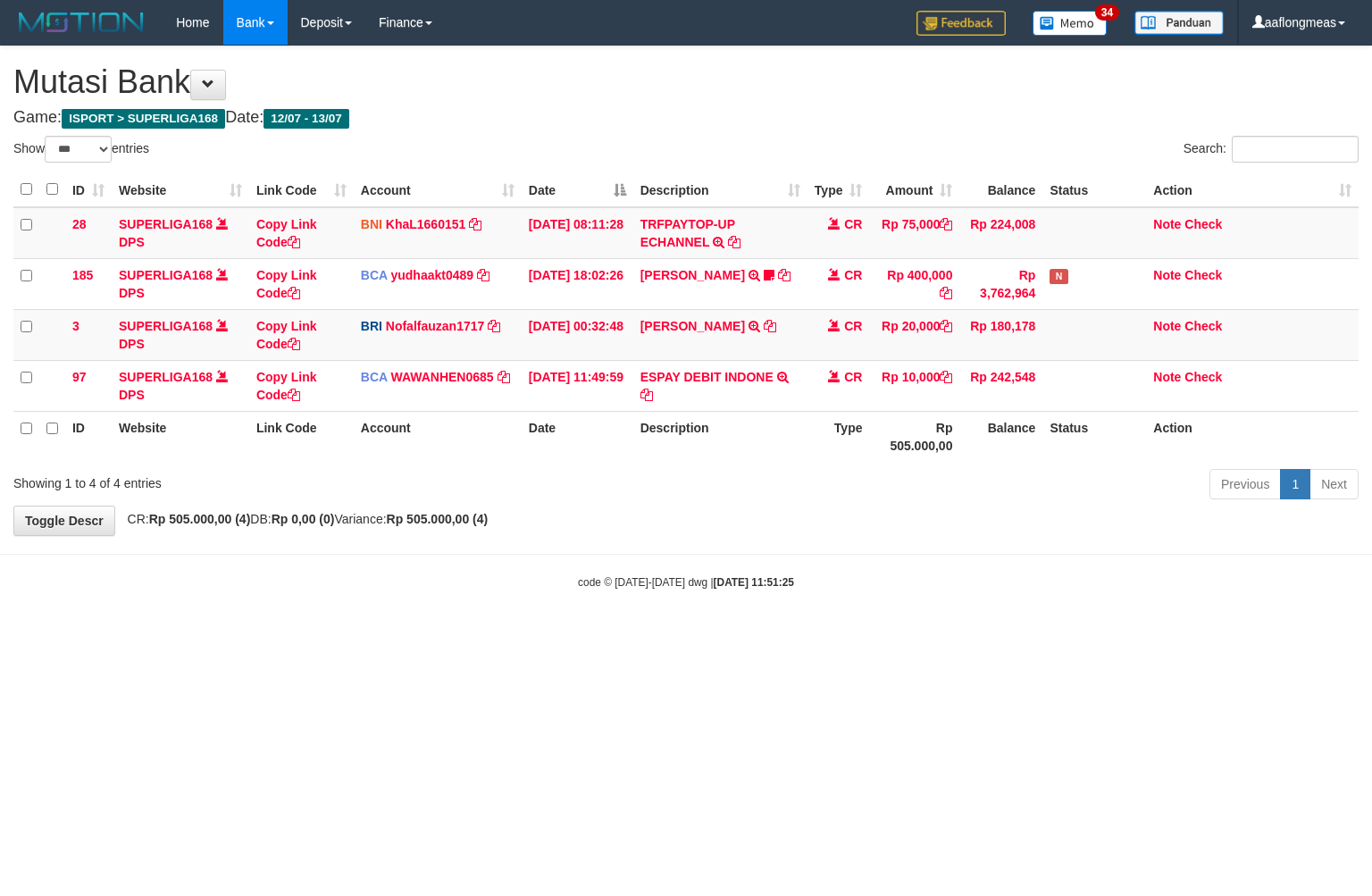 click on "Toggle navigation
Home
Bank
Account List
Load
By Website
Group
[ISPORT]													SUPERLIGA168
By Load Group (DPS)" at bounding box center [686, 317] 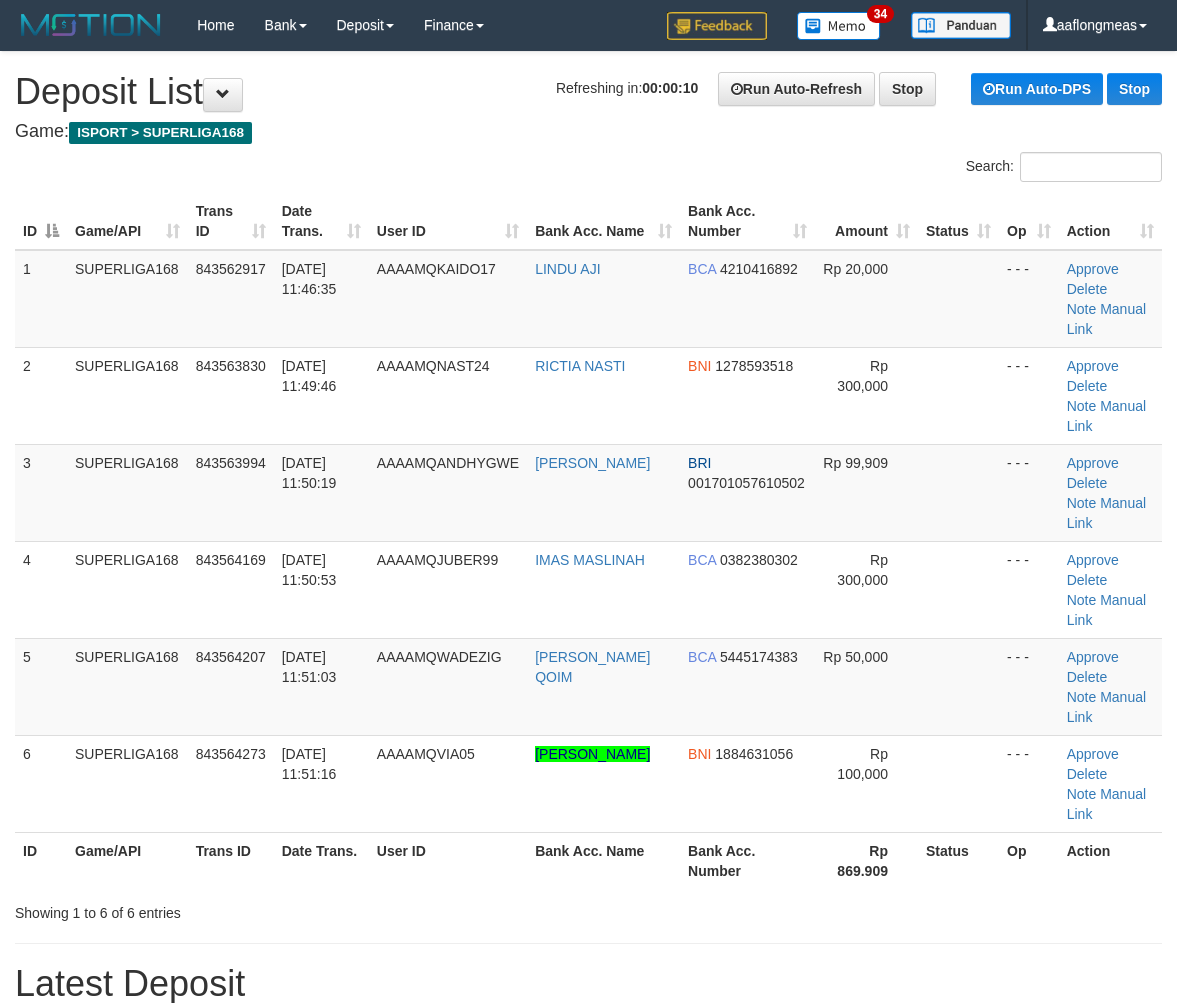 scroll, scrollTop: 0, scrollLeft: 0, axis: both 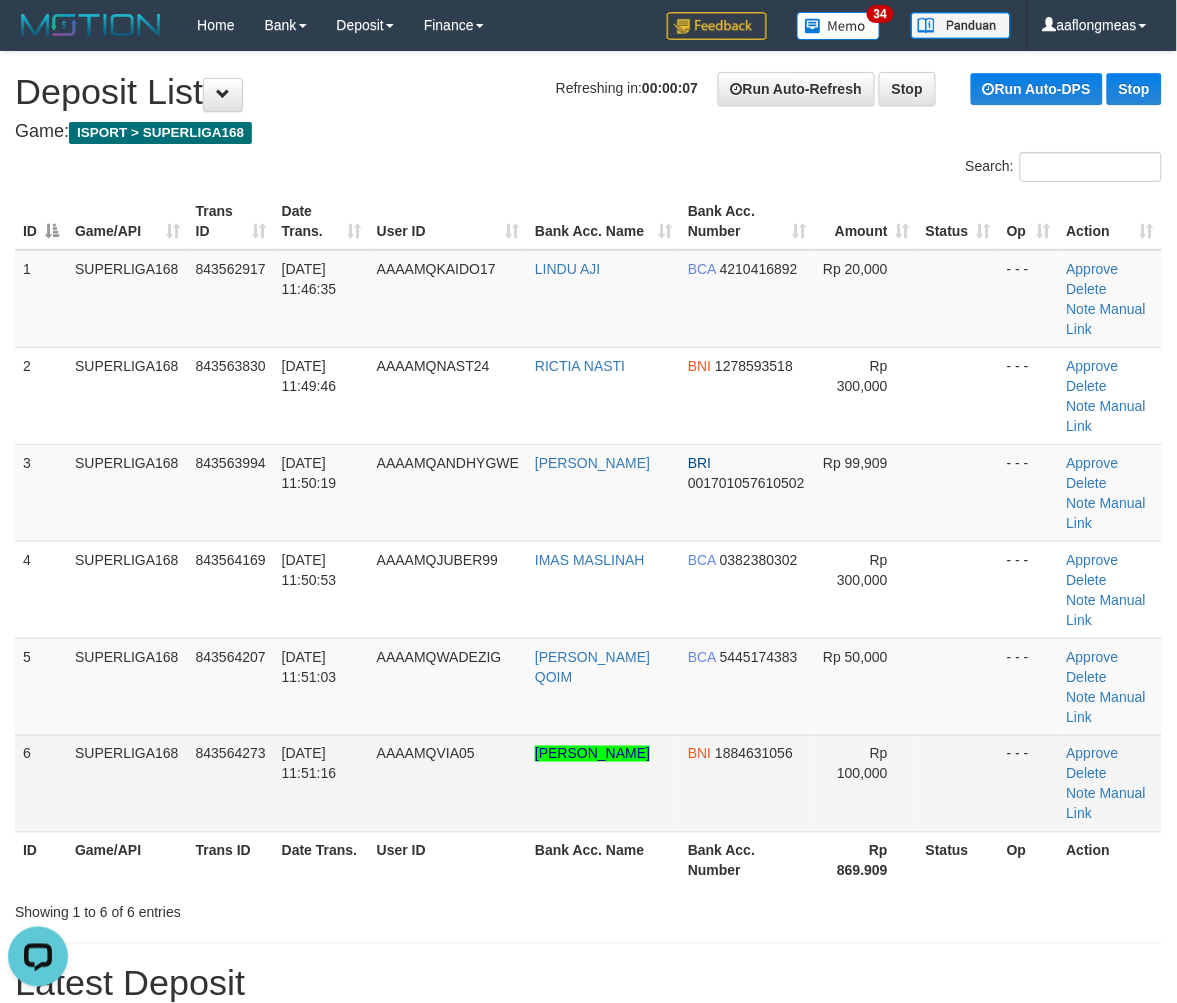 click at bounding box center (958, 783) 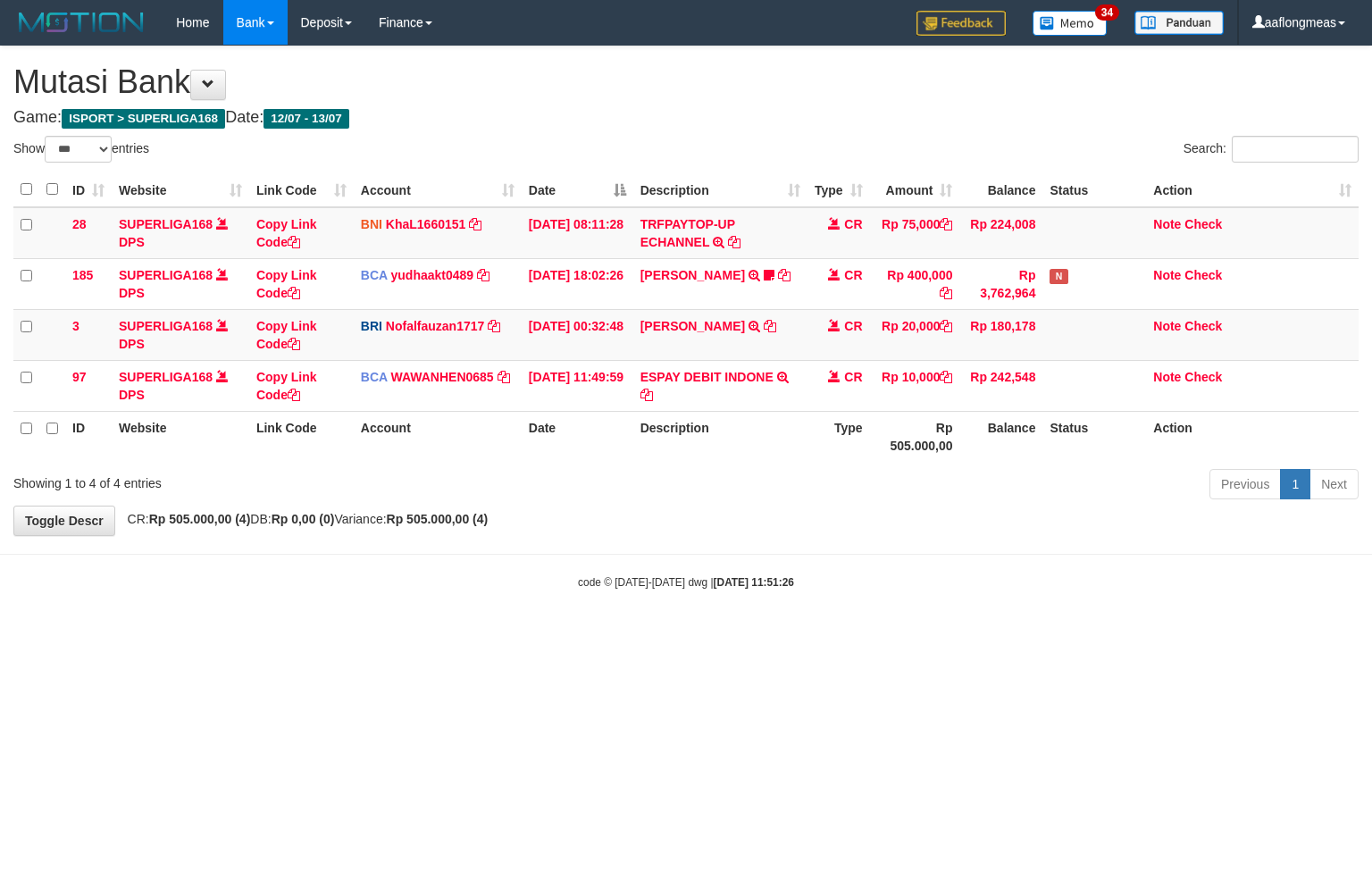 select on "***" 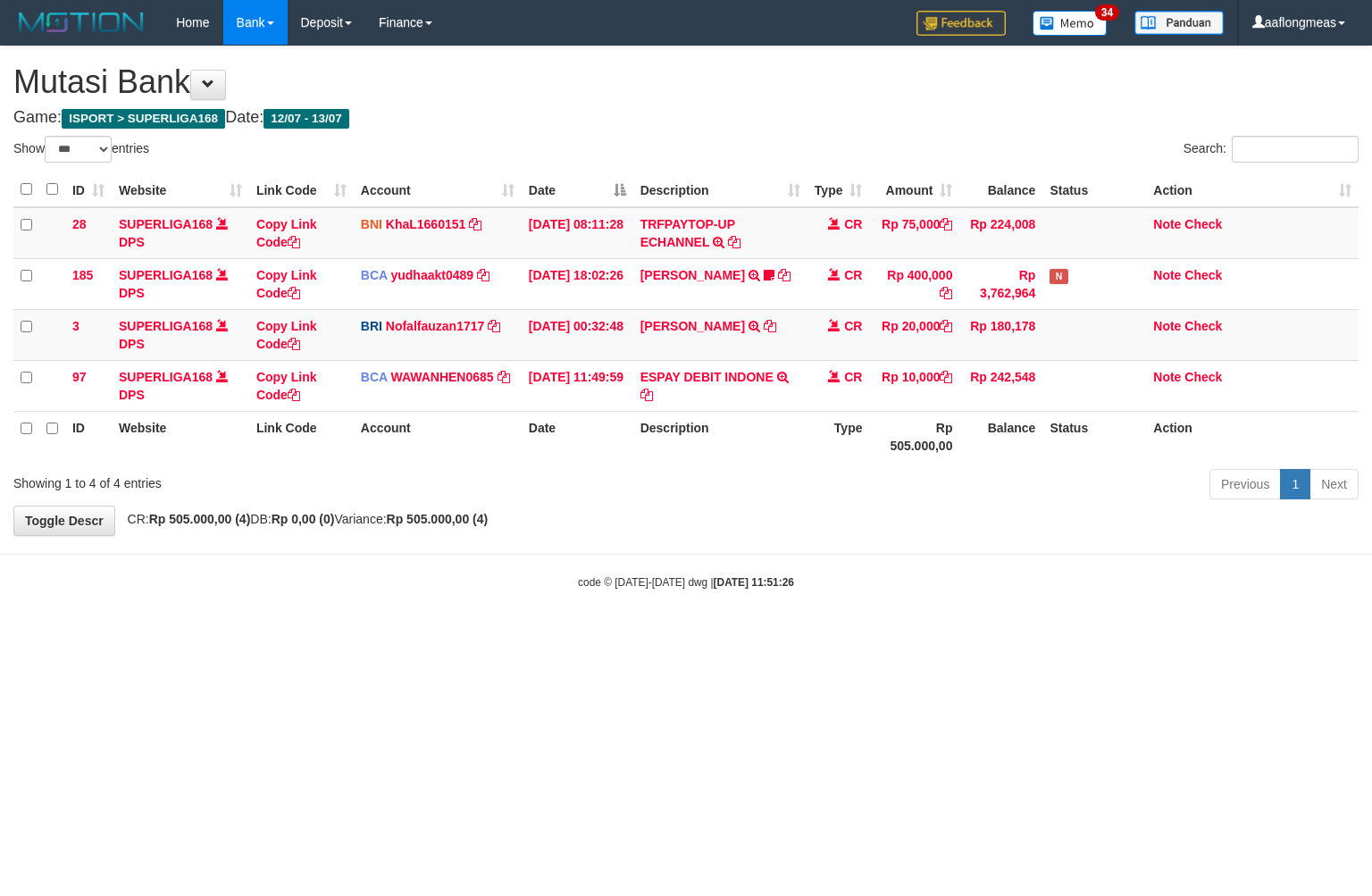scroll, scrollTop: 0, scrollLeft: 0, axis: both 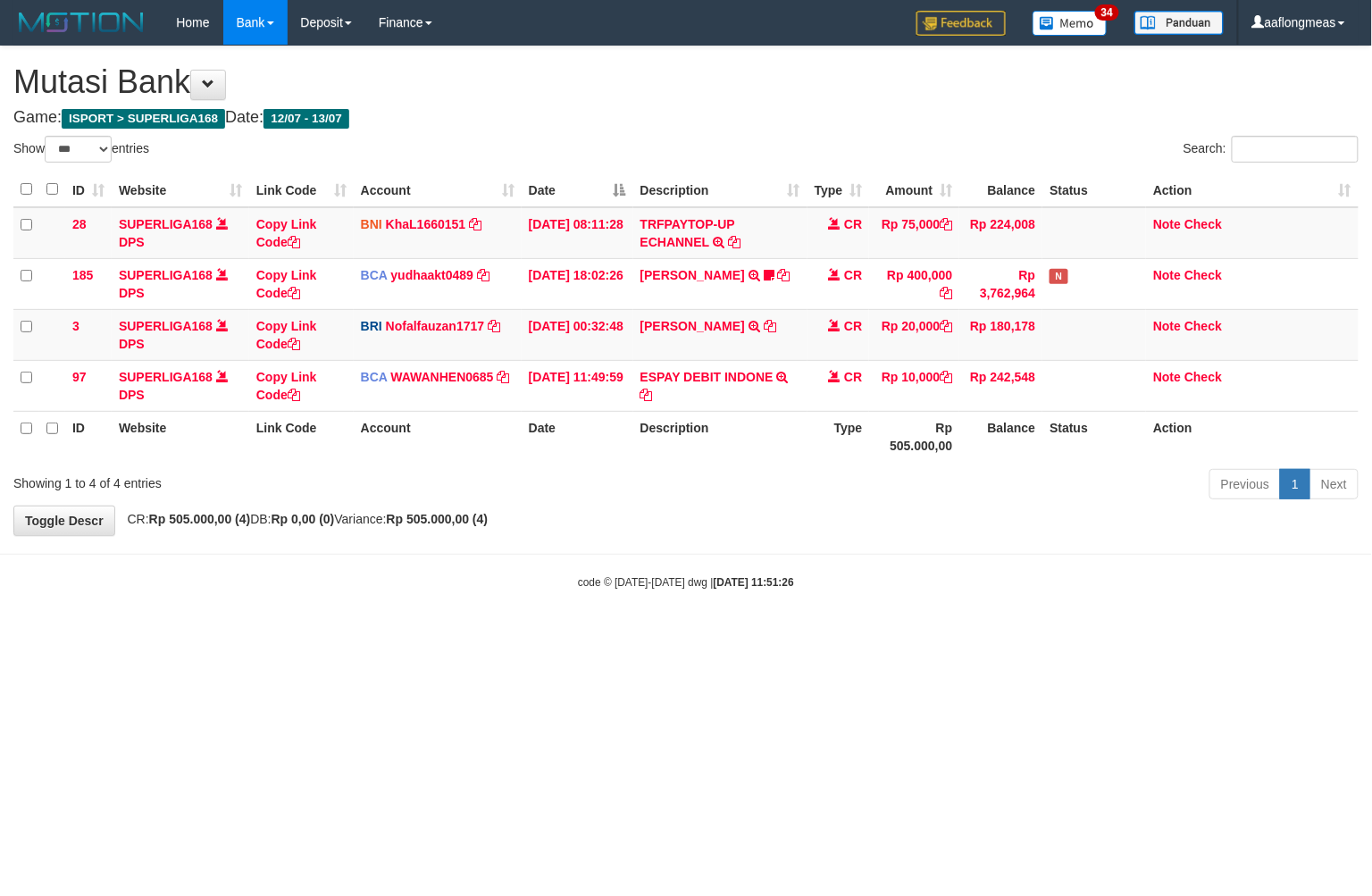 click on "Toggle navigation
Home
Bank
Account List
Load
By Website
Group
[ISPORT]													SUPERLIGA168
By Load Group (DPS)
34" at bounding box center (686, 317) 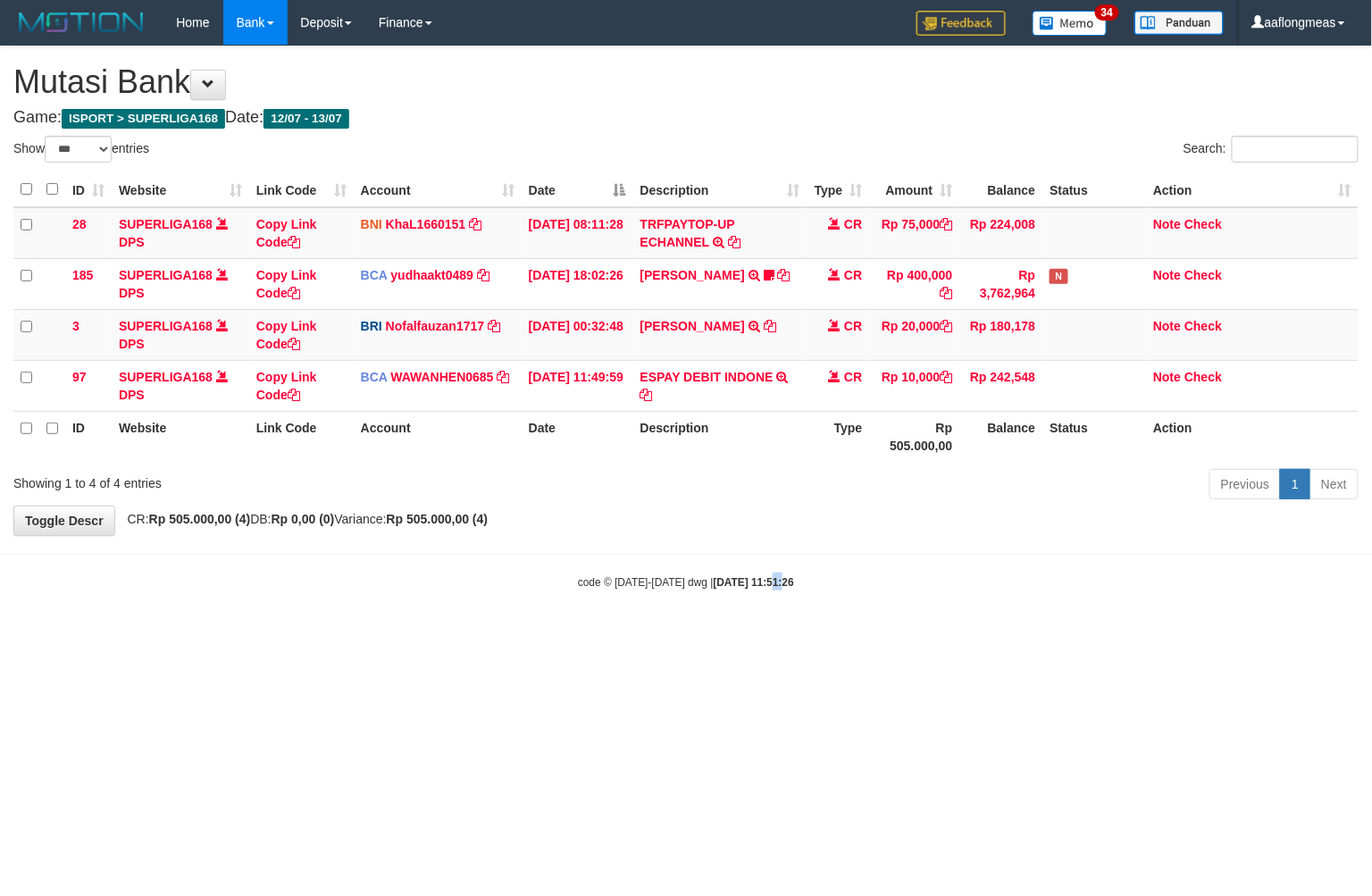 click on "Toggle navigation
Home
Bank
Account List
Load
By Website
Group
[ISPORT]													SUPERLIGA168
By Load Group (DPS)
34" at bounding box center (686, 317) 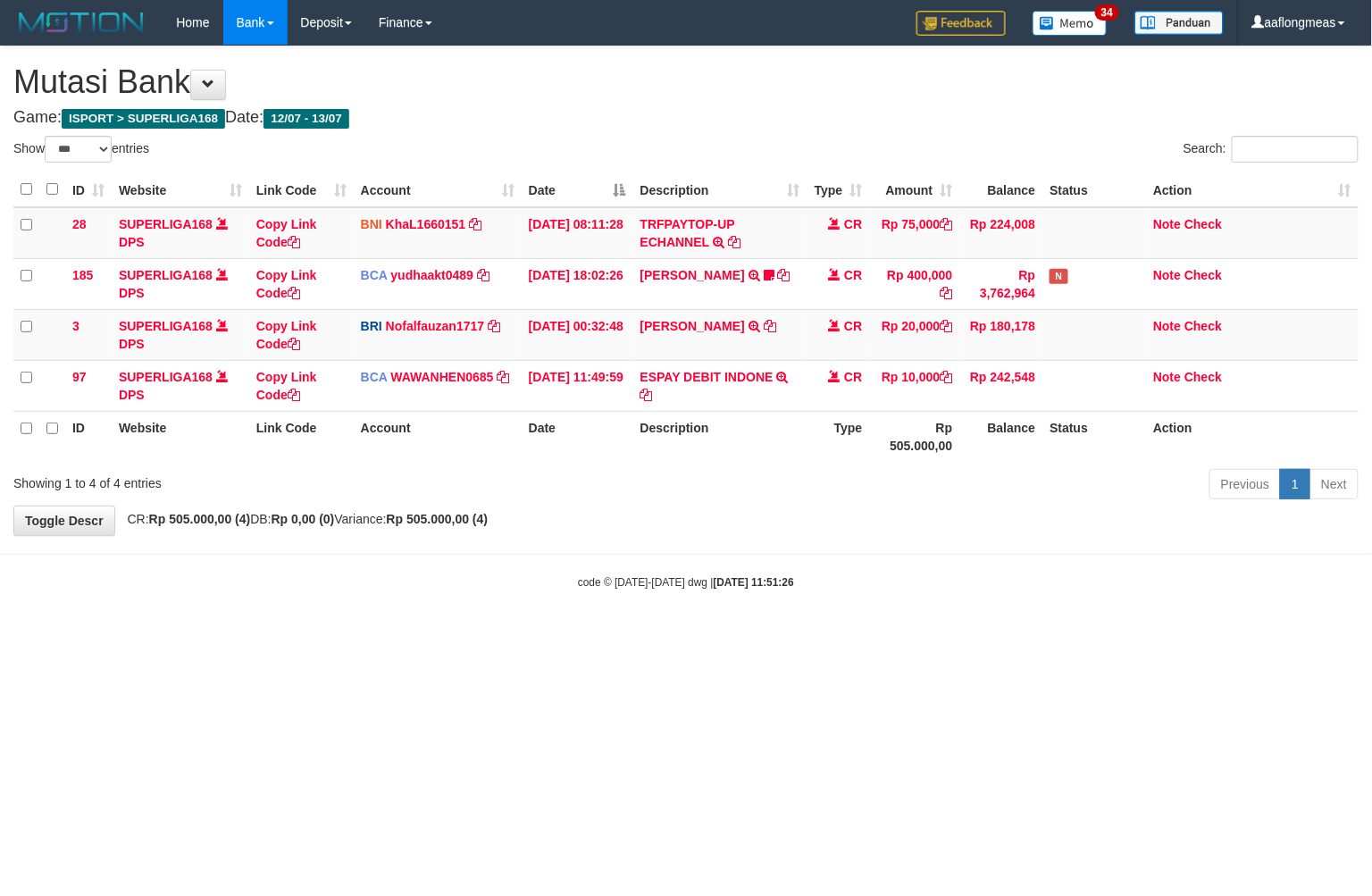 click on "Toggle navigation
Home
Bank
Account List
Load
By Website
Group
[ISPORT]													SUPERLIGA168
By Load Group (DPS)
34" at bounding box center [686, 317] 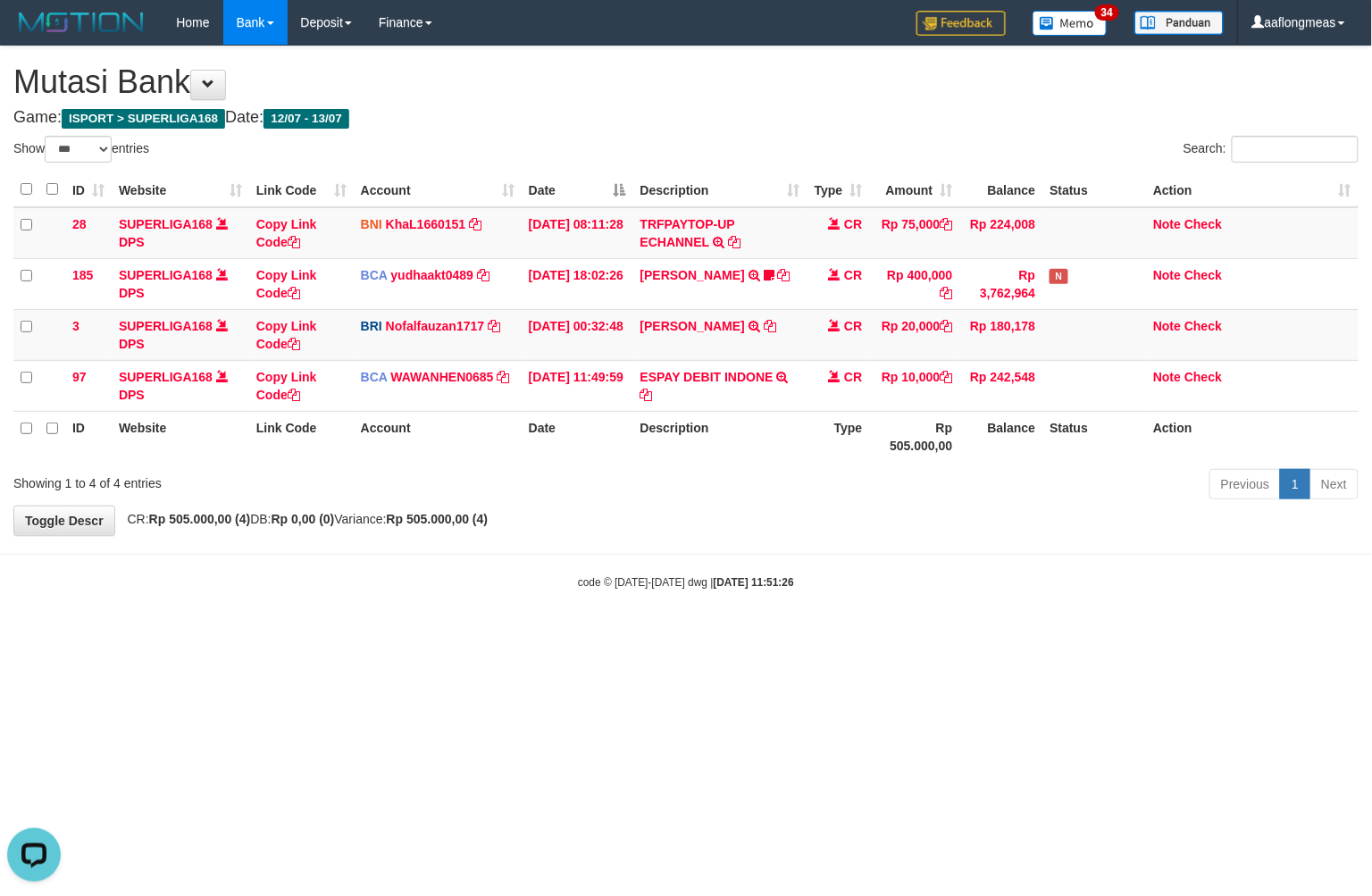 scroll, scrollTop: 0, scrollLeft: 0, axis: both 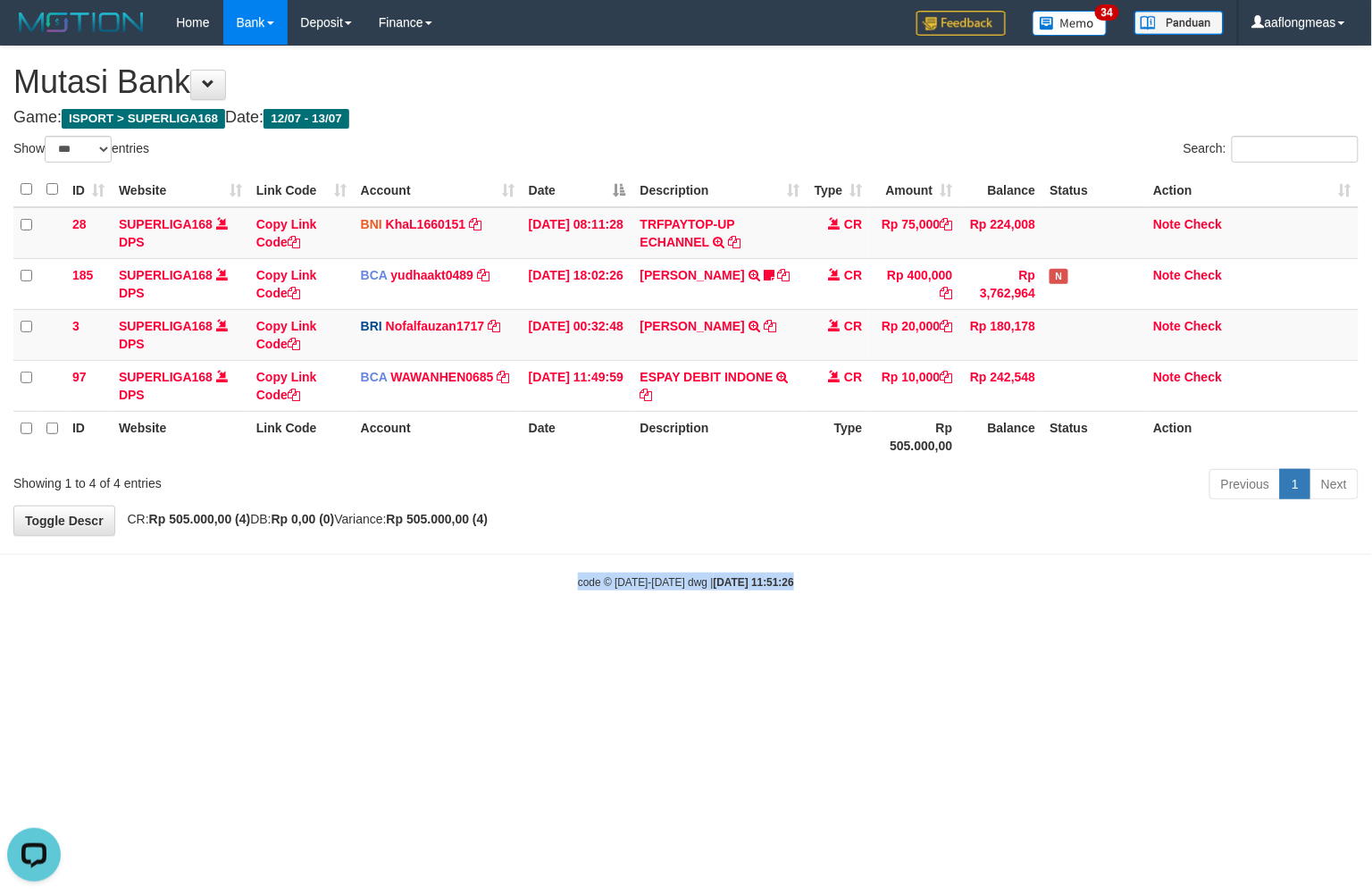 click on "Toggle navigation
Home
Bank
Account List
Load
By Website
Group
[ISPORT]													SUPERLIGA168
By Load Group (DPS)
34" at bounding box center [686, 317] 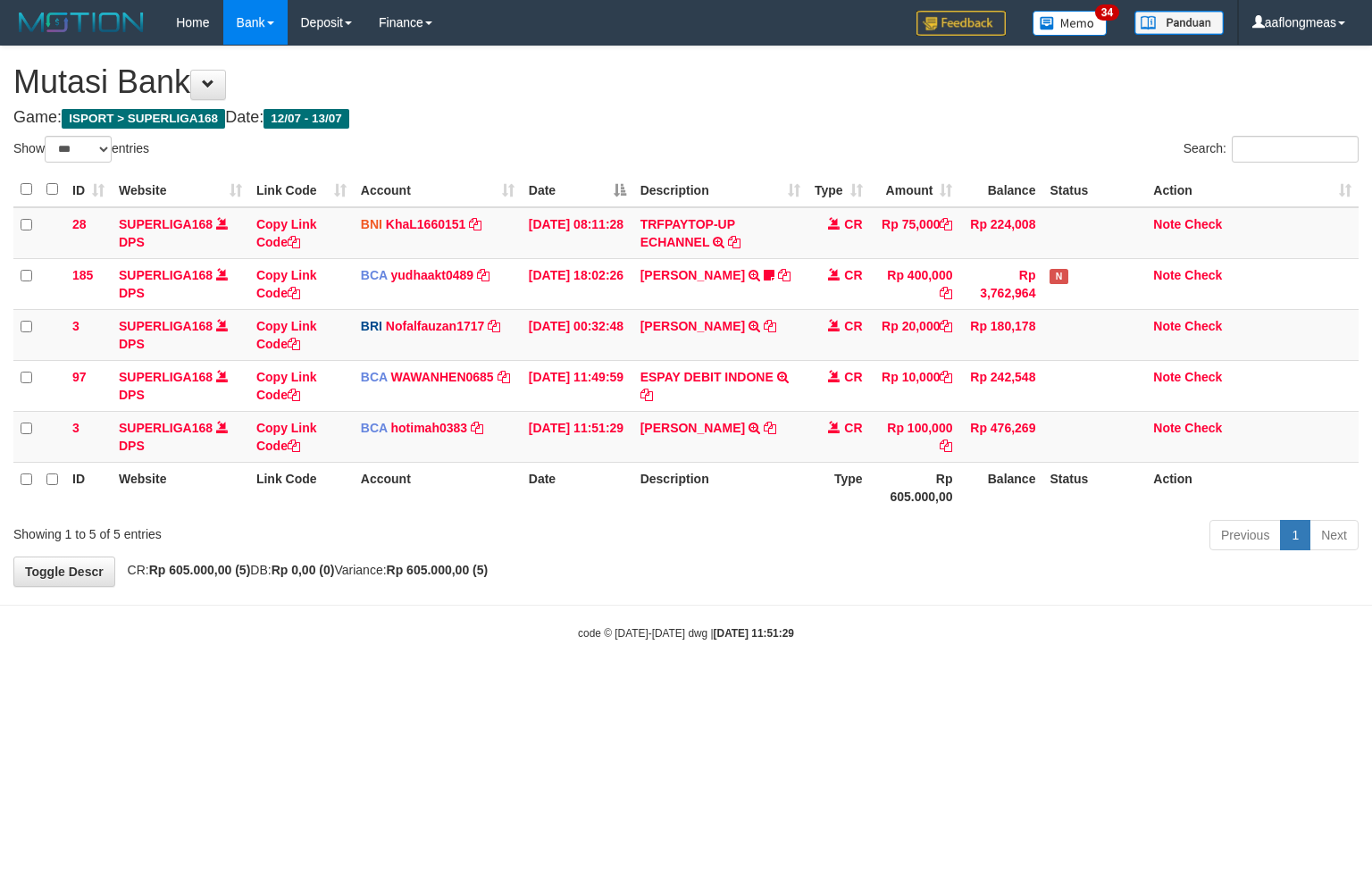 select on "***" 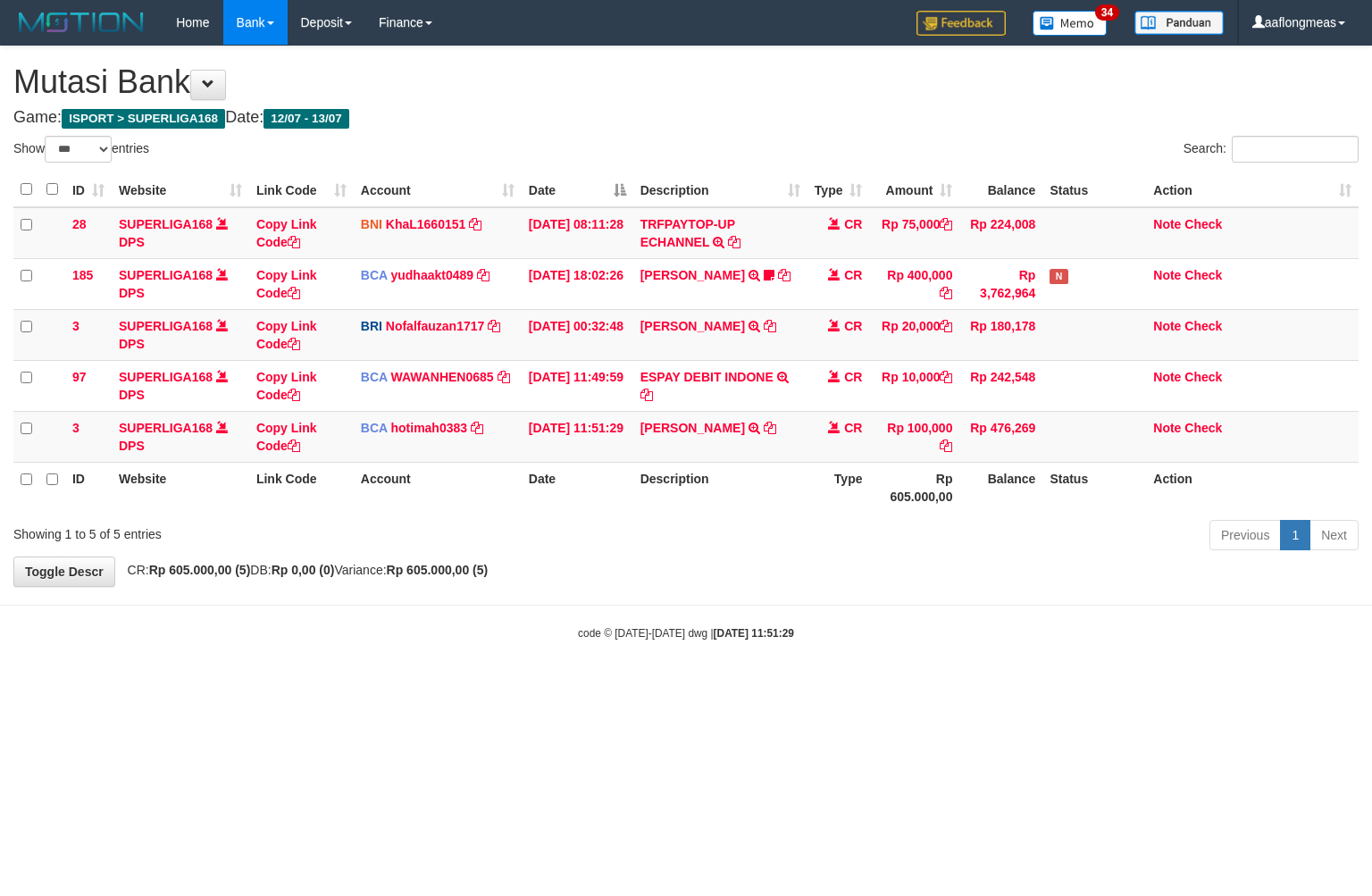 scroll, scrollTop: 0, scrollLeft: 0, axis: both 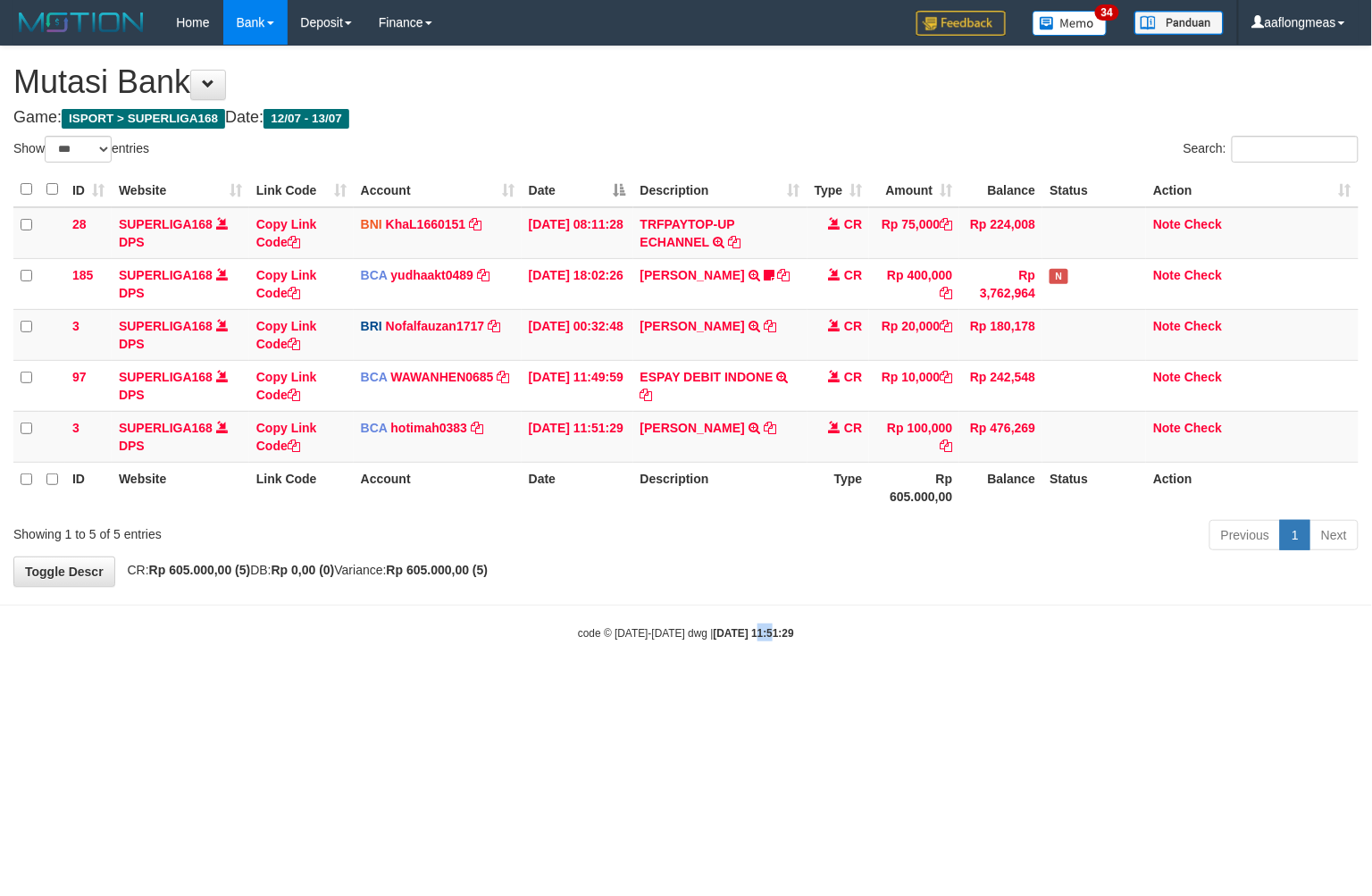 click on "Toggle navigation
Home
Bank
Account List
Load
By Website
Group
[ISPORT]													SUPERLIGA168
By Load Group (DPS)
34" at bounding box center (686, 343) 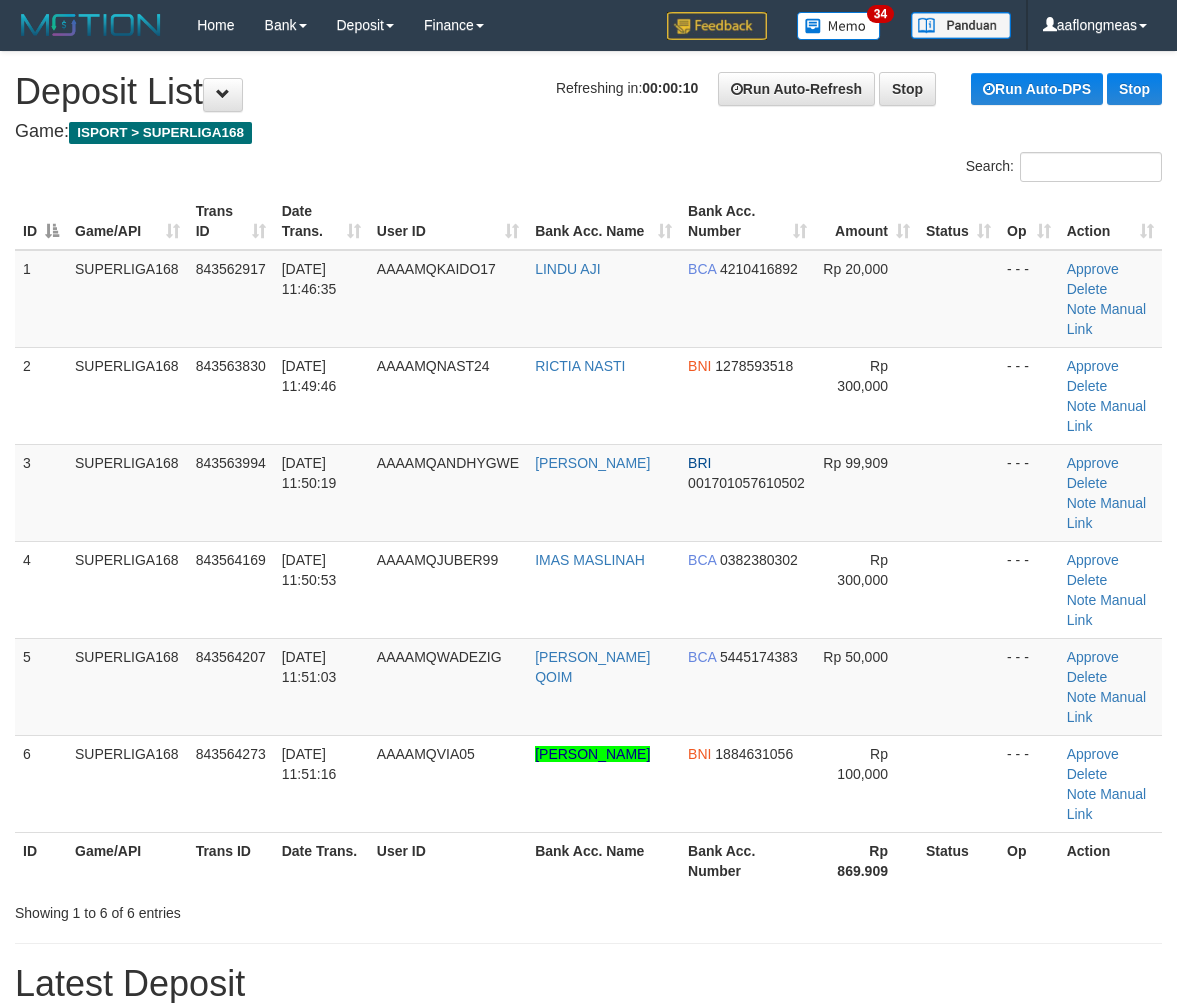 scroll, scrollTop: 0, scrollLeft: 0, axis: both 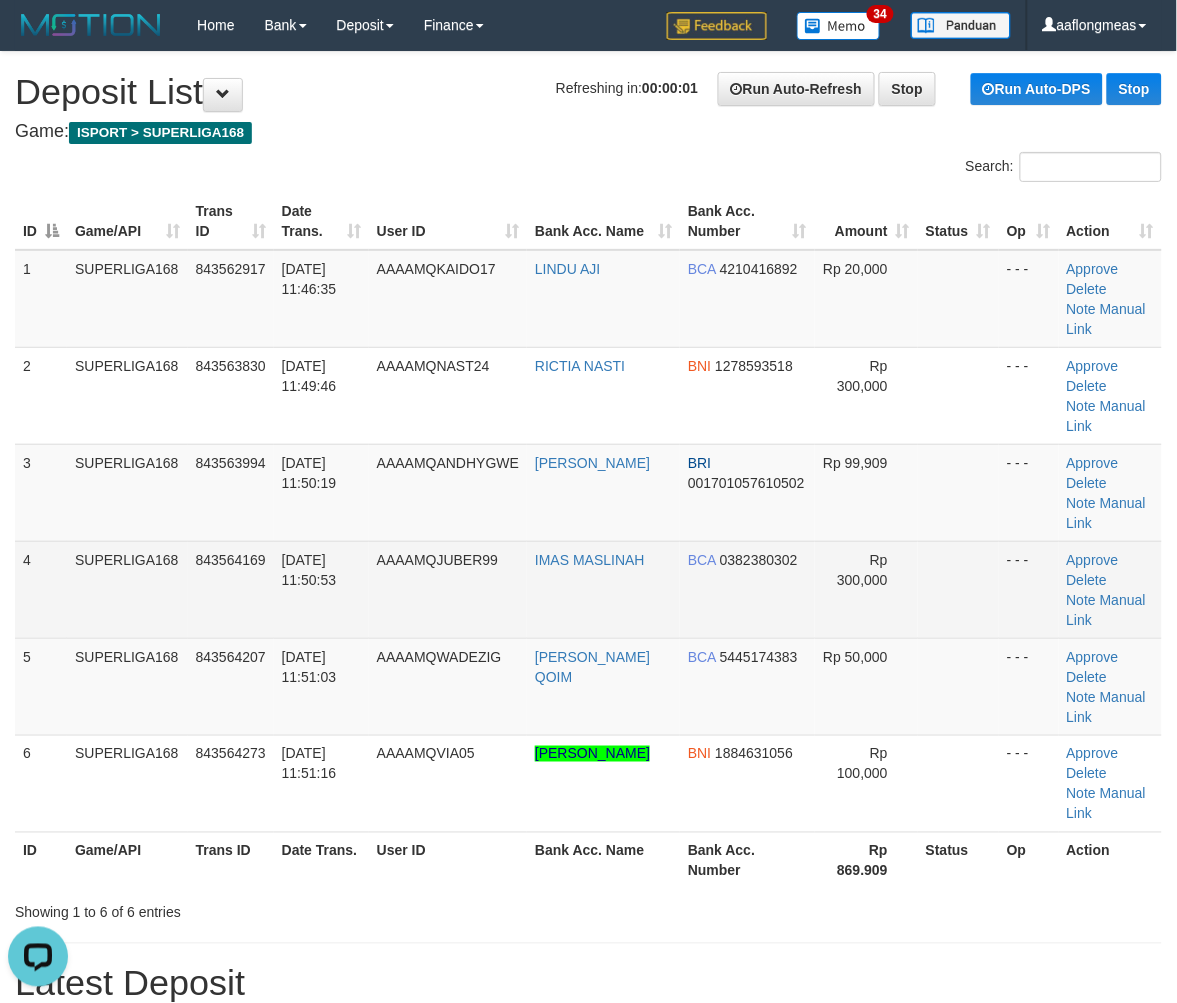 drag, startPoint x: 944, startPoint y: 580, endPoint x: 1138, endPoint y: 554, distance: 195.73451 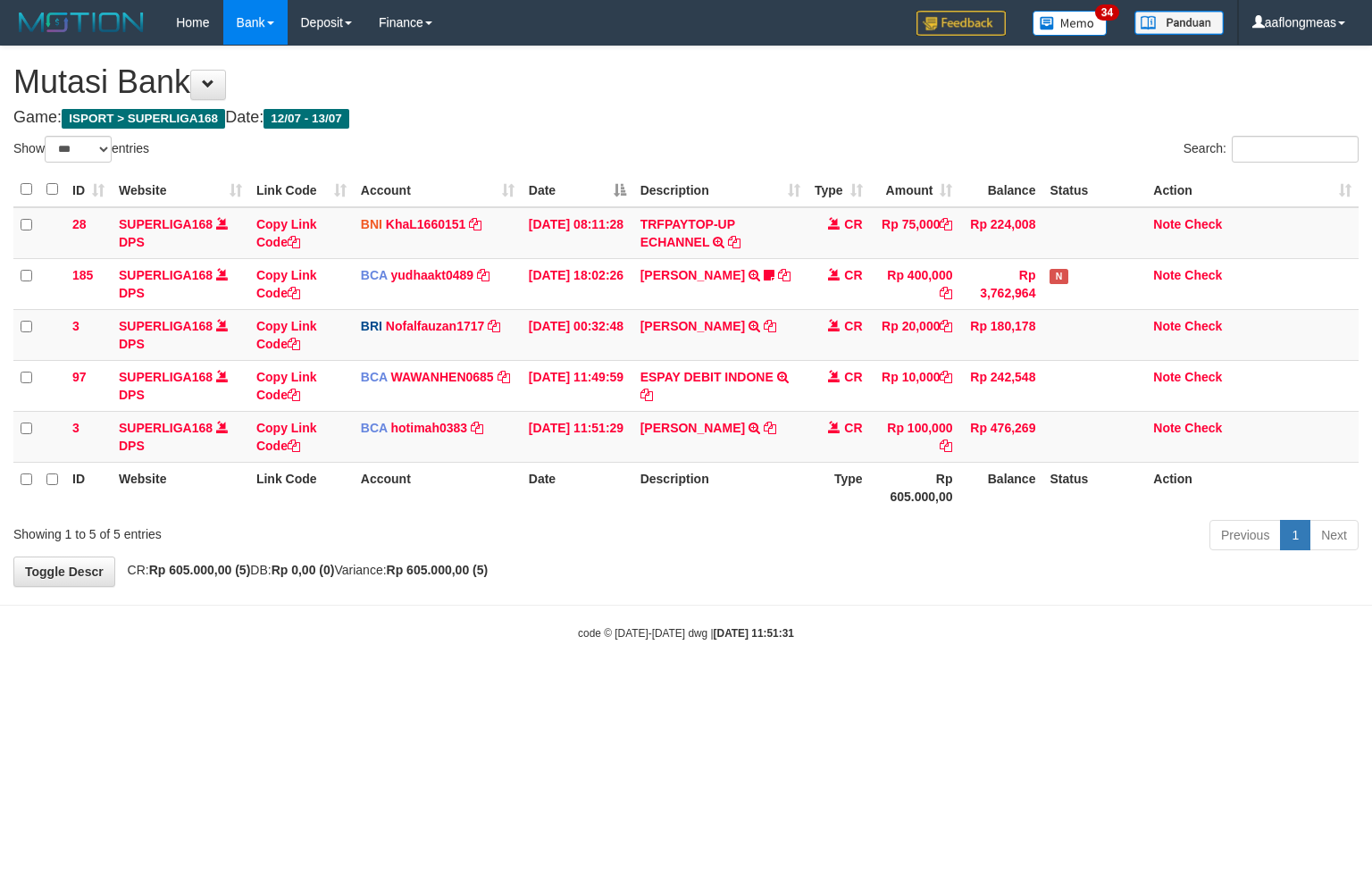 select on "***" 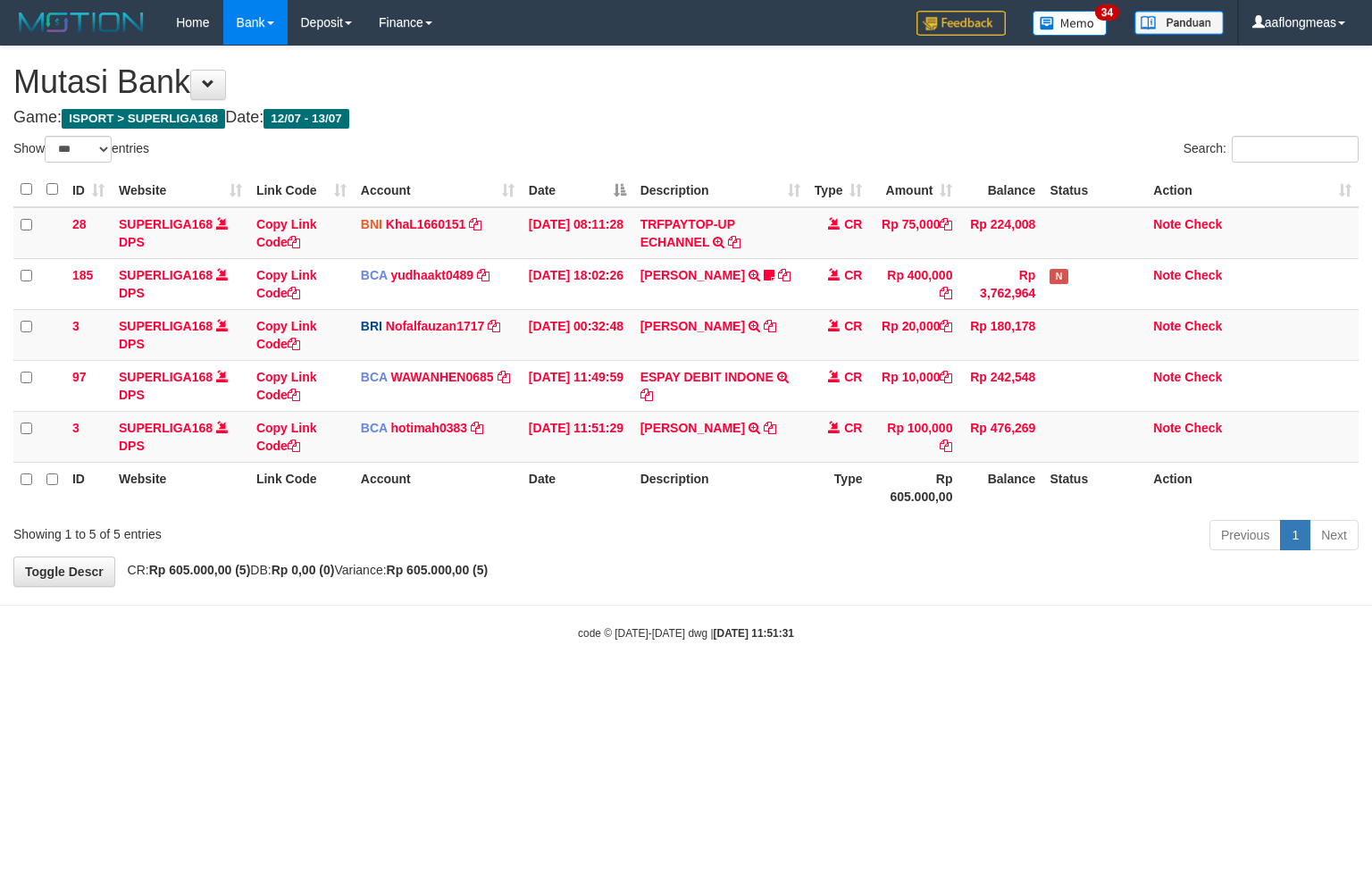 scroll, scrollTop: 0, scrollLeft: 0, axis: both 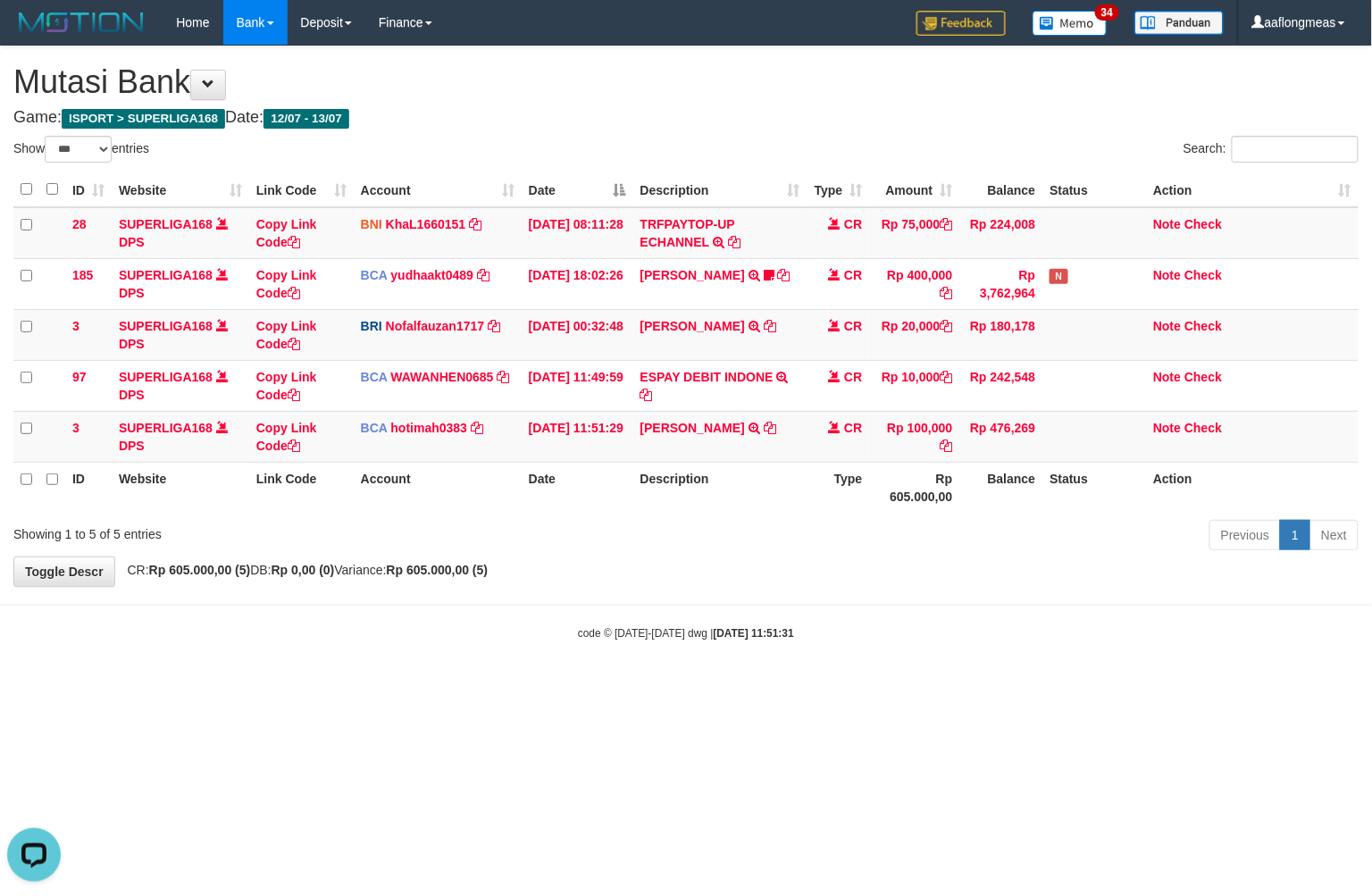 click on "**********" at bounding box center [686, 316] 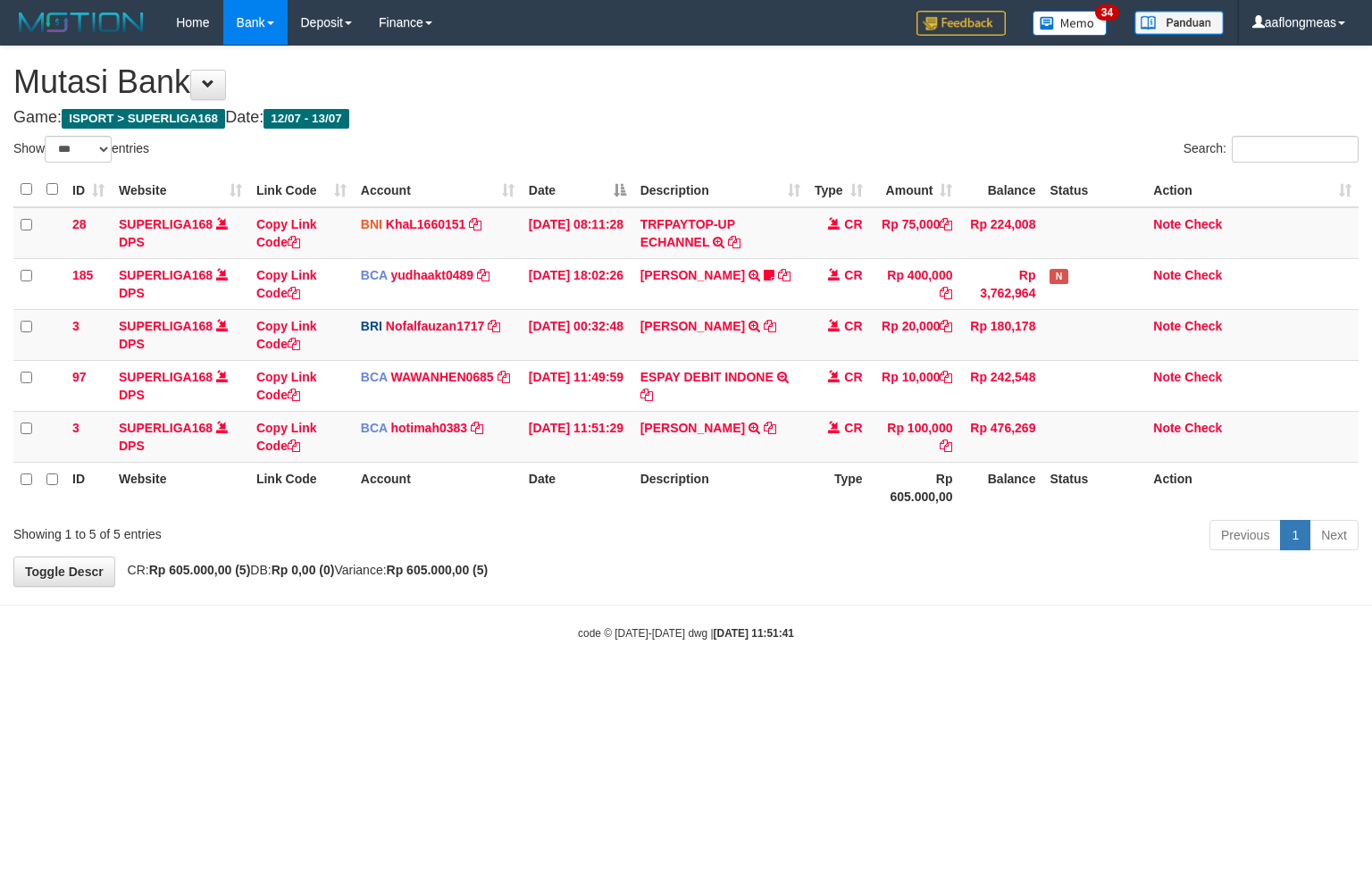 select on "***" 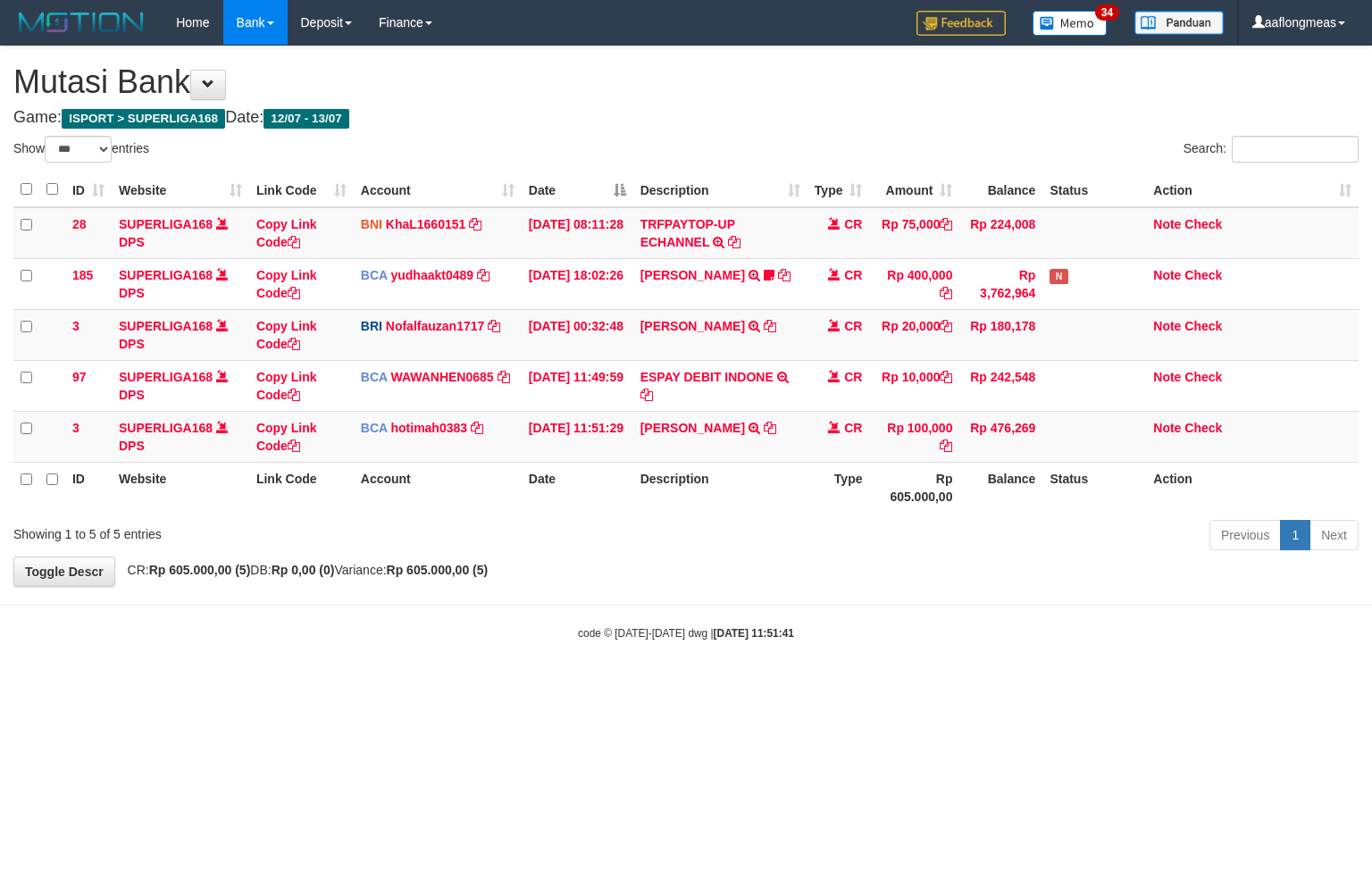 scroll, scrollTop: 0, scrollLeft: 0, axis: both 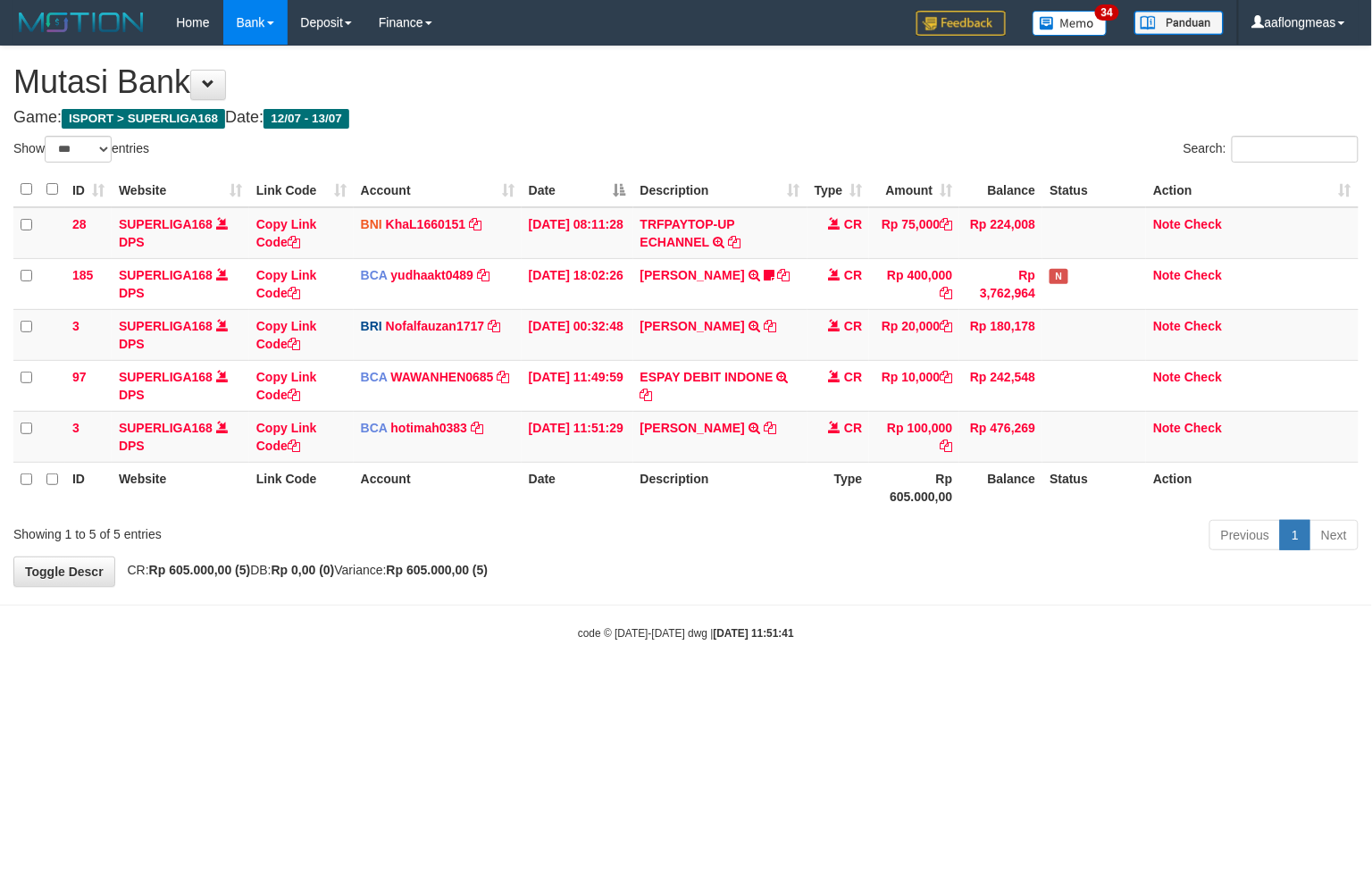 drag, startPoint x: 0, startPoint y: 0, endPoint x: 695, endPoint y: 578, distance: 903.941 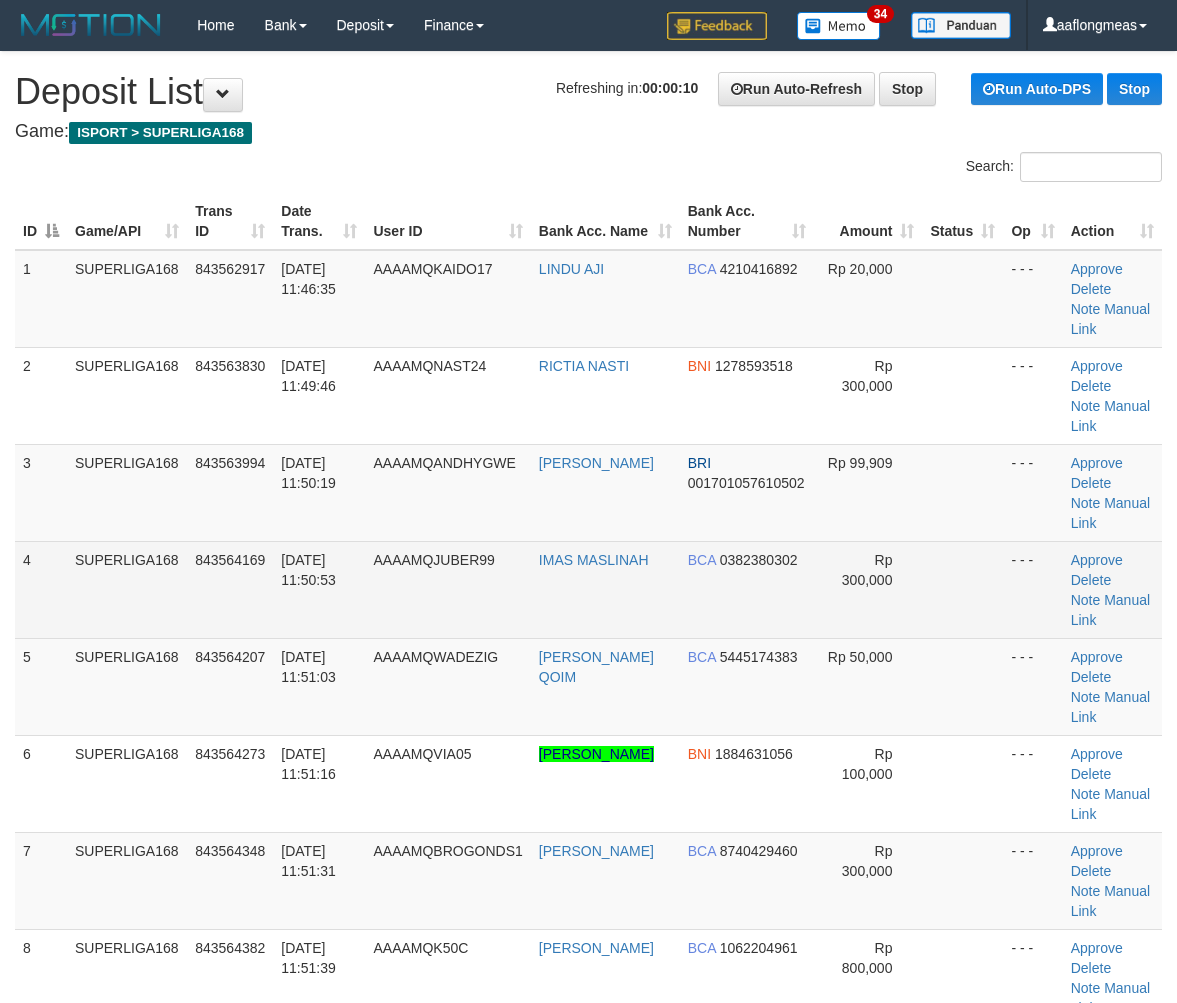 scroll, scrollTop: 0, scrollLeft: 0, axis: both 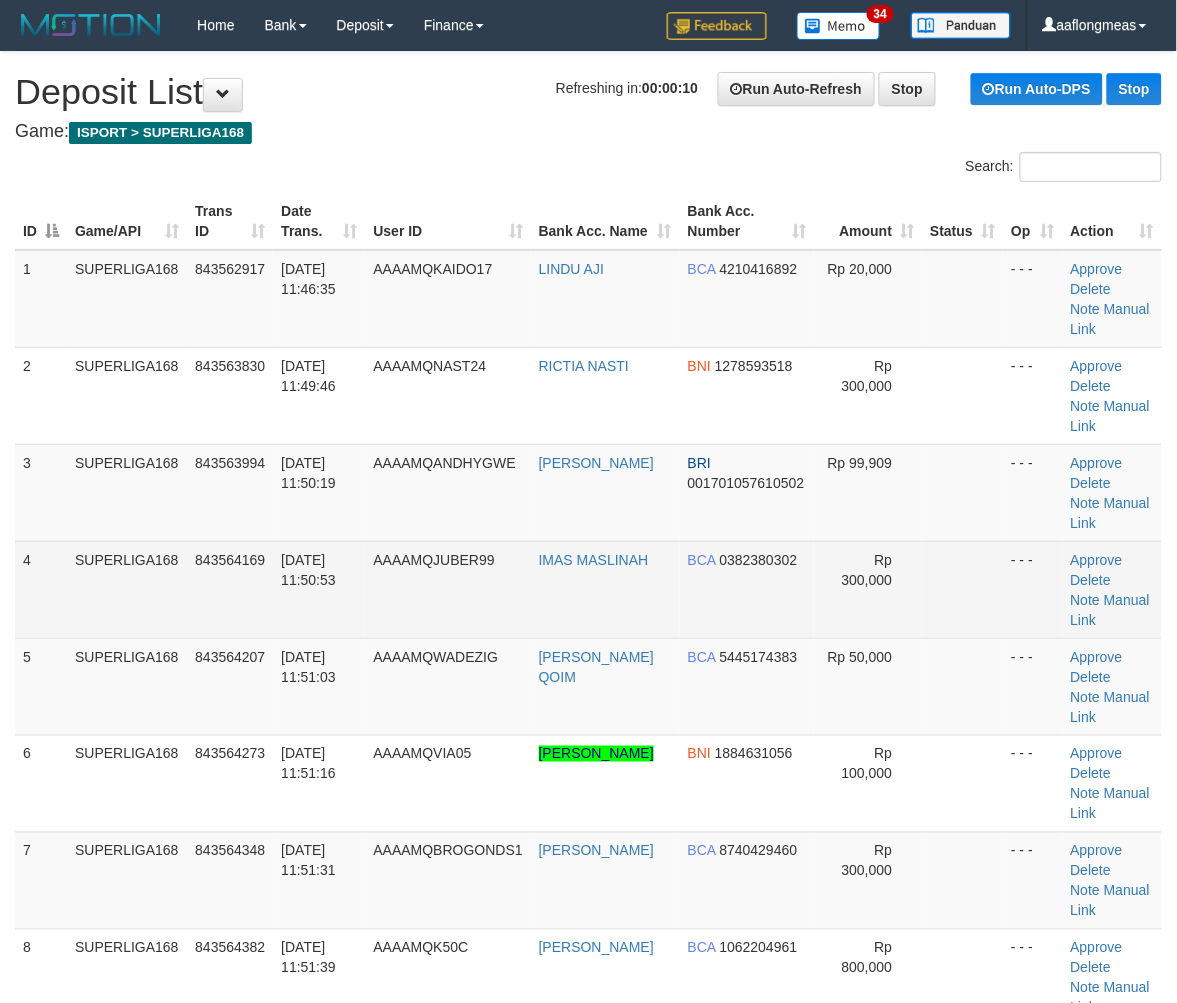 click on "Rp 300,000" at bounding box center [868, 589] 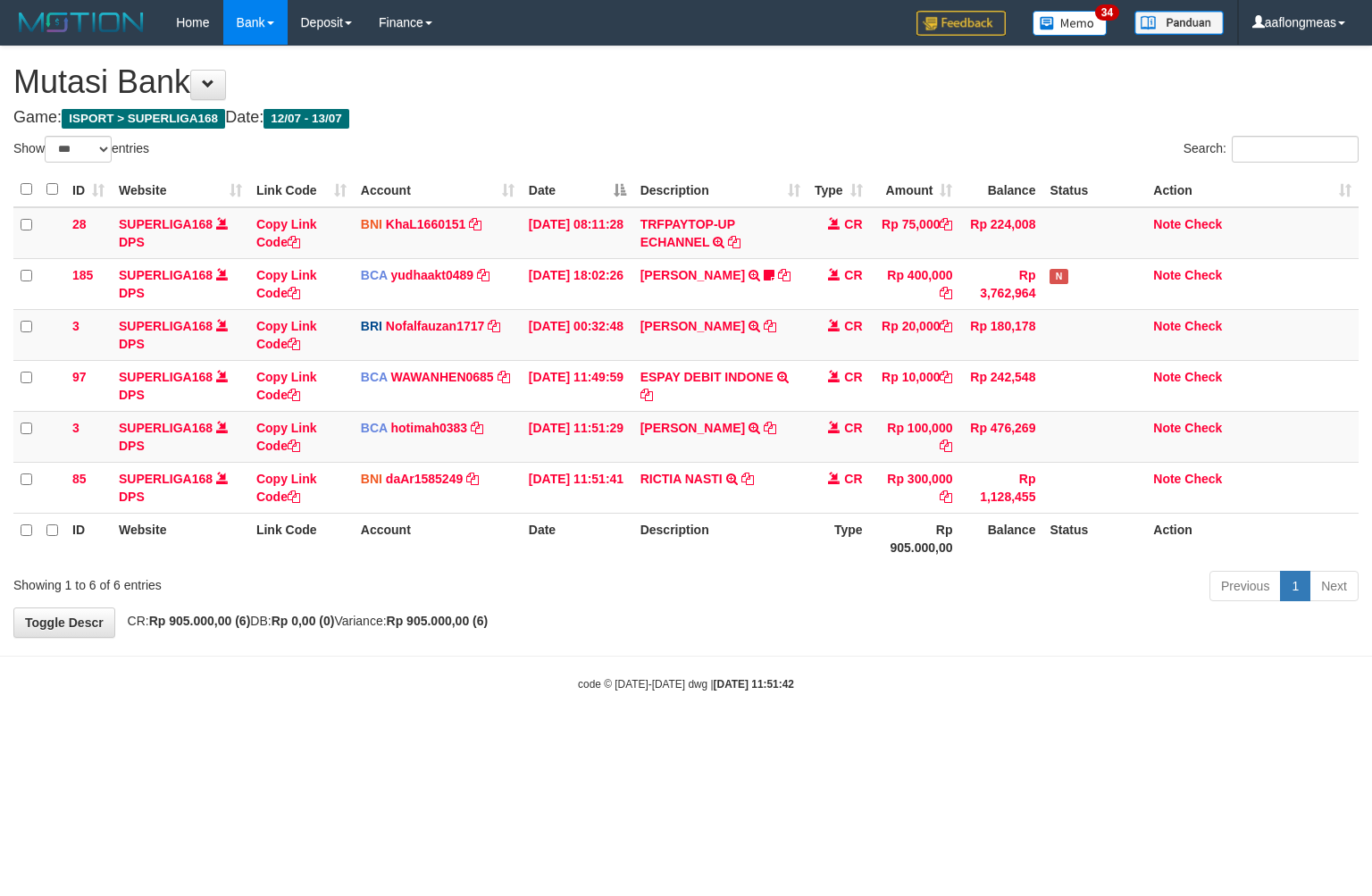 select on "***" 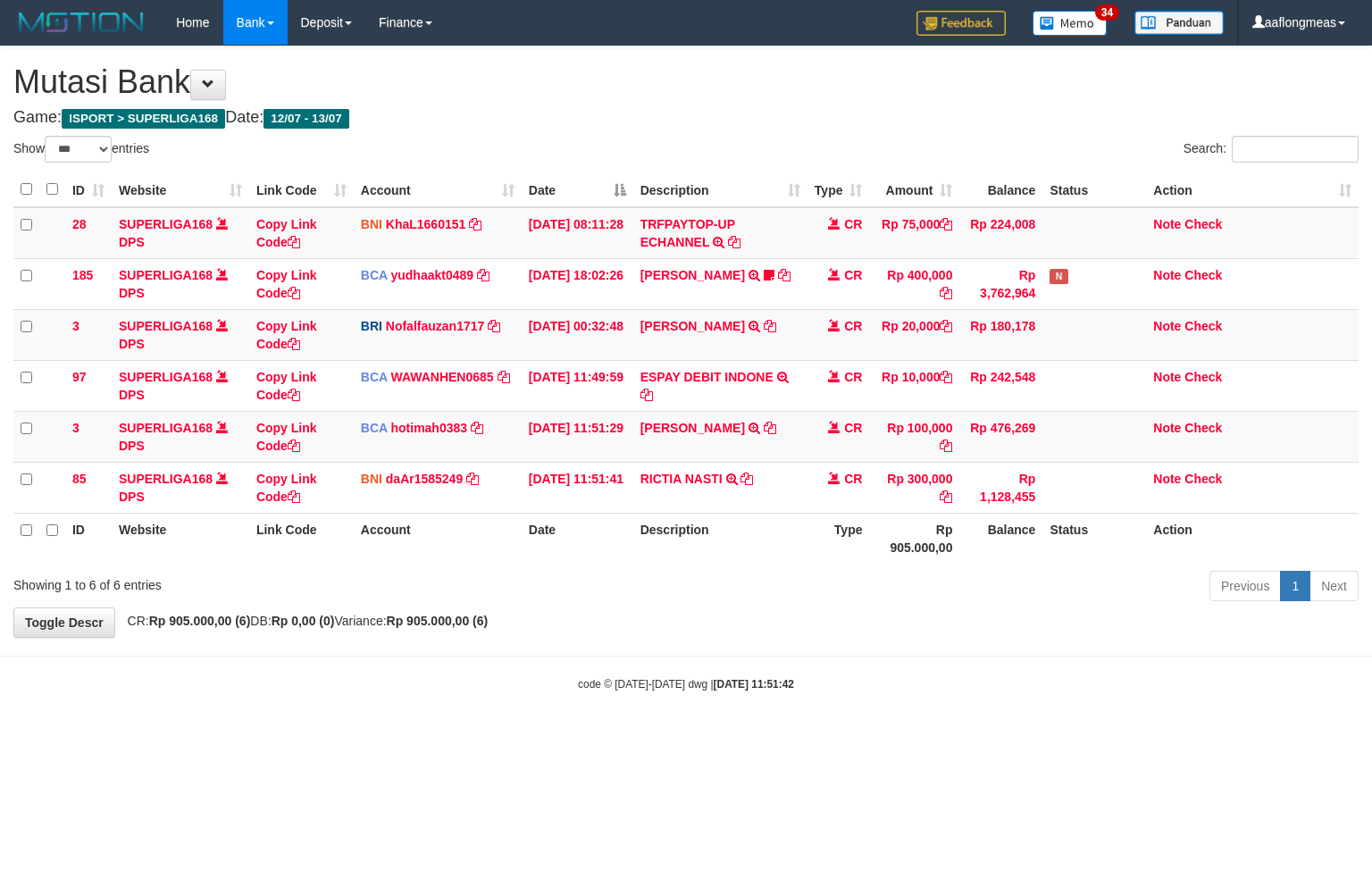 scroll, scrollTop: 0, scrollLeft: 0, axis: both 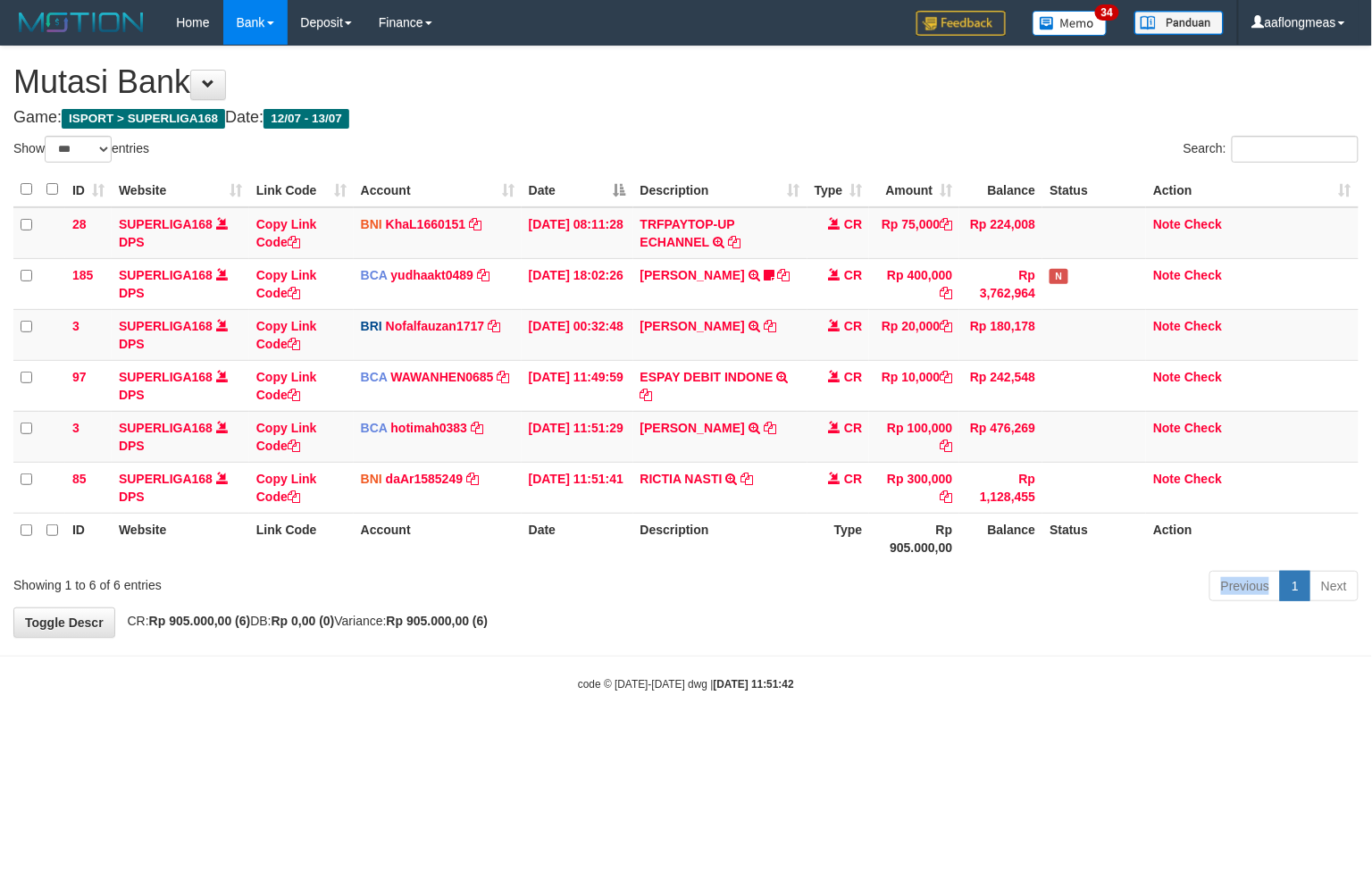 drag, startPoint x: 0, startPoint y: 0, endPoint x: 745, endPoint y: 585, distance: 947.2328 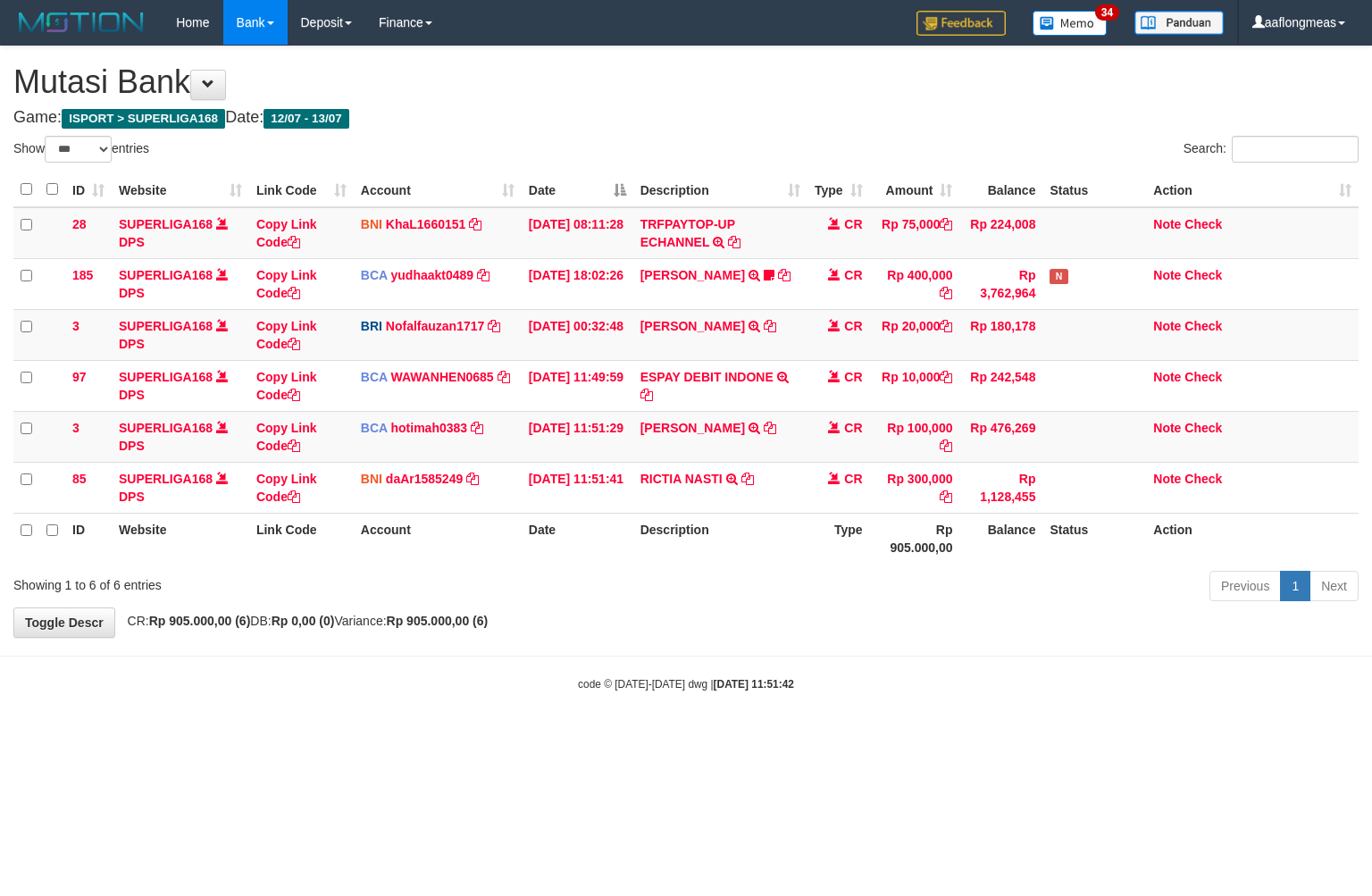 select on "***" 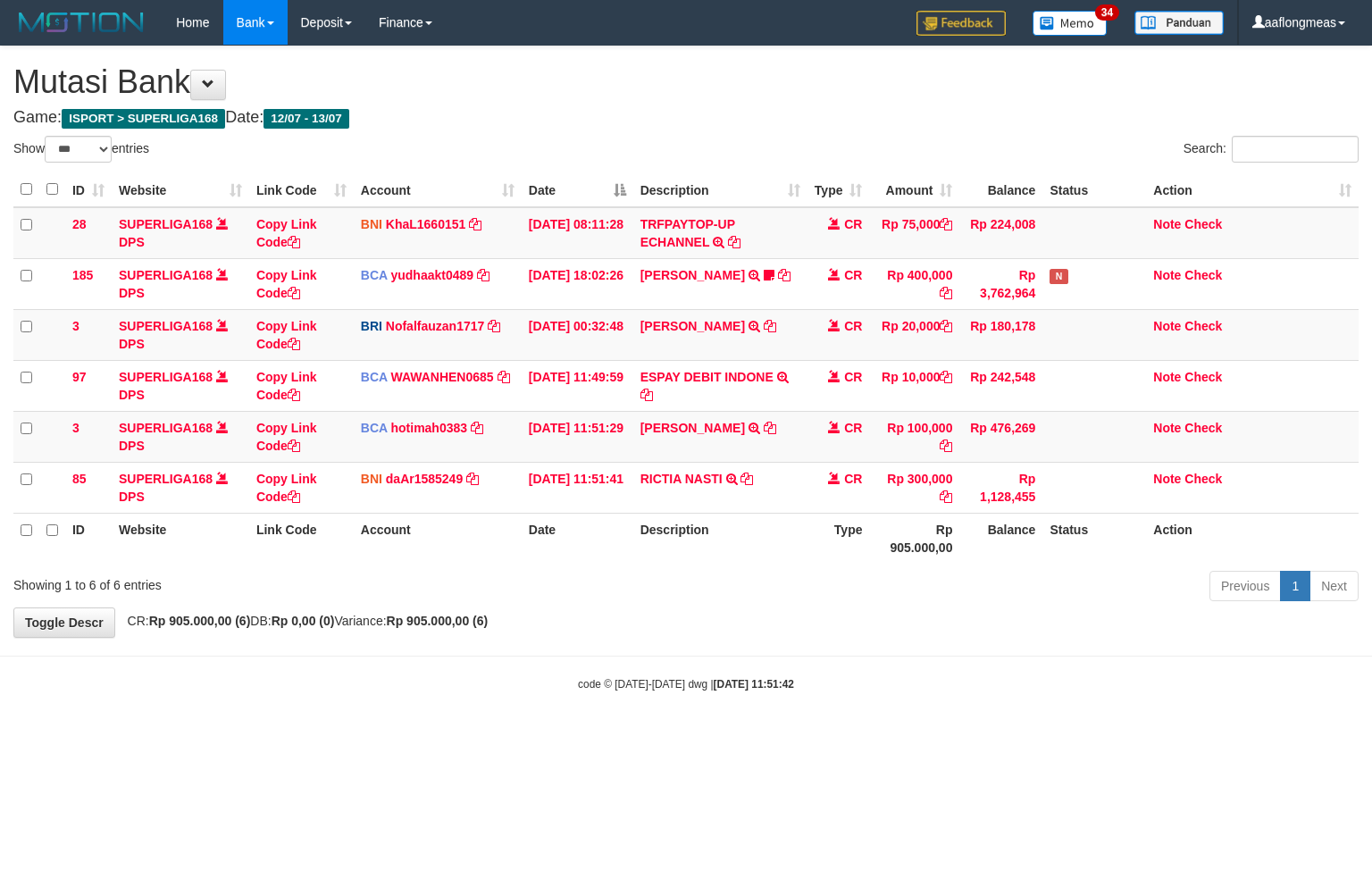 scroll, scrollTop: 0, scrollLeft: 0, axis: both 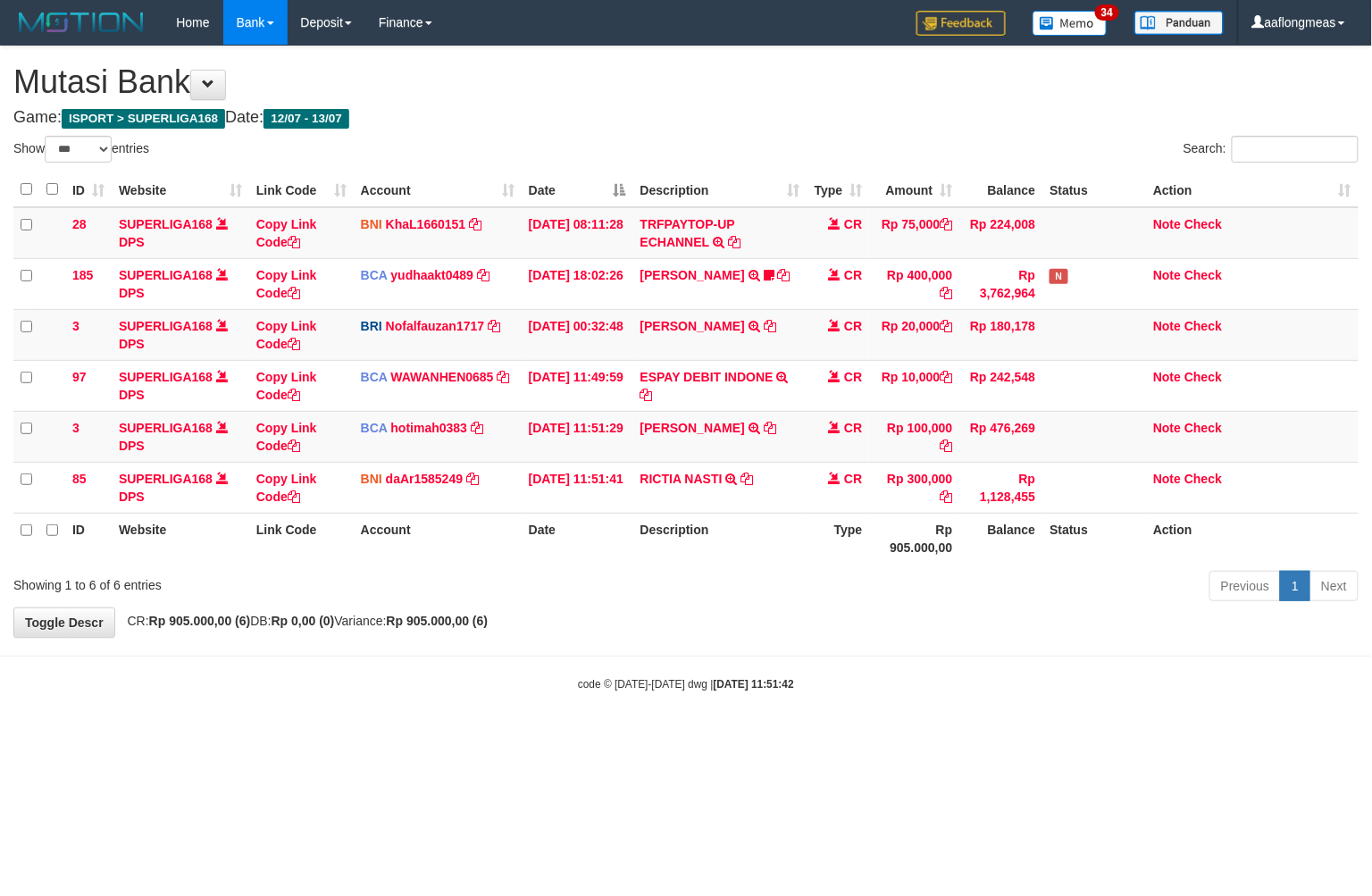 click on "Description" at bounding box center (720, 538) 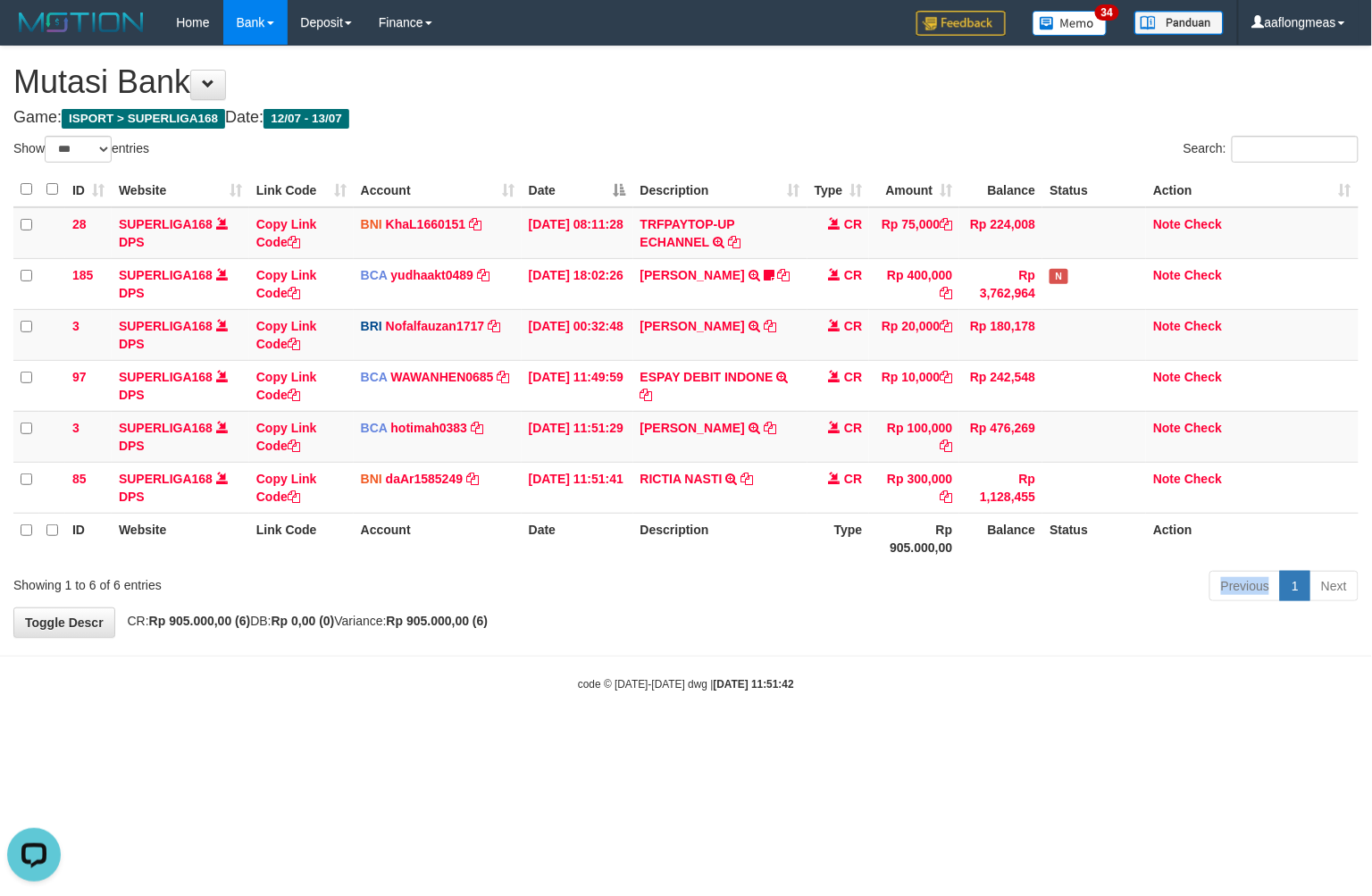 scroll, scrollTop: 0, scrollLeft: 0, axis: both 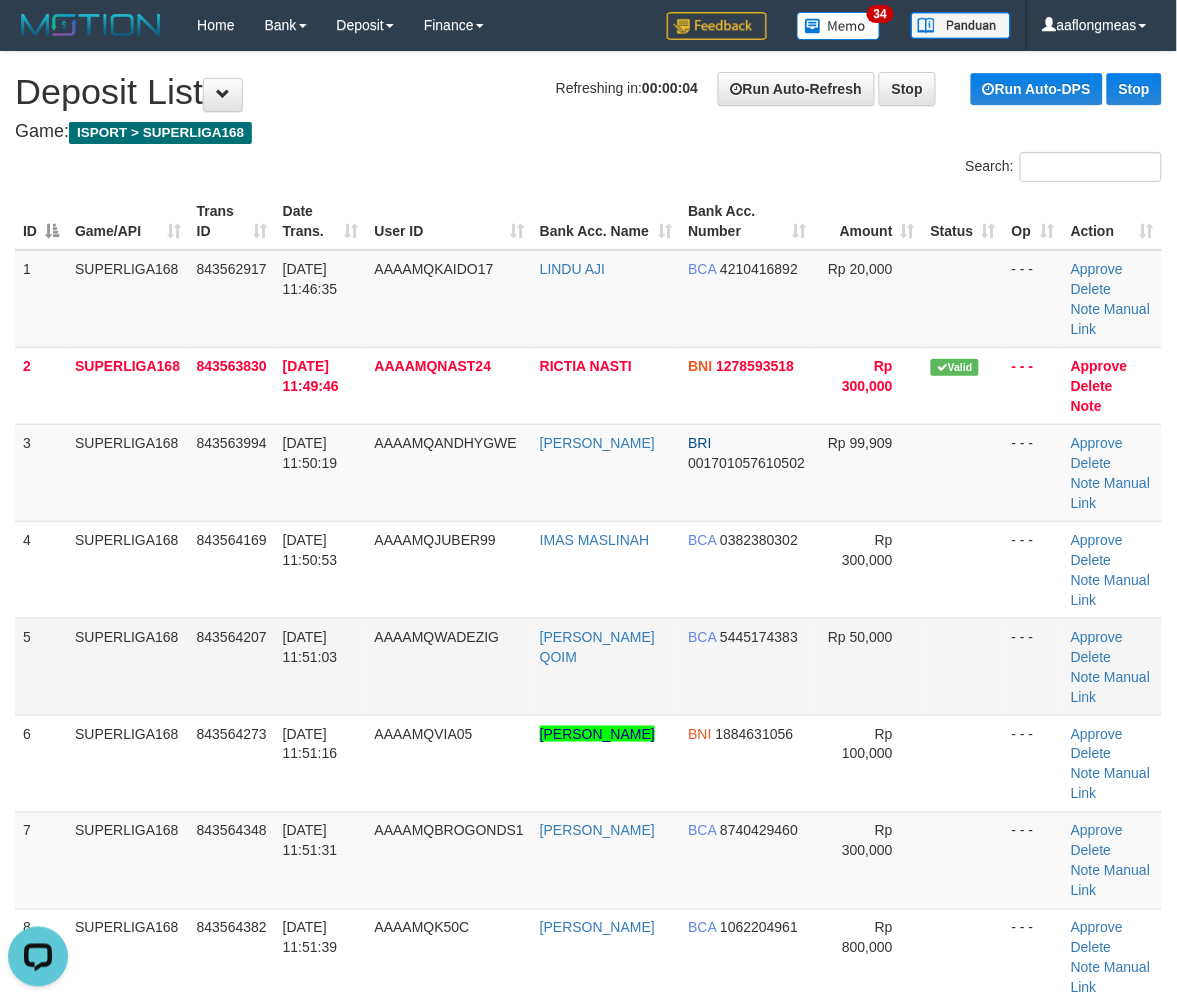 click at bounding box center [963, 666] 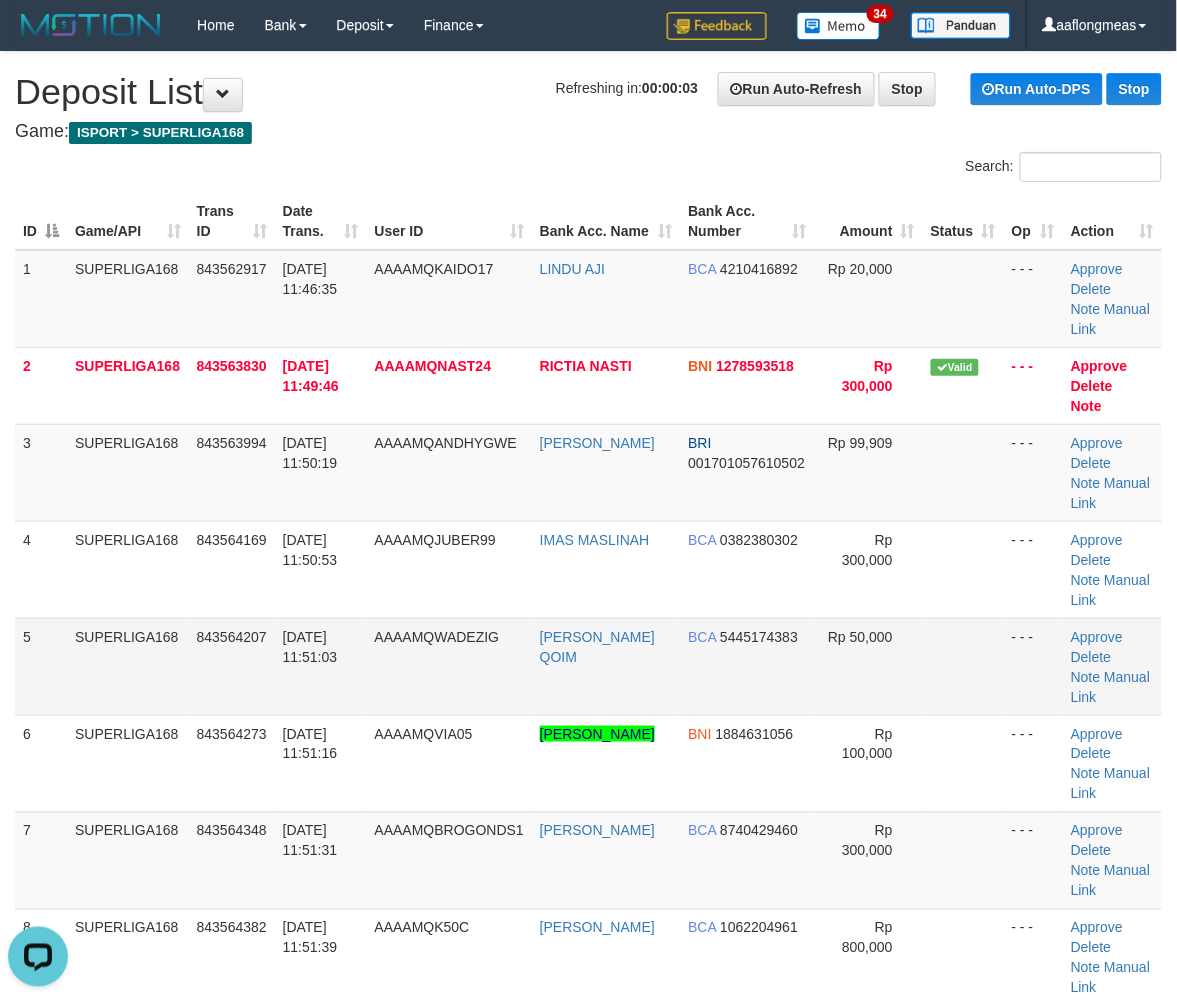 click at bounding box center [963, 666] 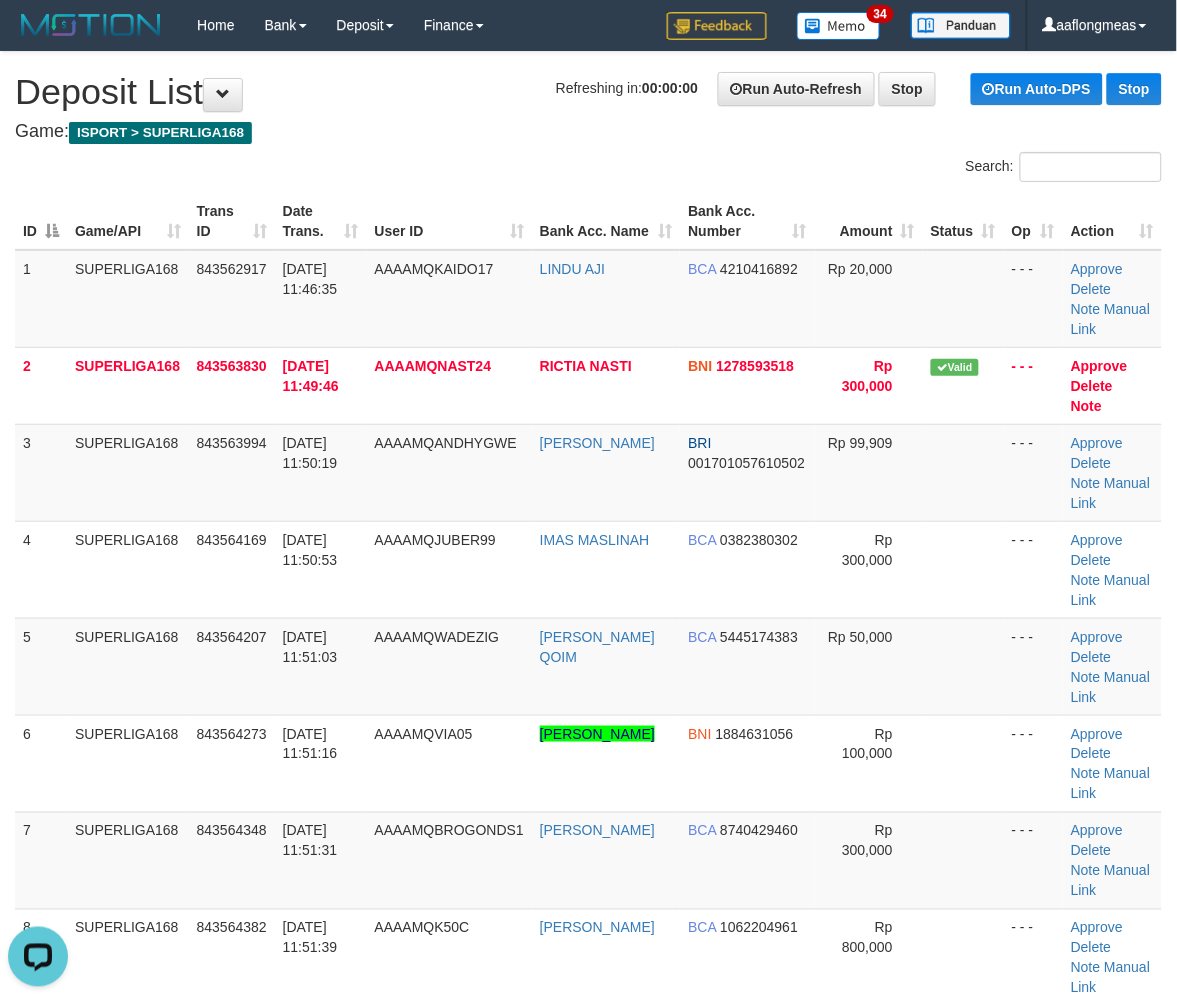 drag, startPoint x: 842, startPoint y: 677, endPoint x: 1188, endPoint y: 687, distance: 346.14447 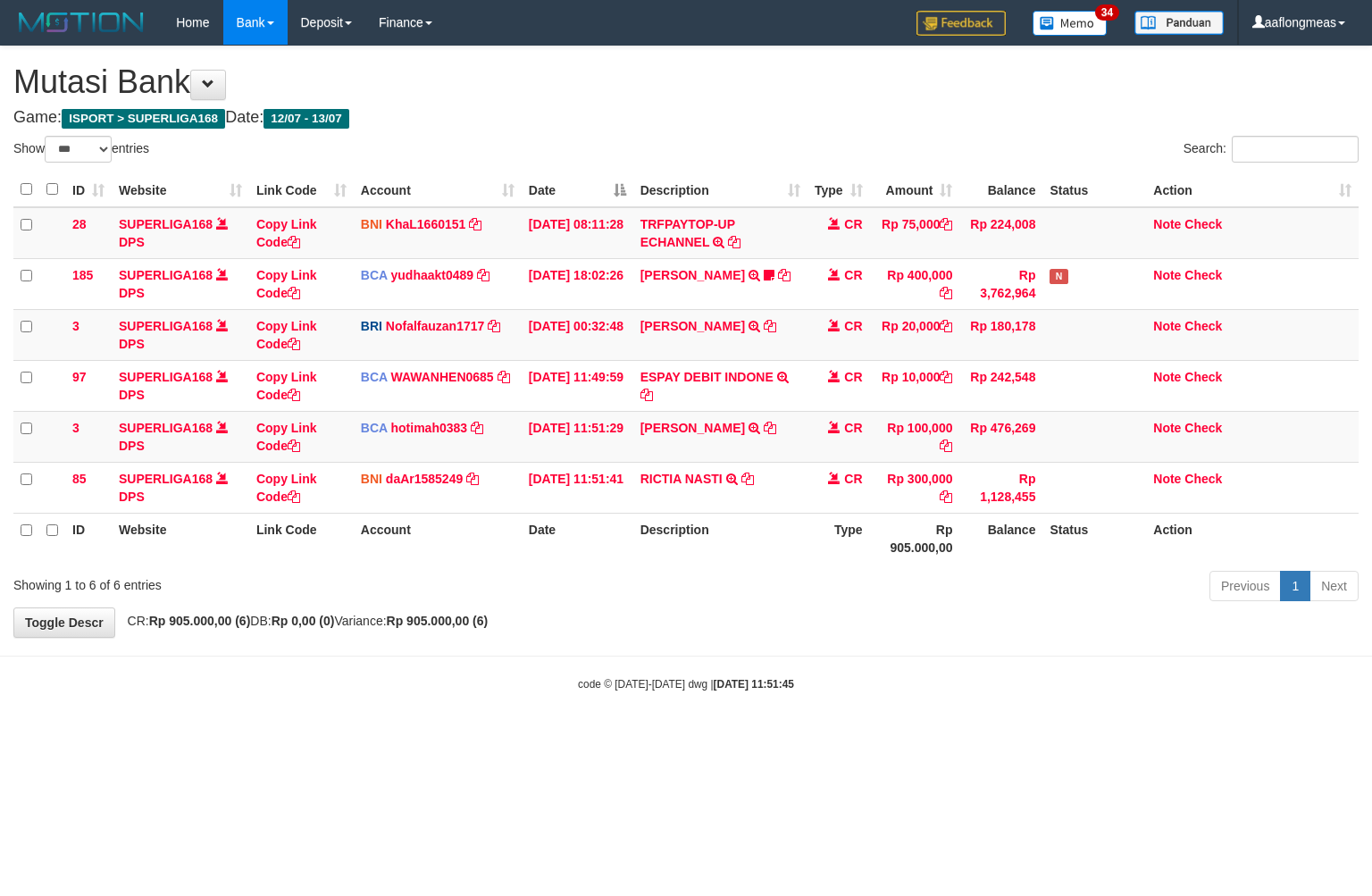 select on "***" 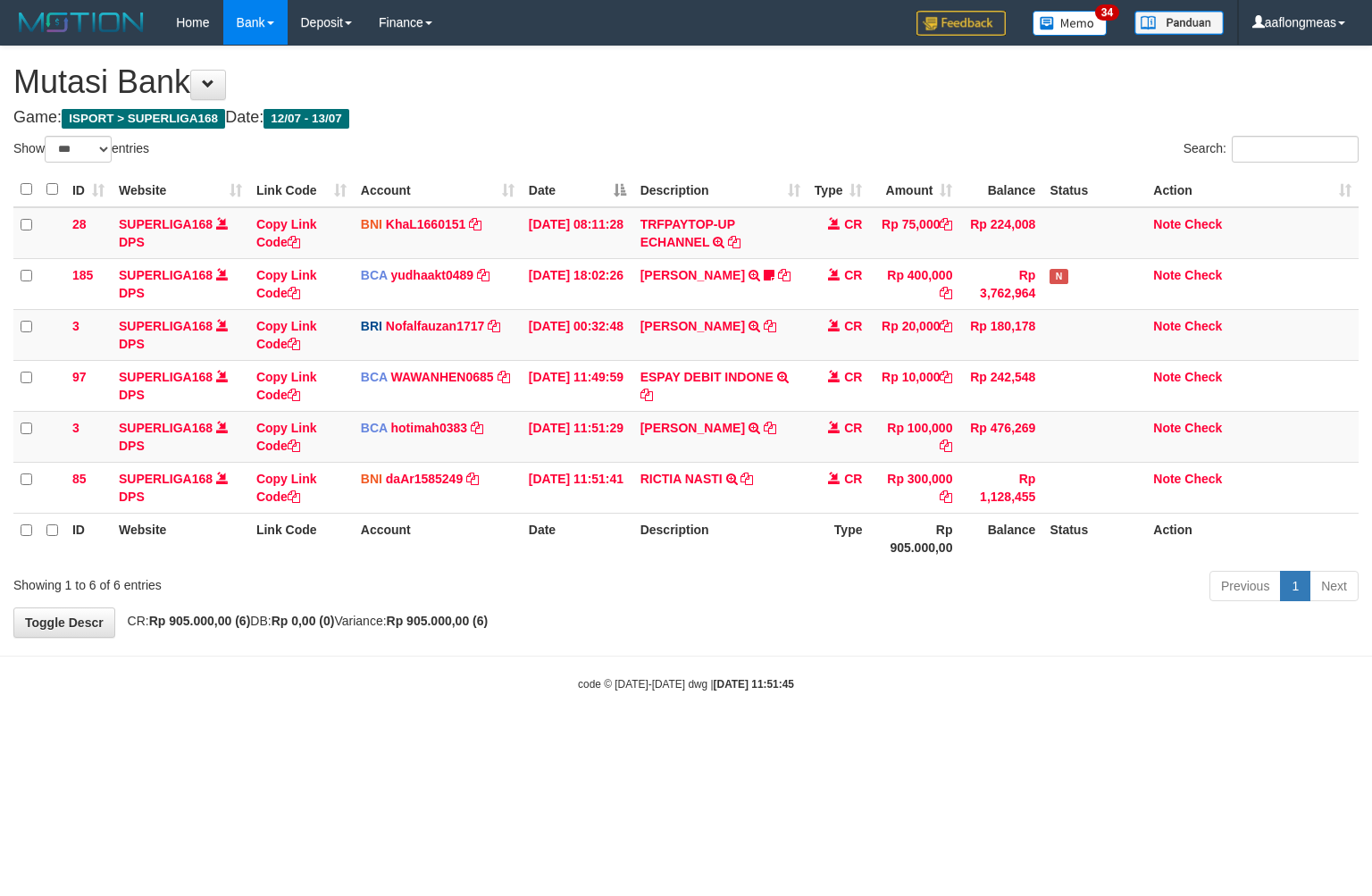 scroll, scrollTop: 0, scrollLeft: 0, axis: both 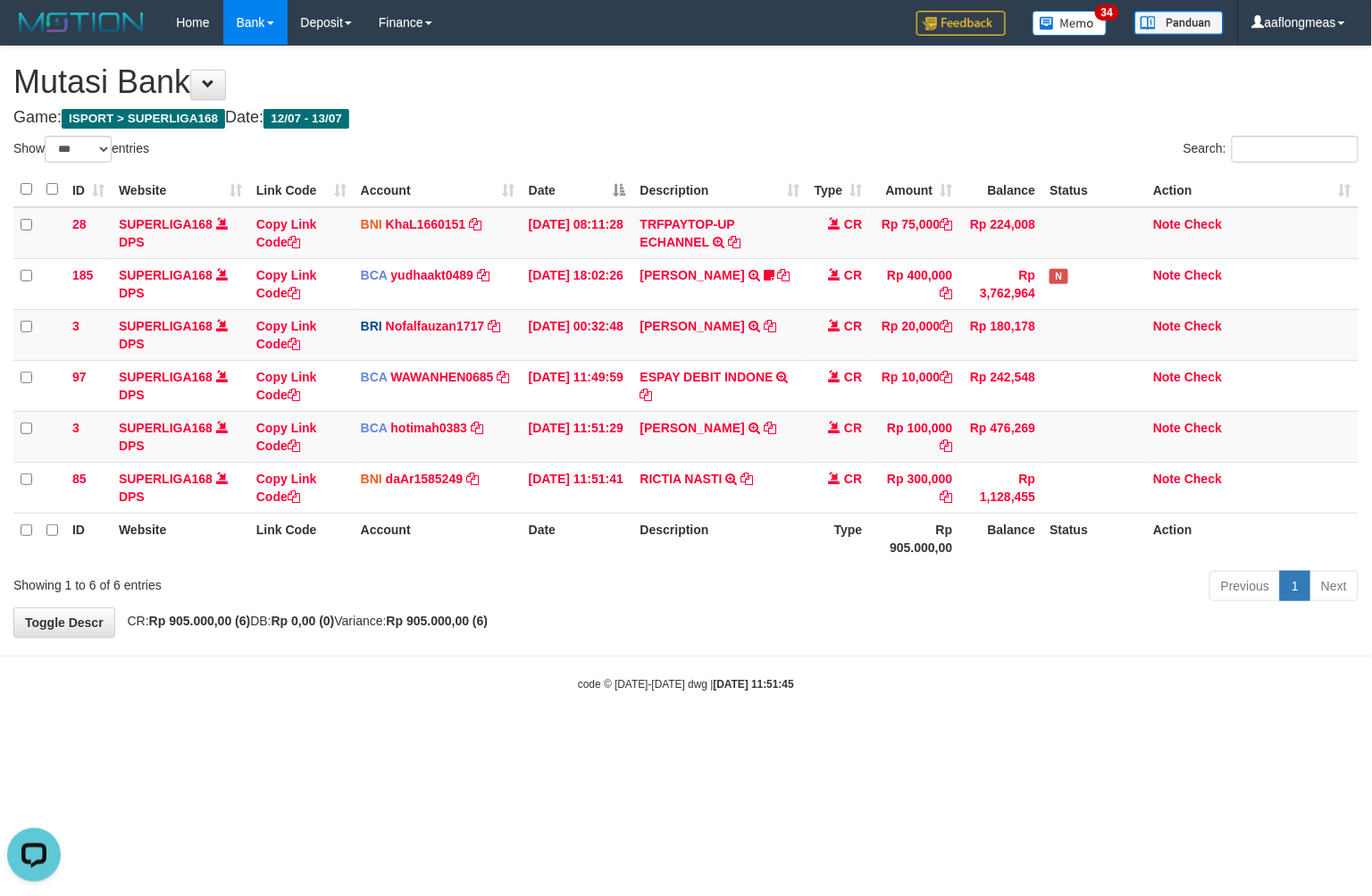 click on "Previous 1 Next" at bounding box center [972, 588] 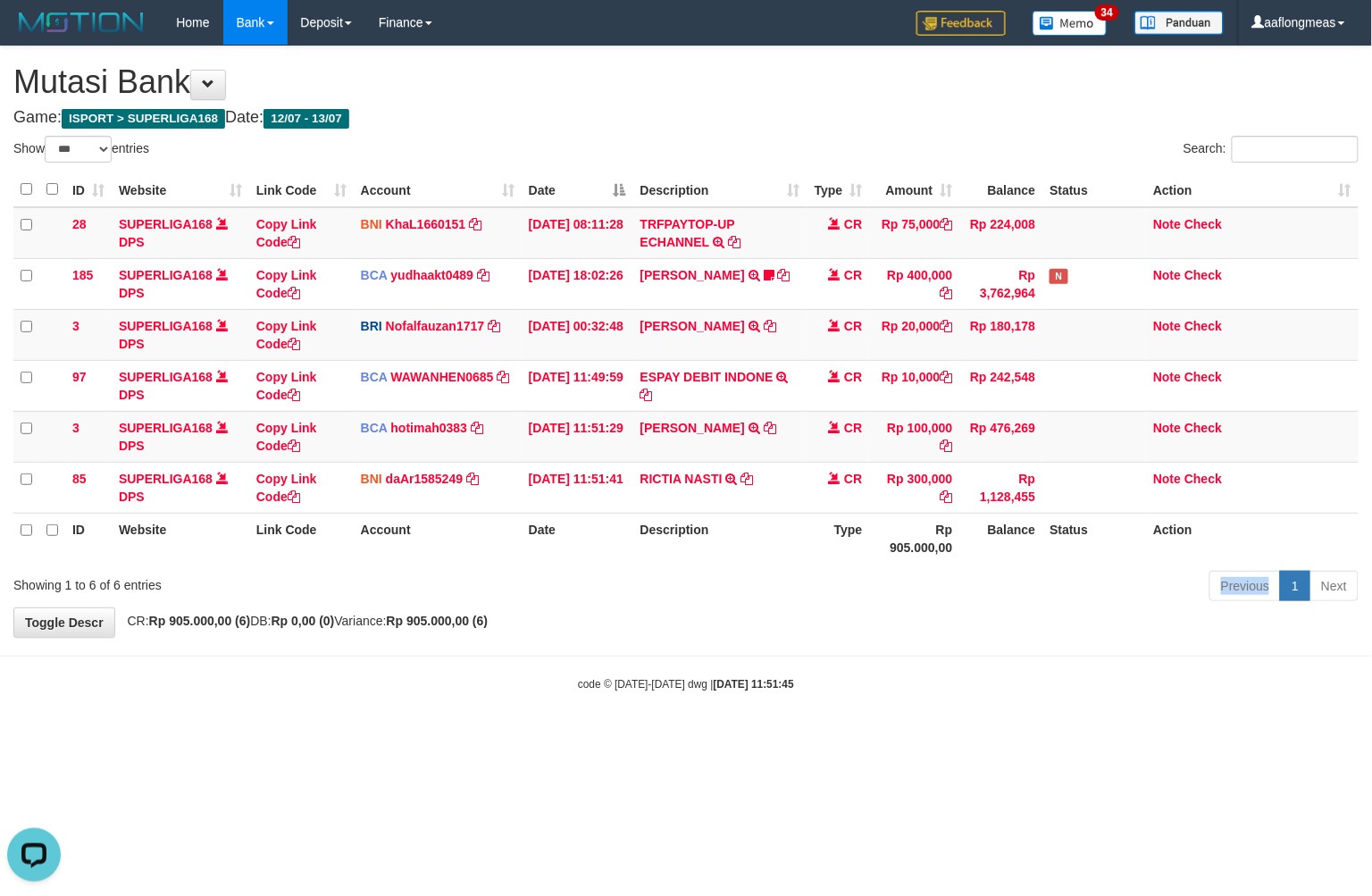click on "Previous 1 Next" at bounding box center (972, 588) 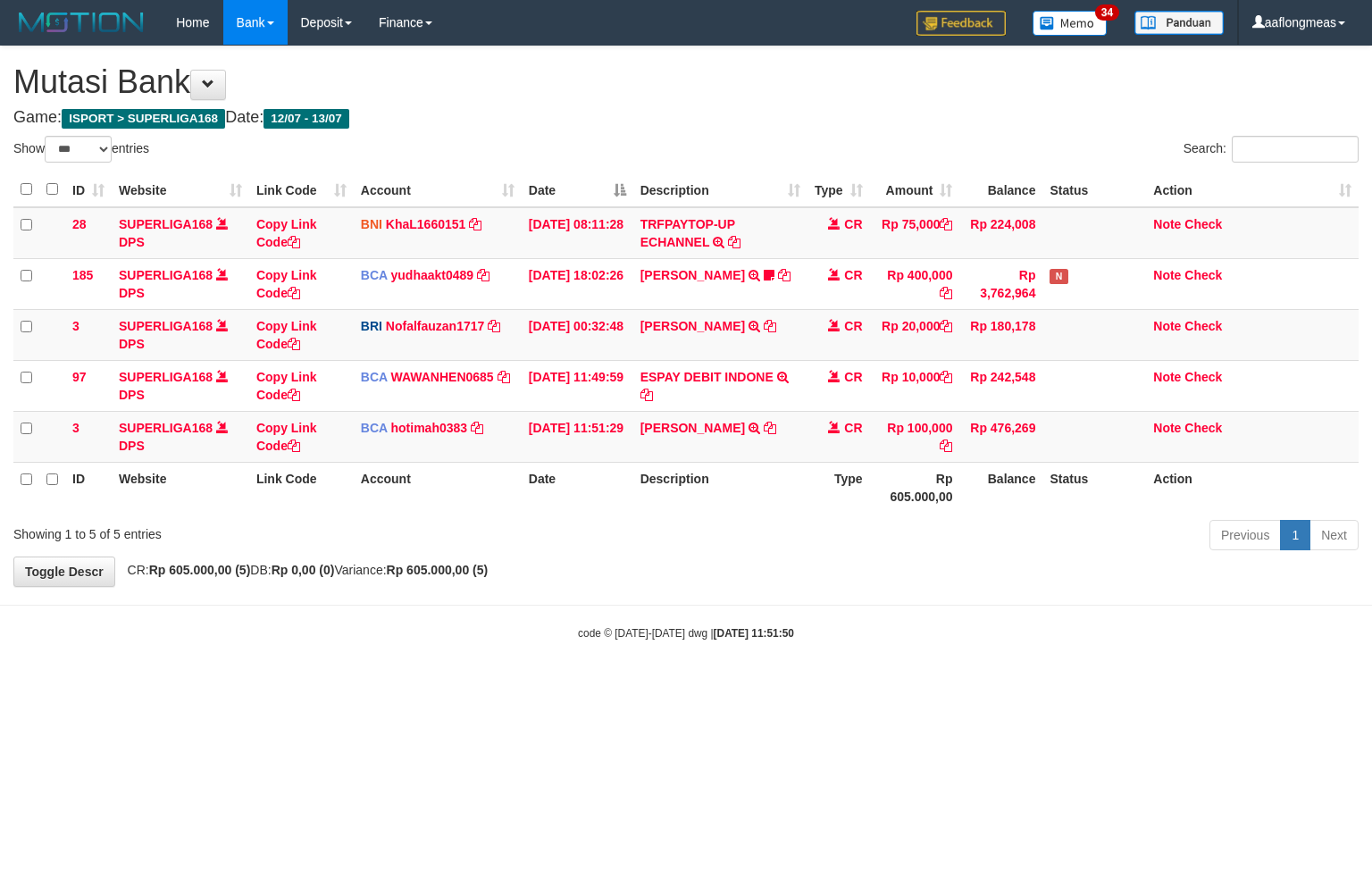 select on "***" 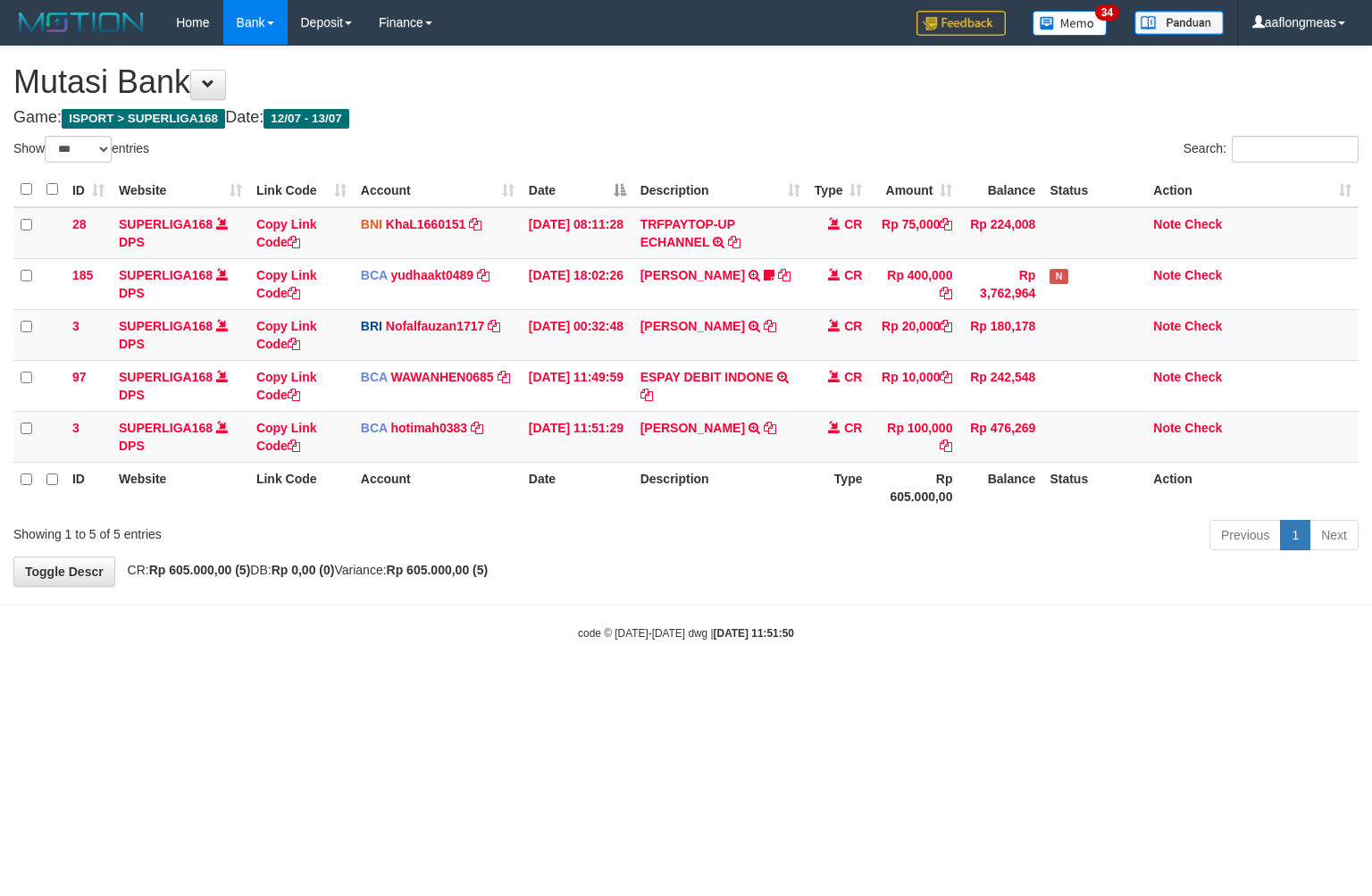 scroll, scrollTop: 0, scrollLeft: 0, axis: both 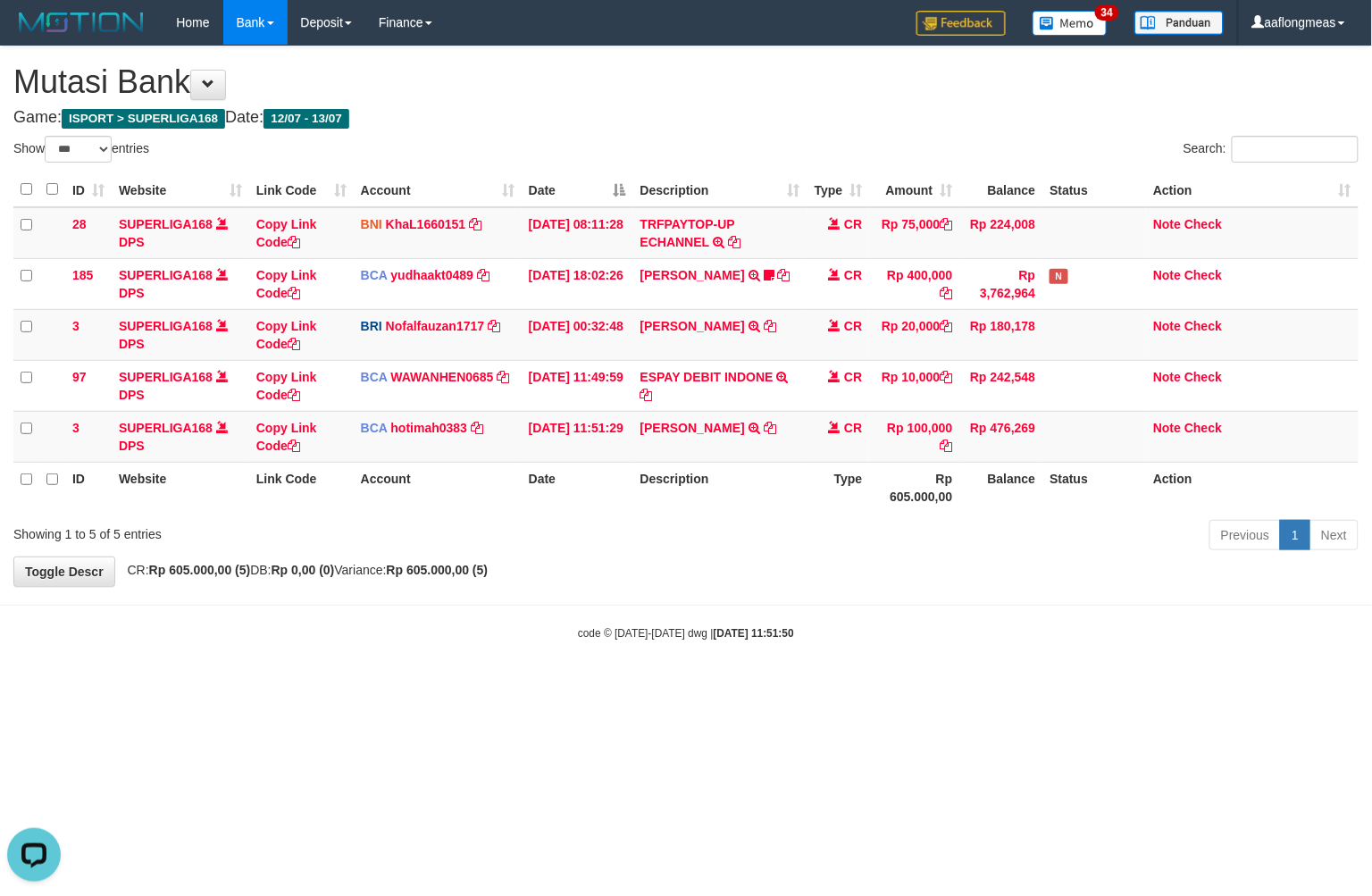 click on "Toggle navigation
Home
Bank
Account List
Load
By Website
Group
[ISPORT]													SUPERLIGA168
By Load Group (DPS)
34" at bounding box center (686, 343) 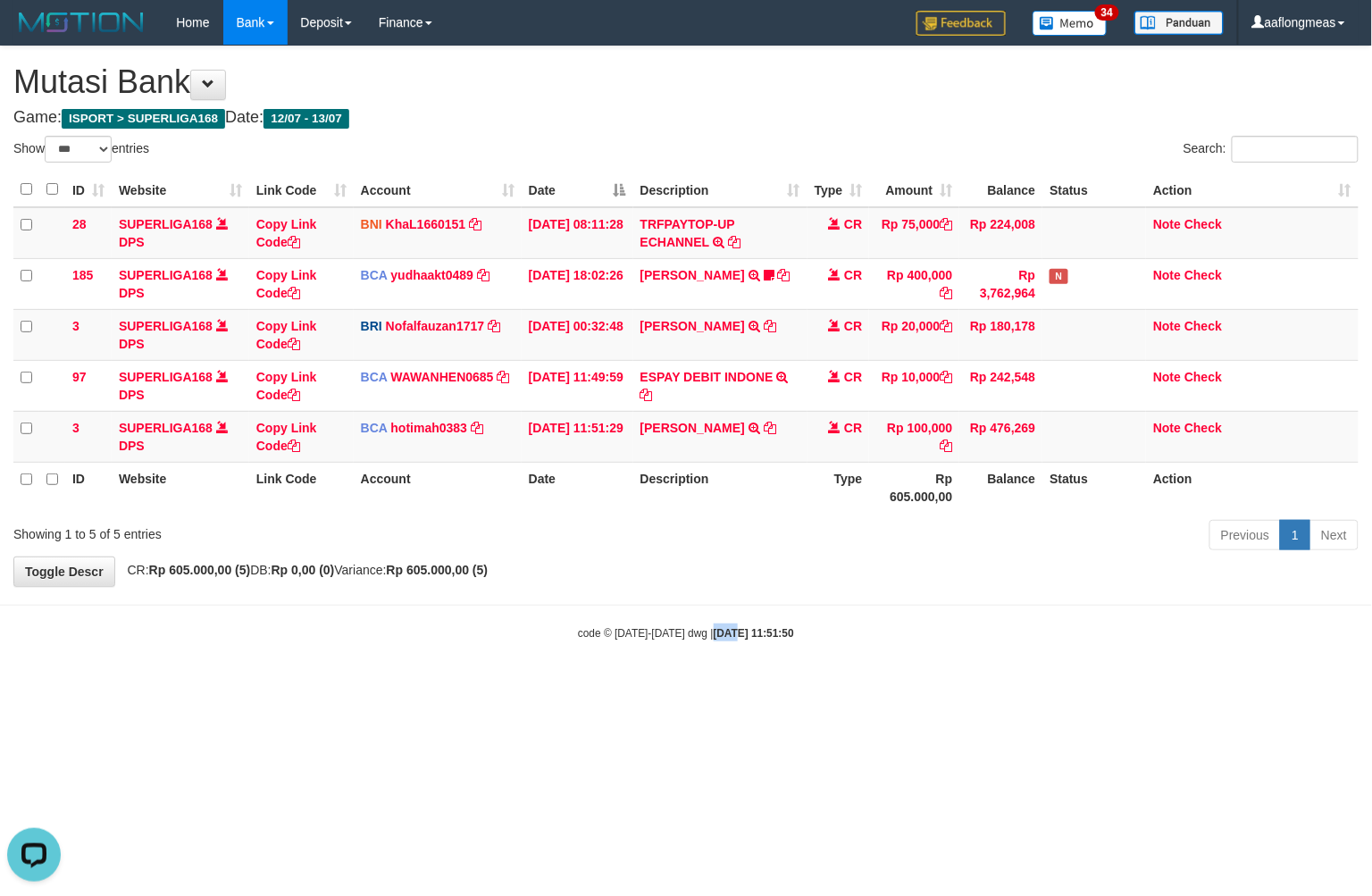 drag, startPoint x: 711, startPoint y: 616, endPoint x: 272, endPoint y: 668, distance: 442.069 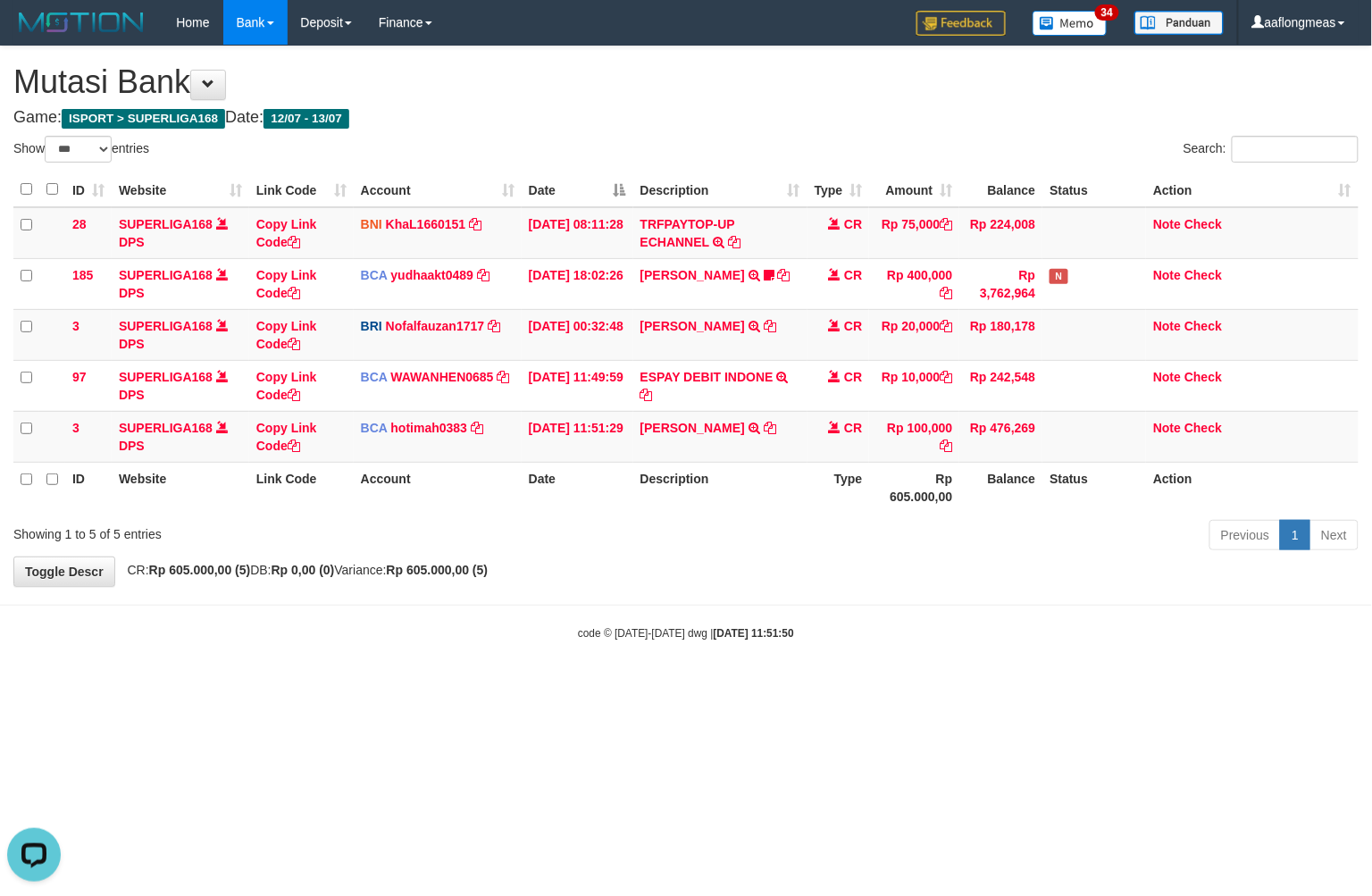 click on "Toggle navigation
Home
Bank
Account List
Load
By Website
Group
[ISPORT]													SUPERLIGA168
By Load Group (DPS)
34" at bounding box center [686, 343] 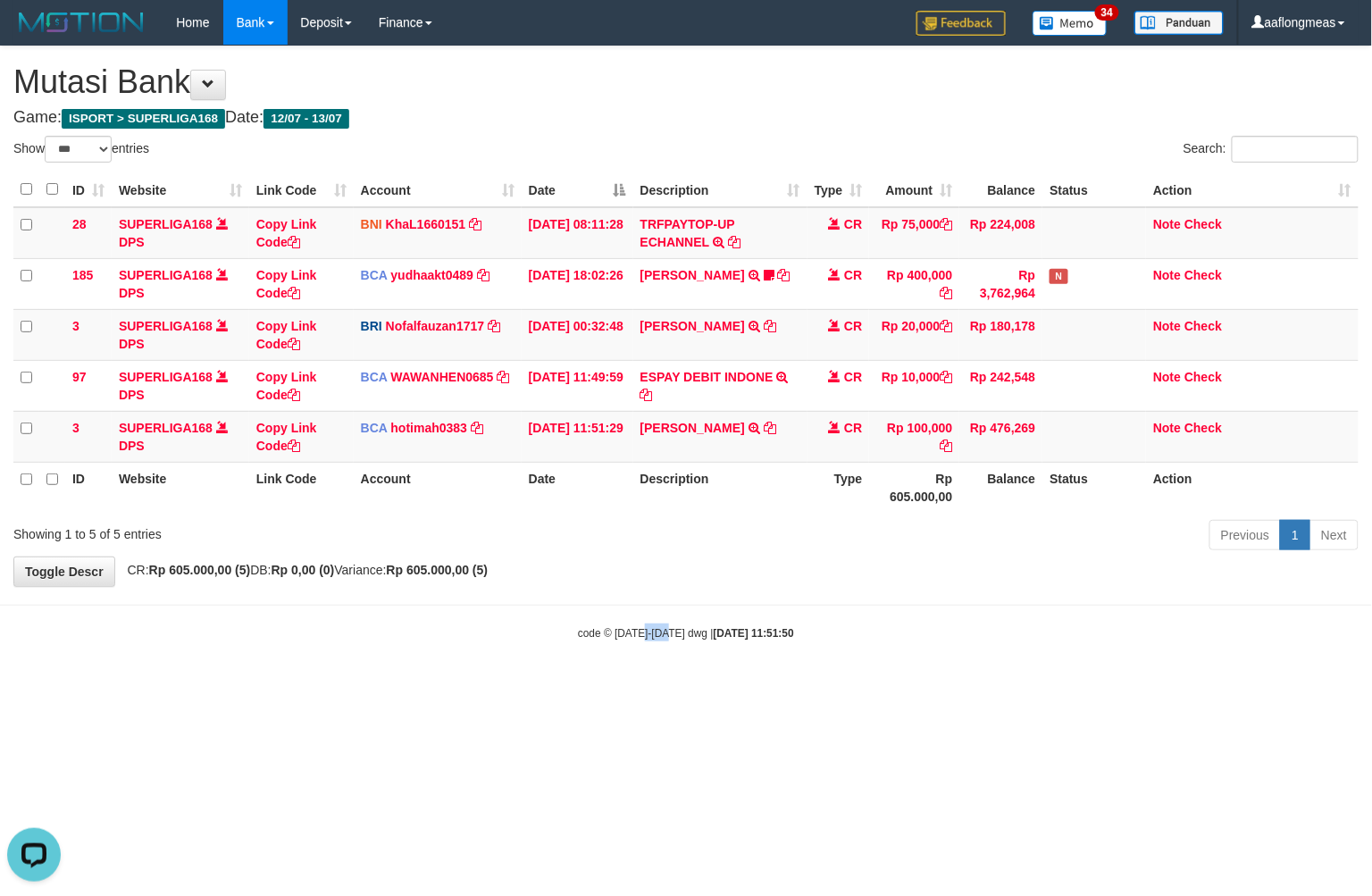 click on "Toggle navigation
Home
Bank
Account List
Load
By Website
Group
[ISPORT]													SUPERLIGA168
By Load Group (DPS)
34" at bounding box center [686, 343] 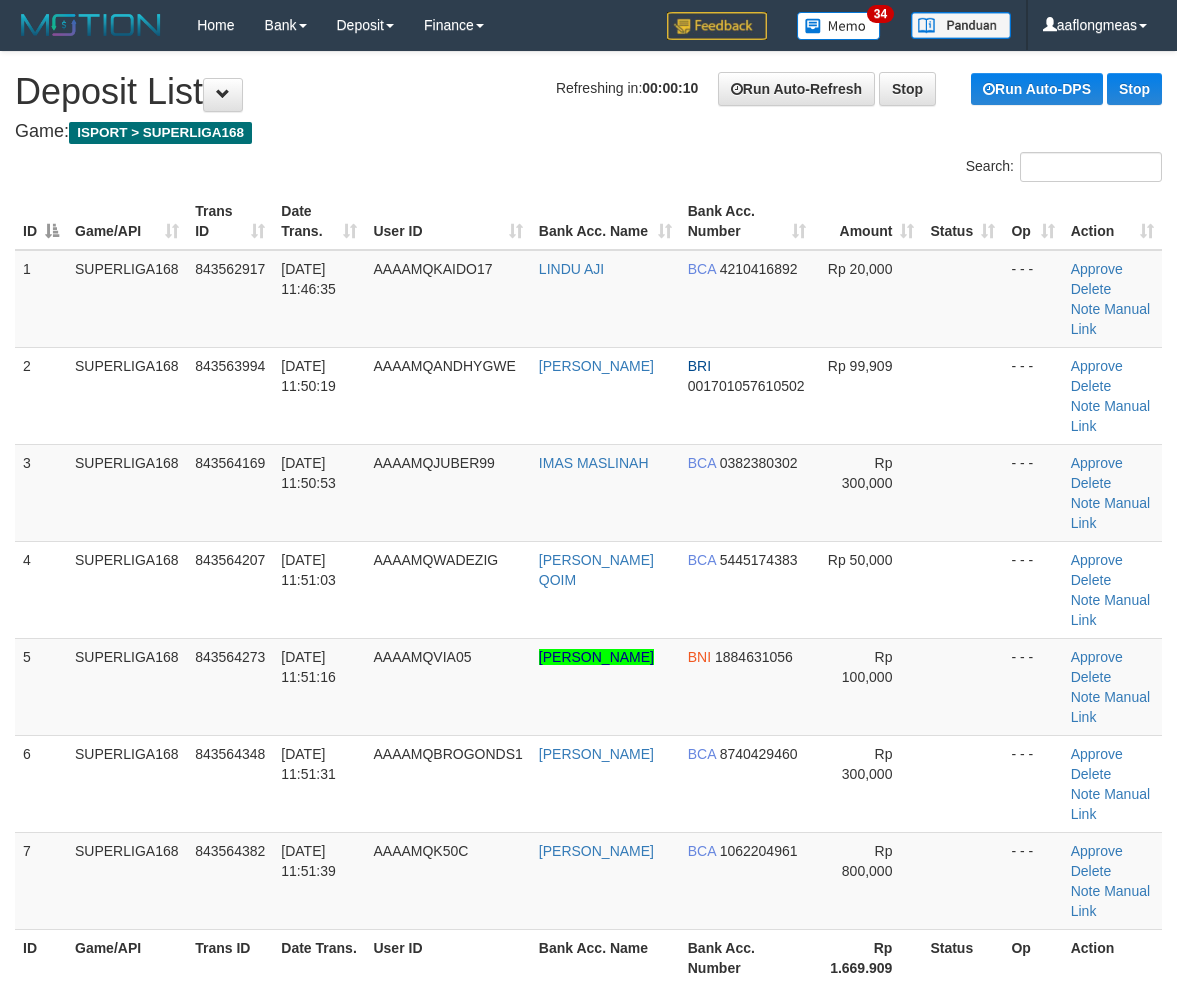 scroll, scrollTop: 0, scrollLeft: 0, axis: both 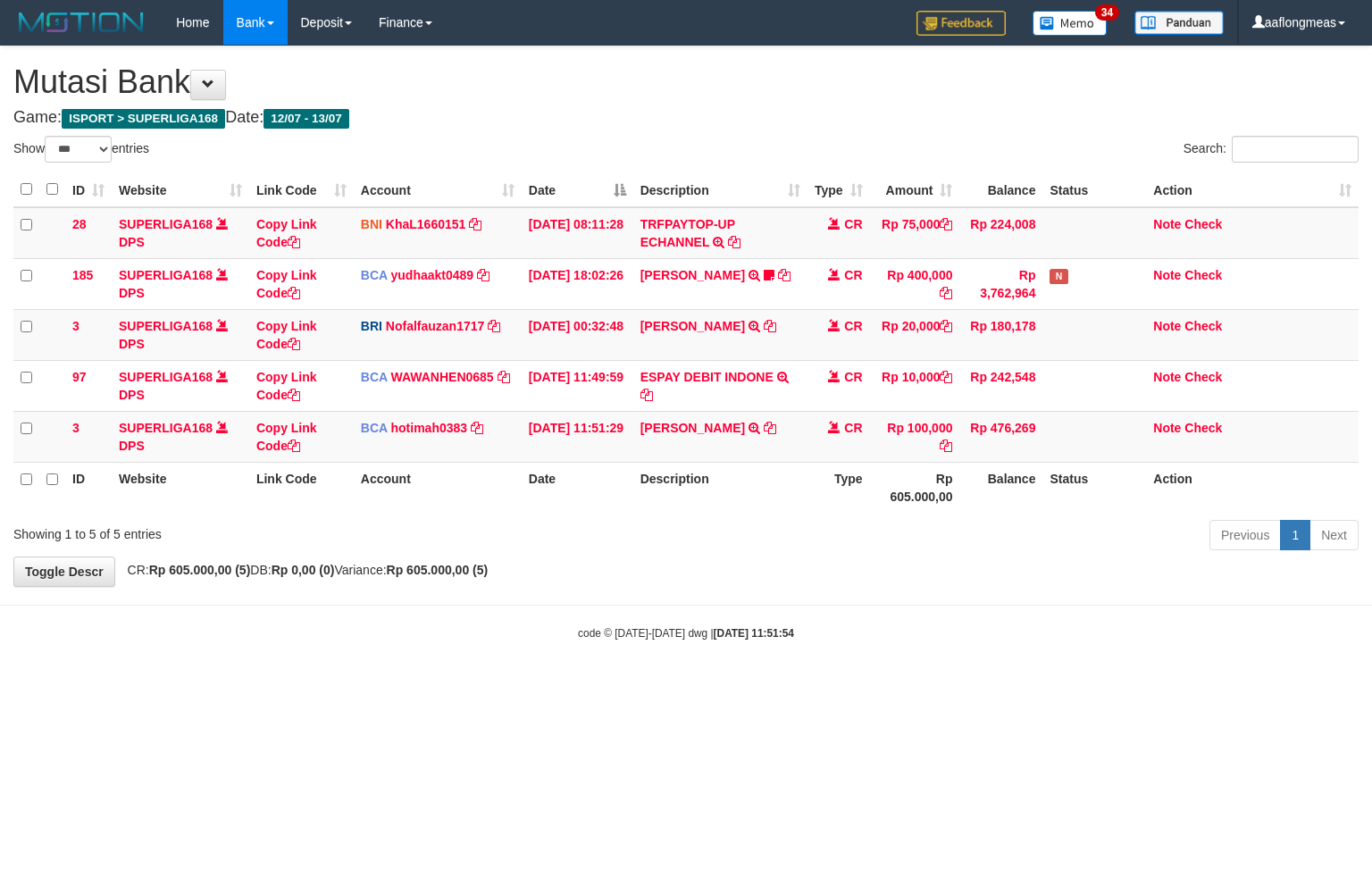 select on "***" 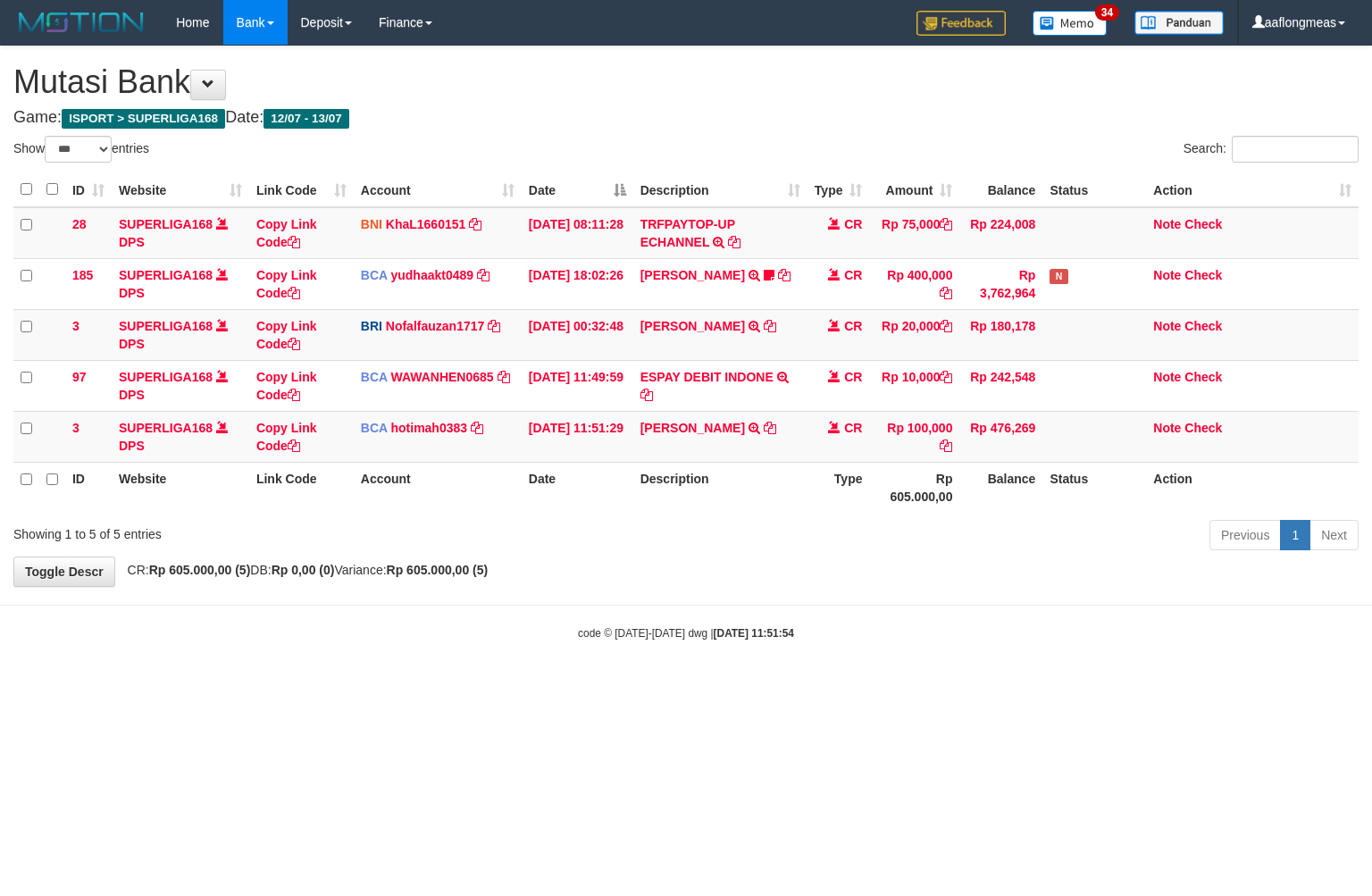 scroll, scrollTop: 0, scrollLeft: 0, axis: both 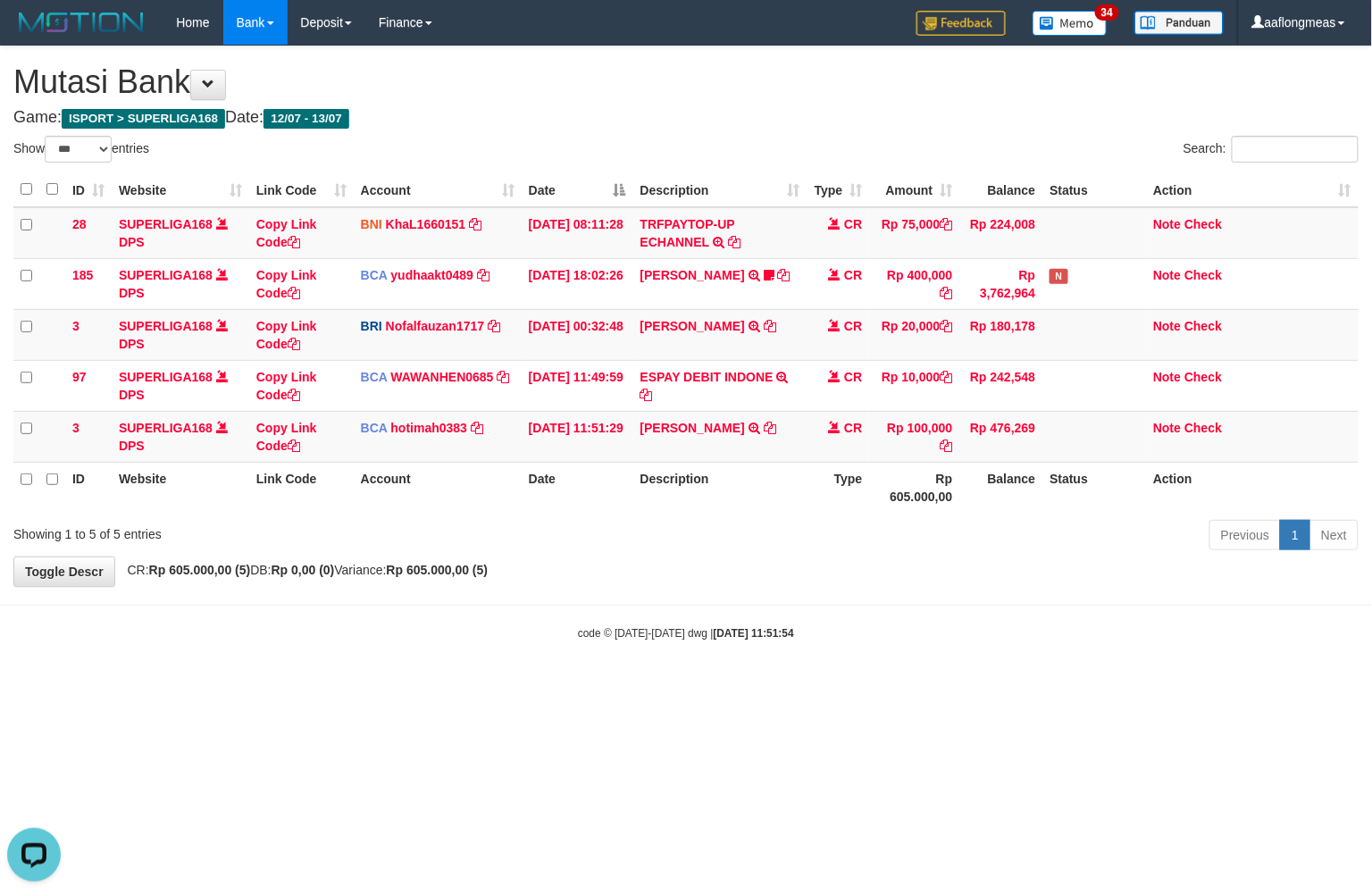 click on "Toggle navigation
Home
Bank
Account List
Load
By Website
Group
[ISPORT]													SUPERLIGA168
By Load Group (DPS)
34" at bounding box center (686, 343) 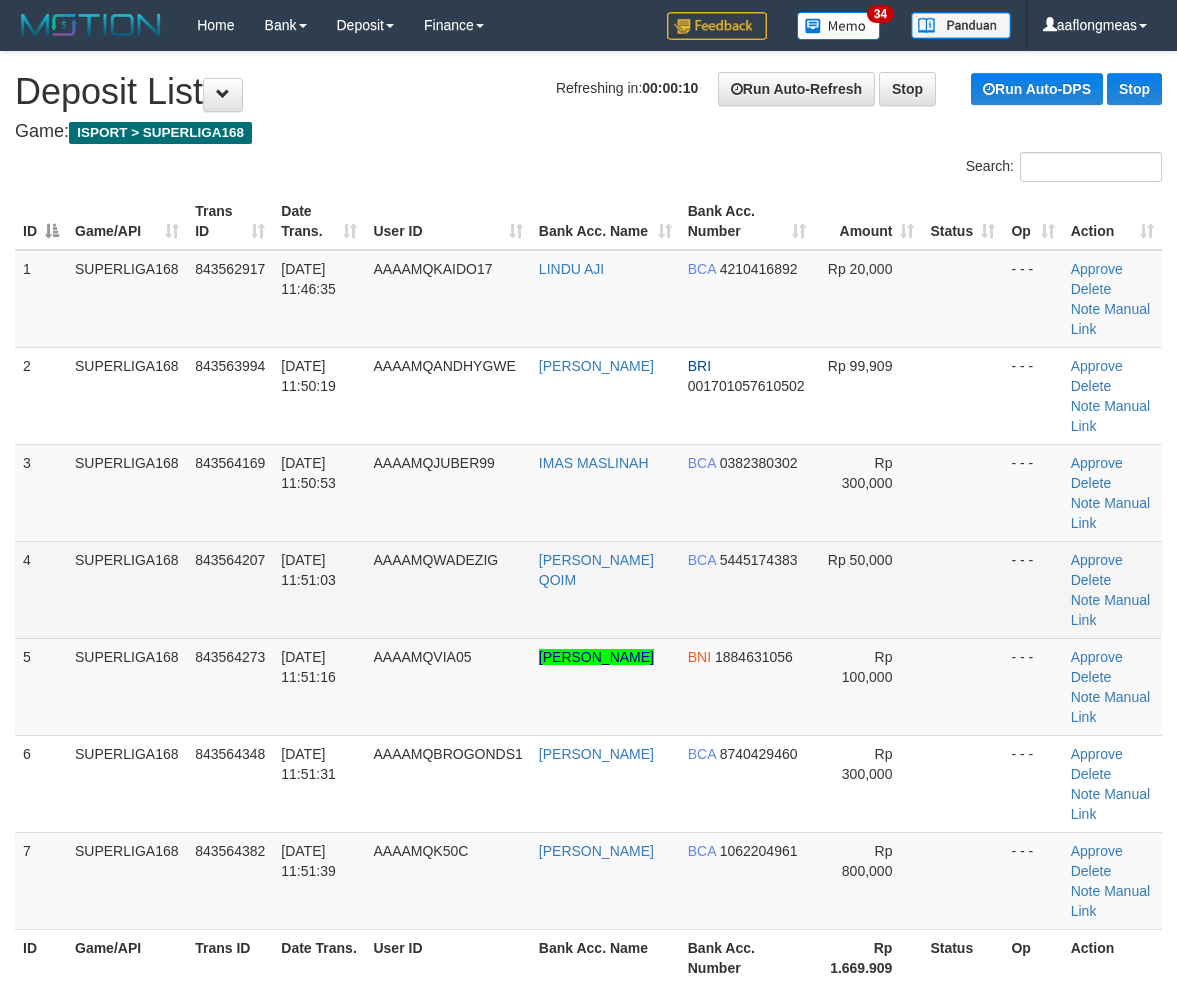scroll, scrollTop: 0, scrollLeft: 0, axis: both 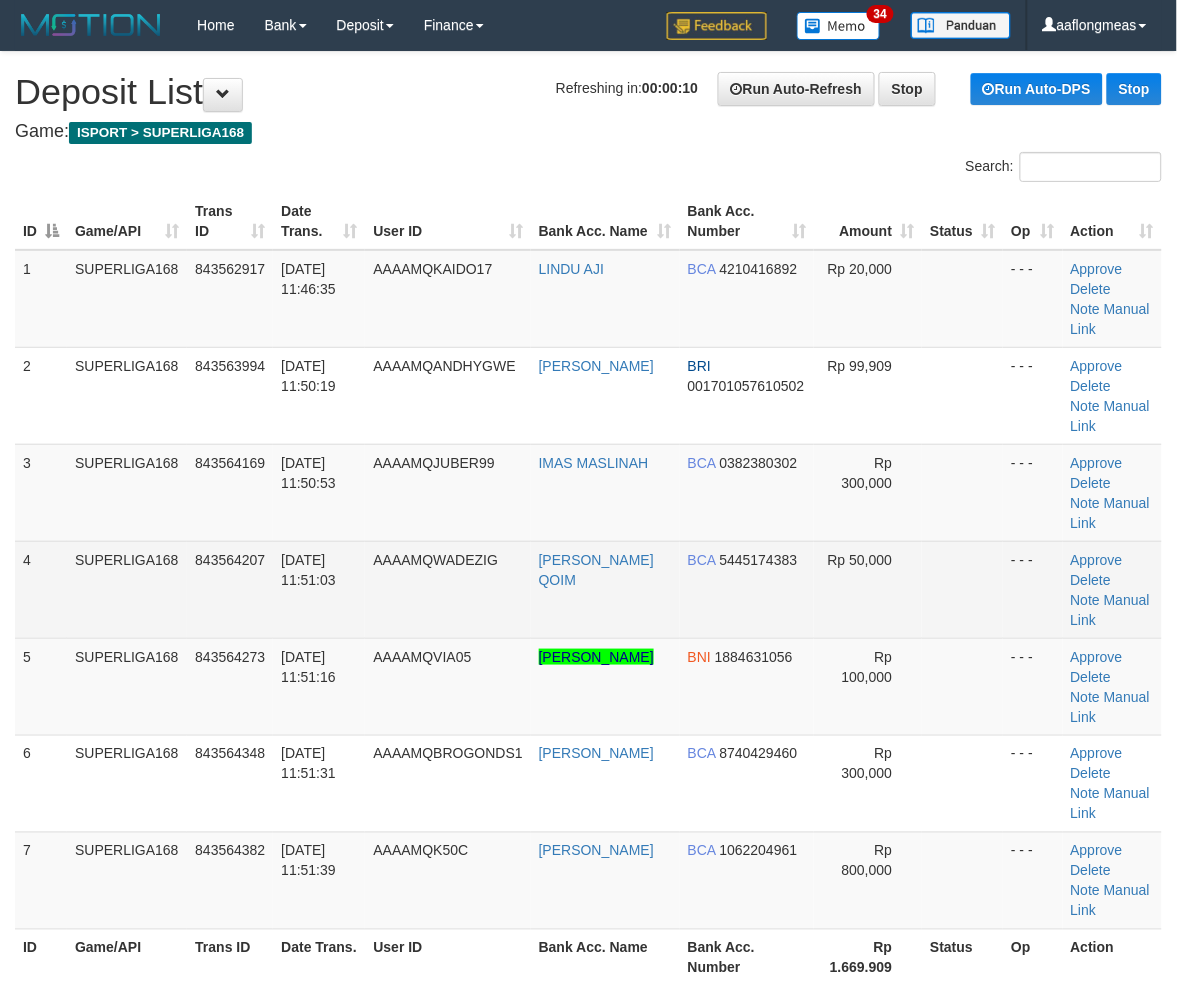 click on "Rp 50,000" at bounding box center (868, 589) 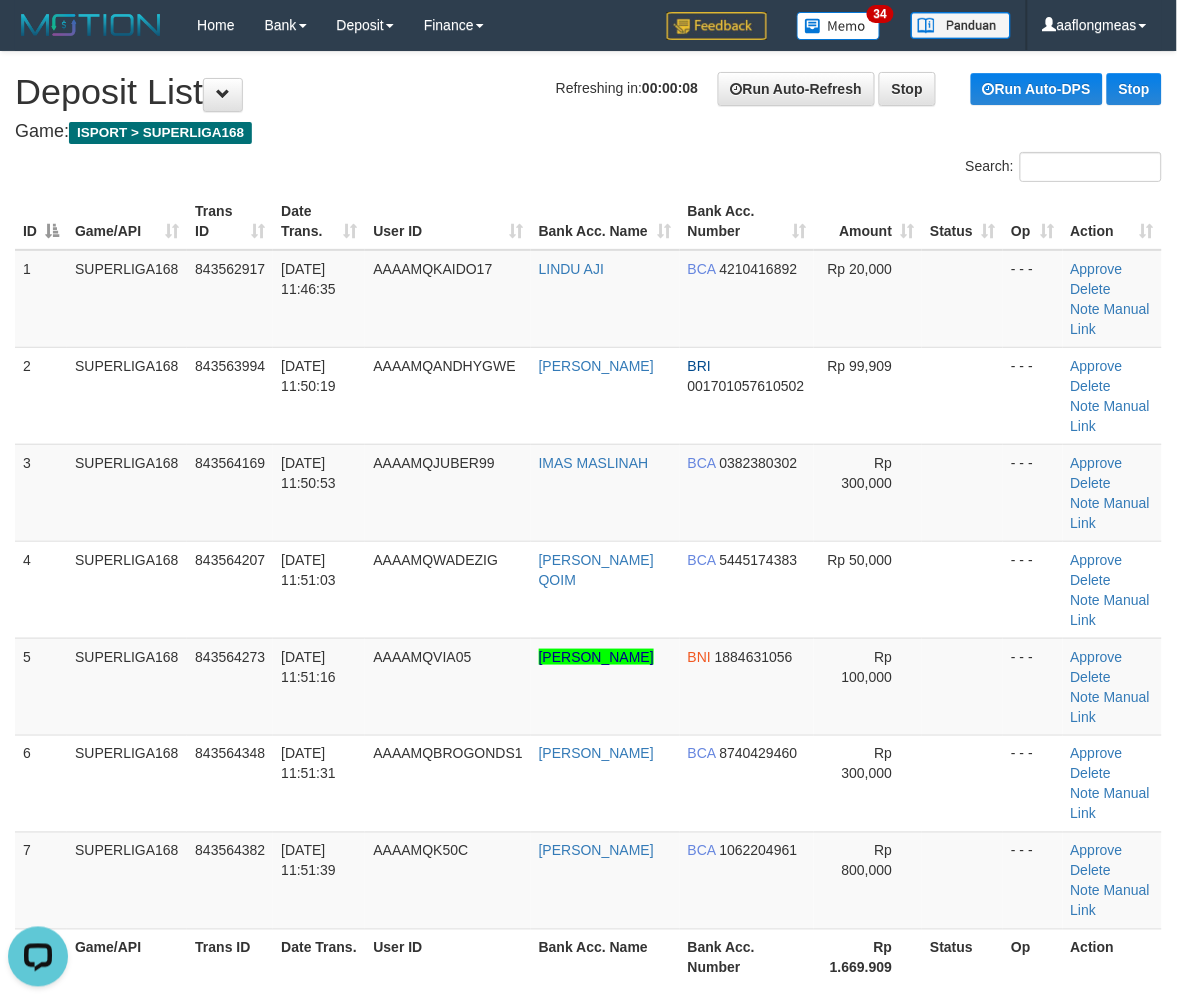 scroll, scrollTop: 0, scrollLeft: 0, axis: both 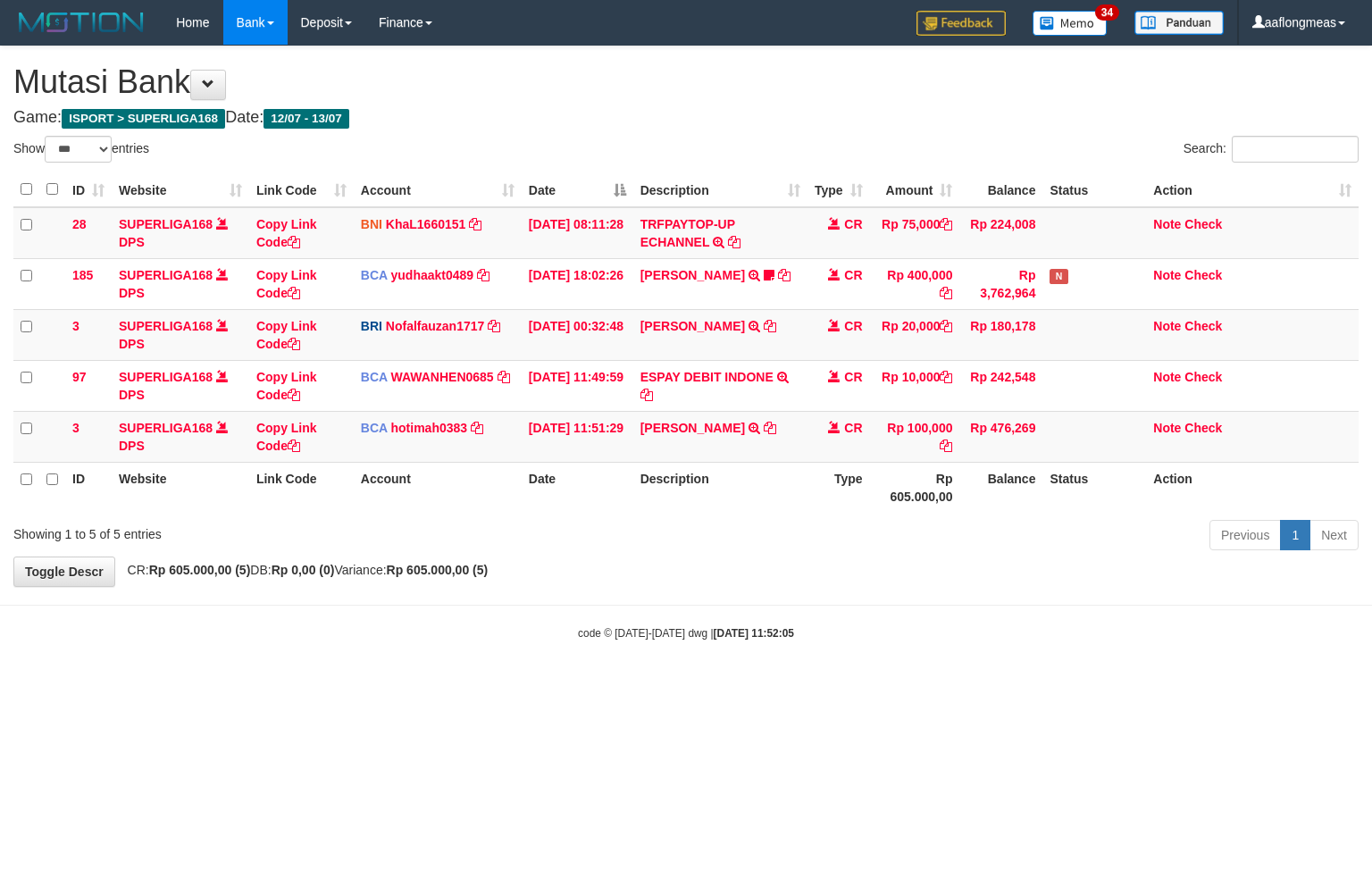 select on "***" 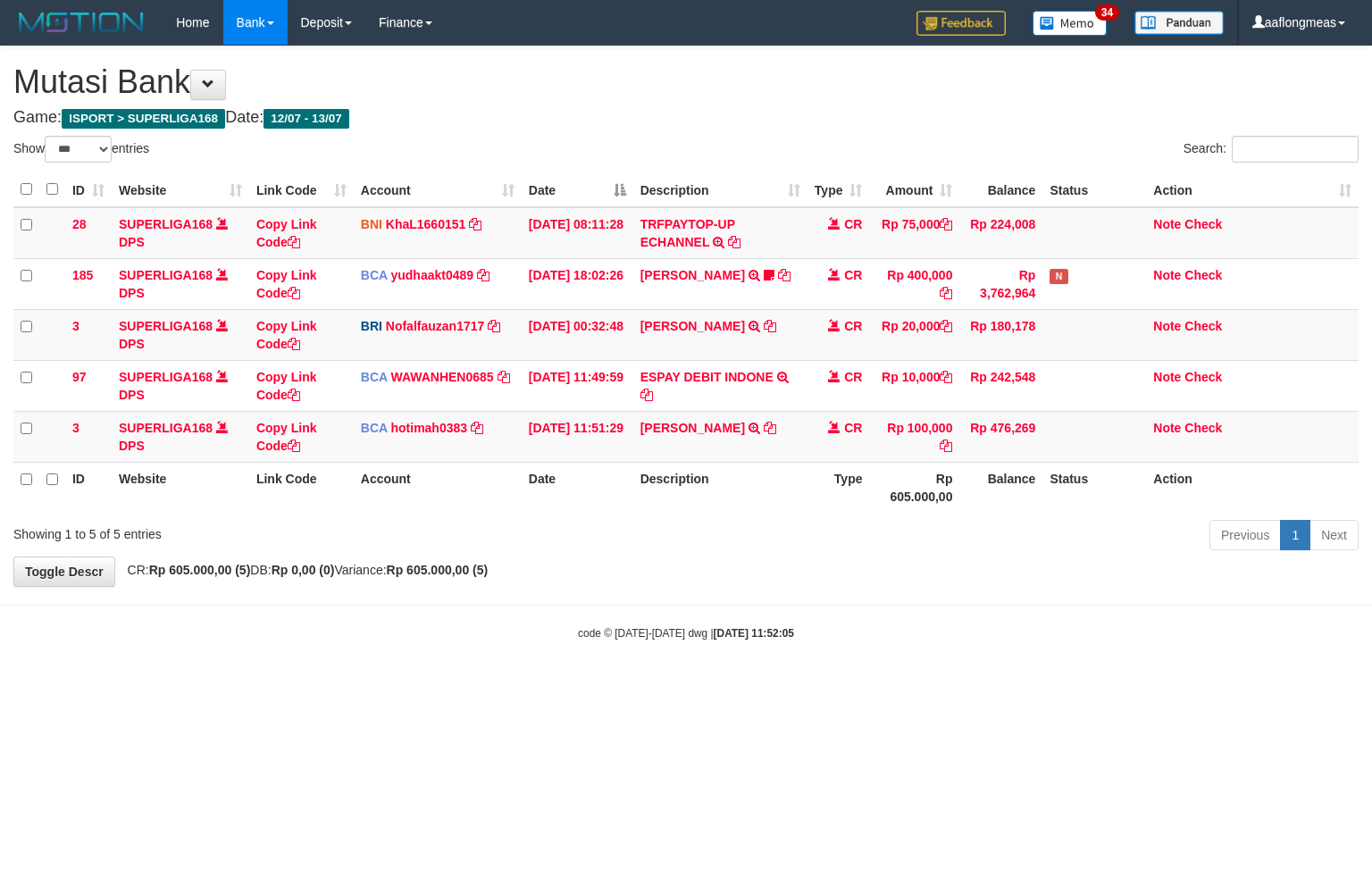 scroll, scrollTop: 0, scrollLeft: 0, axis: both 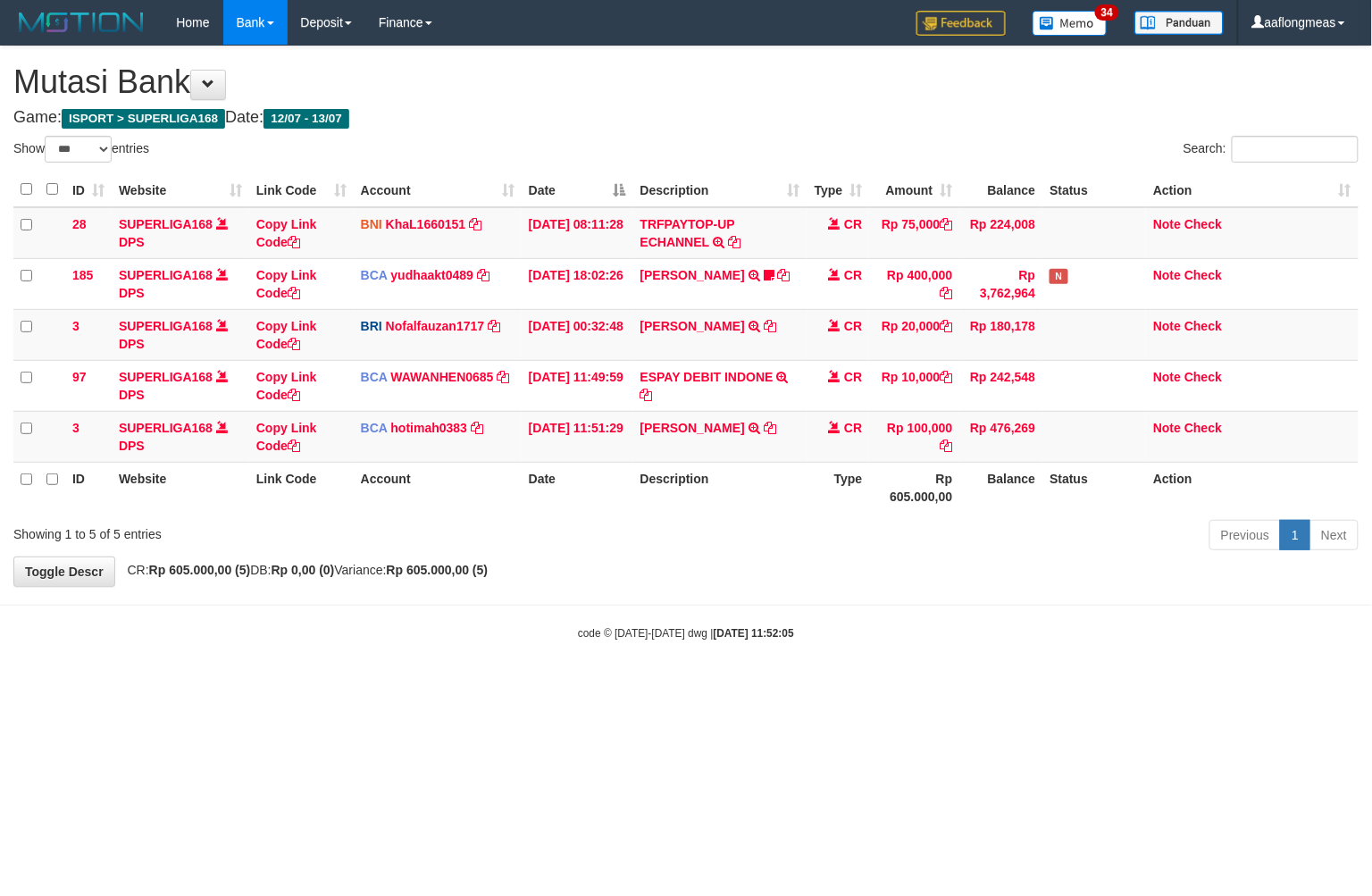 click on "Toggle navigation
Home
Bank
Account List
Load
By Website
Group
[ISPORT]													SUPERLIGA168
By Load Group (DPS)
34" at bounding box center (686, 343) 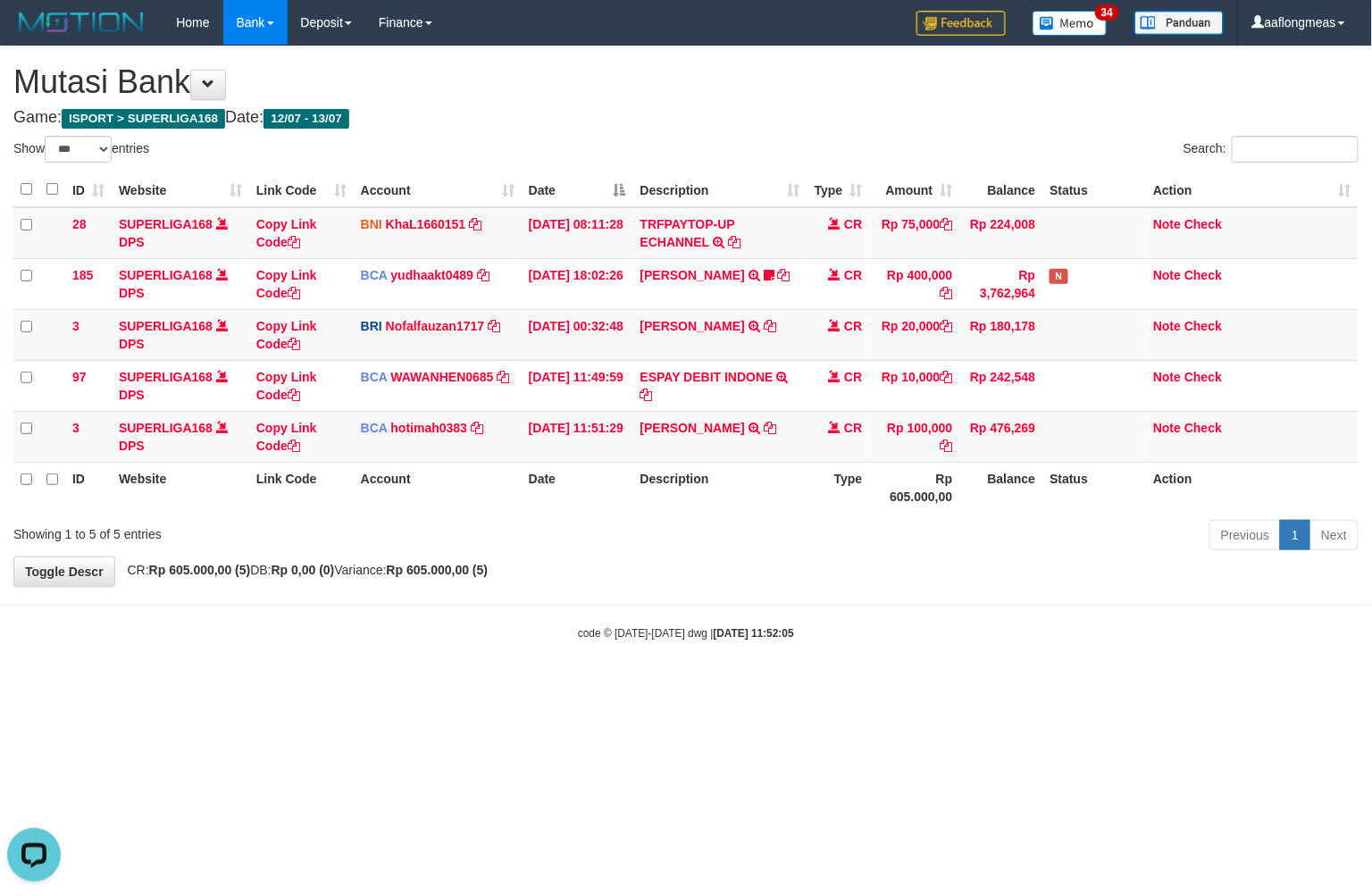 scroll, scrollTop: 0, scrollLeft: 0, axis: both 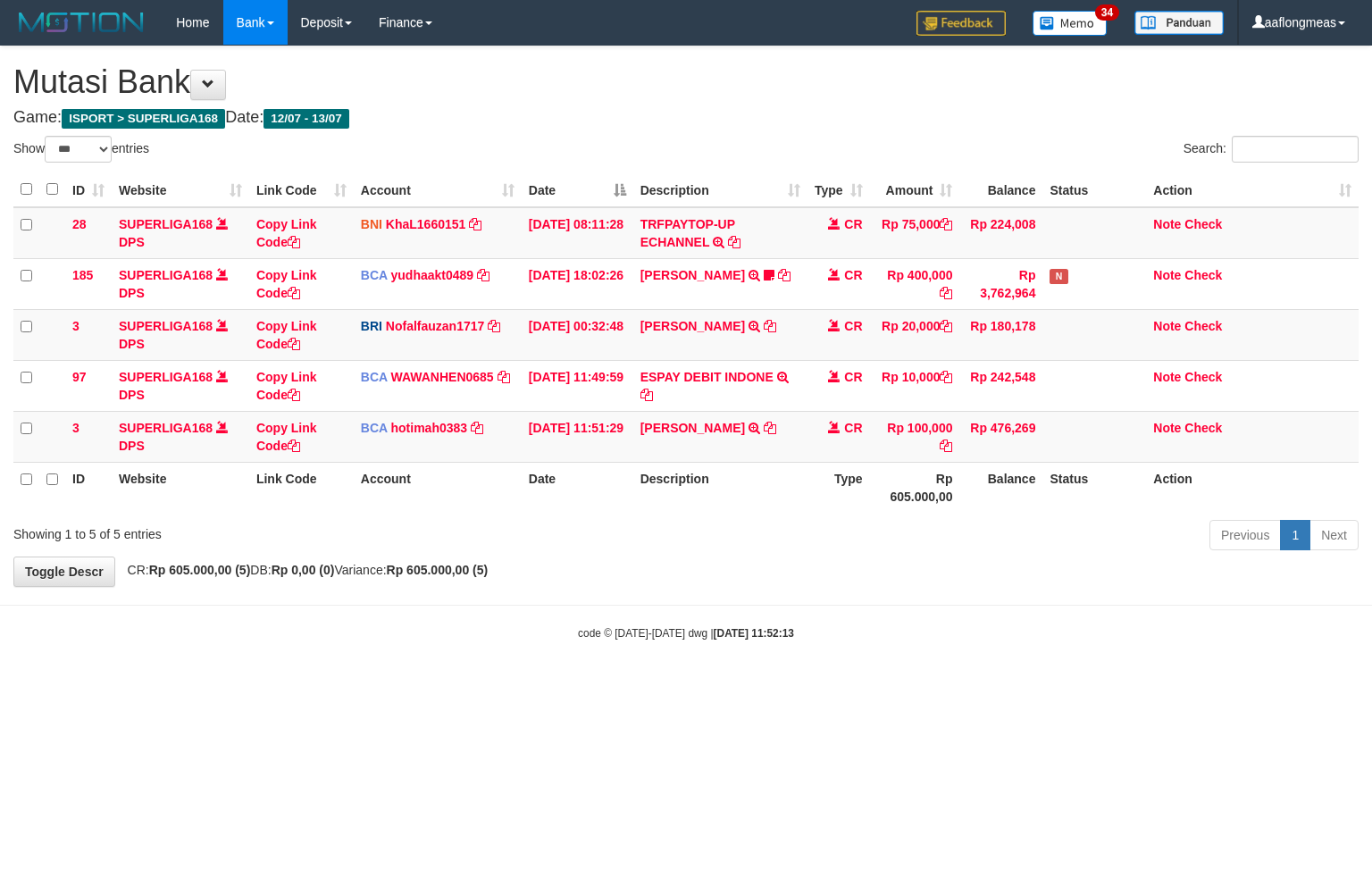 select on "***" 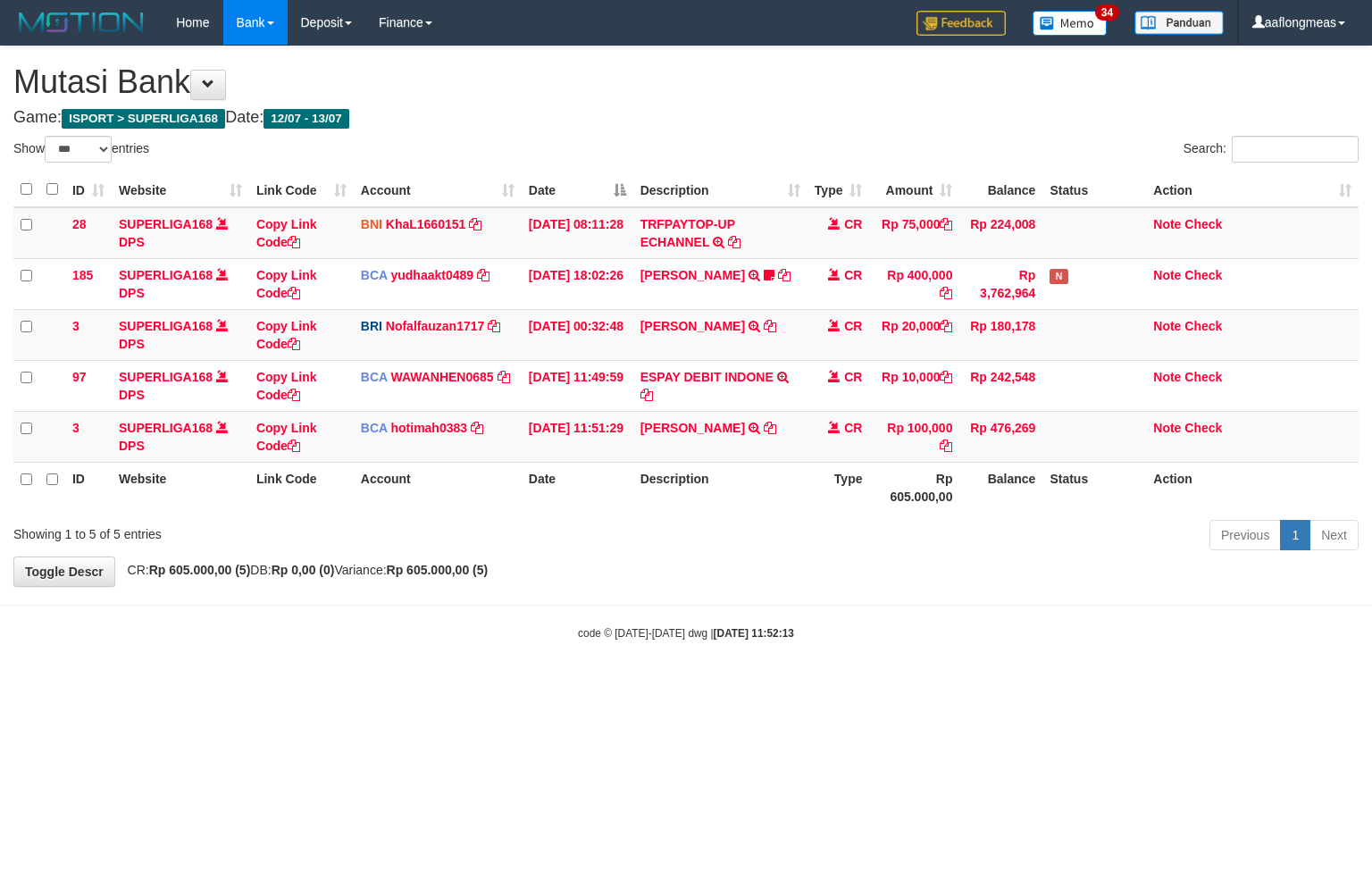 scroll, scrollTop: 0, scrollLeft: 0, axis: both 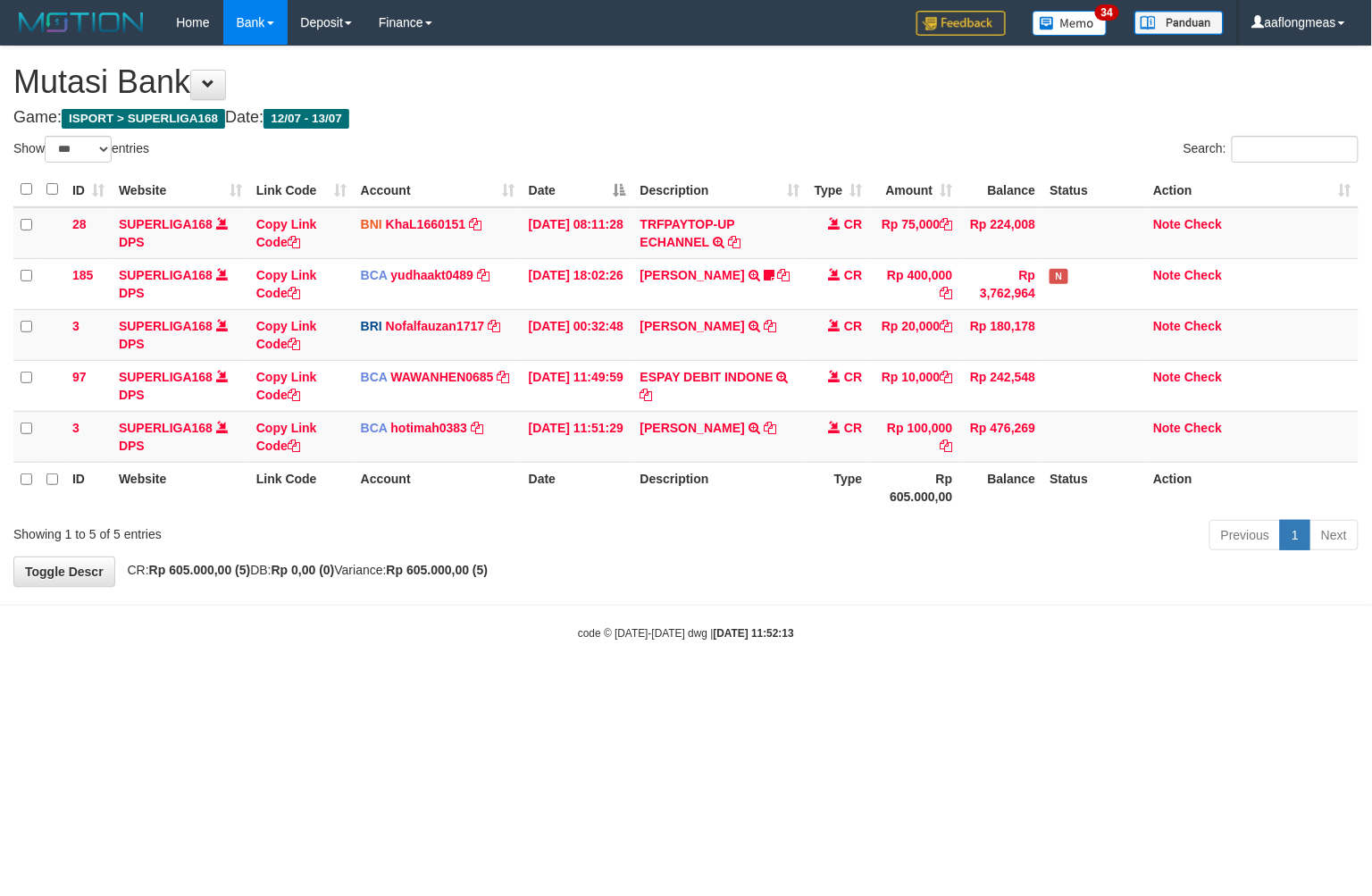 click on "Toggle navigation
Home
Bank
Account List
Load
By Website
Group
[ISPORT]													SUPERLIGA168
By Load Group (DPS)
34" at bounding box center (686, 343) 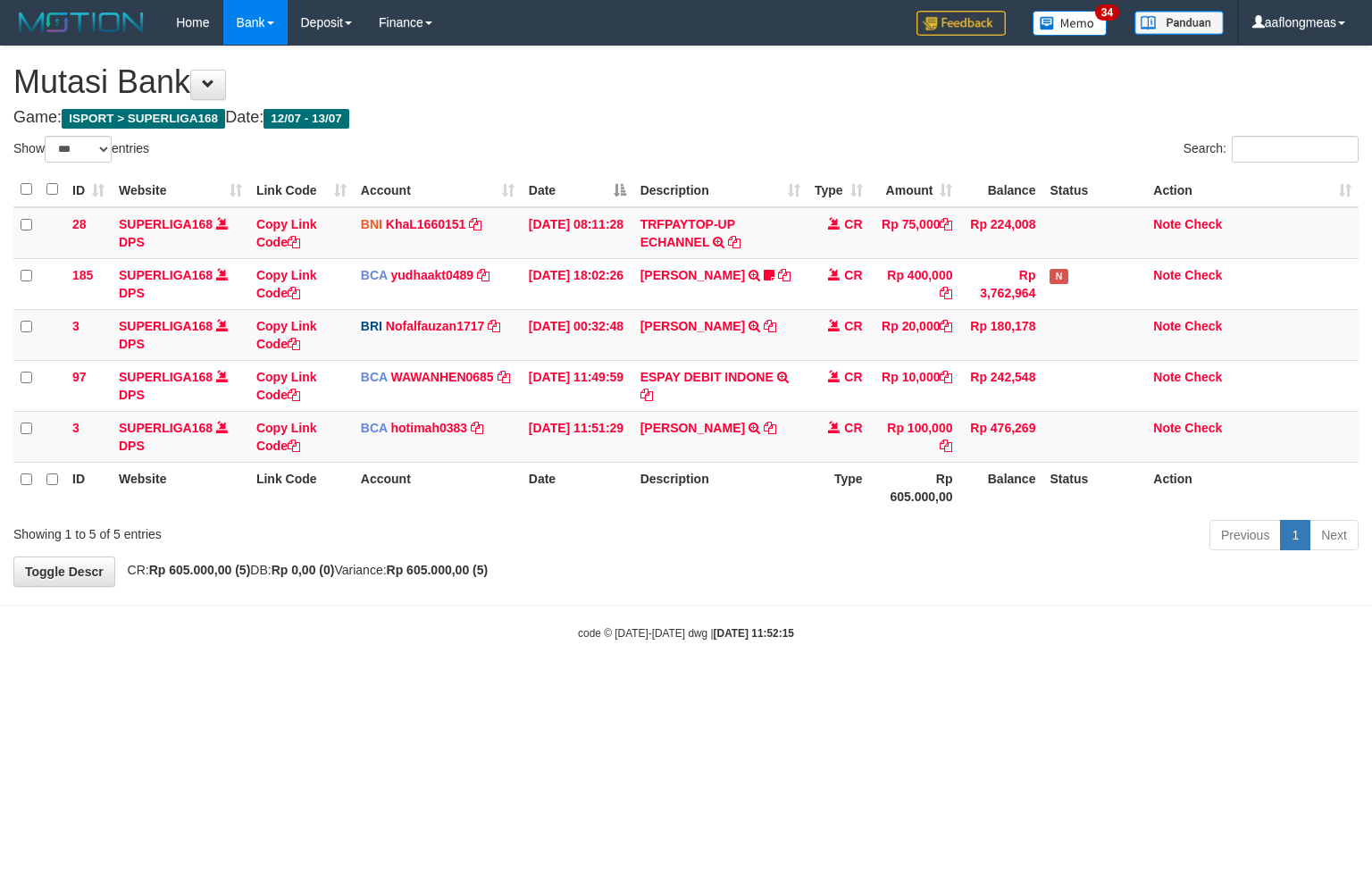 select on "***" 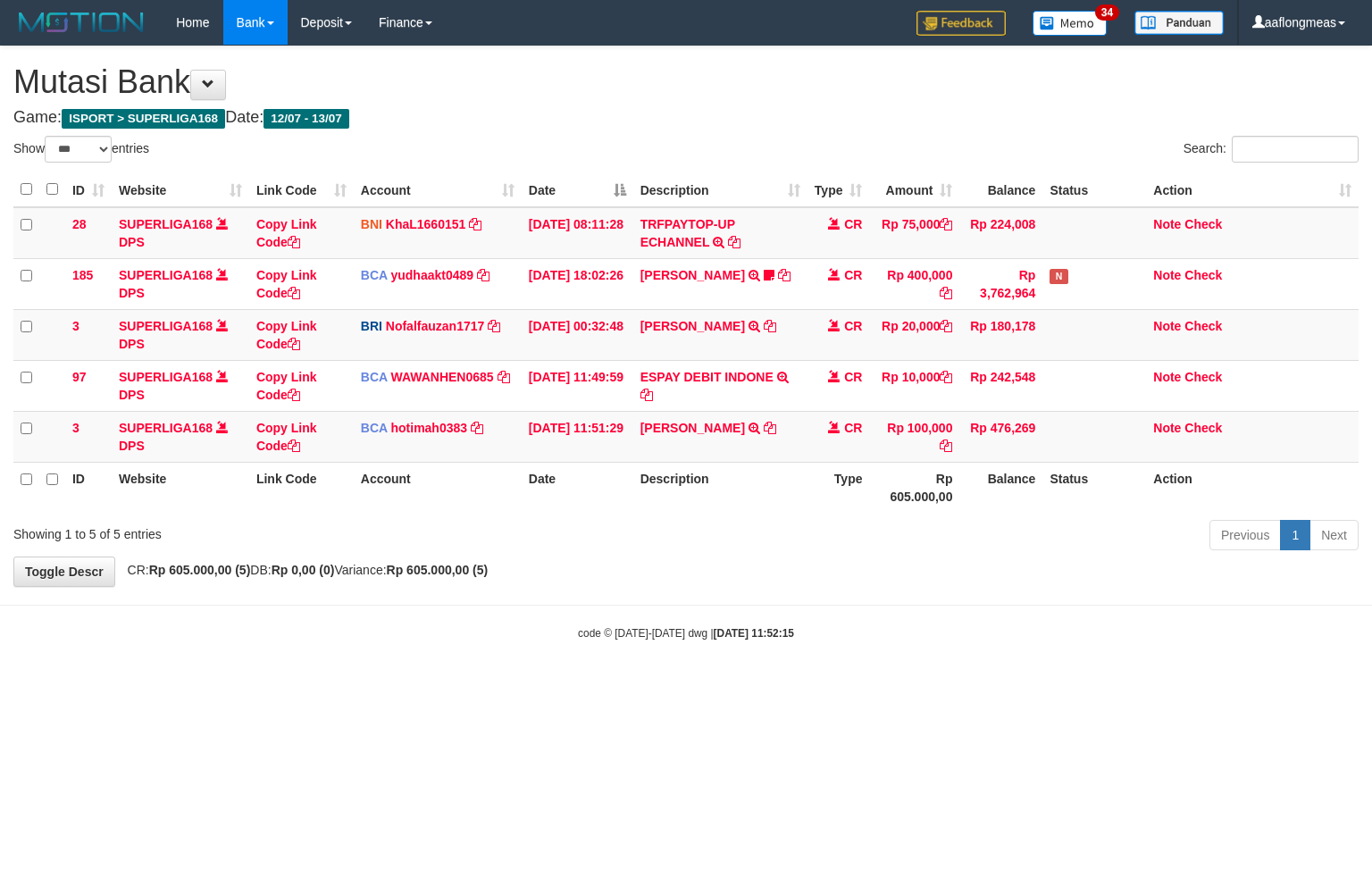 scroll, scrollTop: 0, scrollLeft: 0, axis: both 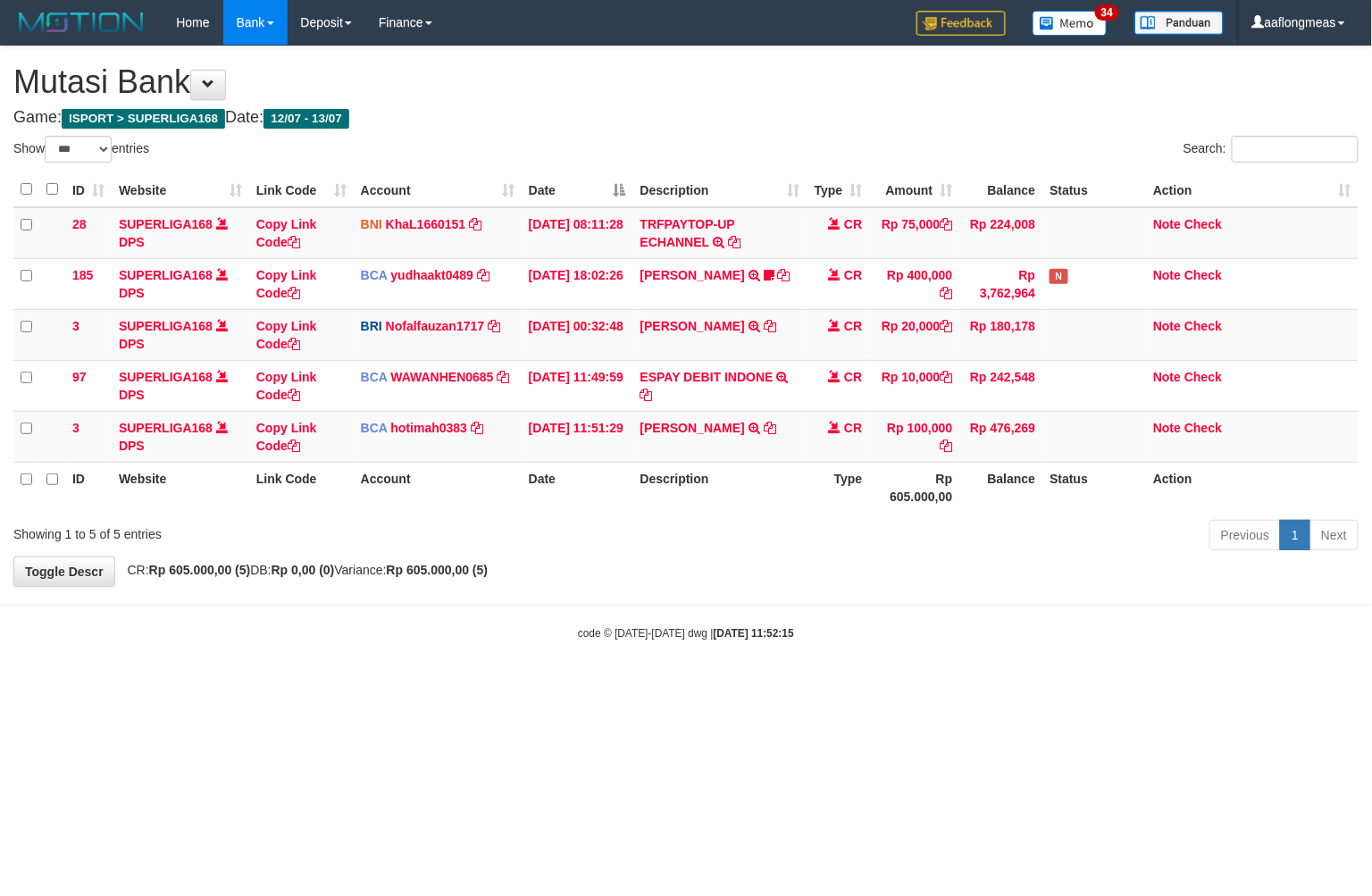 click on "Toggle navigation
Home
Bank
Account List
Load
By Website
Group
[ISPORT]													SUPERLIGA168
By Load Group (DPS)" at bounding box center (686, 343) 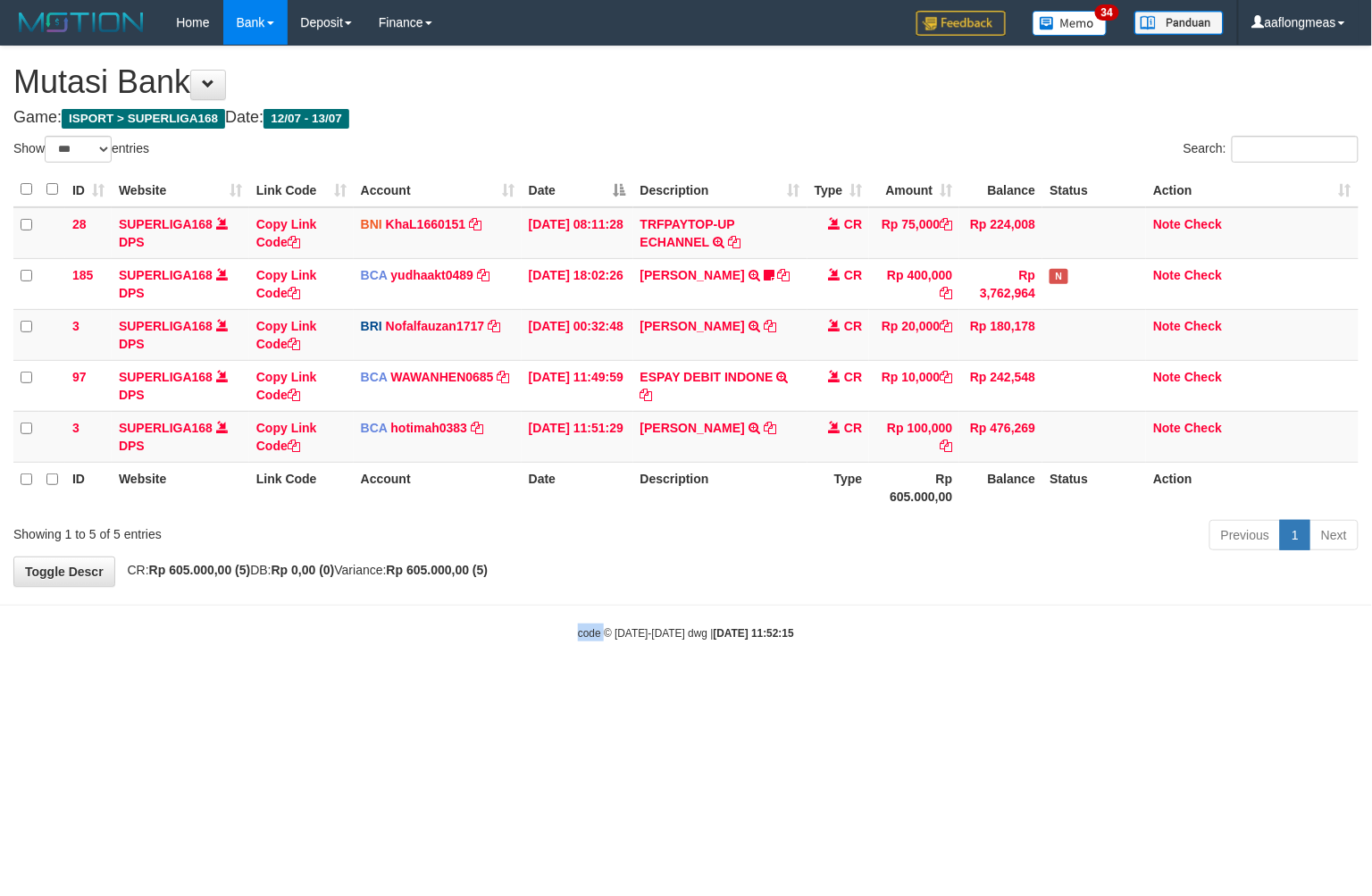 click on "Toggle navigation
Home
Bank
Account List
Load
By Website
Group
[ISPORT]													SUPERLIGA168
By Load Group (DPS)" at bounding box center [686, 343] 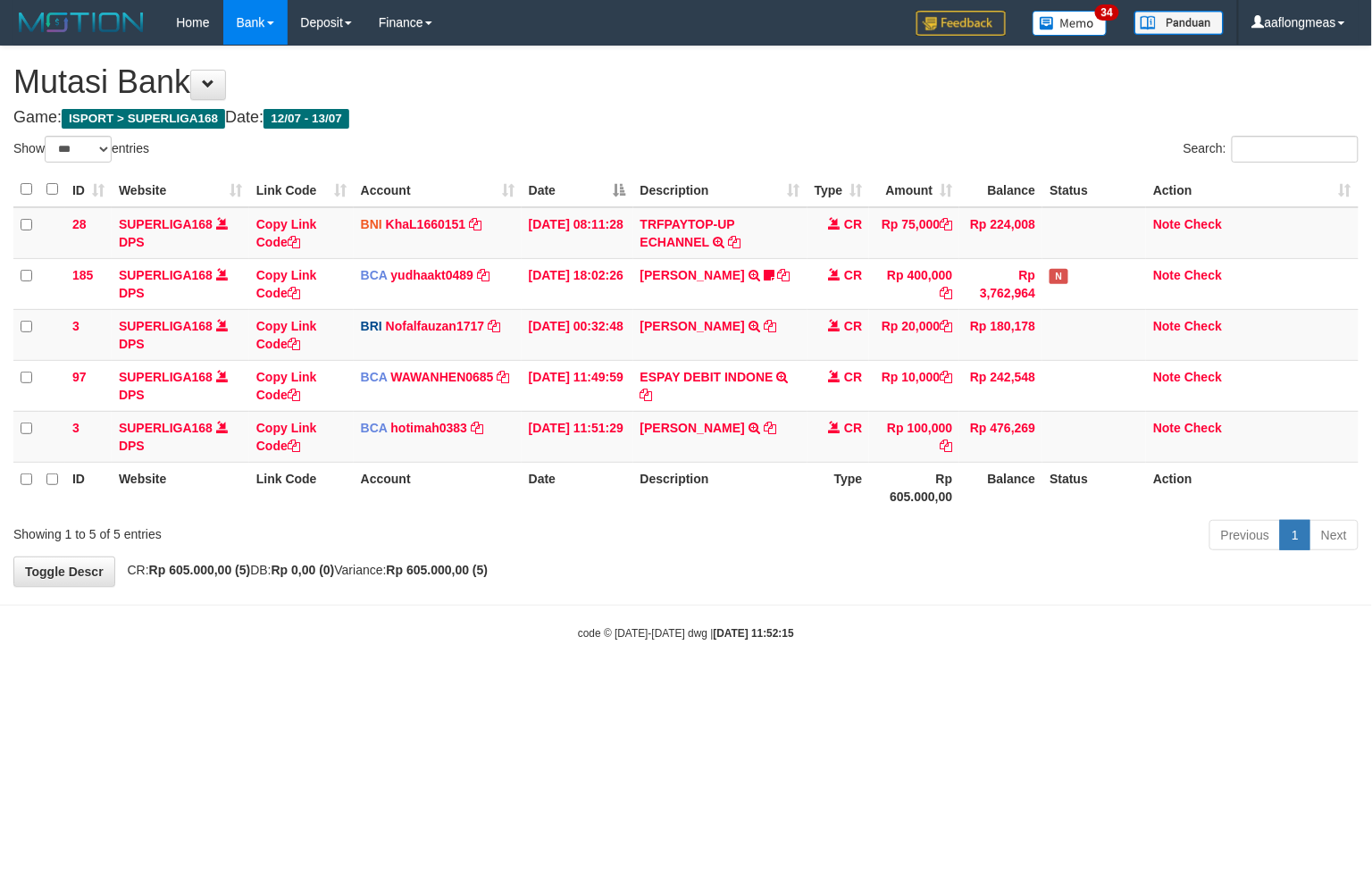 click on "Toggle navigation
Home
Bank
Account List
Load
By Website
Group
[ISPORT]													SUPERLIGA168
By Load Group (DPS)" at bounding box center [686, 343] 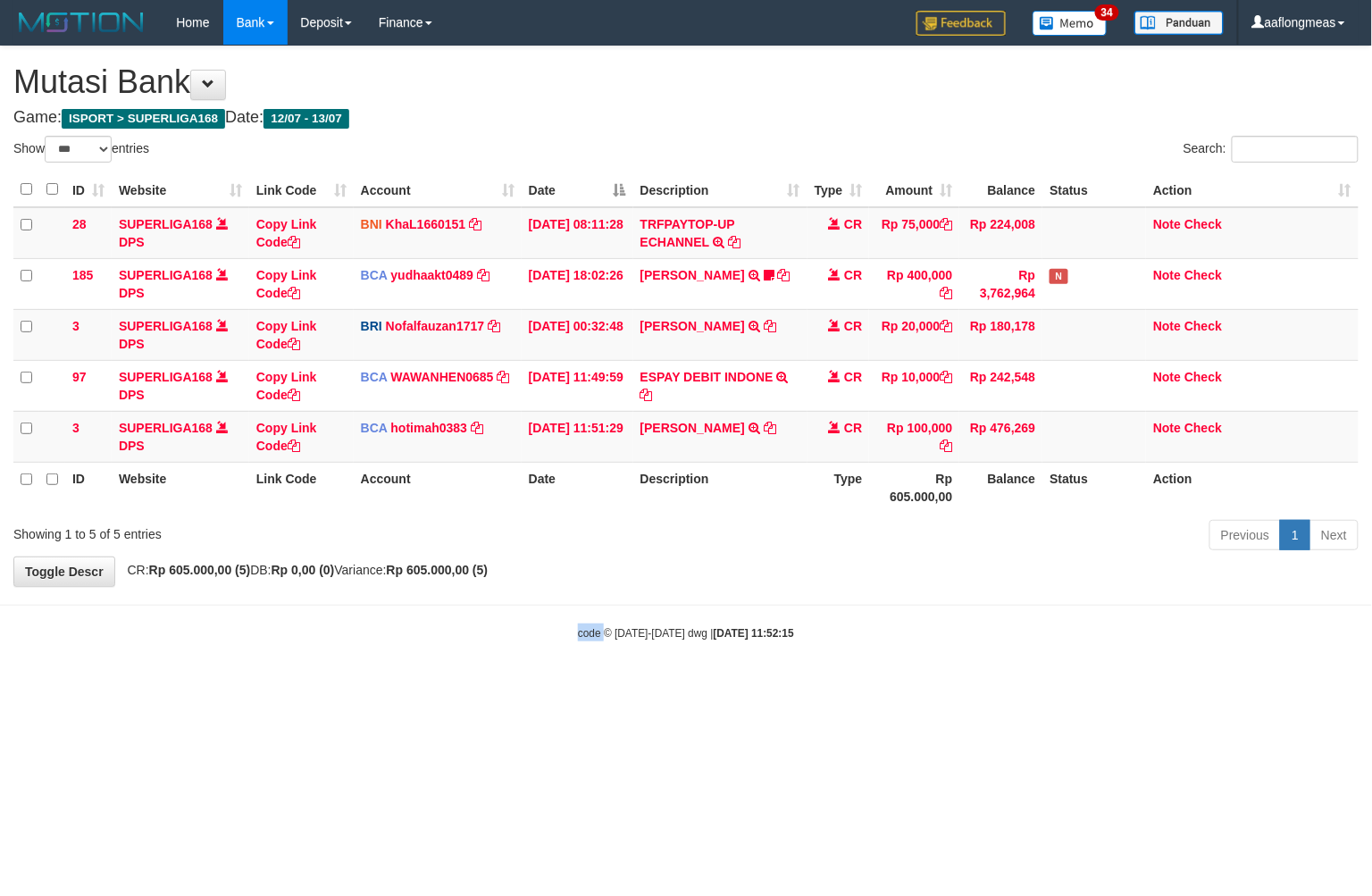 click on "Toggle navigation
Home
Bank
Account List
Load
By Website
Group
[ISPORT]													SUPERLIGA168
By Load Group (DPS)" at bounding box center [686, 343] 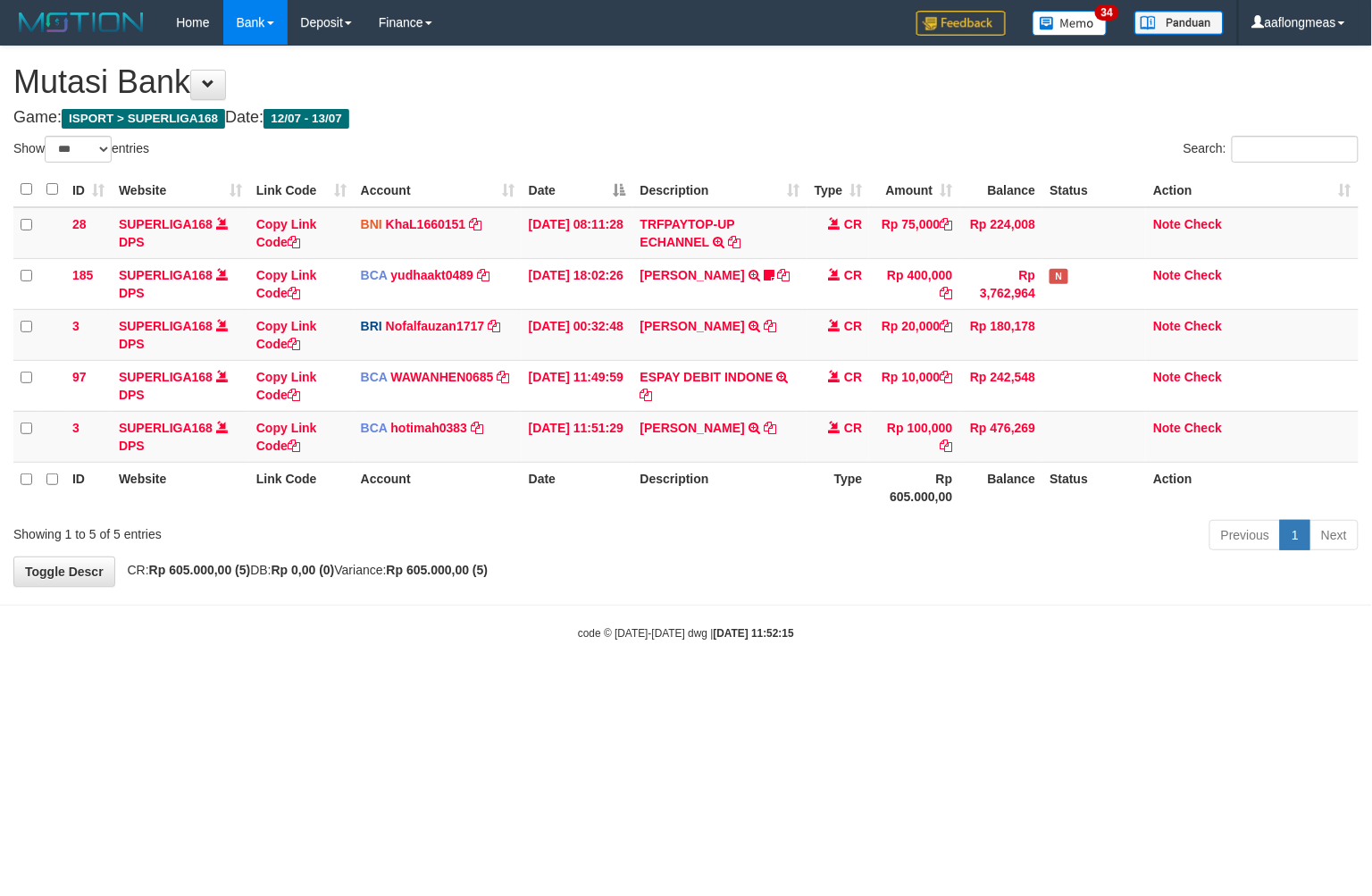click on "Toggle navigation
Home
Bank
Account List
Load
By Website
Group
[ISPORT]													SUPERLIGA168
By Load Group (DPS)" at bounding box center [686, 343] 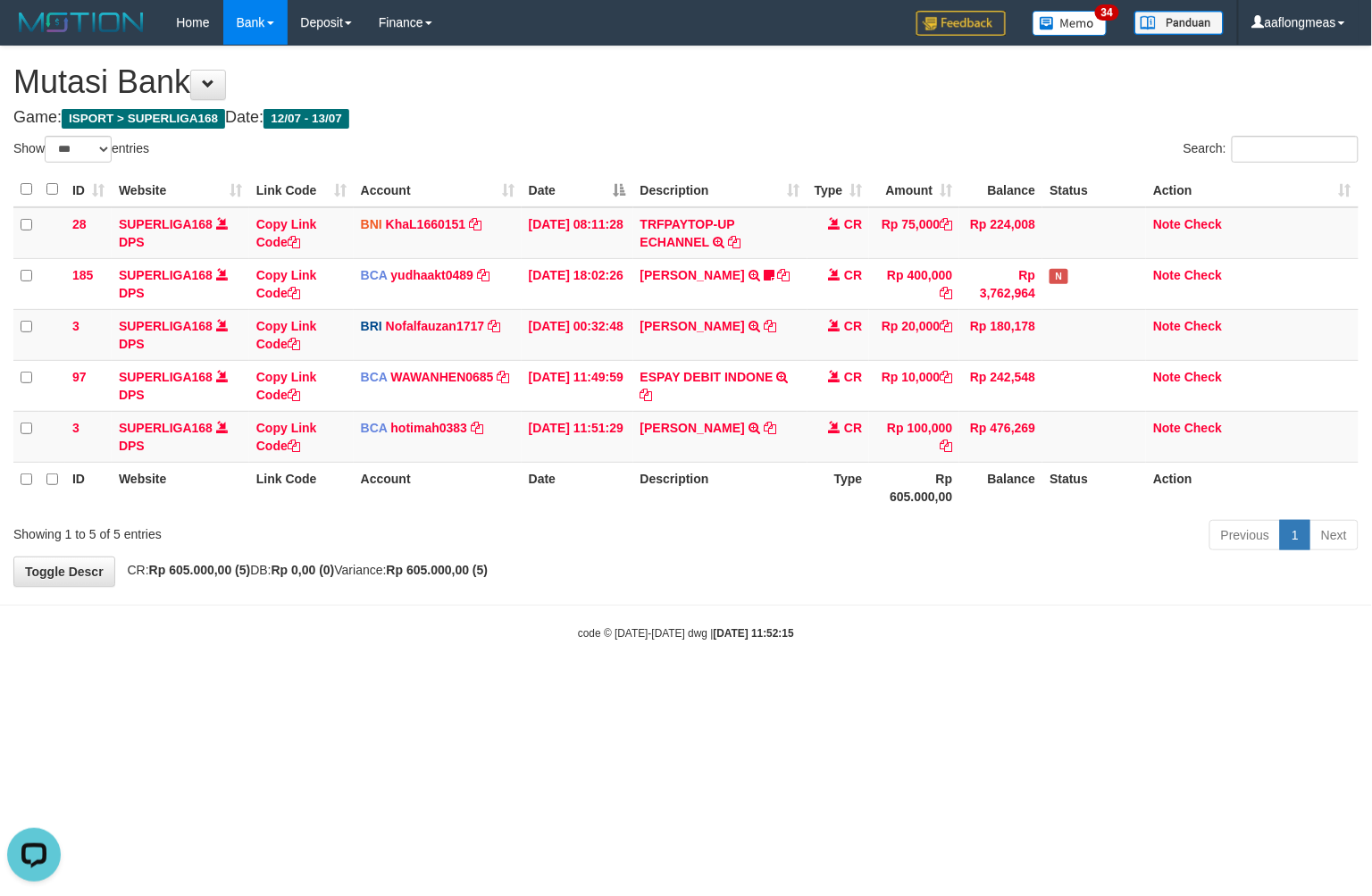 scroll, scrollTop: 0, scrollLeft: 0, axis: both 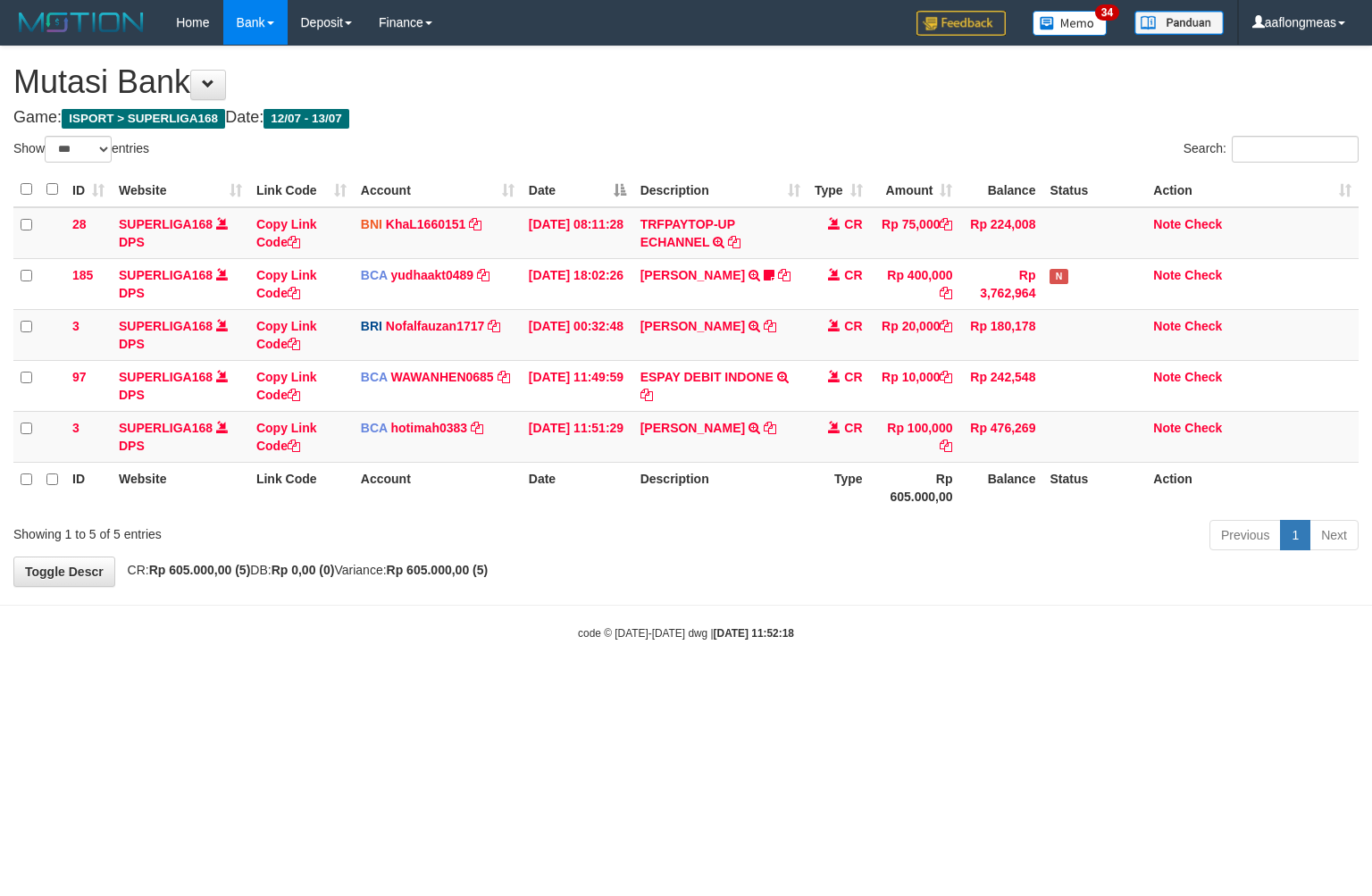select on "***" 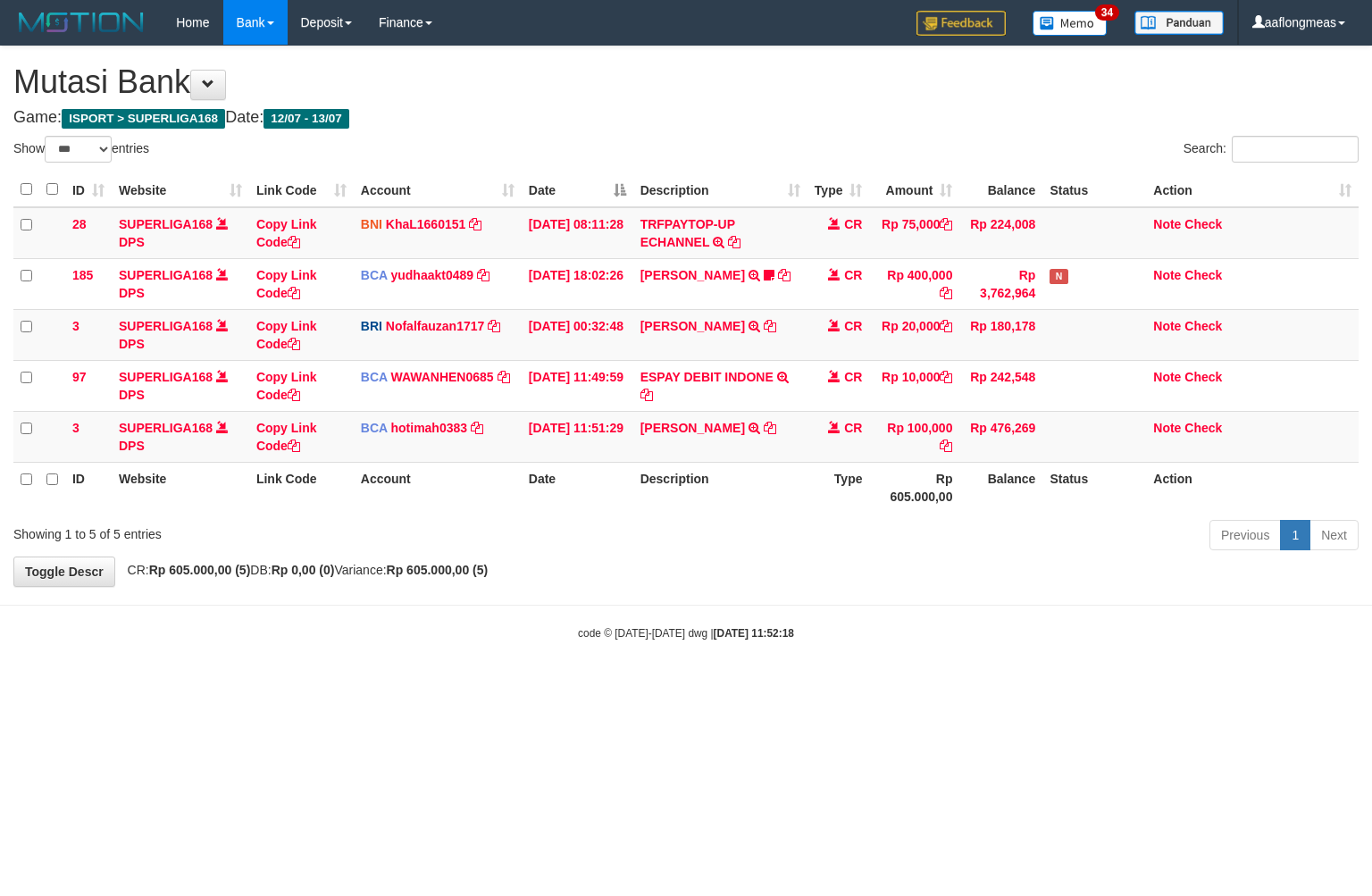 scroll, scrollTop: 0, scrollLeft: 0, axis: both 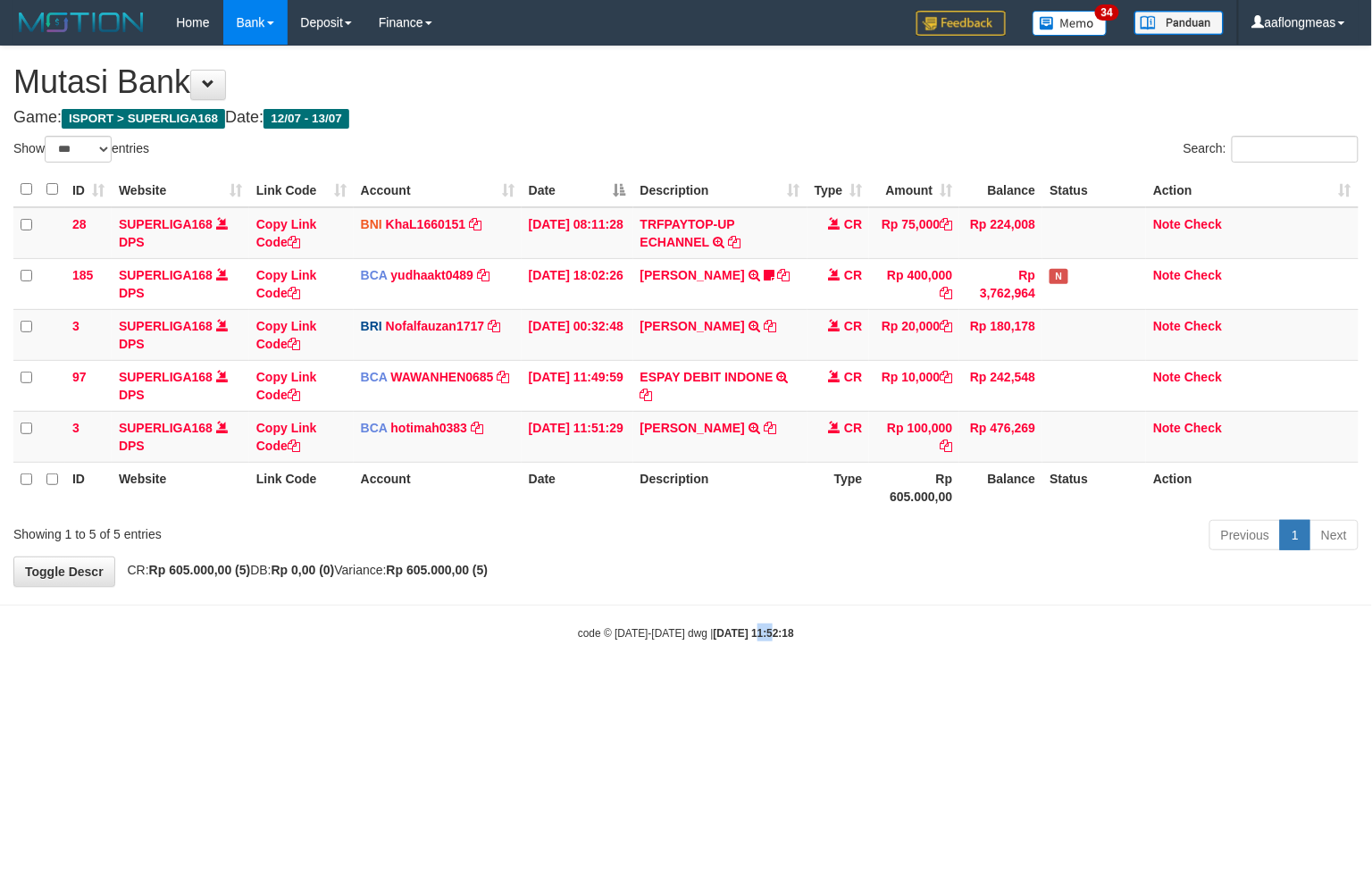click on "Toggle navigation
Home
Bank
Account List
Load
By Website
Group
[ISPORT]													SUPERLIGA168
By Load Group (DPS)" at bounding box center (686, 343) 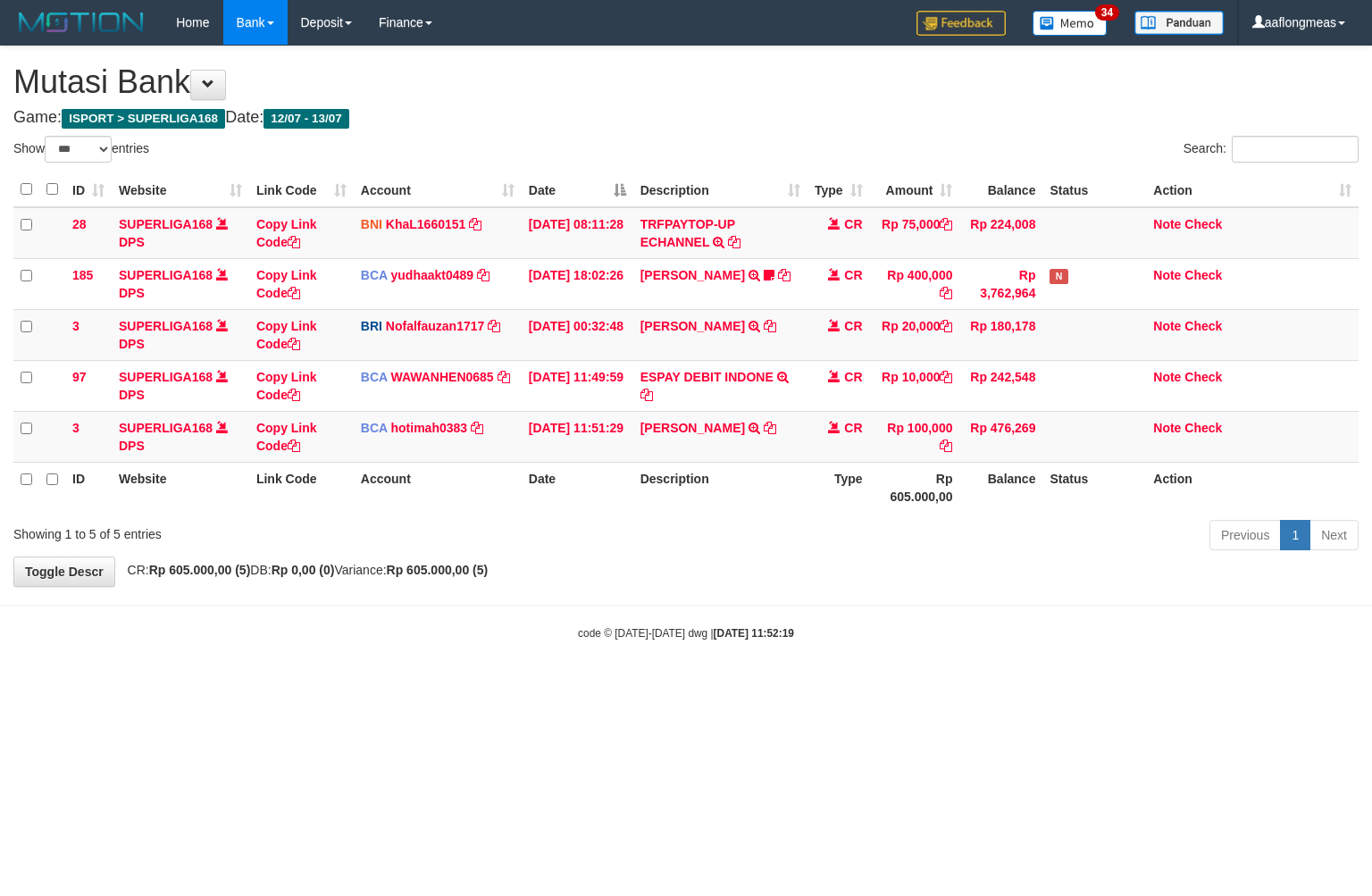 select on "***" 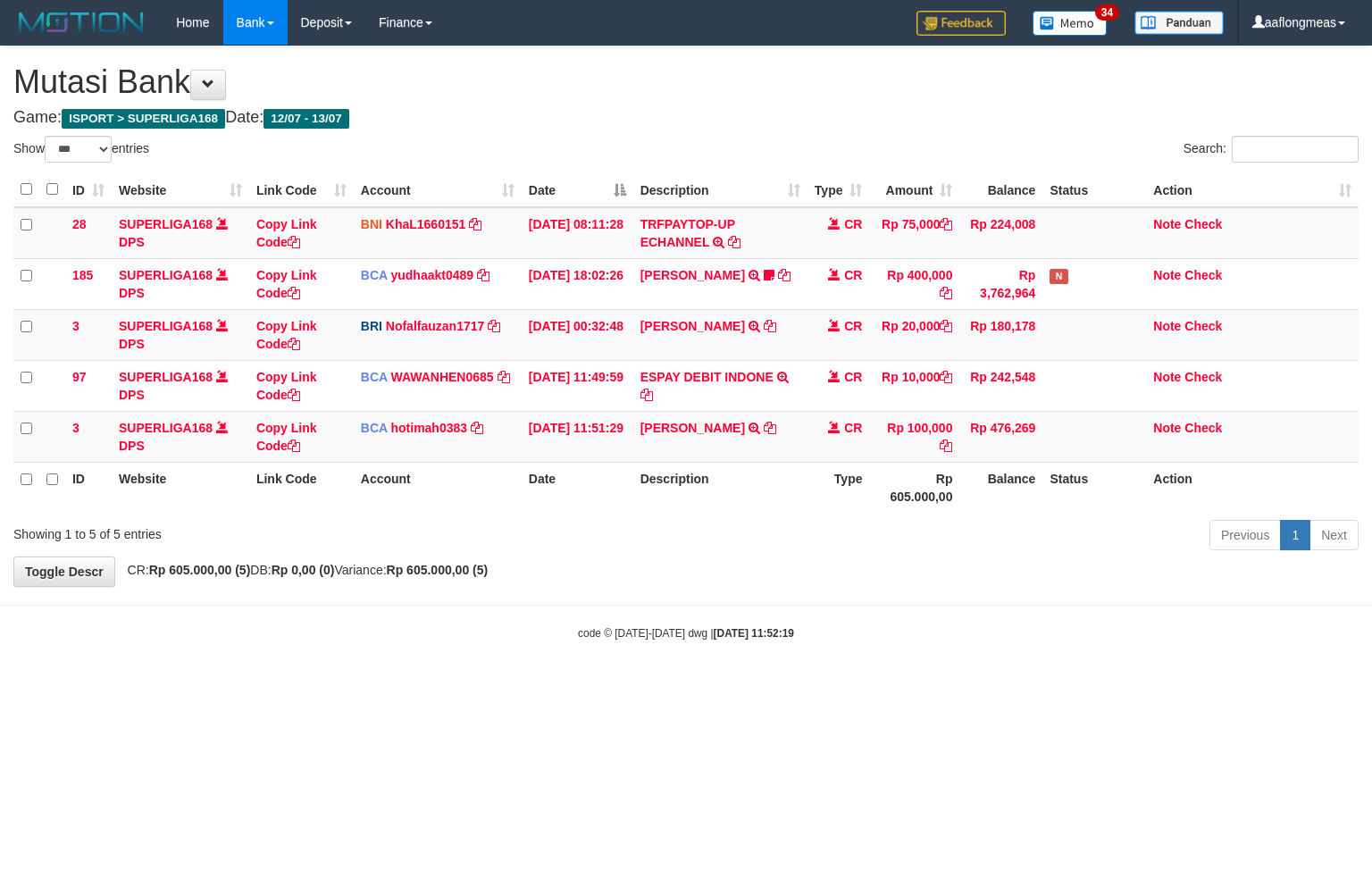 scroll, scrollTop: 0, scrollLeft: 0, axis: both 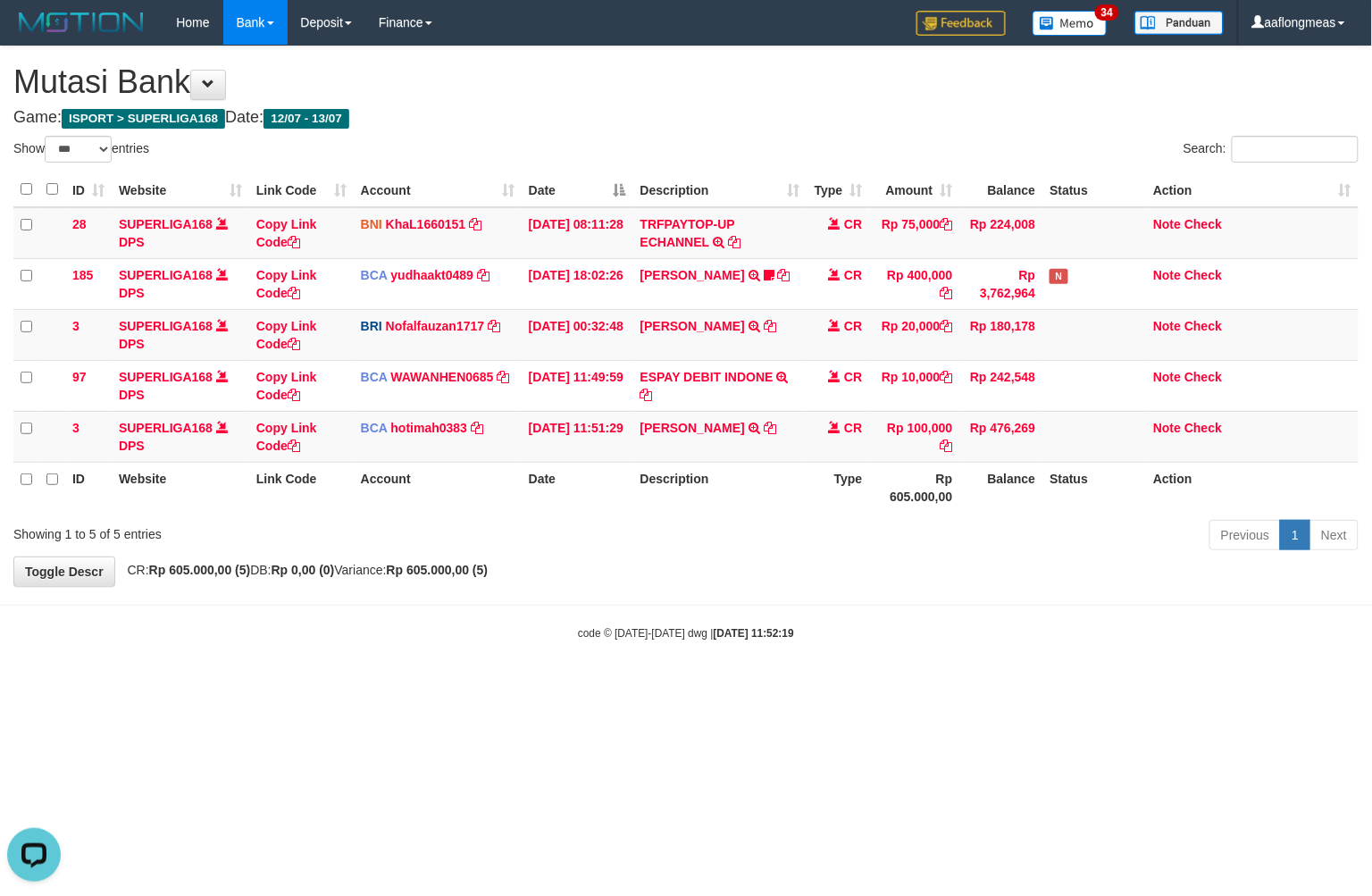 click on "Toggle navigation
Home
Bank
Account List
Load
By Website
Group
[ISPORT]													SUPERLIGA168
By Load Group (DPS)" at bounding box center [686, 343] 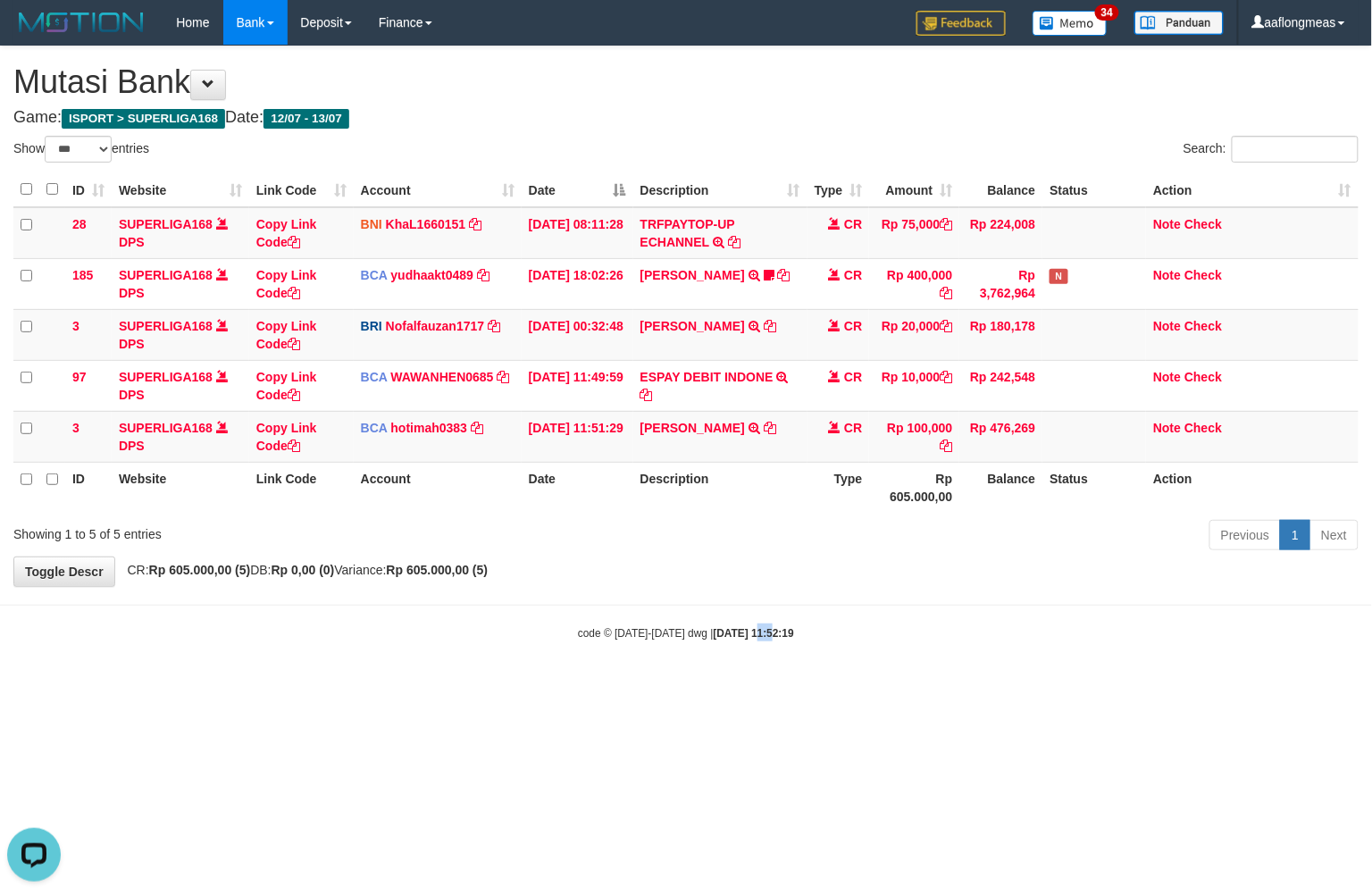 click on "Toggle navigation
Home
Bank
Account List
Load
By Website
Group
[ISPORT]													SUPERLIGA168
By Load Group (DPS)" at bounding box center [686, 343] 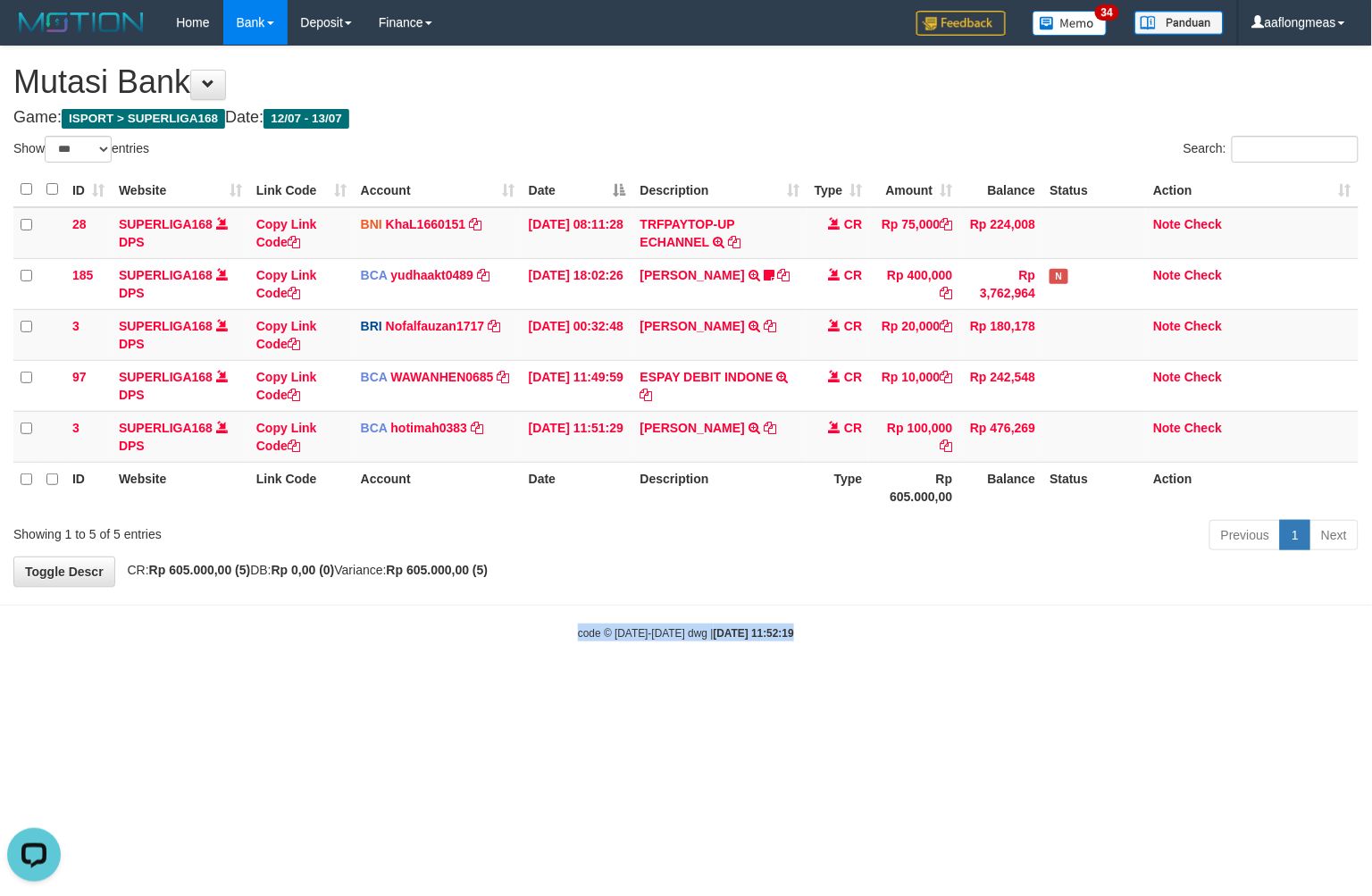 click on "Toggle navigation
Home
Bank
Account List
Load
By Website
Group
[ISPORT]													SUPERLIGA168
By Load Group (DPS)" at bounding box center (686, 343) 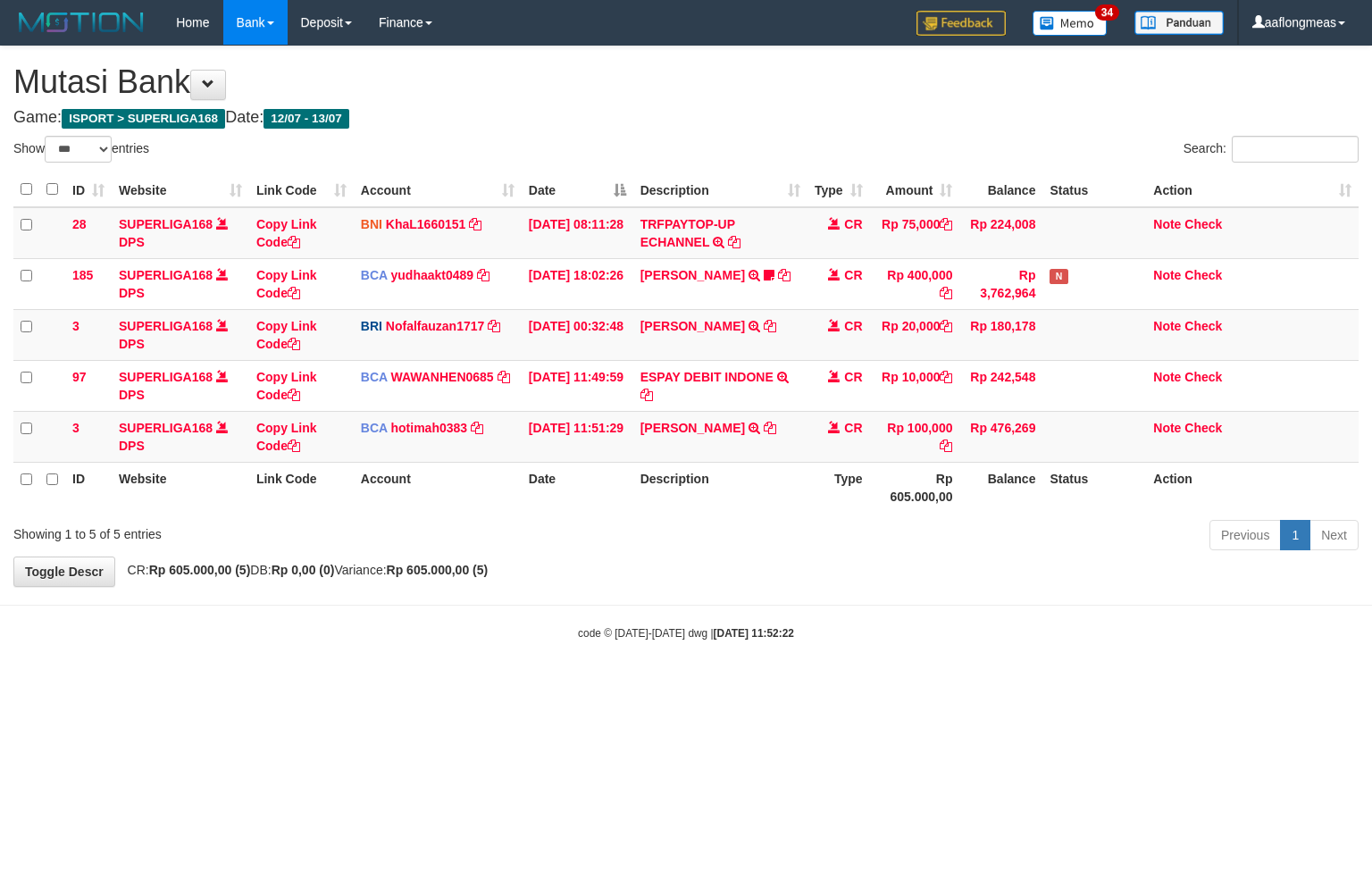 select on "***" 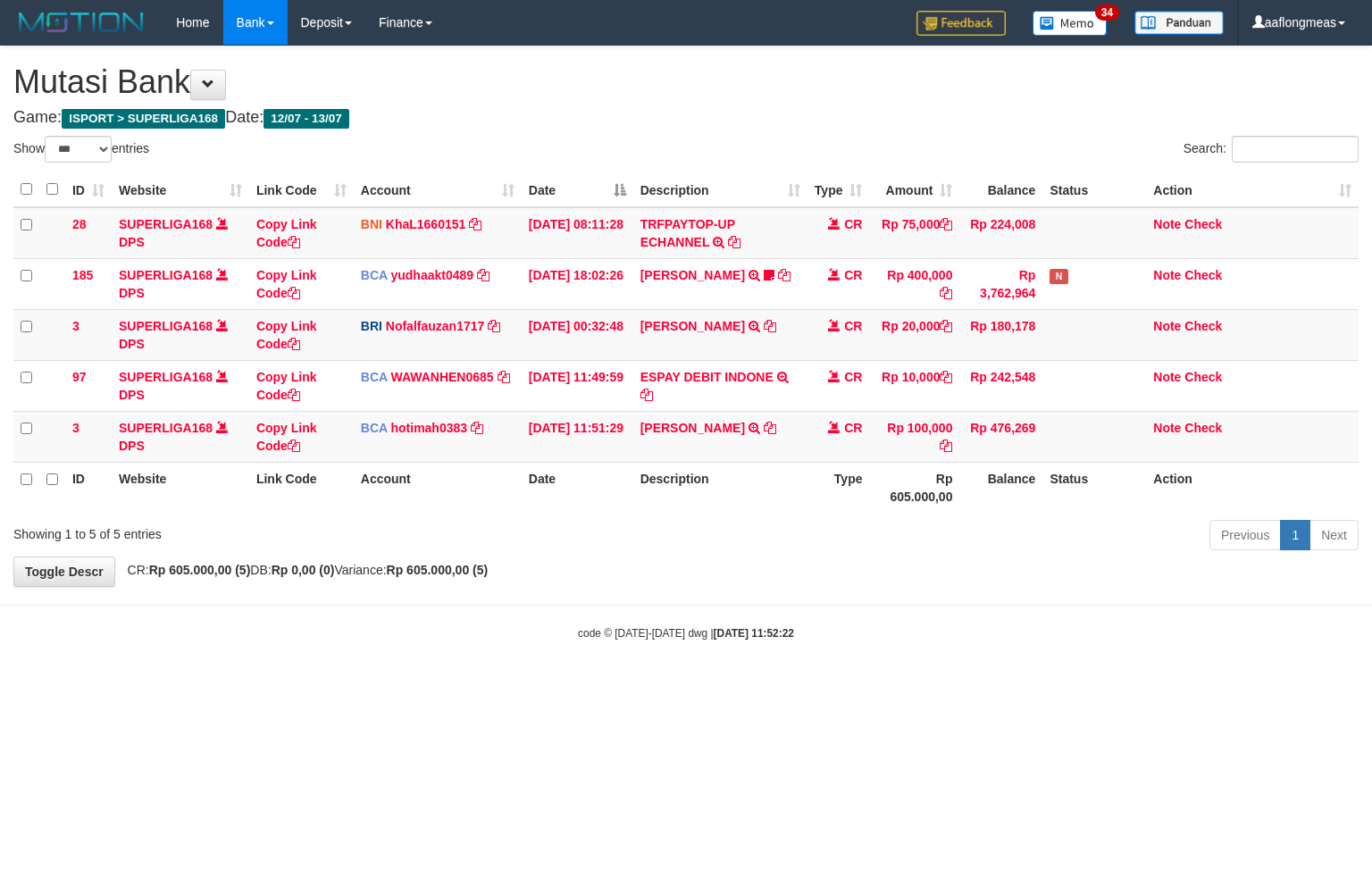 scroll, scrollTop: 0, scrollLeft: 0, axis: both 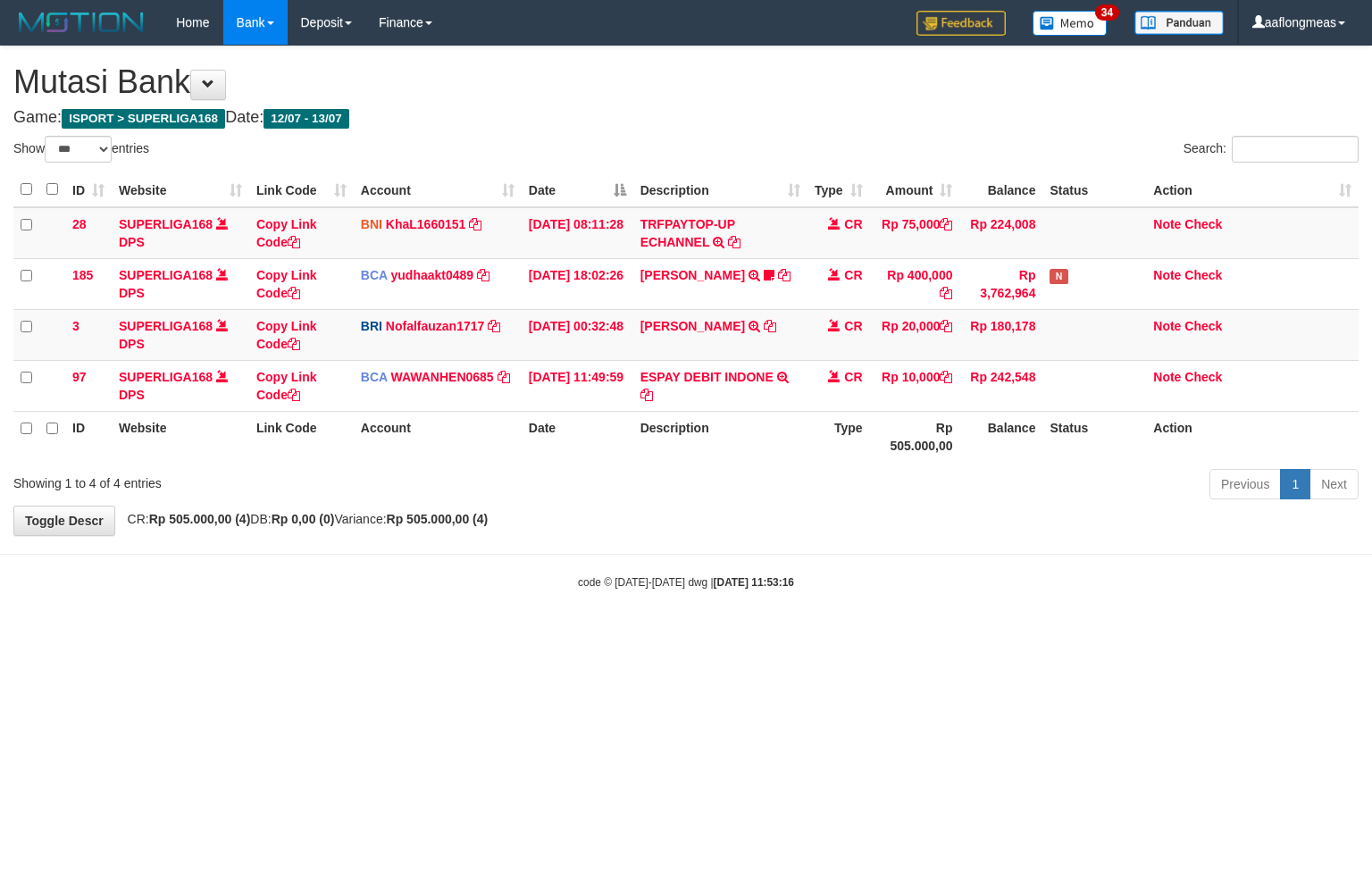 select on "***" 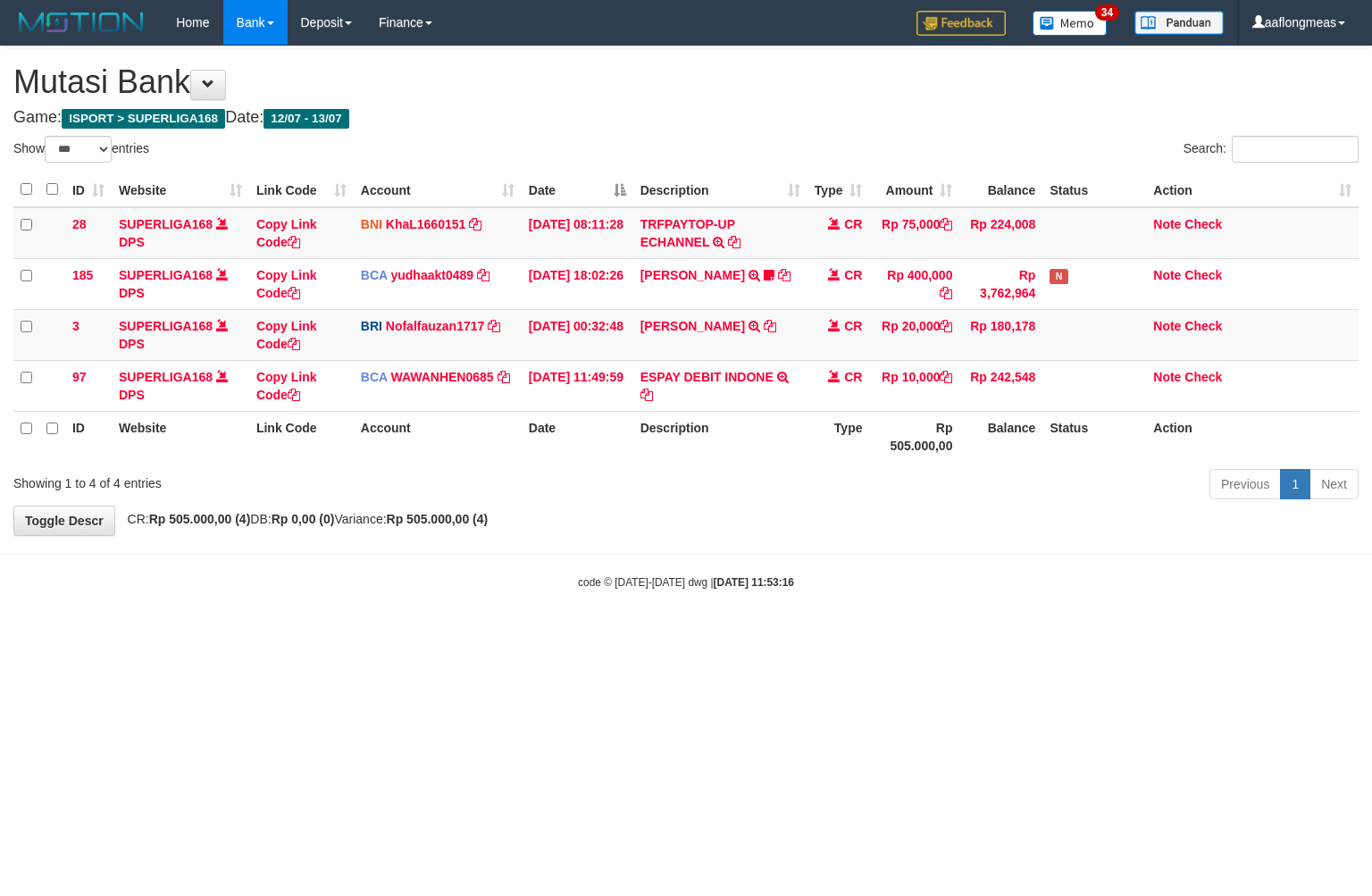 scroll, scrollTop: 0, scrollLeft: 0, axis: both 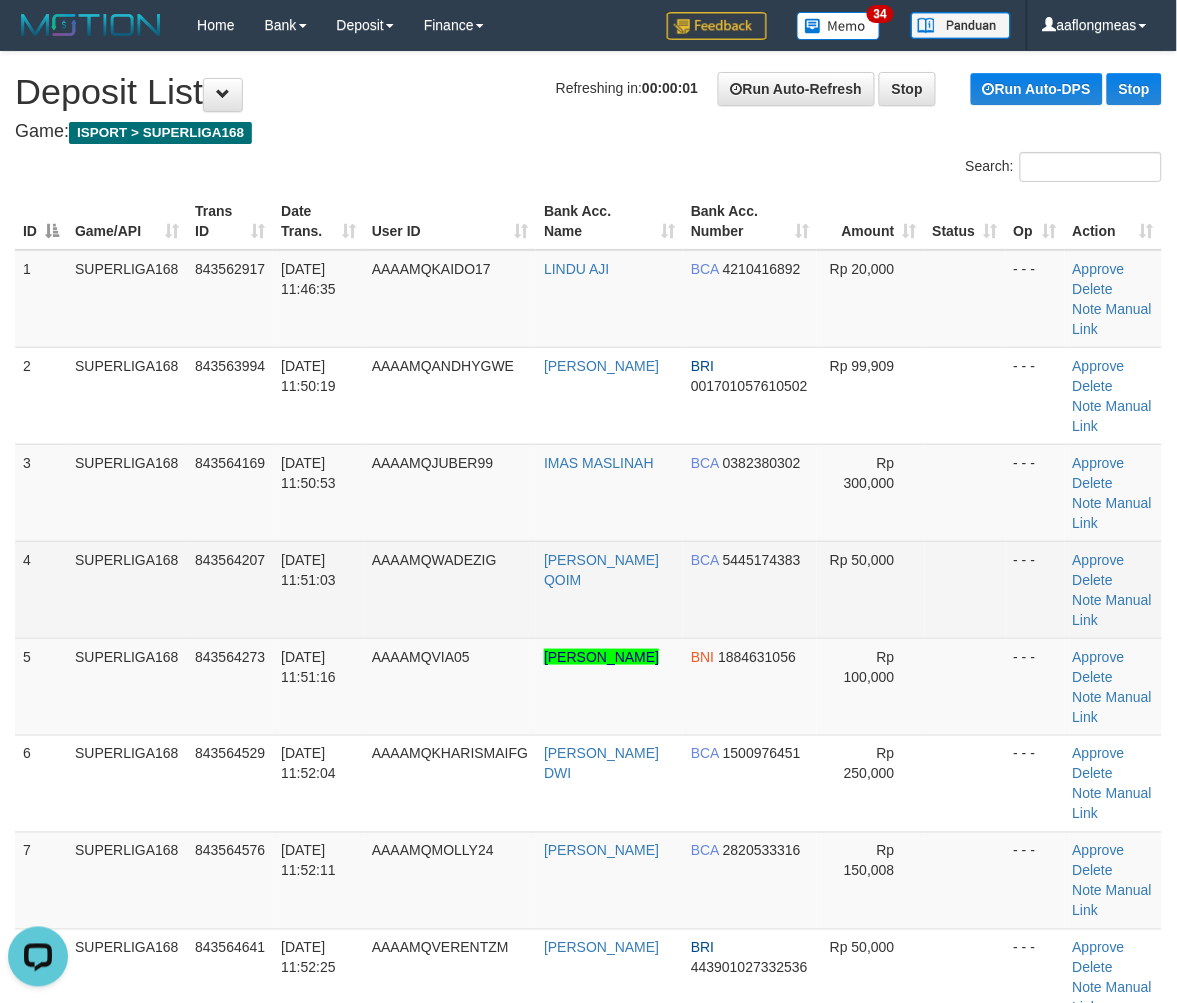 click at bounding box center (965, 589) 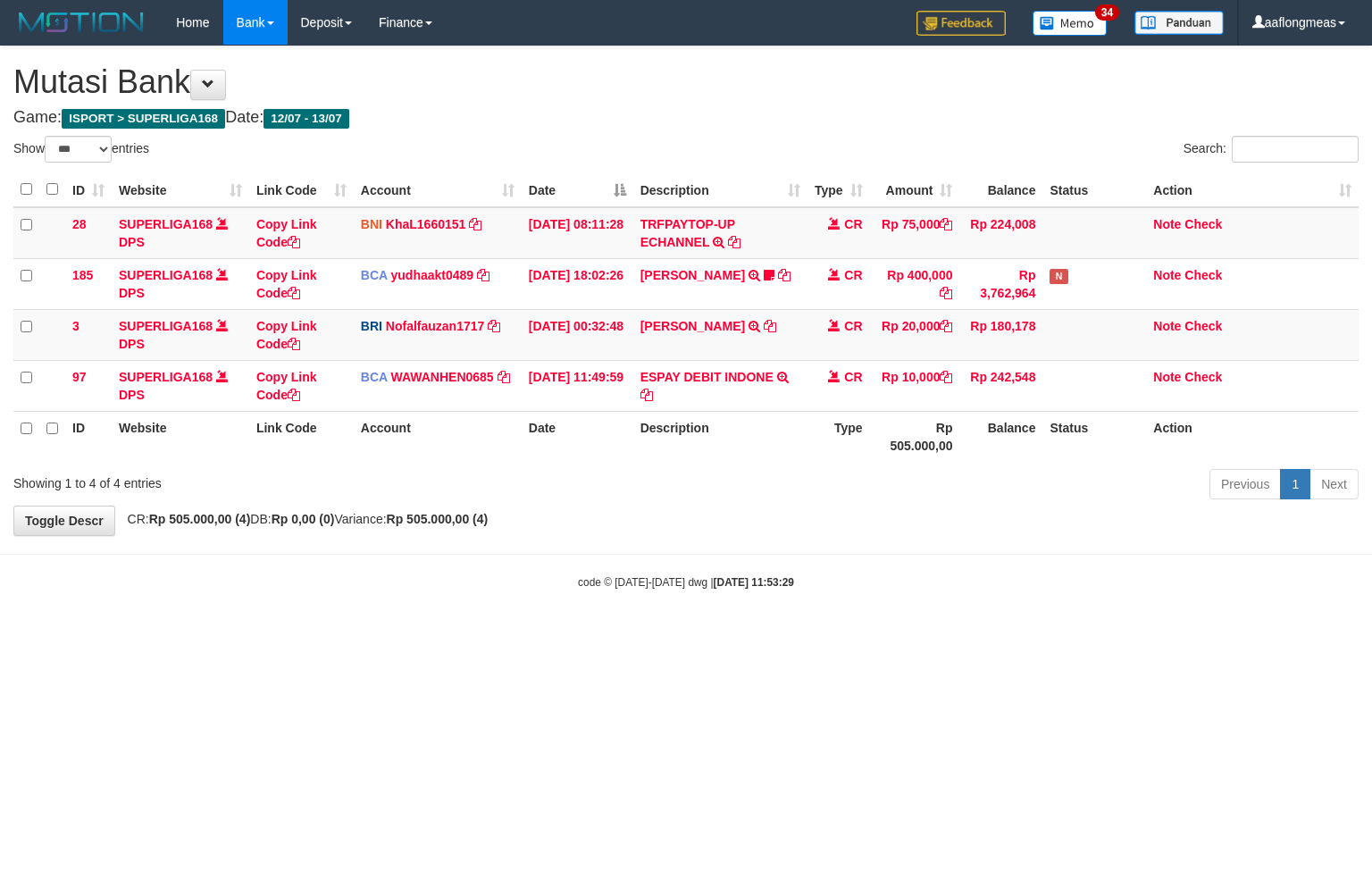 select on "***" 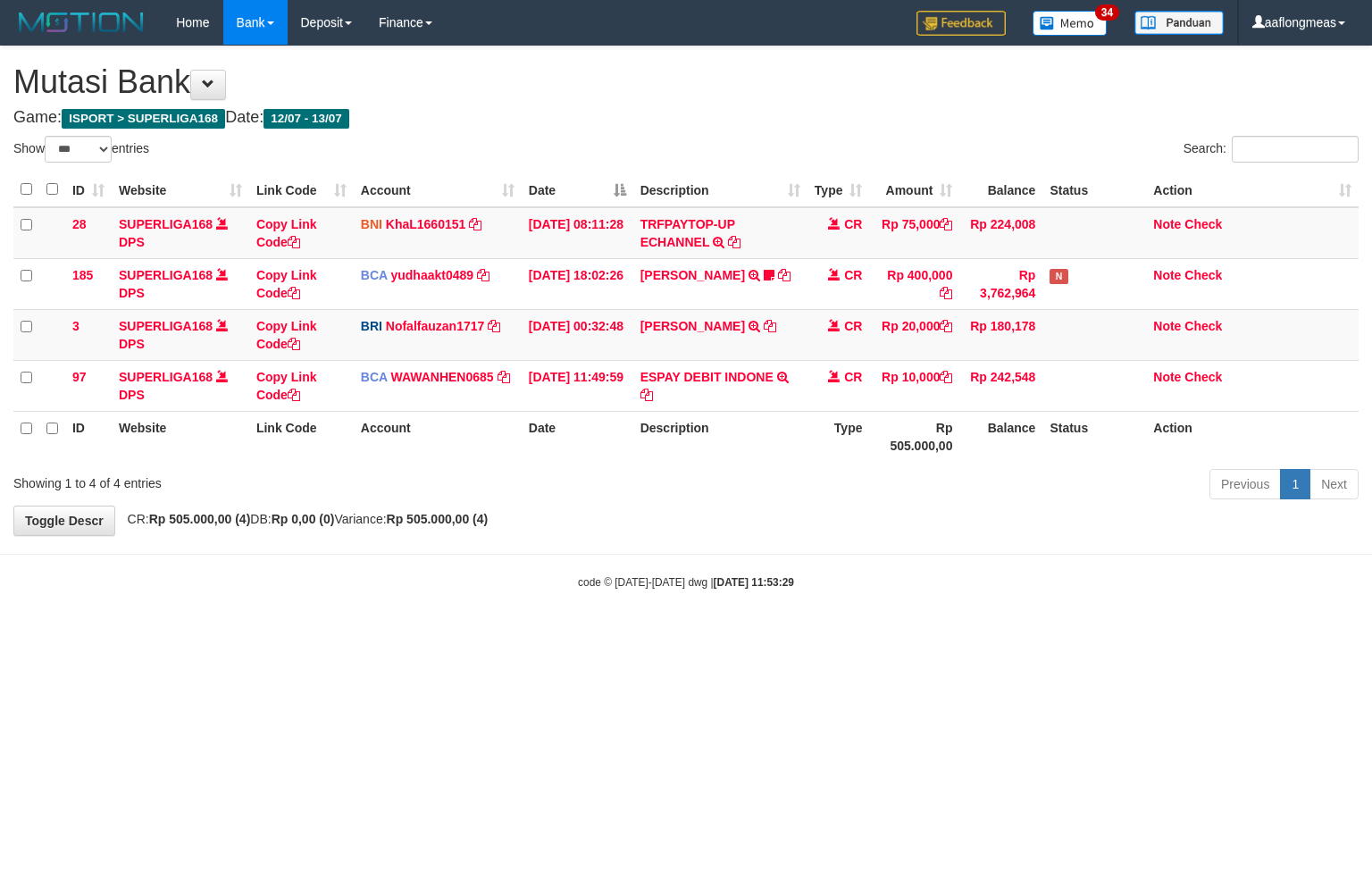 scroll, scrollTop: 0, scrollLeft: 0, axis: both 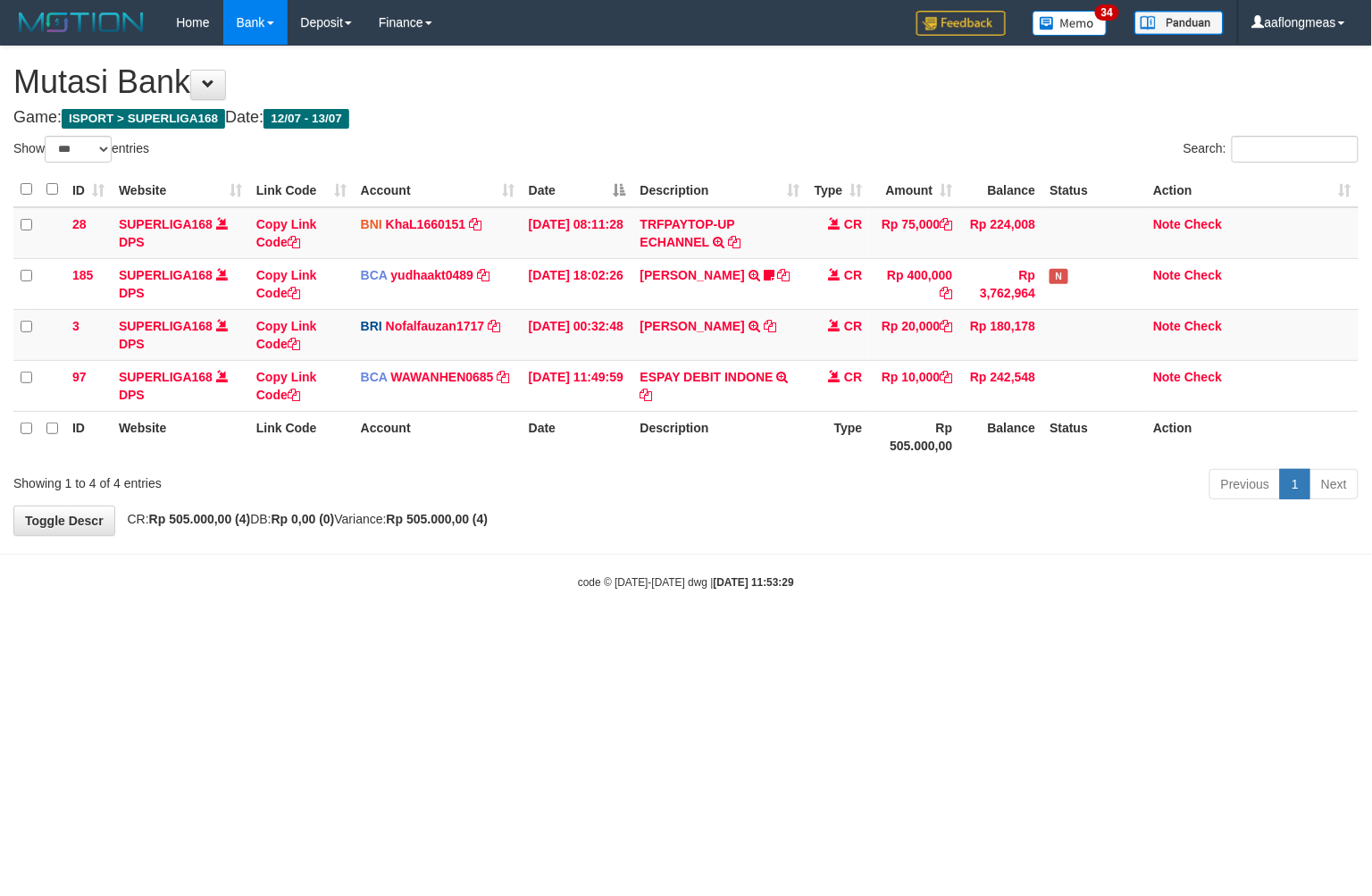 click at bounding box center (686, 554) 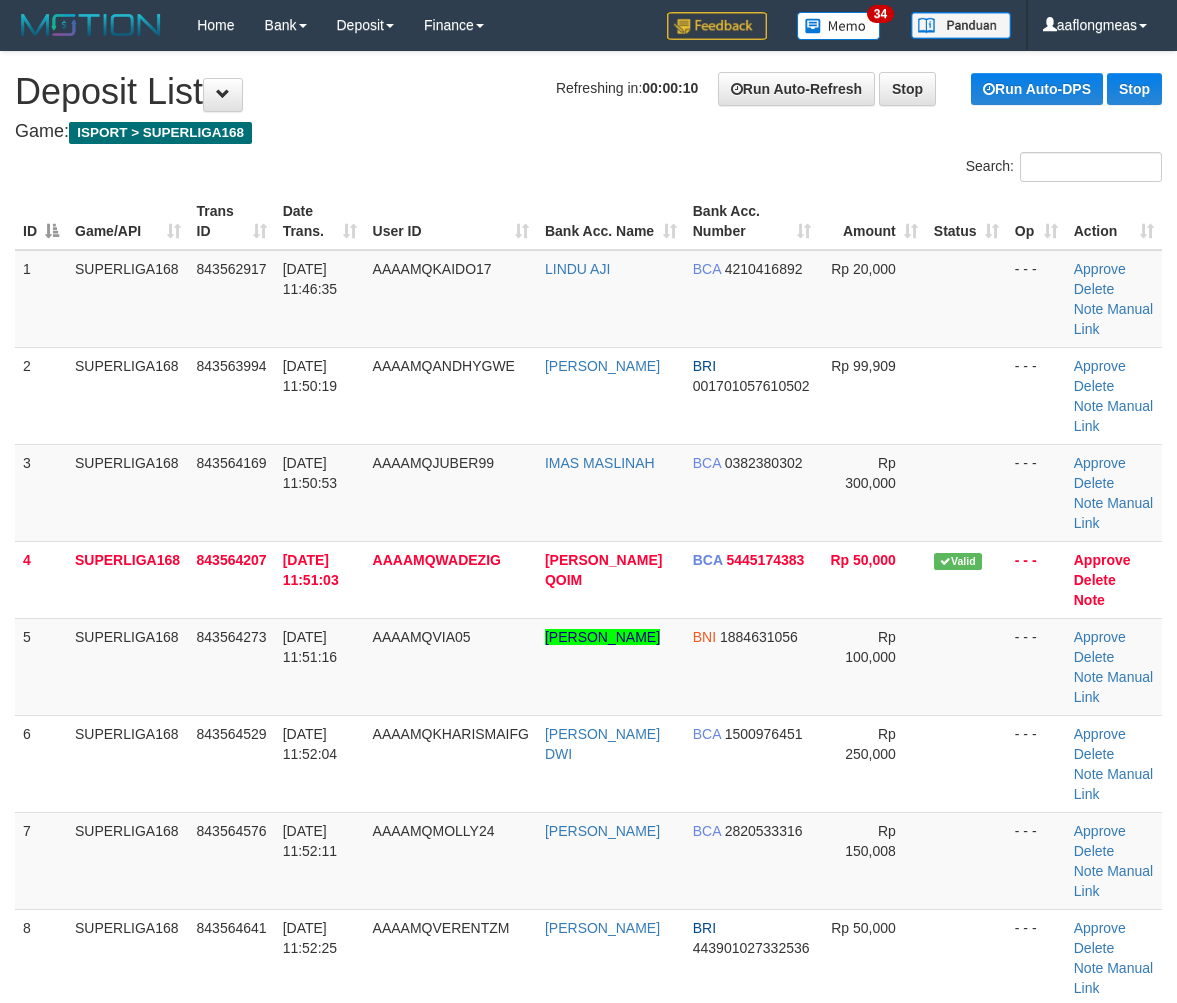 scroll, scrollTop: 0, scrollLeft: 0, axis: both 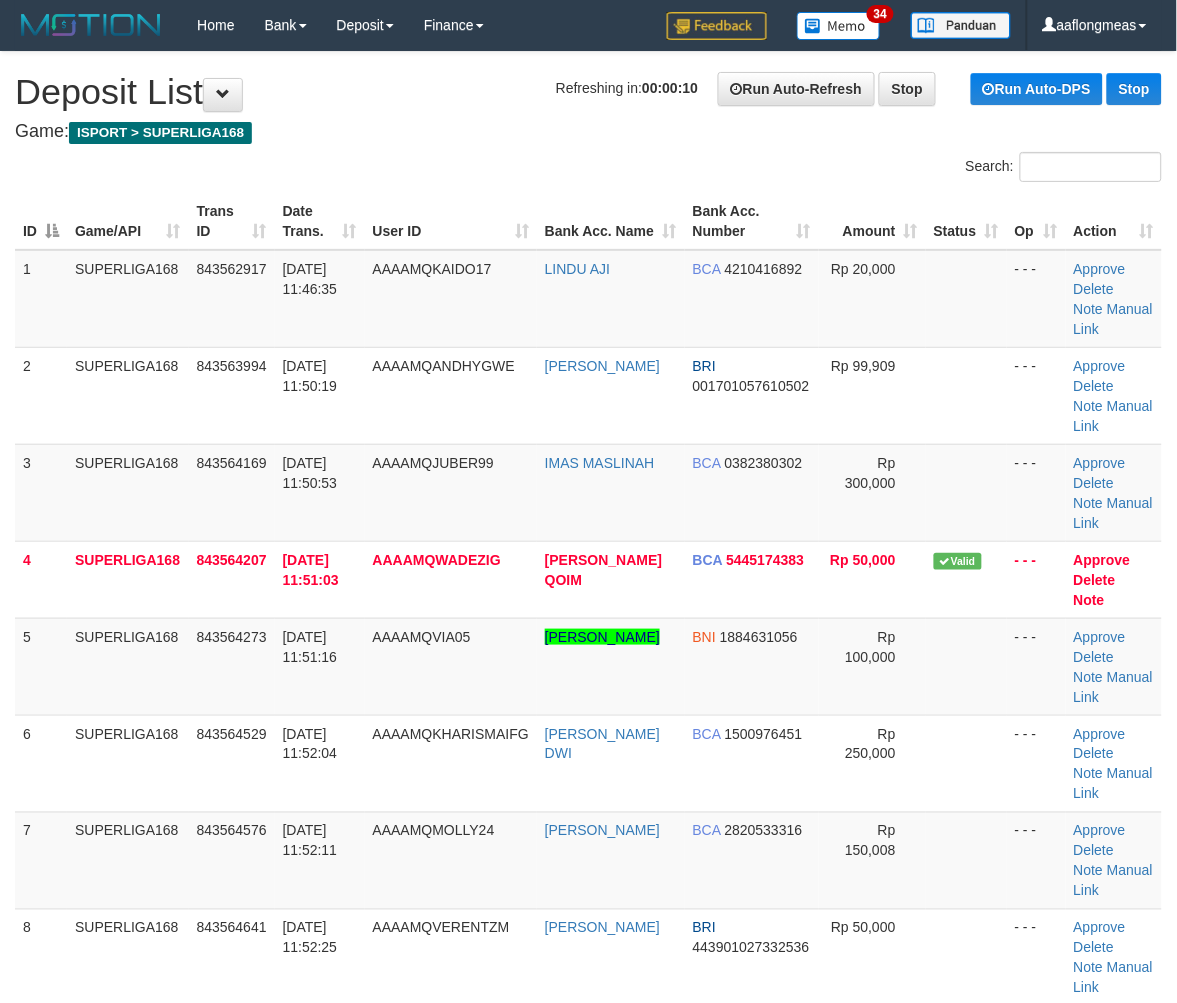 click on "Valid" at bounding box center [966, 579] 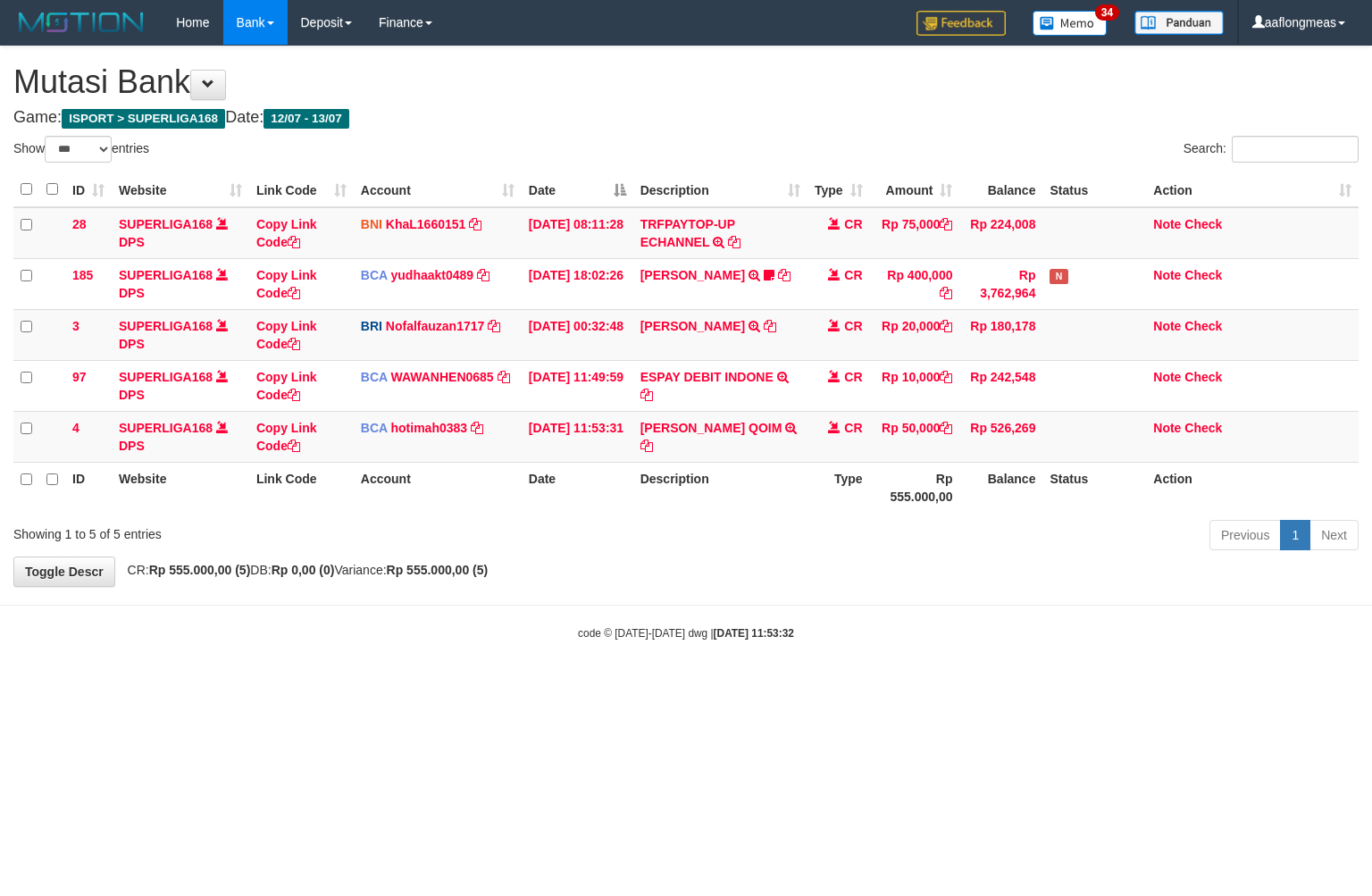 select on "***" 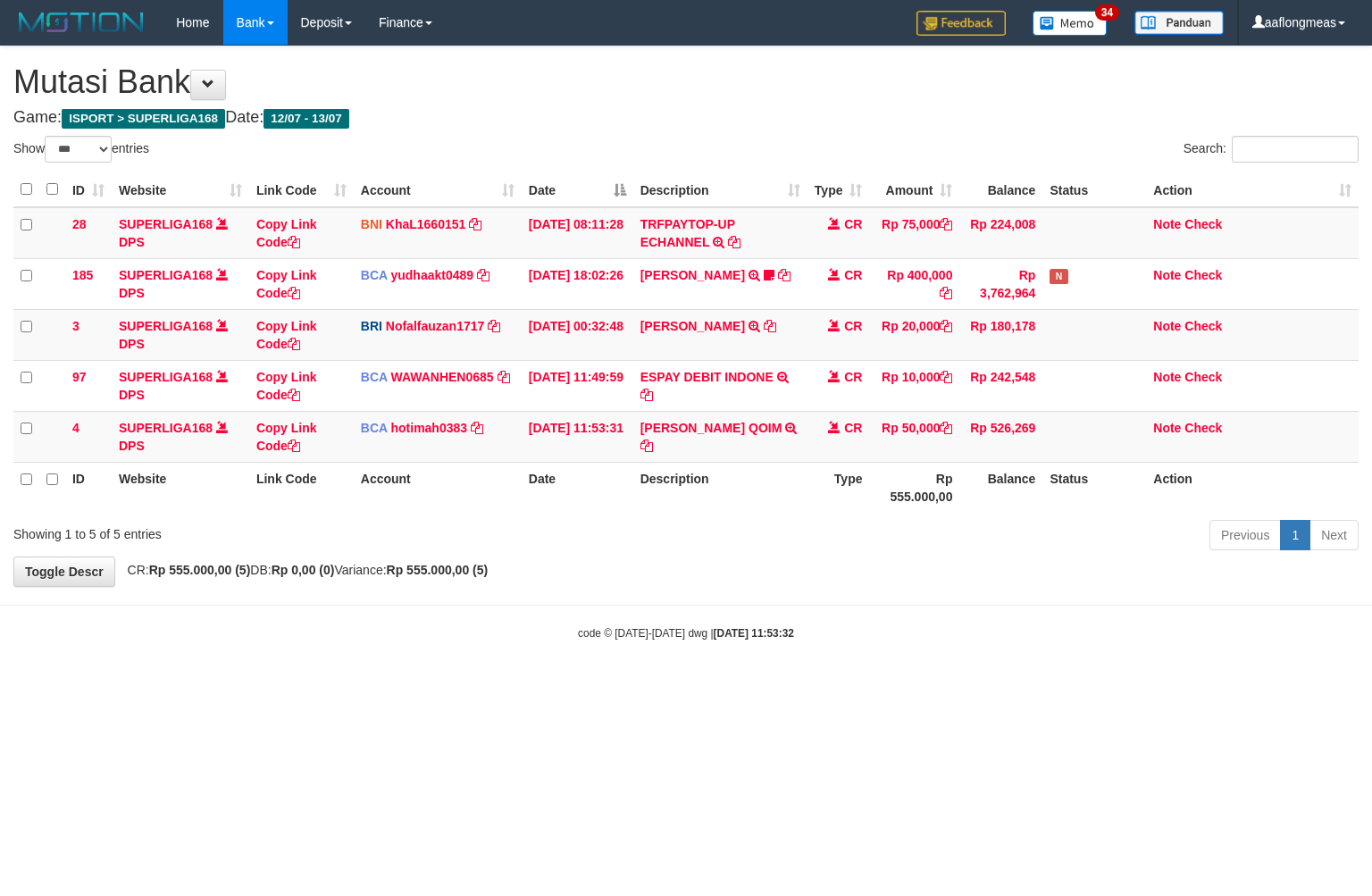 scroll, scrollTop: 0, scrollLeft: 0, axis: both 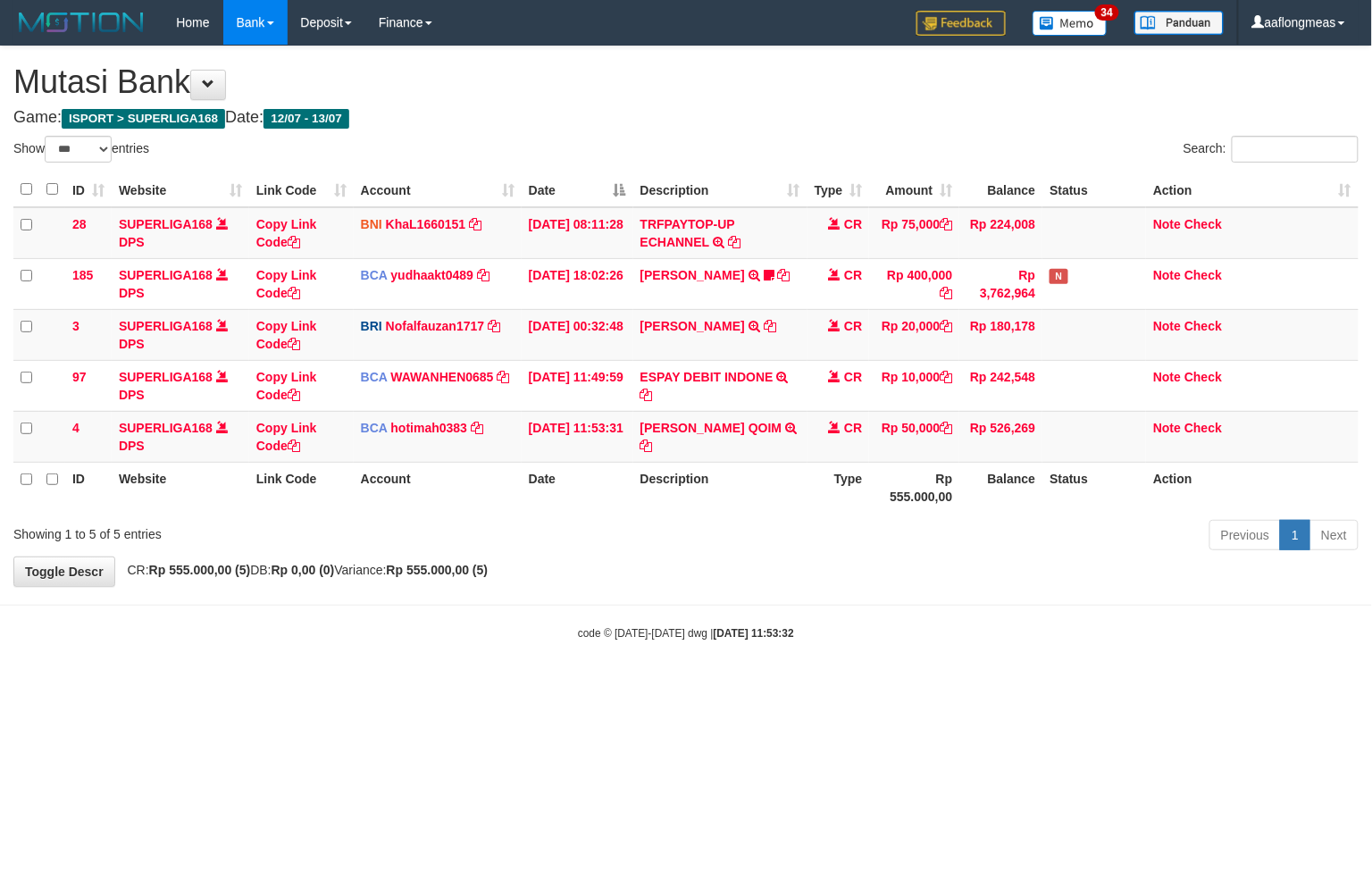 click on "**********" at bounding box center (686, 316) 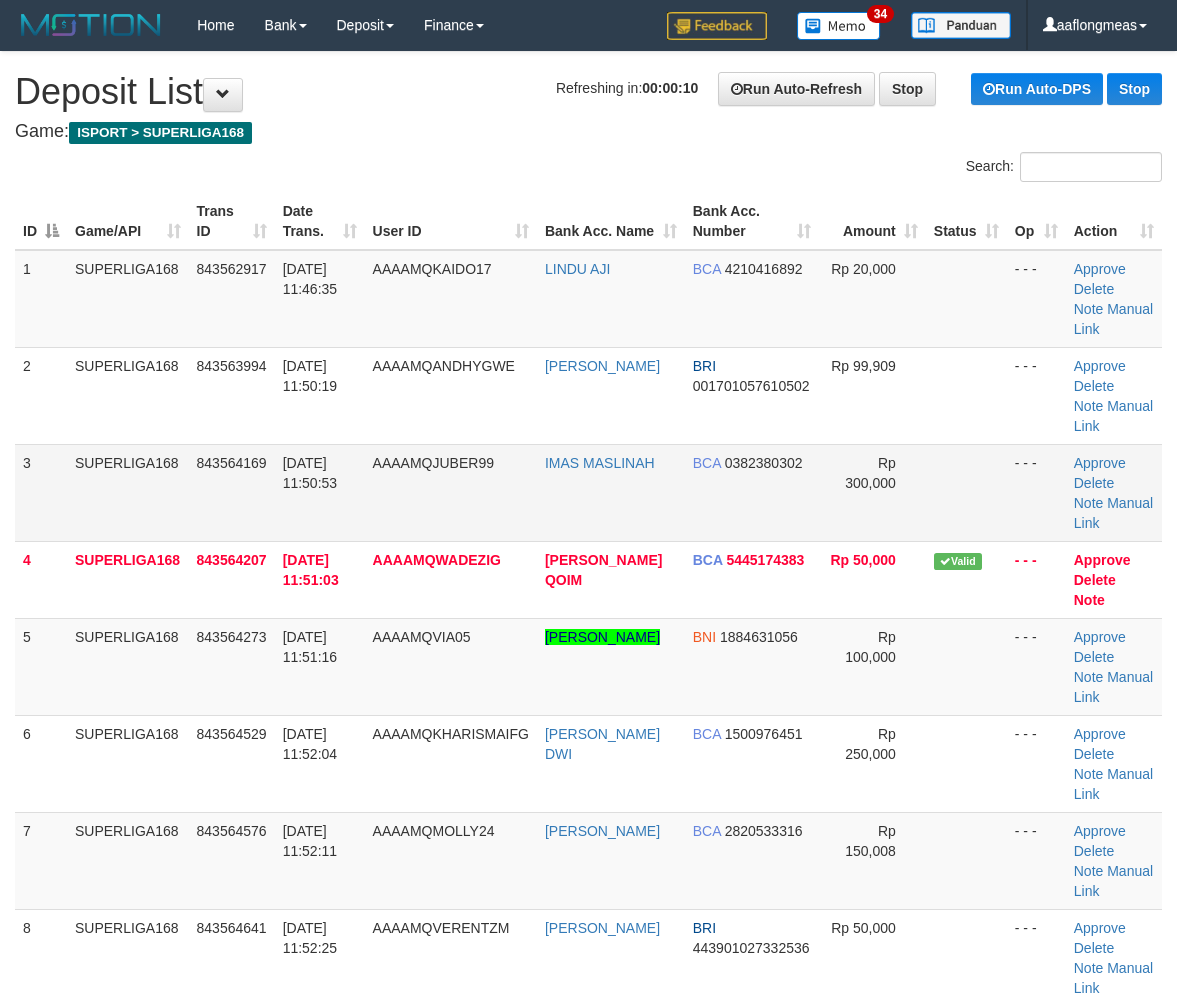 scroll, scrollTop: 0, scrollLeft: 0, axis: both 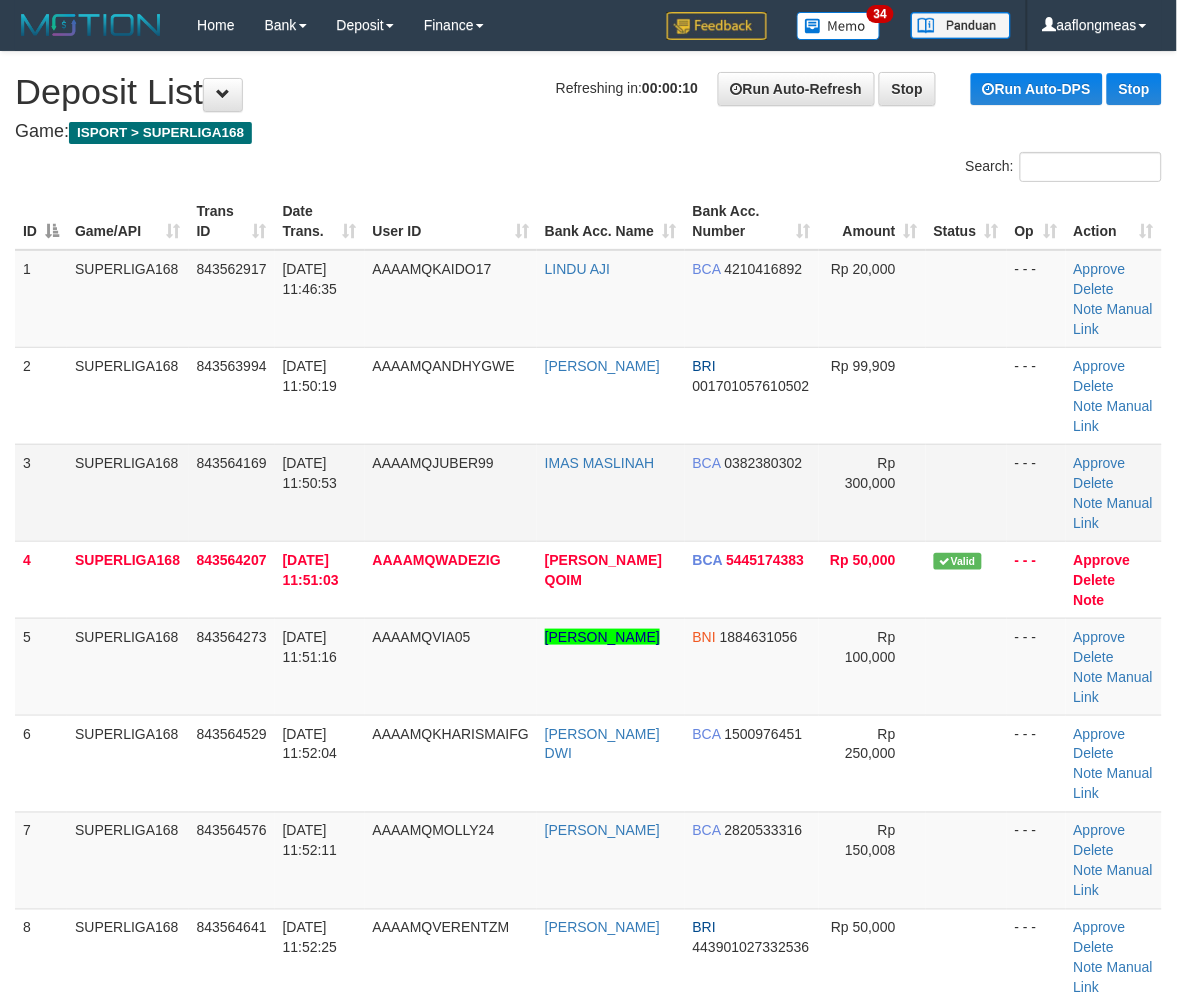 click on "Rp 300,000" at bounding box center (872, 492) 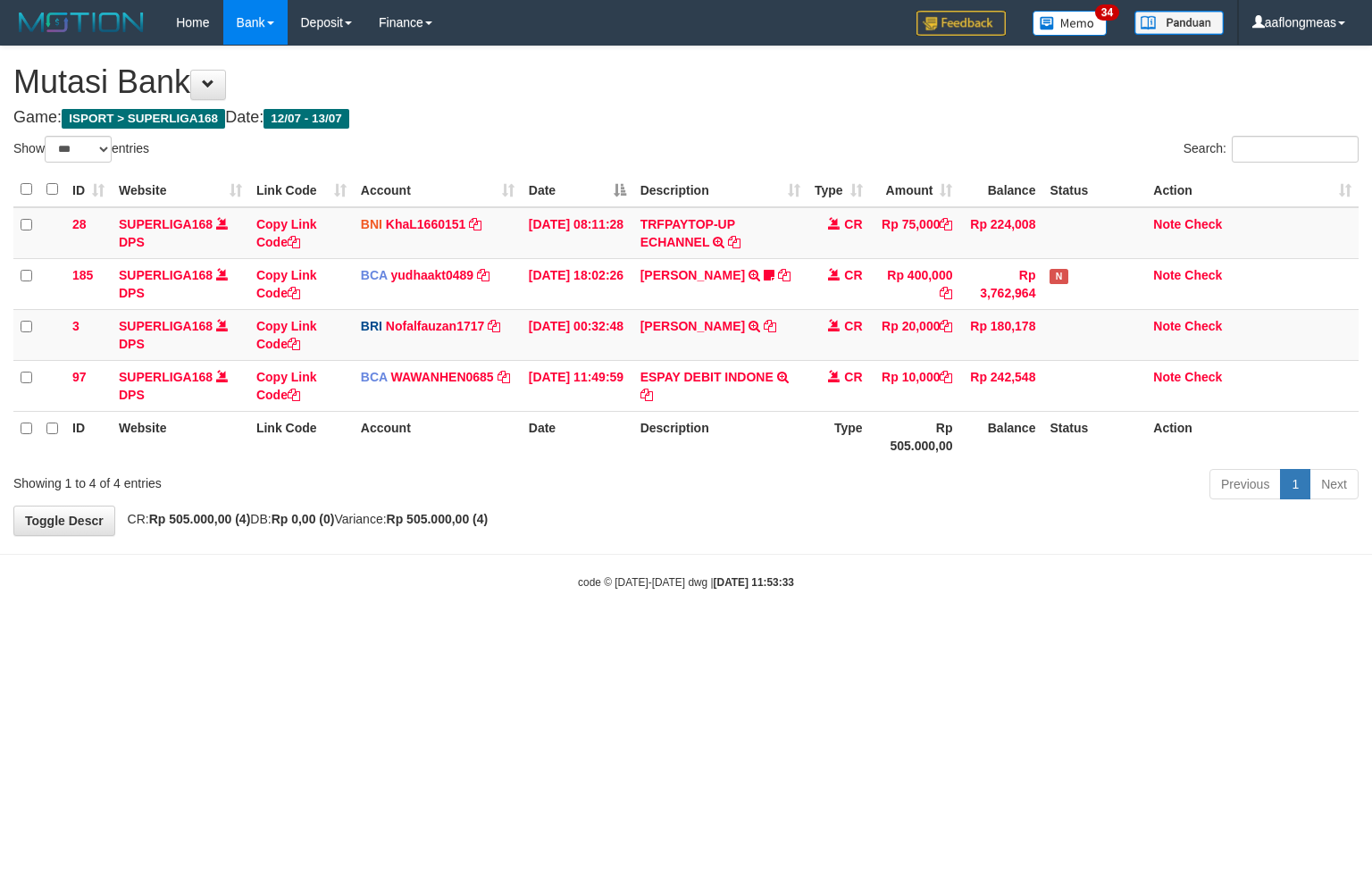 select on "***" 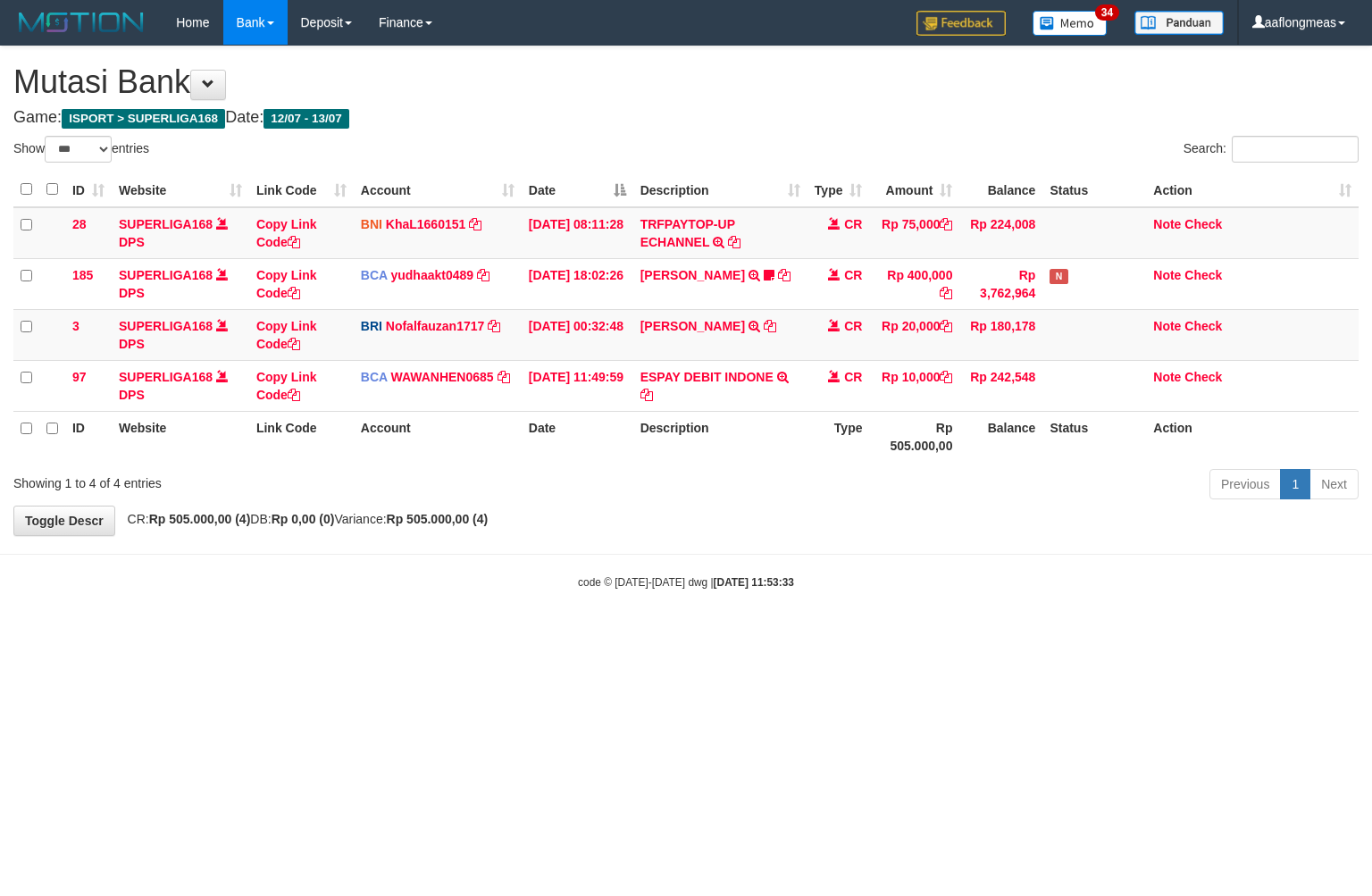 scroll, scrollTop: 0, scrollLeft: 0, axis: both 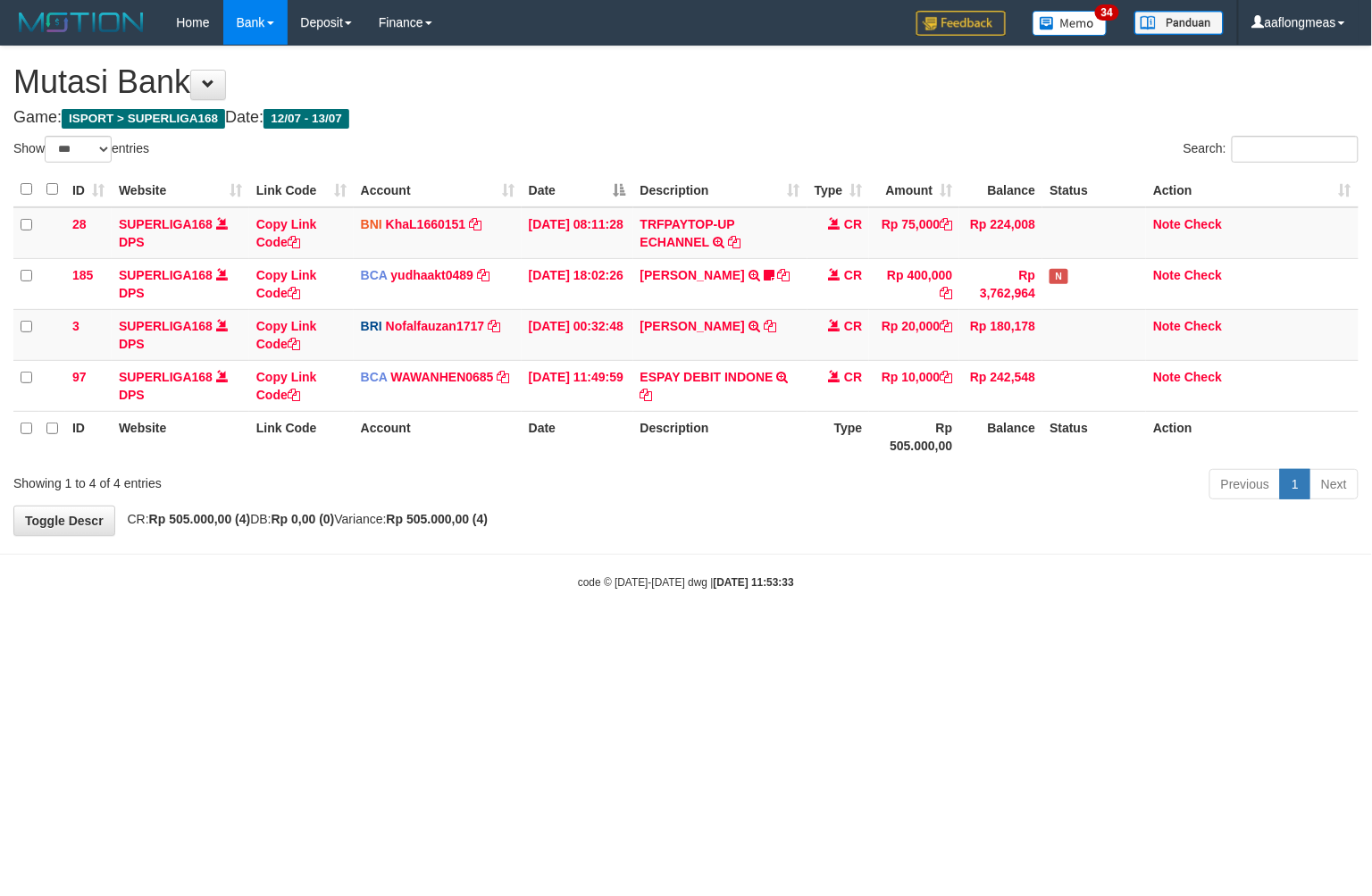 click at bounding box center [686, 554] 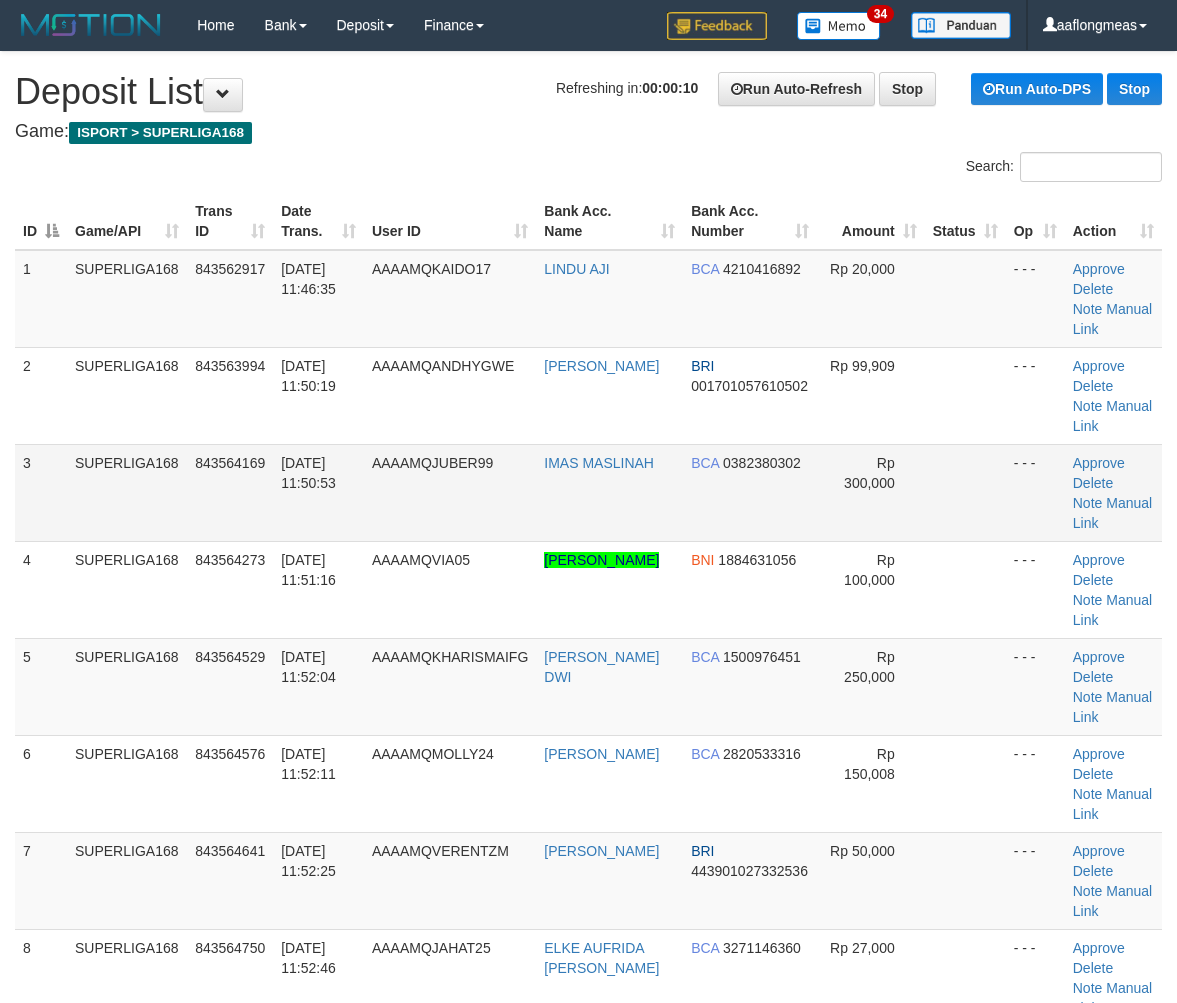 scroll, scrollTop: 0, scrollLeft: 0, axis: both 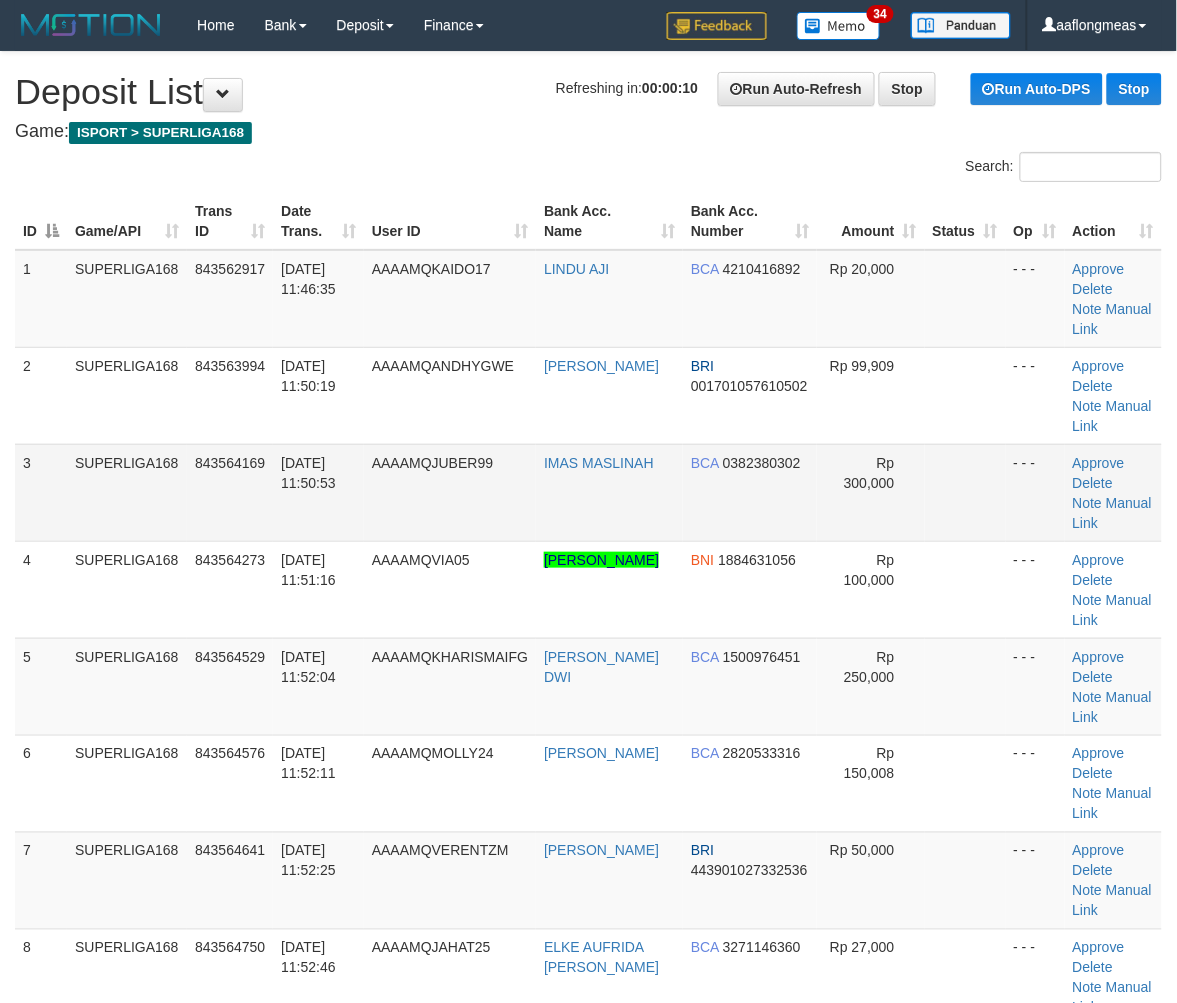 click on "Rp 300,000" at bounding box center (870, 492) 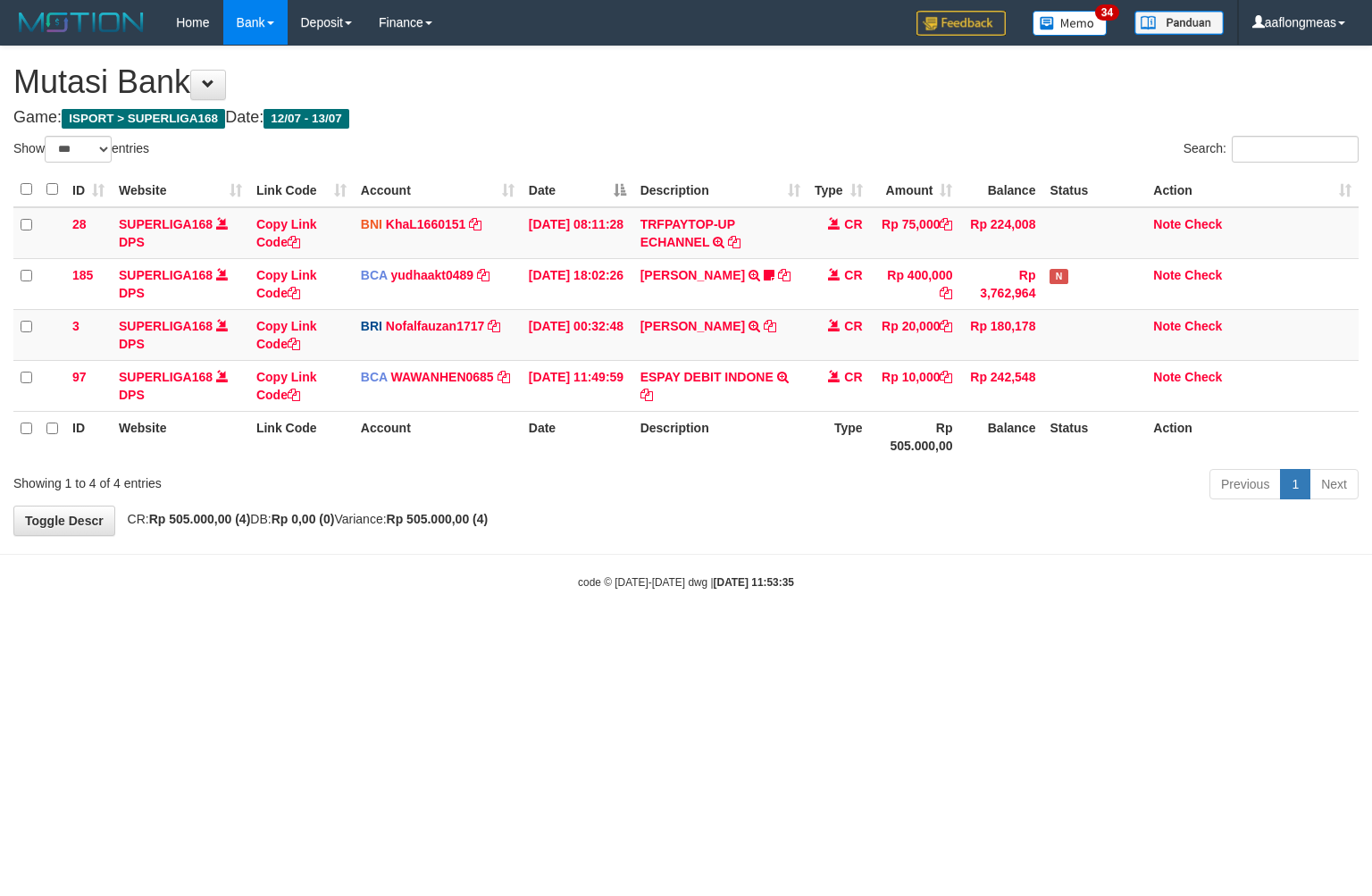select on "***" 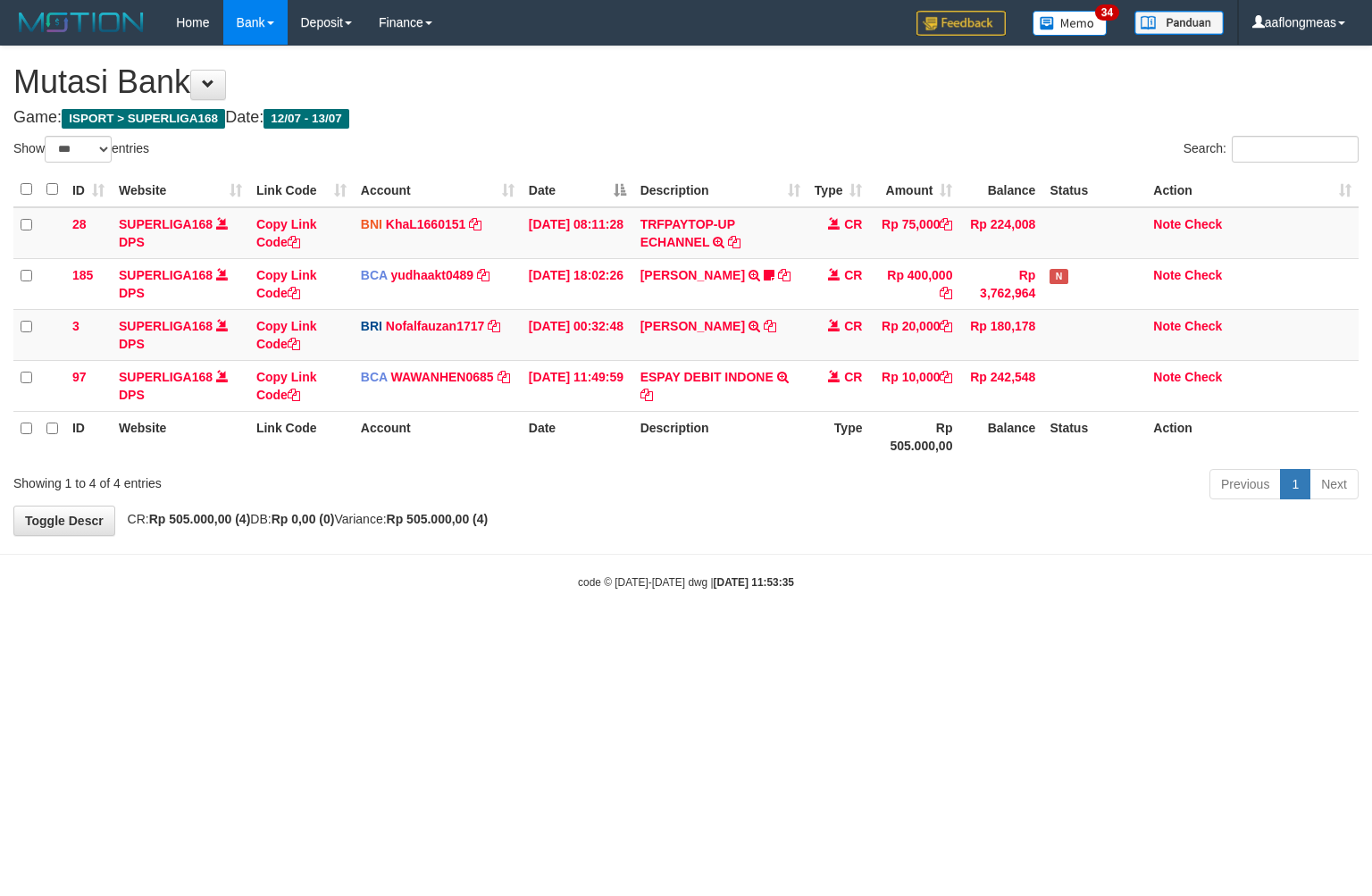 scroll, scrollTop: 0, scrollLeft: 0, axis: both 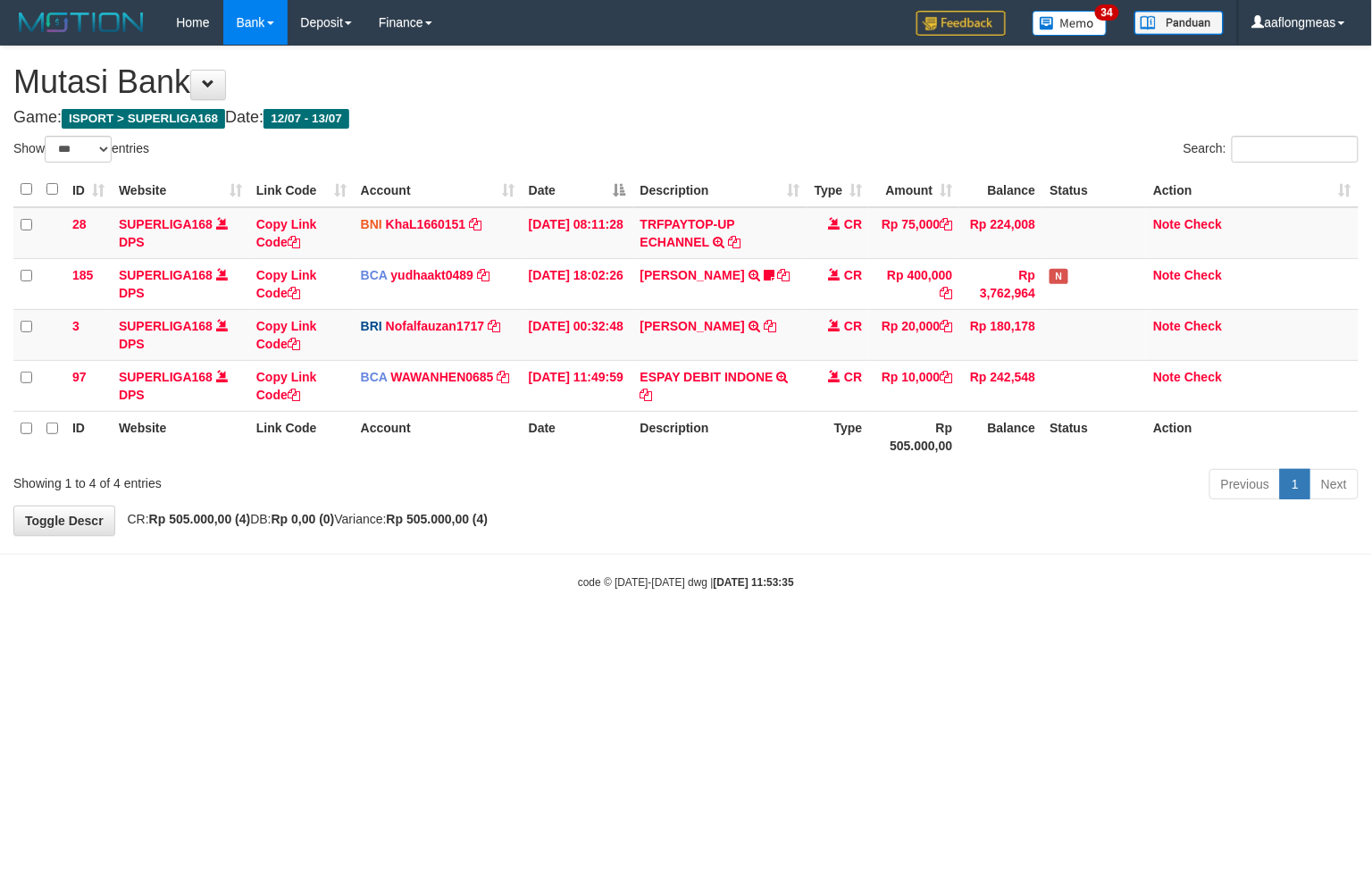 click on "**********" at bounding box center (686, 290) 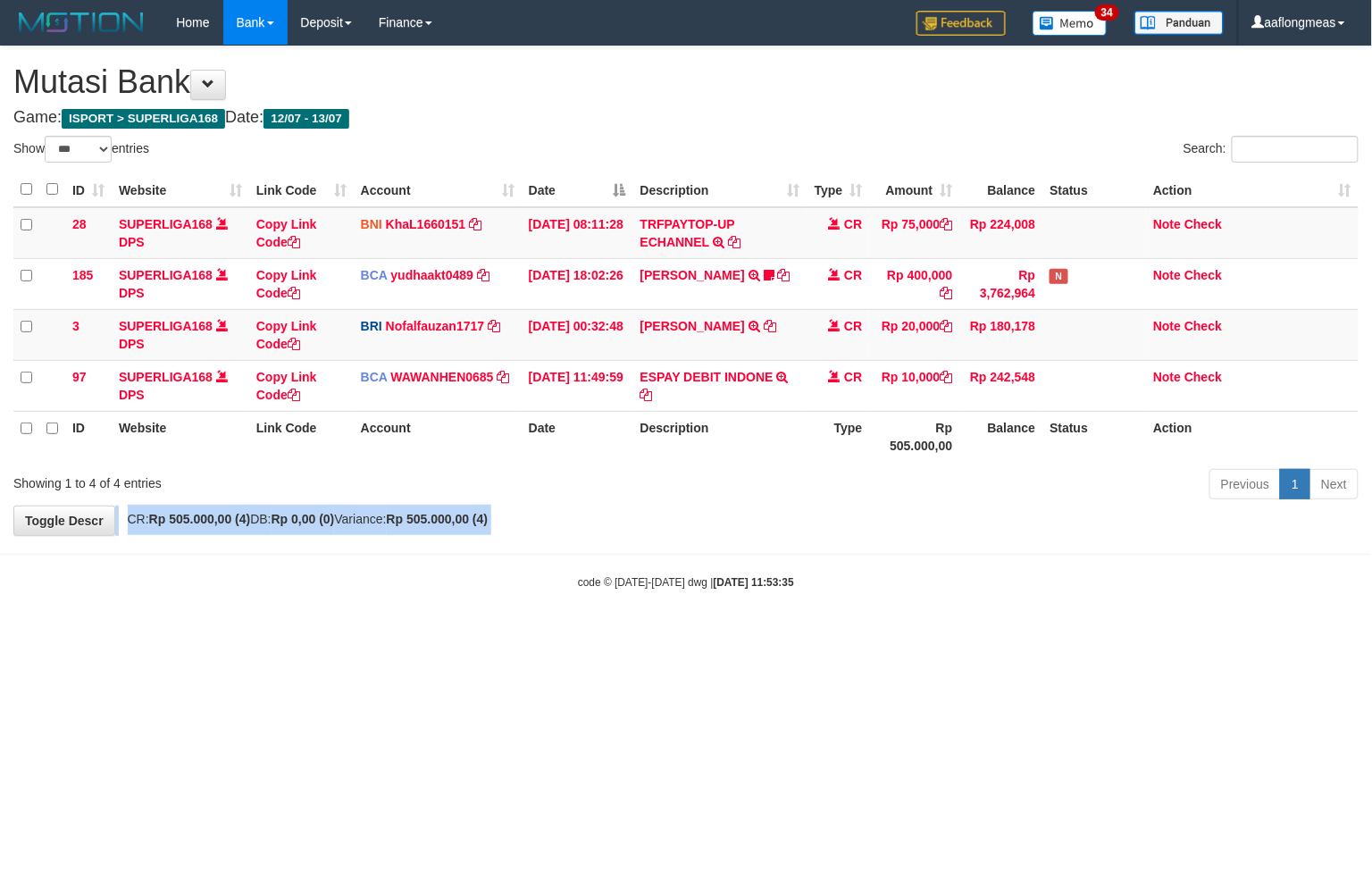 click on "**********" at bounding box center (686, 290) 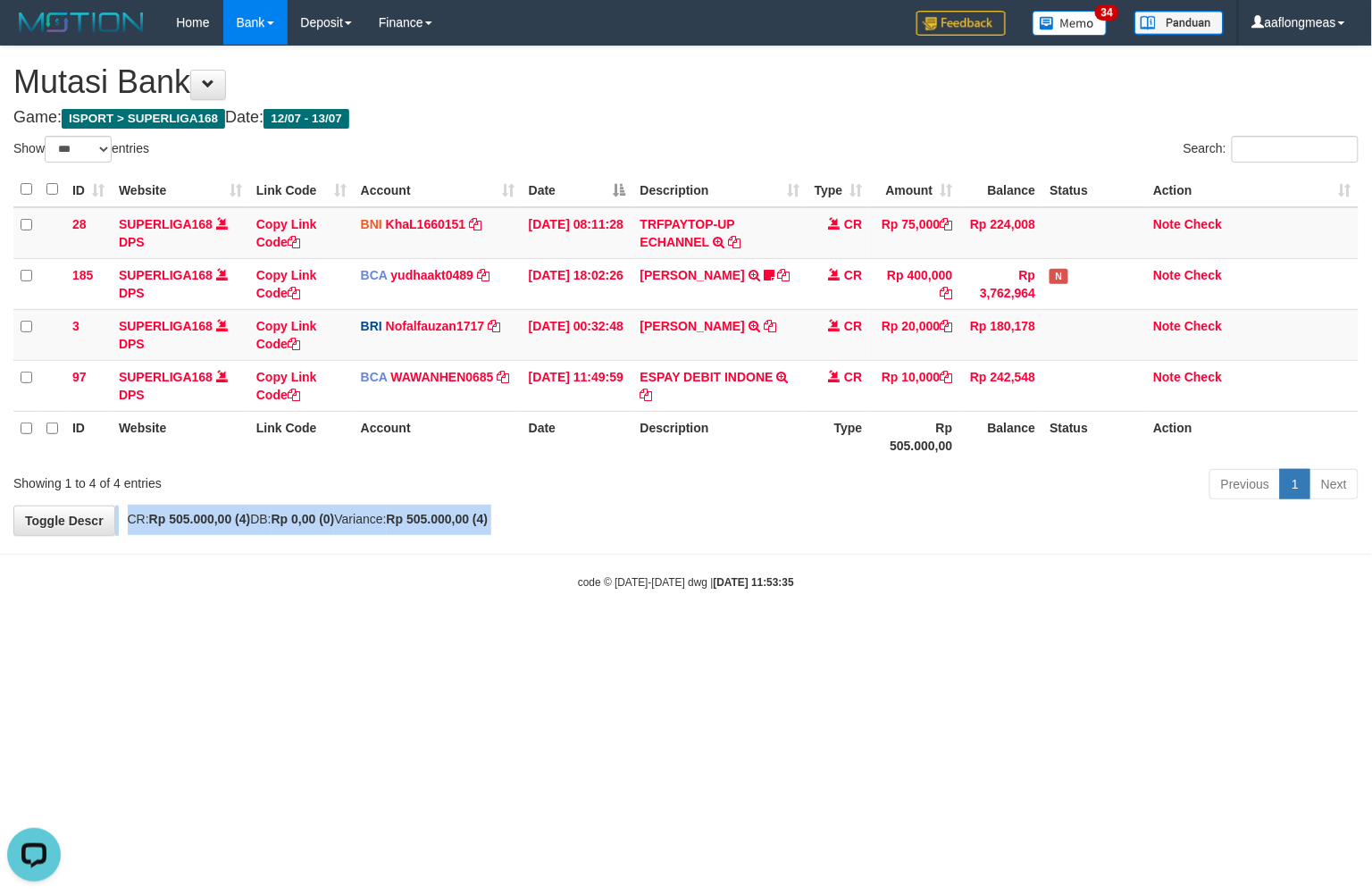 scroll, scrollTop: 0, scrollLeft: 0, axis: both 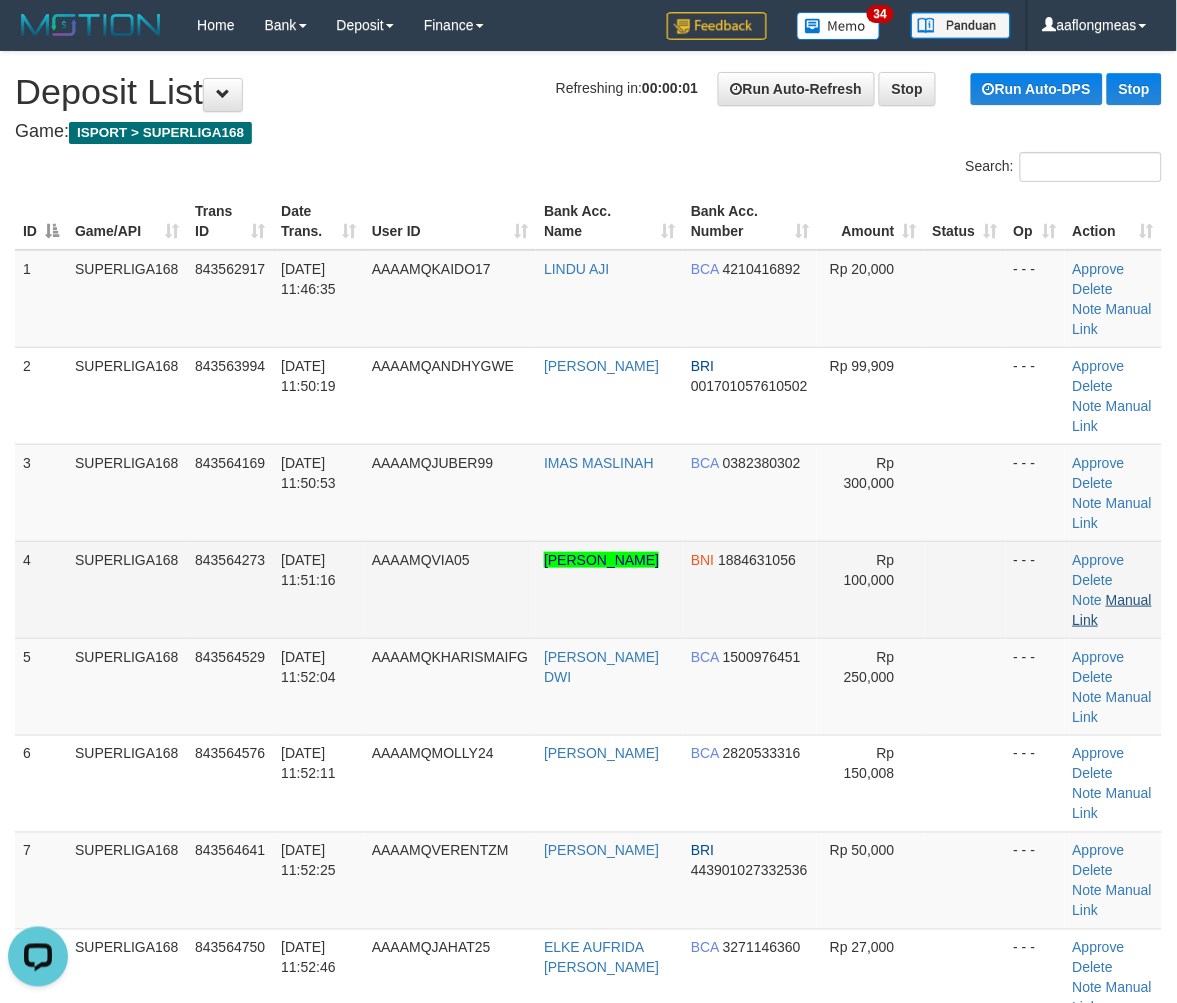drag, startPoint x: 815, startPoint y: 578, endPoint x: 1135, endPoint y: 604, distance: 321.0545 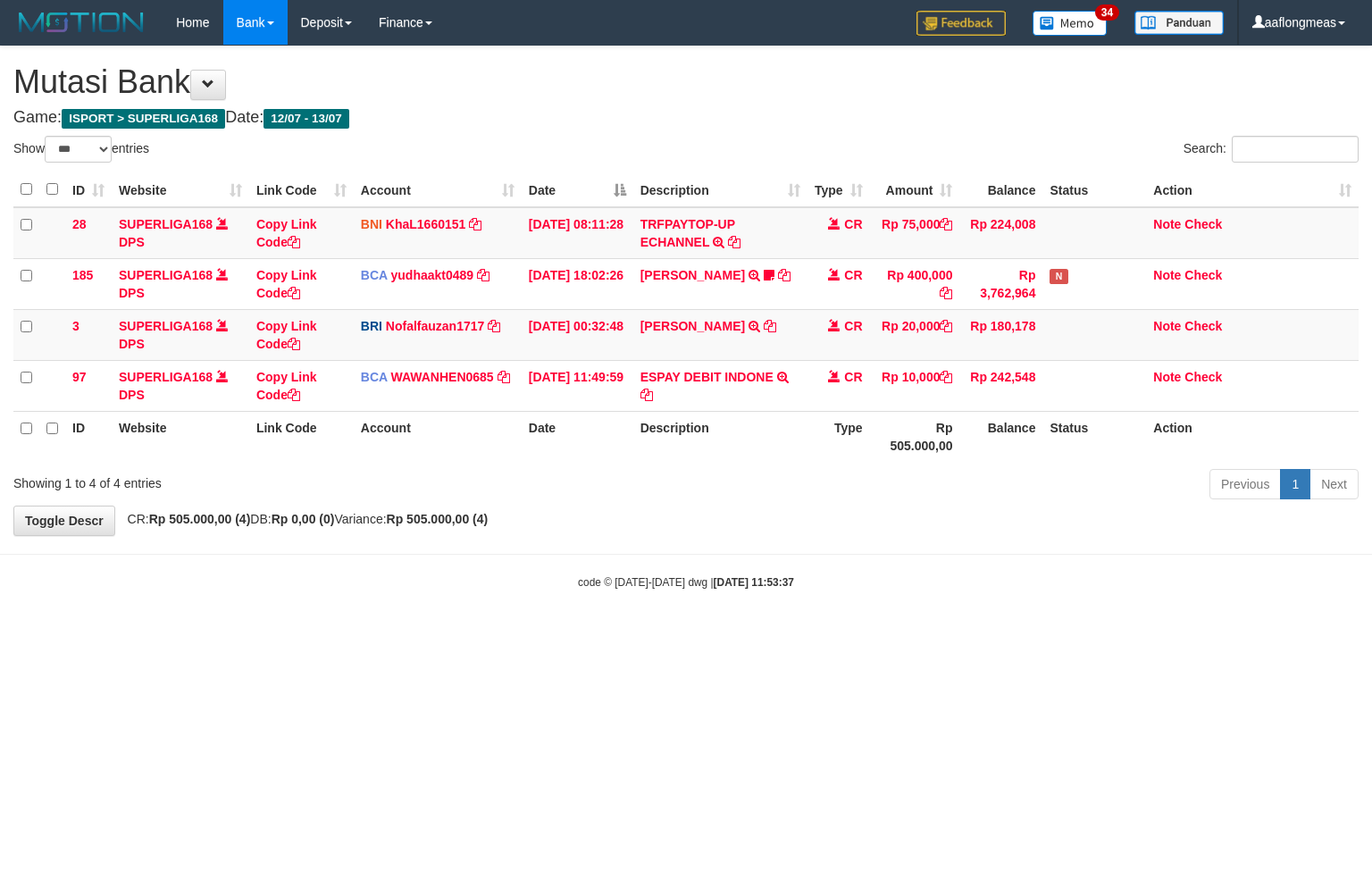 select on "***" 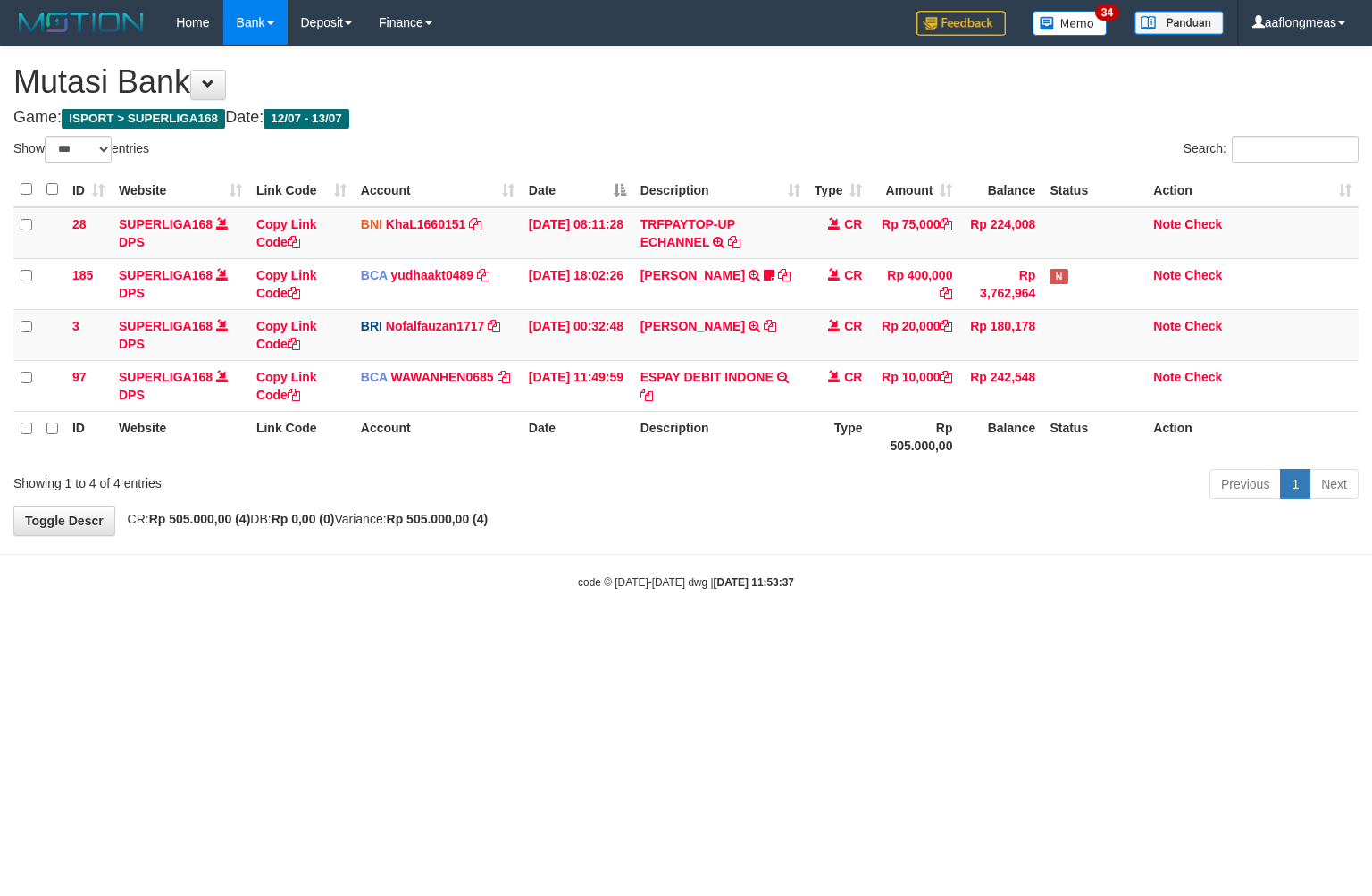 scroll, scrollTop: 0, scrollLeft: 0, axis: both 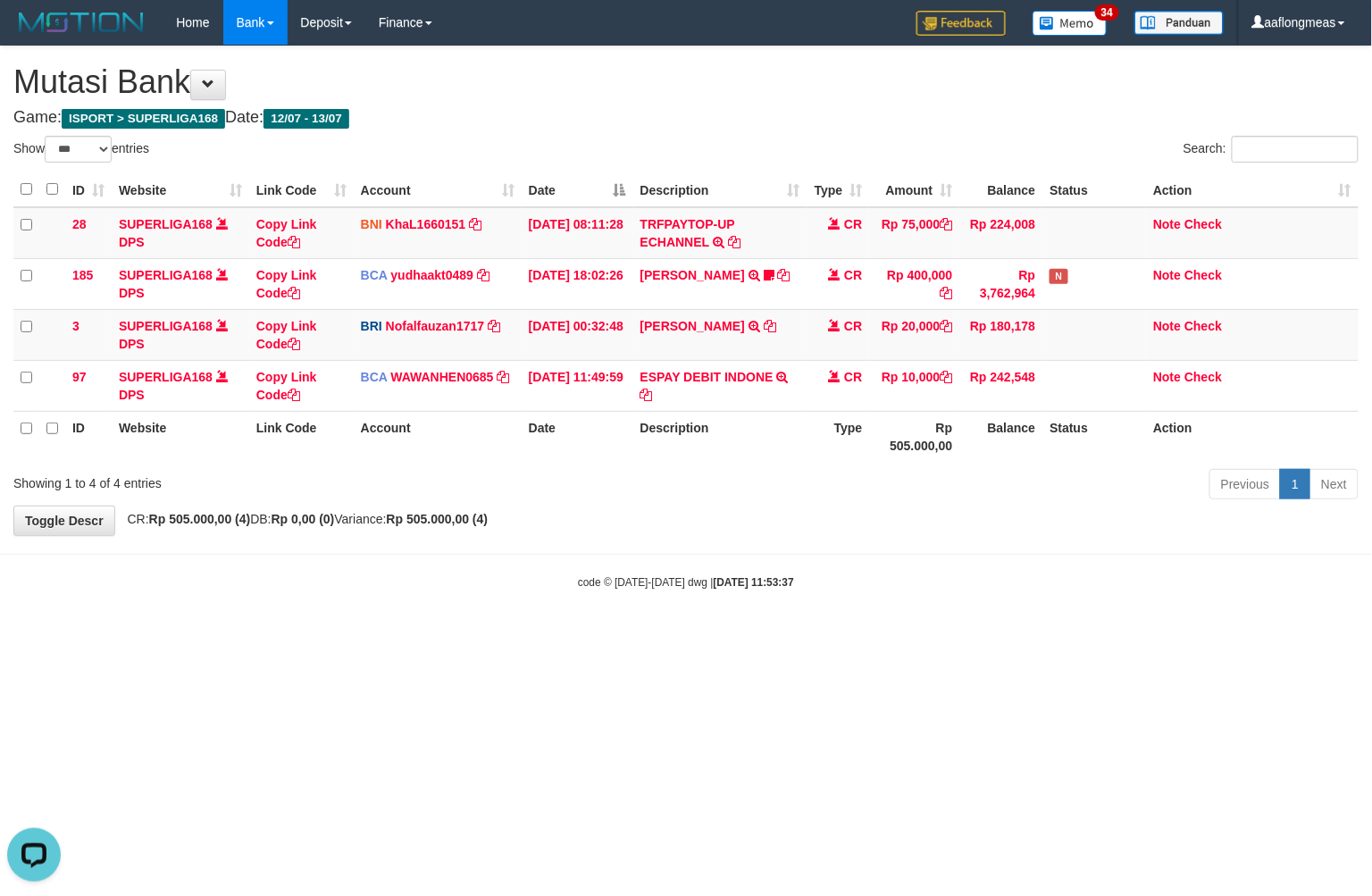 click on "Previous 1 Next" at bounding box center [972, 486] 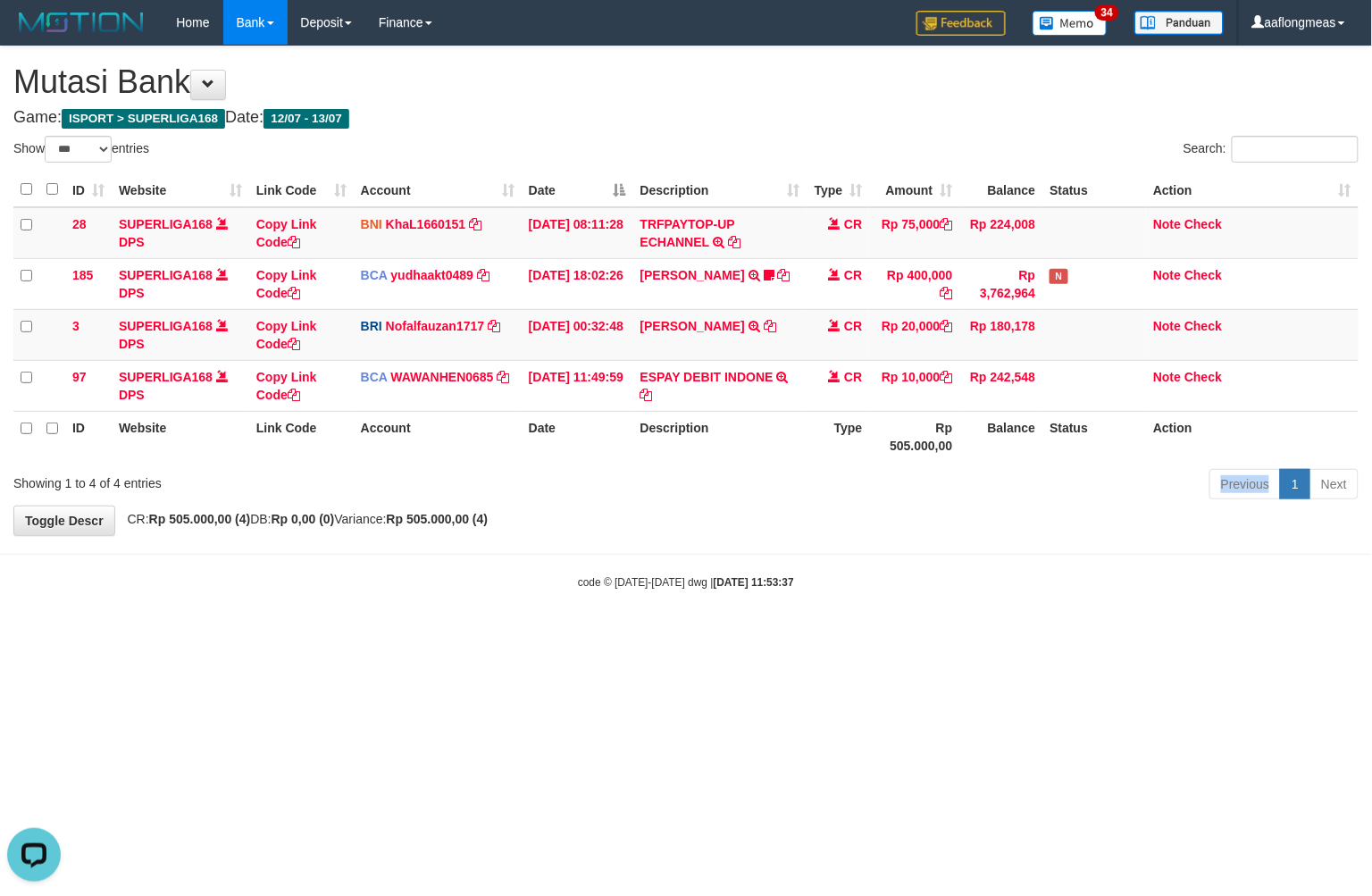 click on "Previous 1 Next" at bounding box center (972, 486) 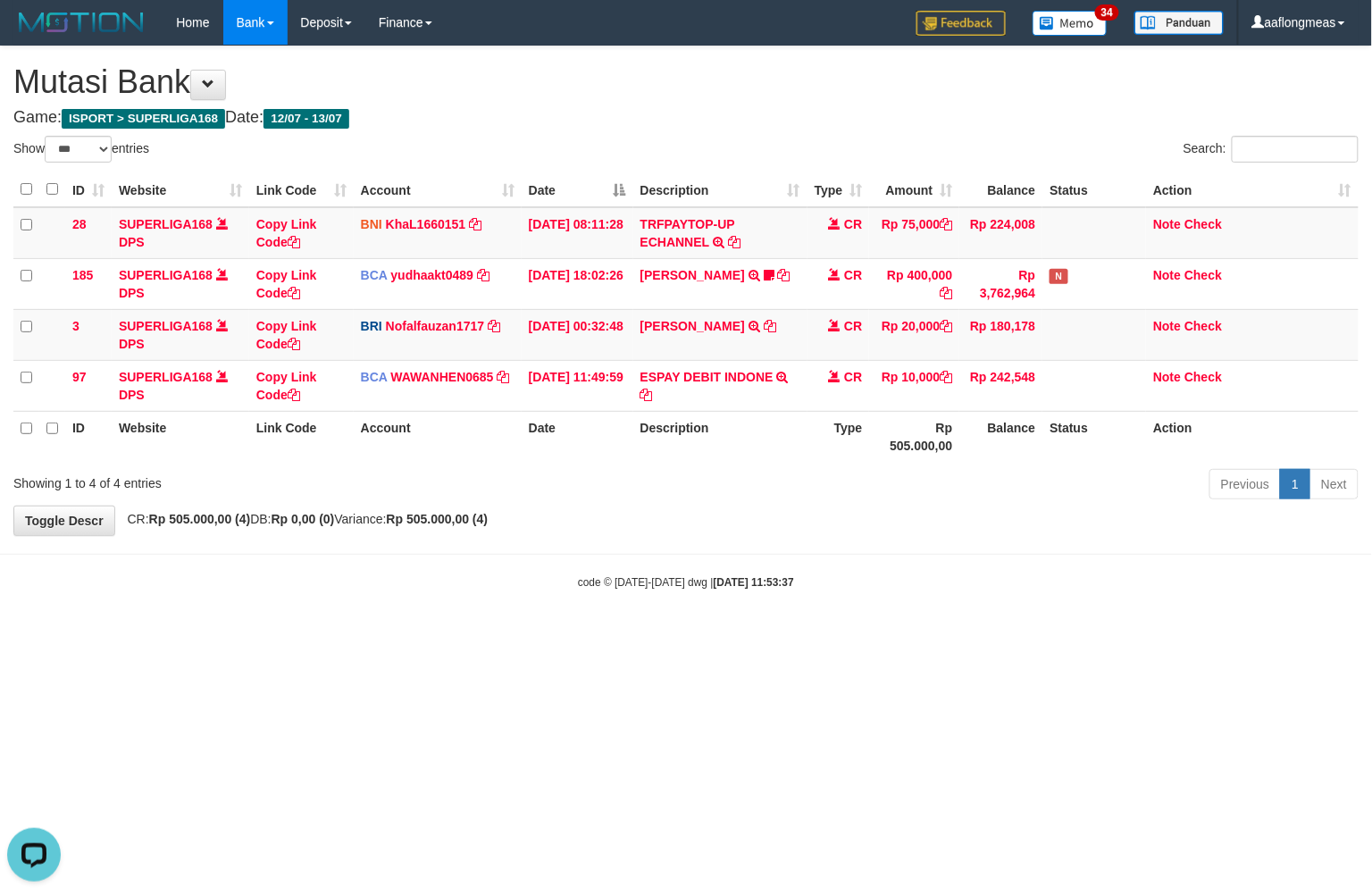 click on "Previous 1 Next" at bounding box center (972, 486) 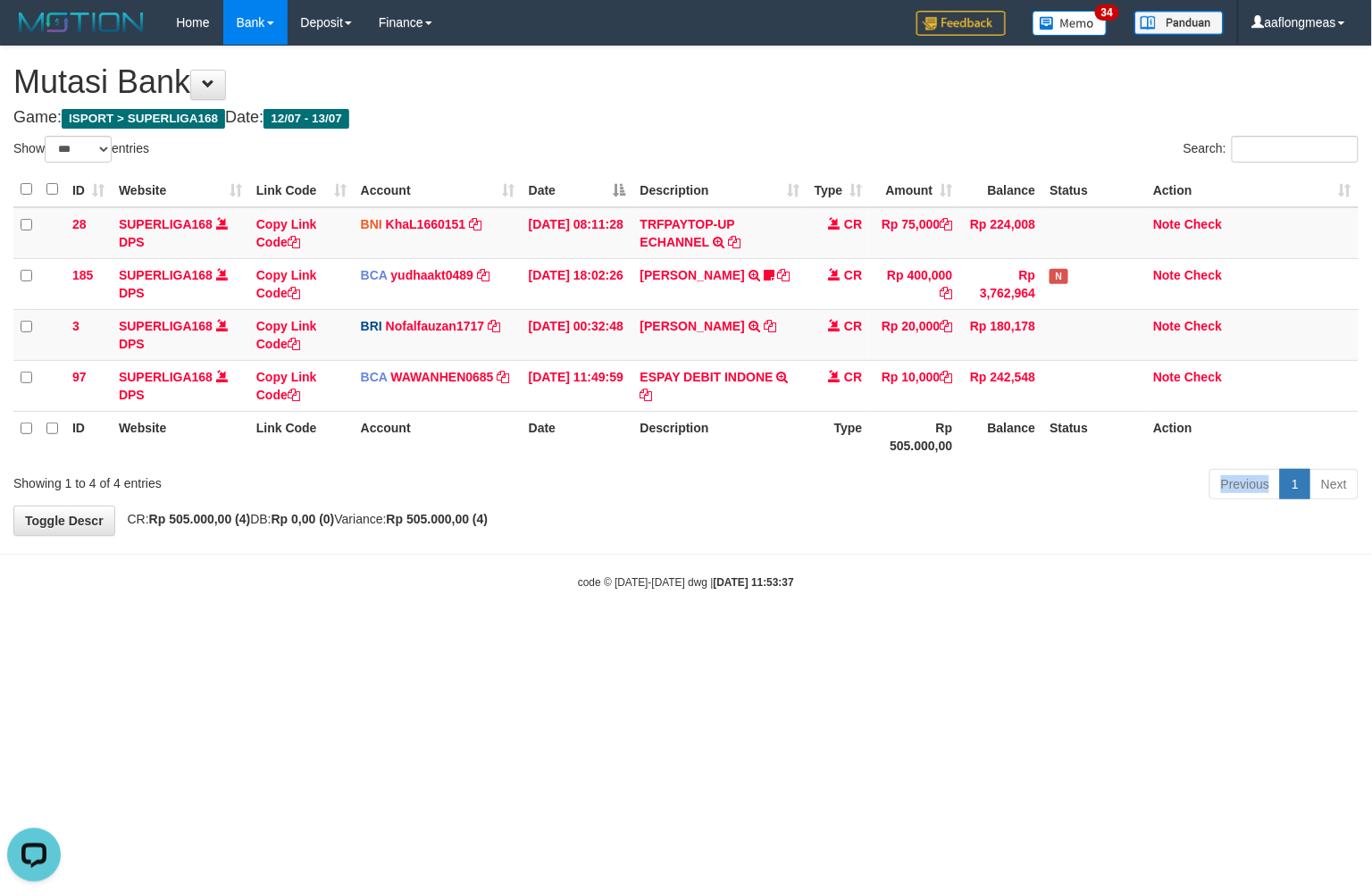 click on "Previous 1 Next" at bounding box center (972, 486) 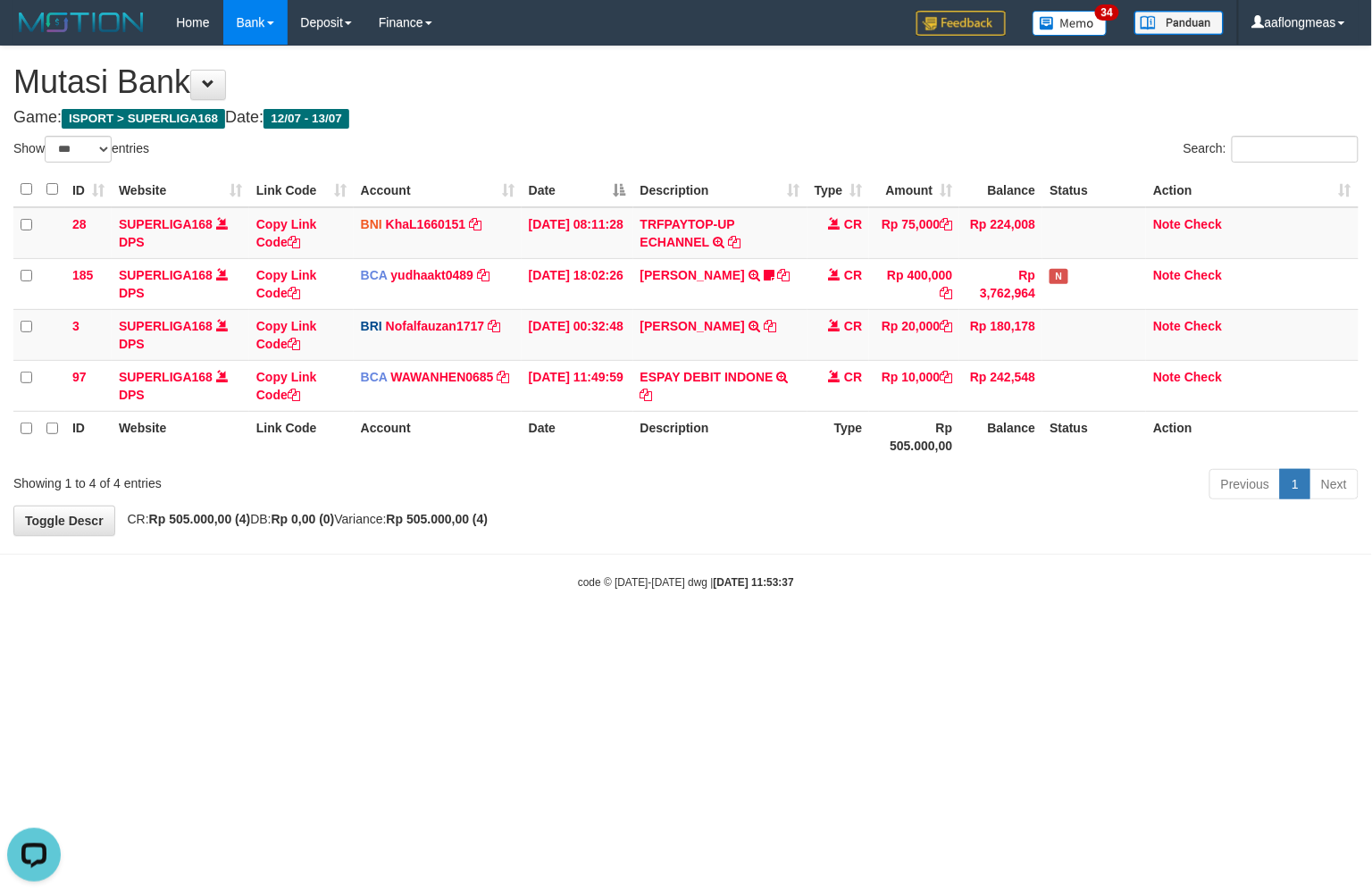 drag, startPoint x: 761, startPoint y: 493, endPoint x: 137, endPoint y: 590, distance: 631.4943 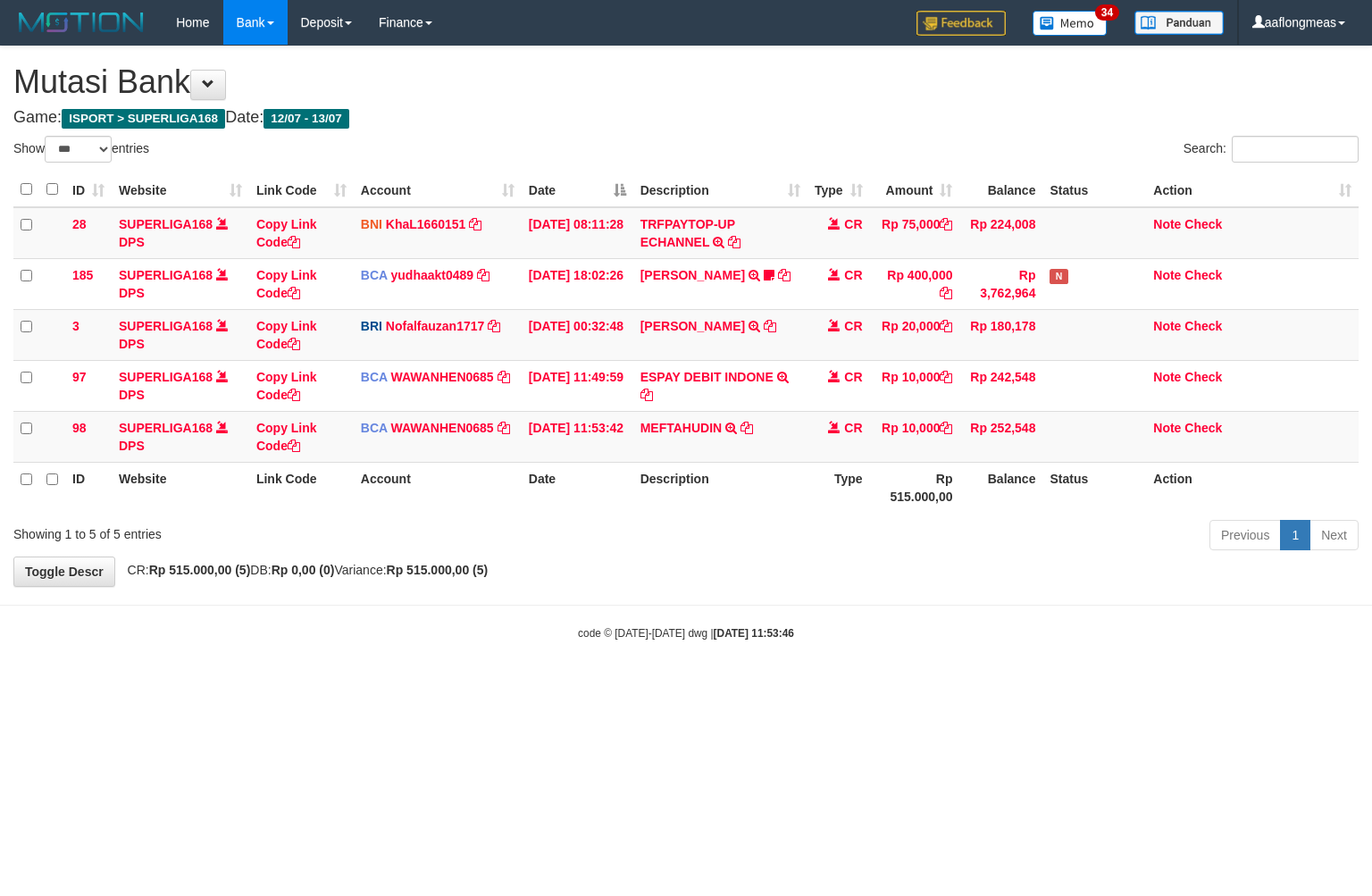 select on "***" 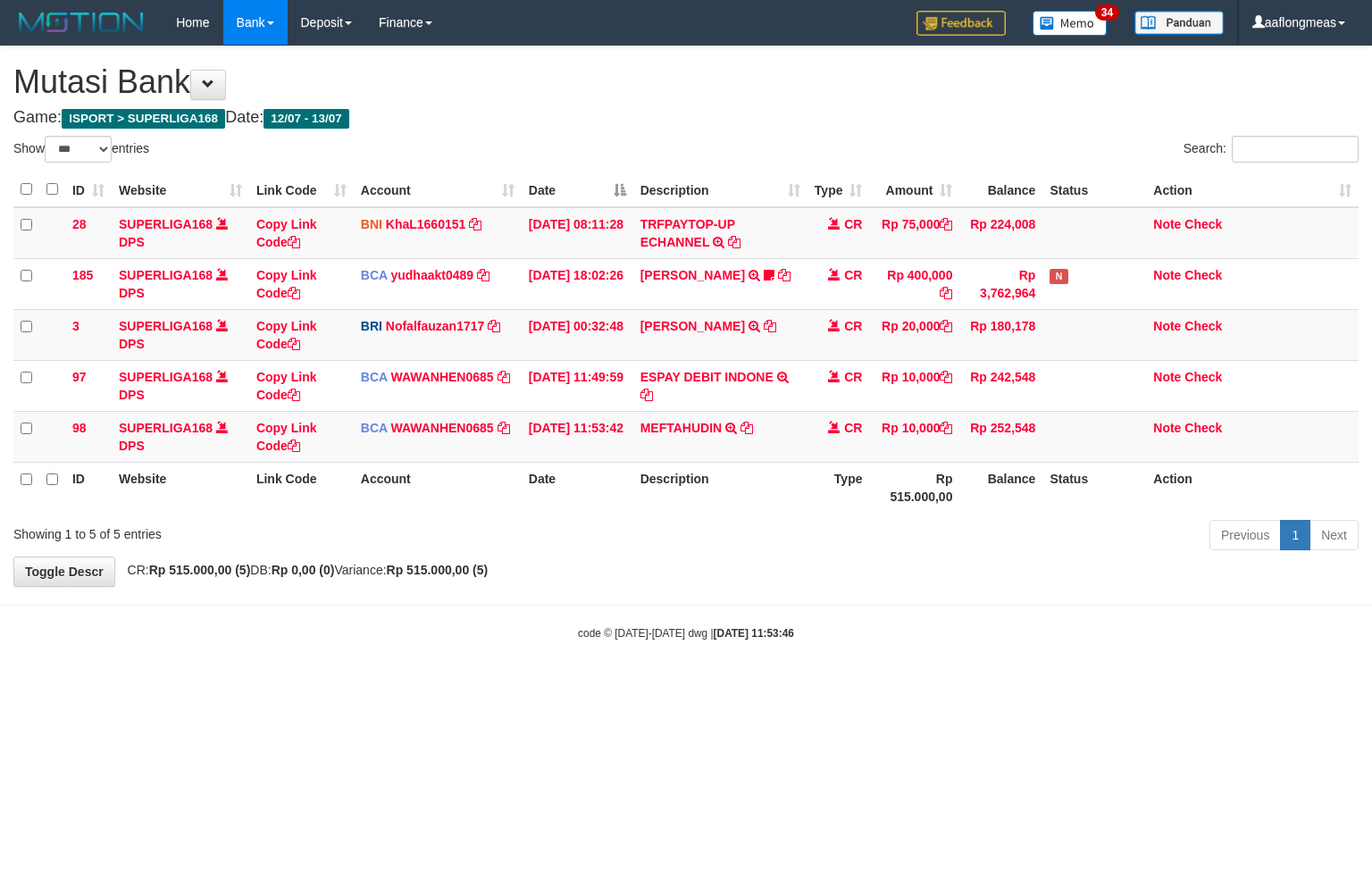 scroll, scrollTop: 0, scrollLeft: 0, axis: both 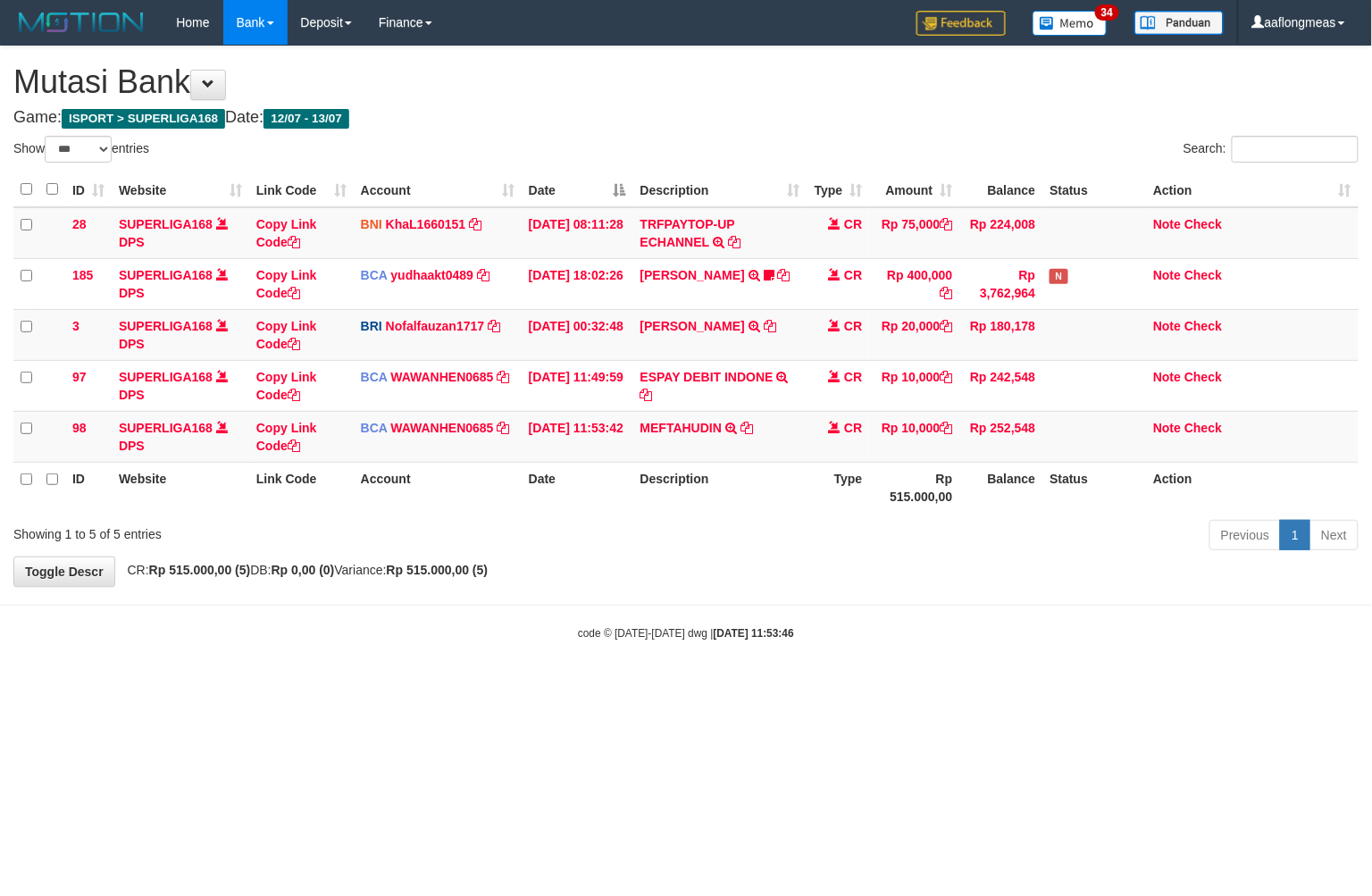 click on "**********" at bounding box center (686, 316) 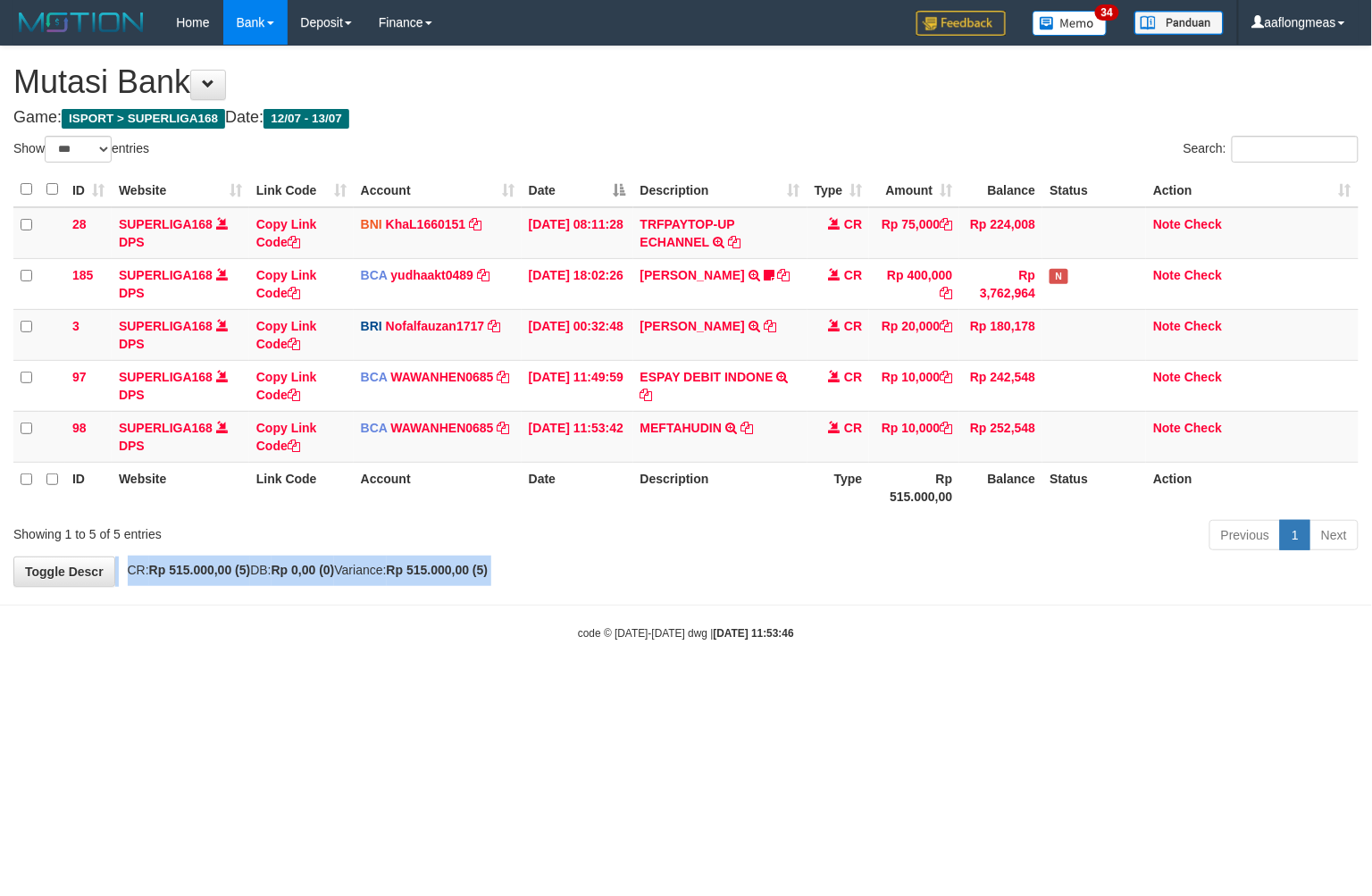 click on "**********" at bounding box center [686, 316] 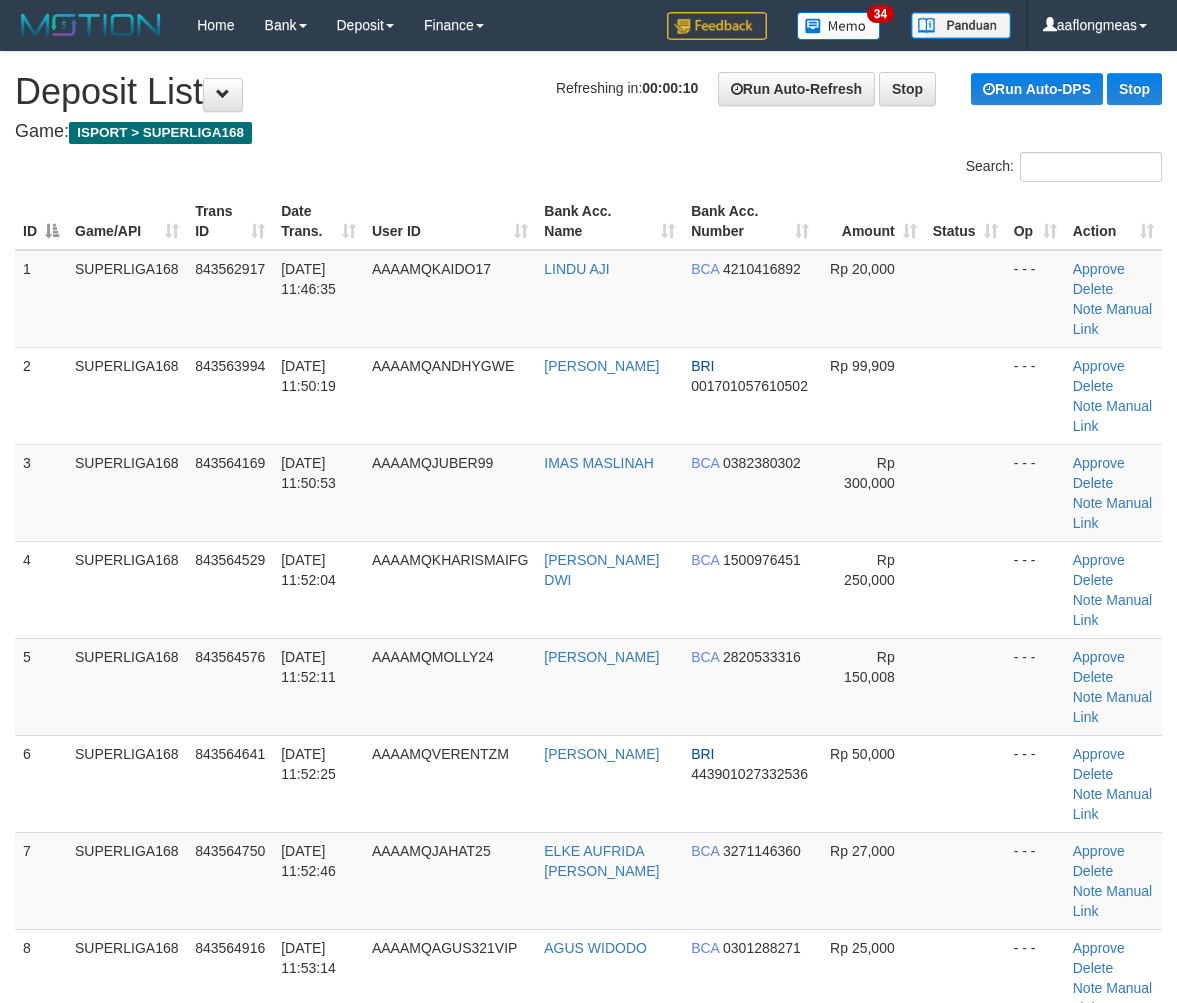 scroll, scrollTop: 0, scrollLeft: 0, axis: both 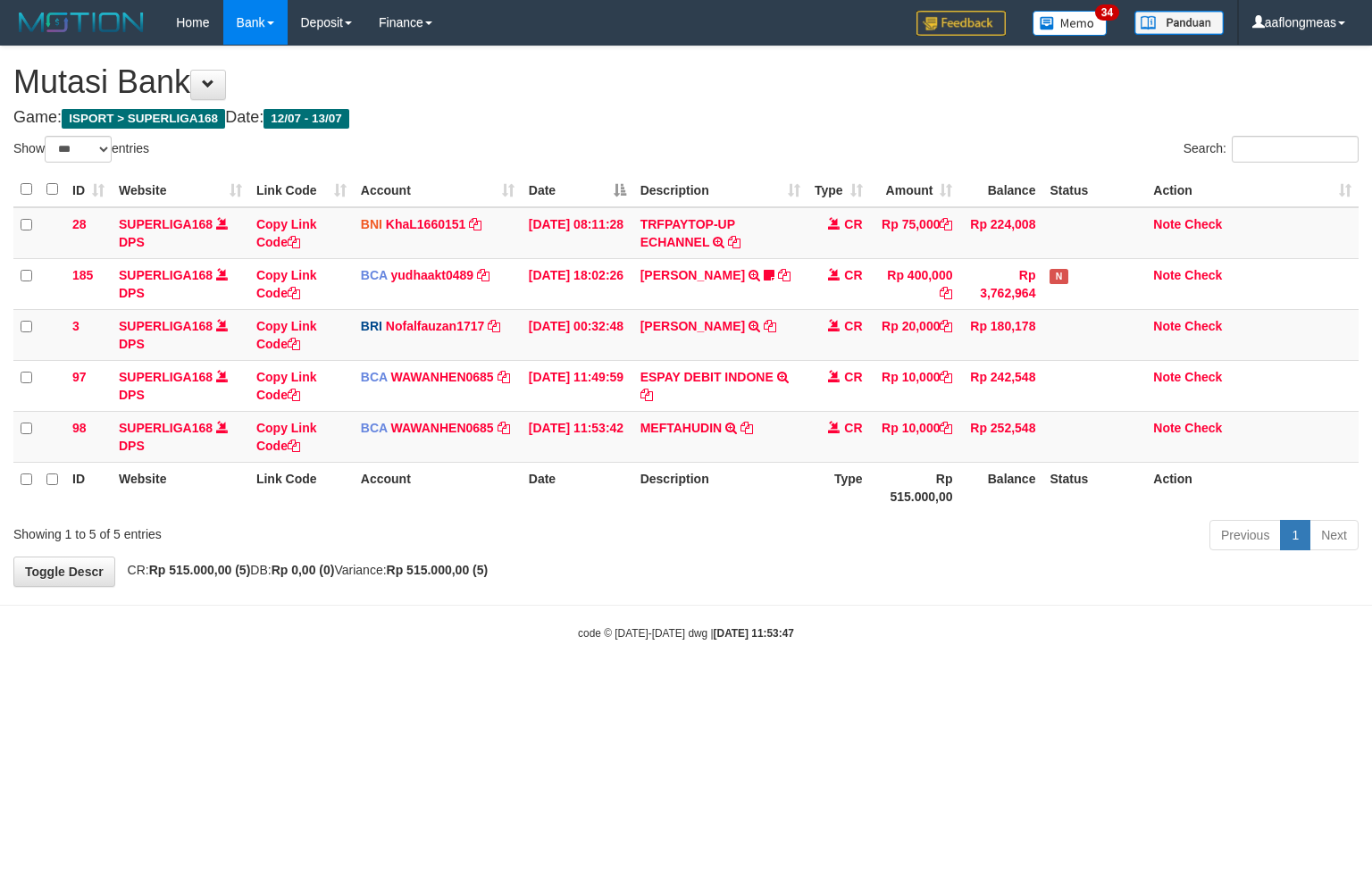select on "***" 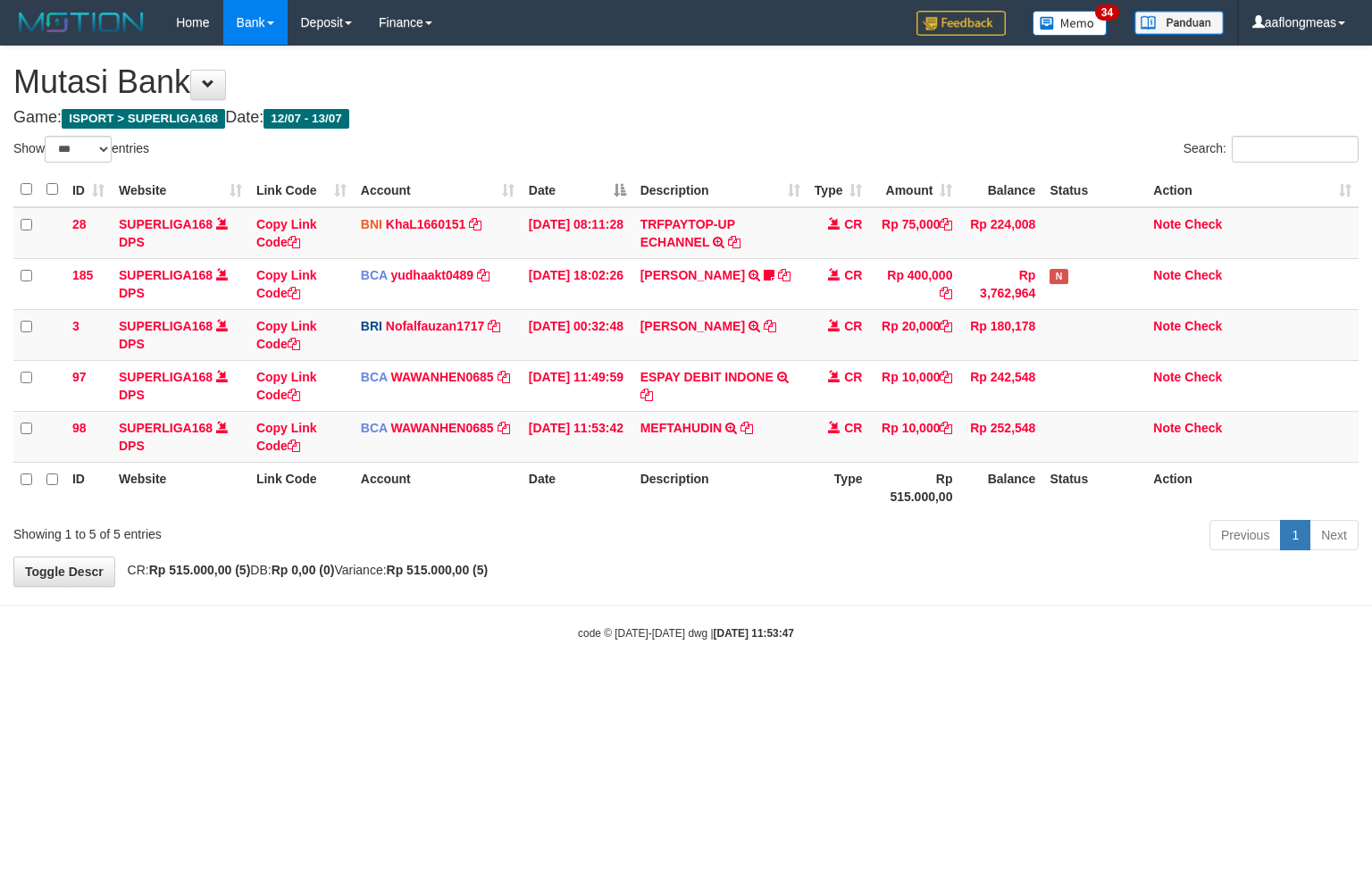 scroll, scrollTop: 0, scrollLeft: 0, axis: both 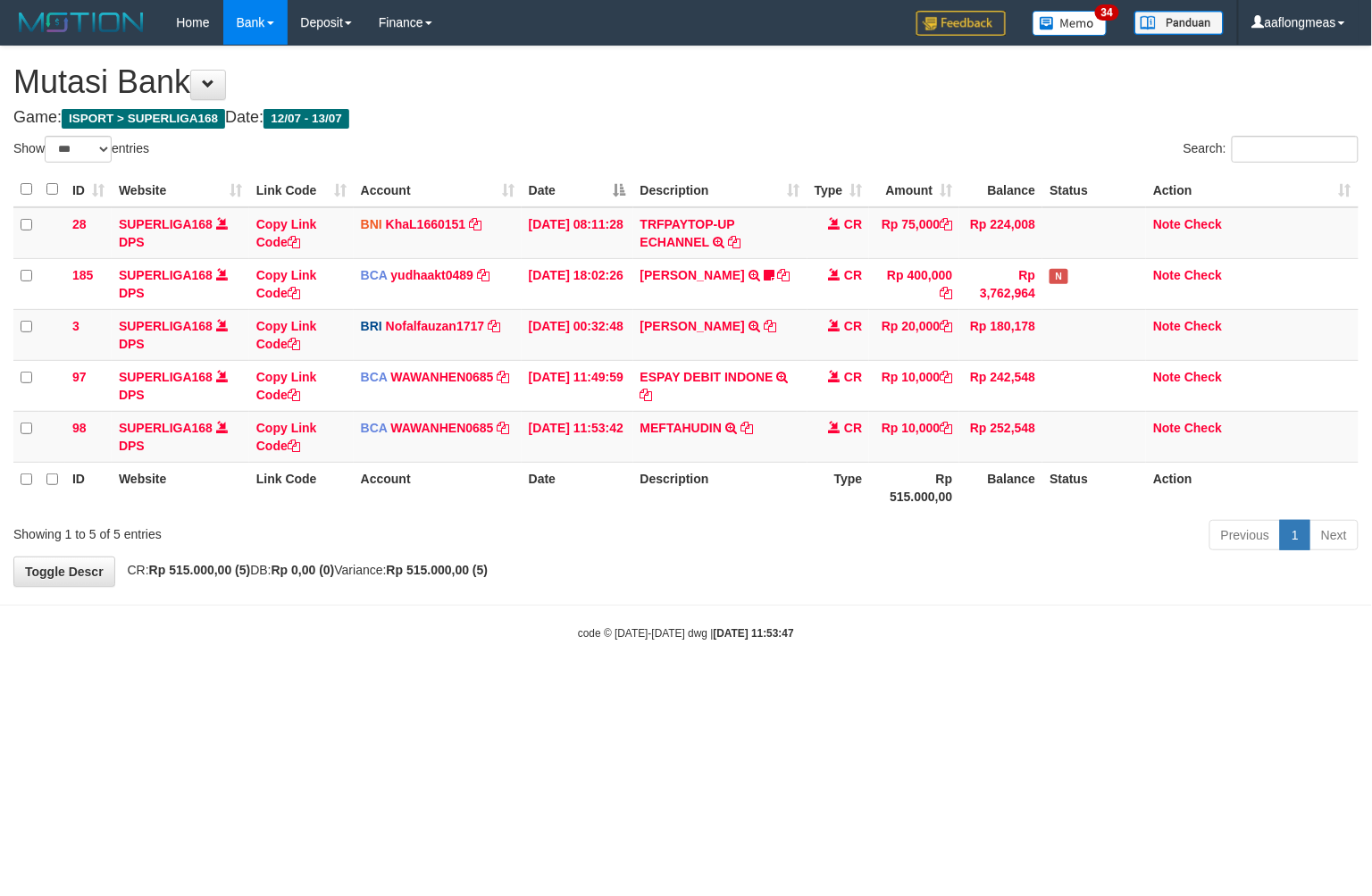 click on "**********" at bounding box center [686, 316] 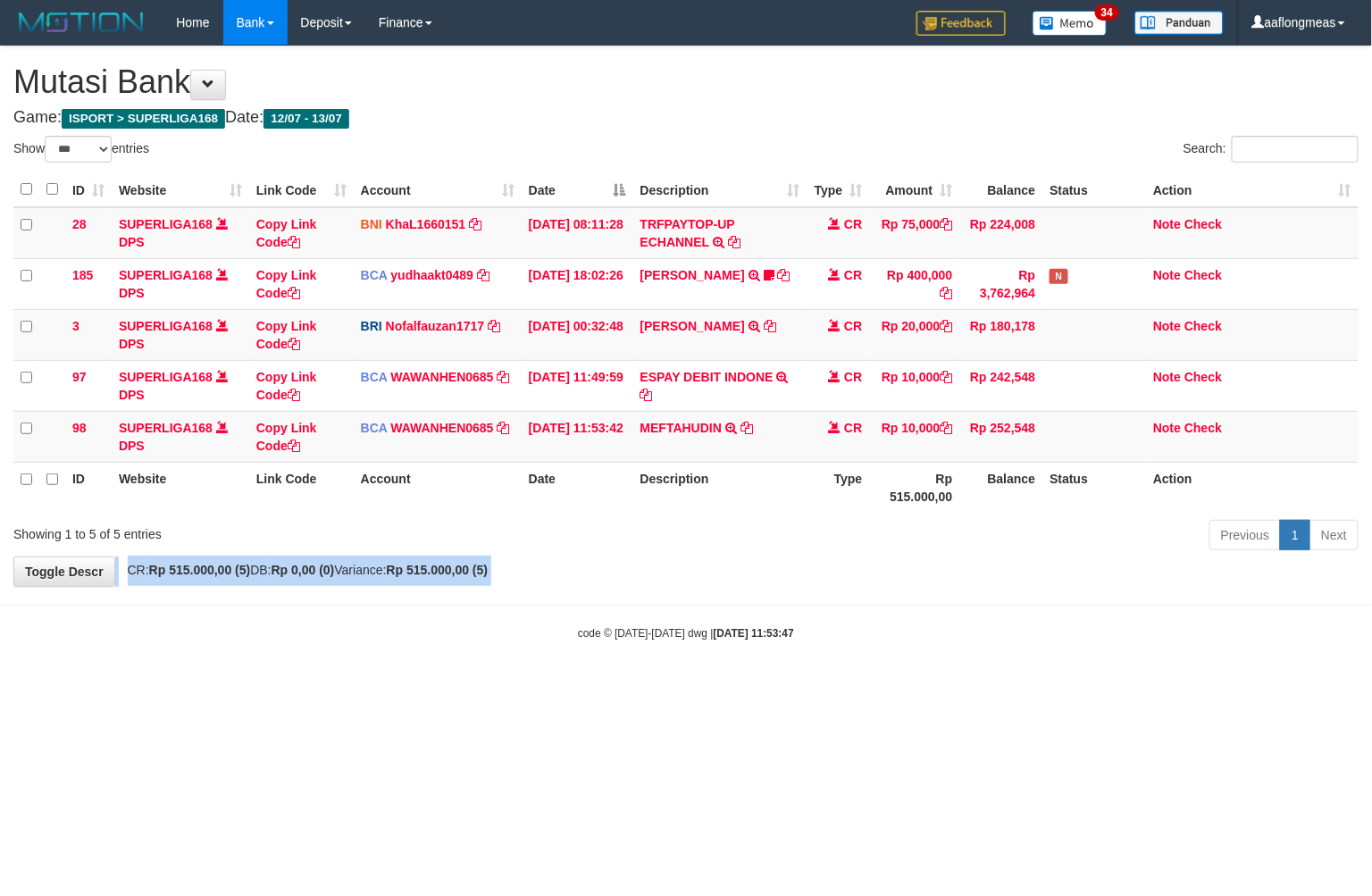 click on "**********" at bounding box center (686, 316) 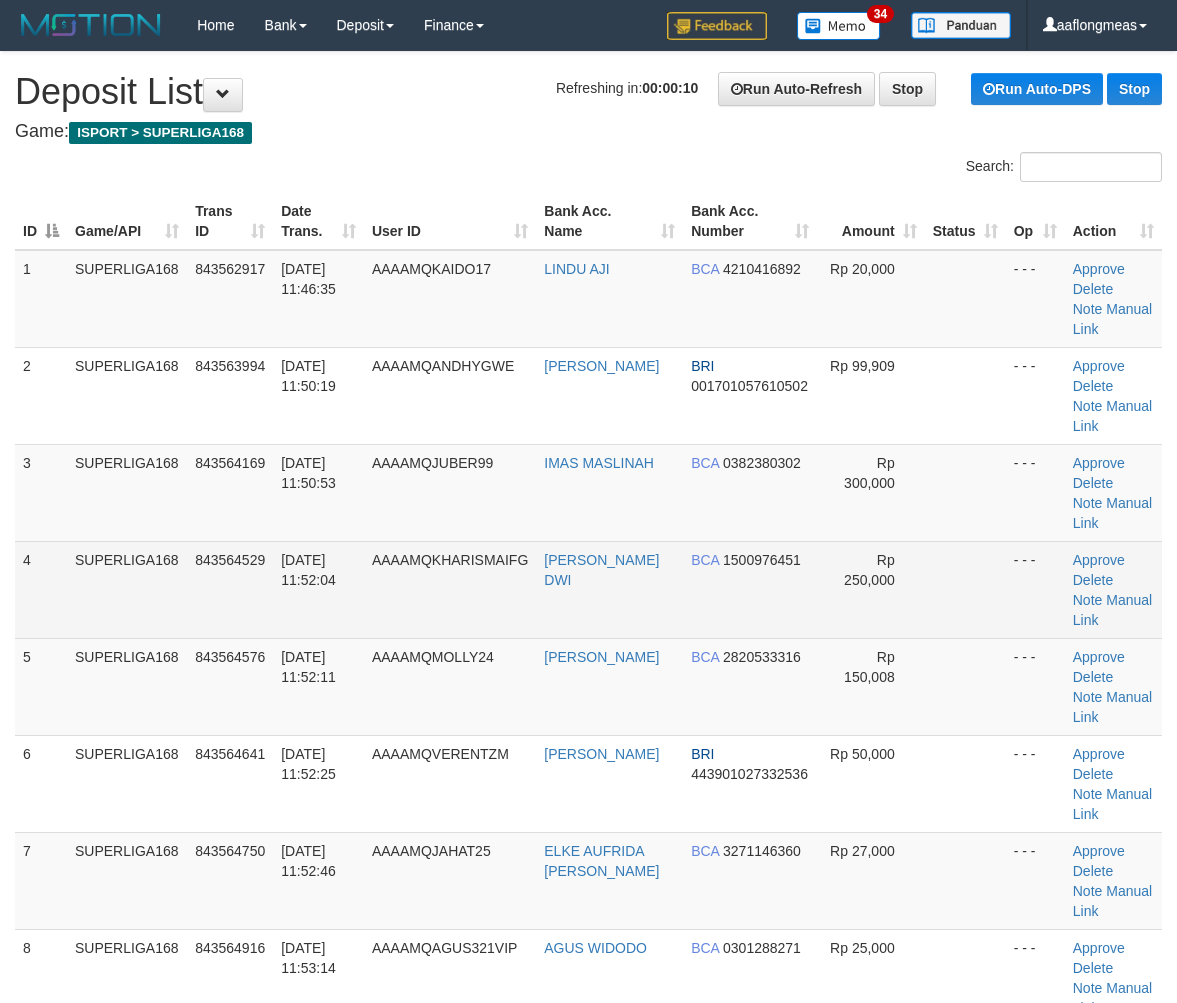 scroll, scrollTop: 0, scrollLeft: 0, axis: both 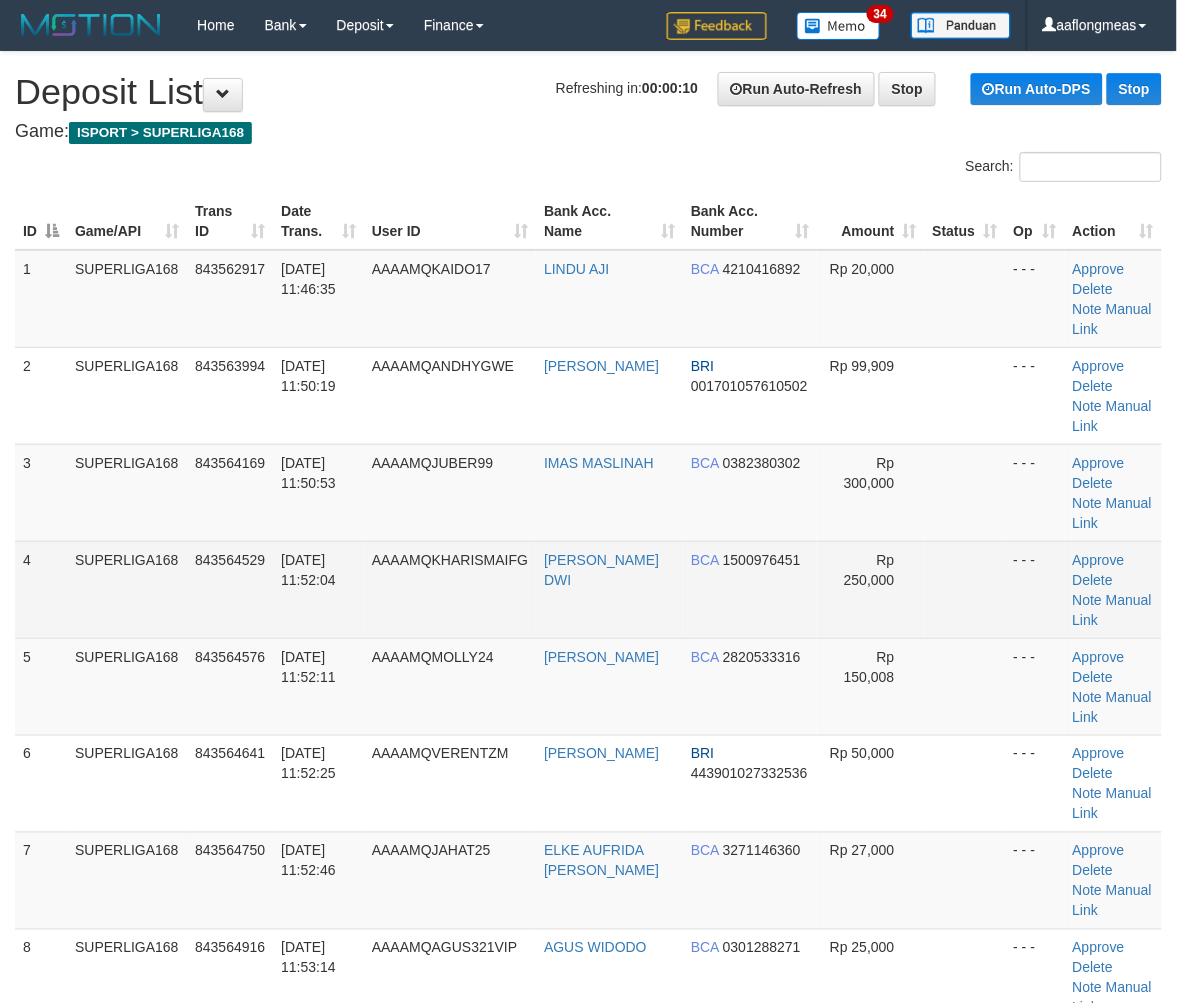 click at bounding box center [965, 589] 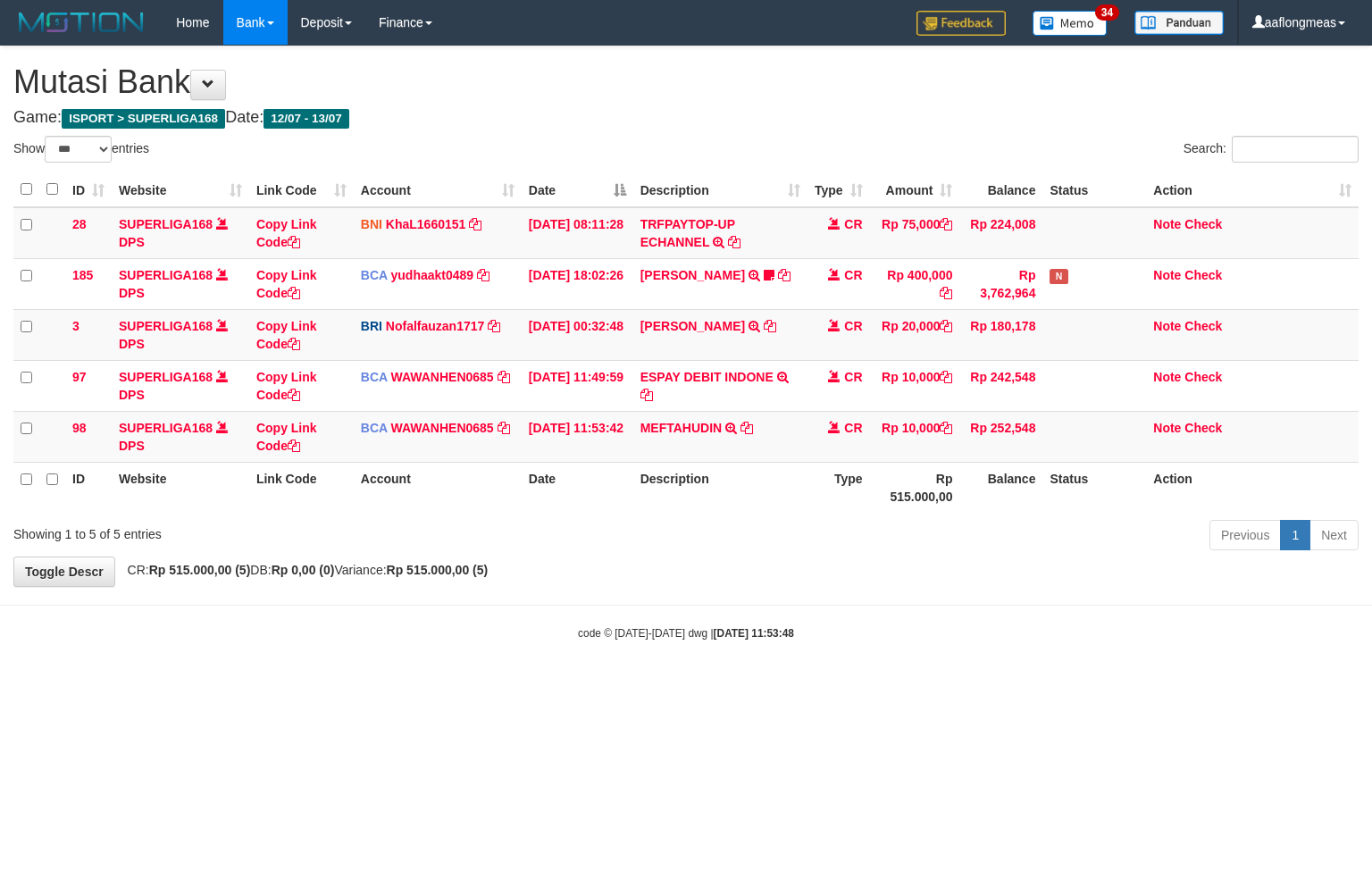 select on "***" 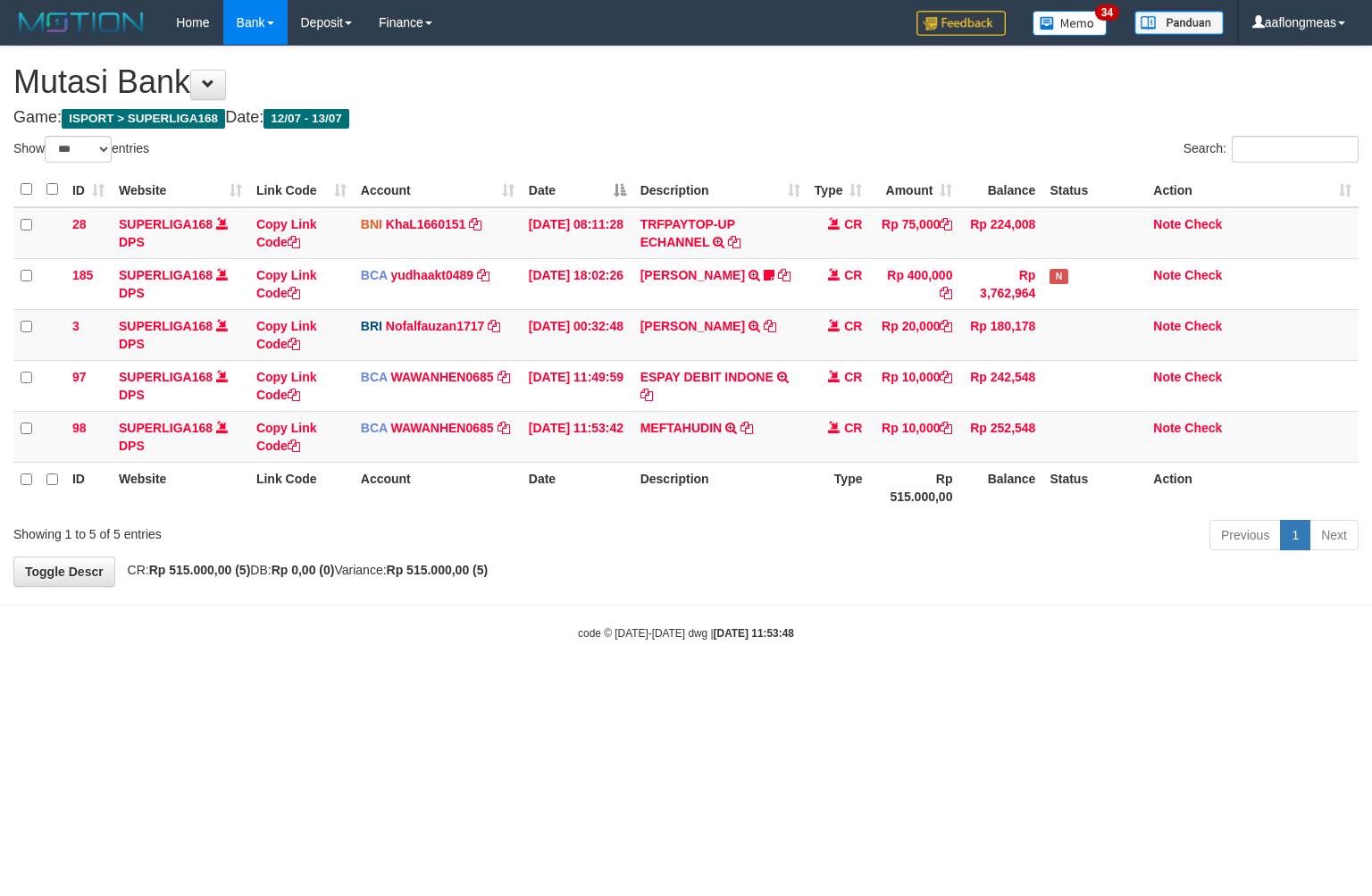 scroll, scrollTop: 0, scrollLeft: 0, axis: both 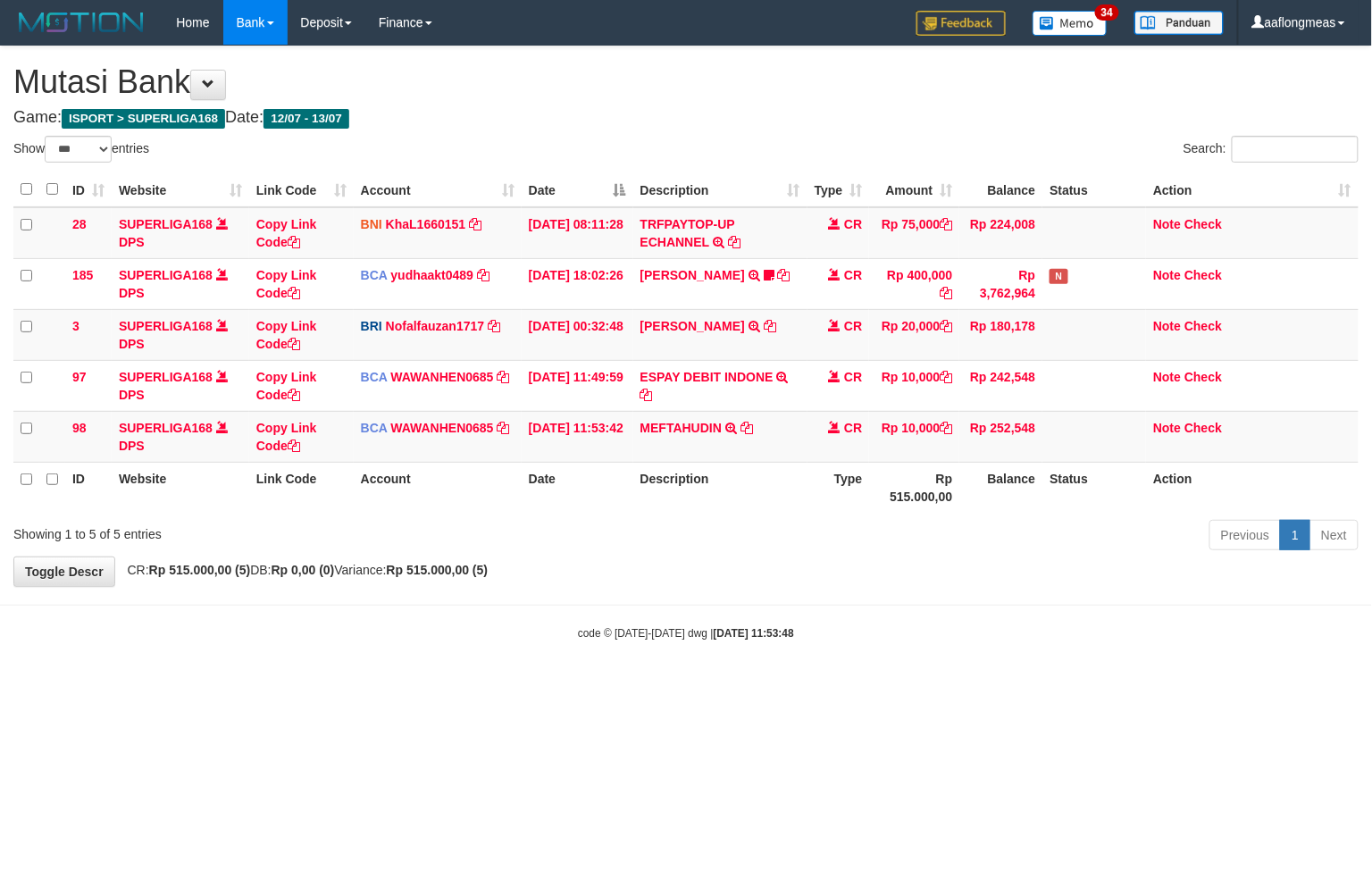 drag, startPoint x: 824, startPoint y: 582, endPoint x: 724, endPoint y: 575, distance: 100.2447 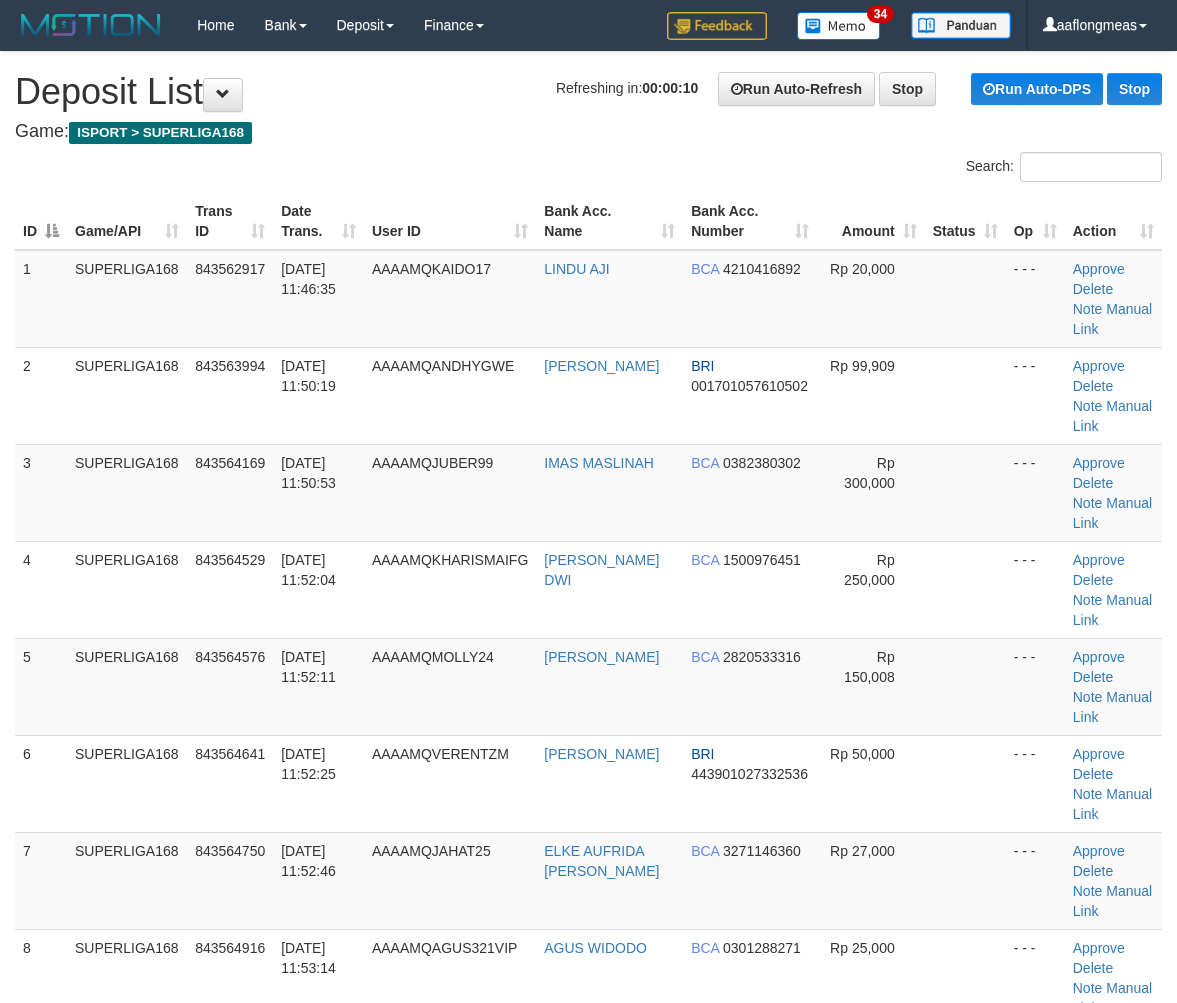 scroll, scrollTop: 0, scrollLeft: 0, axis: both 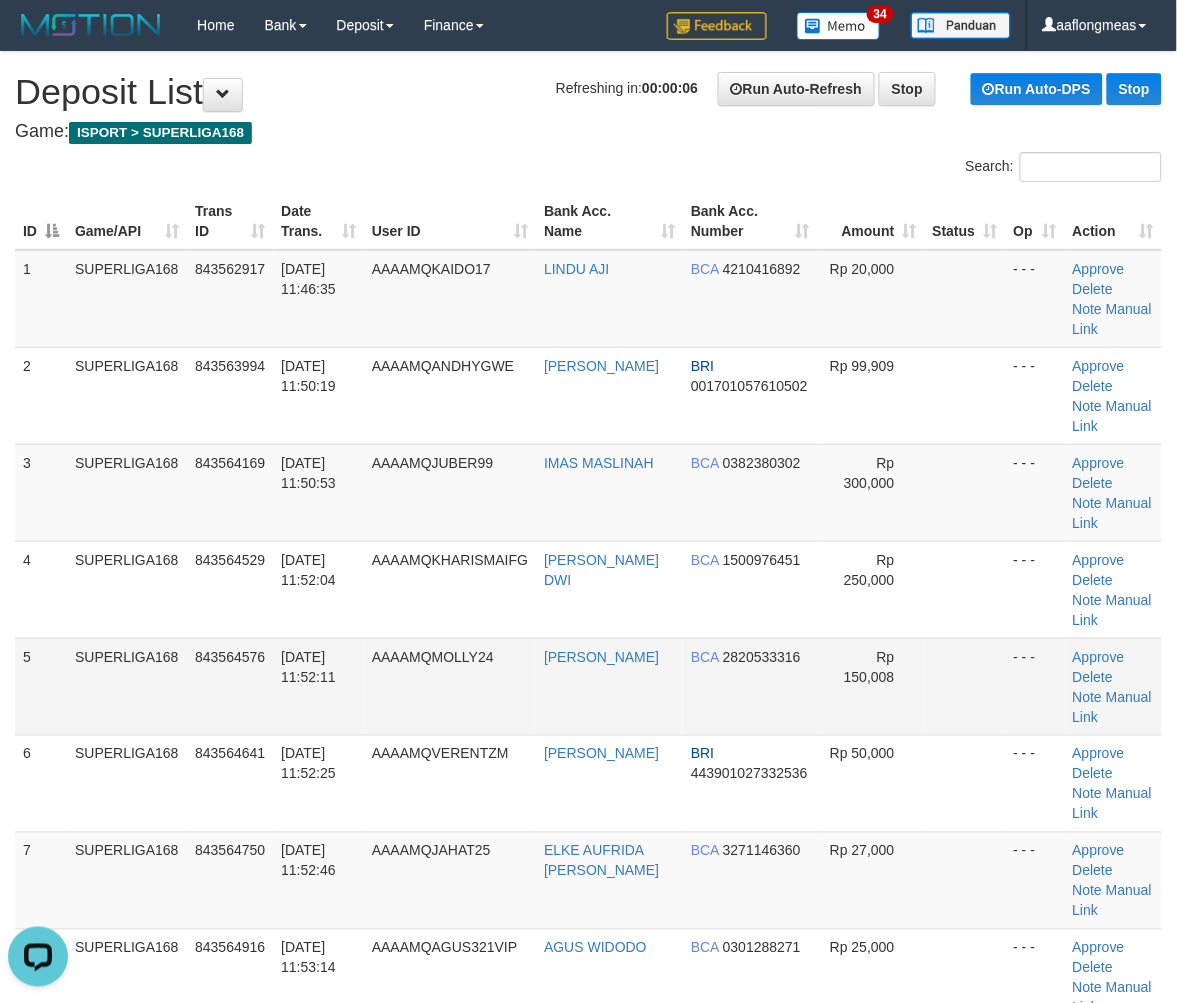 drag, startPoint x: 903, startPoint y: 645, endPoint x: 933, endPoint y: 644, distance: 30.016663 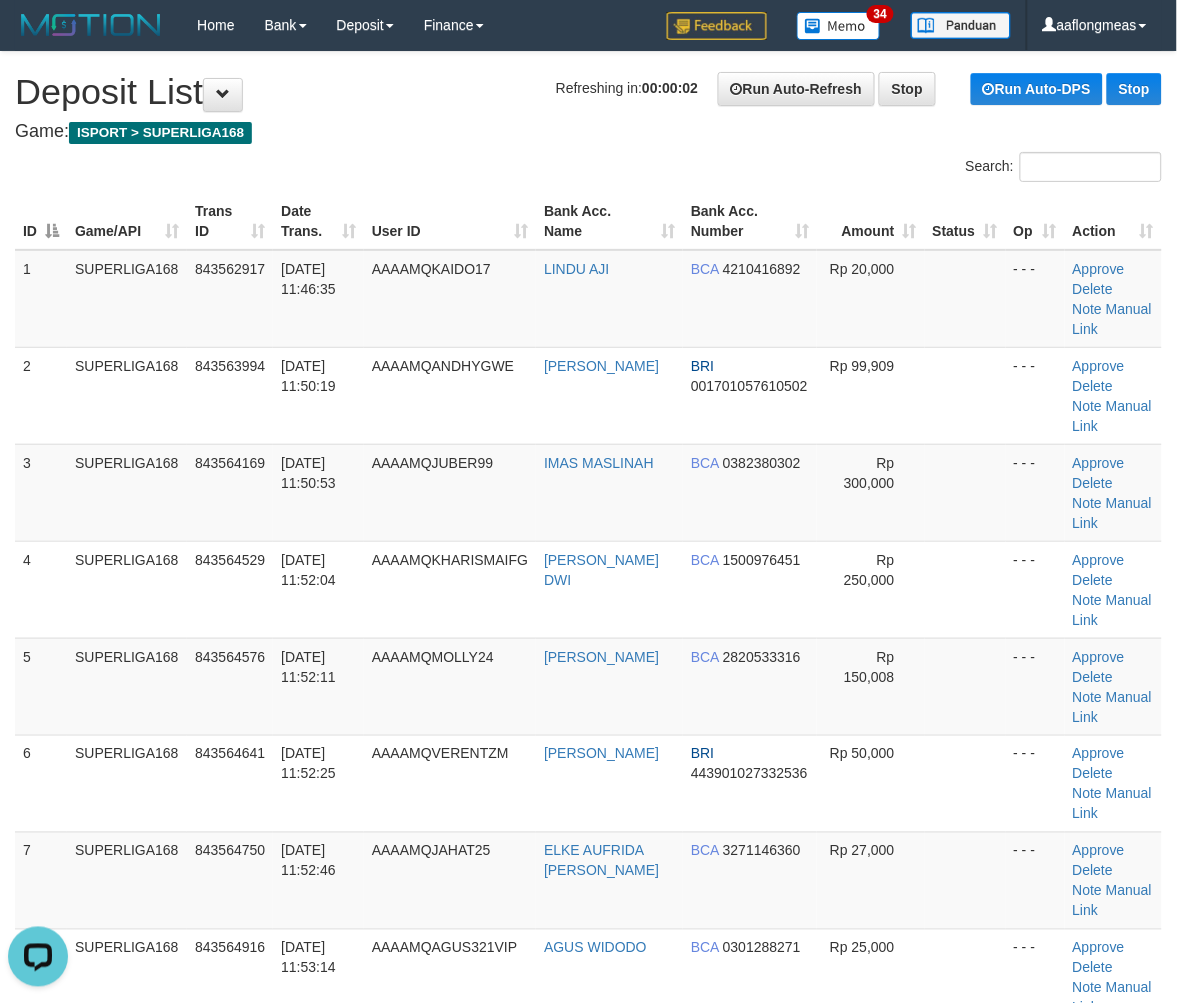 drag, startPoint x: 904, startPoint y: 541, endPoint x: 1192, endPoint y: 570, distance: 289.4564 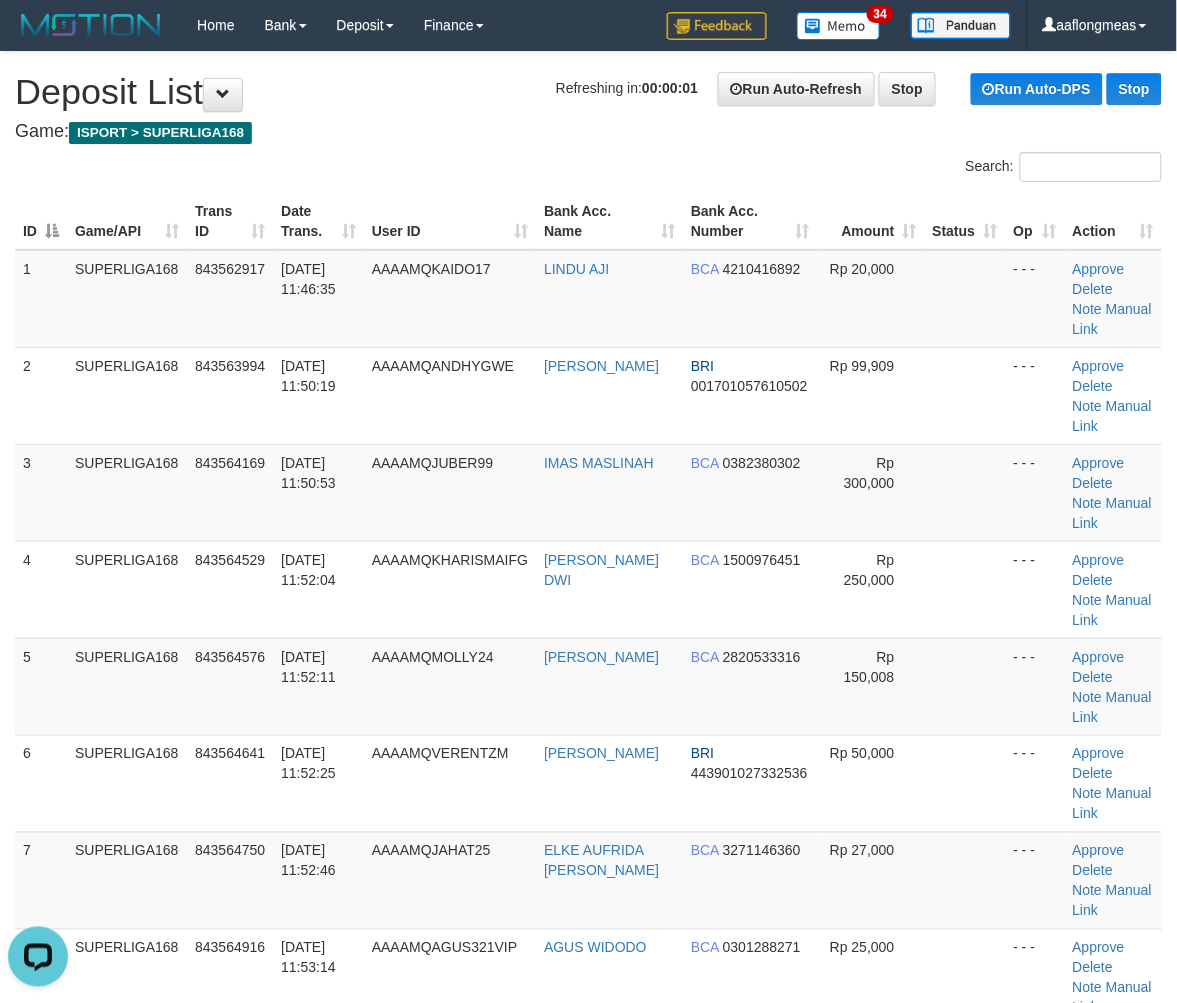 drag, startPoint x: 960, startPoint y: 652, endPoint x: 1185, endPoint y: 657, distance: 225.05554 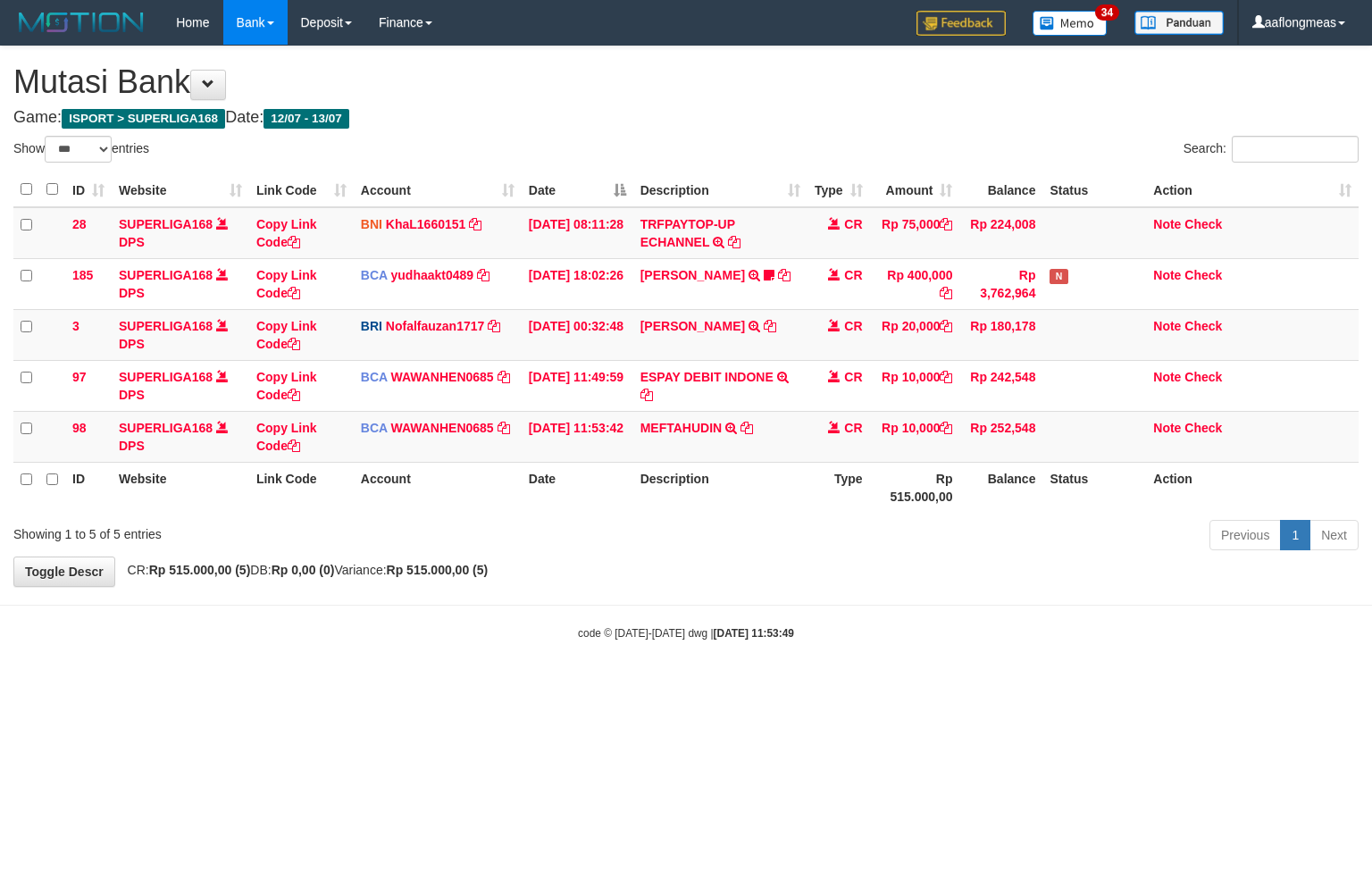 select on "***" 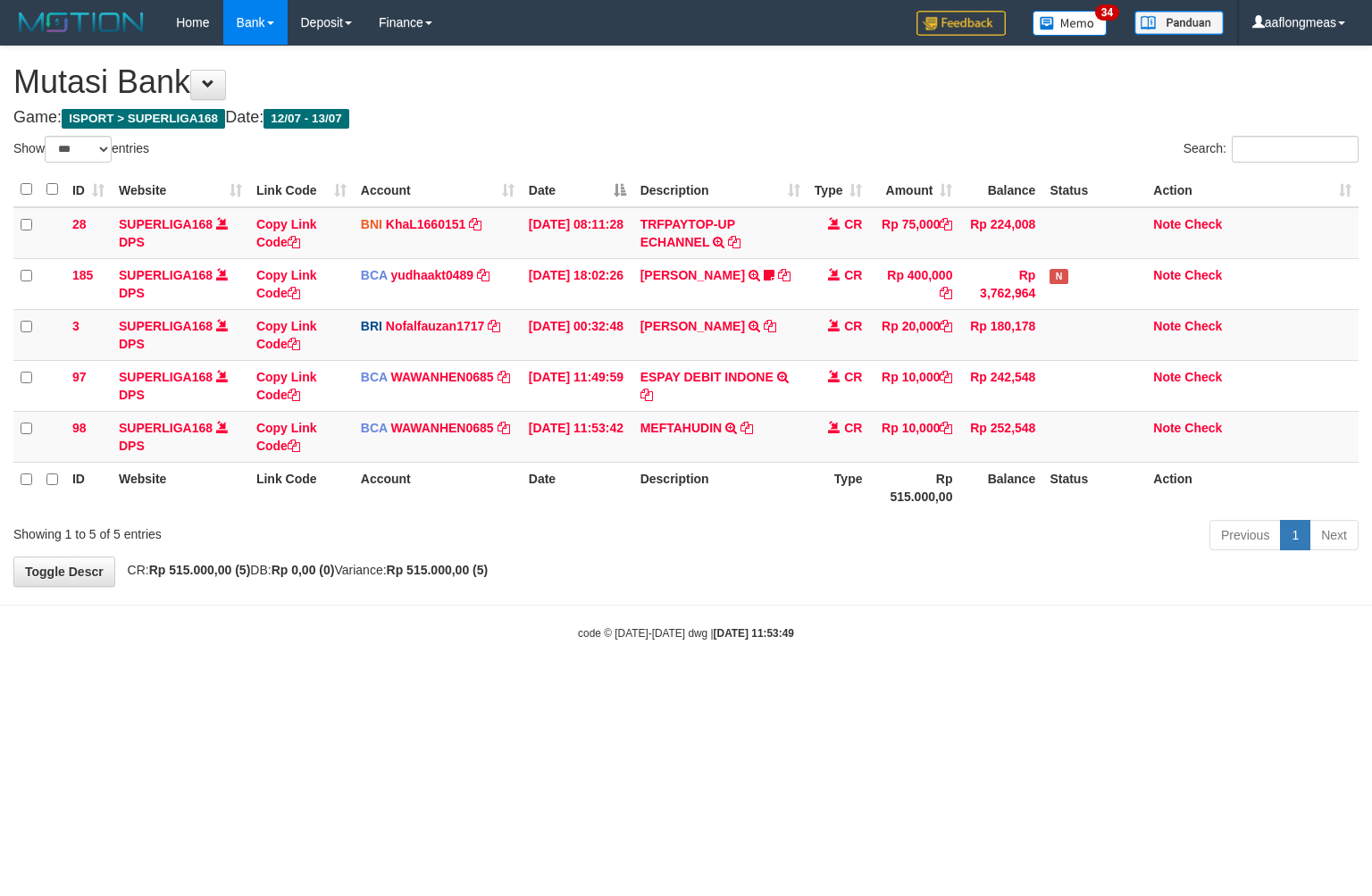 scroll, scrollTop: 0, scrollLeft: 0, axis: both 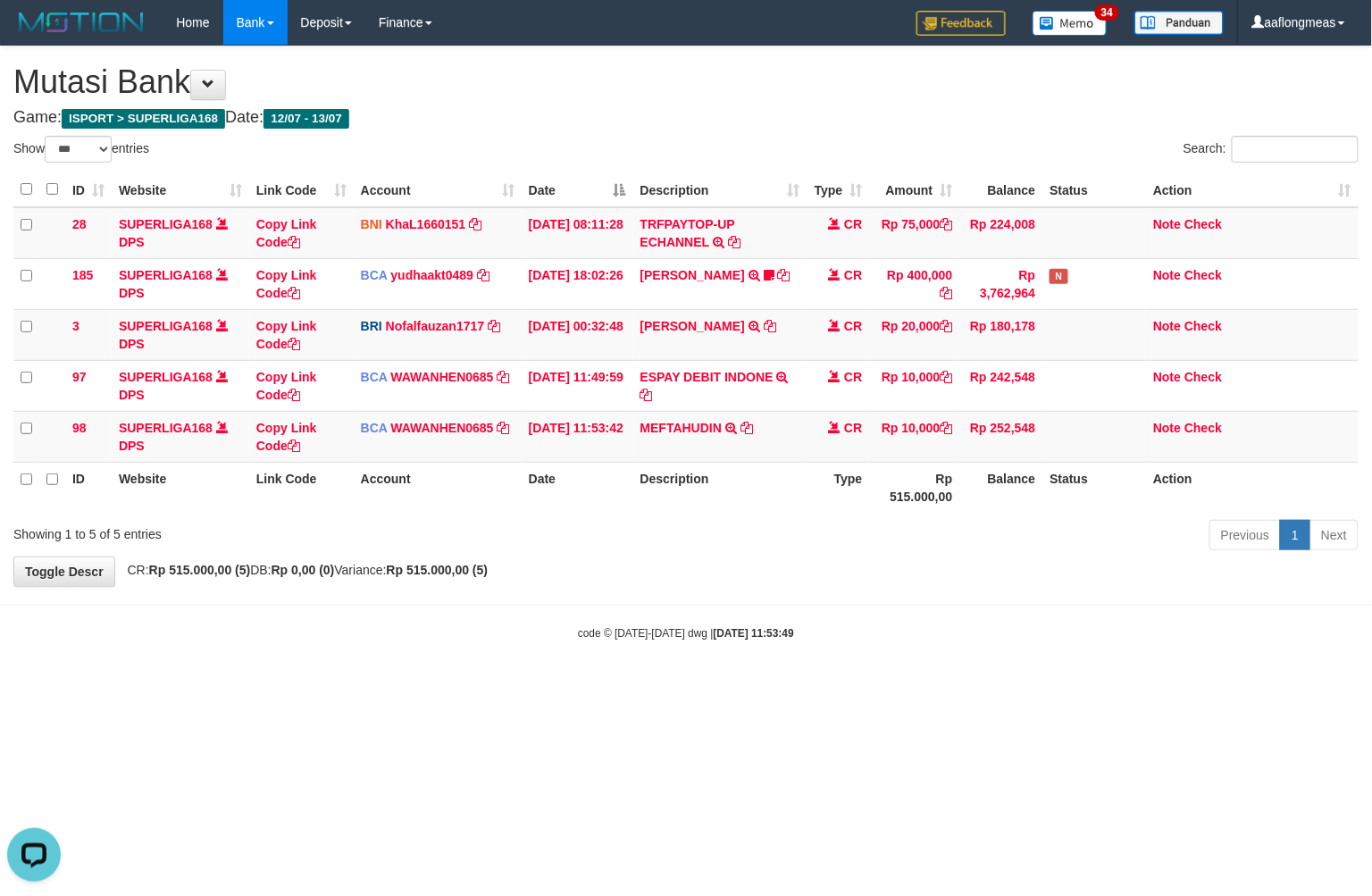 click on "**********" at bounding box center [686, 316] 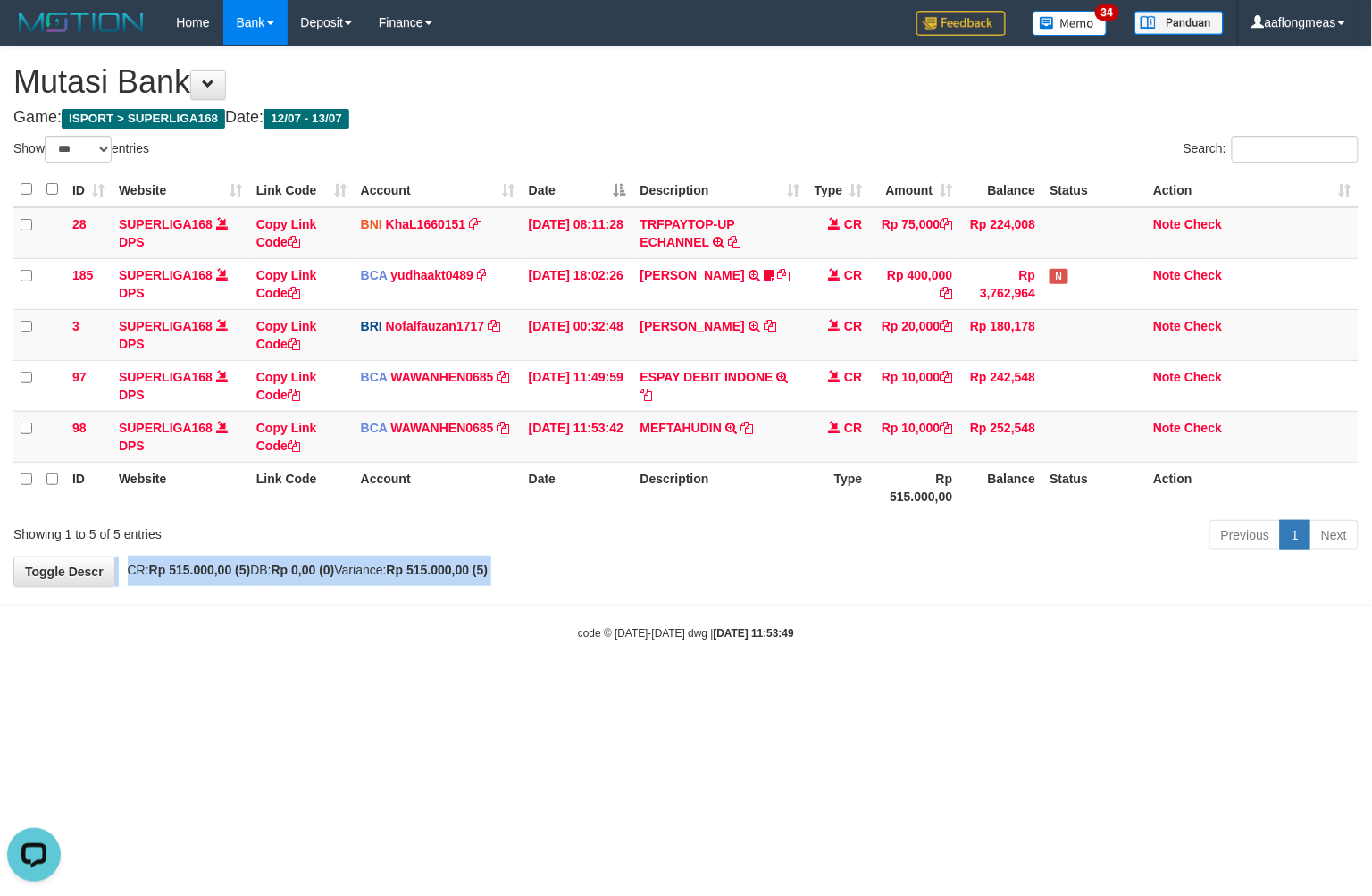 click on "**********" at bounding box center [686, 316] 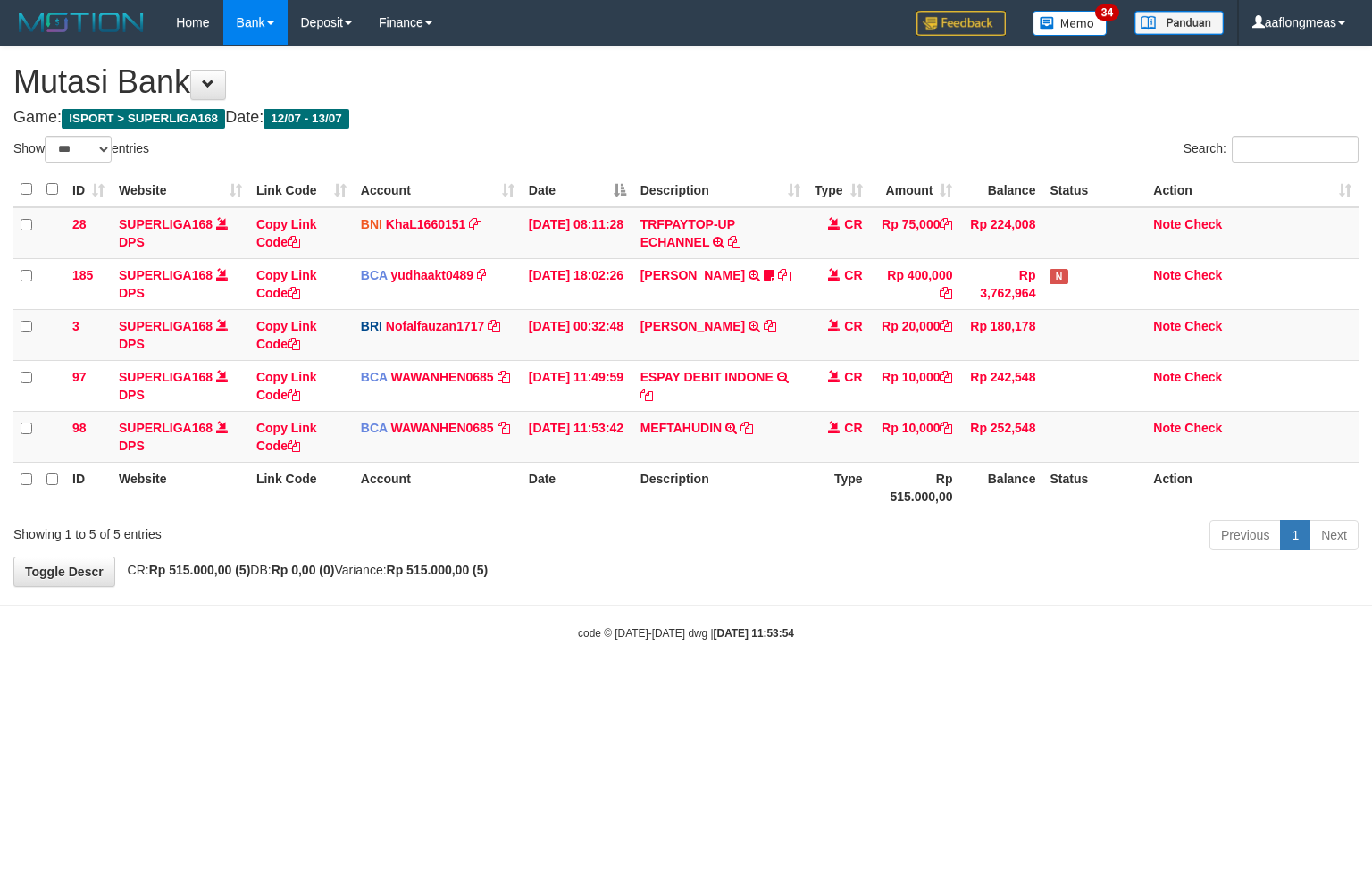 select on "***" 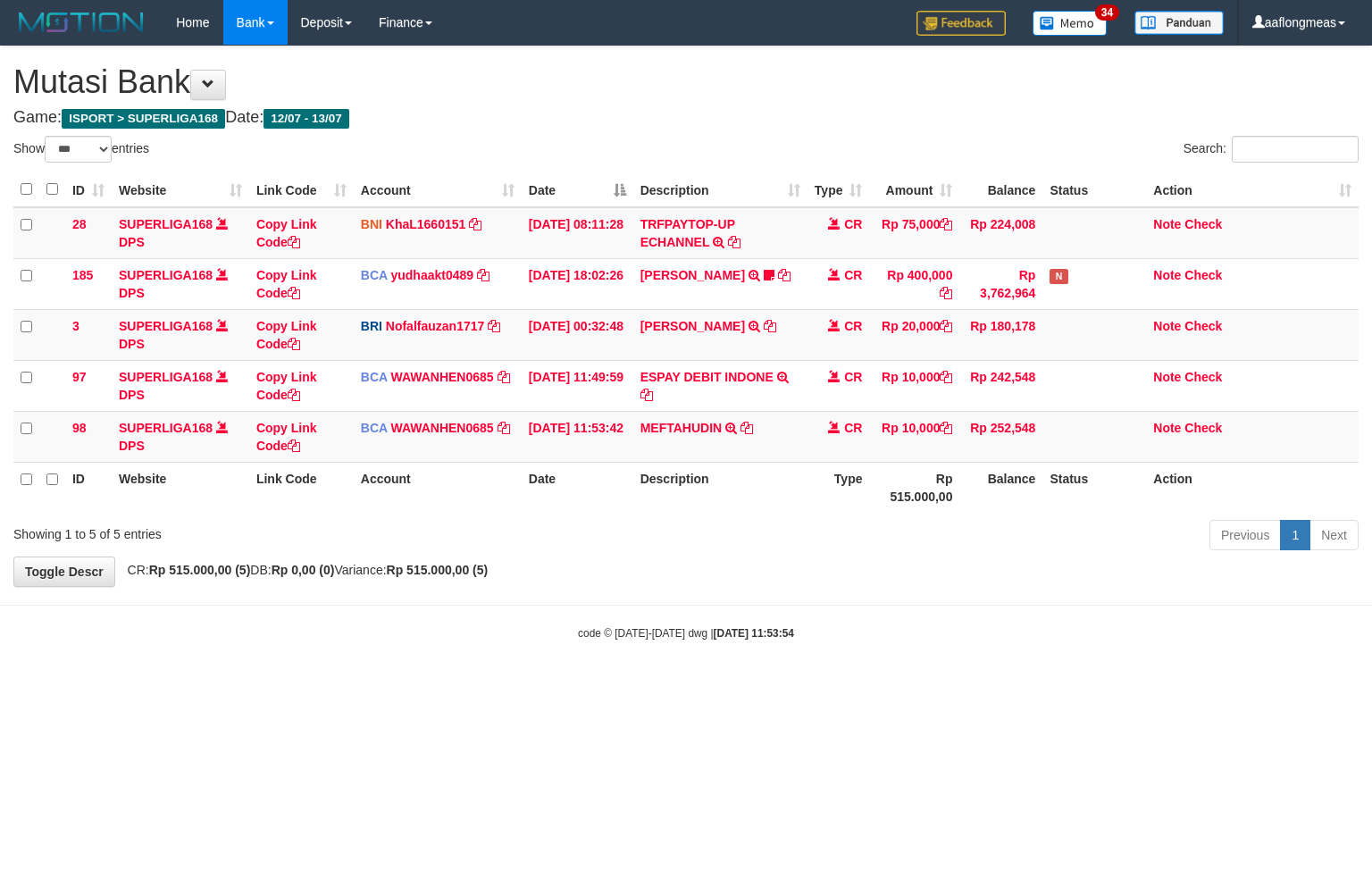 scroll, scrollTop: 0, scrollLeft: 0, axis: both 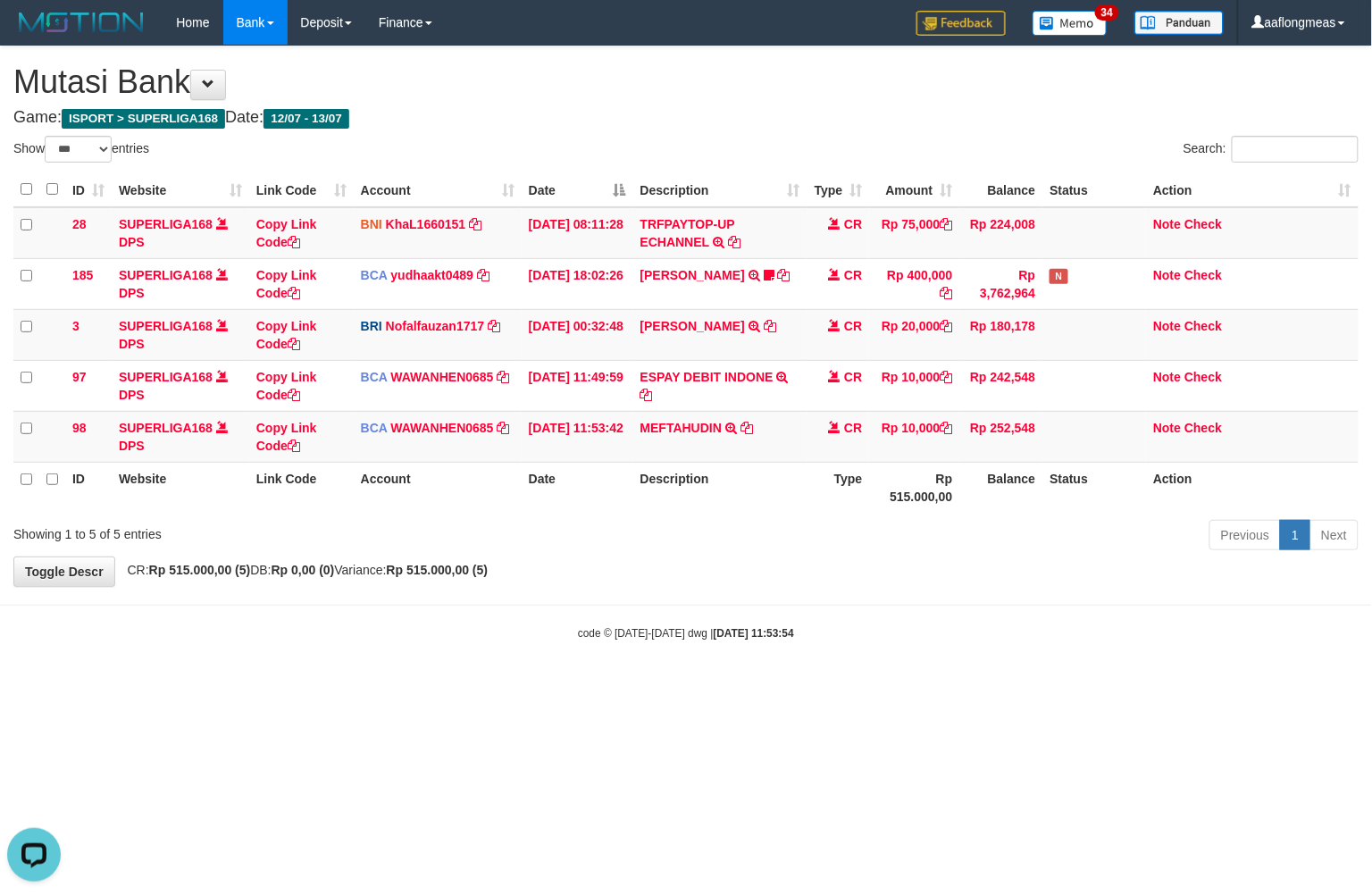 click on "Previous 1 Next" at bounding box center (972, 537) 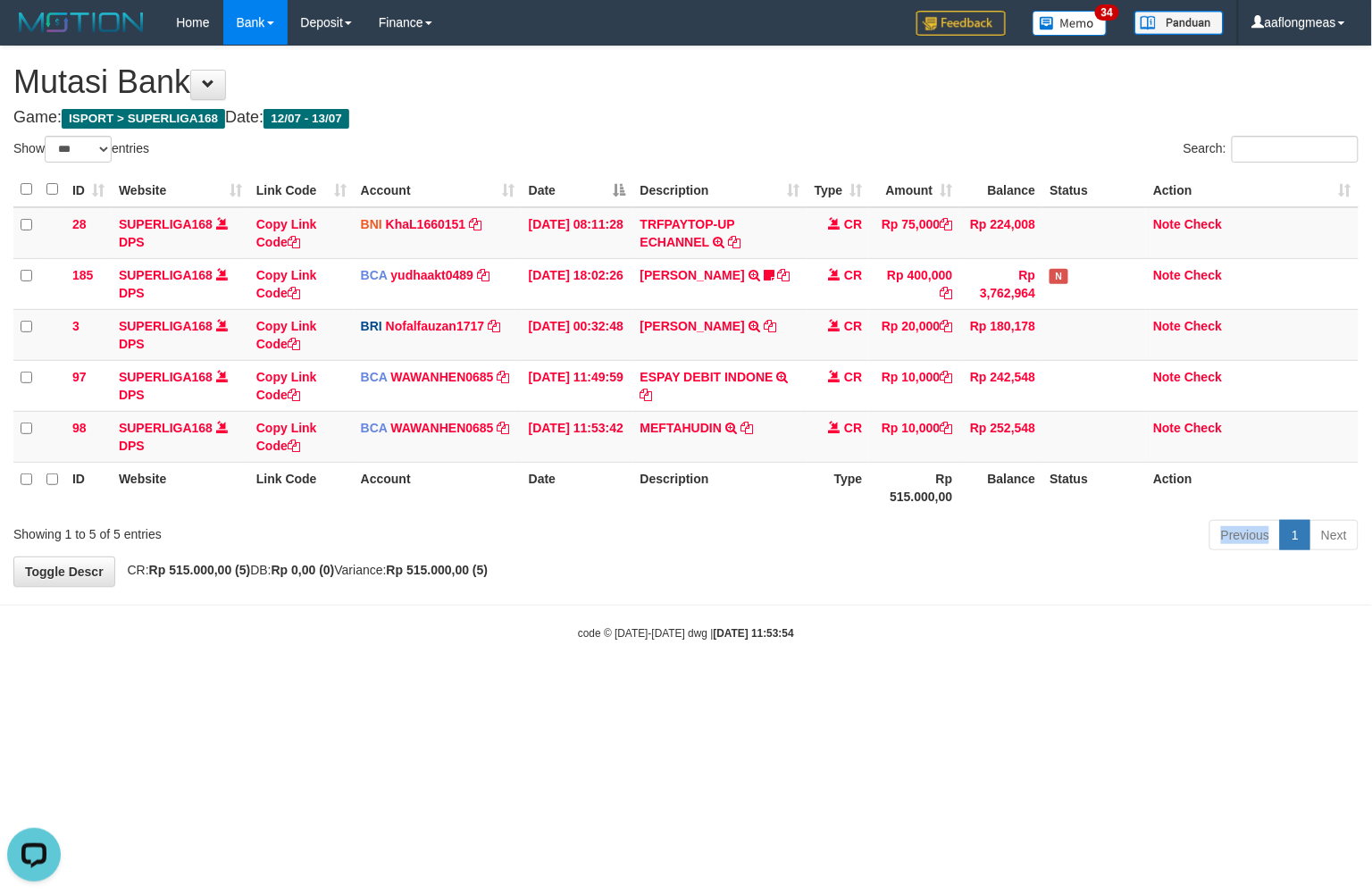 click on "Previous 1 Next" at bounding box center [972, 537] 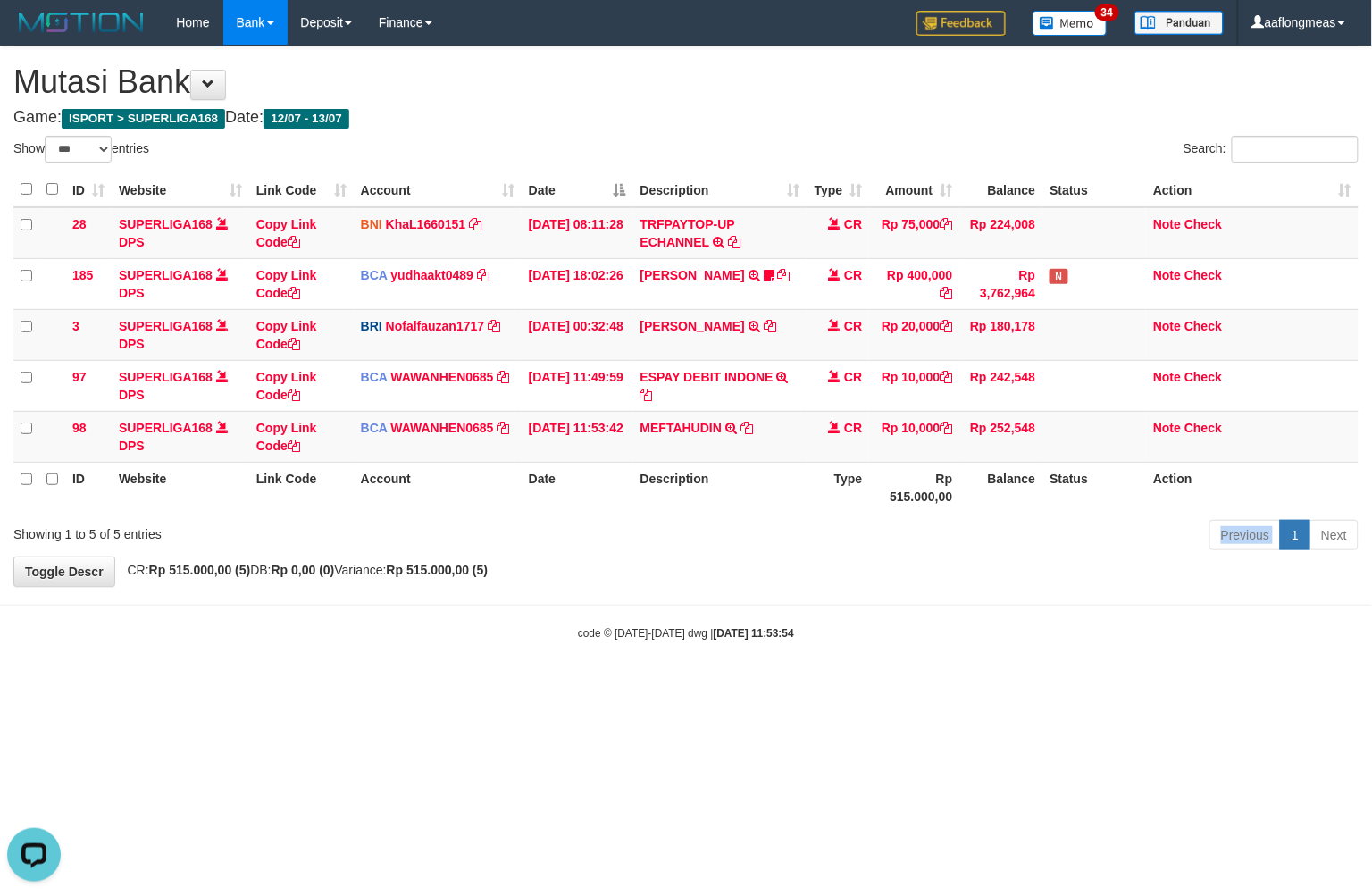 click on "Previous 1 Next" at bounding box center [972, 537] 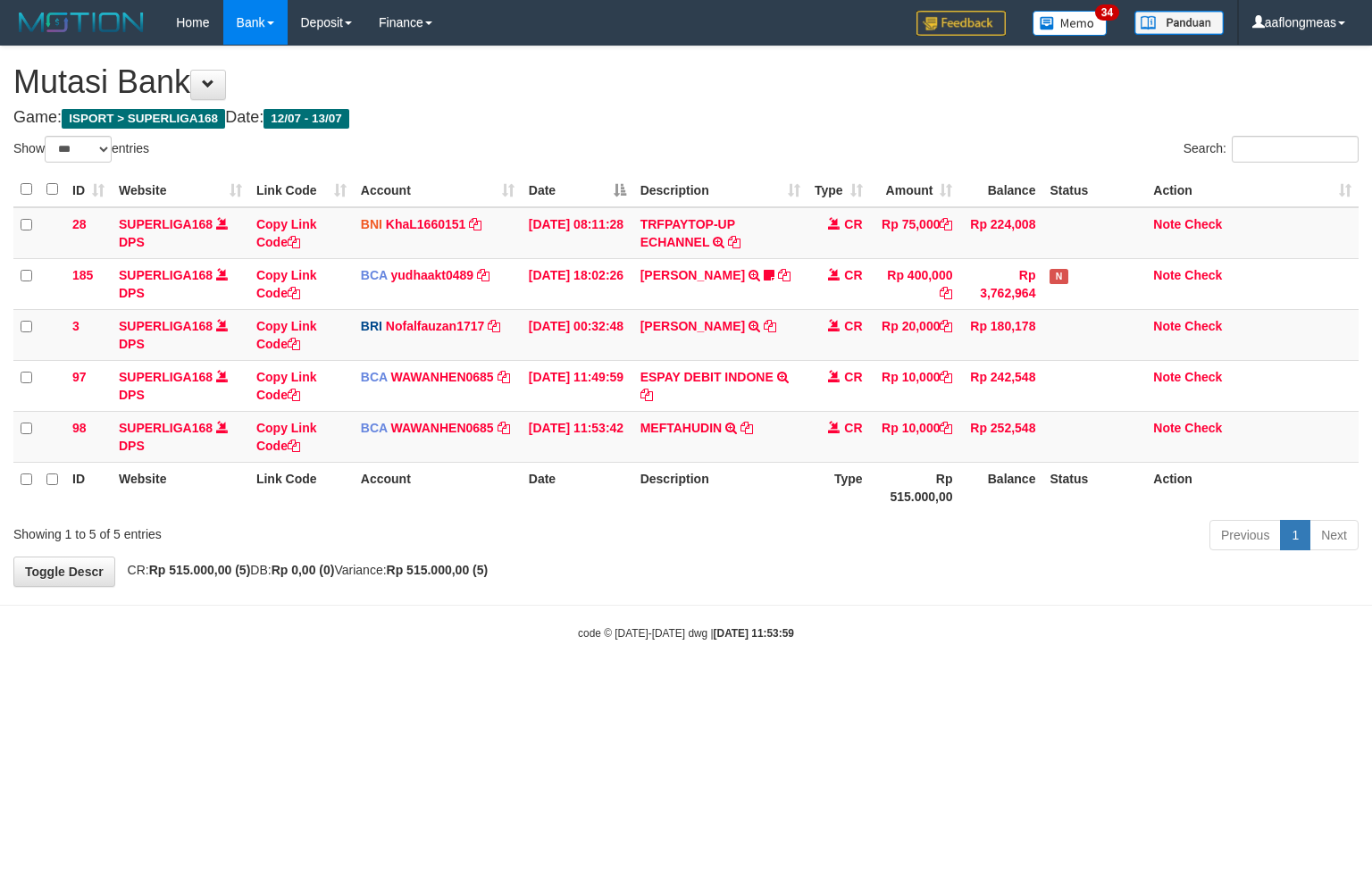select on "***" 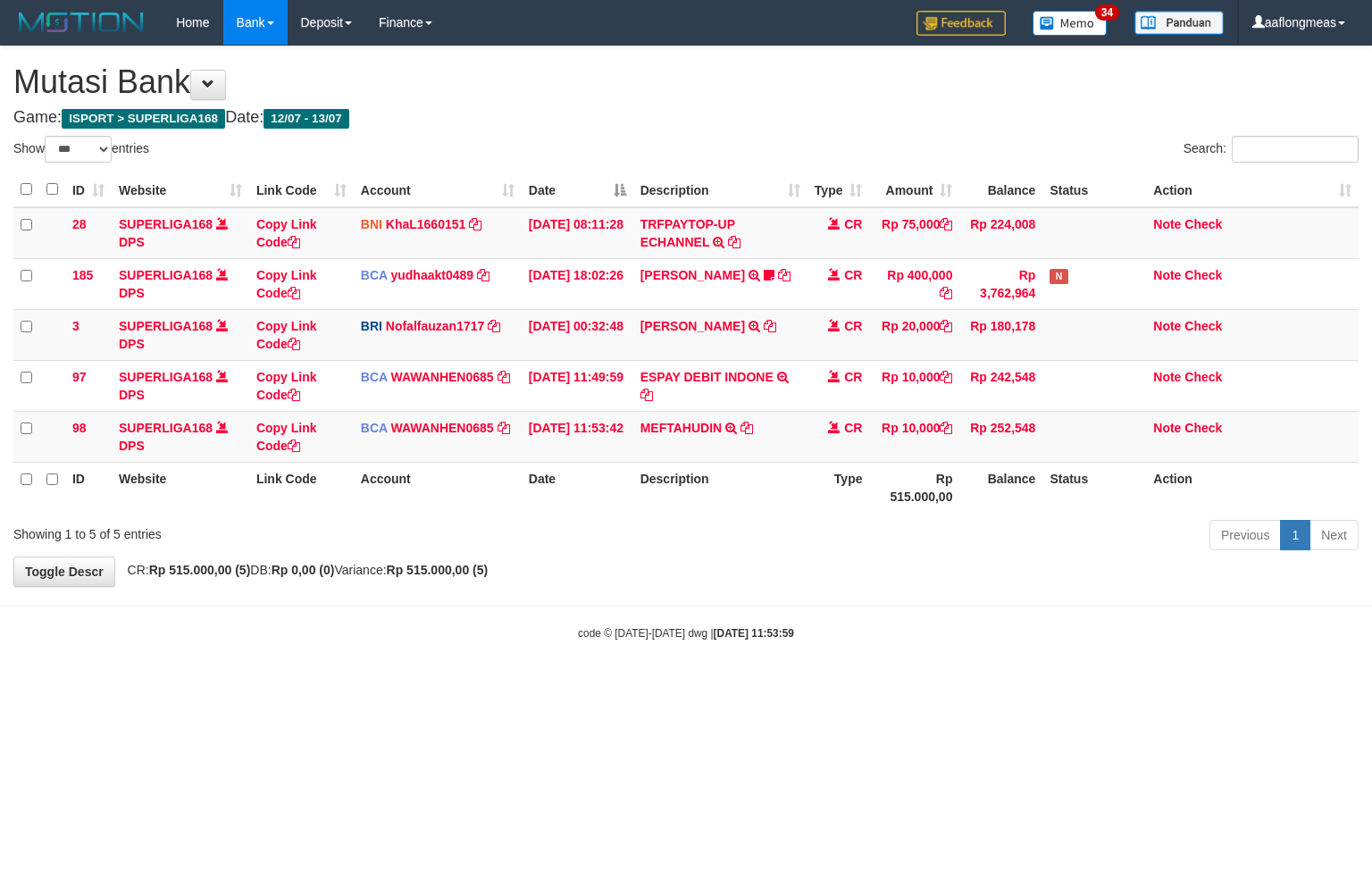 scroll, scrollTop: 0, scrollLeft: 0, axis: both 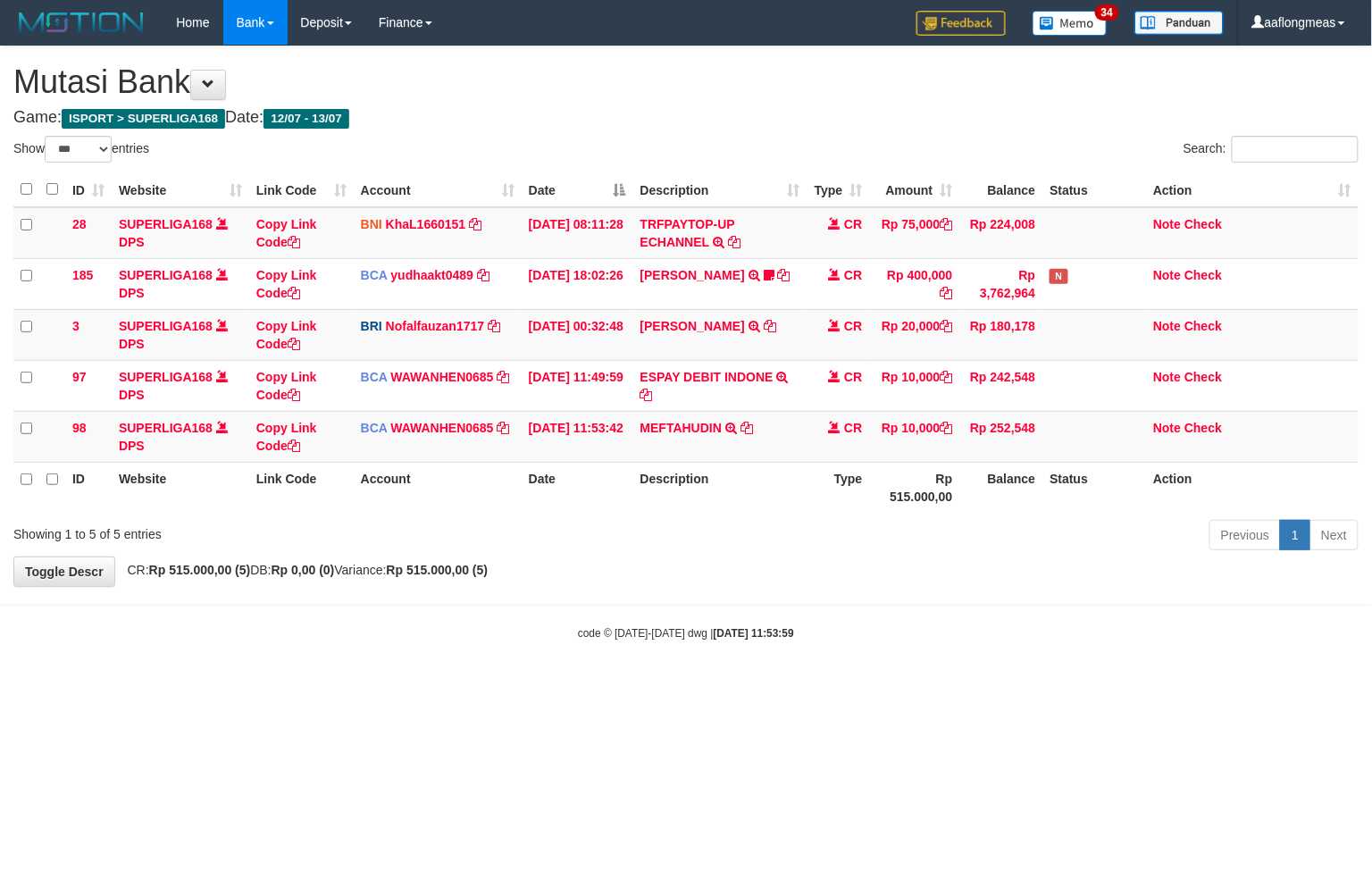 click on "Previous 1 Next" at bounding box center (972, 537) 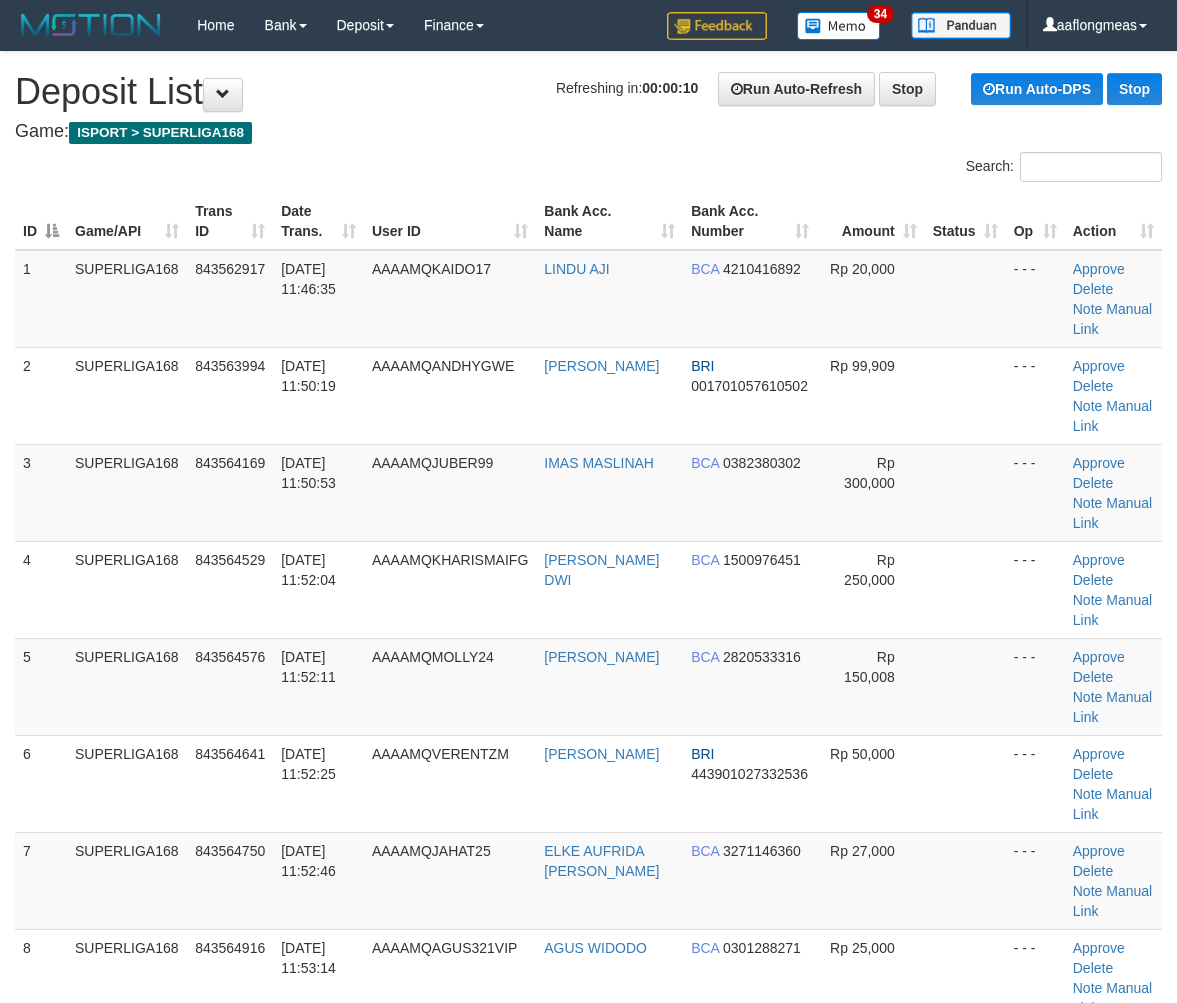 scroll, scrollTop: 0, scrollLeft: 0, axis: both 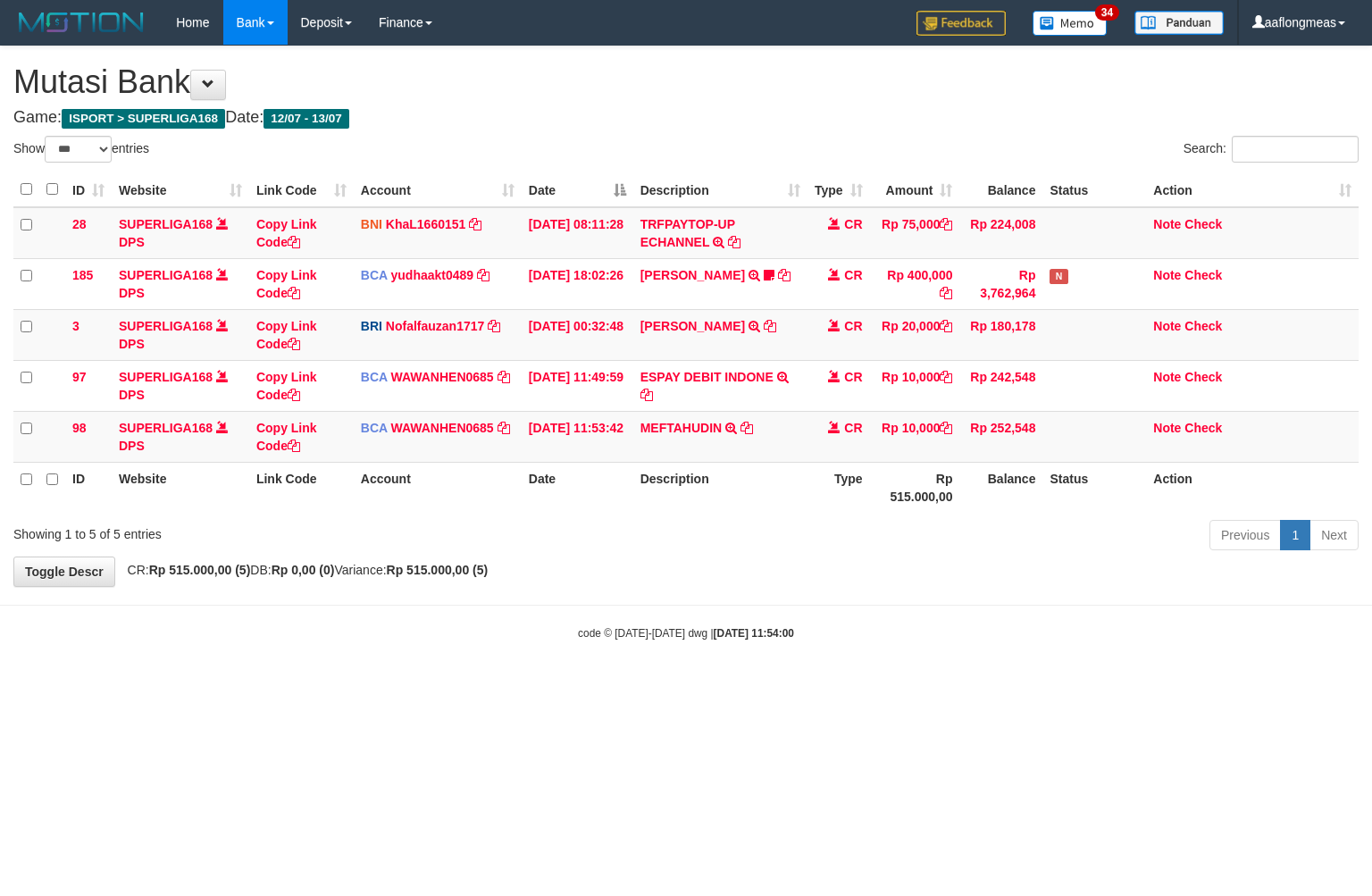 select on "***" 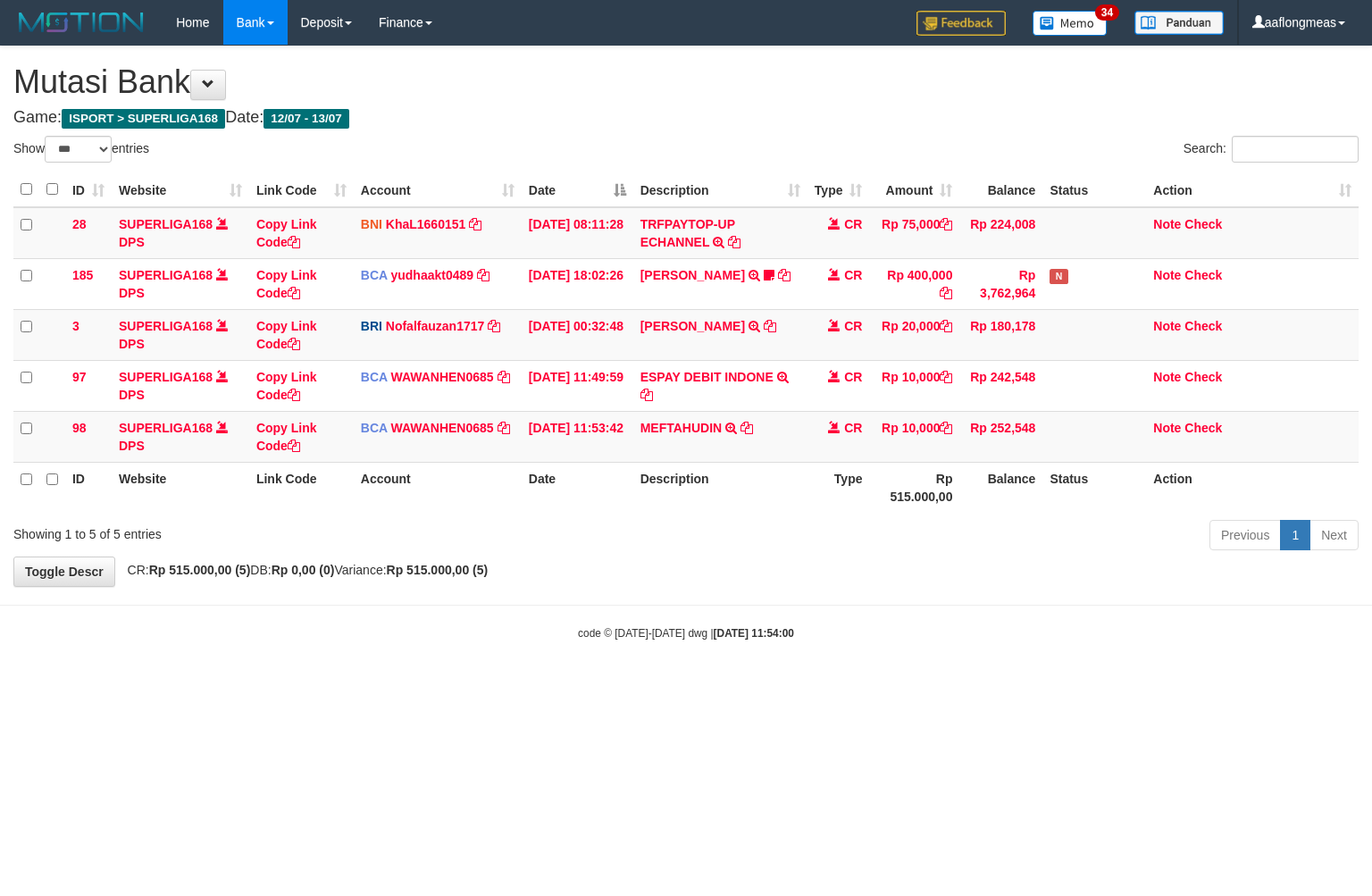 scroll, scrollTop: 0, scrollLeft: 0, axis: both 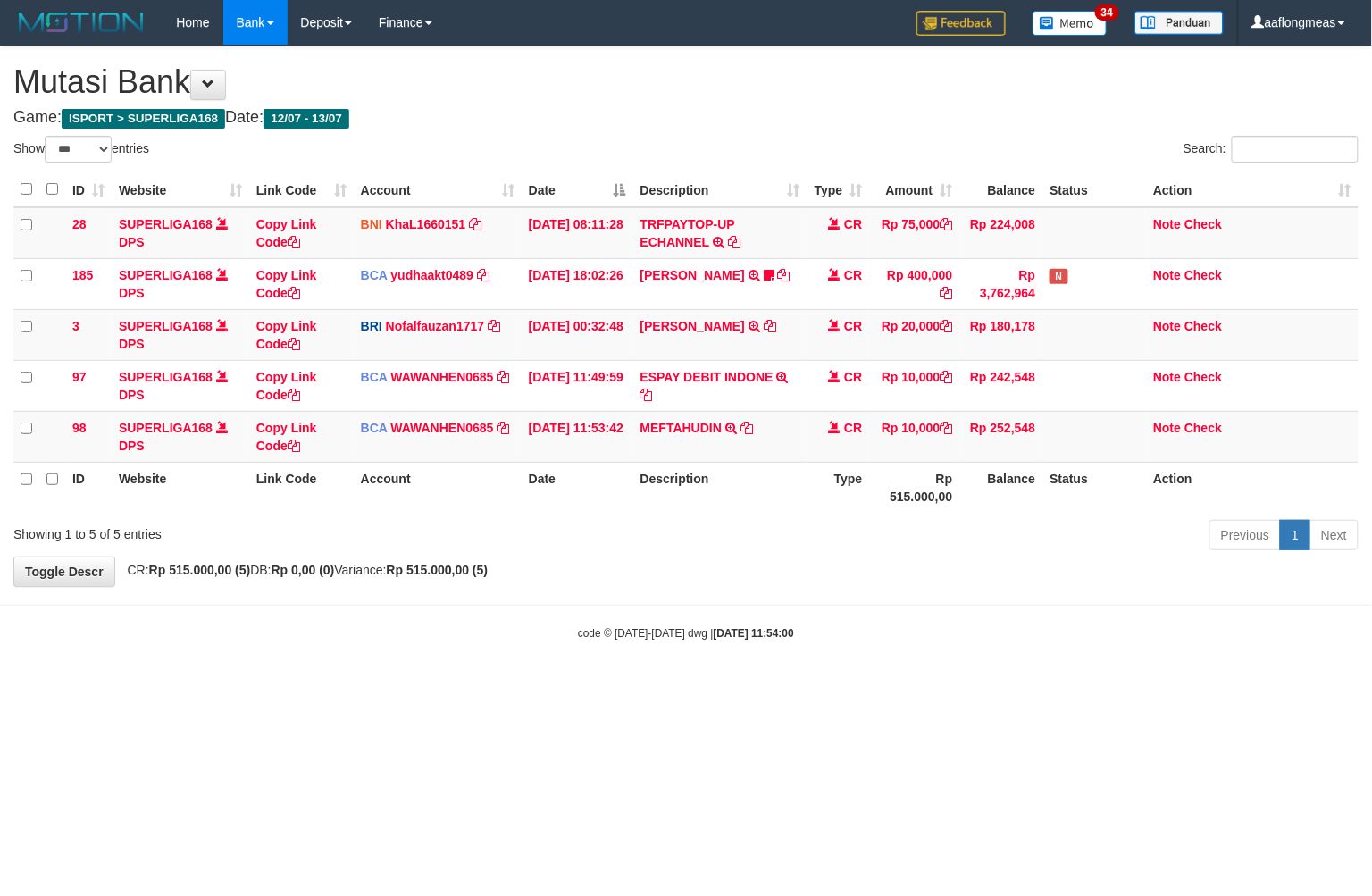 click on "**********" at bounding box center (686, 316) 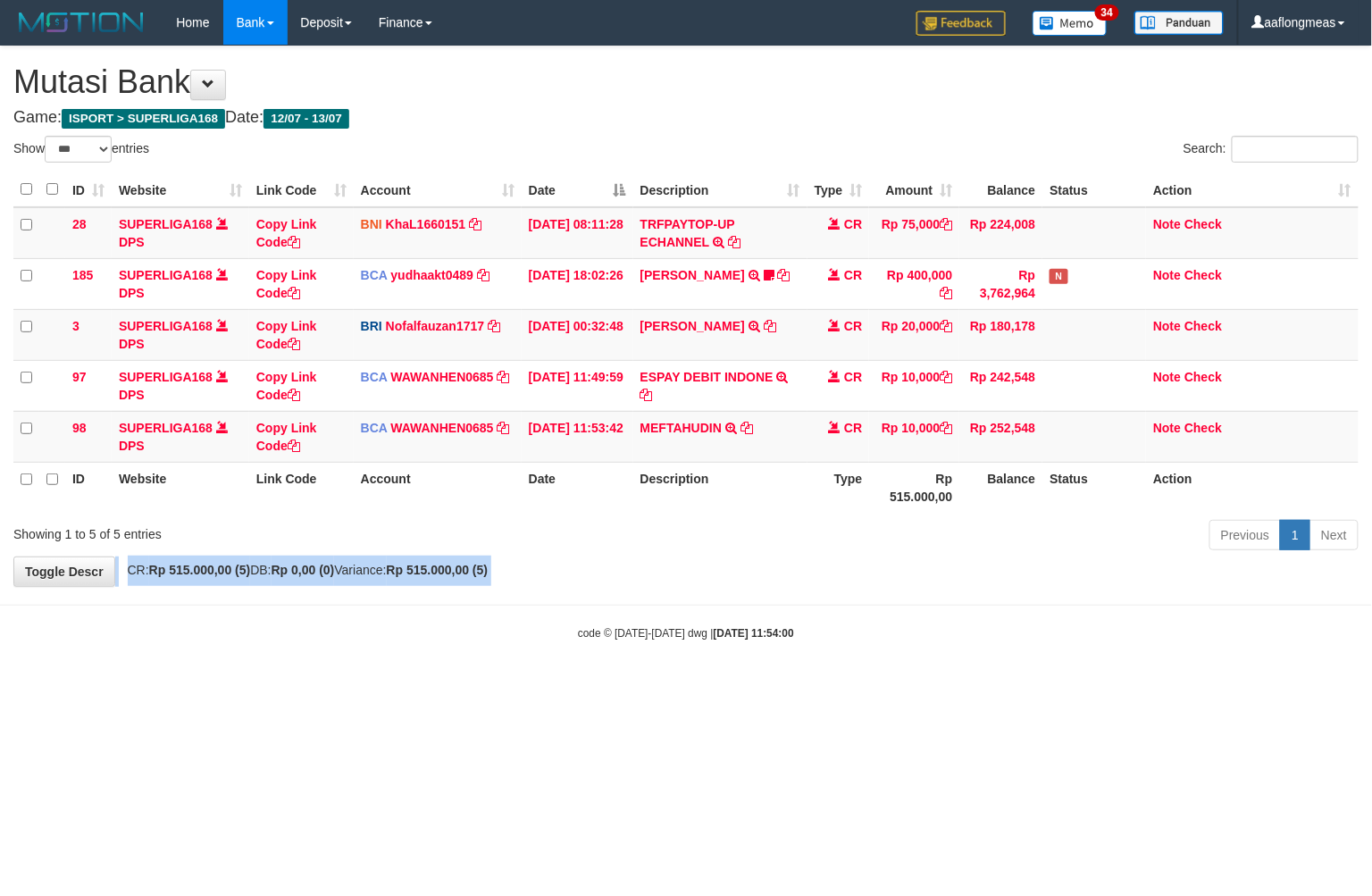 click on "**********" at bounding box center [686, 316] 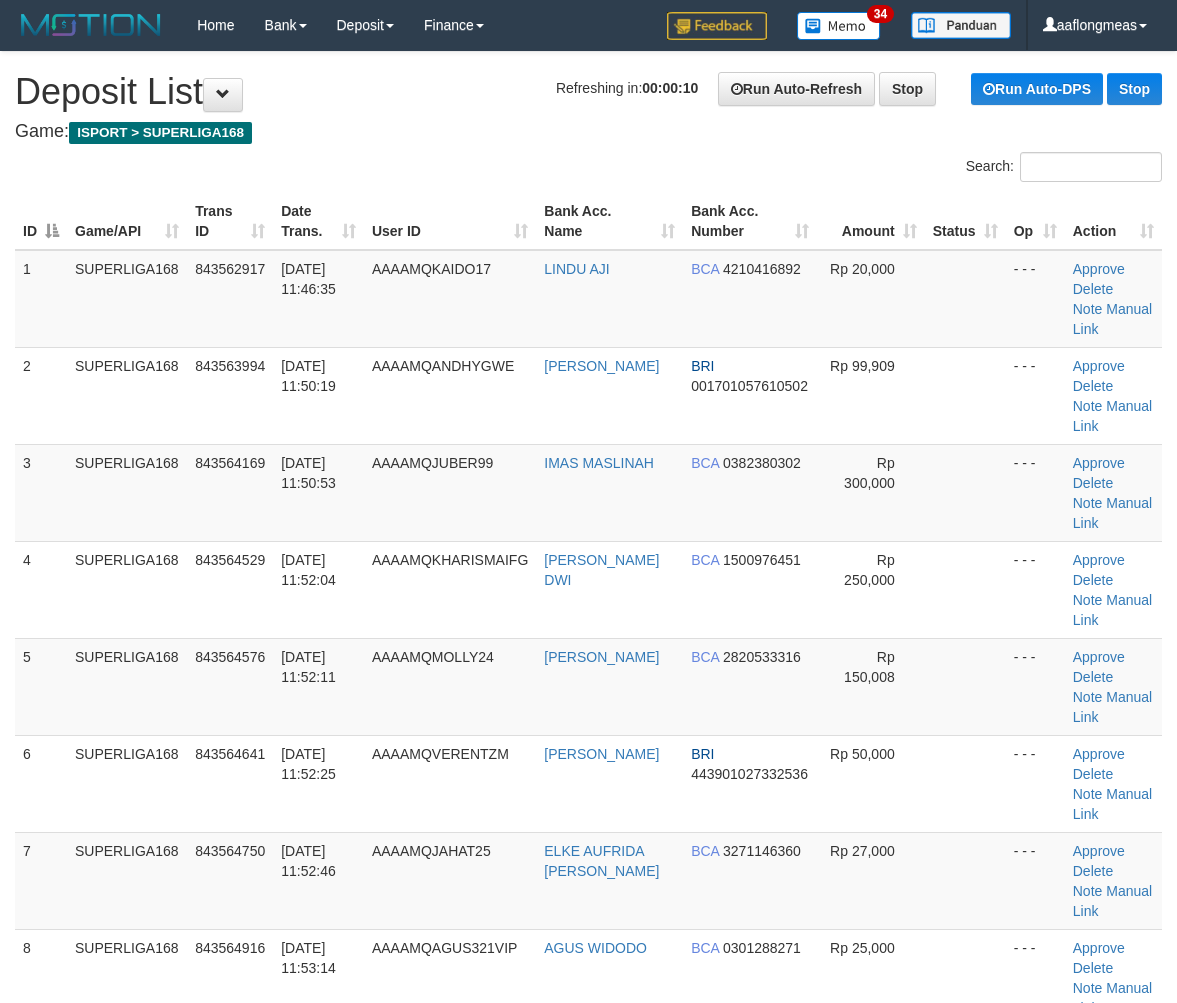 scroll, scrollTop: 0, scrollLeft: 0, axis: both 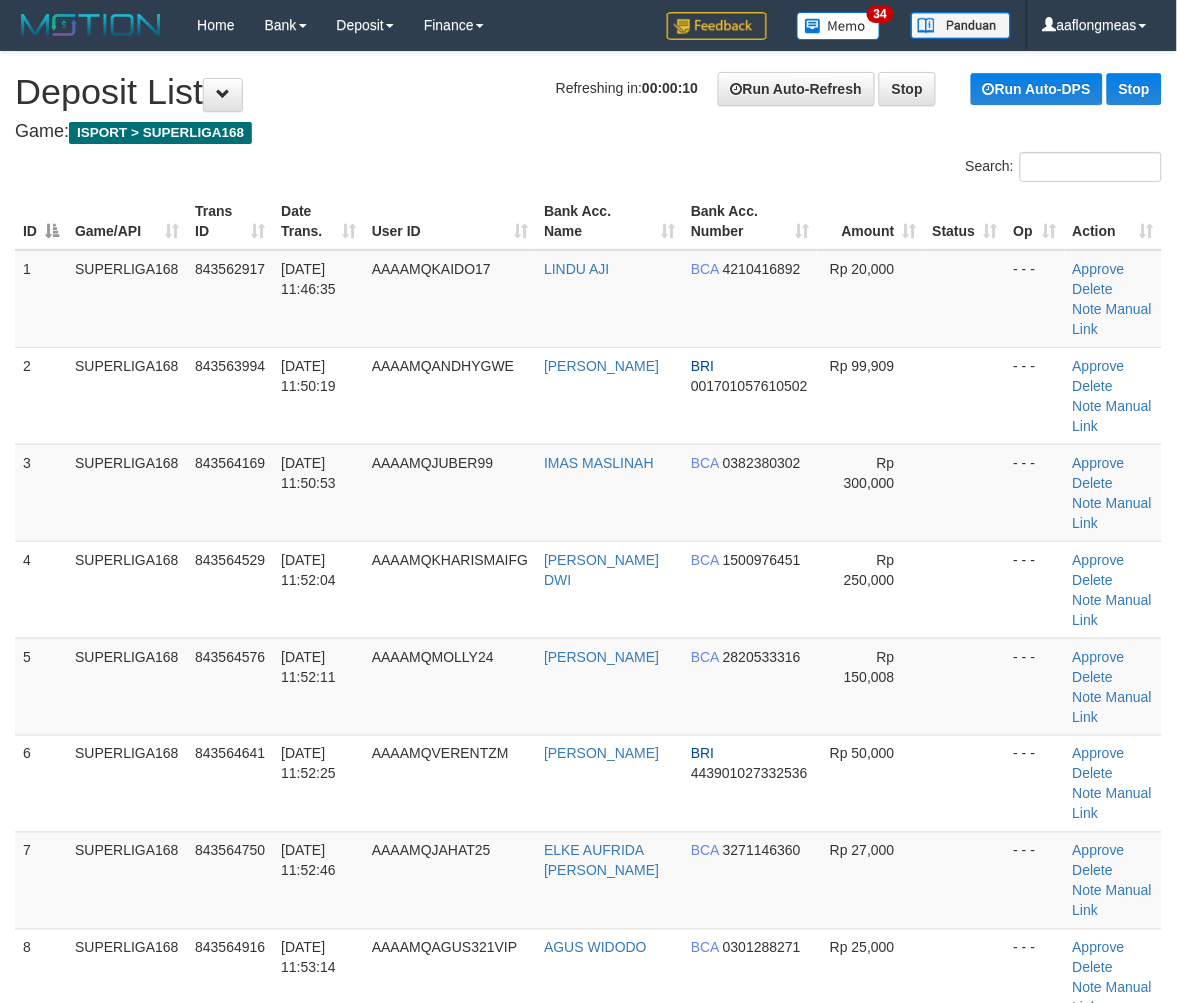 drag, startPoint x: 934, startPoint y: 574, endPoint x: 1187, endPoint y: 594, distance: 253.78928 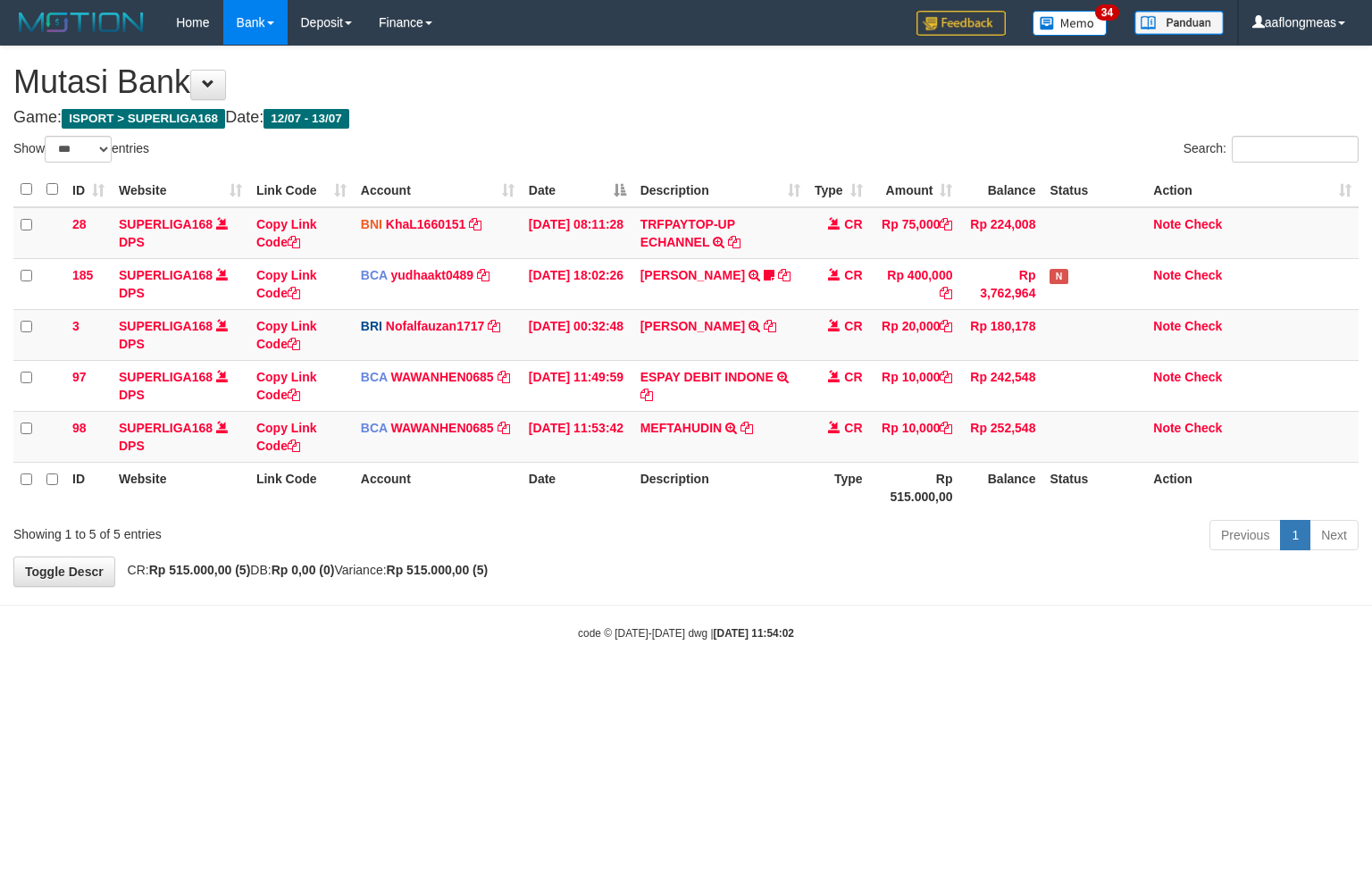 select on "***" 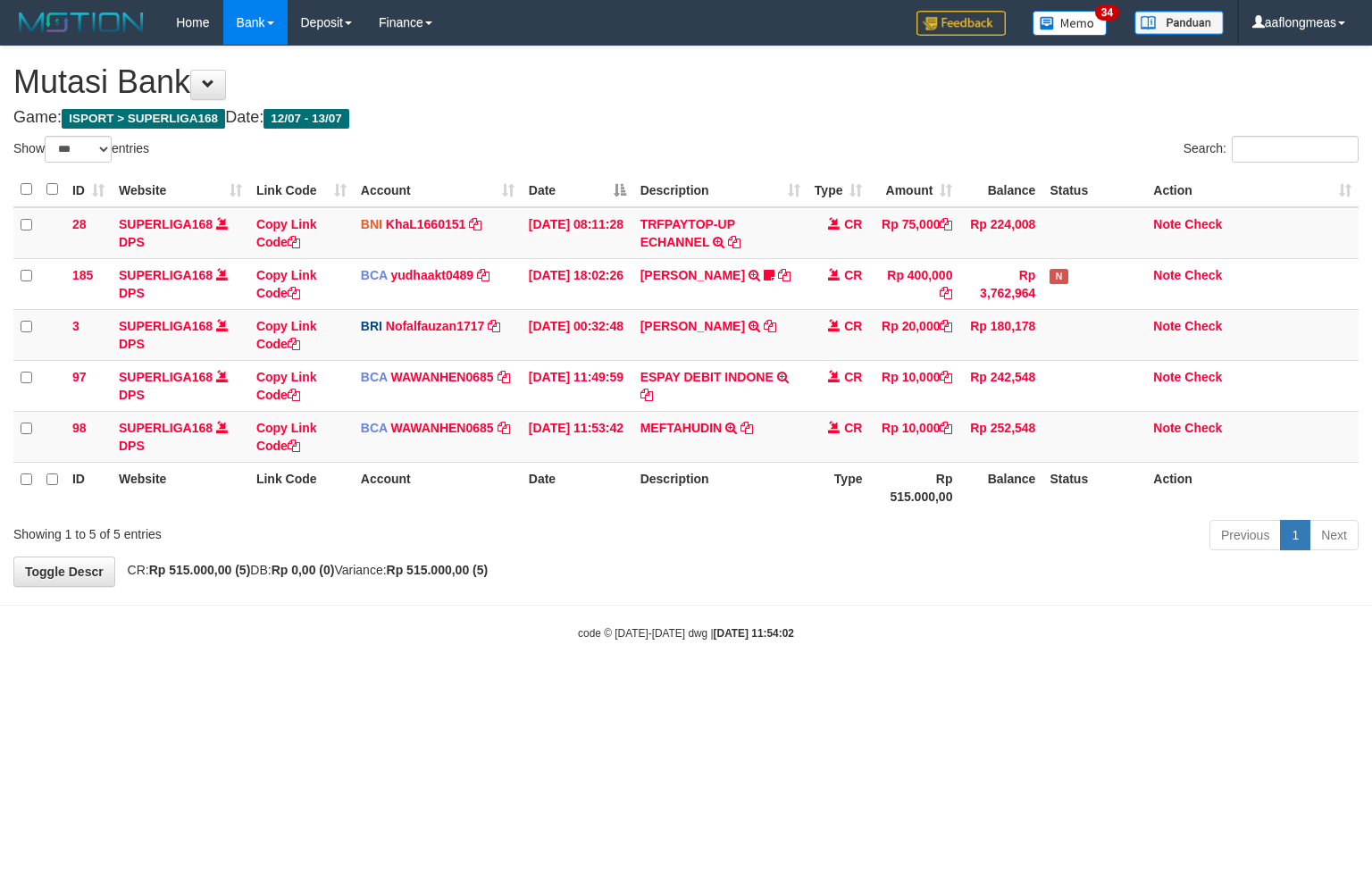 scroll, scrollTop: 0, scrollLeft: 0, axis: both 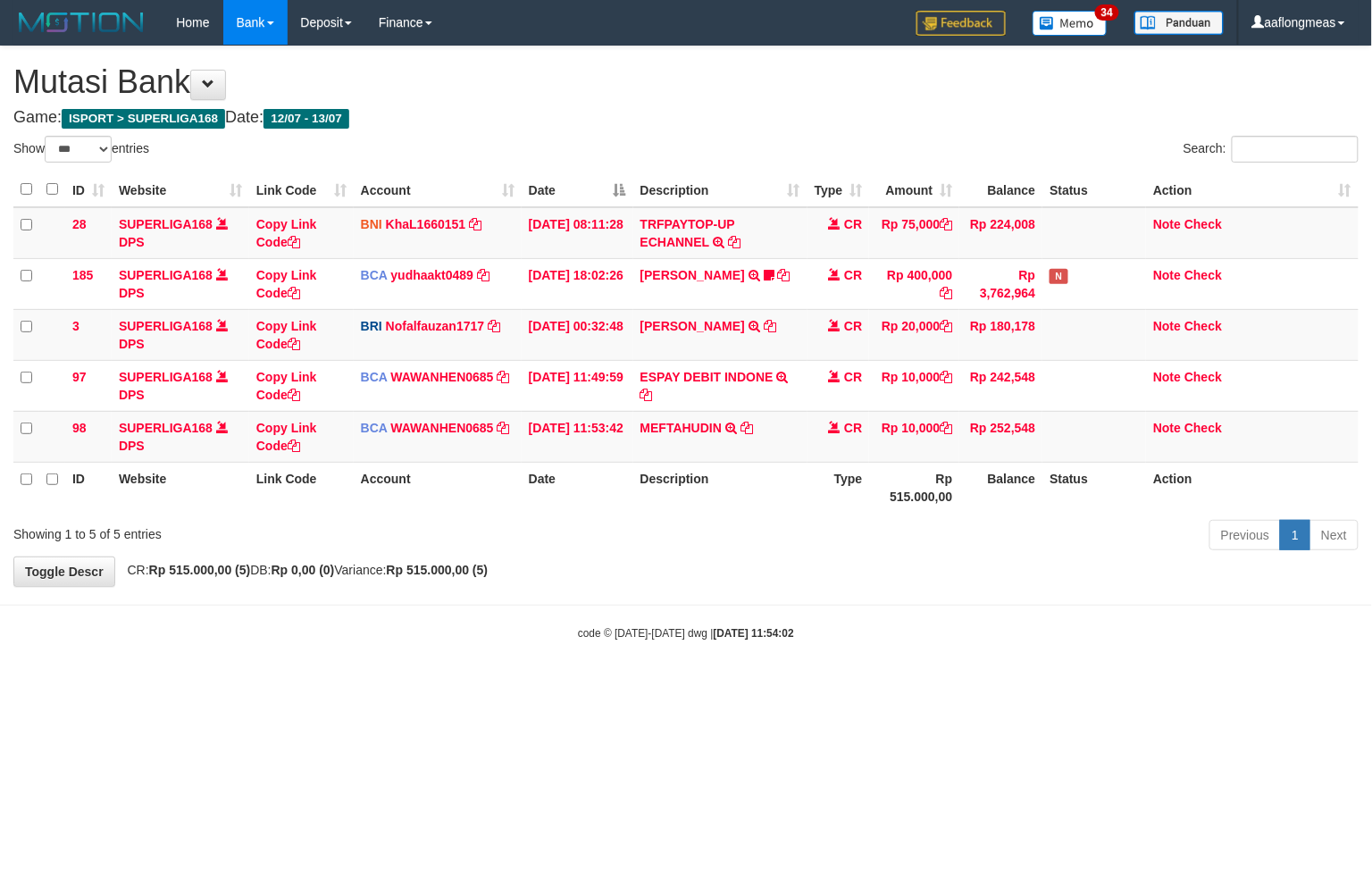 drag, startPoint x: 0, startPoint y: 0, endPoint x: 765, endPoint y: 566, distance: 951.6202 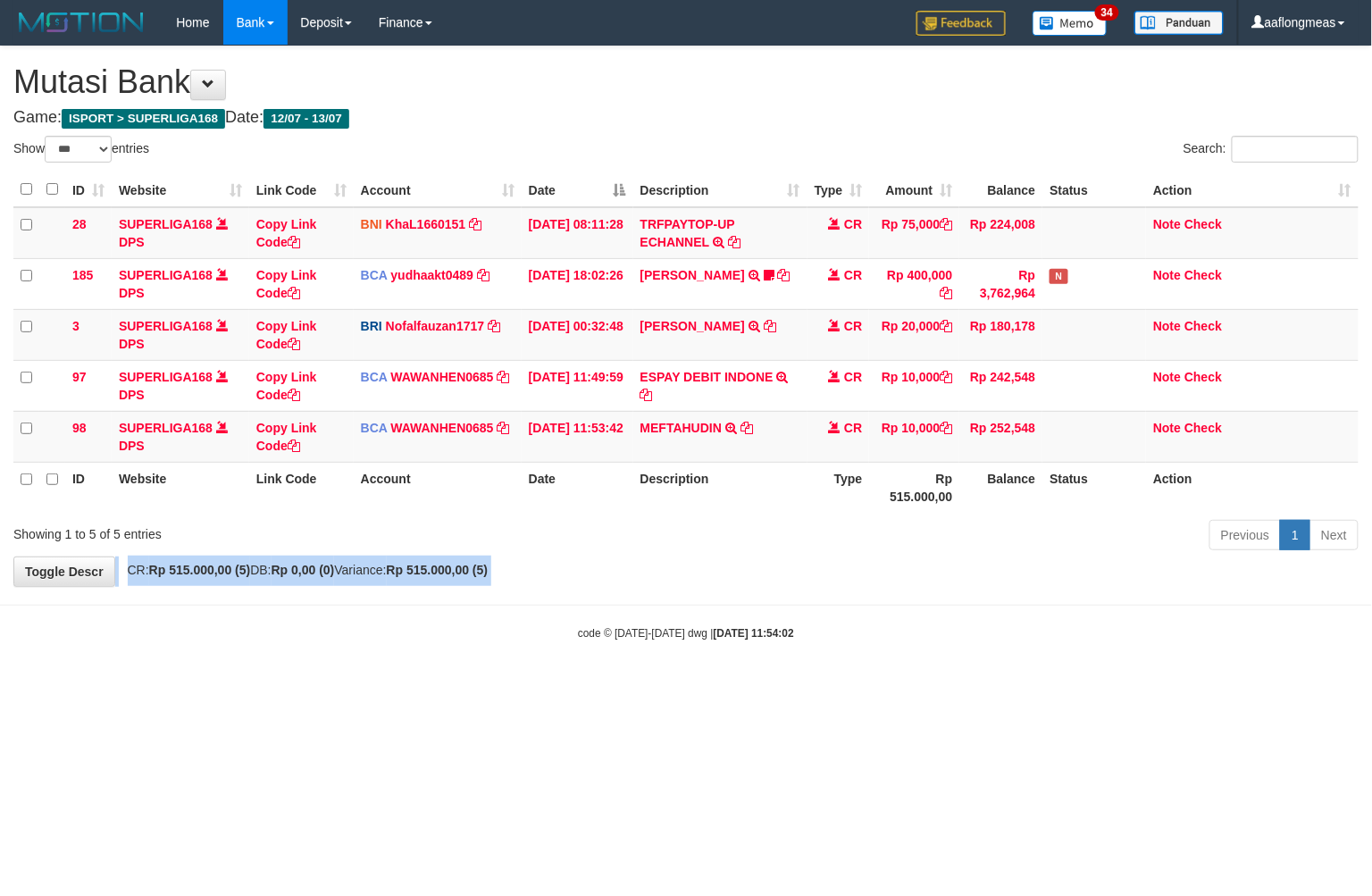 click on "**********" at bounding box center [686, 316] 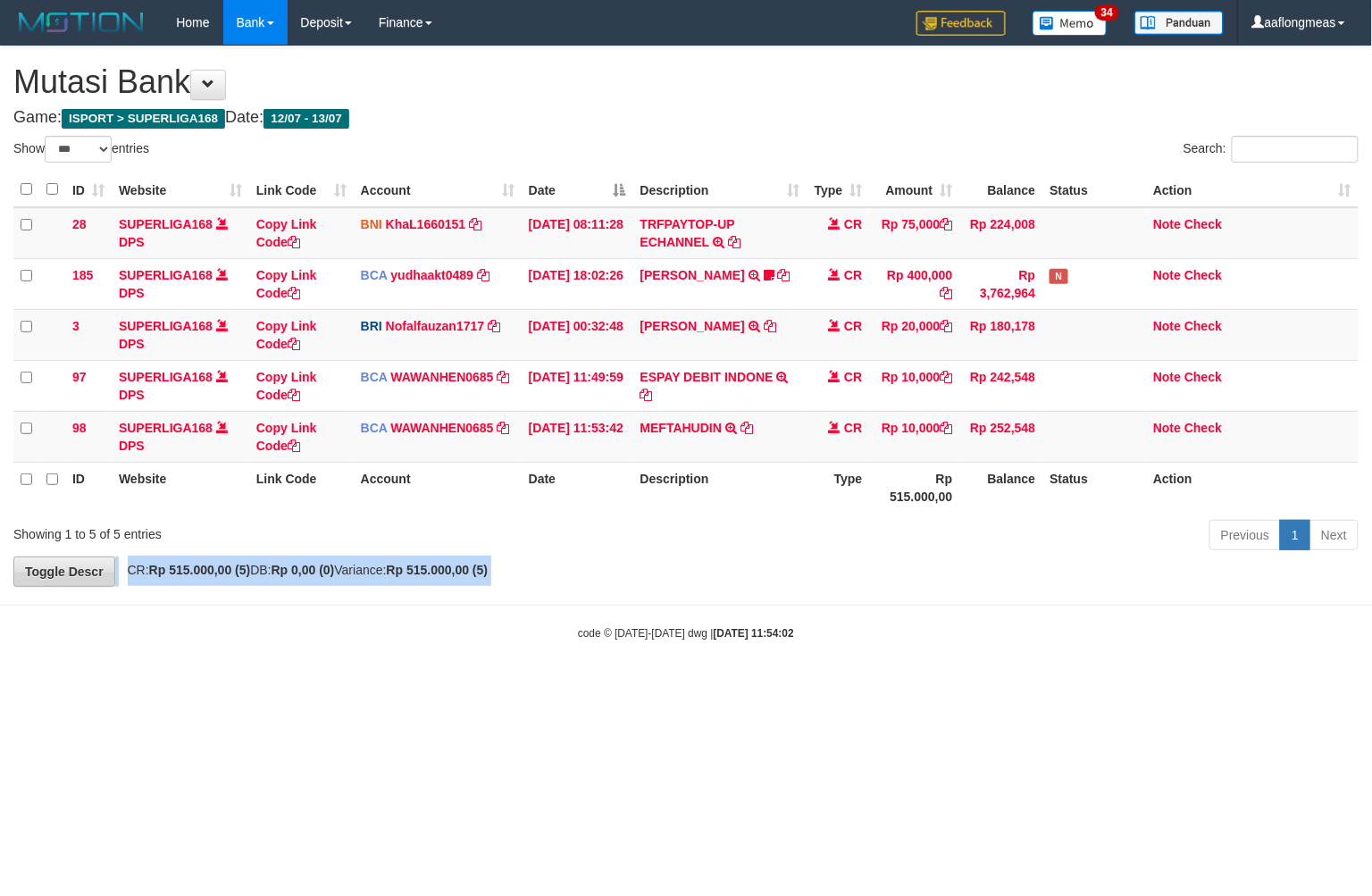 drag, startPoint x: 765, startPoint y: 566, endPoint x: 104, endPoint y: 572, distance: 661.02723 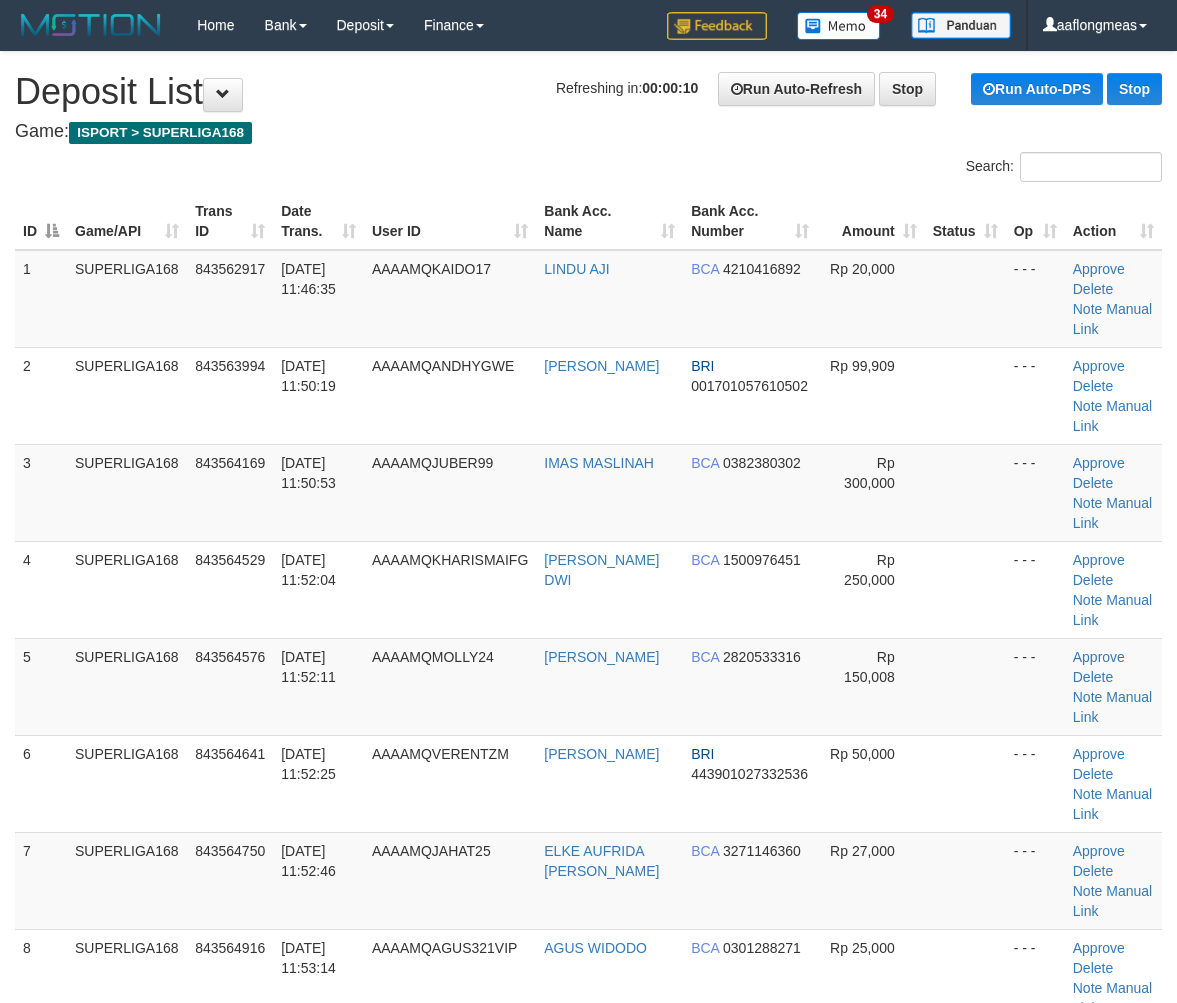 scroll, scrollTop: 0, scrollLeft: 0, axis: both 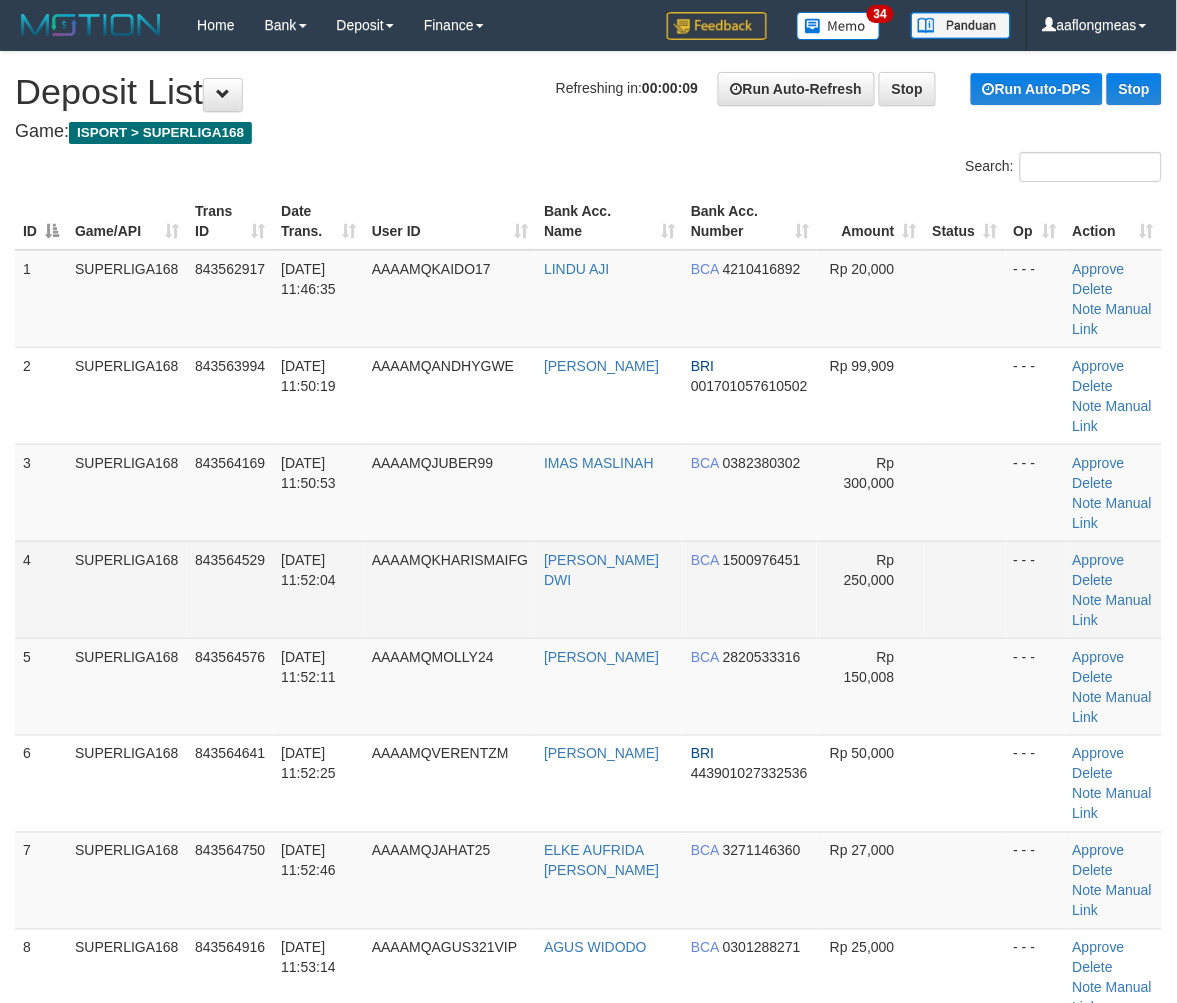 click at bounding box center [965, 589] 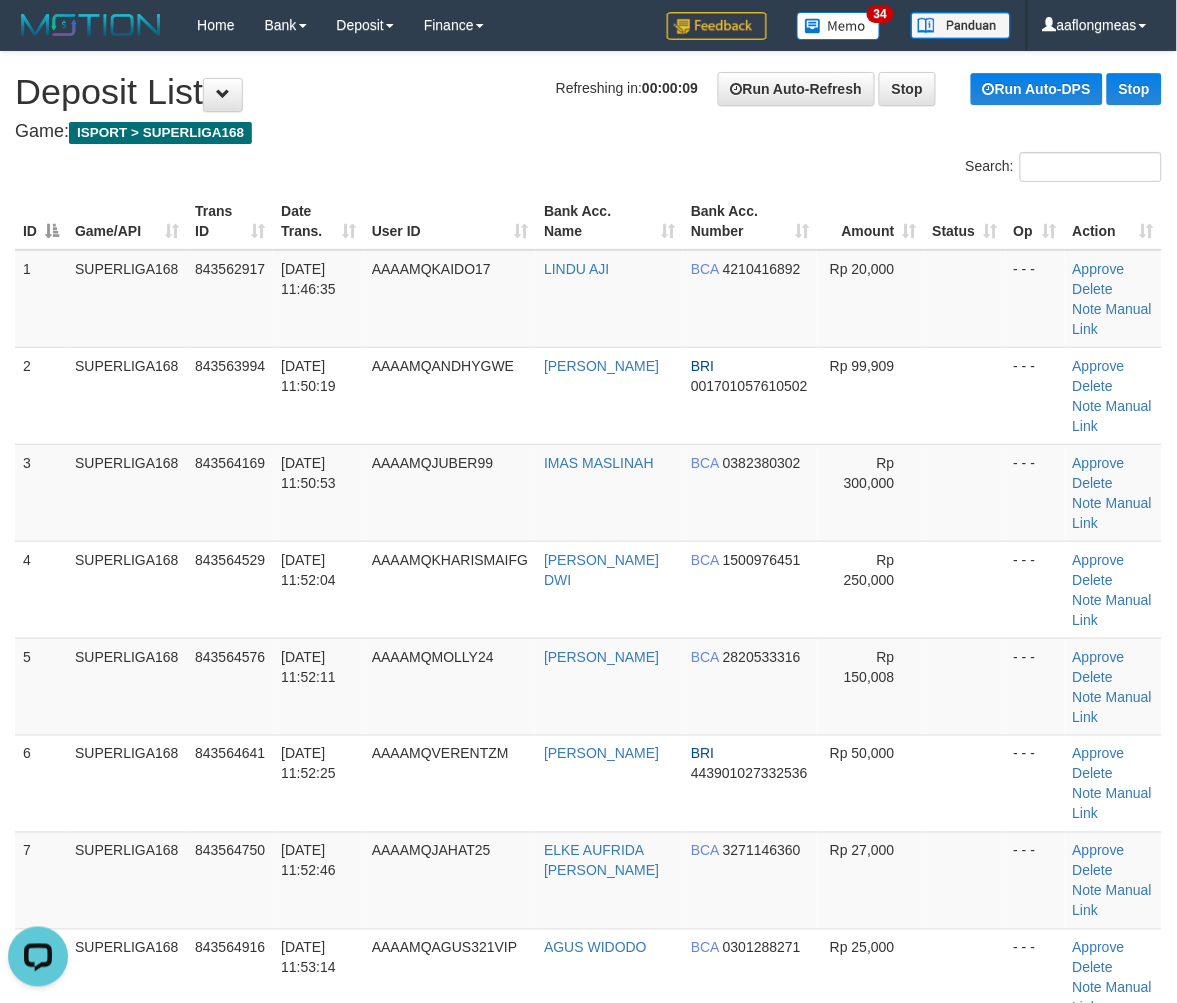 scroll, scrollTop: 0, scrollLeft: 0, axis: both 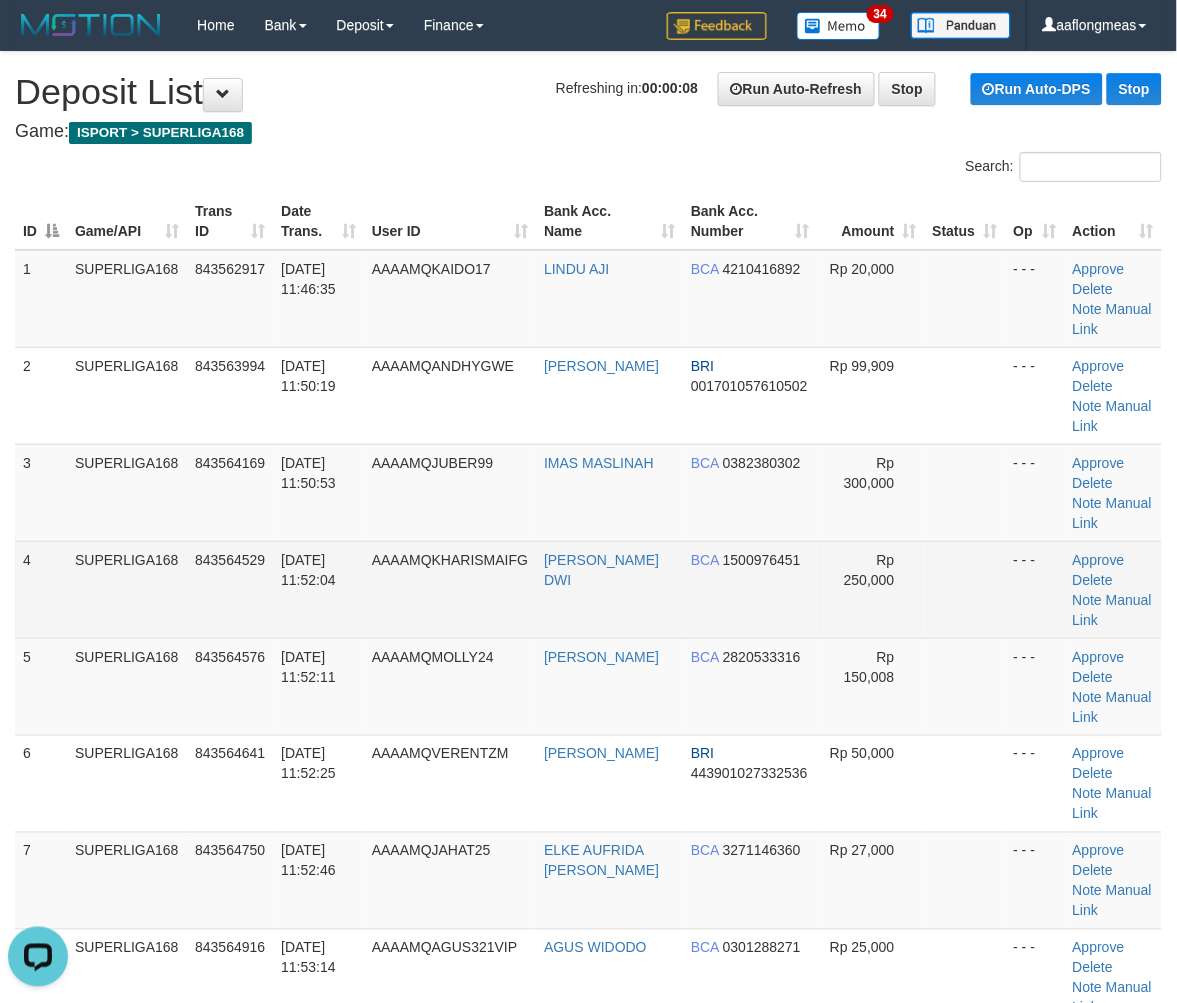 click at bounding box center (965, 589) 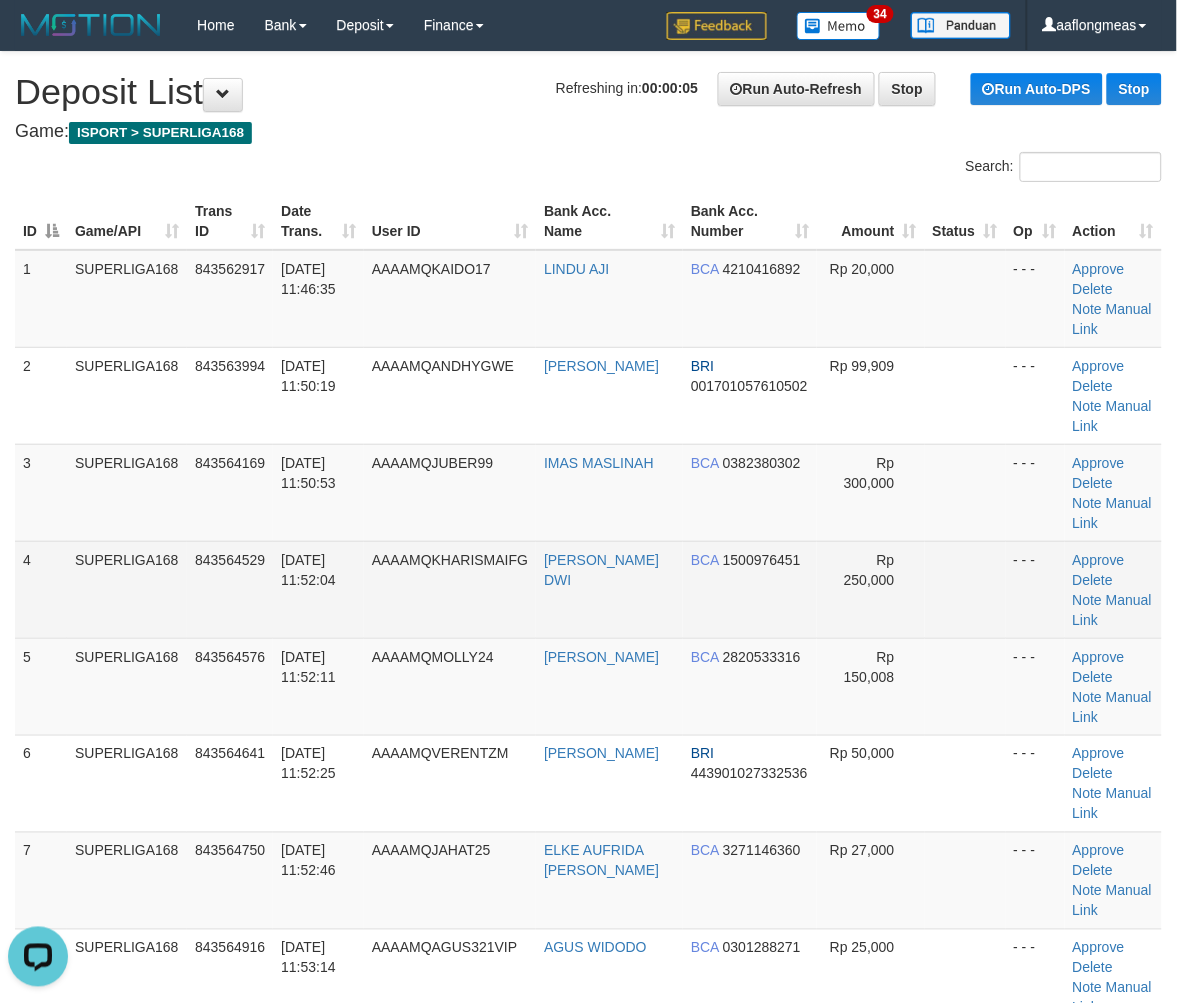 click on "Rp 250,000" at bounding box center [870, 589] 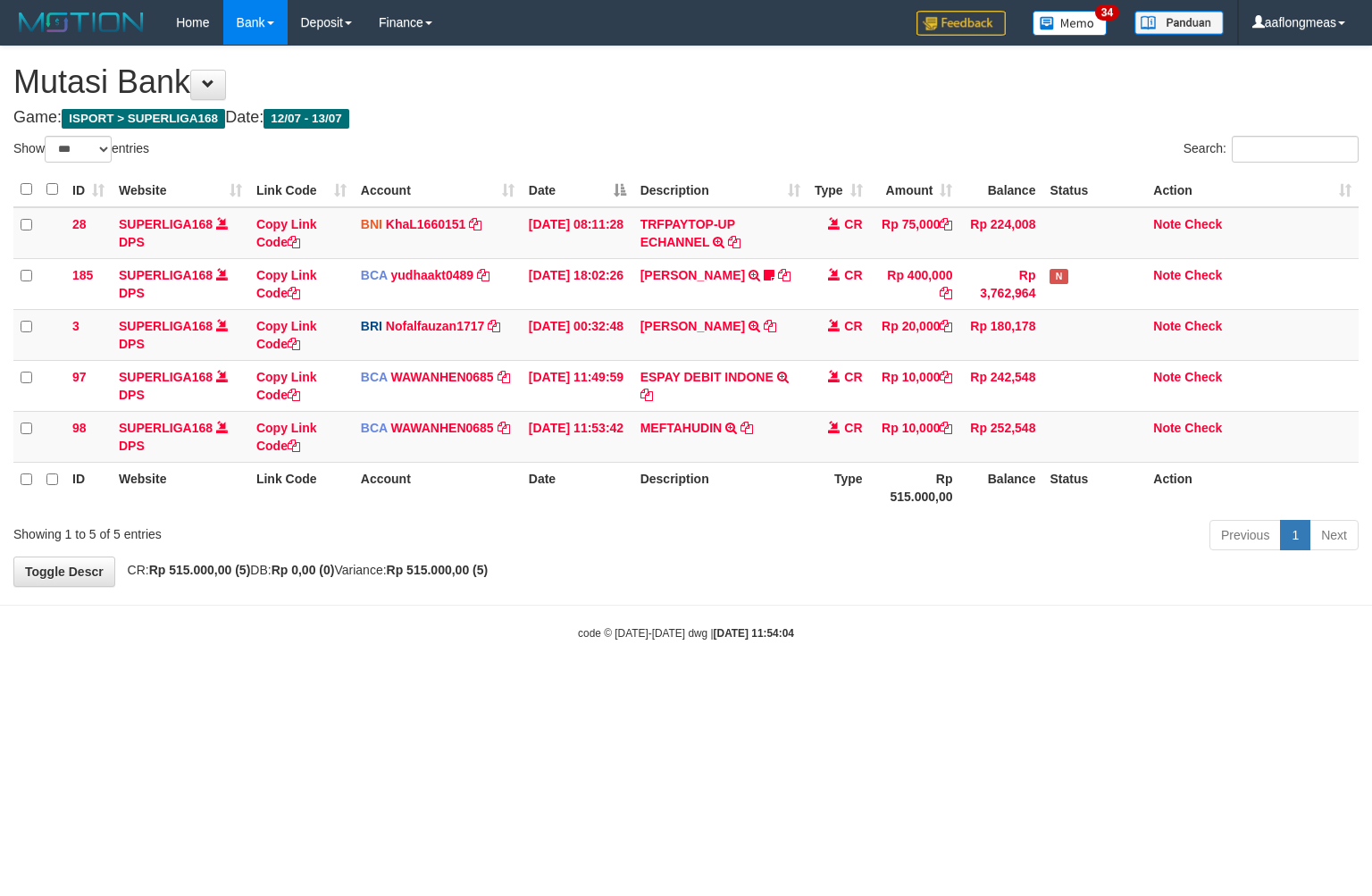 select on "***" 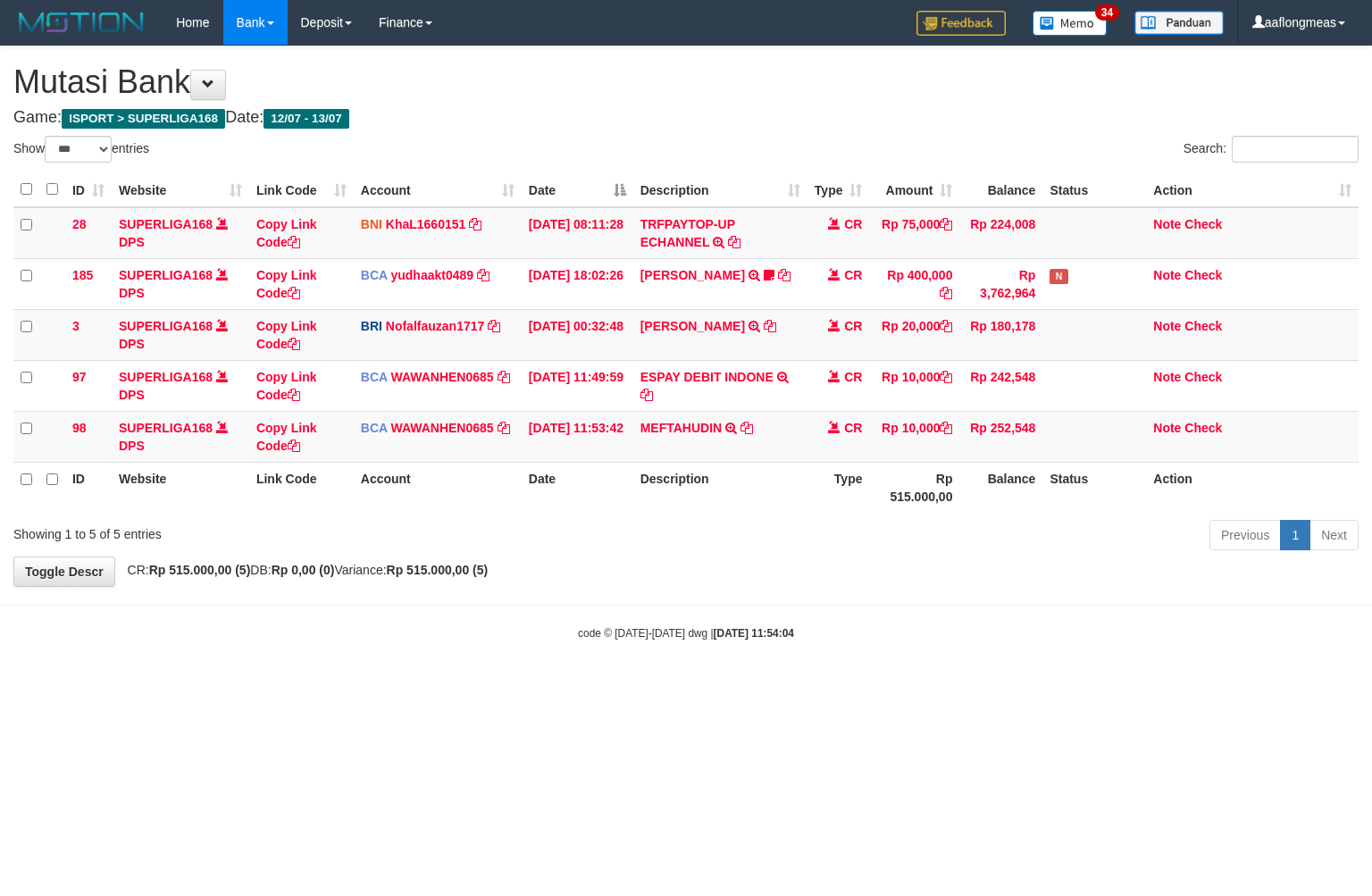 scroll, scrollTop: 0, scrollLeft: 0, axis: both 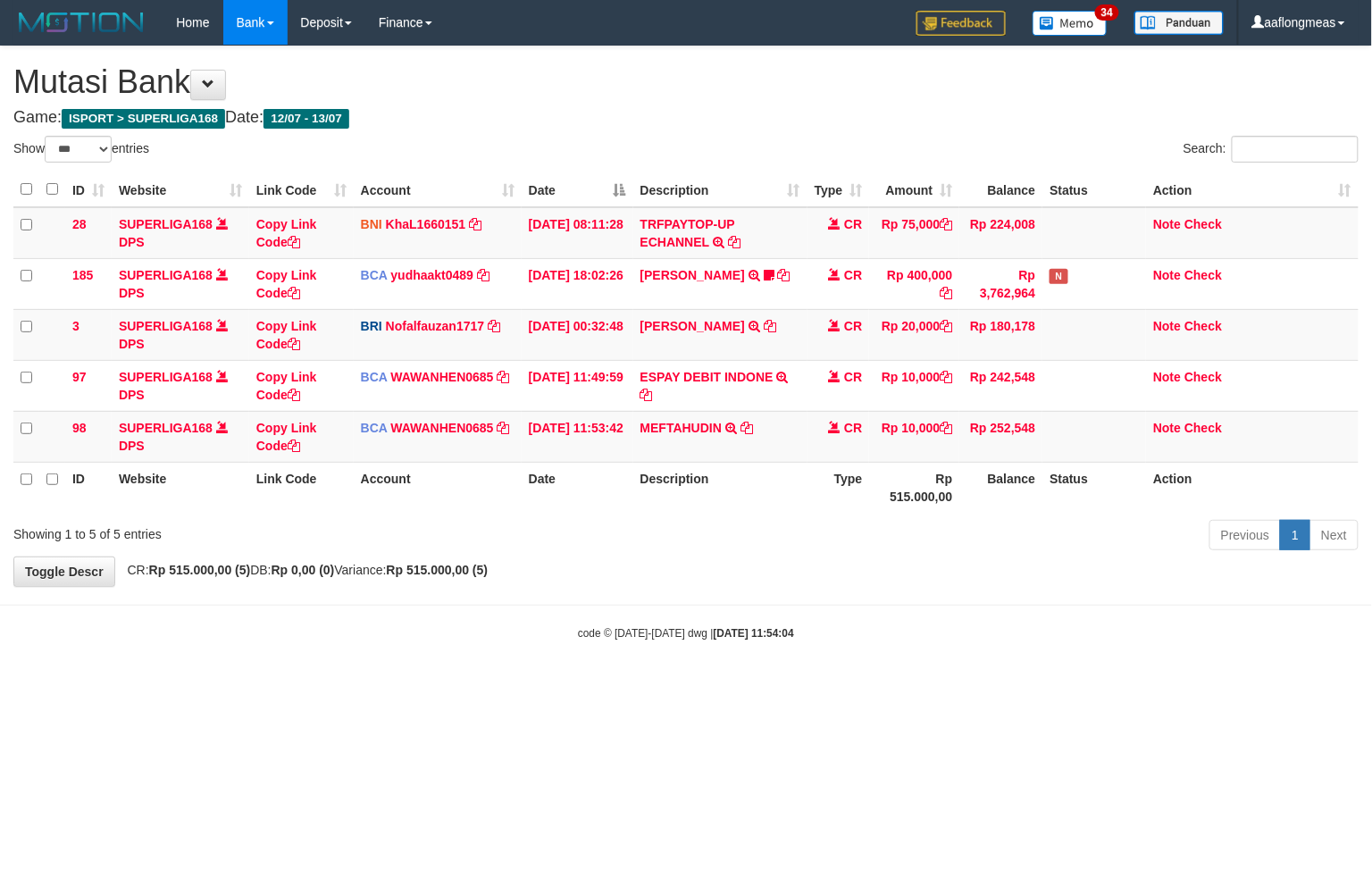 click on "Previous 1 Next" at bounding box center [972, 537] 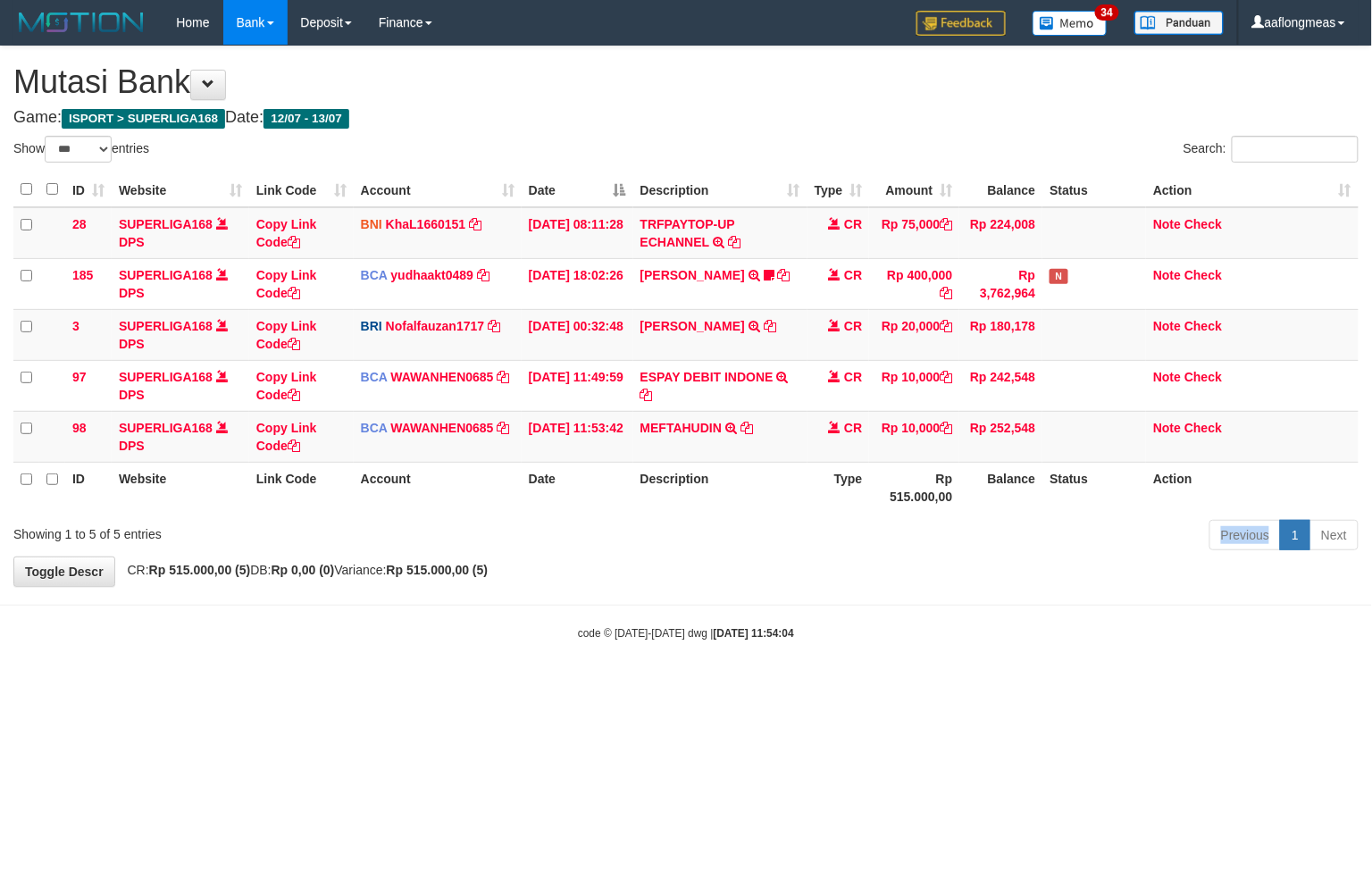 click on "Previous 1 Next" at bounding box center (972, 537) 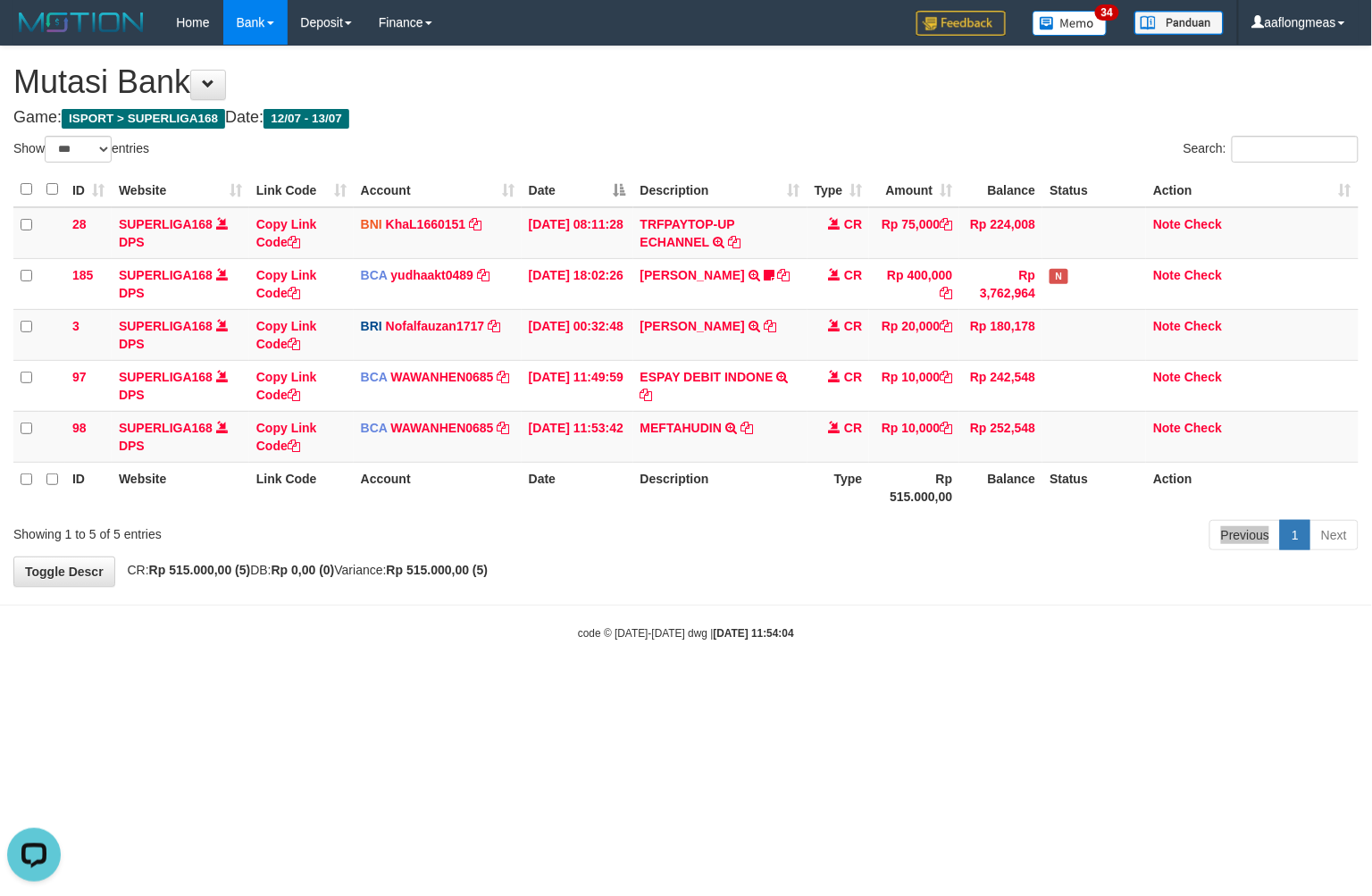 scroll, scrollTop: 0, scrollLeft: 0, axis: both 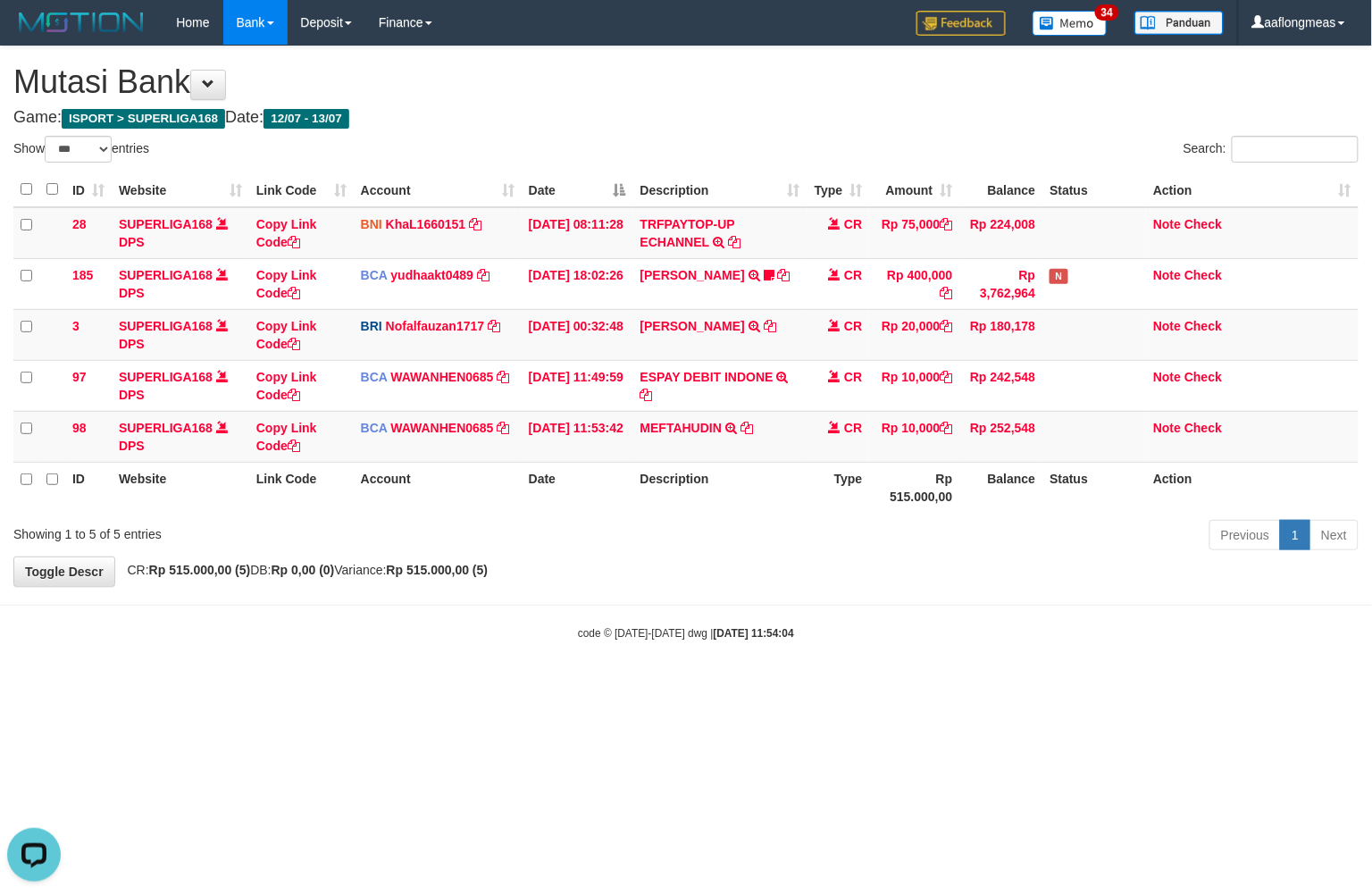 click on "**********" at bounding box center (686, 316) 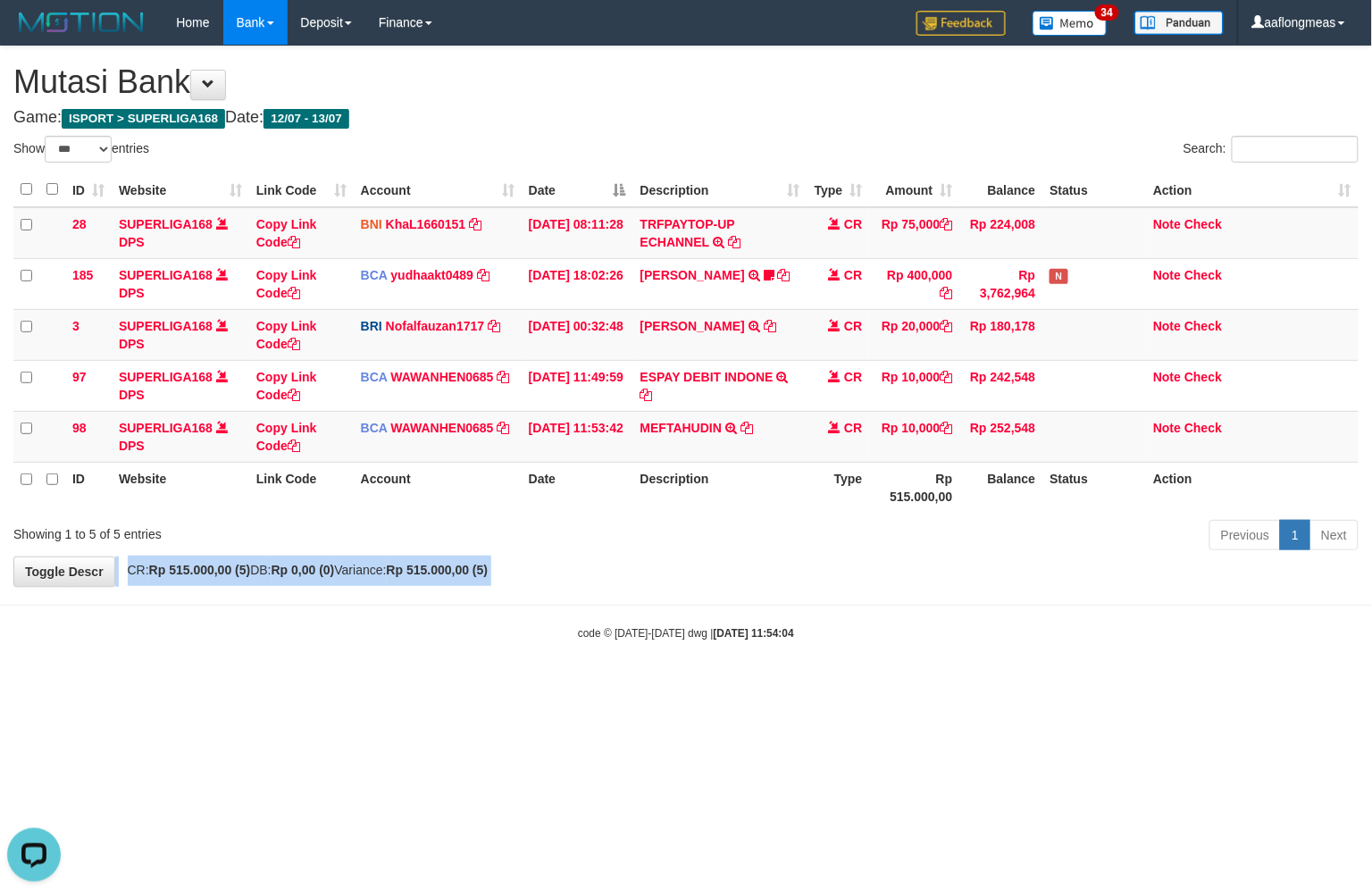 click on "**********" at bounding box center [686, 316] 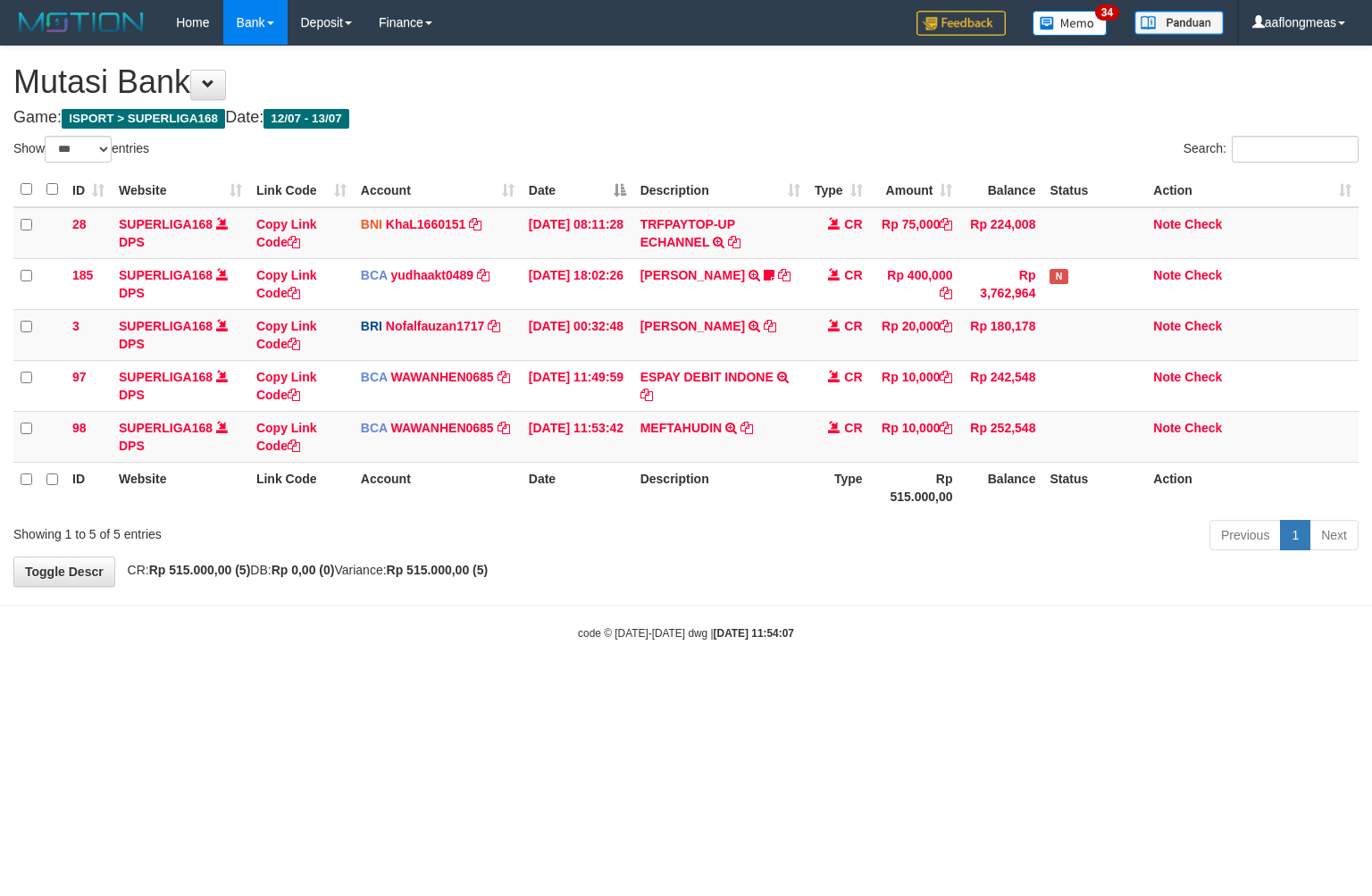 select on "***" 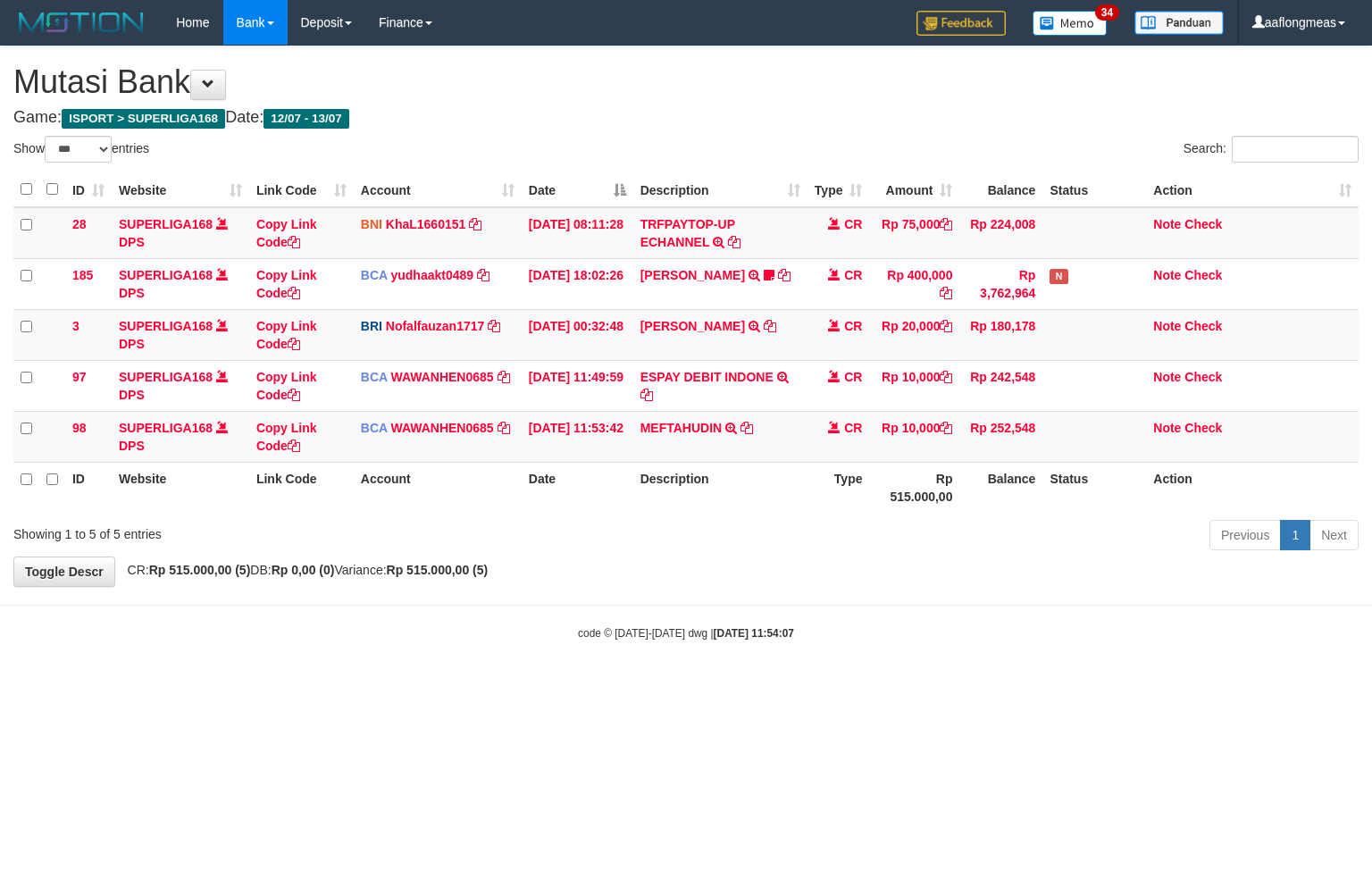 scroll, scrollTop: 0, scrollLeft: 0, axis: both 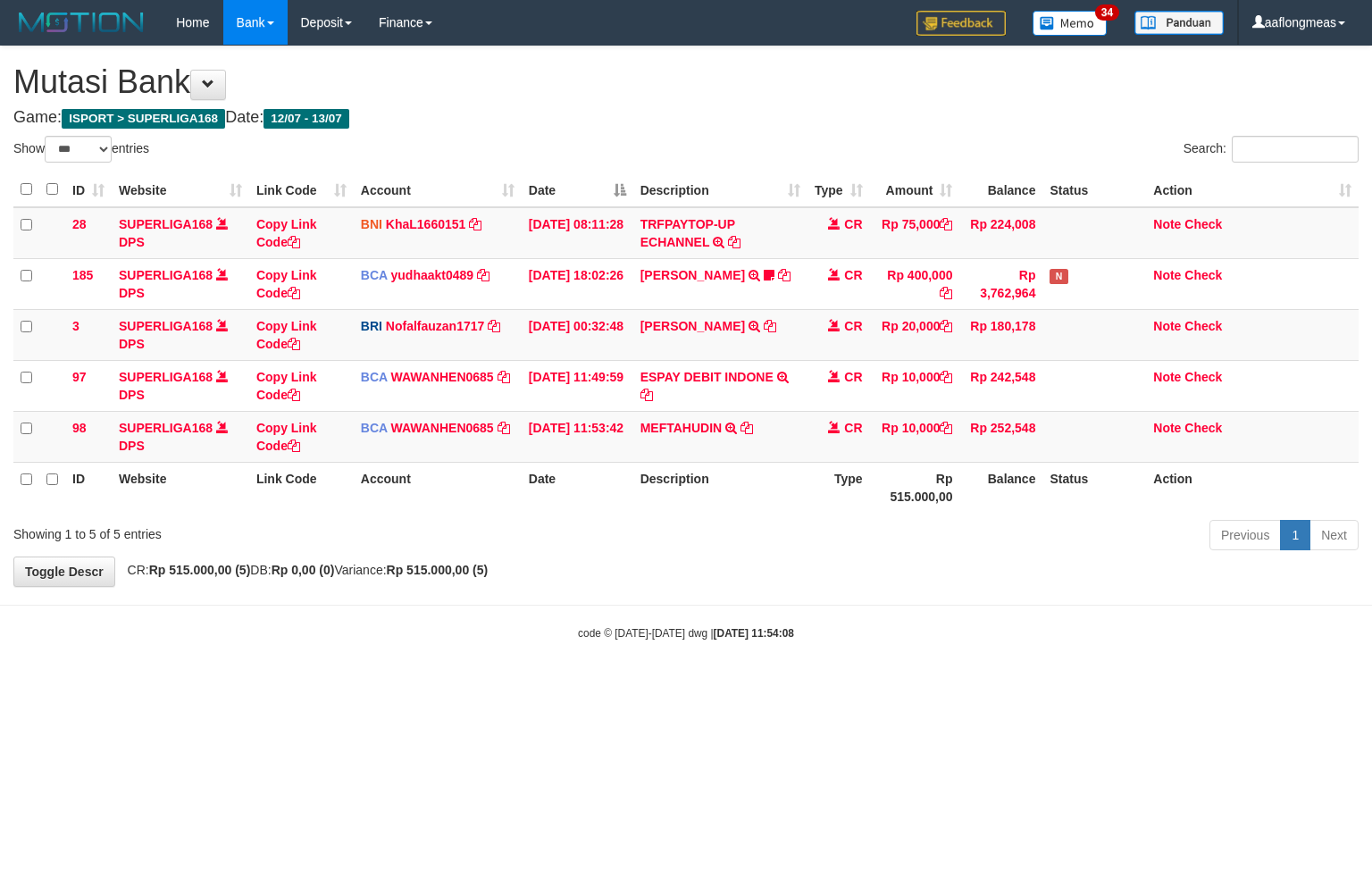 select on "***" 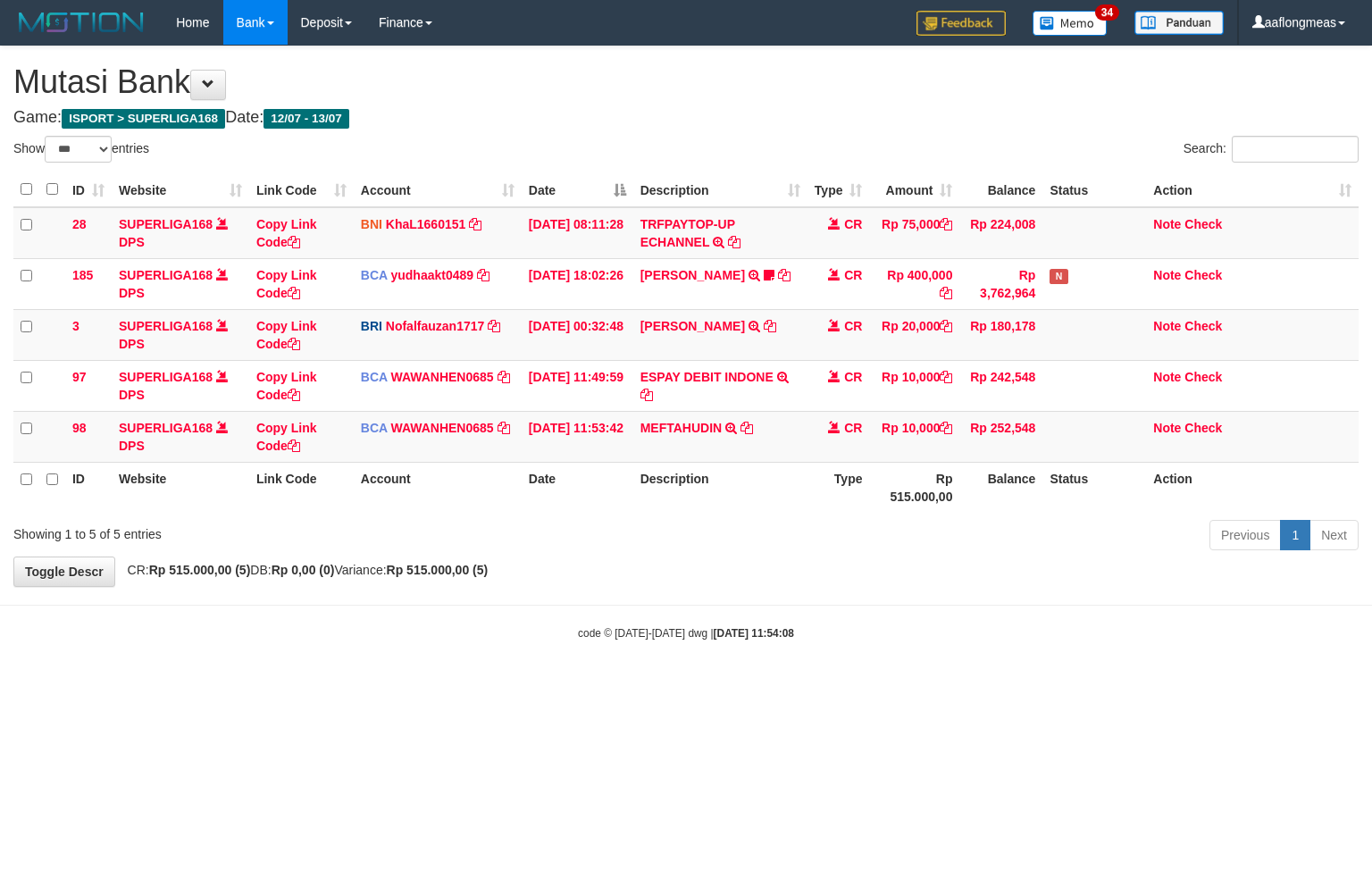 scroll, scrollTop: 0, scrollLeft: 0, axis: both 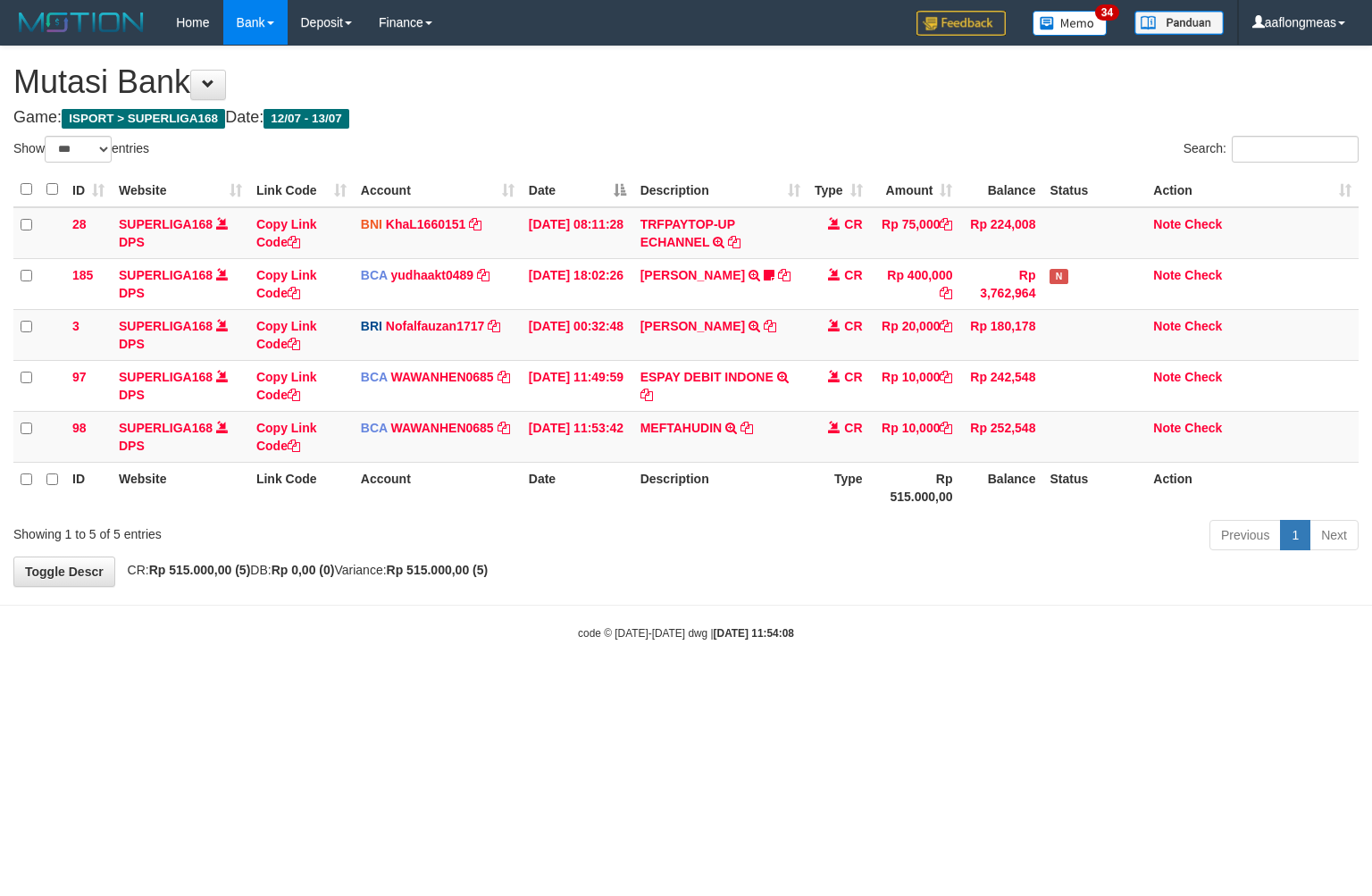 select on "***" 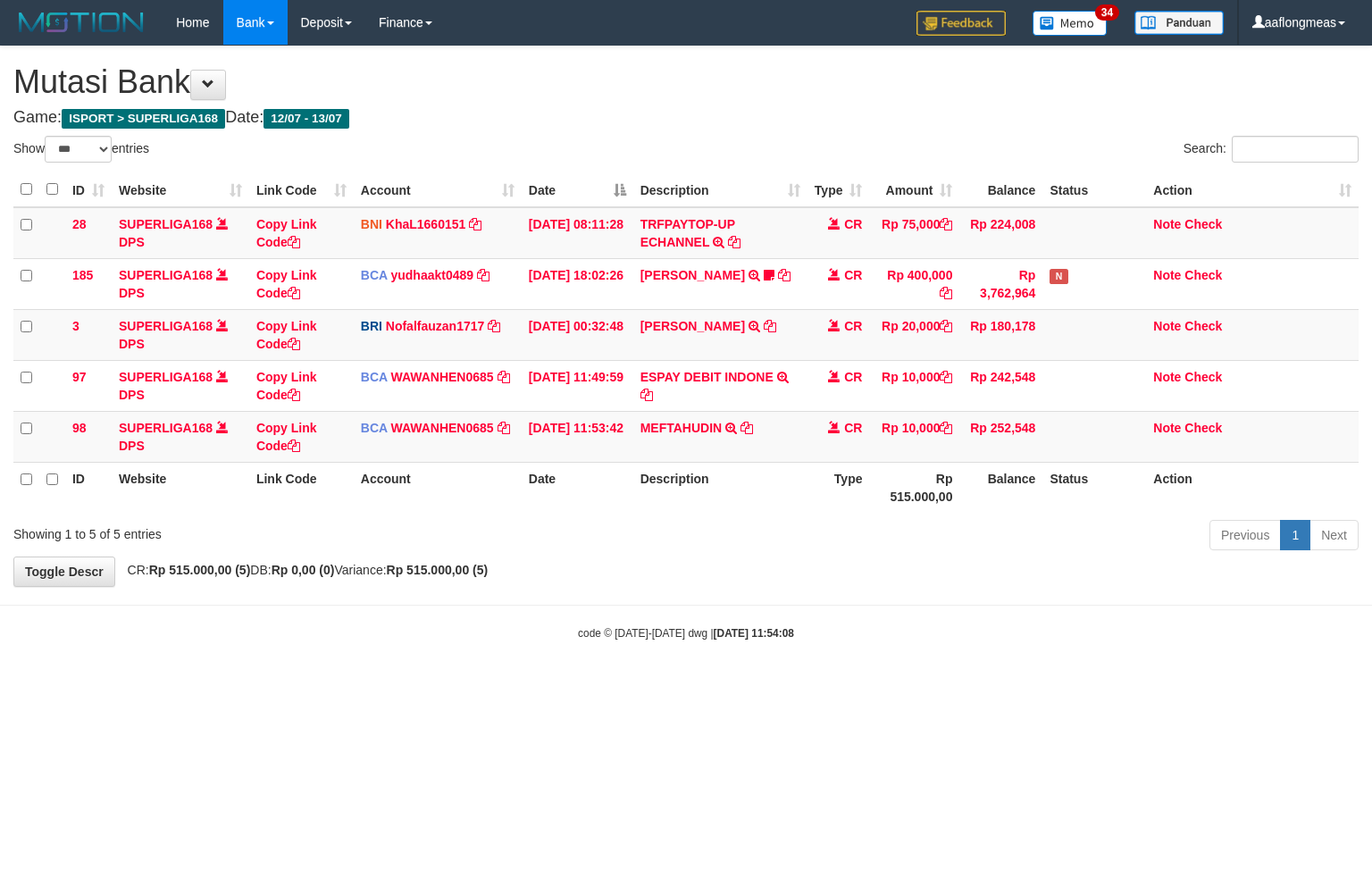 scroll, scrollTop: 0, scrollLeft: 0, axis: both 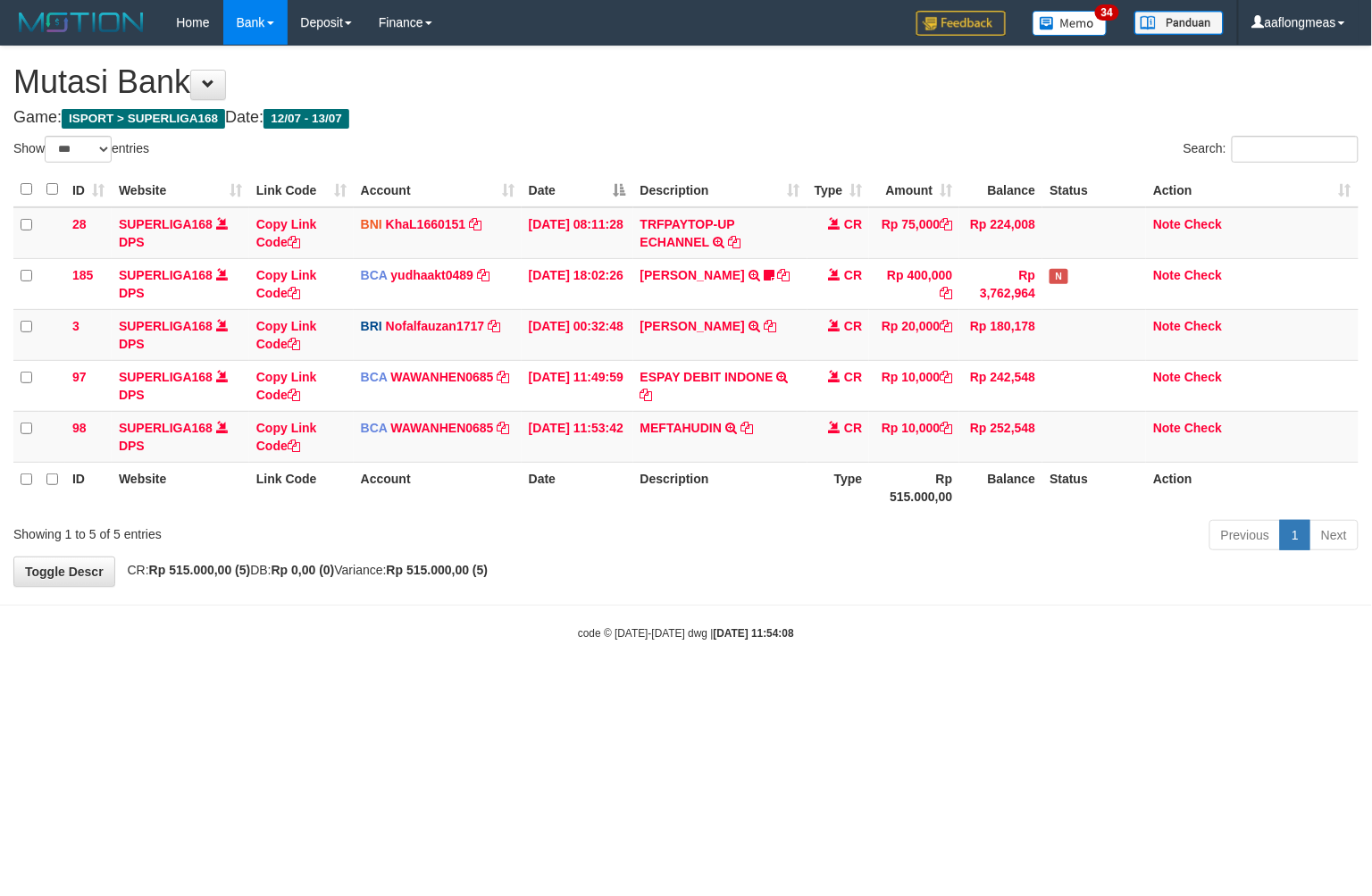 click on "**********" at bounding box center (686, 316) 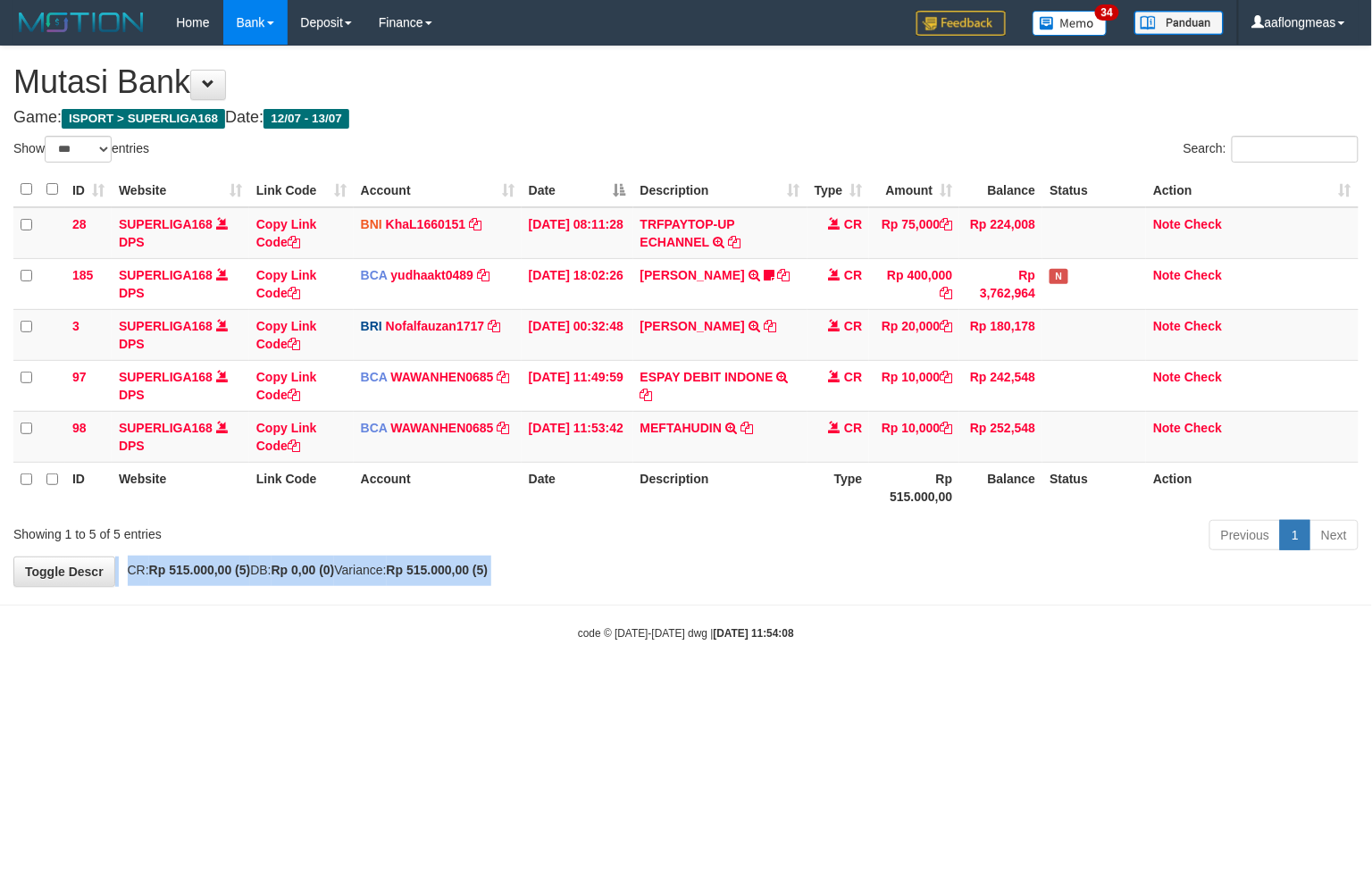 click on "**********" at bounding box center [686, 316] 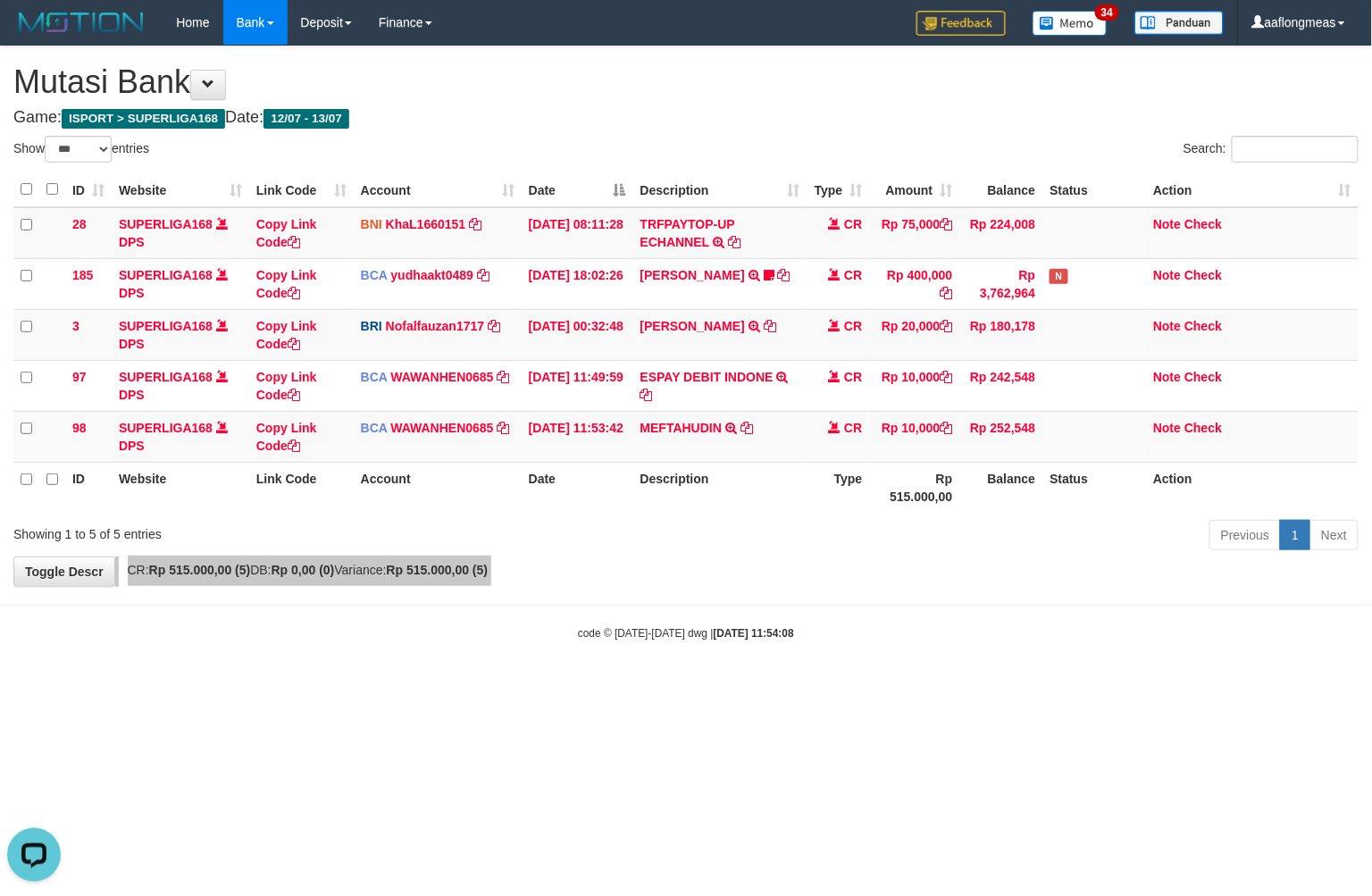 scroll, scrollTop: 0, scrollLeft: 0, axis: both 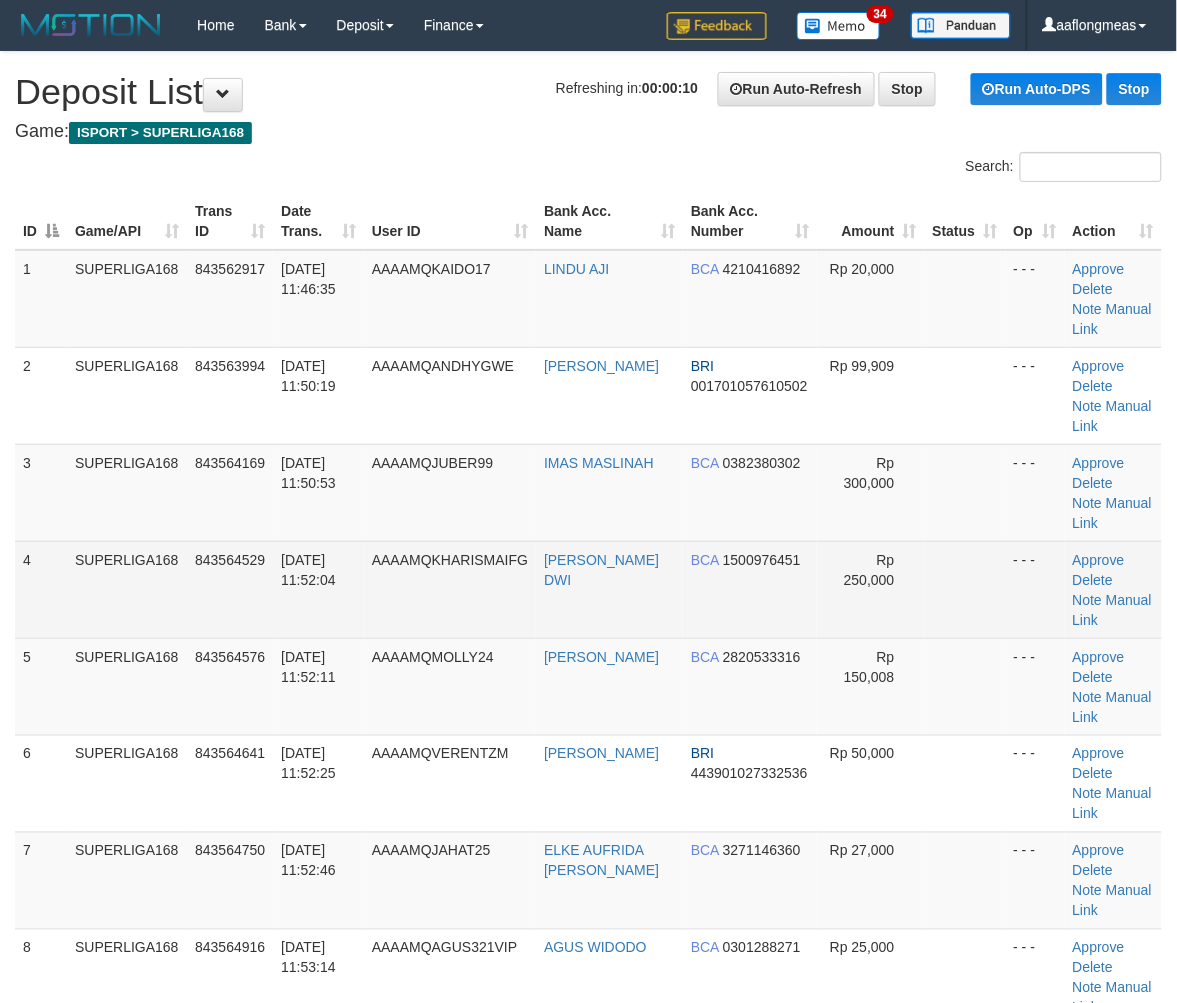 drag, startPoint x: 863, startPoint y: 542, endPoint x: 887, endPoint y: 548, distance: 24.738634 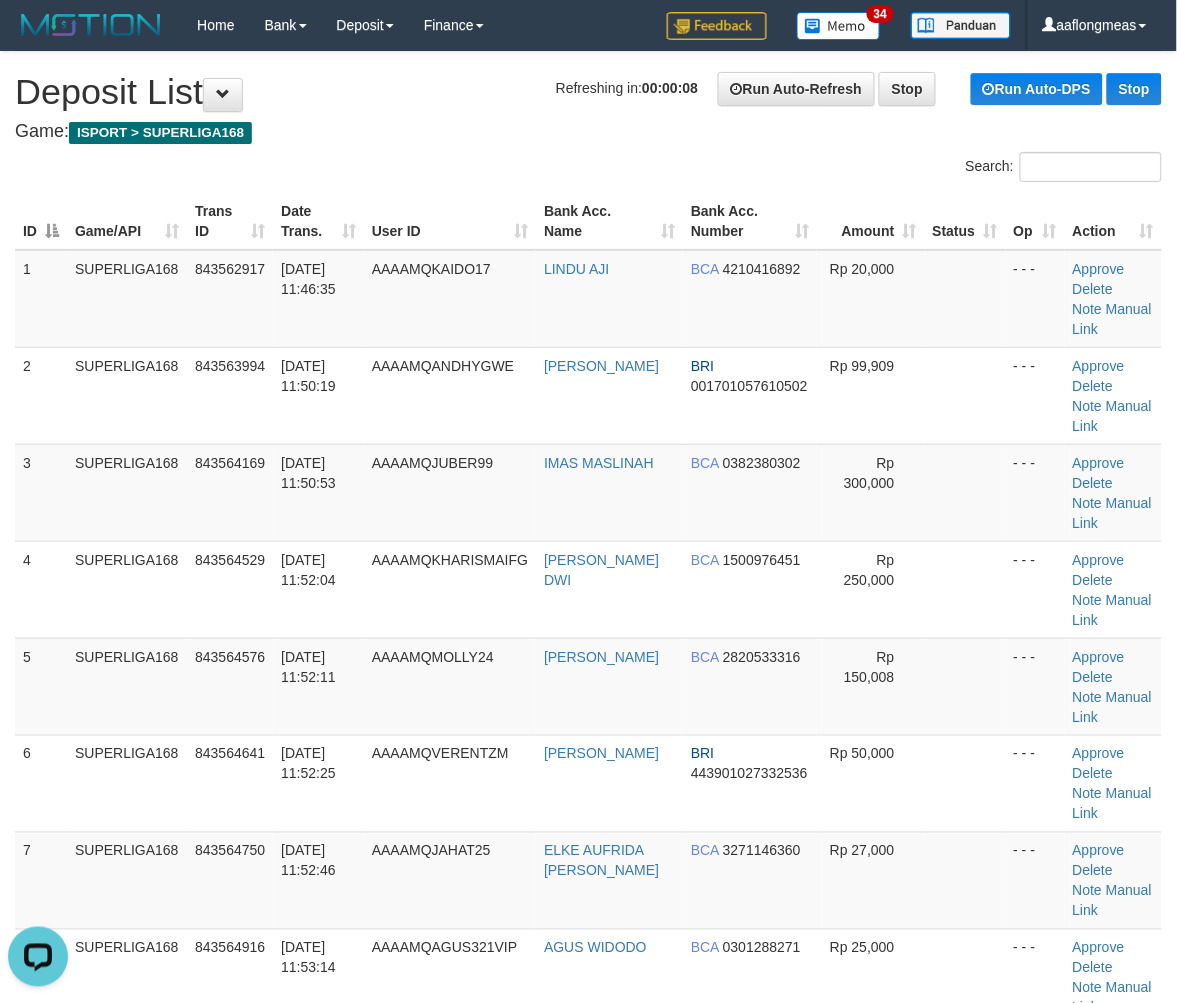 scroll, scrollTop: 0, scrollLeft: 0, axis: both 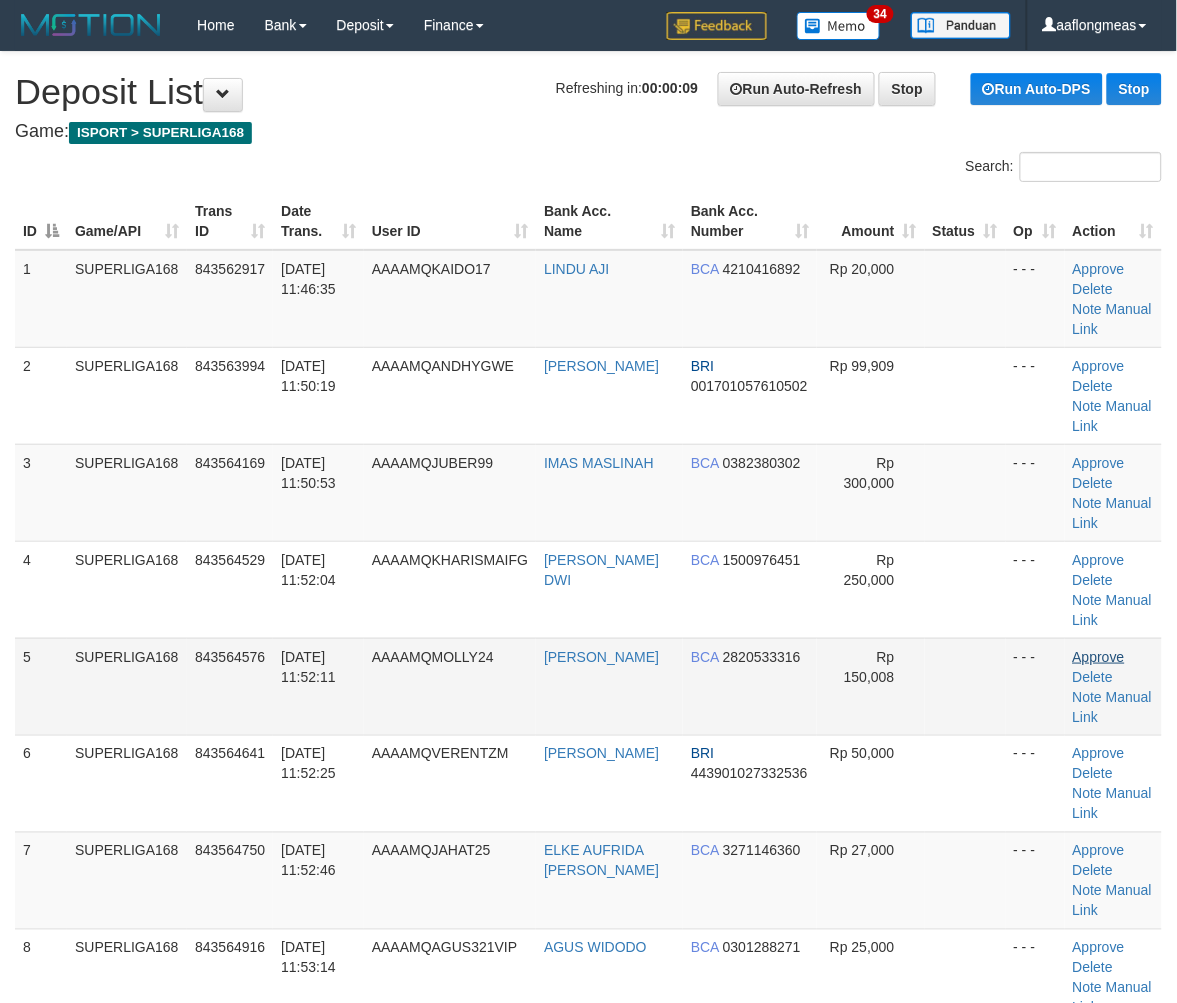 drag, startPoint x: 958, startPoint y: 640, endPoint x: 1117, endPoint y: 647, distance: 159.154 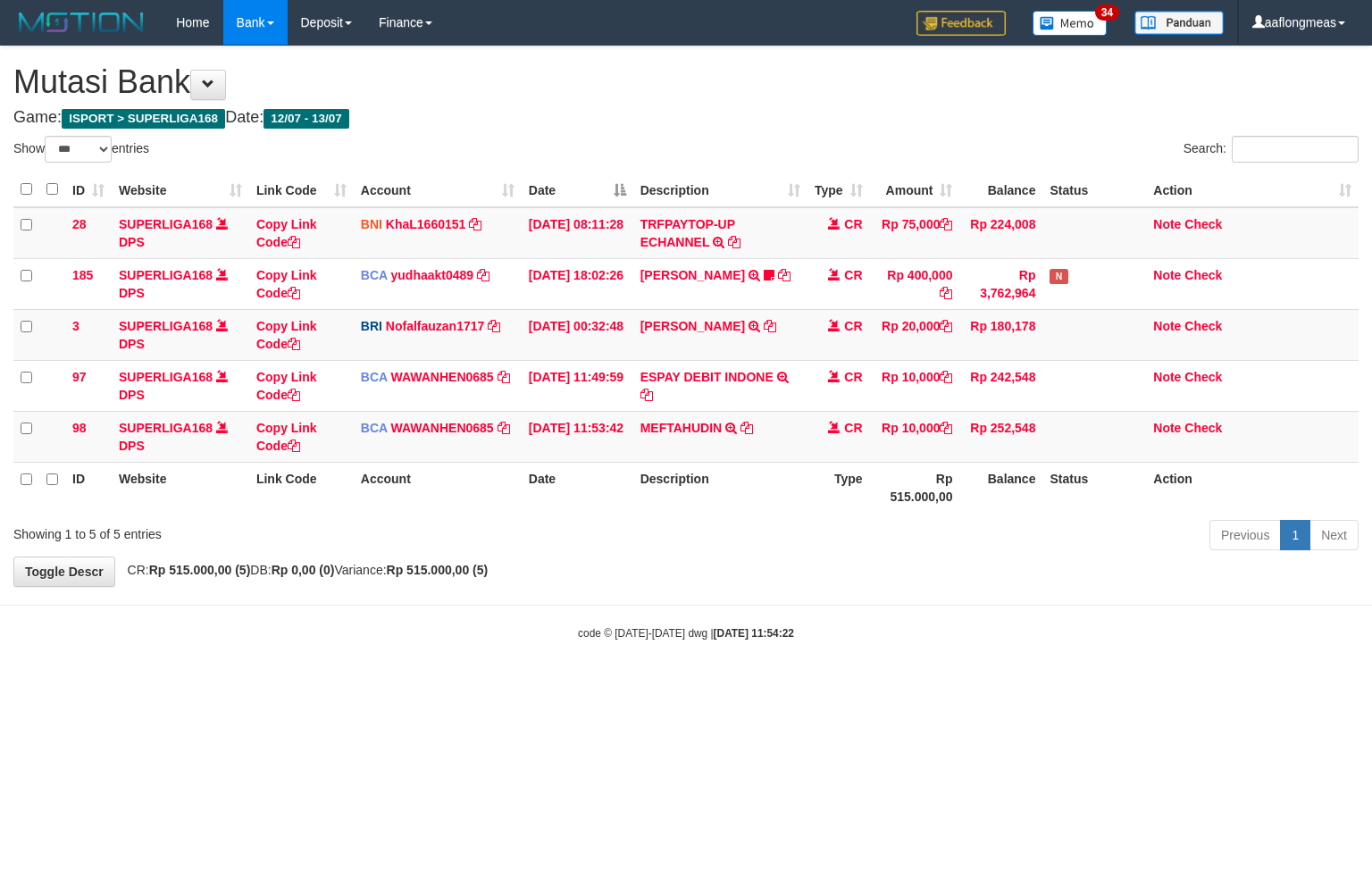 select on "***" 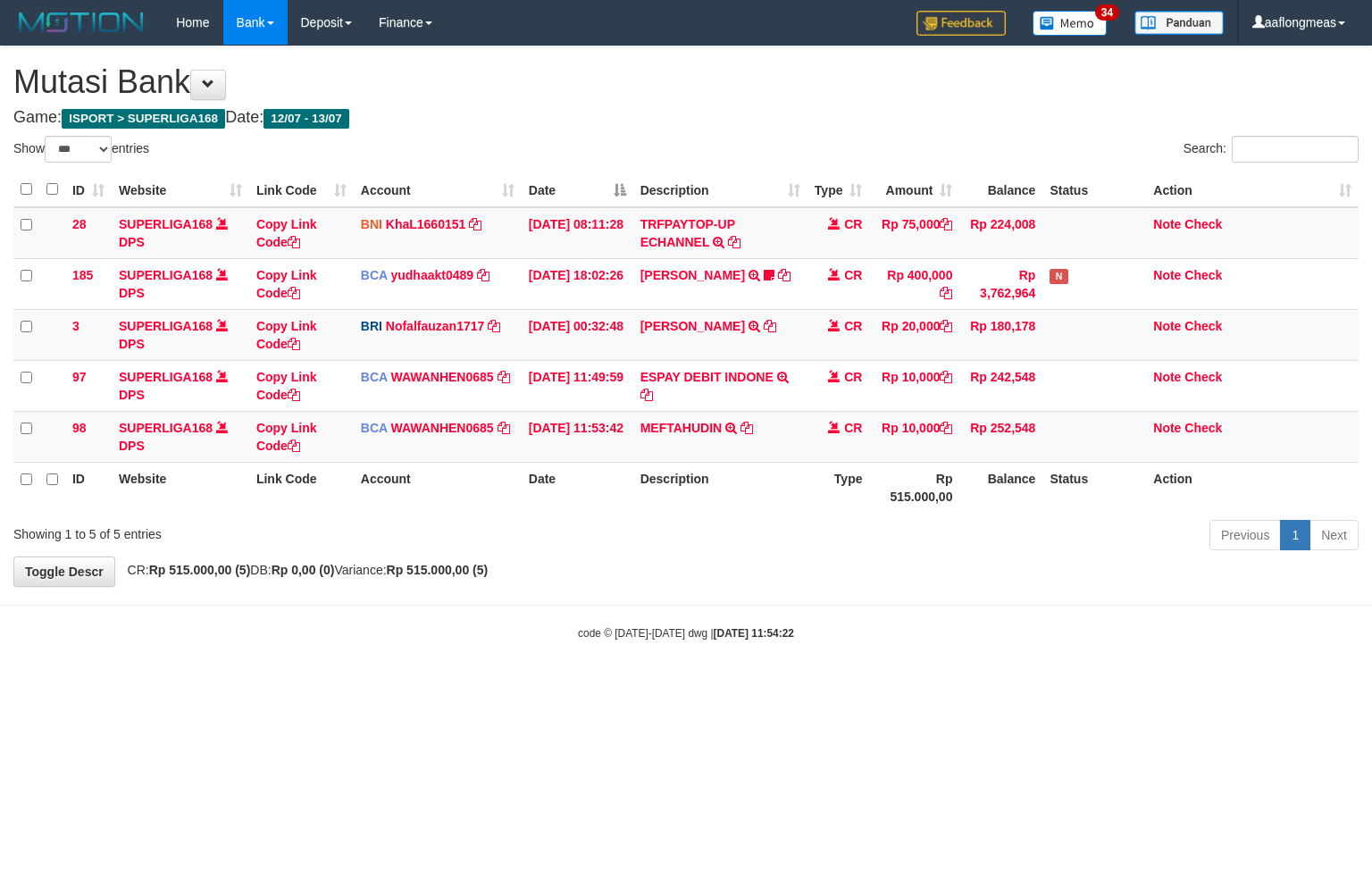 scroll, scrollTop: 0, scrollLeft: 0, axis: both 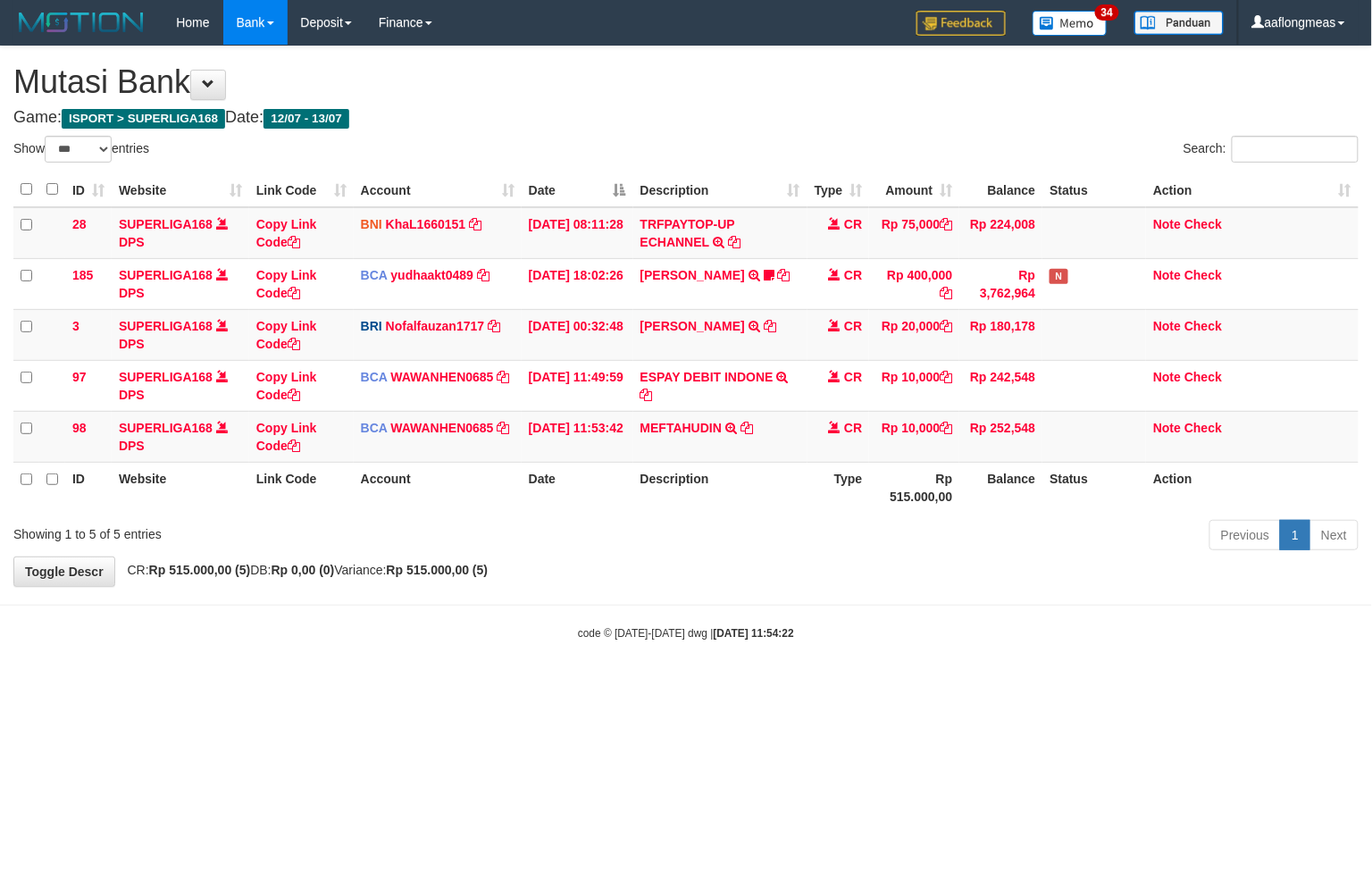drag, startPoint x: 703, startPoint y: 614, endPoint x: 131, endPoint y: 625, distance: 572.106 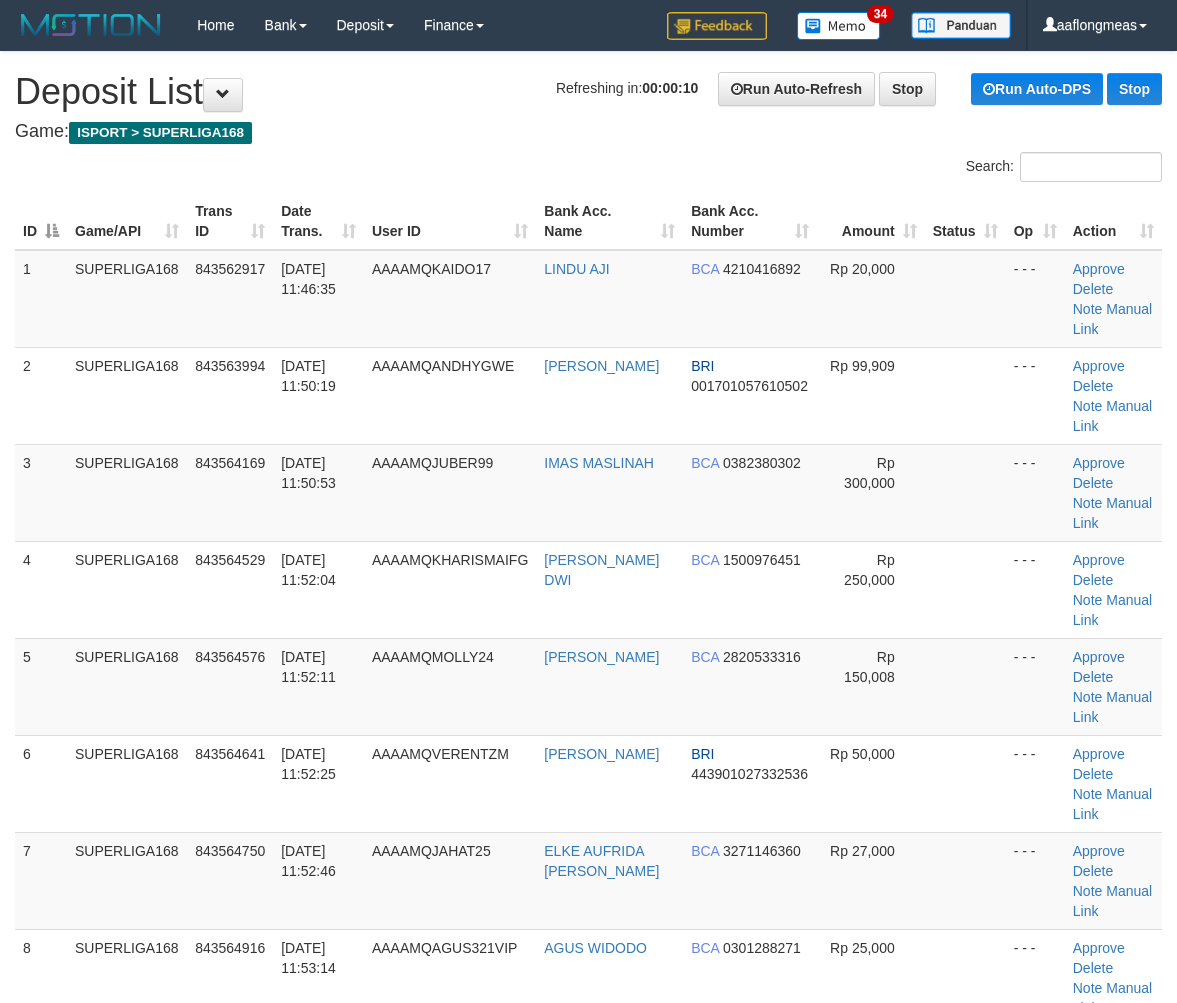 scroll, scrollTop: 0, scrollLeft: 0, axis: both 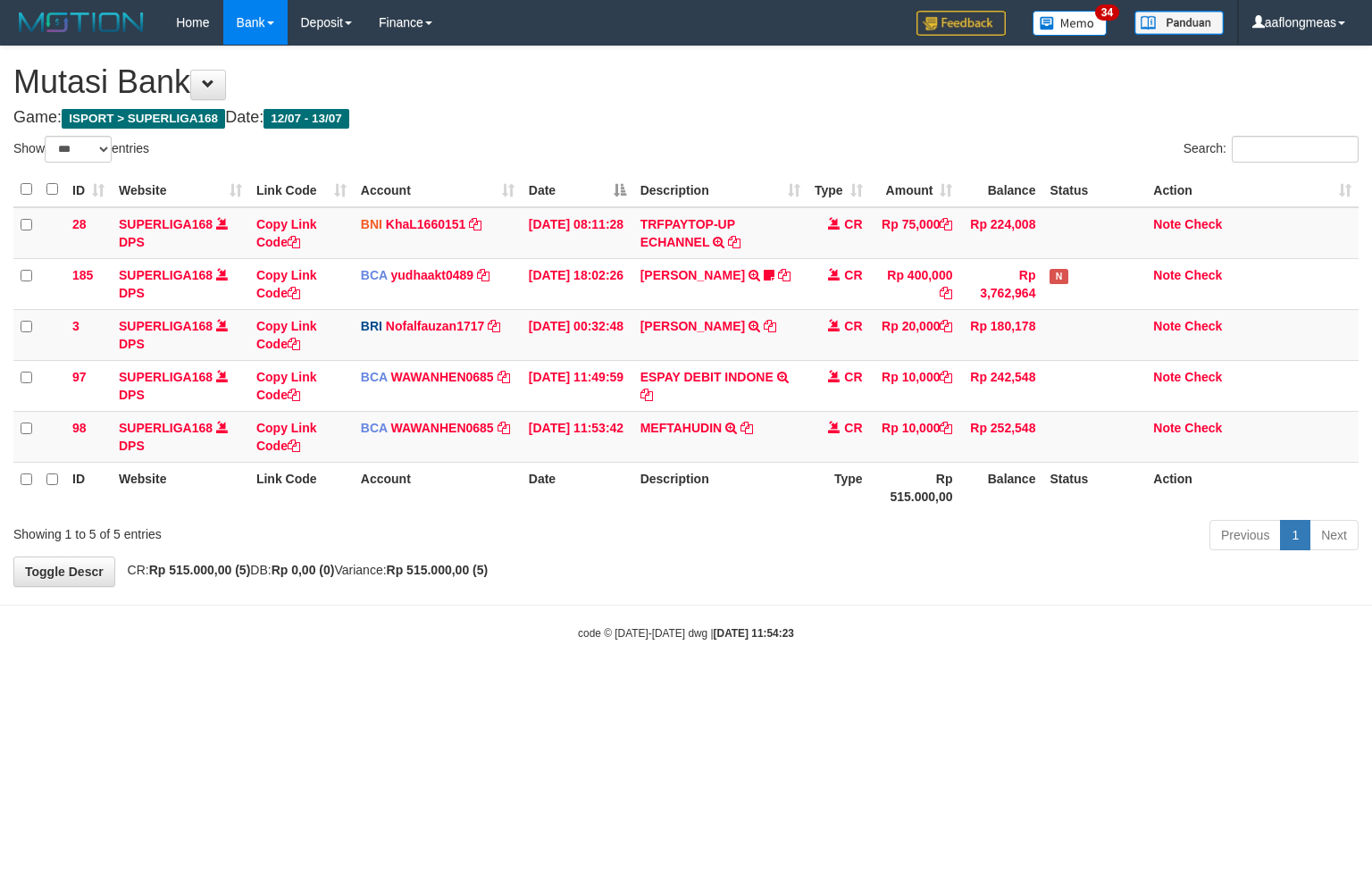 select on "***" 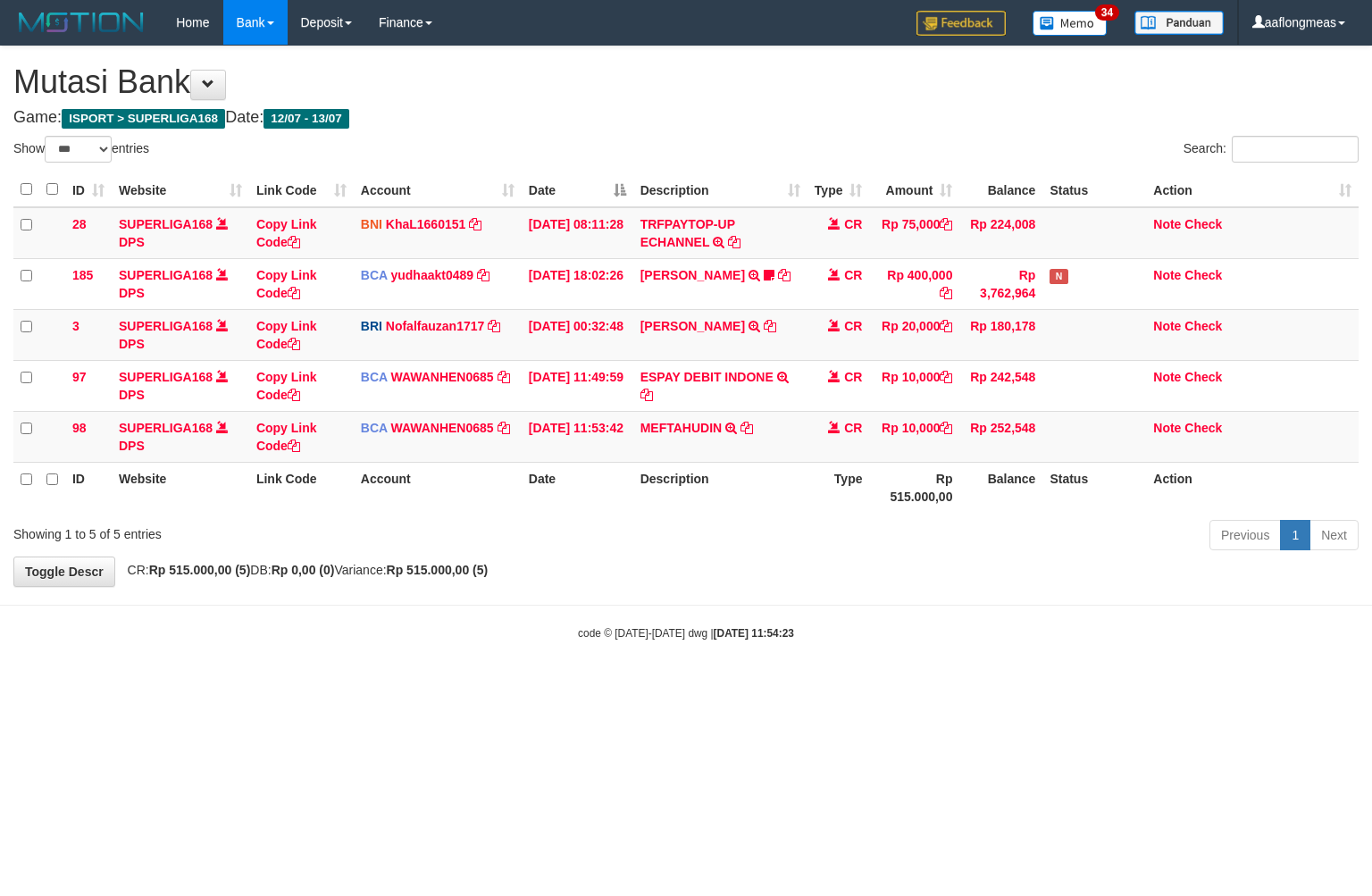 scroll, scrollTop: 0, scrollLeft: 0, axis: both 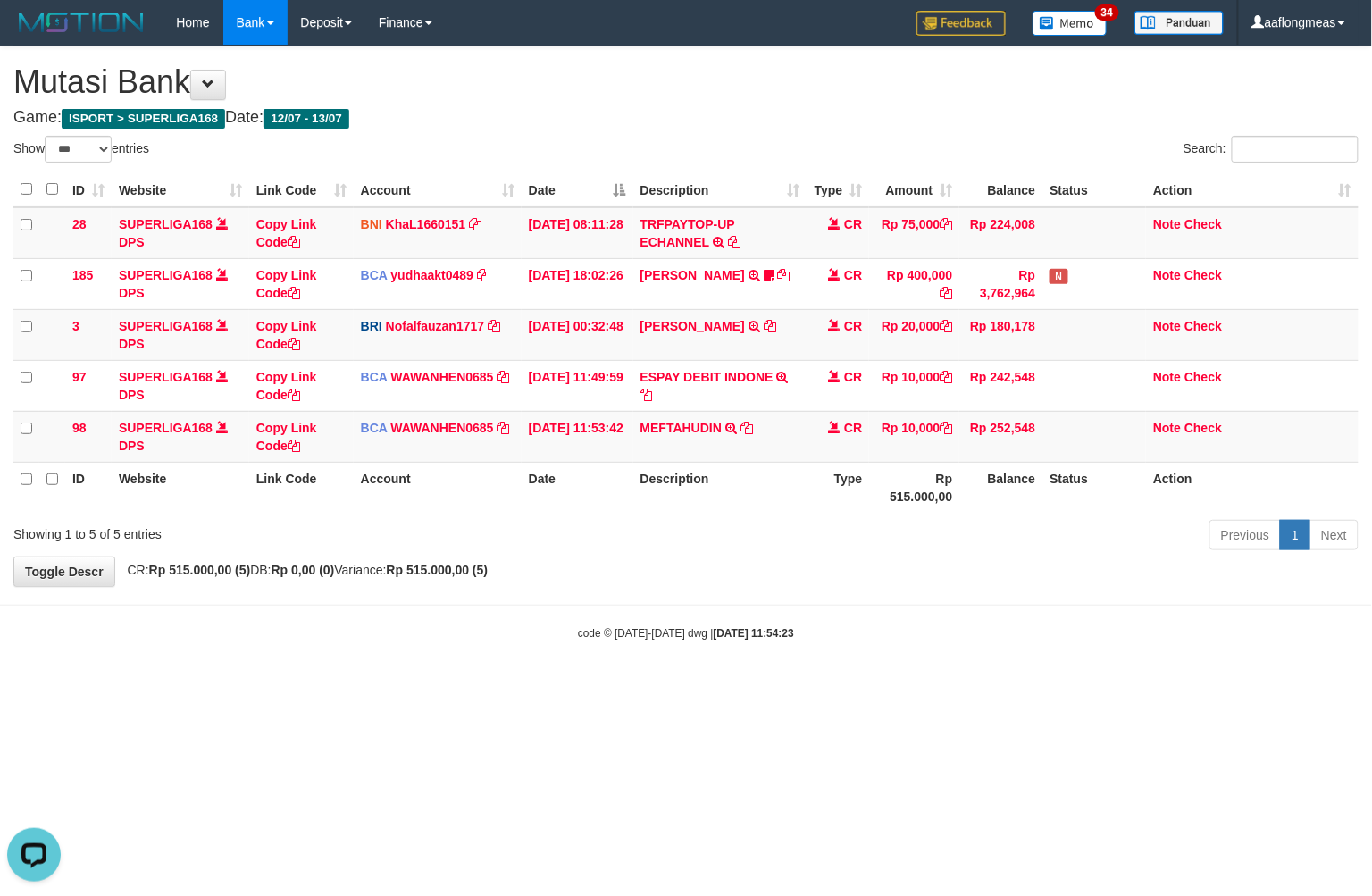drag, startPoint x: 0, startPoint y: 0, endPoint x: 701, endPoint y: 609, distance: 928.5914 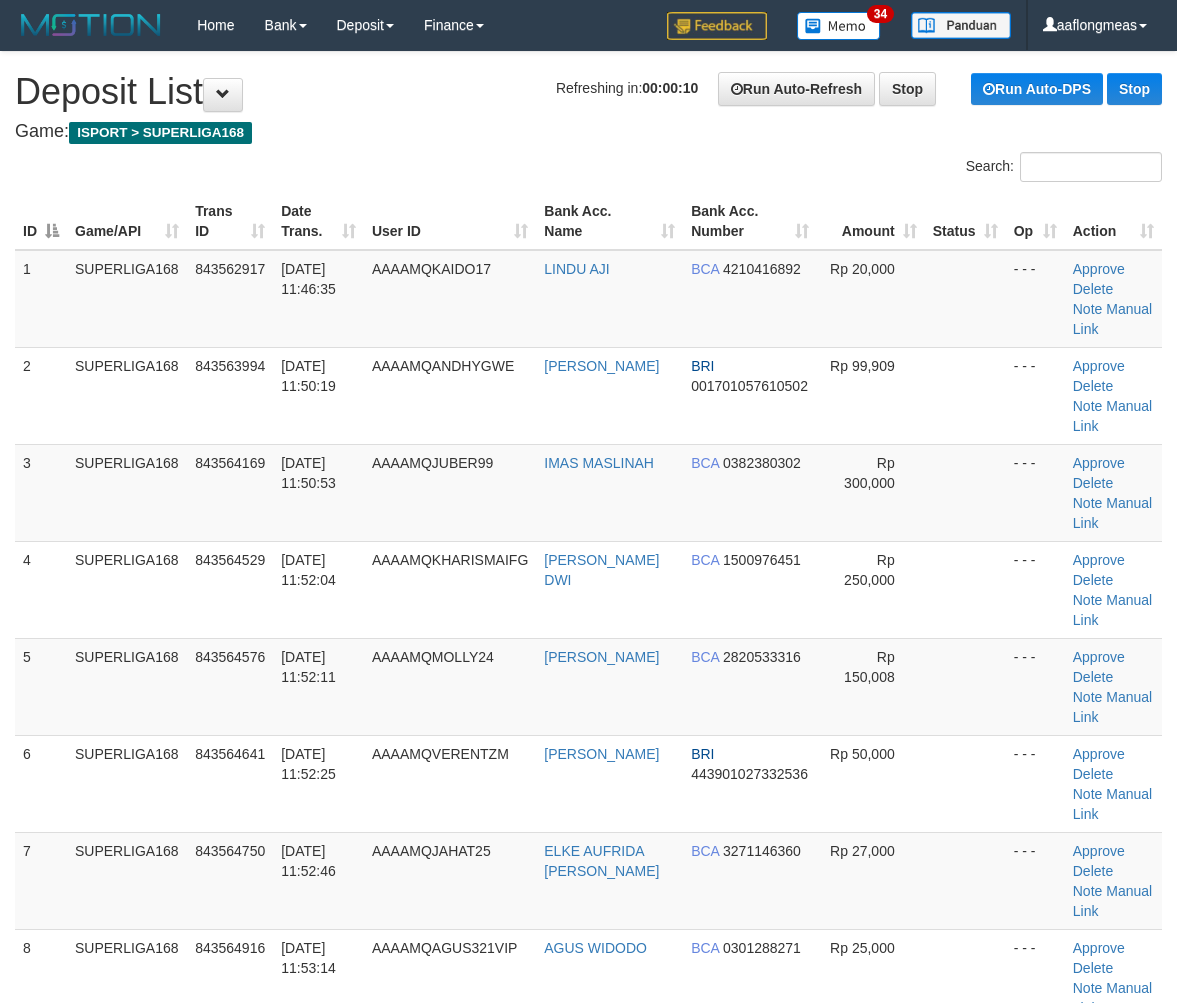 scroll, scrollTop: 0, scrollLeft: 0, axis: both 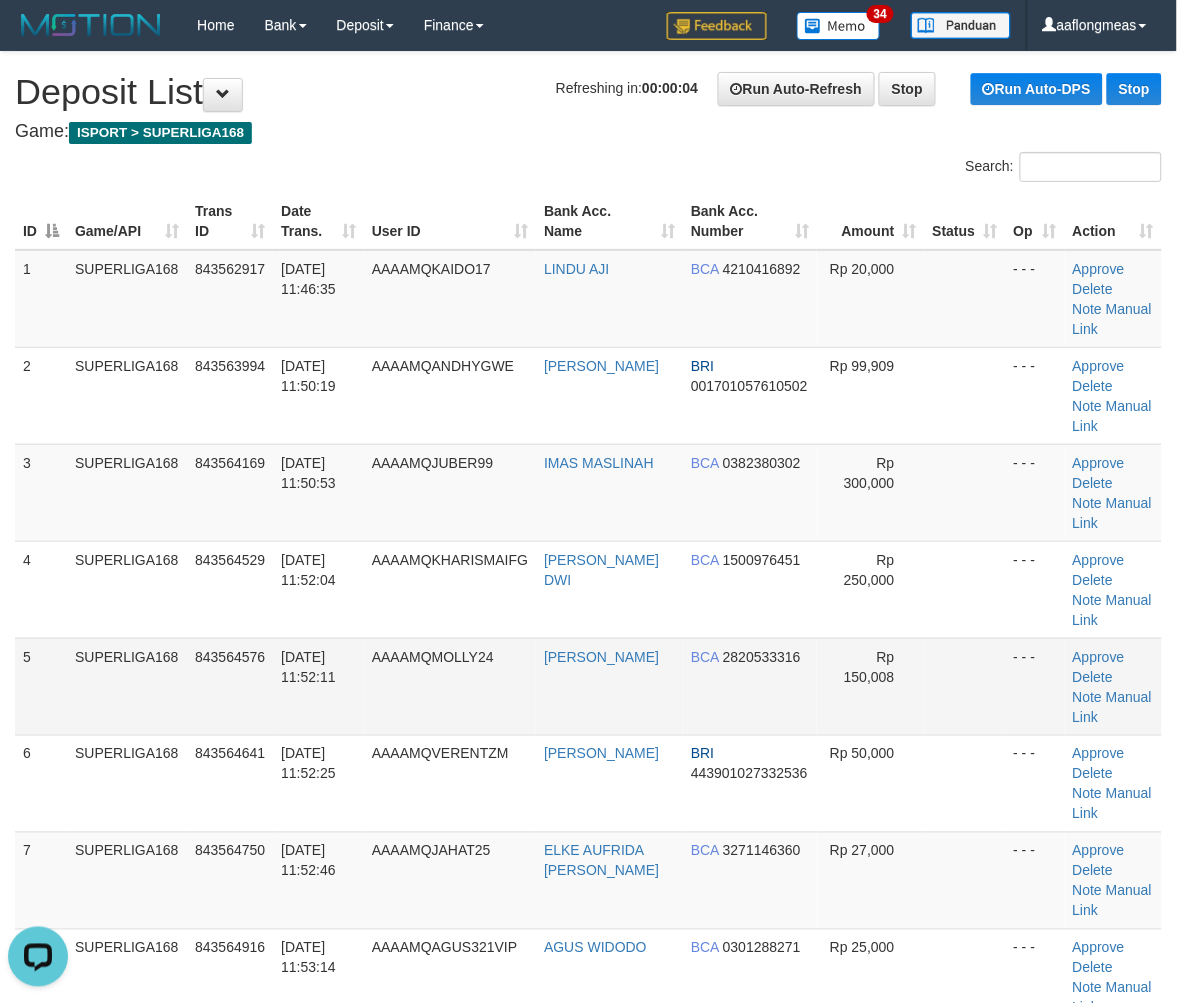 click on "- - -" at bounding box center [1035, 686] 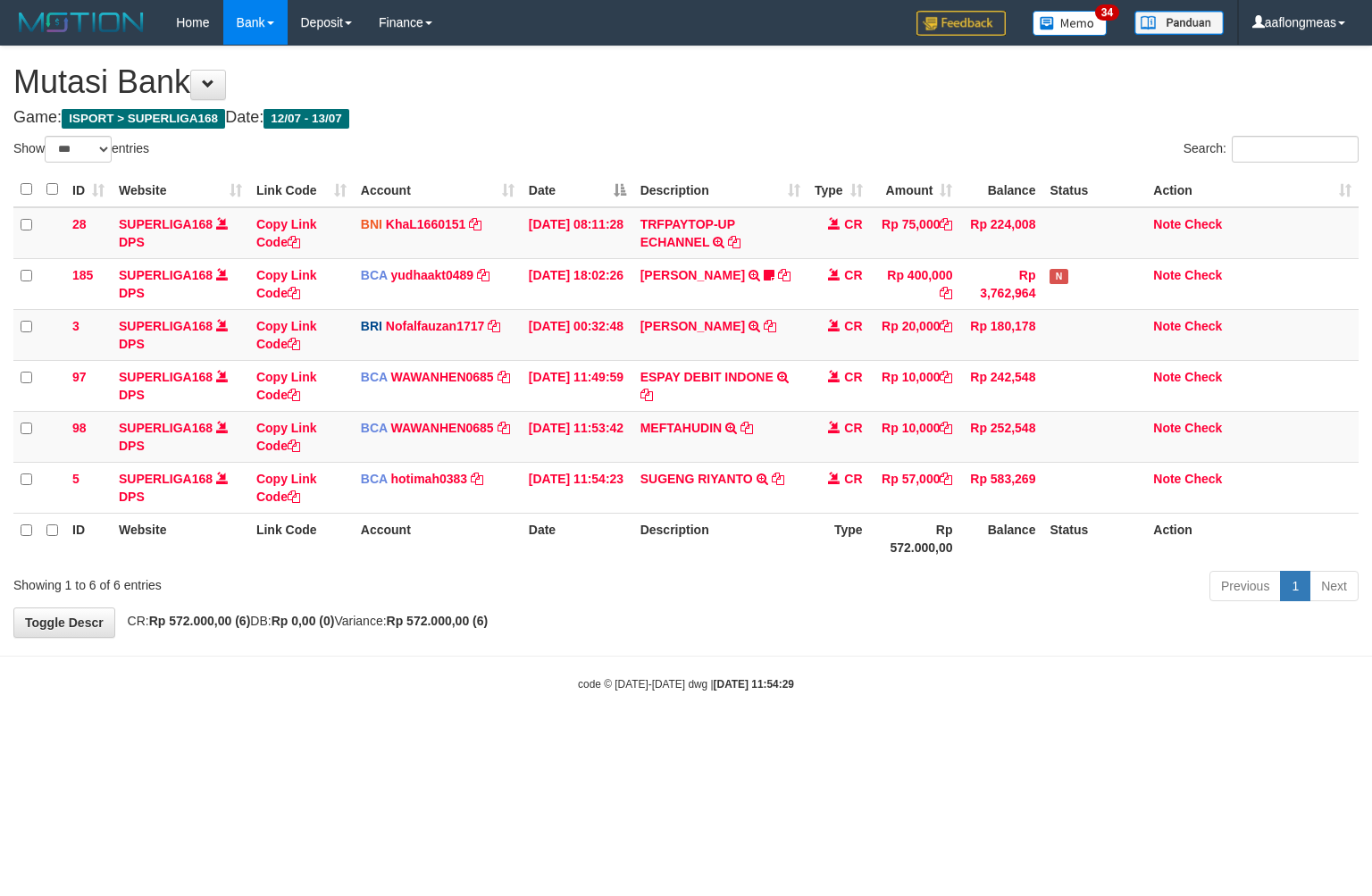select on "***" 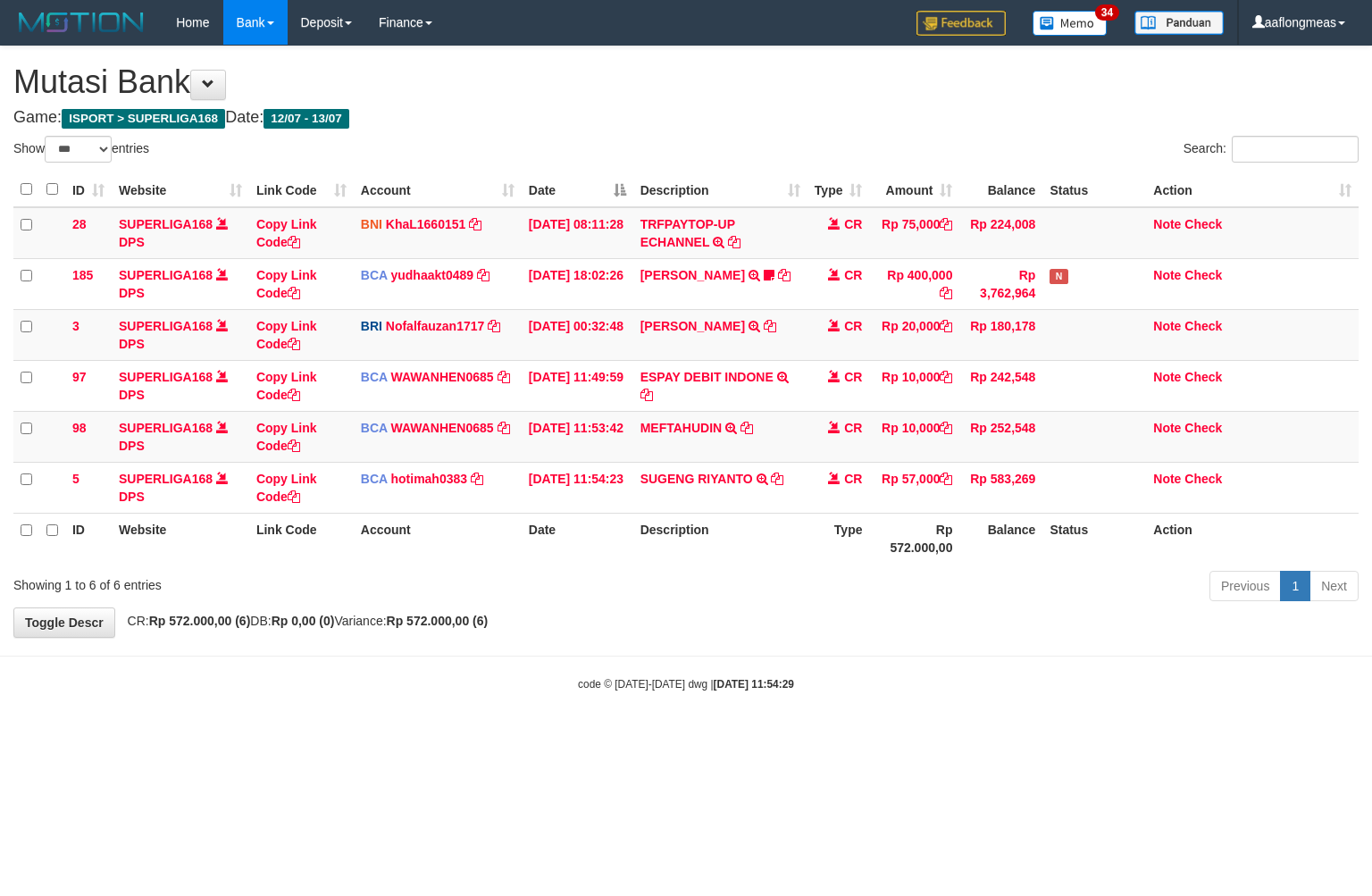 scroll, scrollTop: 0, scrollLeft: 0, axis: both 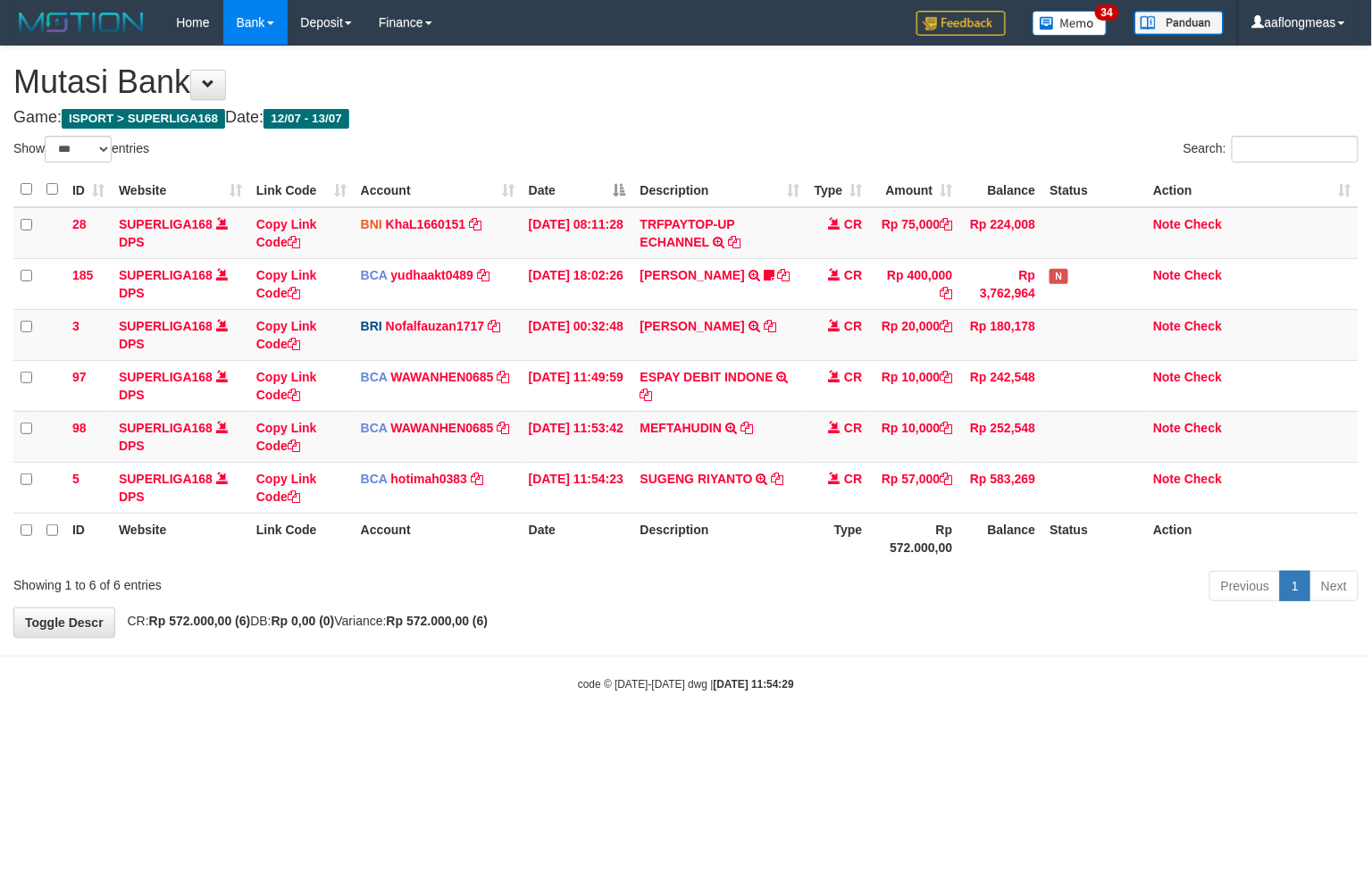 click on "**********" at bounding box center (686, 341) 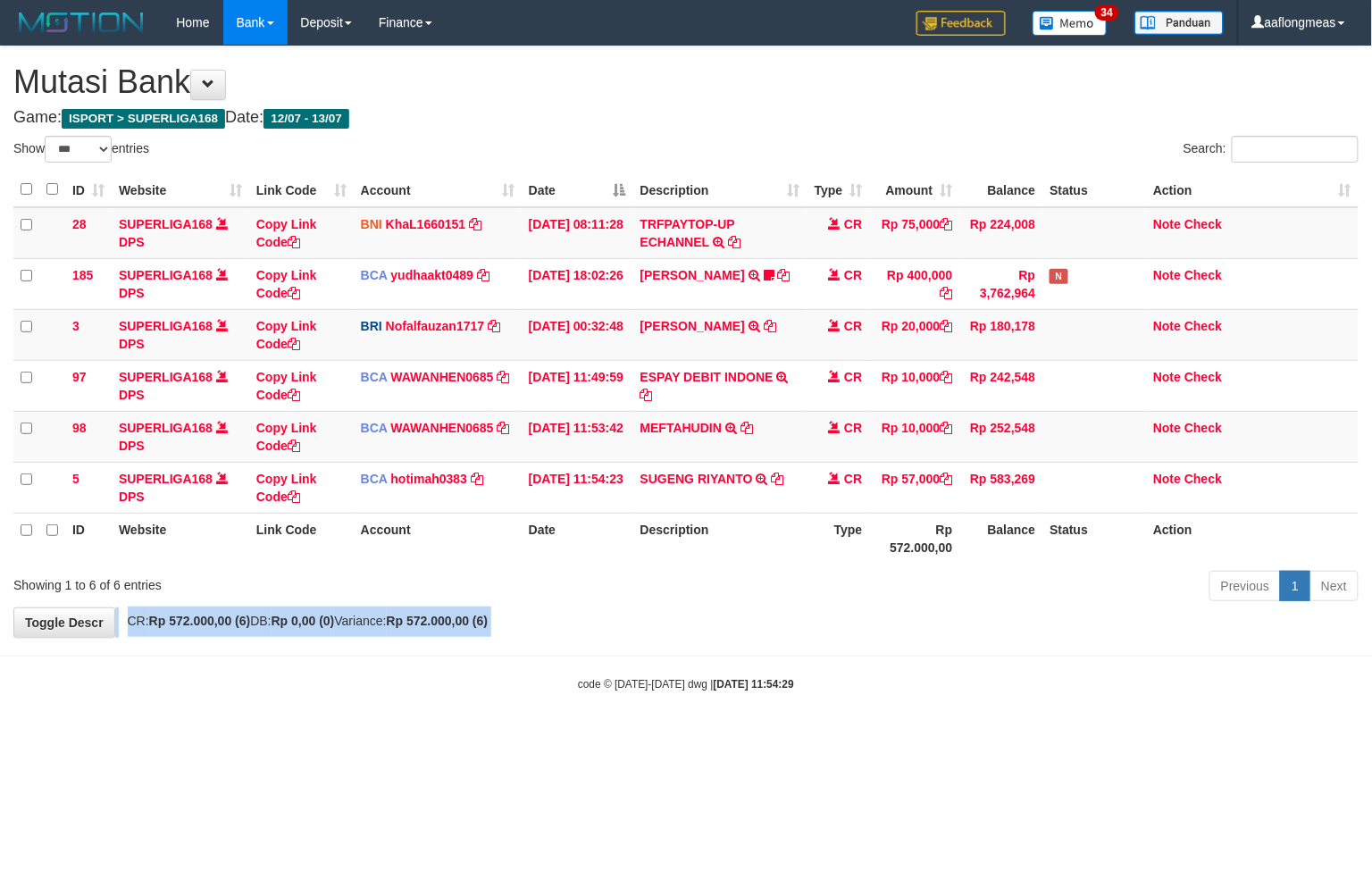 click on "**********" at bounding box center [686, 341] 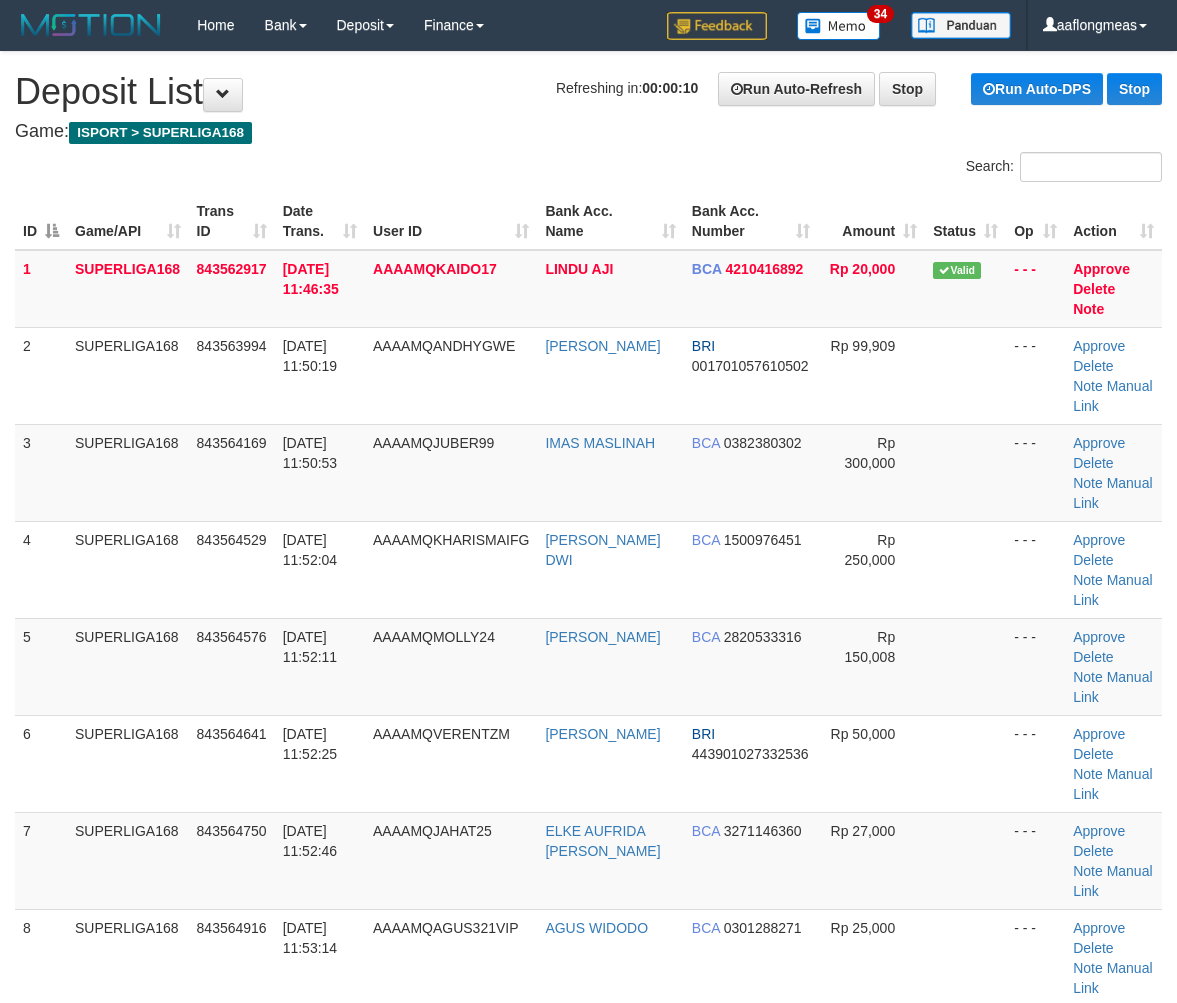 scroll, scrollTop: 0, scrollLeft: 0, axis: both 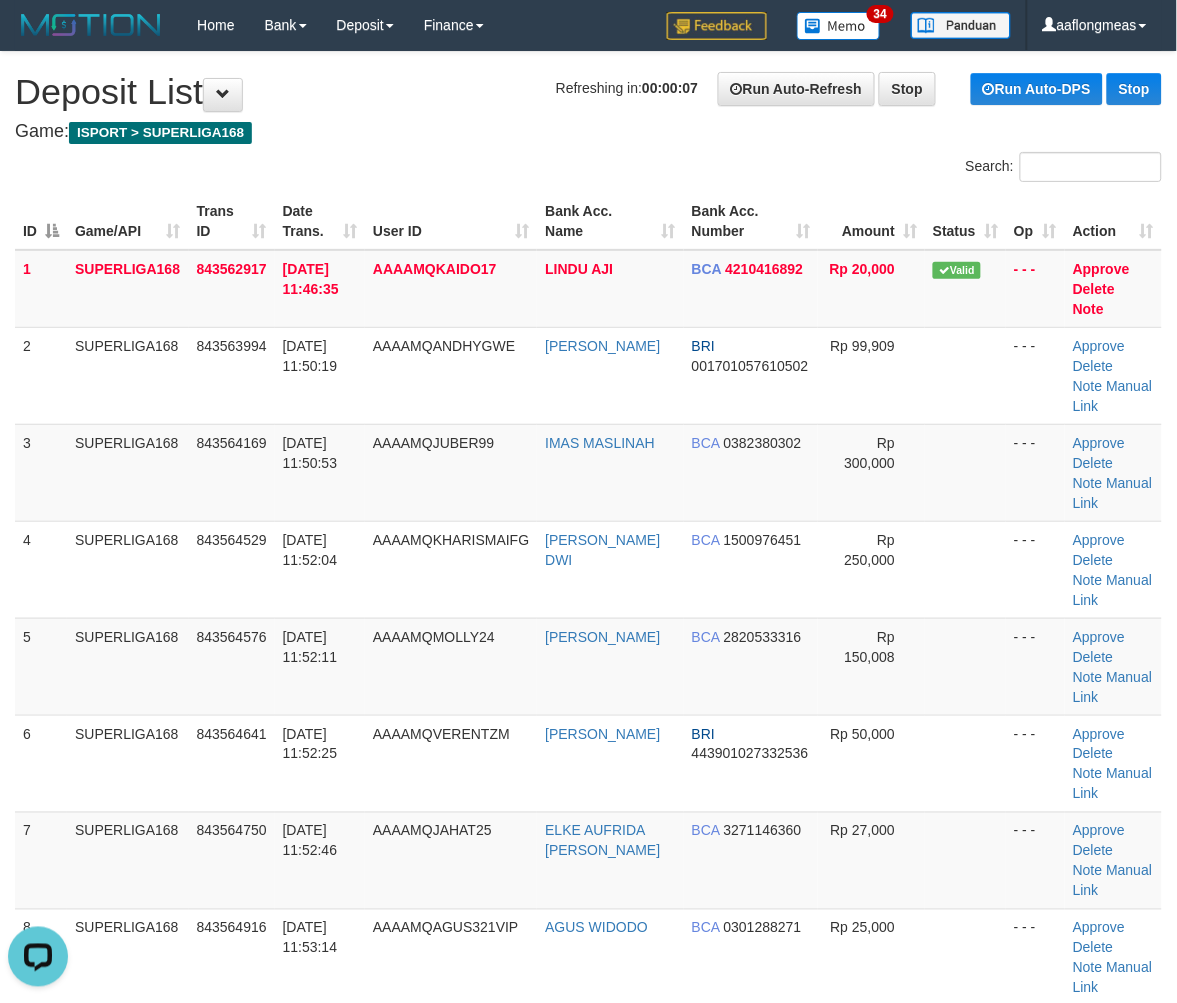 drag, startPoint x: 881, startPoint y: 646, endPoint x: 1186, endPoint y: 654, distance: 305.1049 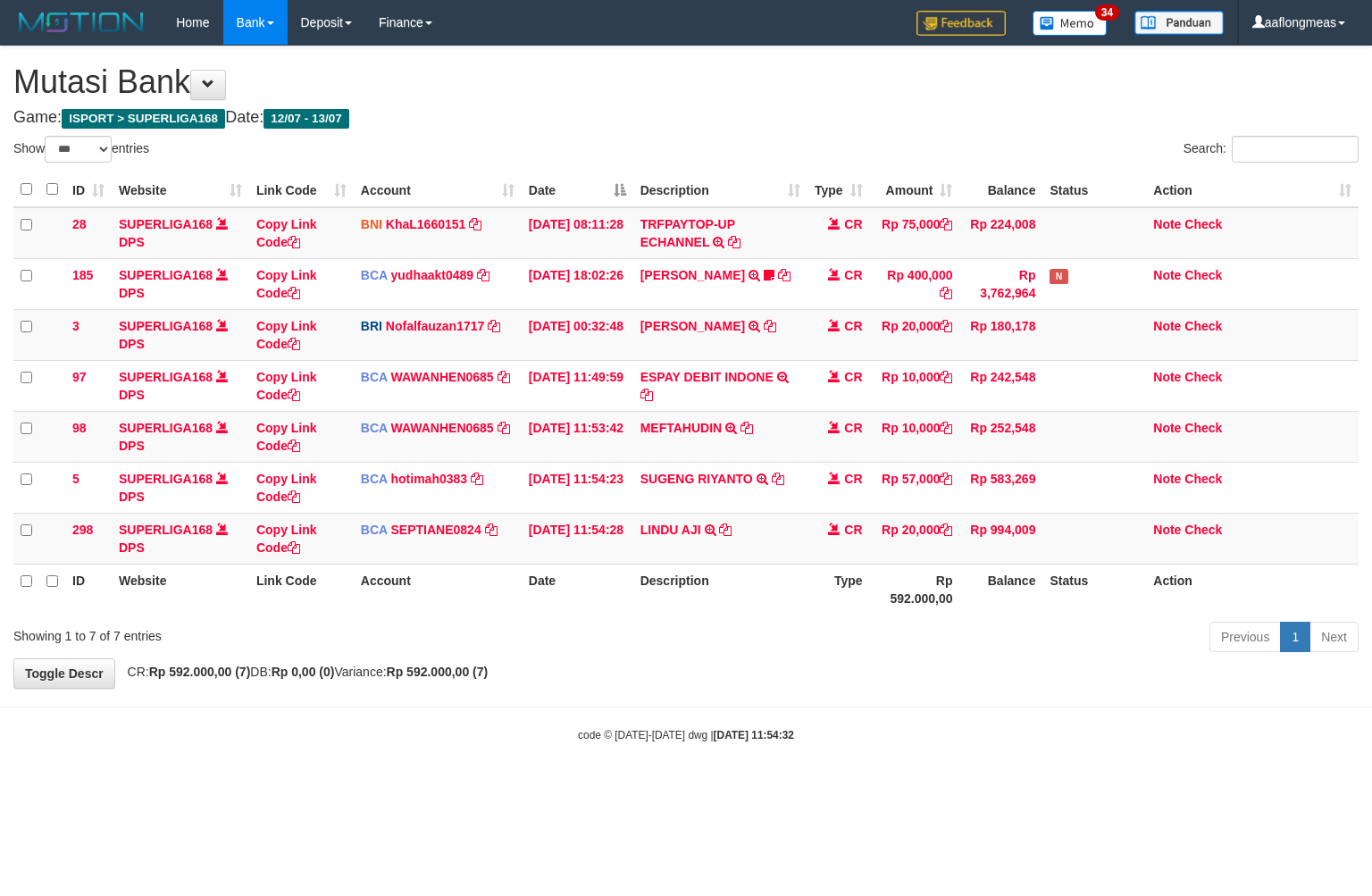 select on "***" 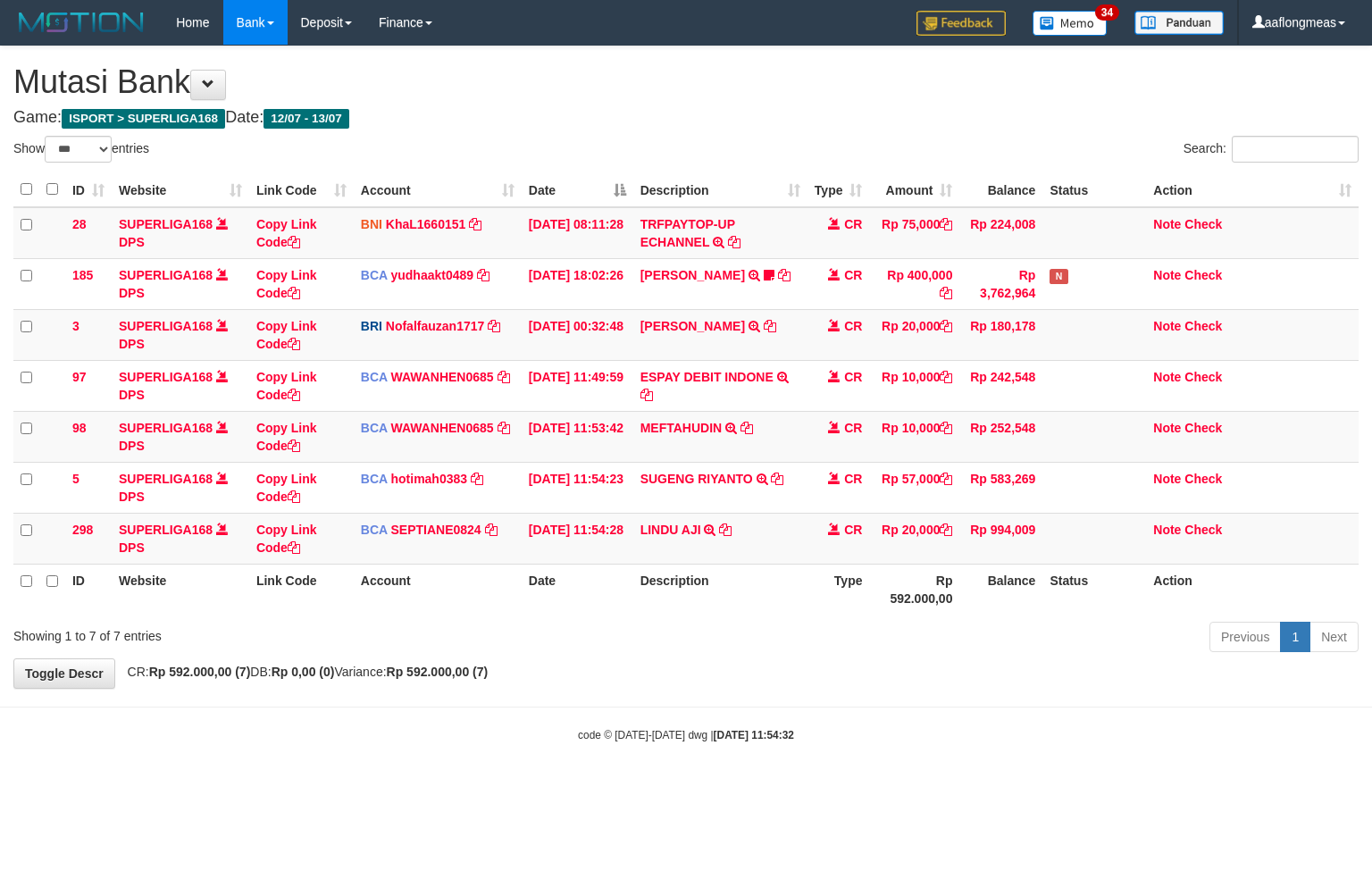 scroll, scrollTop: 0, scrollLeft: 0, axis: both 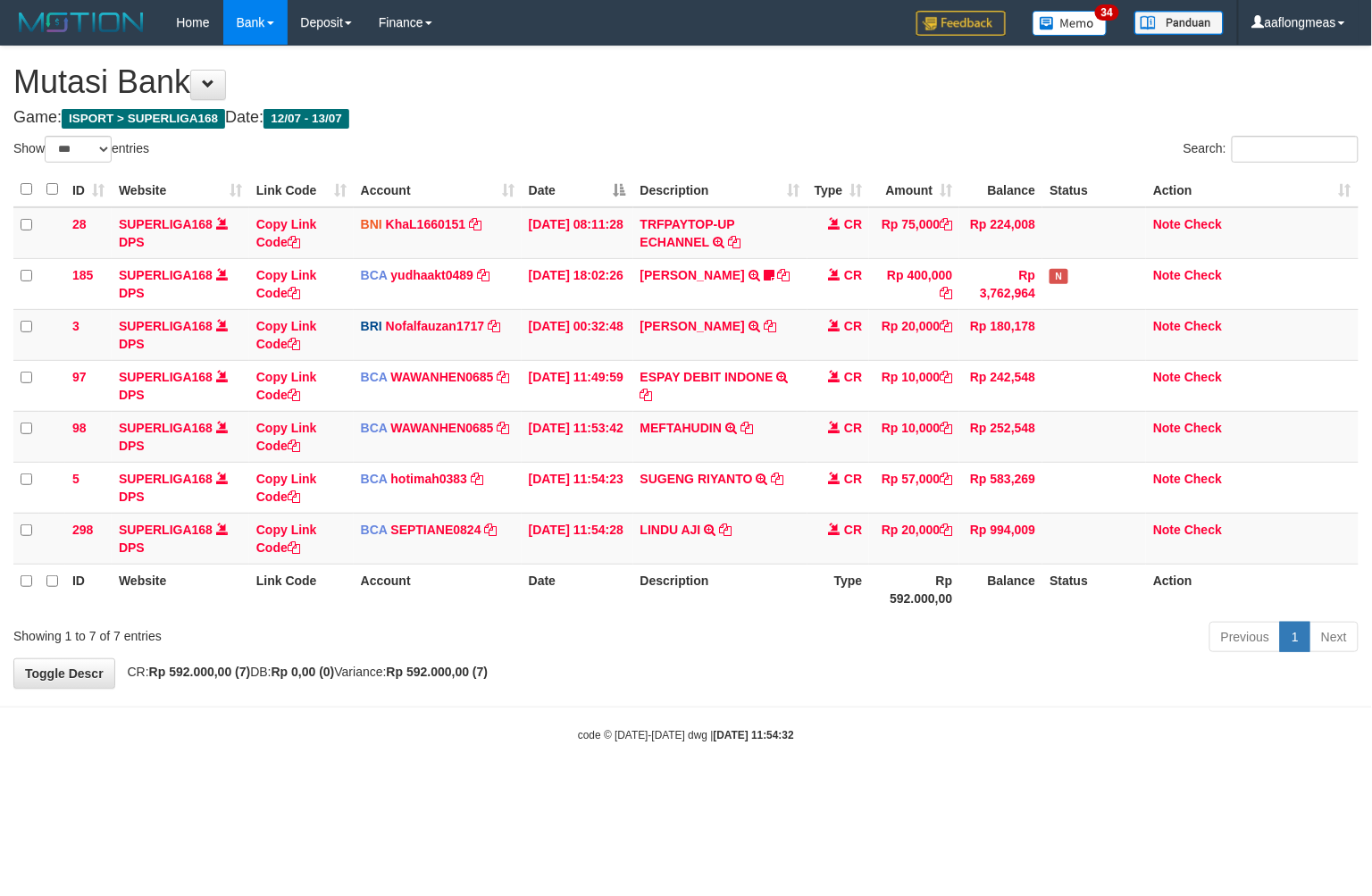 click on "Description" at bounding box center [720, 589] 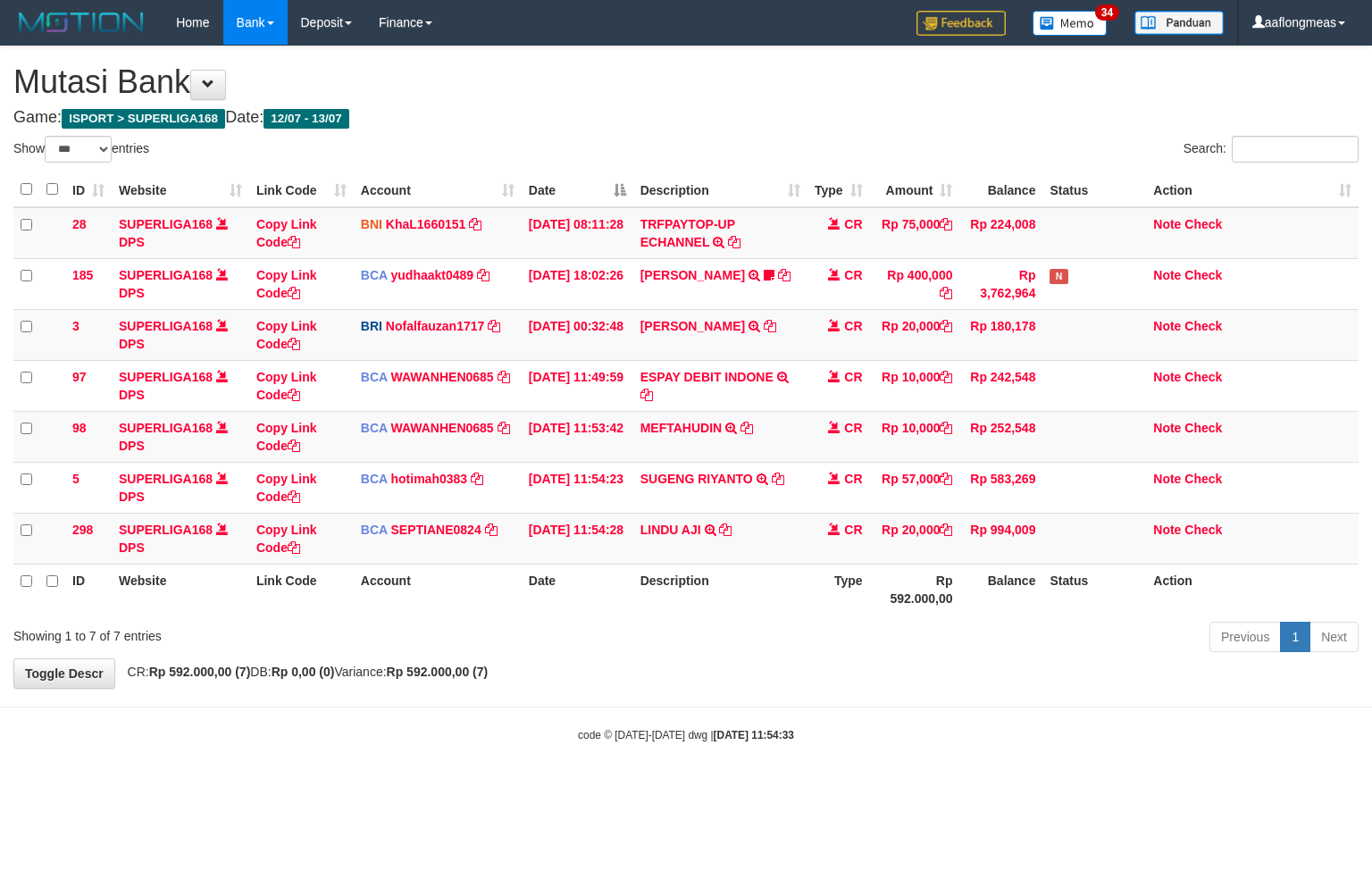 select on "***" 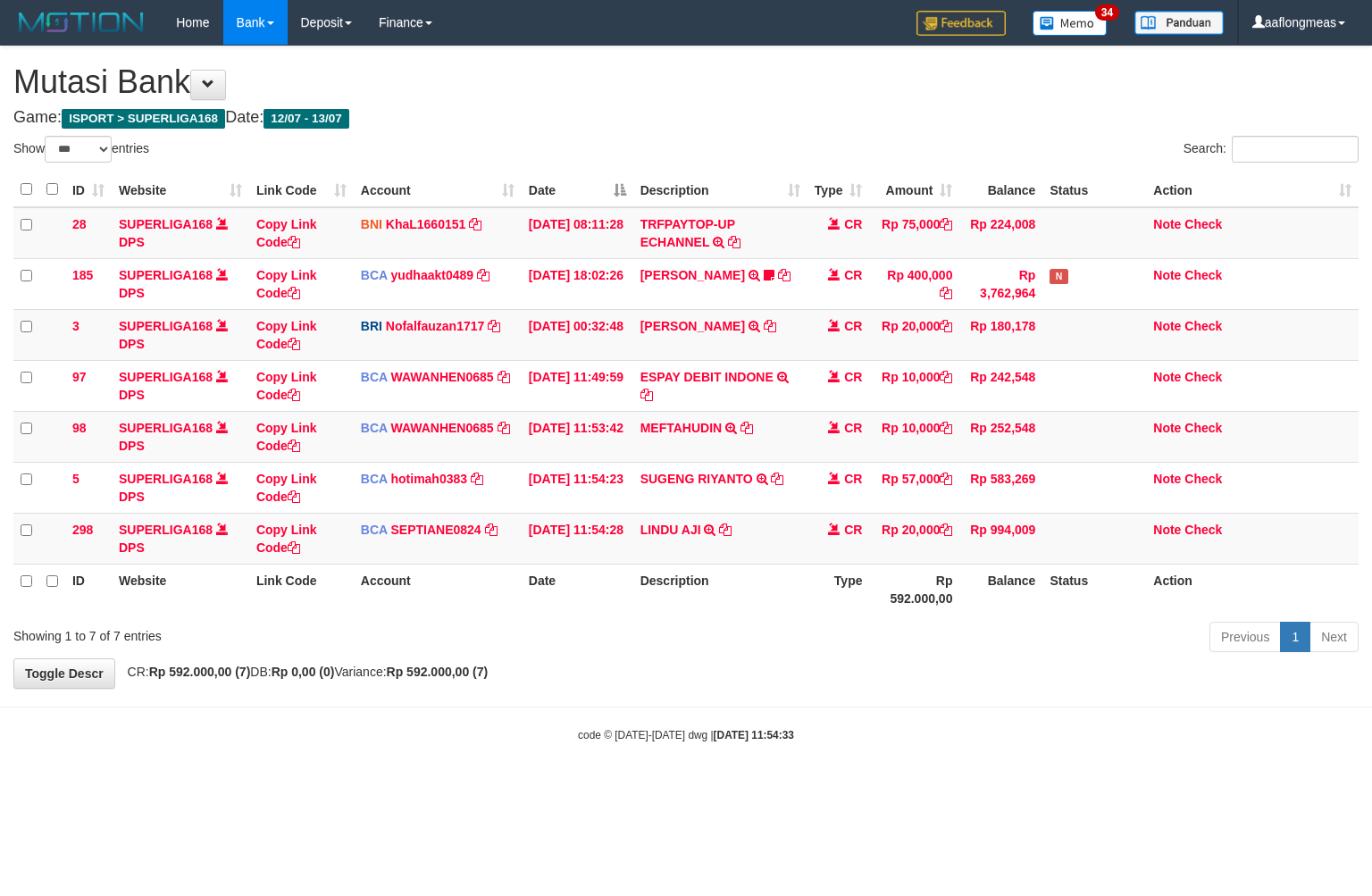 scroll, scrollTop: 0, scrollLeft: 0, axis: both 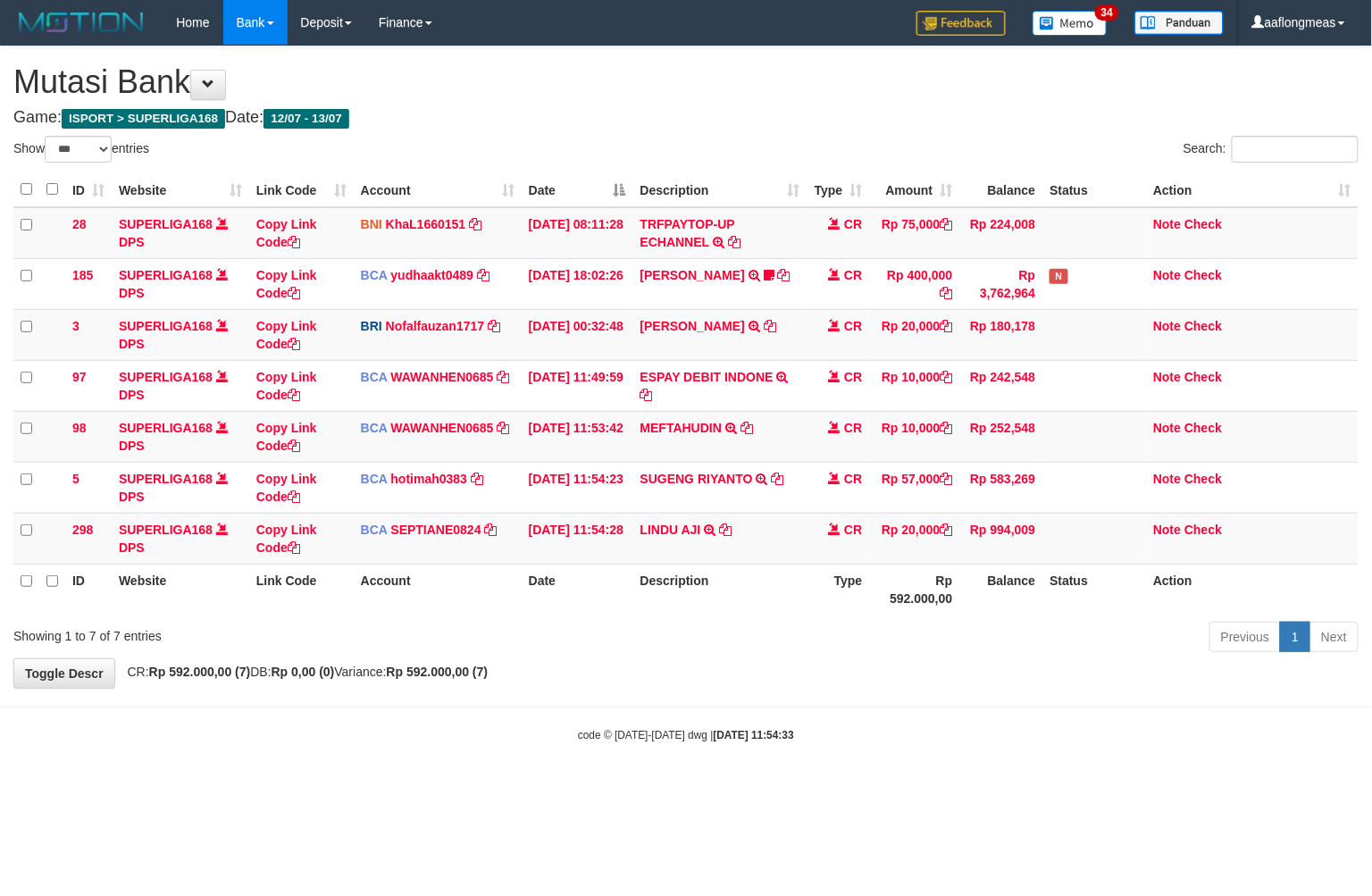 click on "Previous 1 Next" at bounding box center [972, 639] 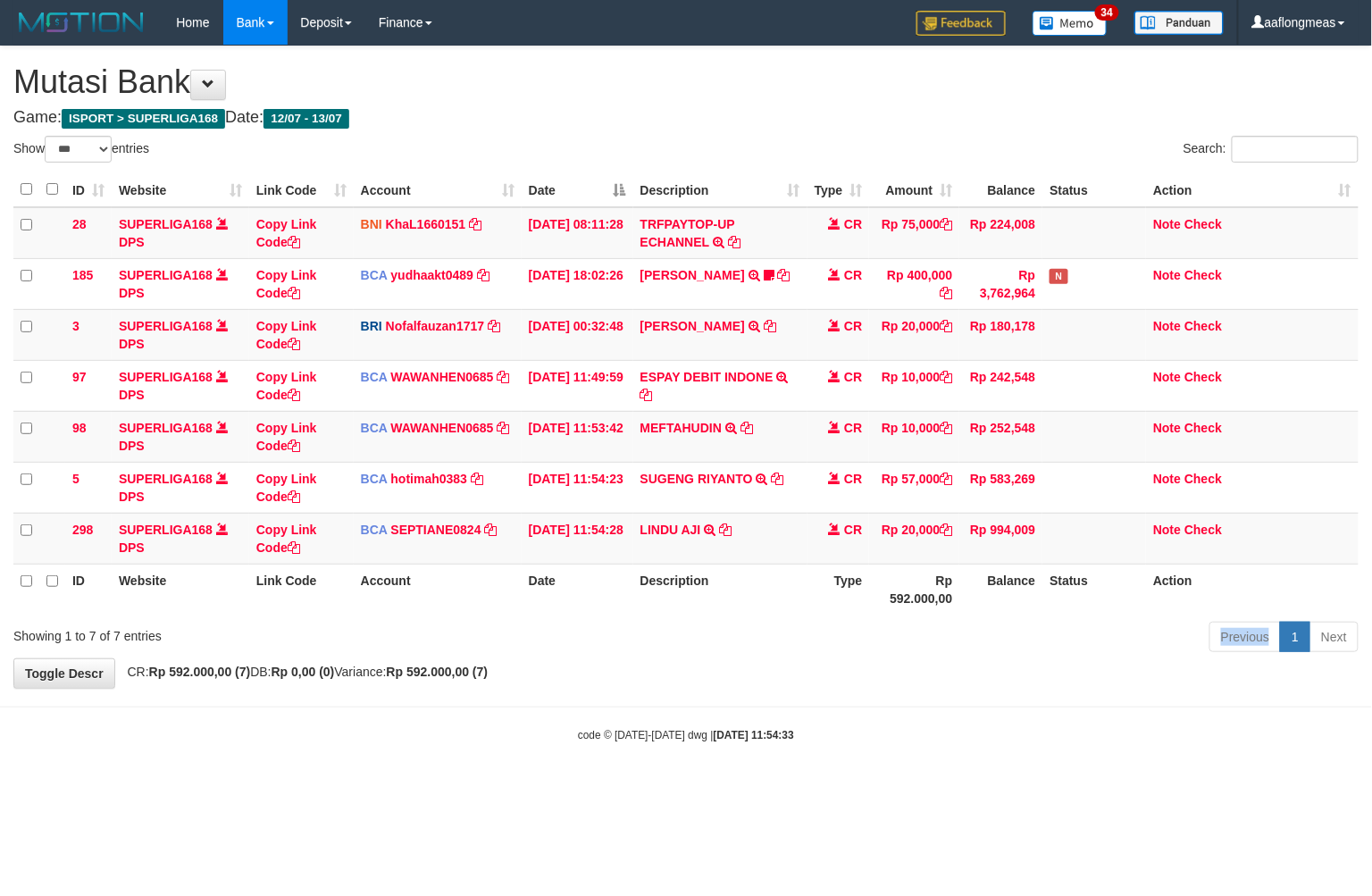 click on "Previous 1 Next" at bounding box center [972, 639] 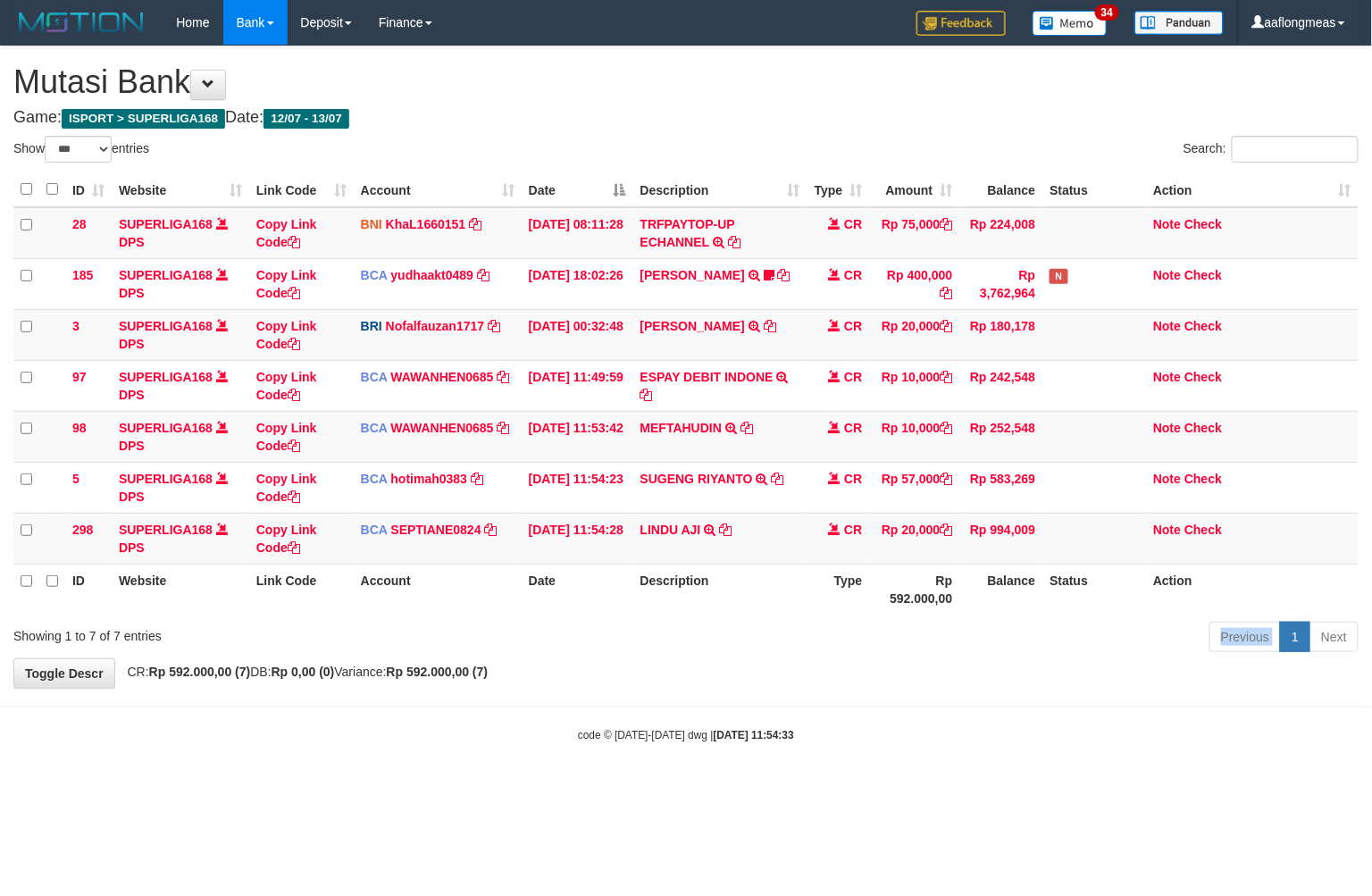 click on "Previous 1 Next" at bounding box center [972, 639] 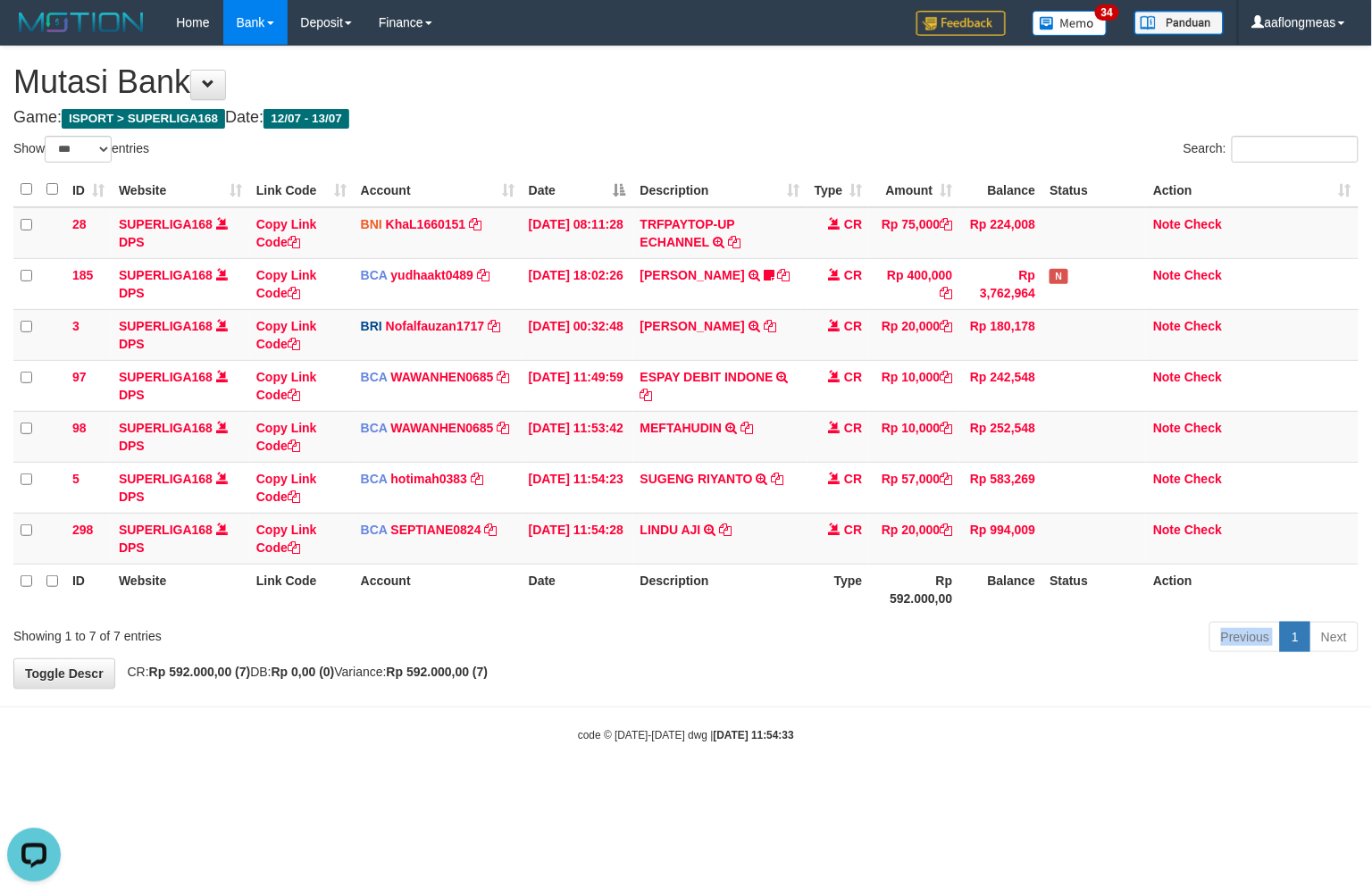 scroll, scrollTop: 0, scrollLeft: 0, axis: both 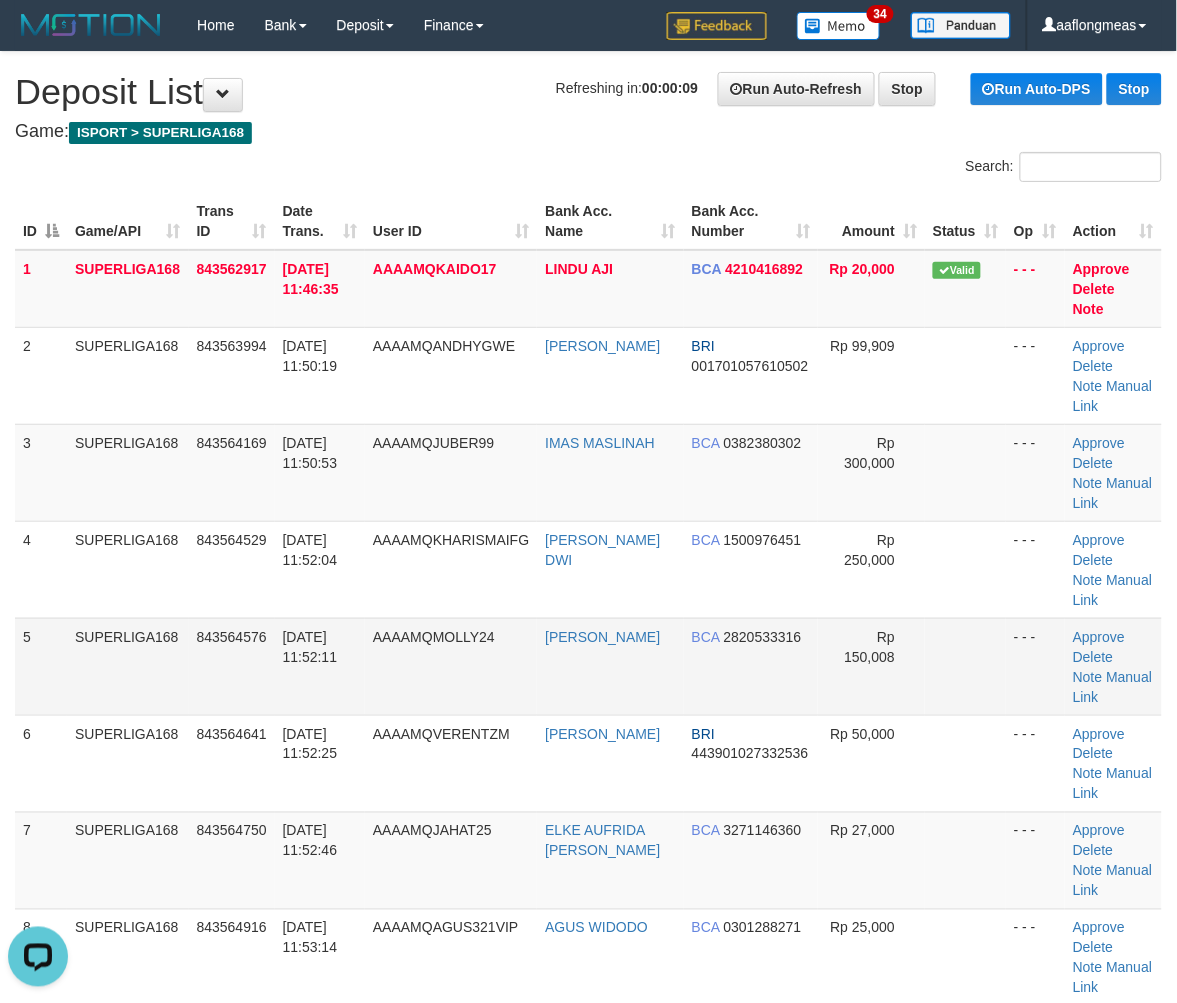 drag, startPoint x: 845, startPoint y: 670, endPoint x: 1033, endPoint y: 684, distance: 188.52055 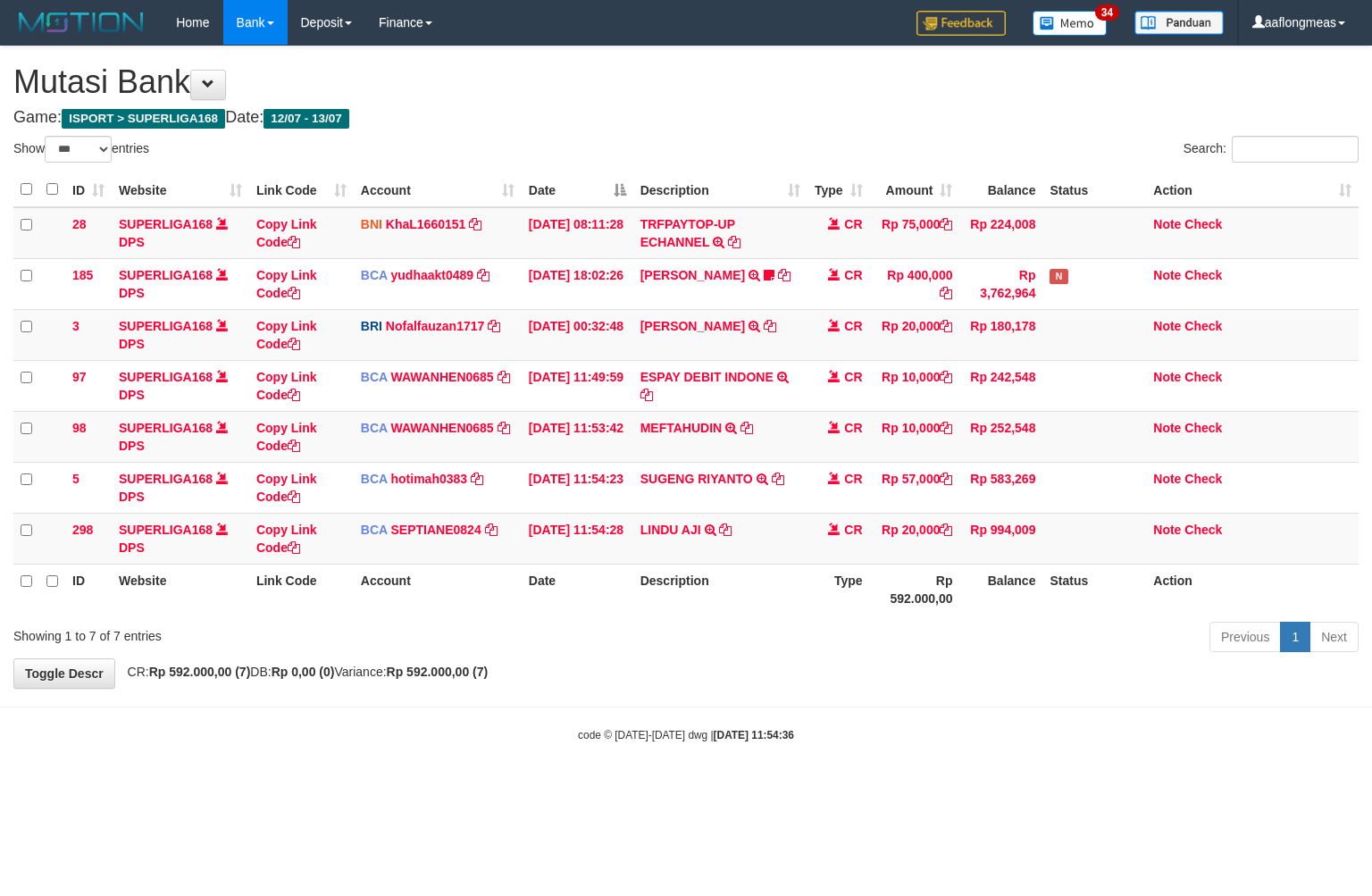 select on "***" 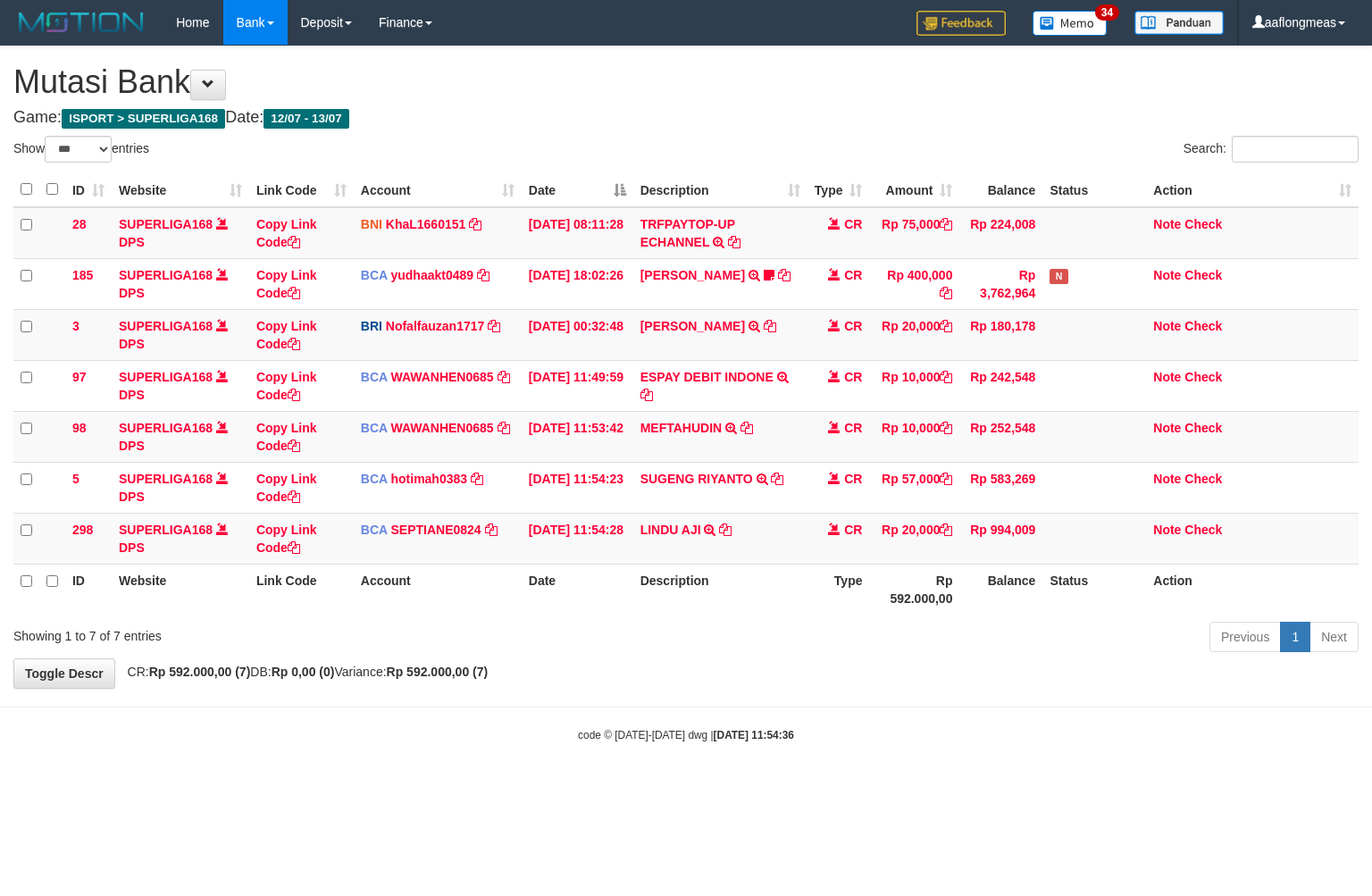 scroll, scrollTop: 0, scrollLeft: 0, axis: both 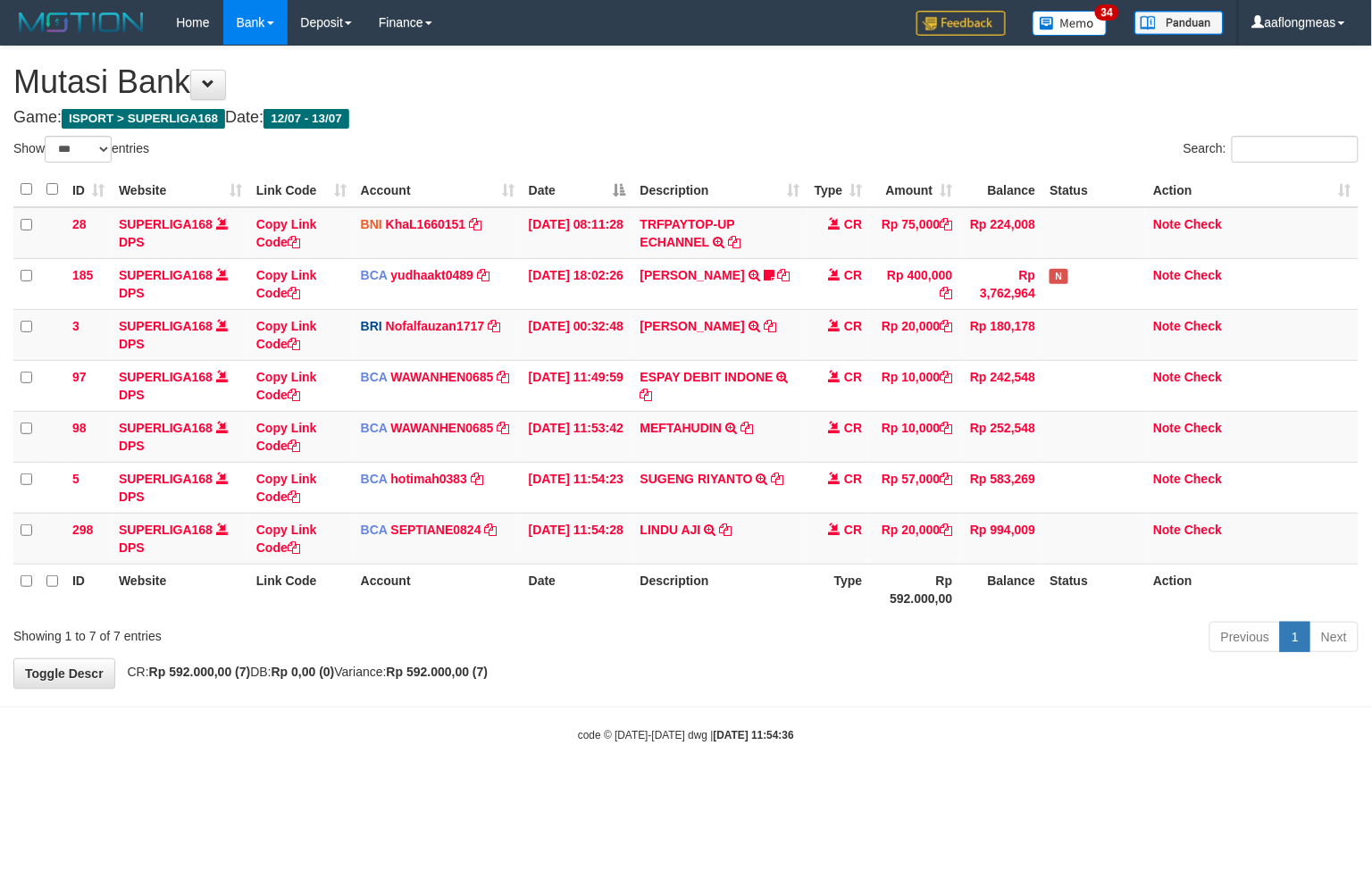 click on "**********" at bounding box center (686, 367) 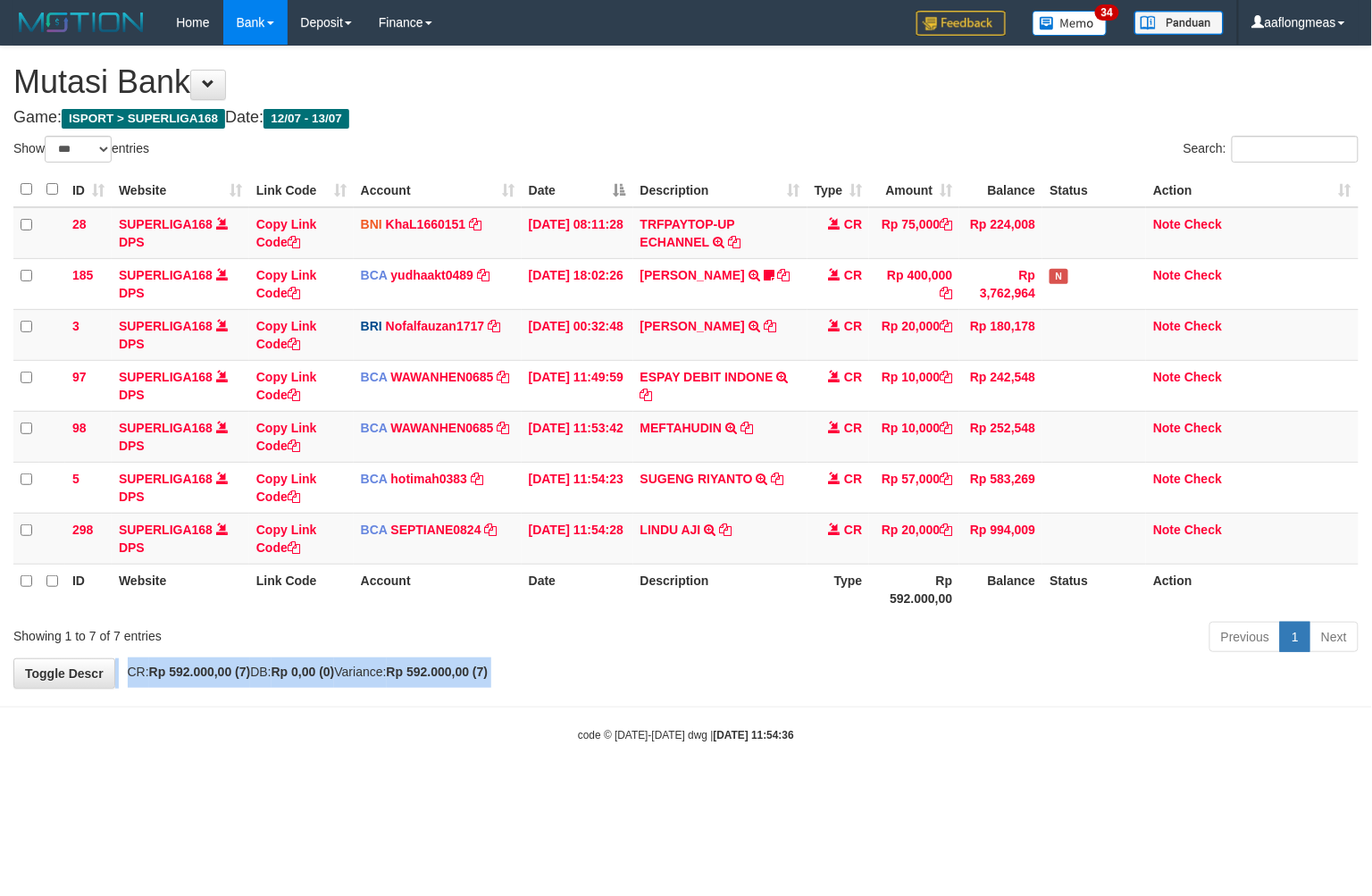 click on "**********" at bounding box center (686, 367) 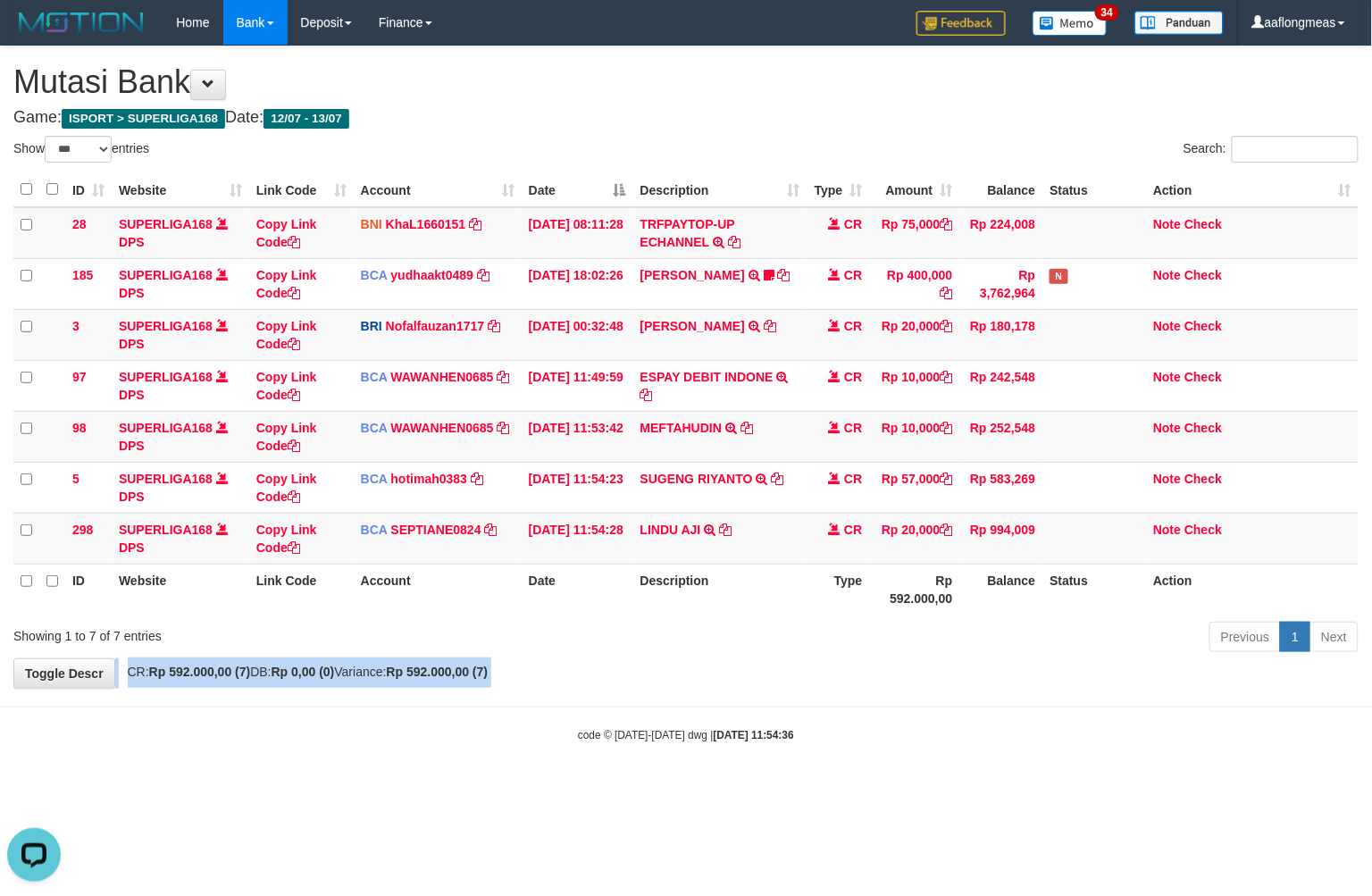 click on "**********" at bounding box center [686, 367] 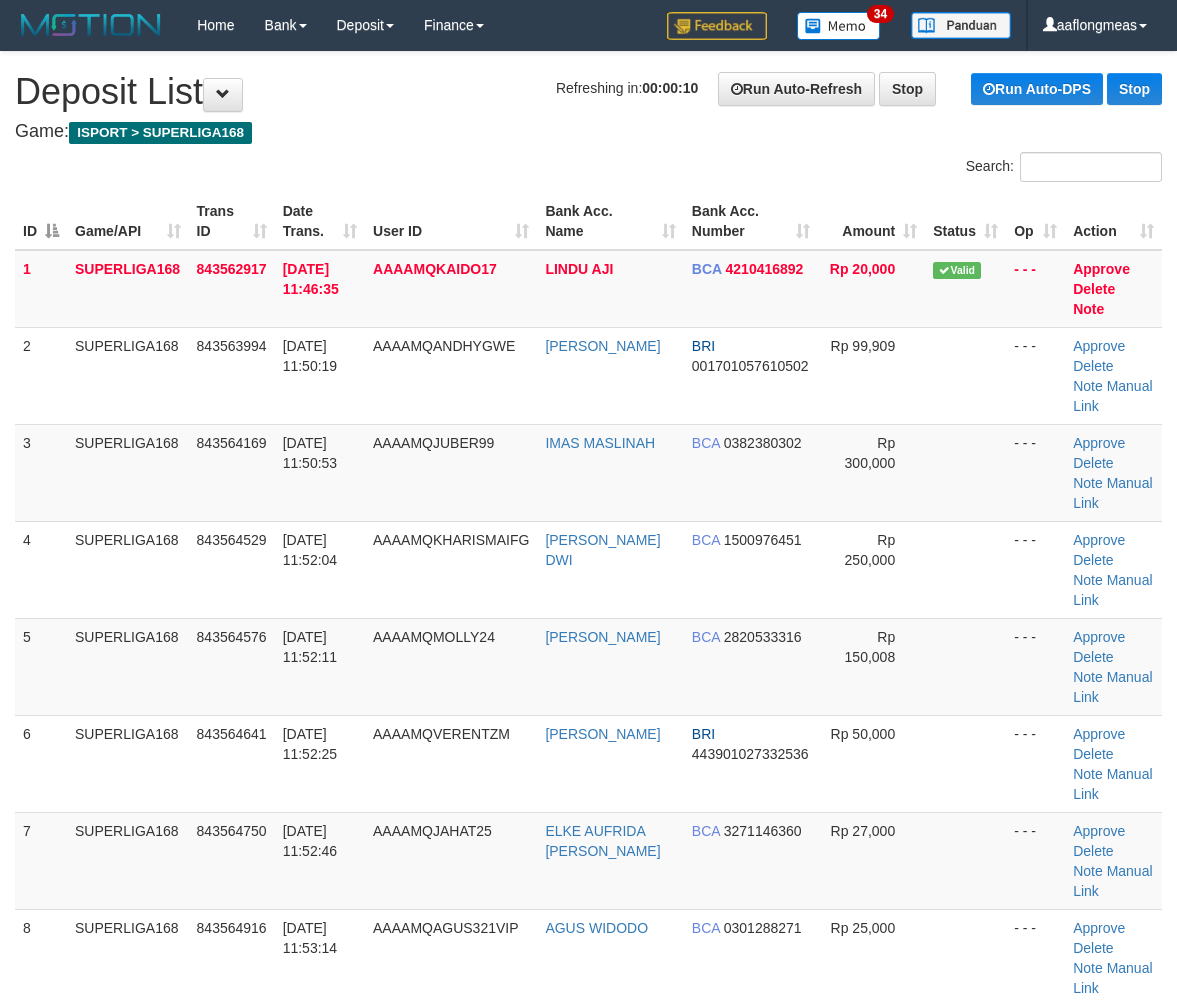 scroll, scrollTop: 0, scrollLeft: 0, axis: both 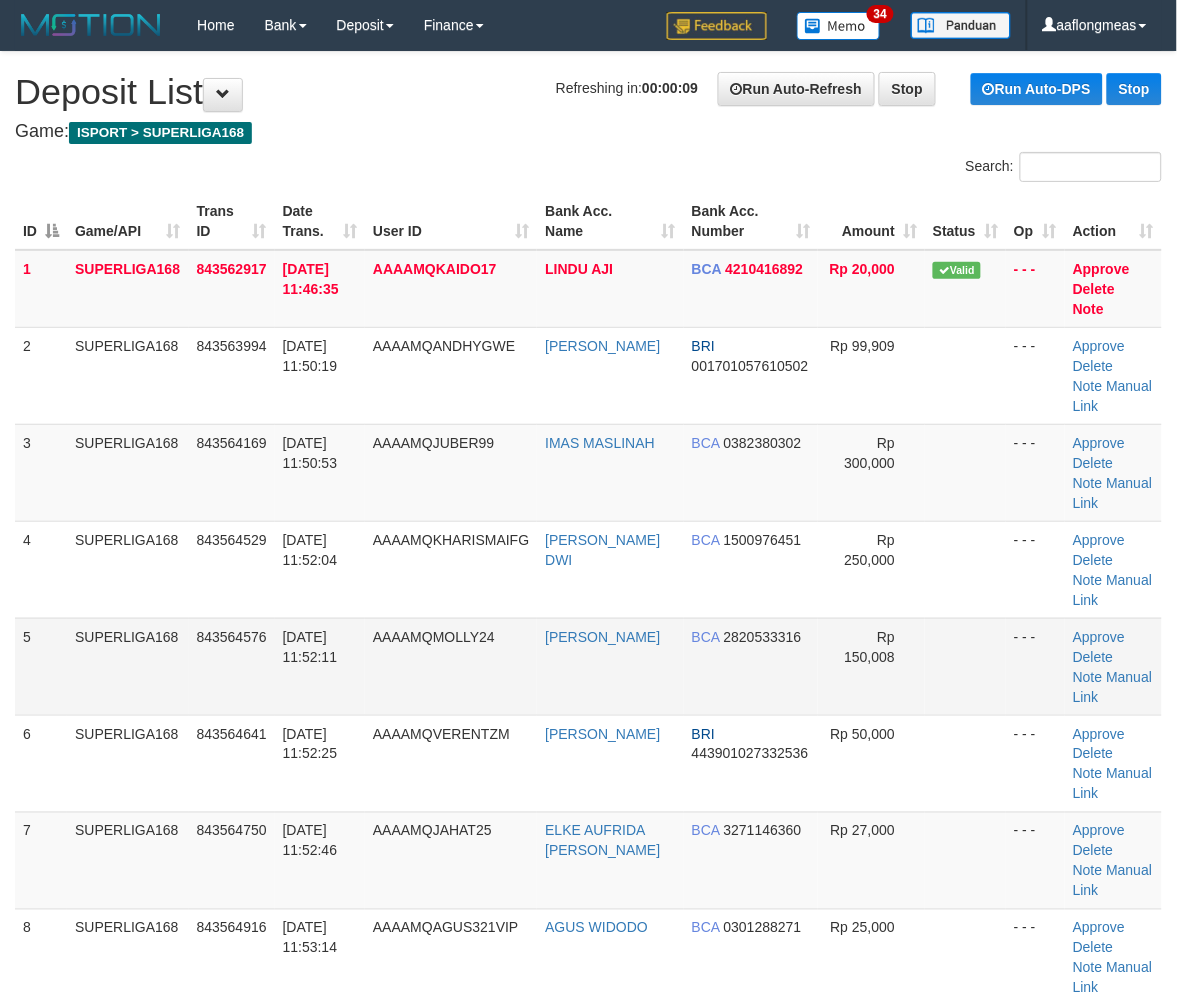 click on "Rp 150,008" at bounding box center (871, 666) 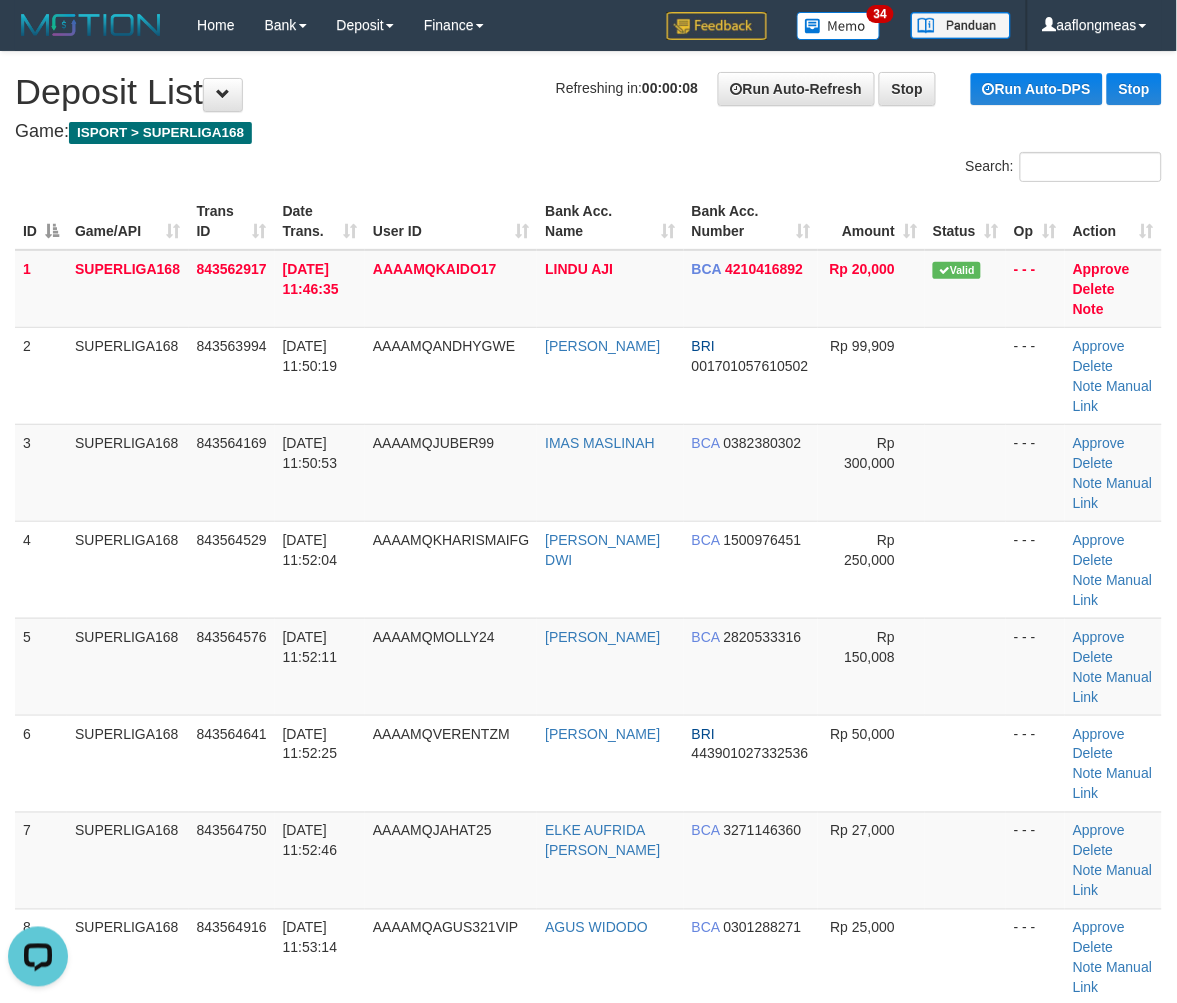 scroll, scrollTop: 0, scrollLeft: 0, axis: both 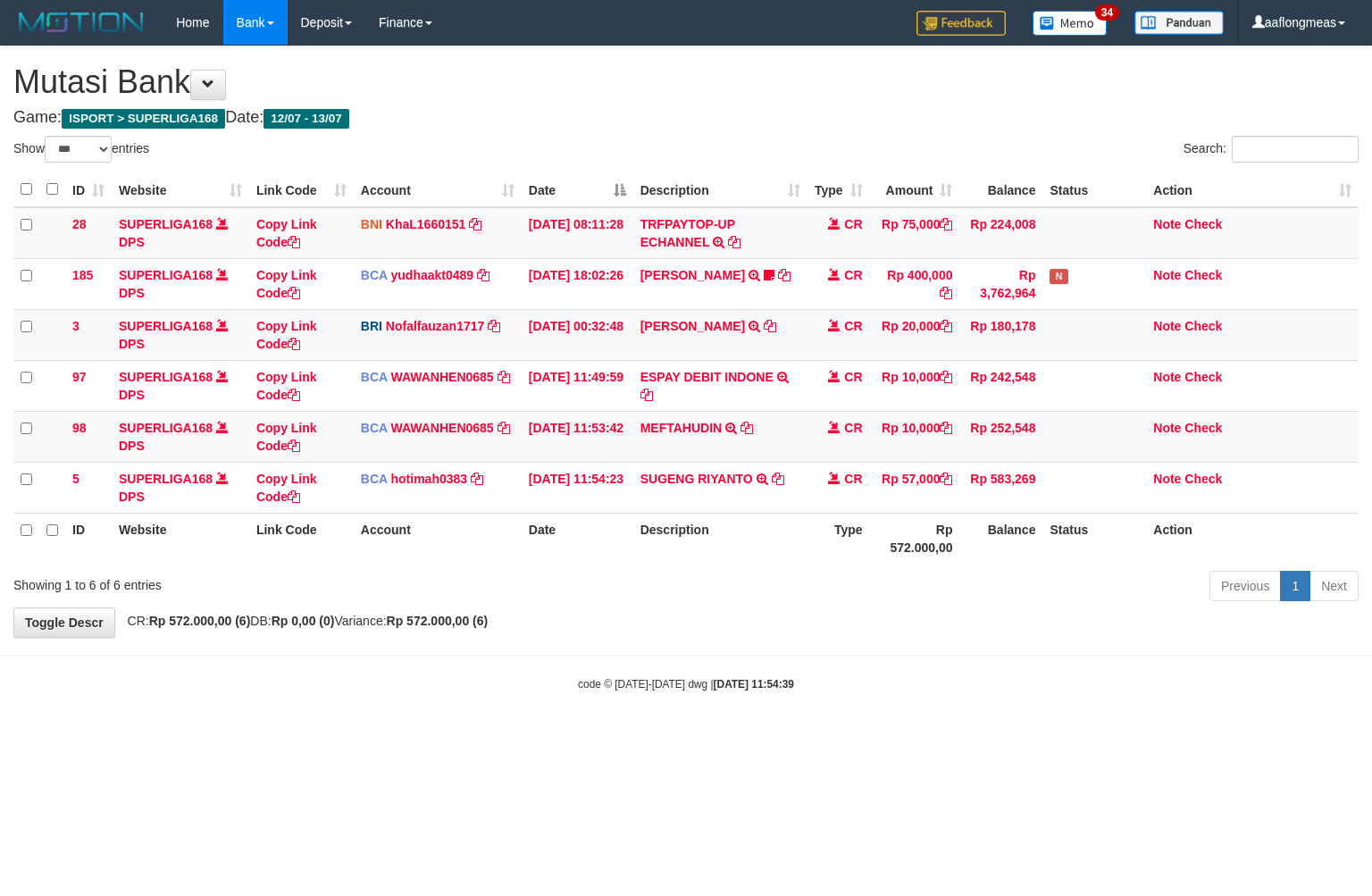 select on "***" 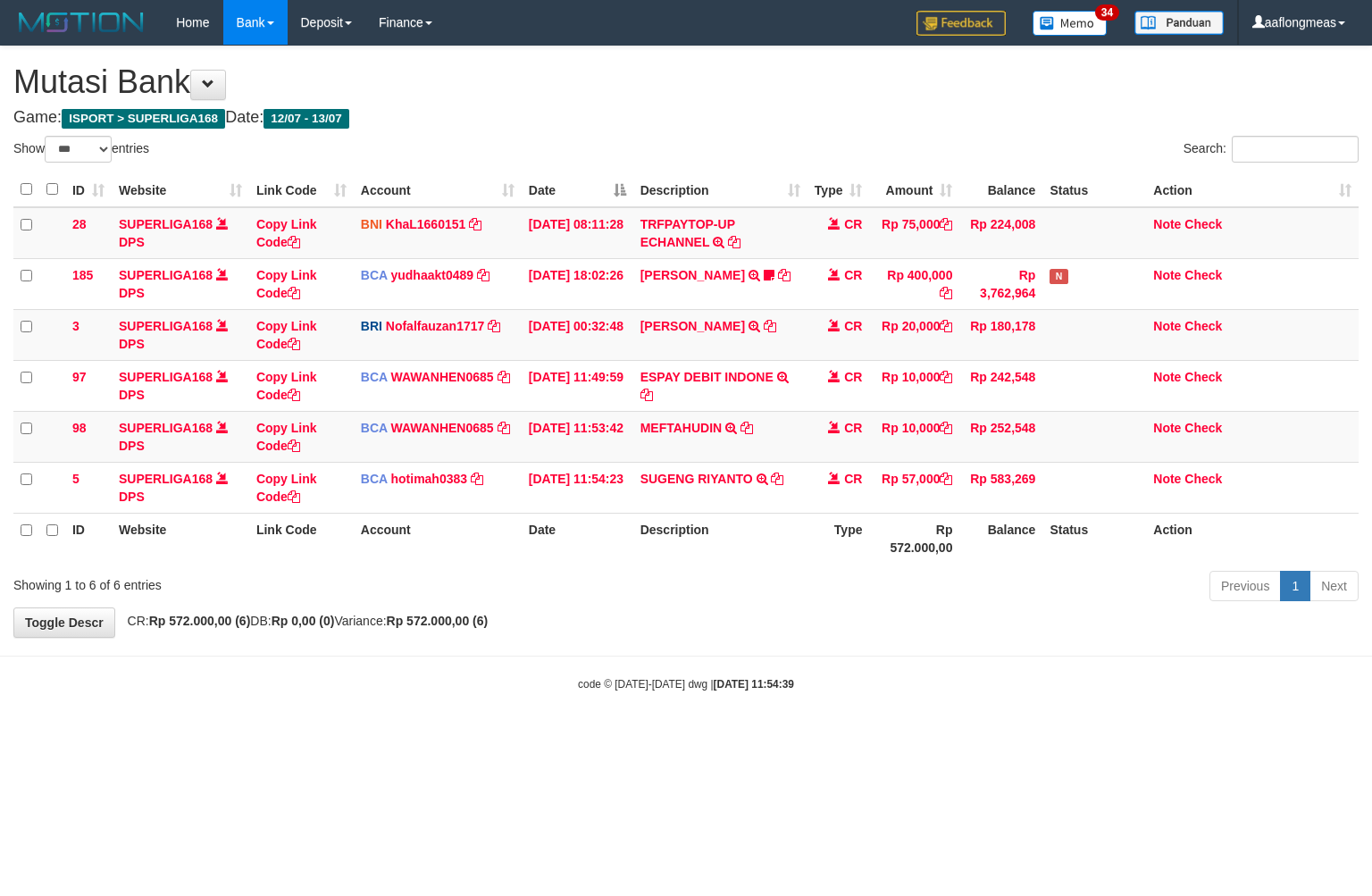 scroll, scrollTop: 0, scrollLeft: 0, axis: both 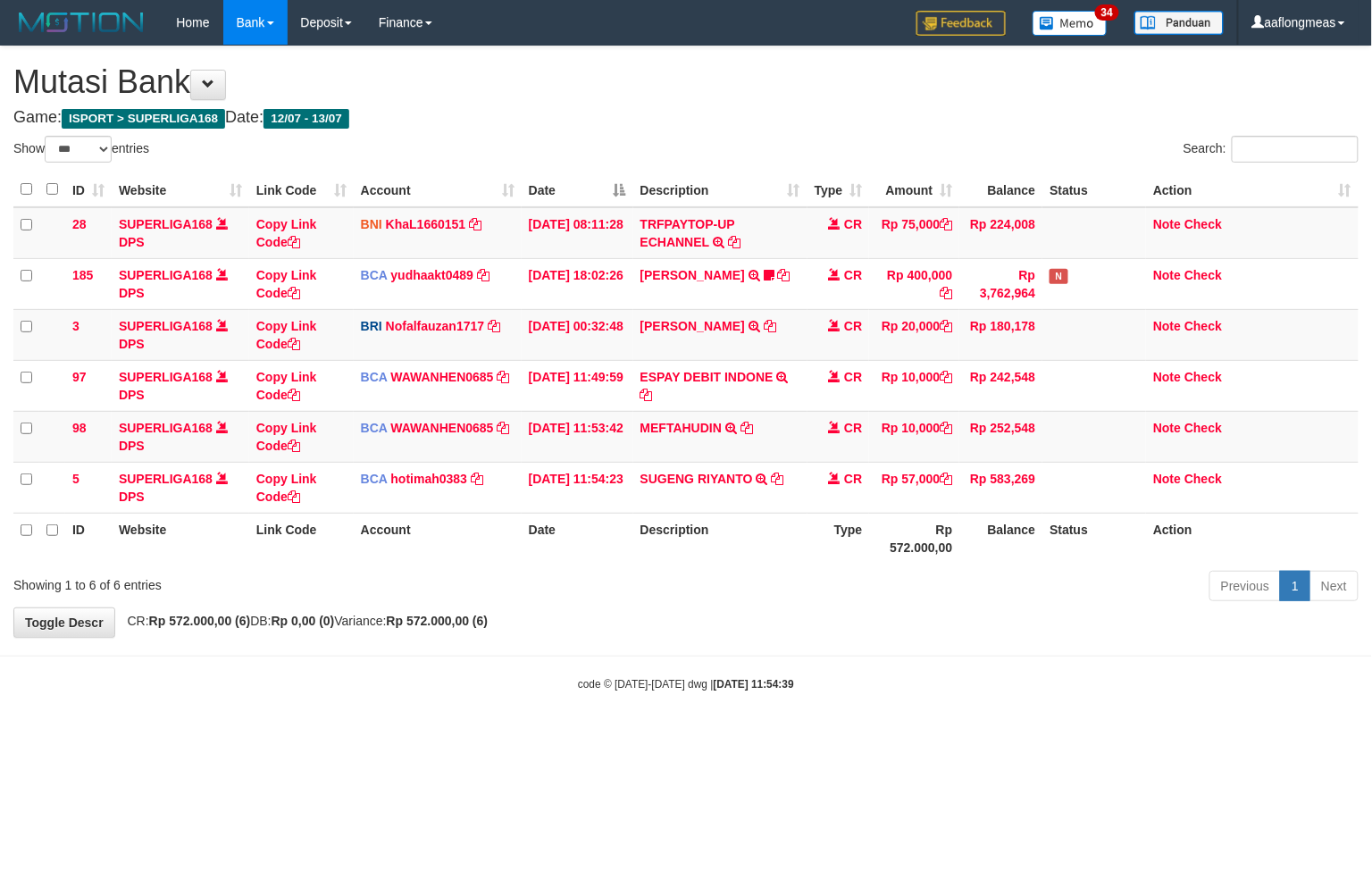 click on "Toggle navigation
Home
Bank
Account List
Load
By Website
Group
[ISPORT]													SUPERLIGA168
By Load Group (DPS)
34" at bounding box center (686, 368) 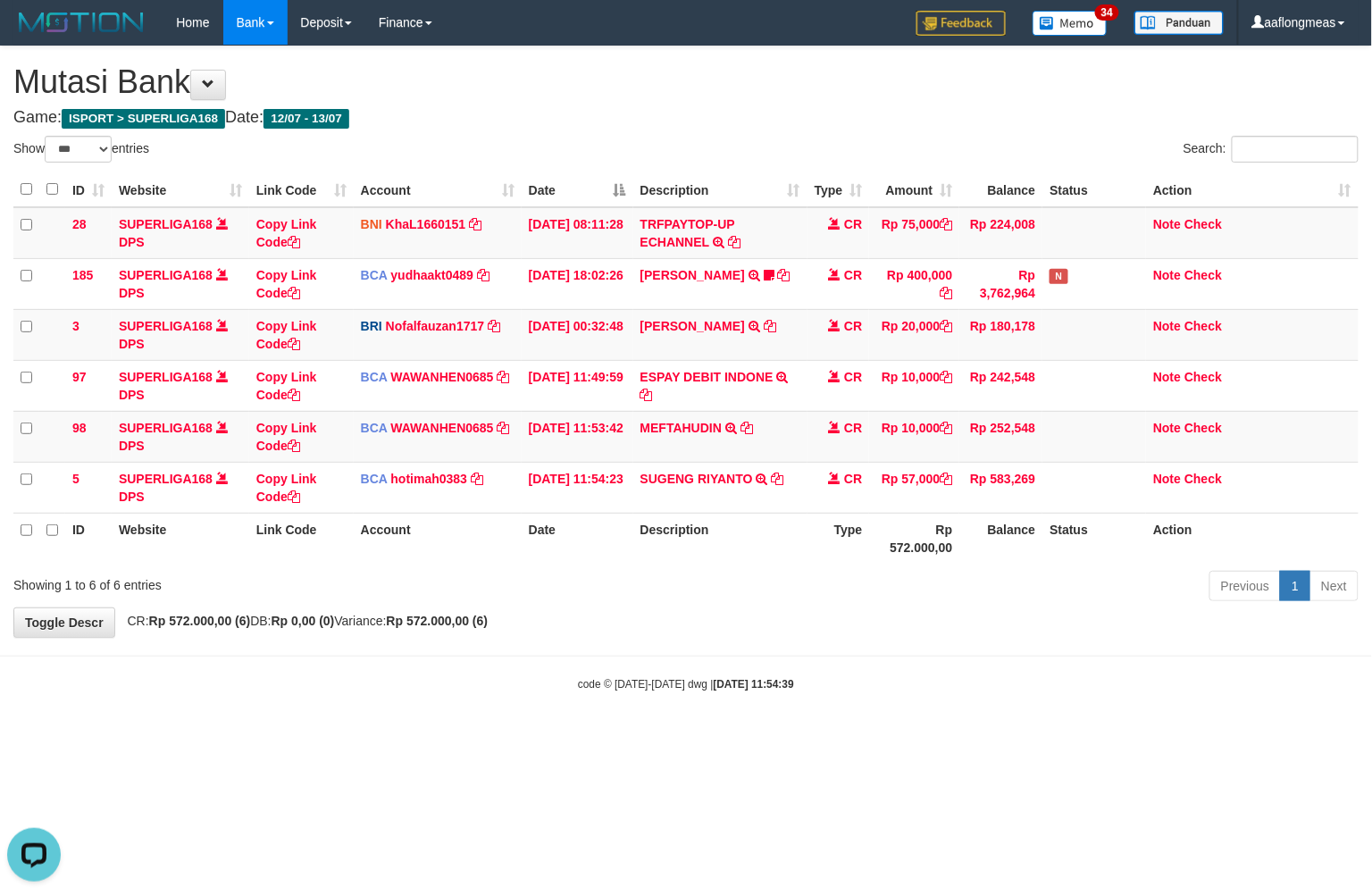 scroll, scrollTop: 0, scrollLeft: 0, axis: both 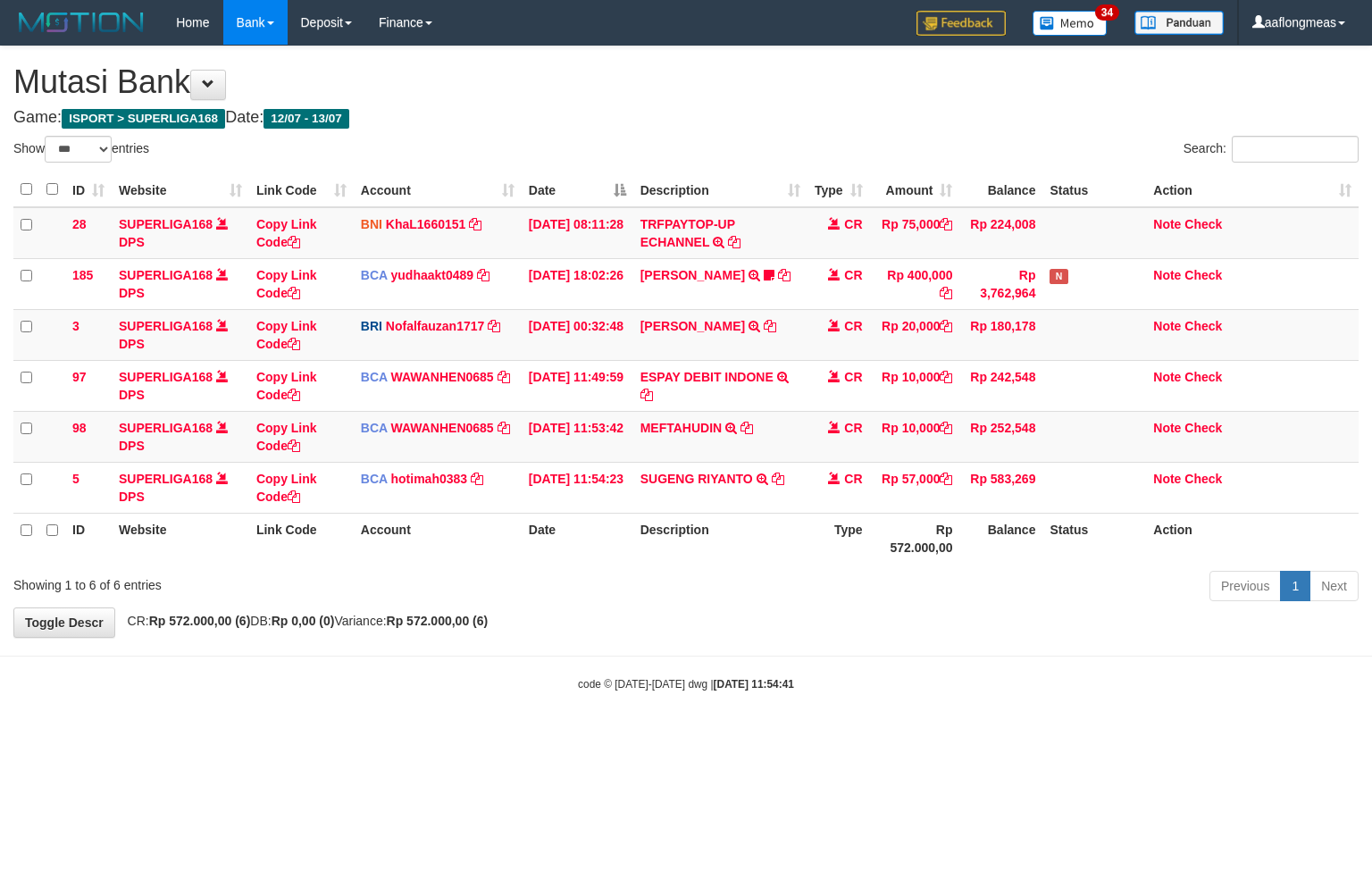 select on "***" 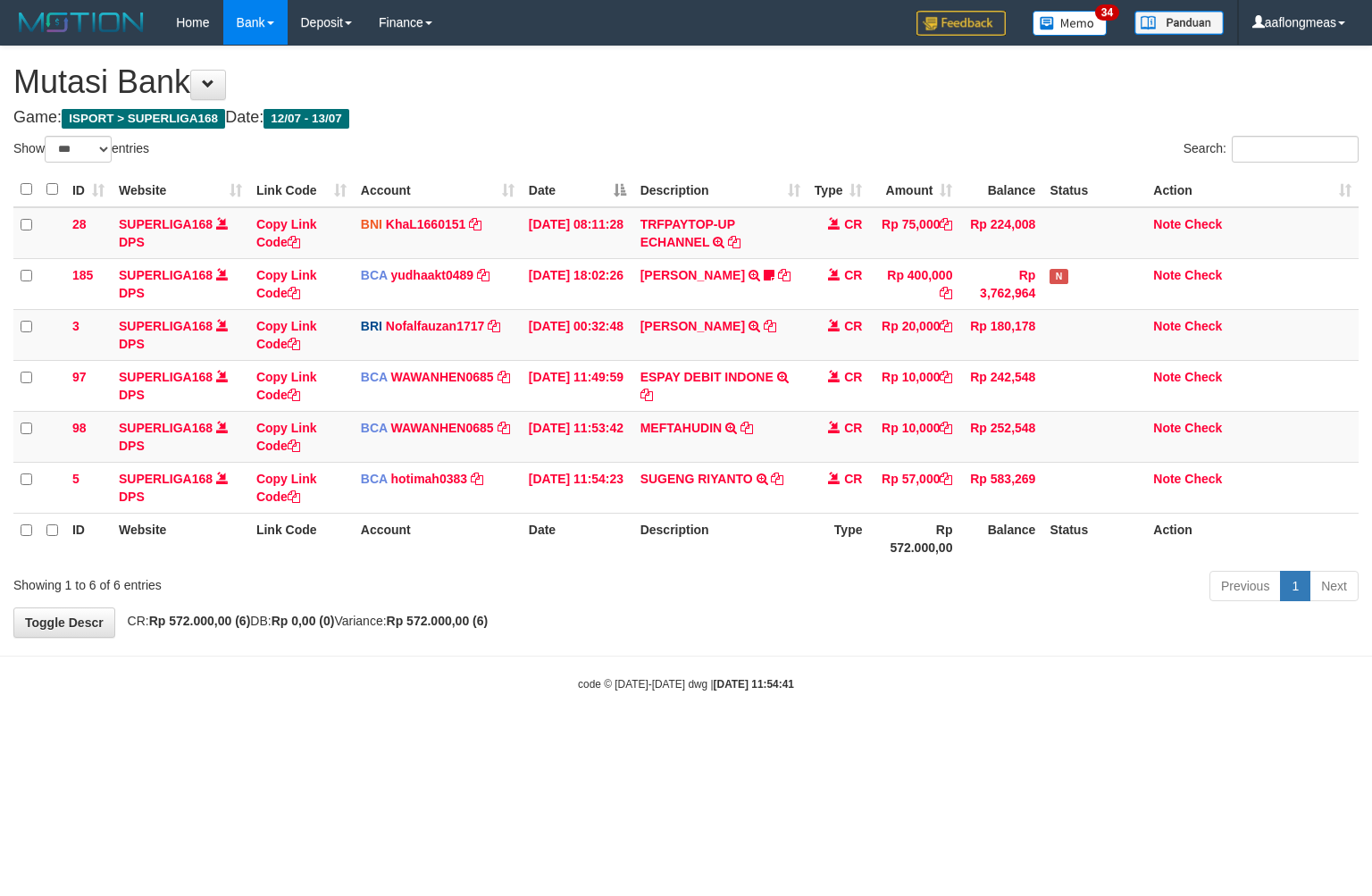 scroll, scrollTop: 0, scrollLeft: 0, axis: both 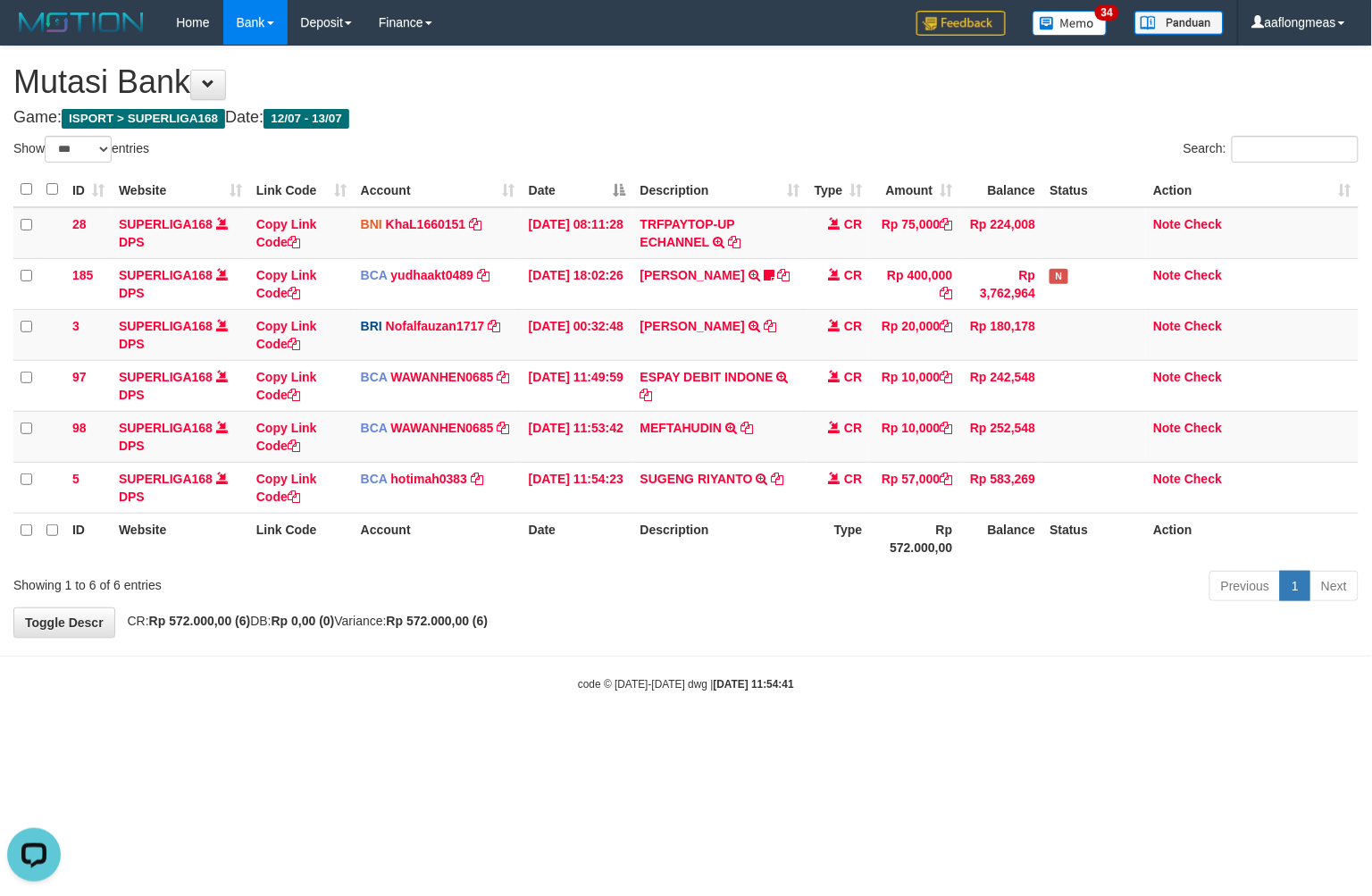 click on "Toggle navigation
Home
Bank
Account List
Load
By Website
Group
[ISPORT]													SUPERLIGA168
By Load Group (DPS)
34" at bounding box center (686, 368) 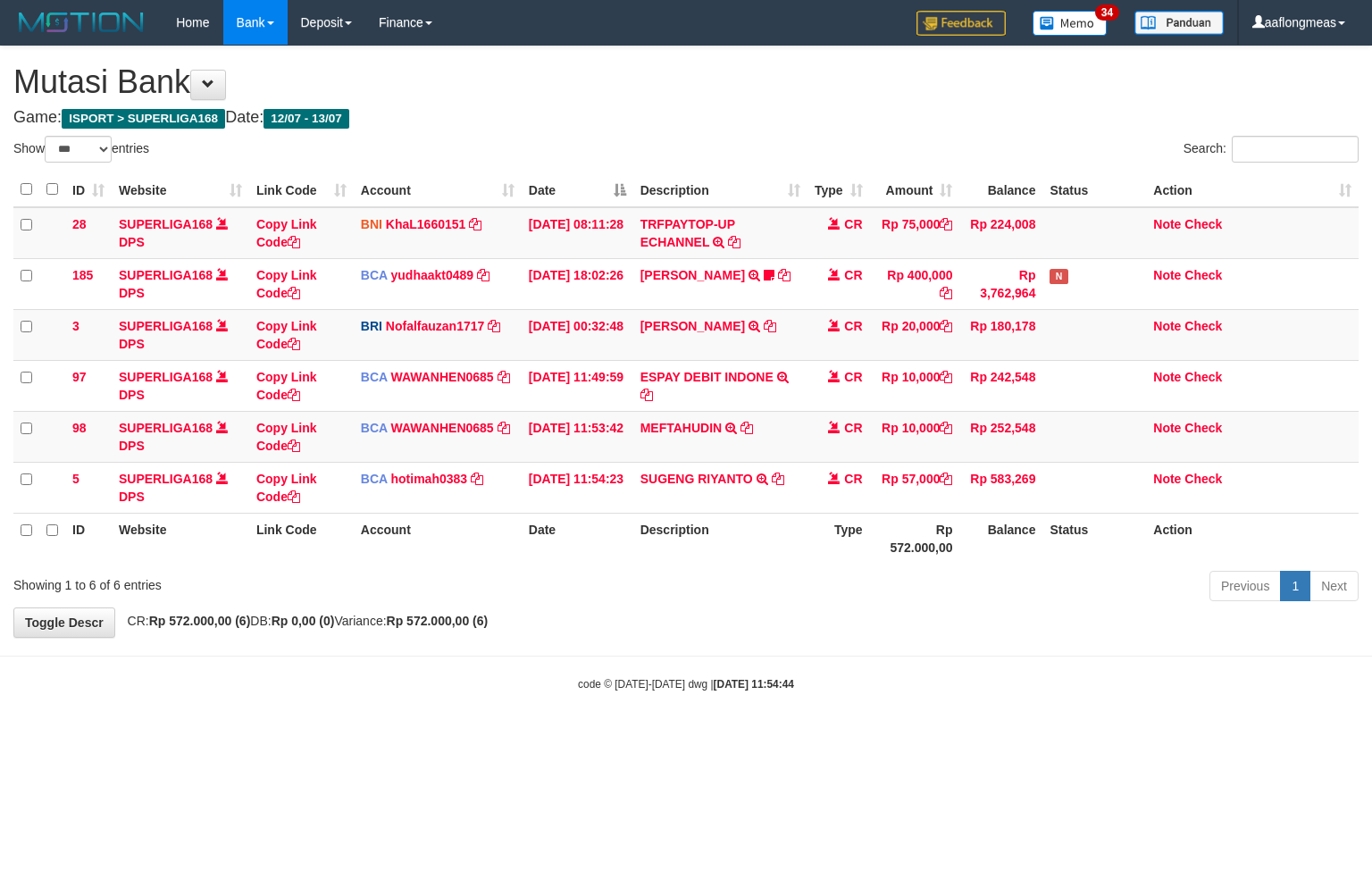 select on "***" 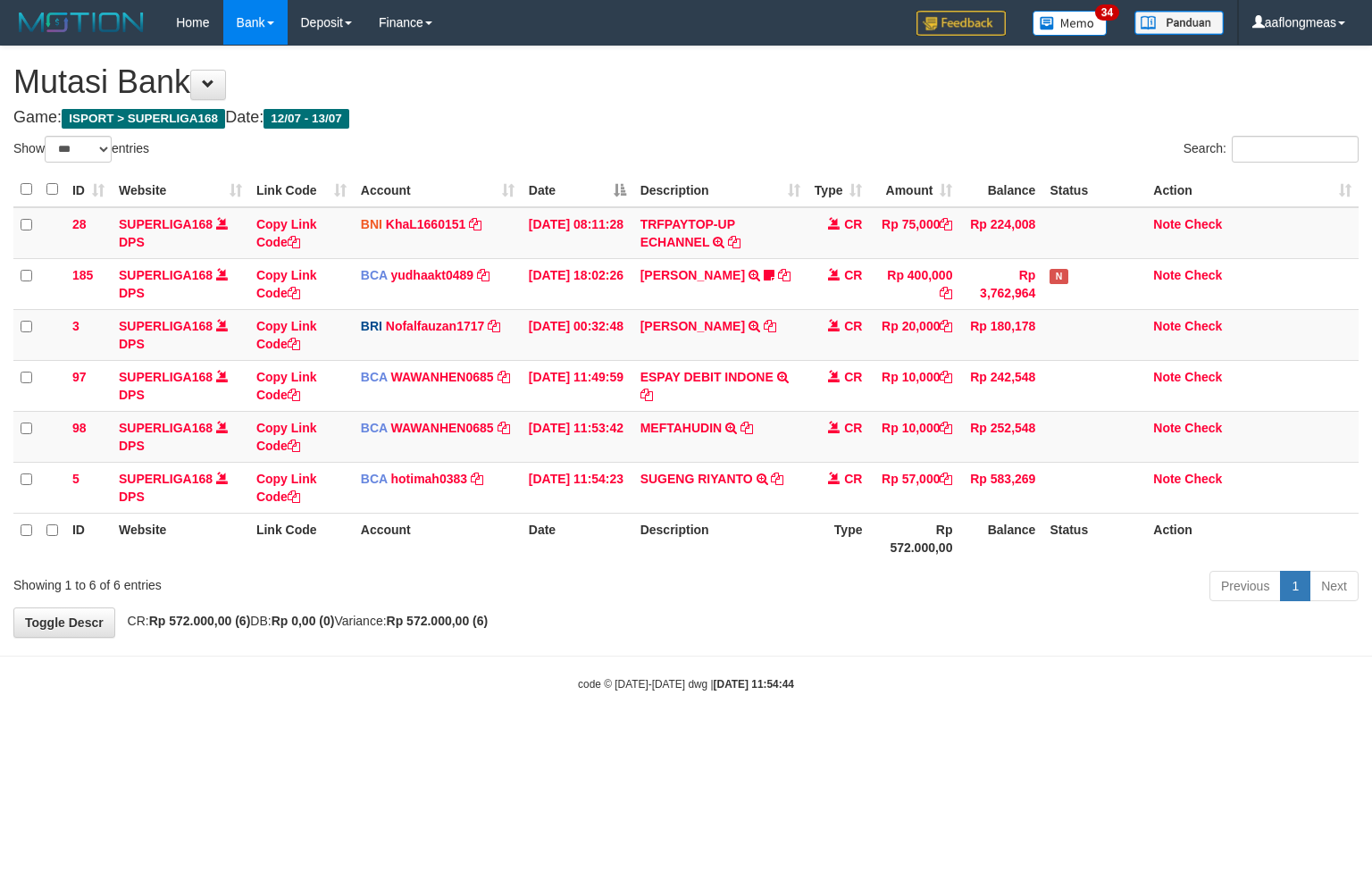scroll, scrollTop: 0, scrollLeft: 0, axis: both 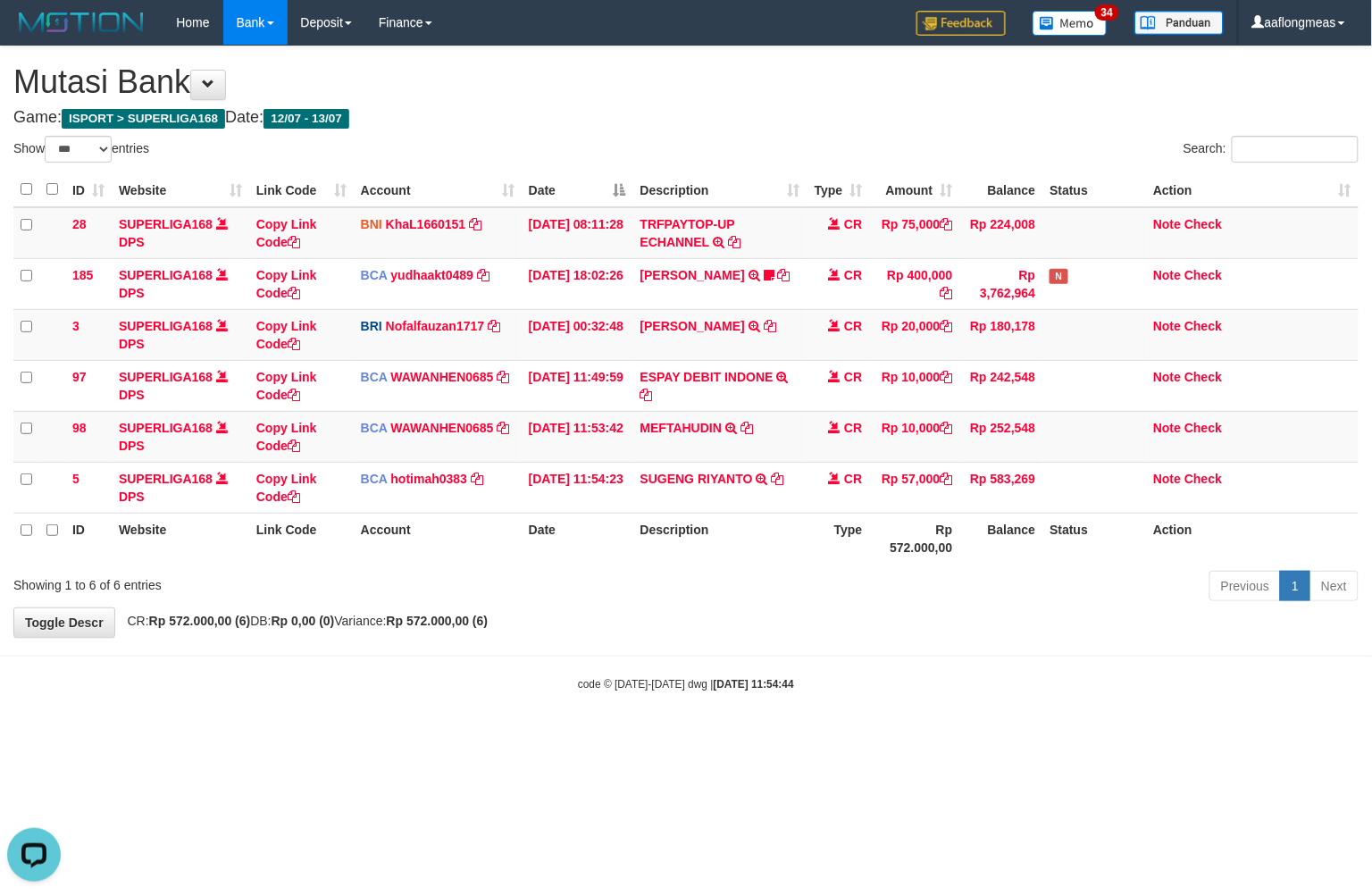click on "Toggle navigation
Home
Bank
Account List
Load
By Website
Group
[ISPORT]													SUPERLIGA168
By Load Group (DPS)
34" at bounding box center [686, 368] 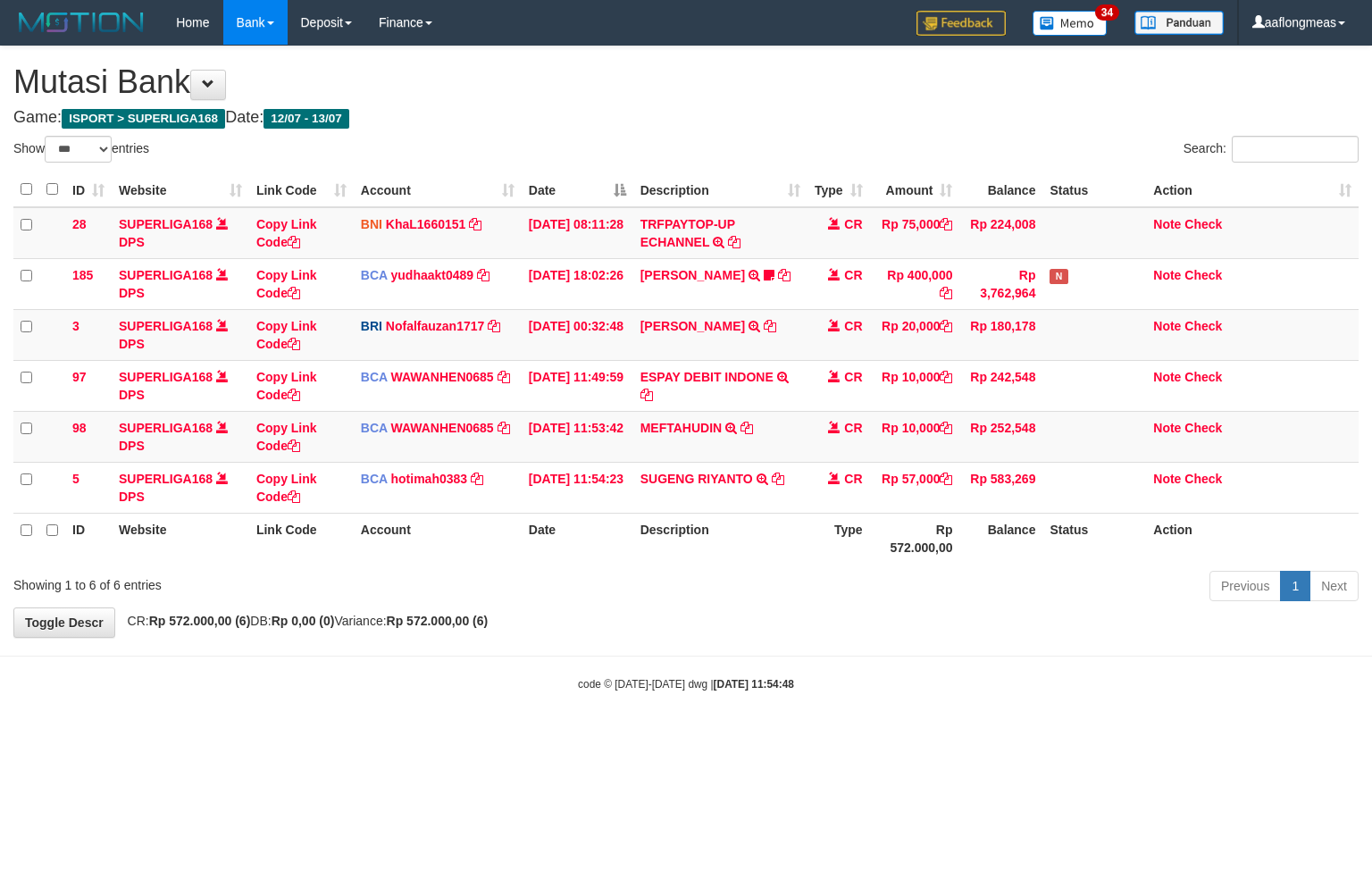 select on "***" 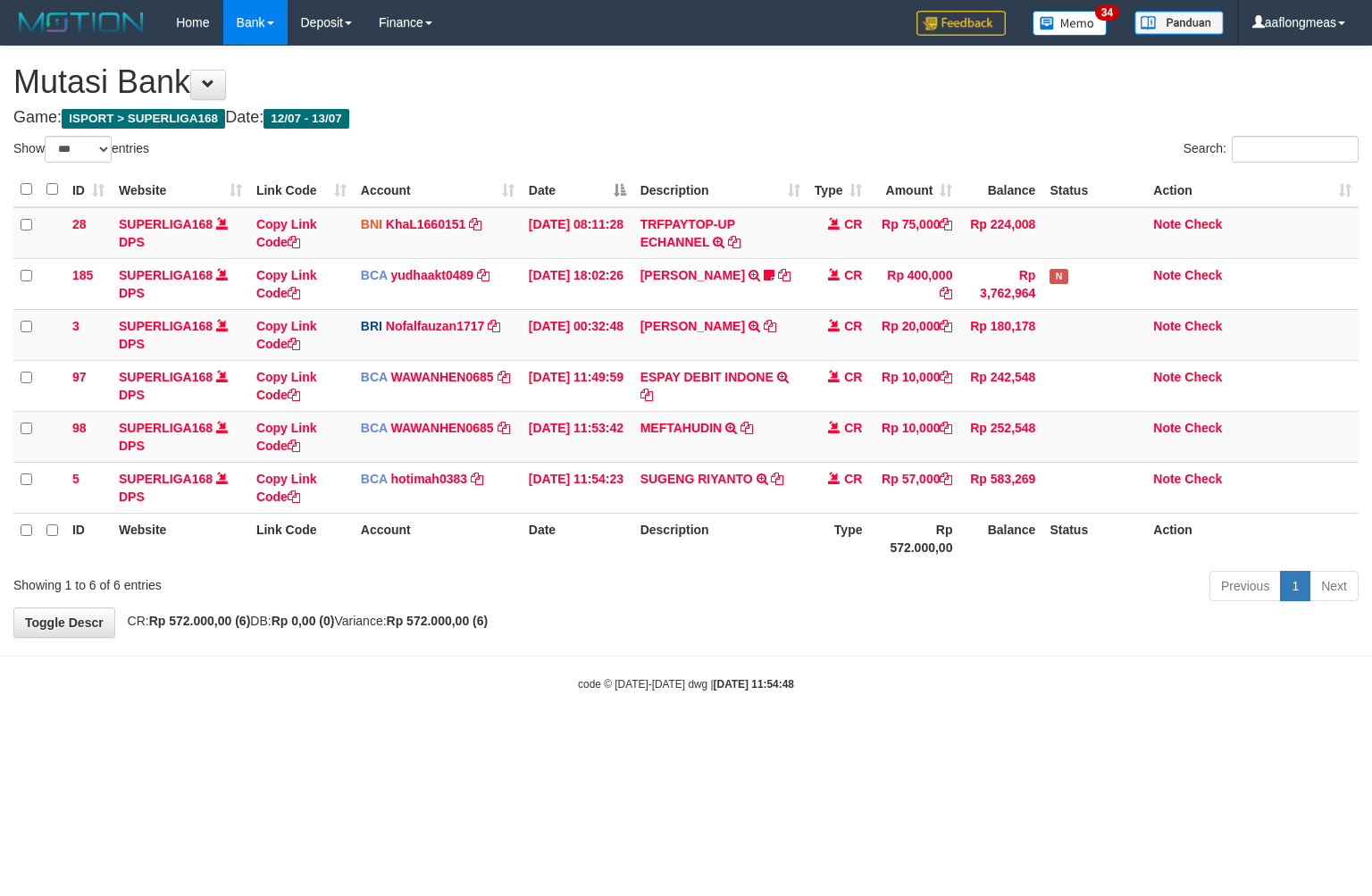 scroll, scrollTop: 0, scrollLeft: 0, axis: both 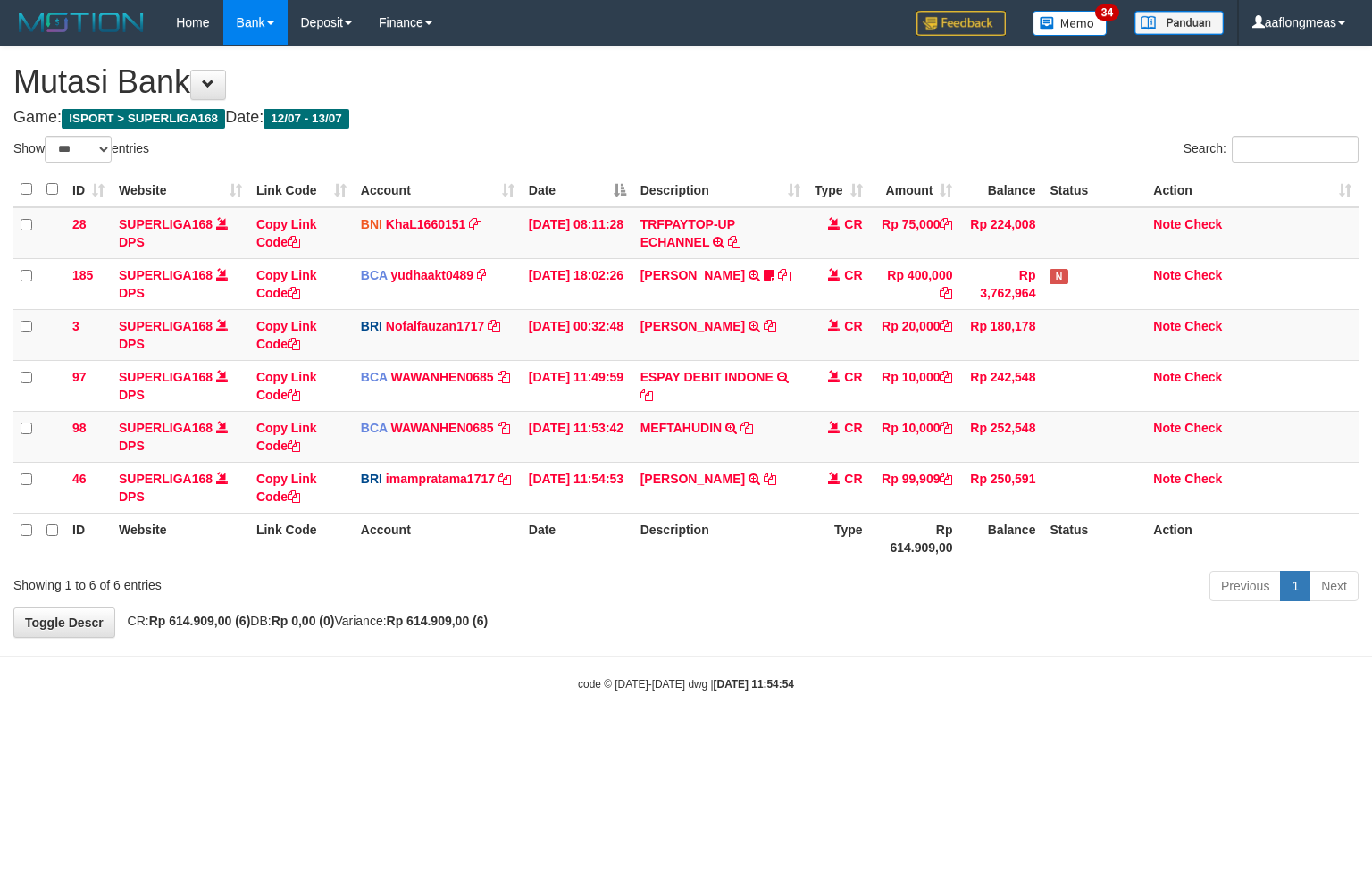 select on "***" 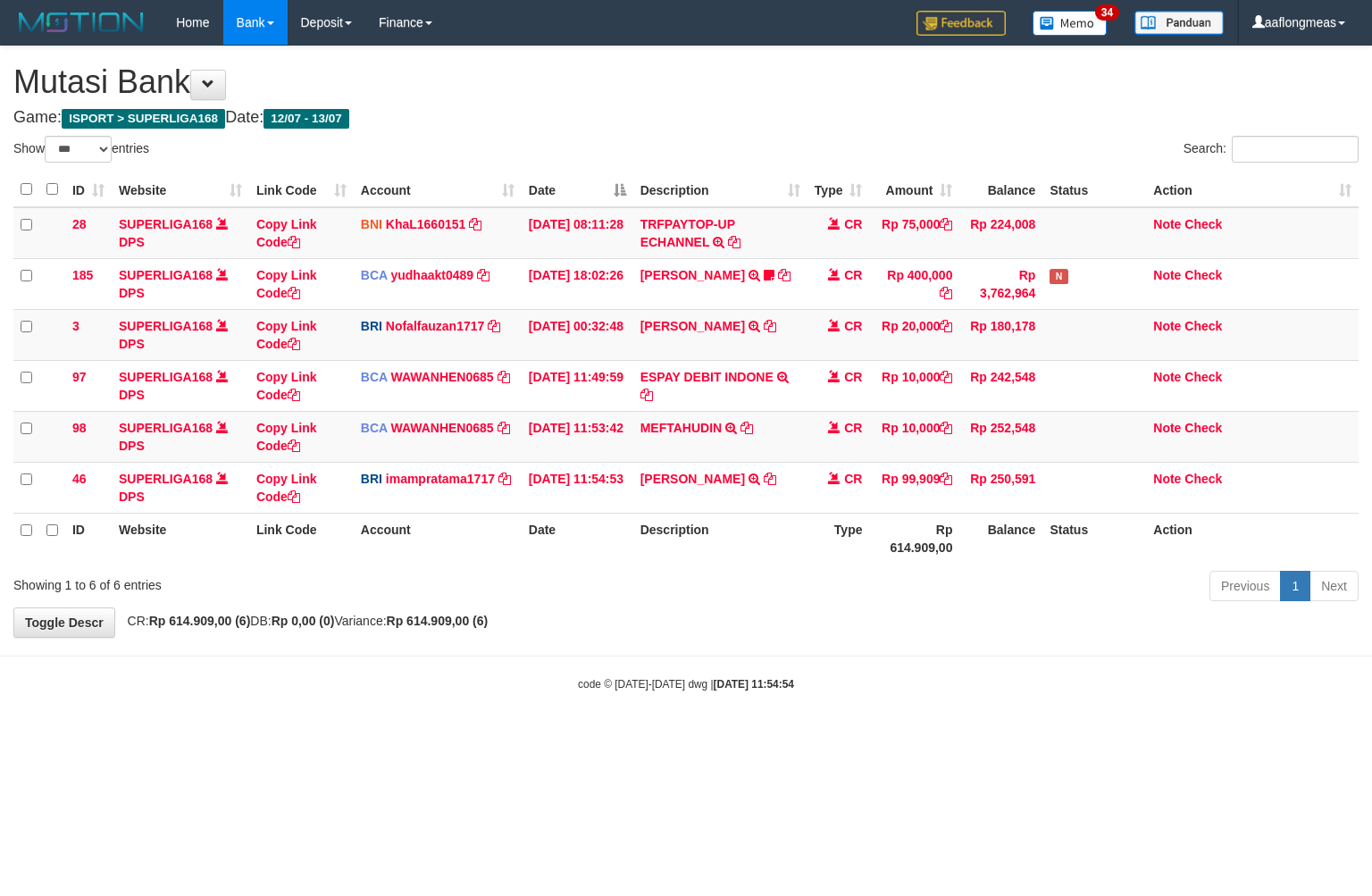 scroll, scrollTop: 0, scrollLeft: 0, axis: both 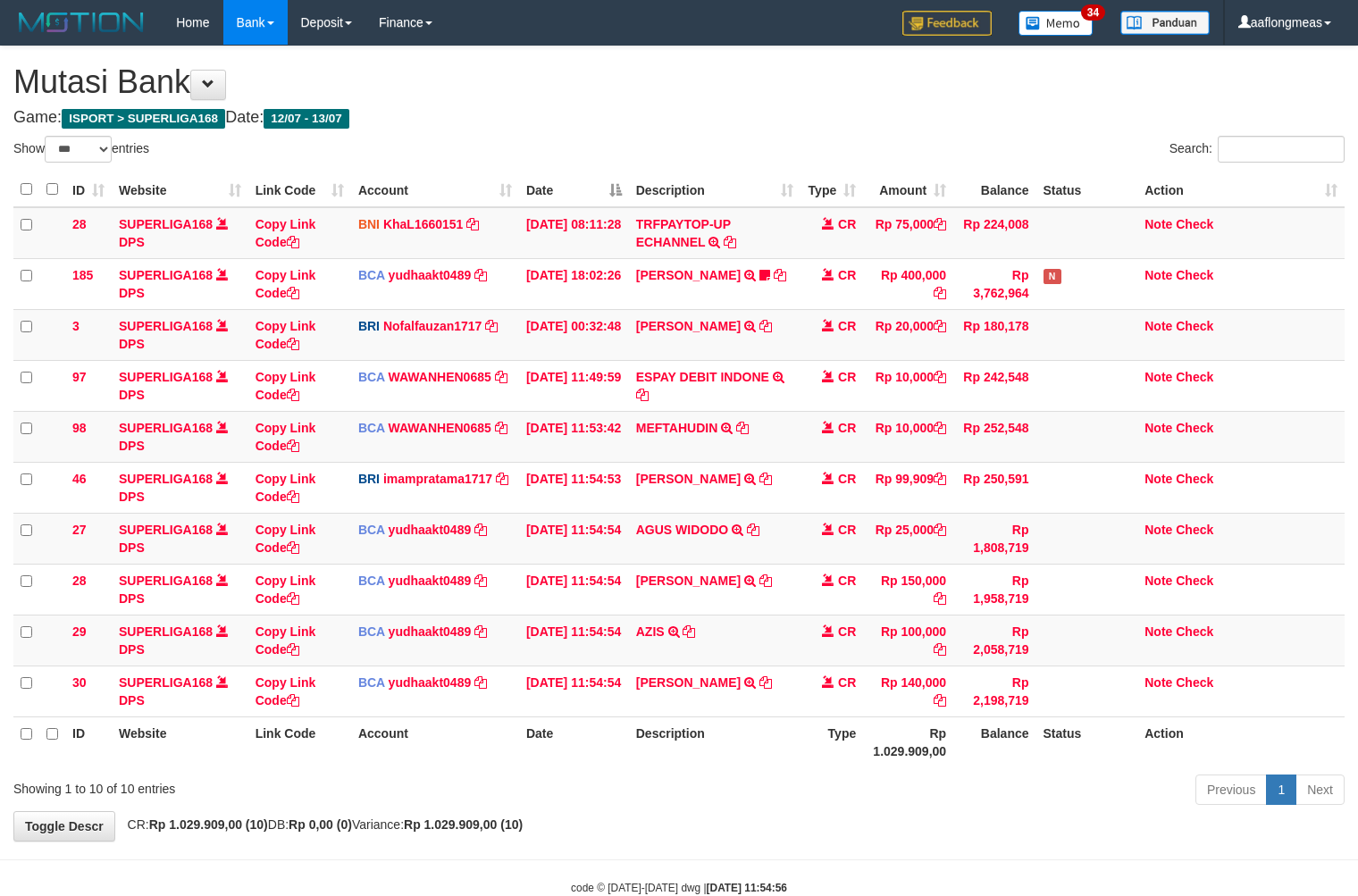select on "***" 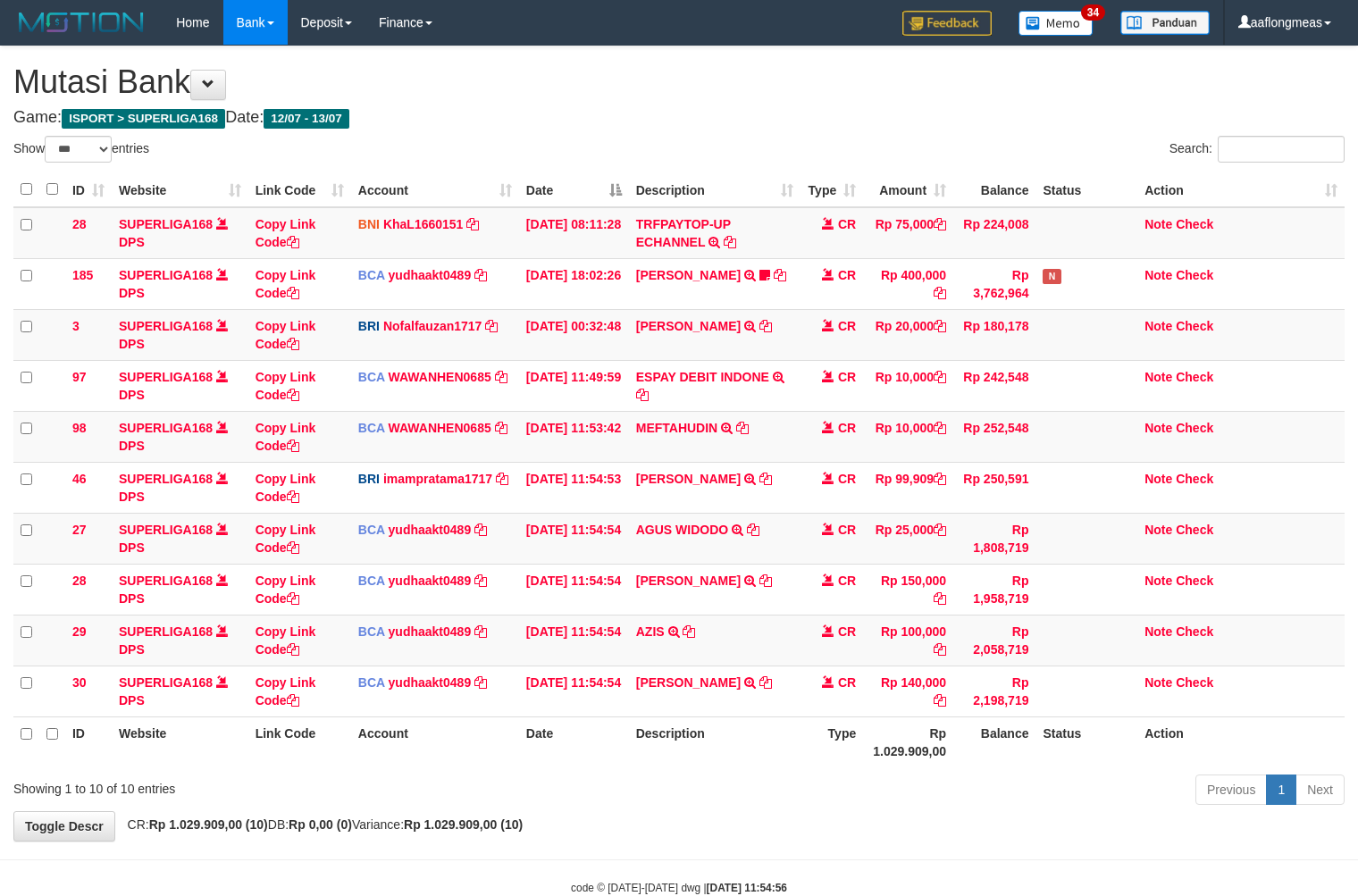 scroll, scrollTop: 0, scrollLeft: 0, axis: both 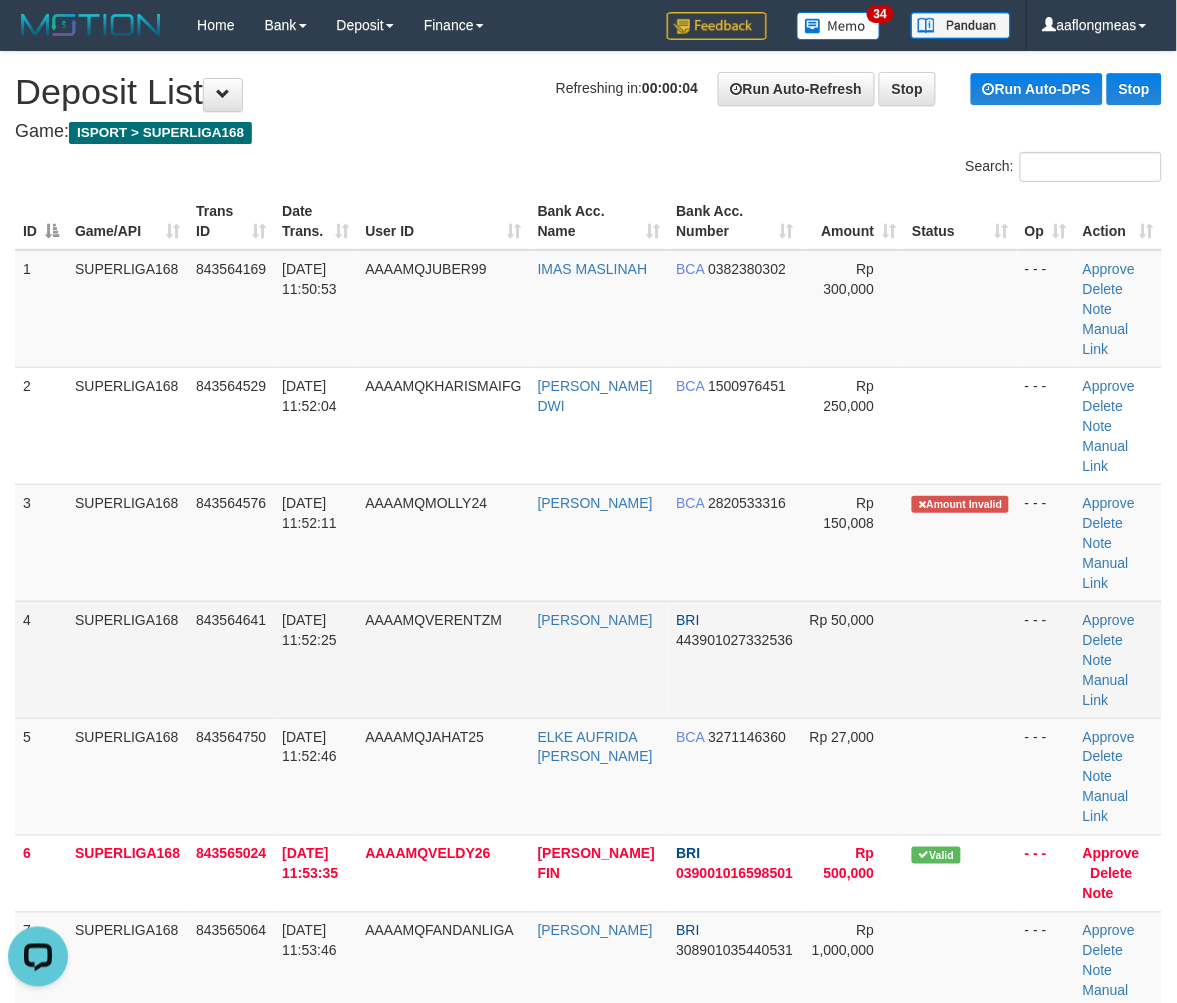 click on "Rp 50,000" at bounding box center (853, 659) 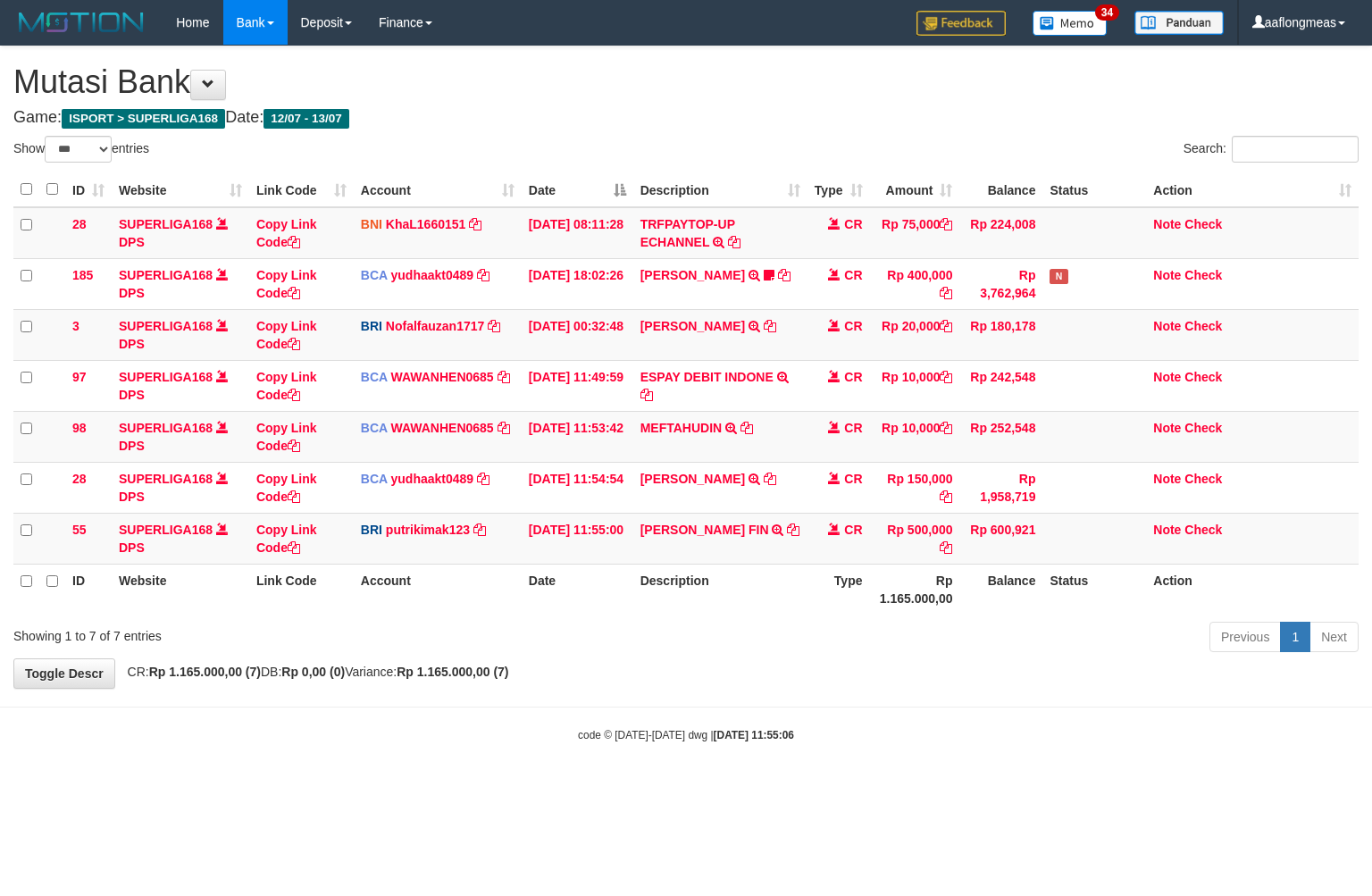 select on "***" 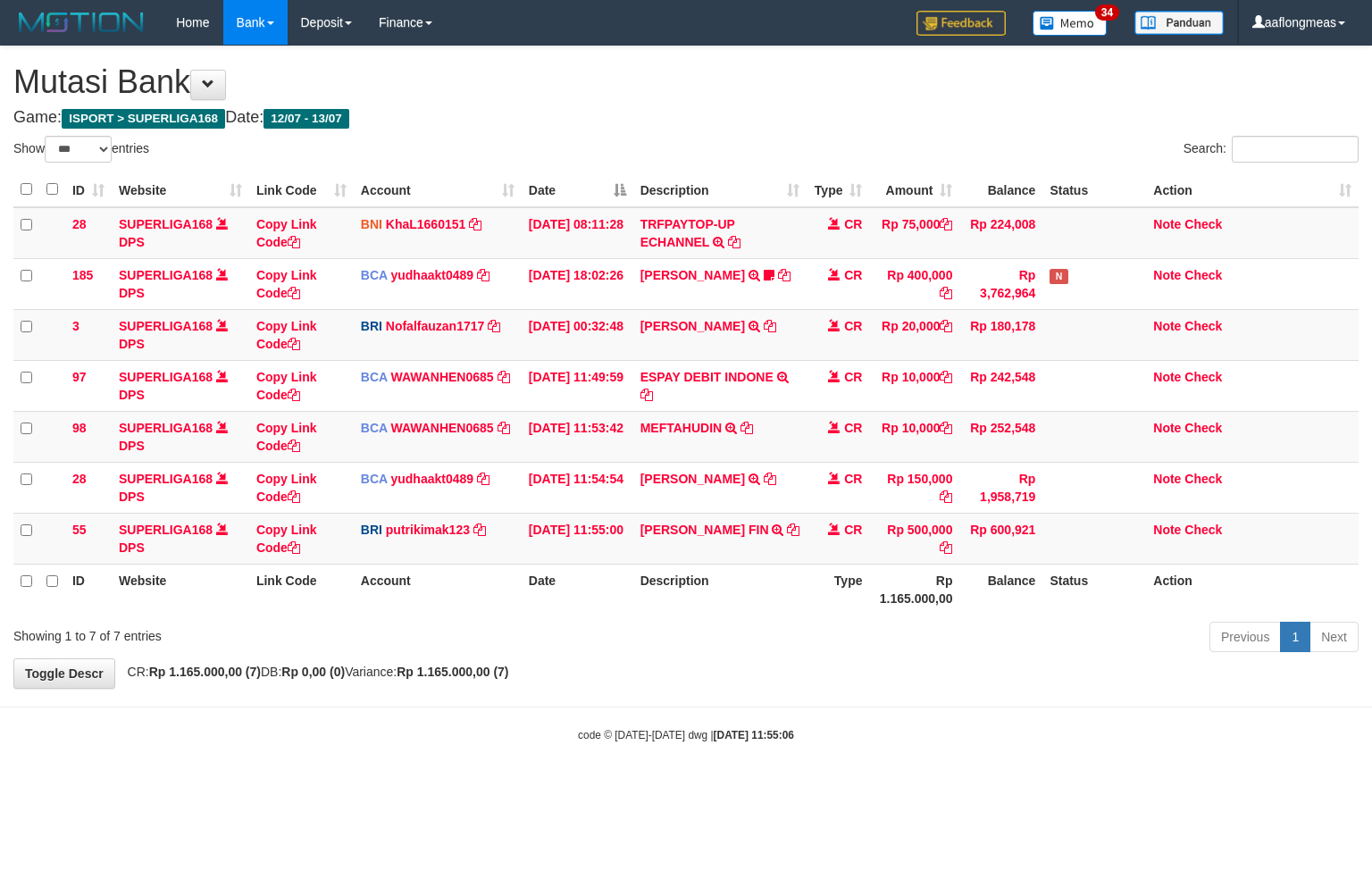 scroll, scrollTop: 0, scrollLeft: 0, axis: both 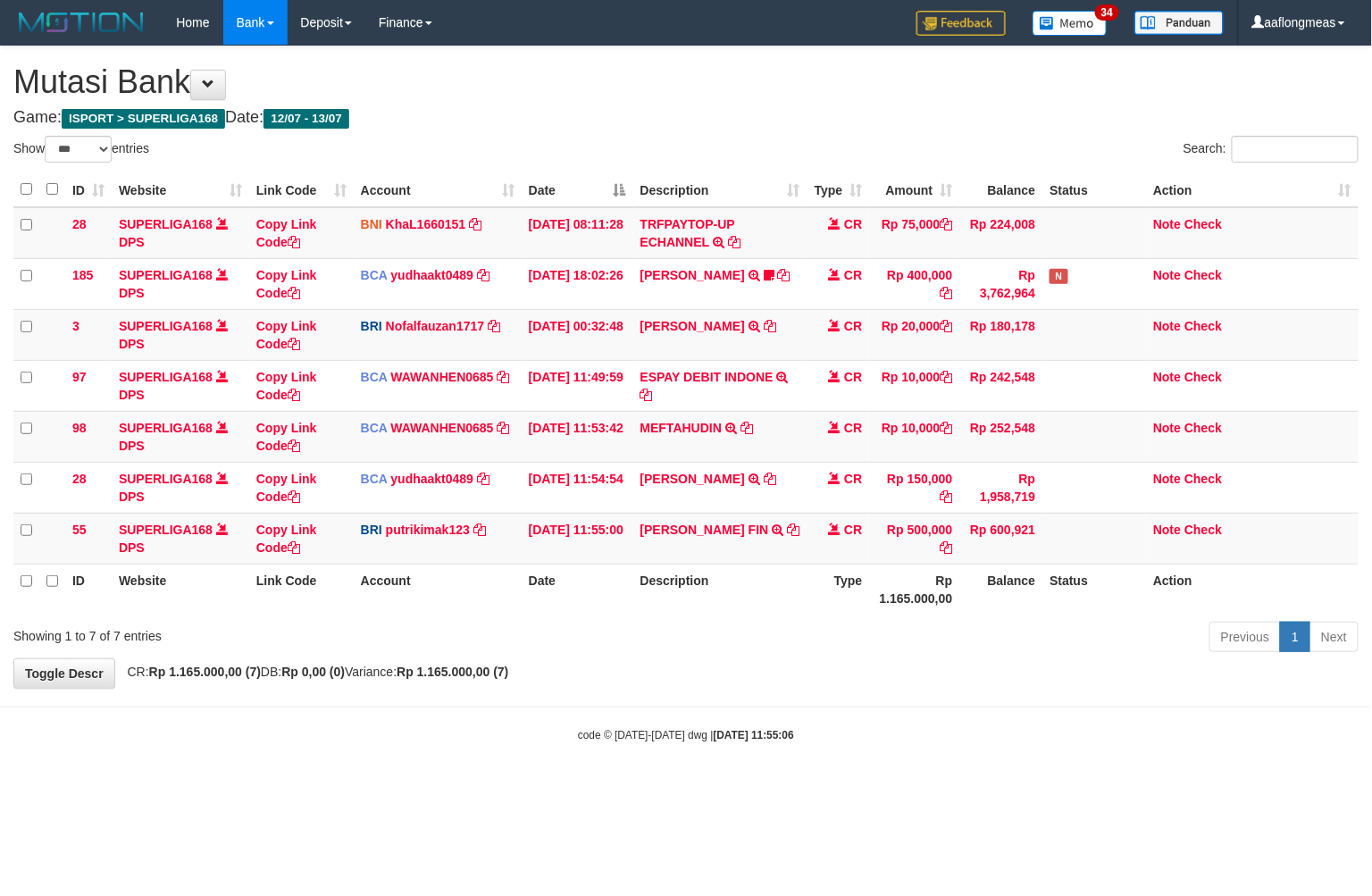 click on "Previous 1 Next" at bounding box center (972, 639) 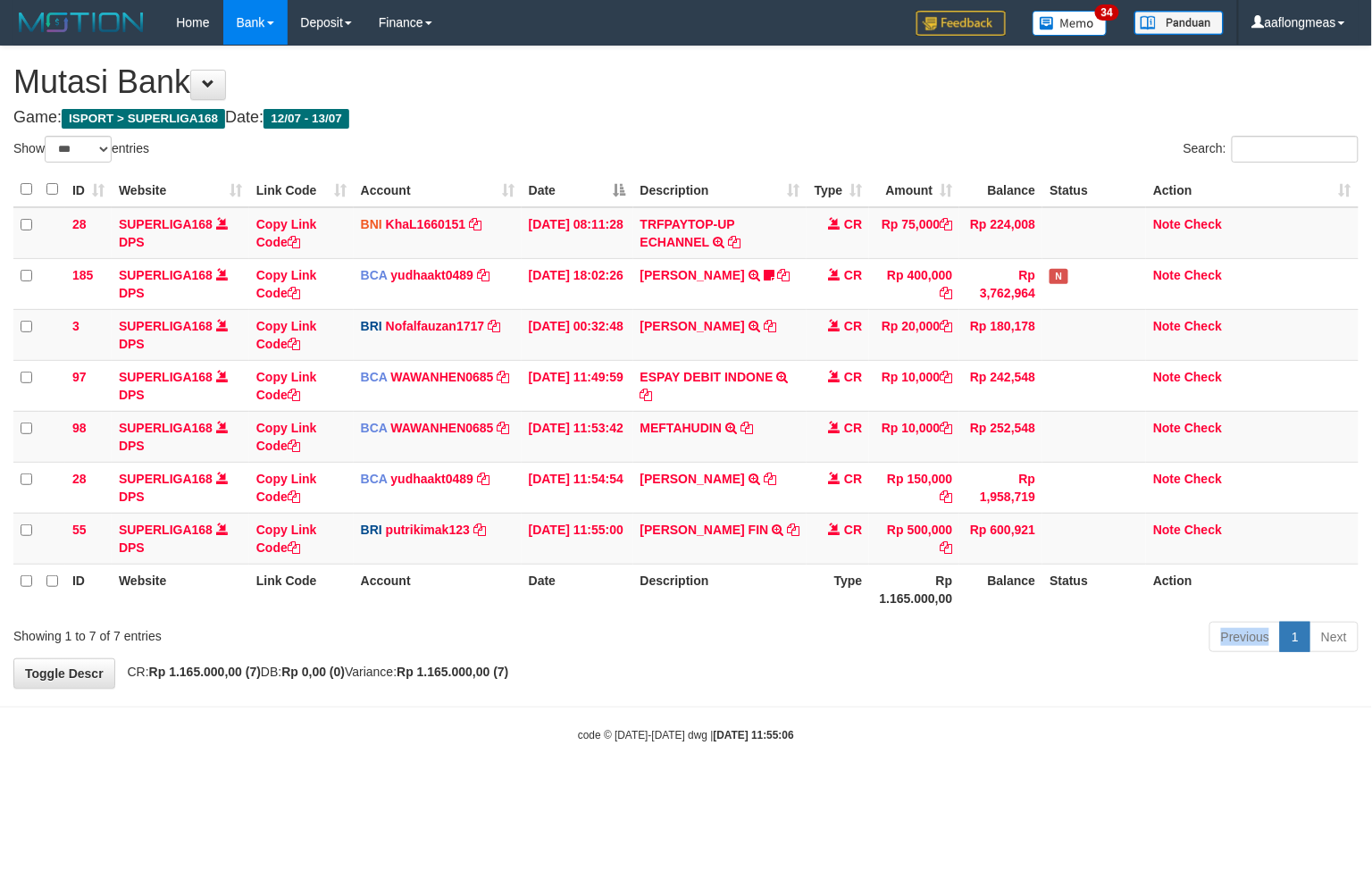 click on "Previous 1 Next" at bounding box center (972, 639) 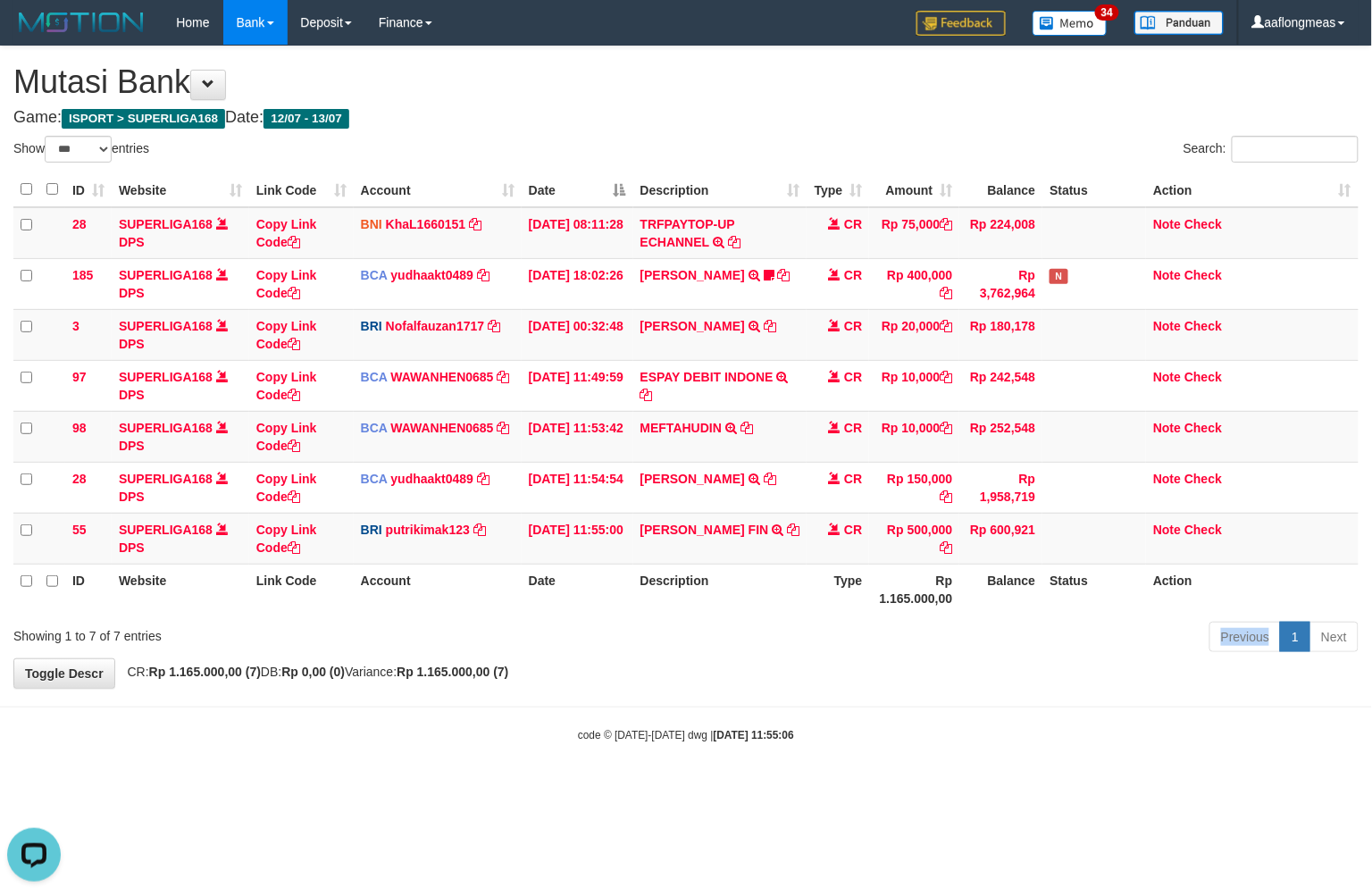 scroll, scrollTop: 0, scrollLeft: 0, axis: both 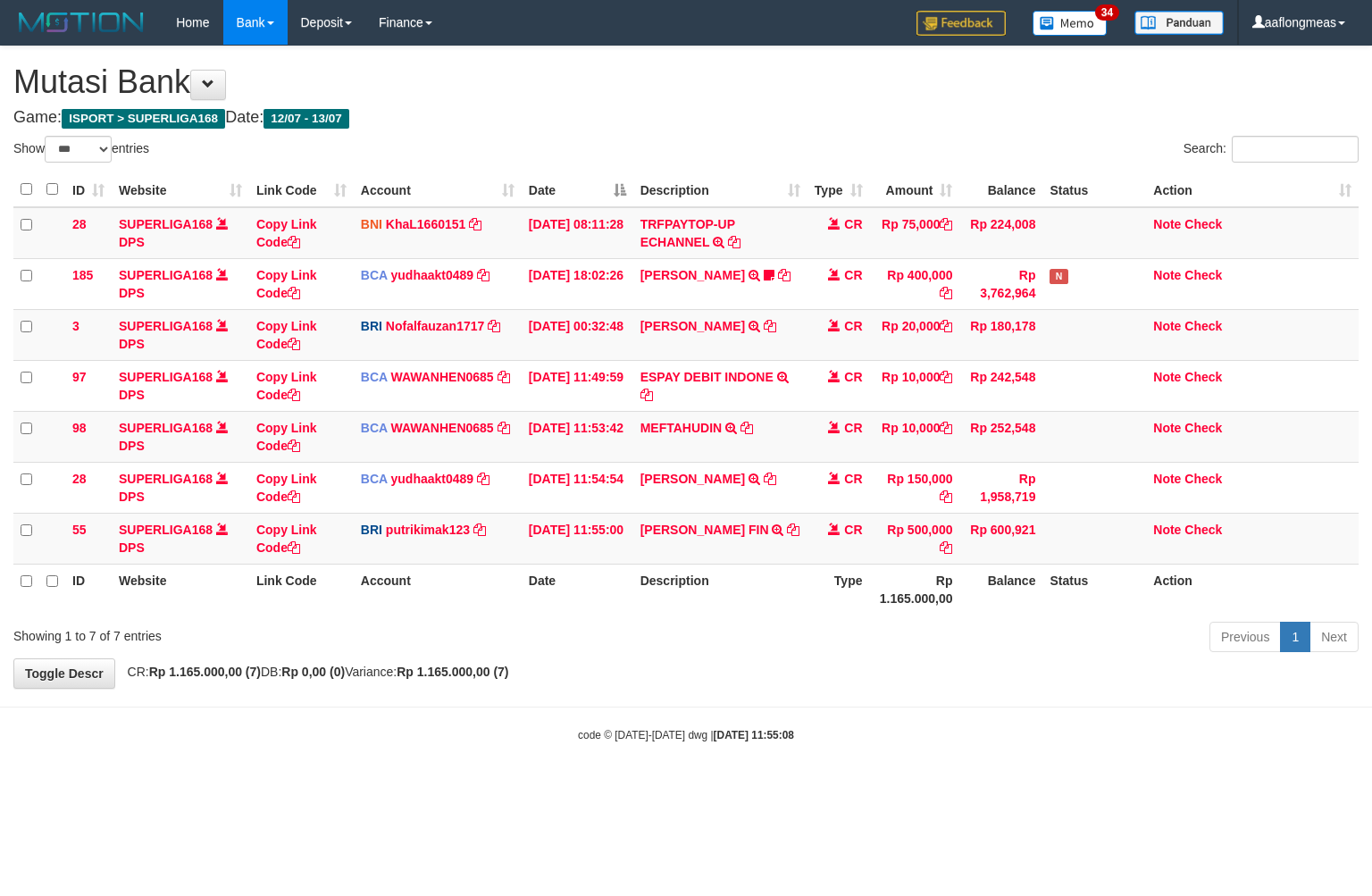 select on "***" 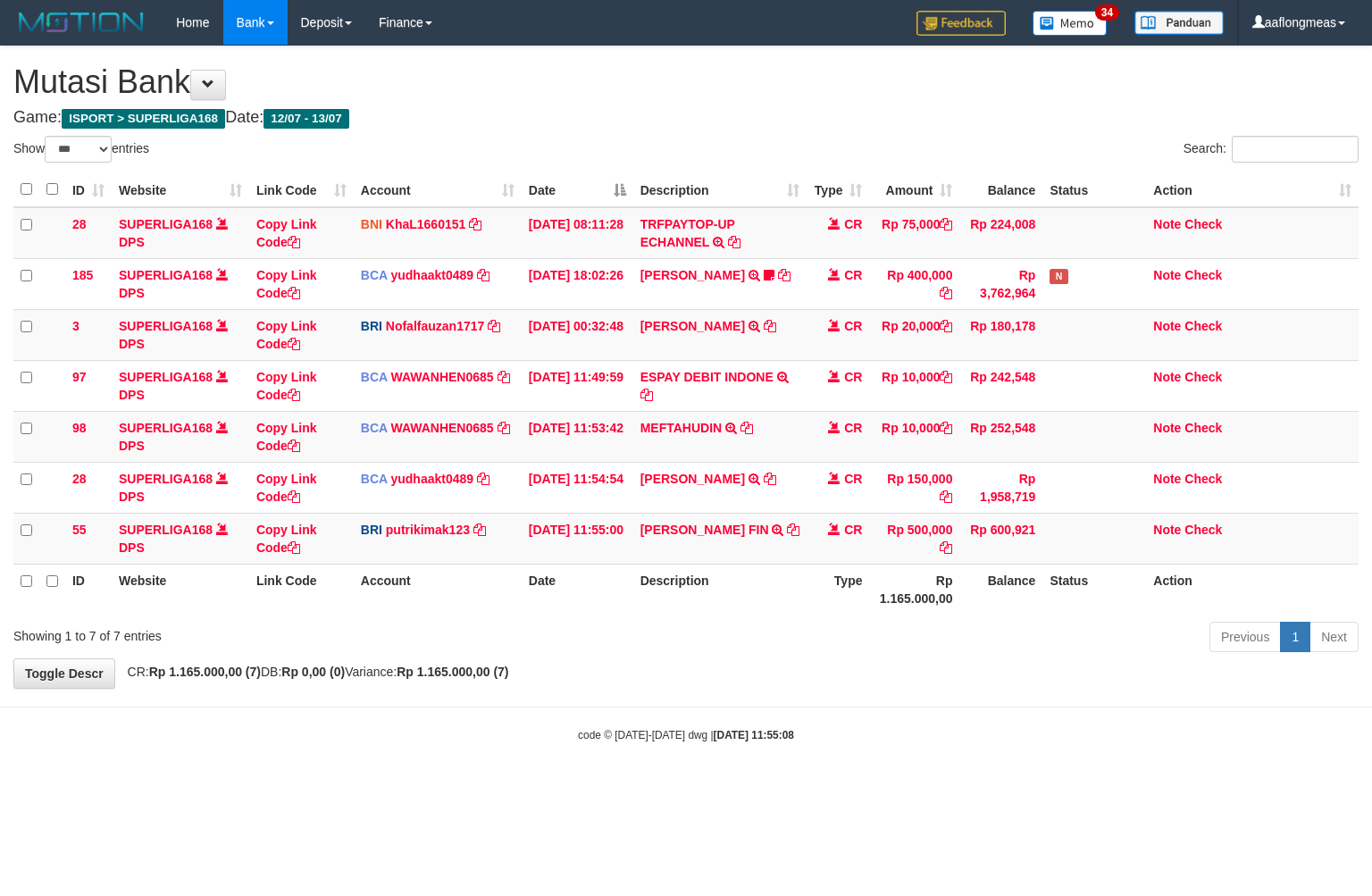 scroll, scrollTop: 0, scrollLeft: 0, axis: both 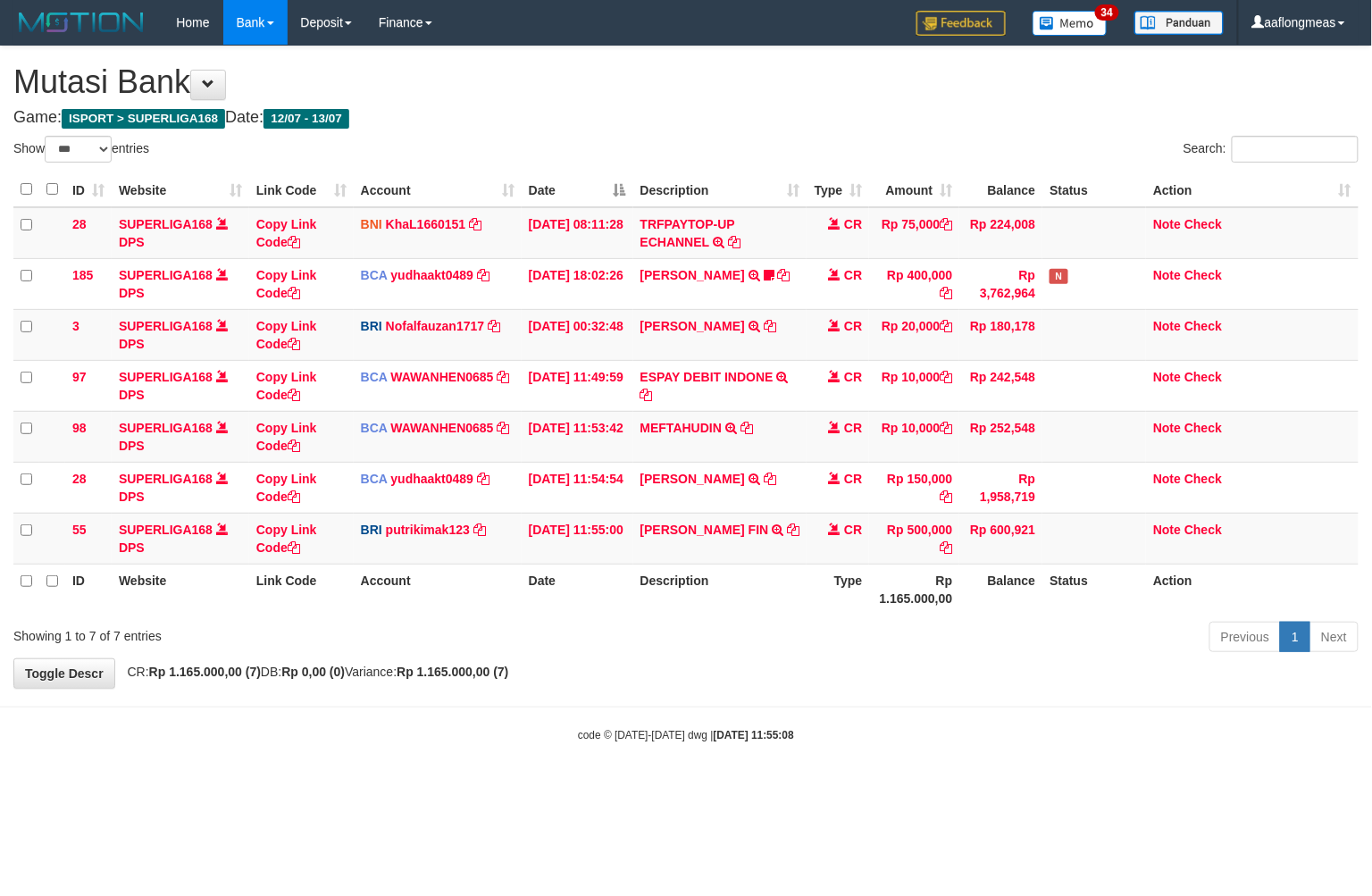 click on "Previous 1 Next" at bounding box center [972, 639] 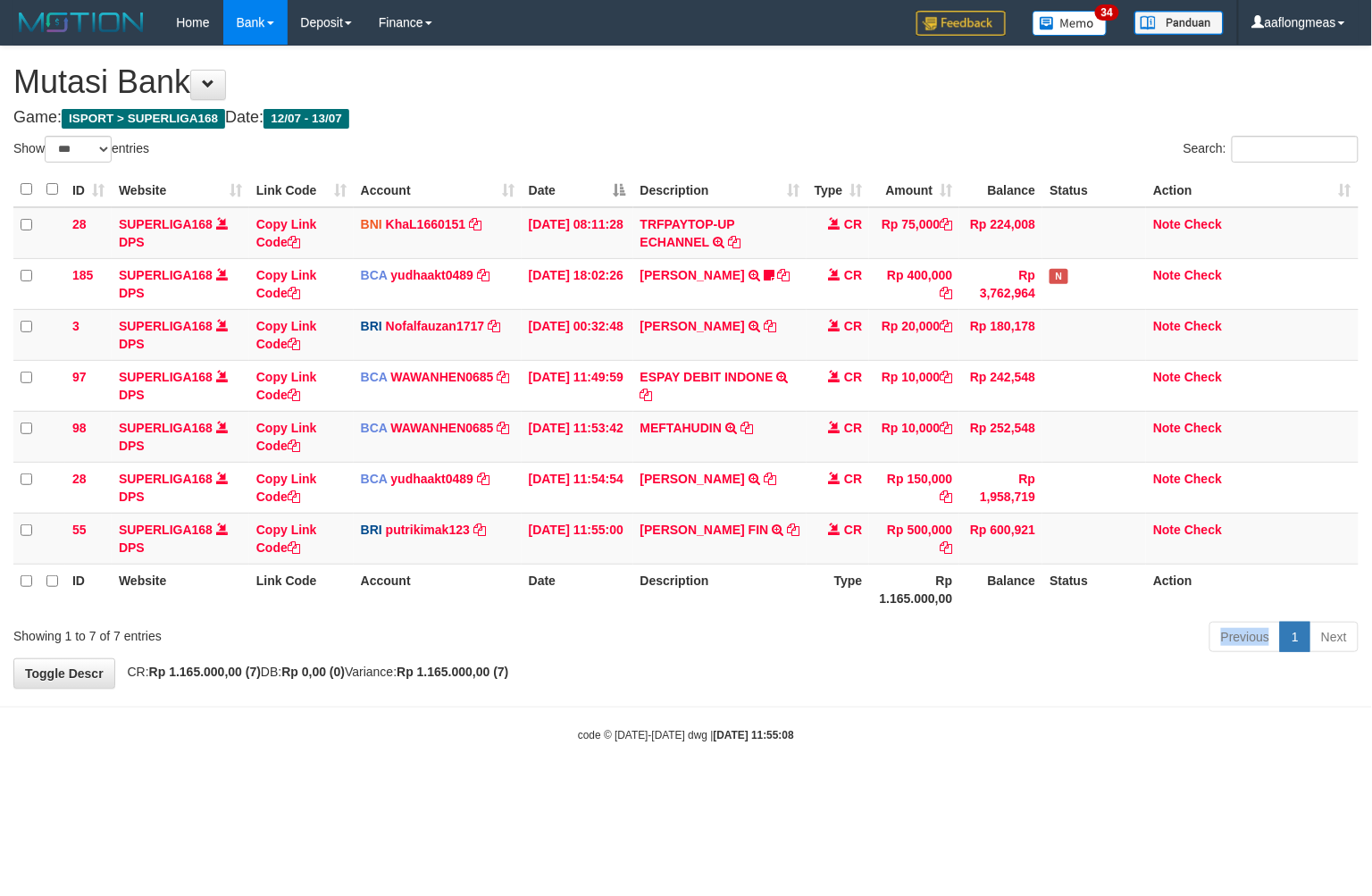 click on "Previous 1 Next" at bounding box center [972, 639] 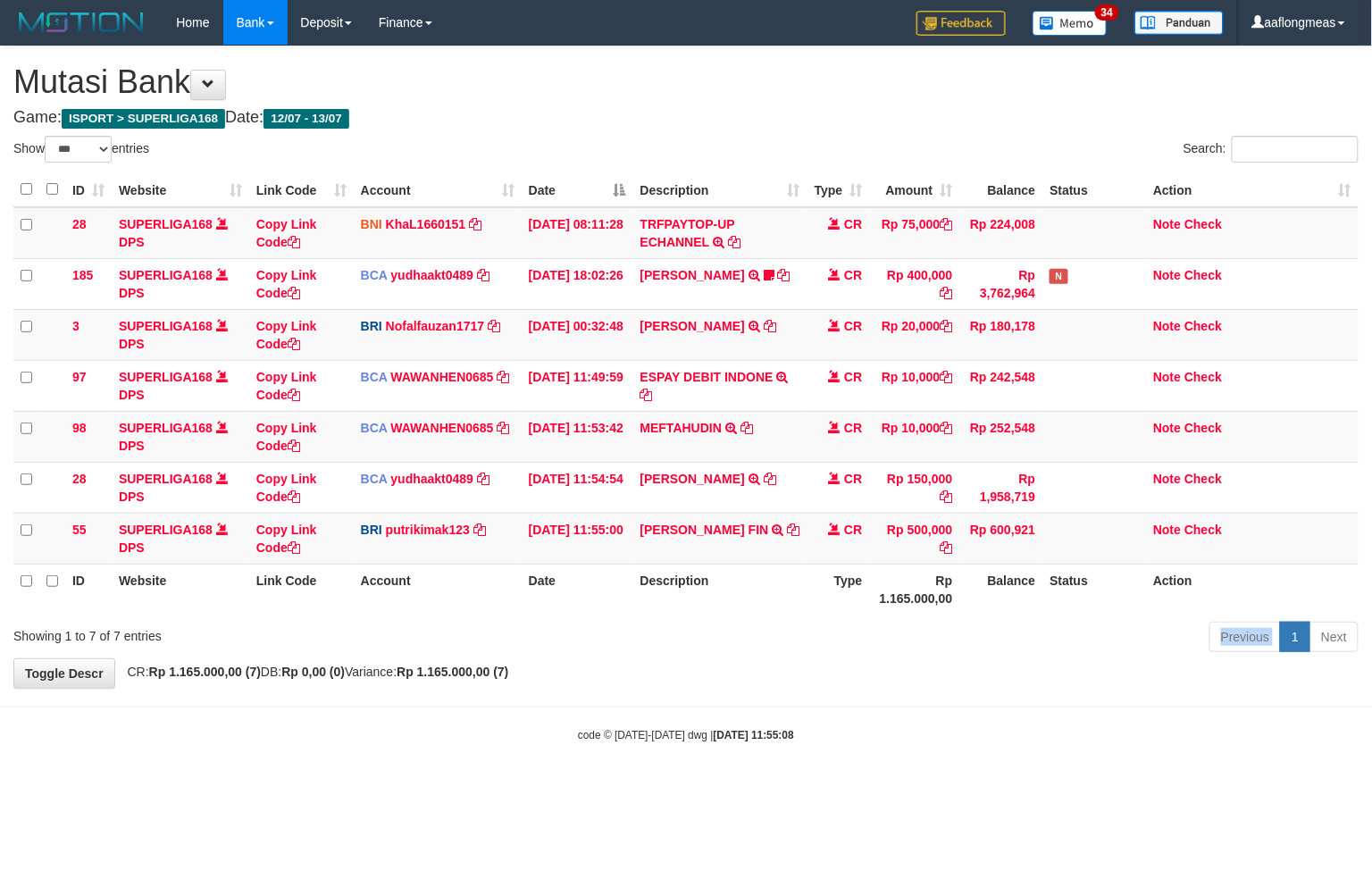 click on "Previous 1 Next" at bounding box center [972, 639] 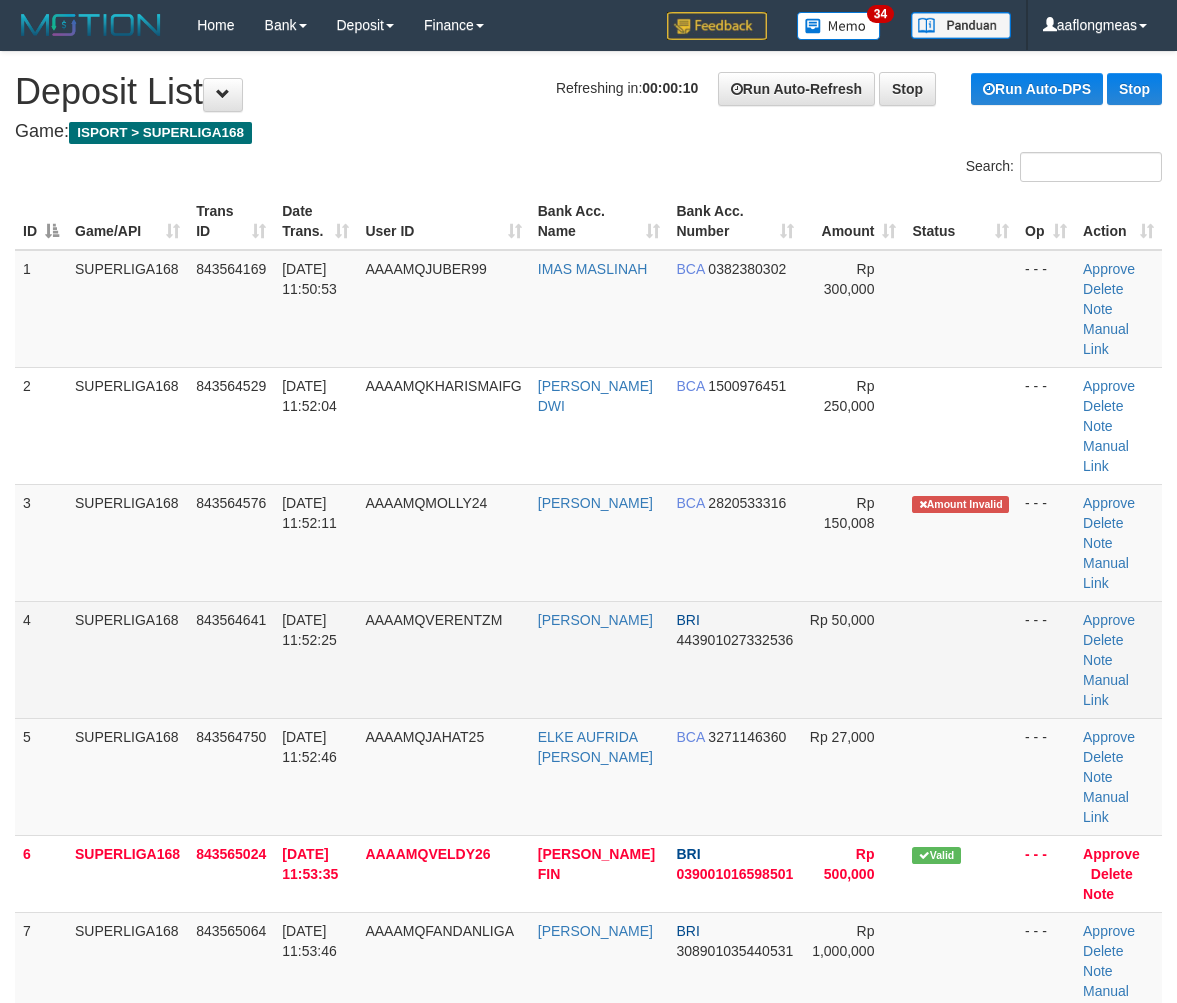 scroll, scrollTop: 0, scrollLeft: 0, axis: both 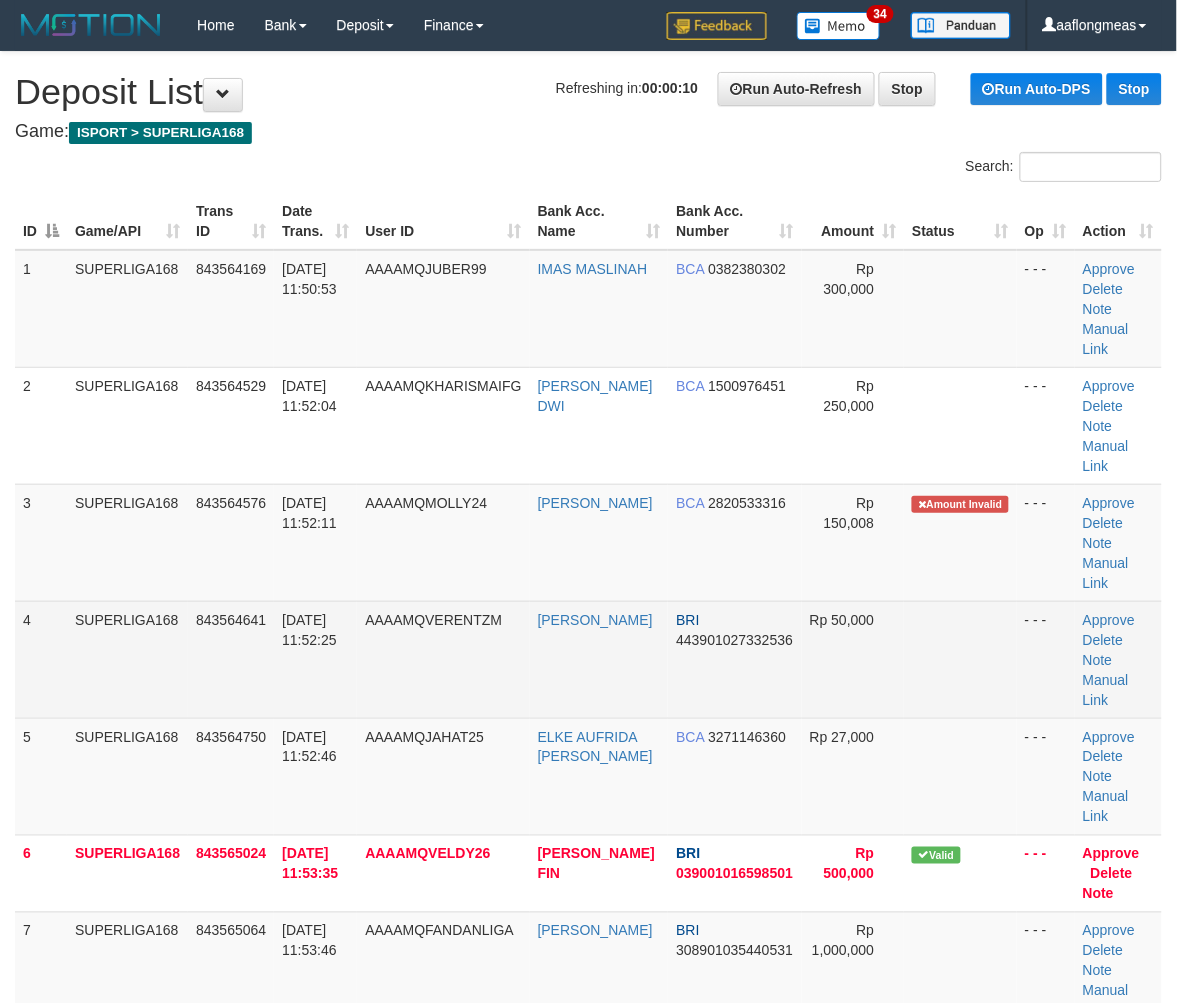 click at bounding box center (960, 659) 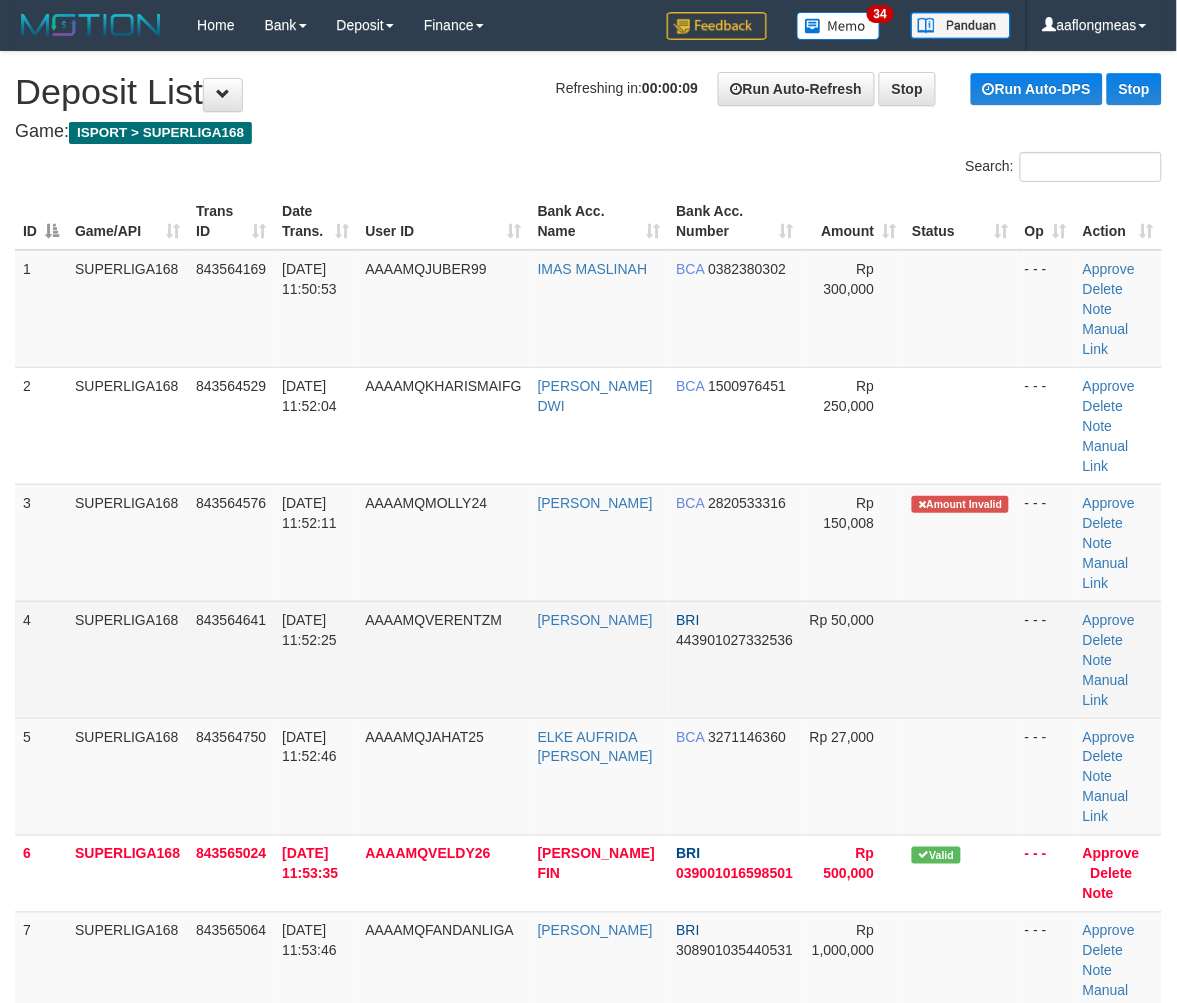 click at bounding box center (960, 659) 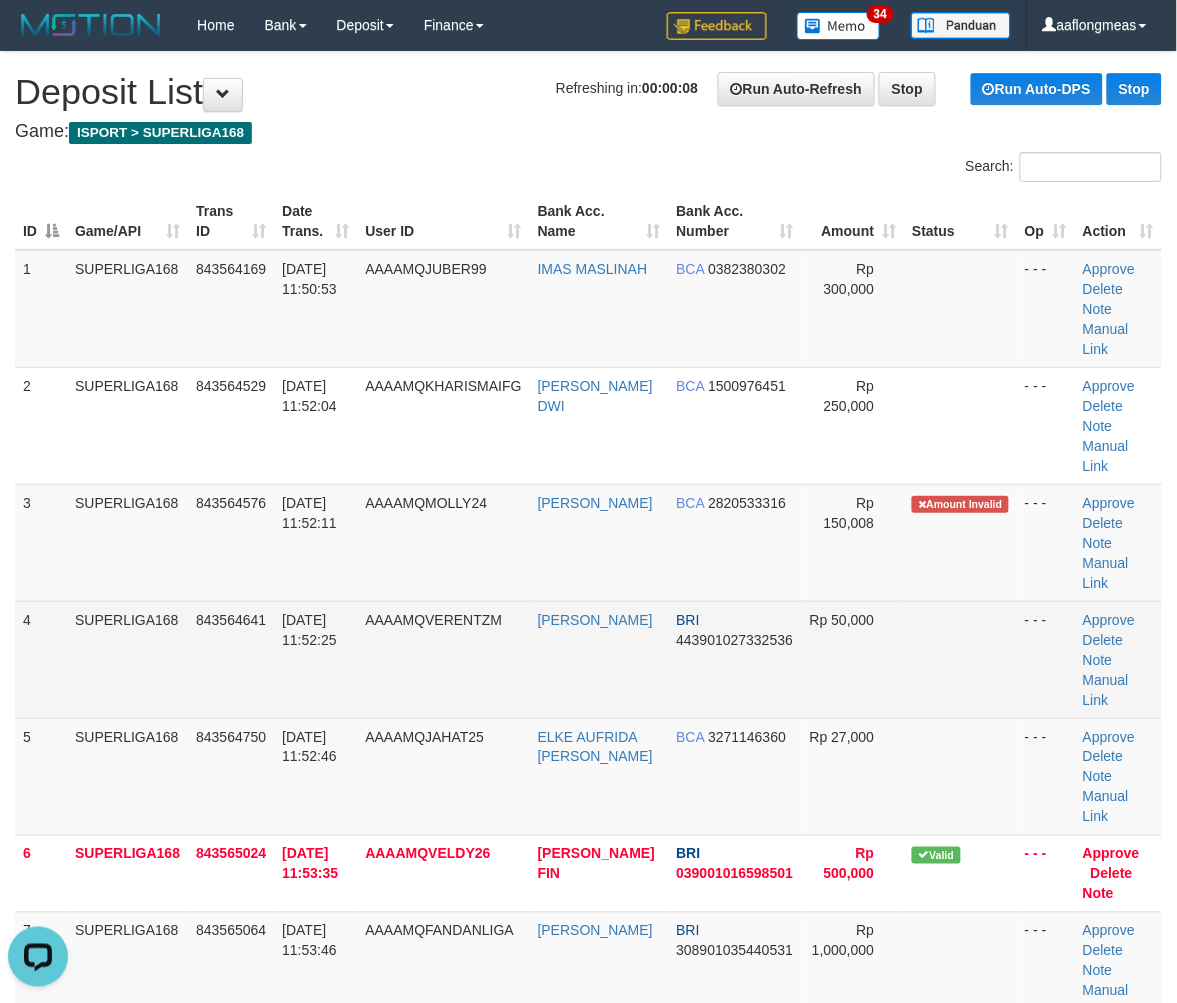 scroll, scrollTop: 0, scrollLeft: 0, axis: both 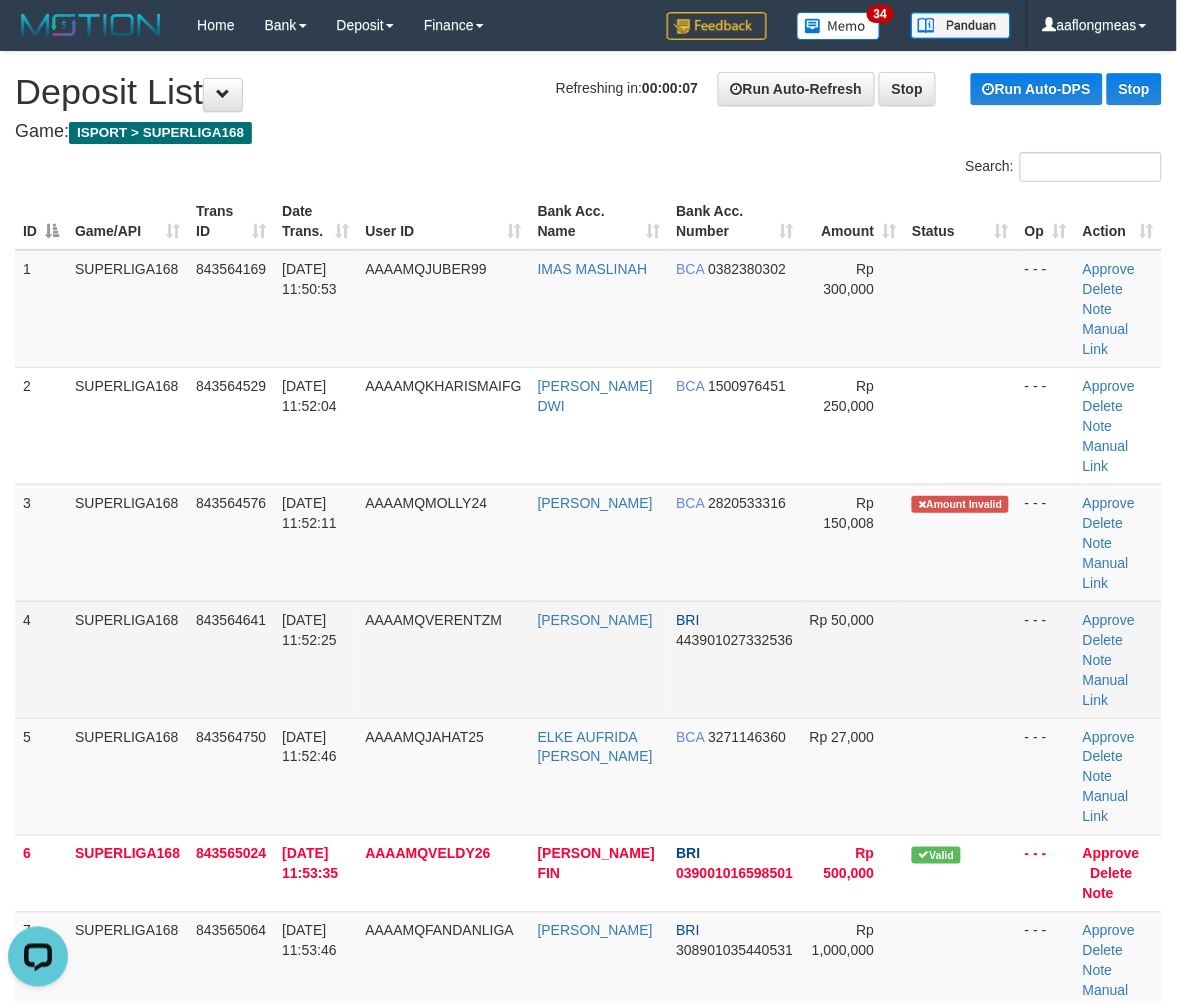 click on "Rp 50,000" at bounding box center [853, 659] 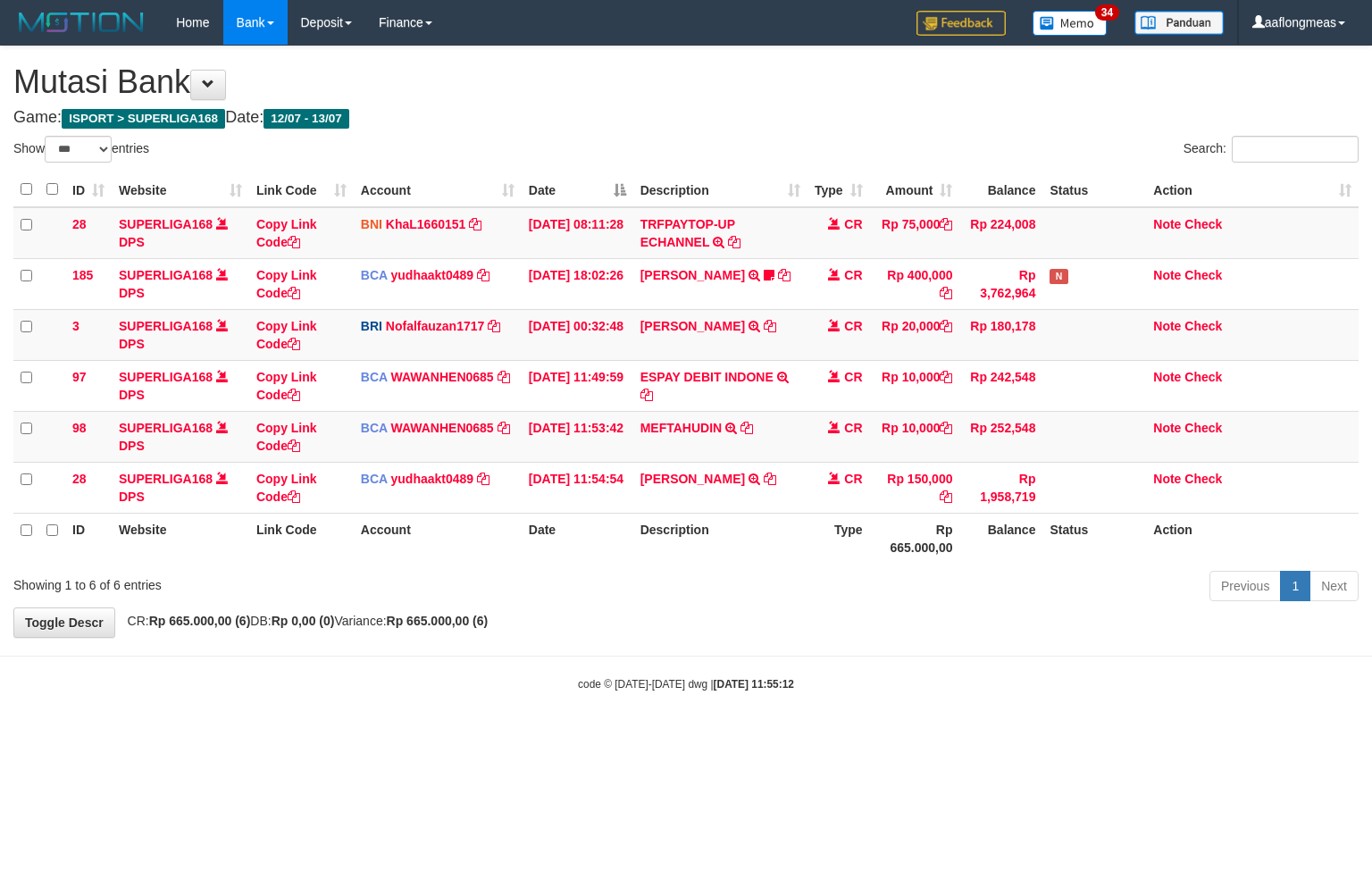 select on "***" 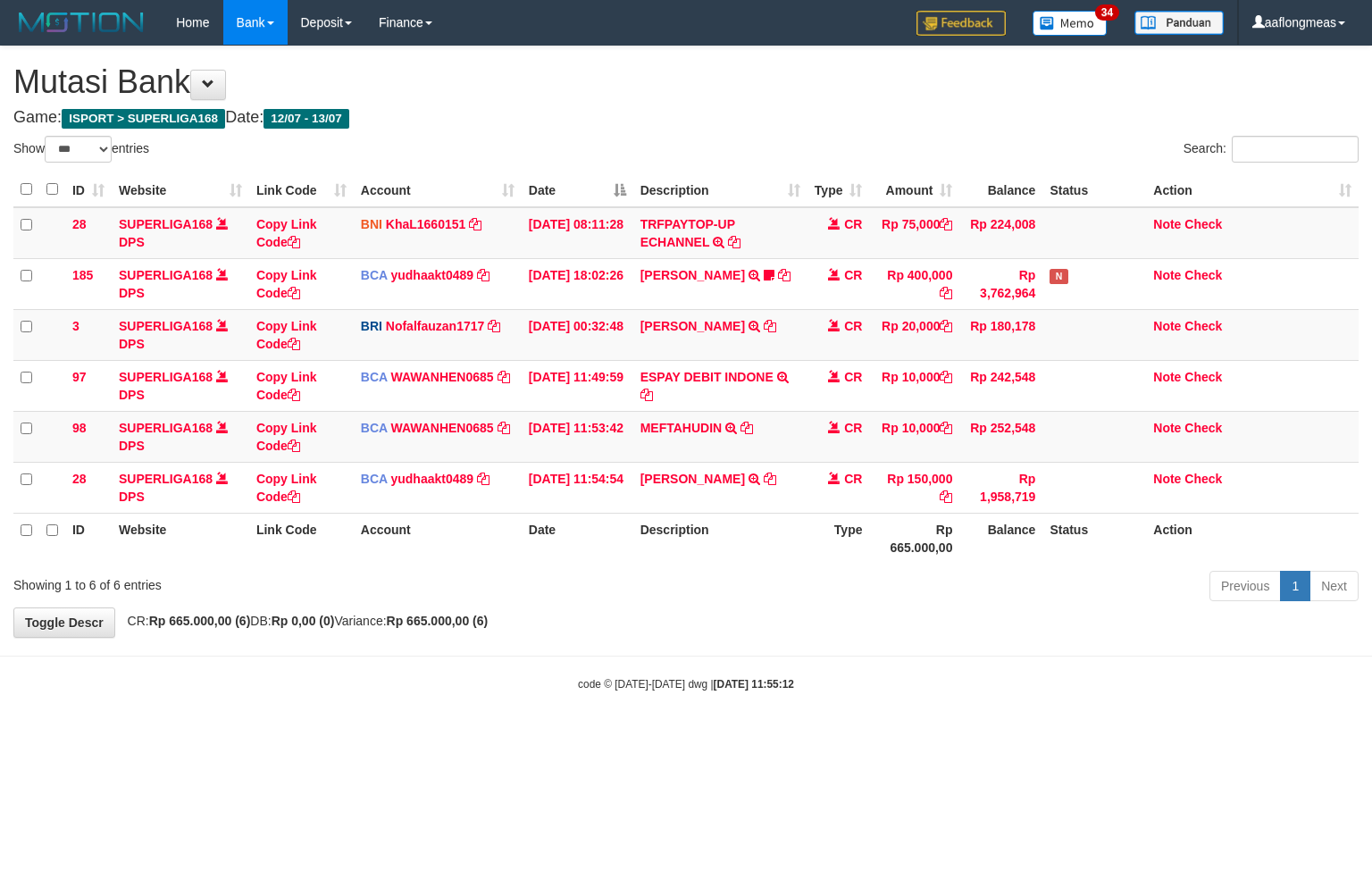 scroll, scrollTop: 0, scrollLeft: 0, axis: both 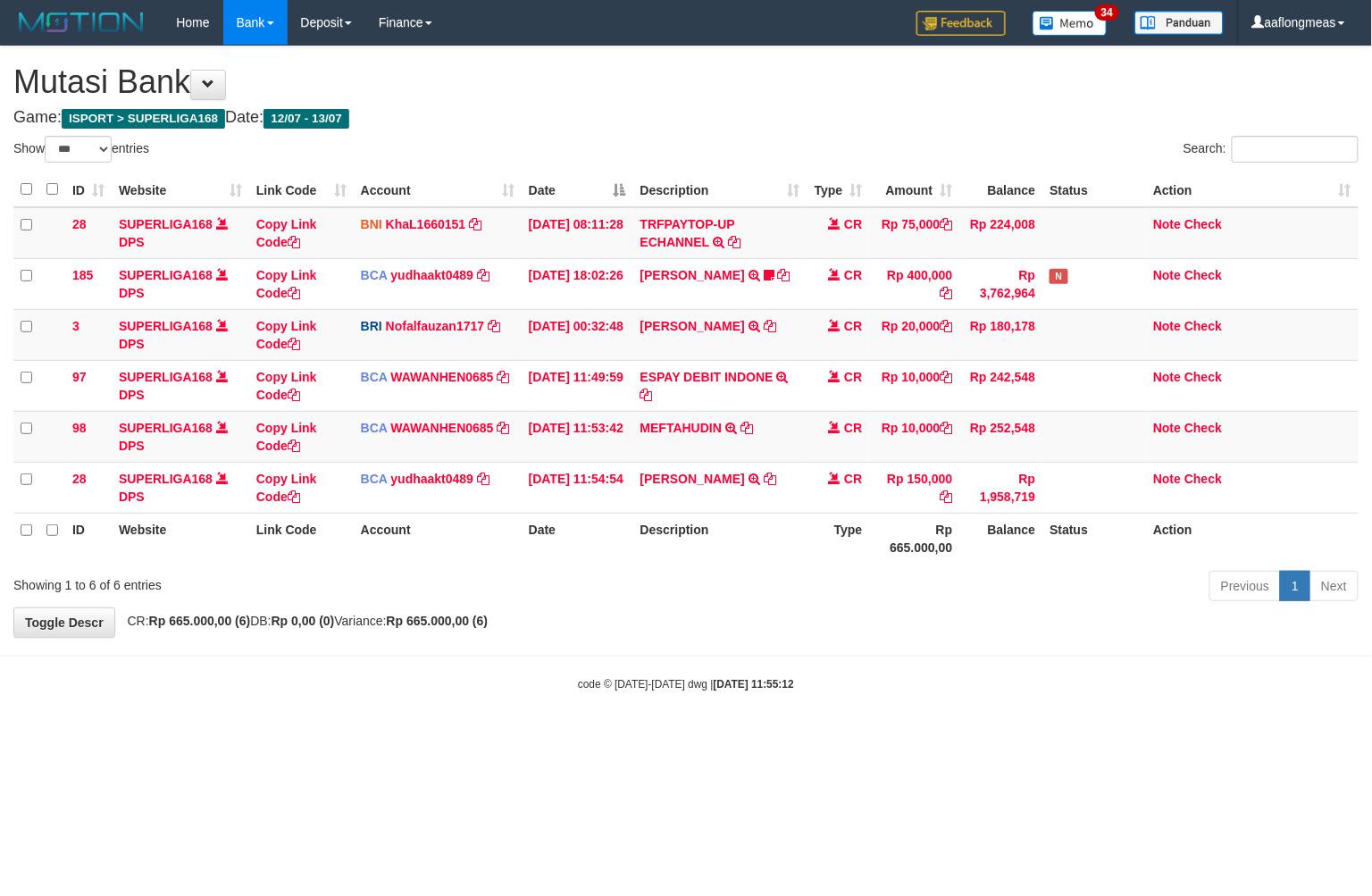 click on "Previous 1 Next" at bounding box center (972, 588) 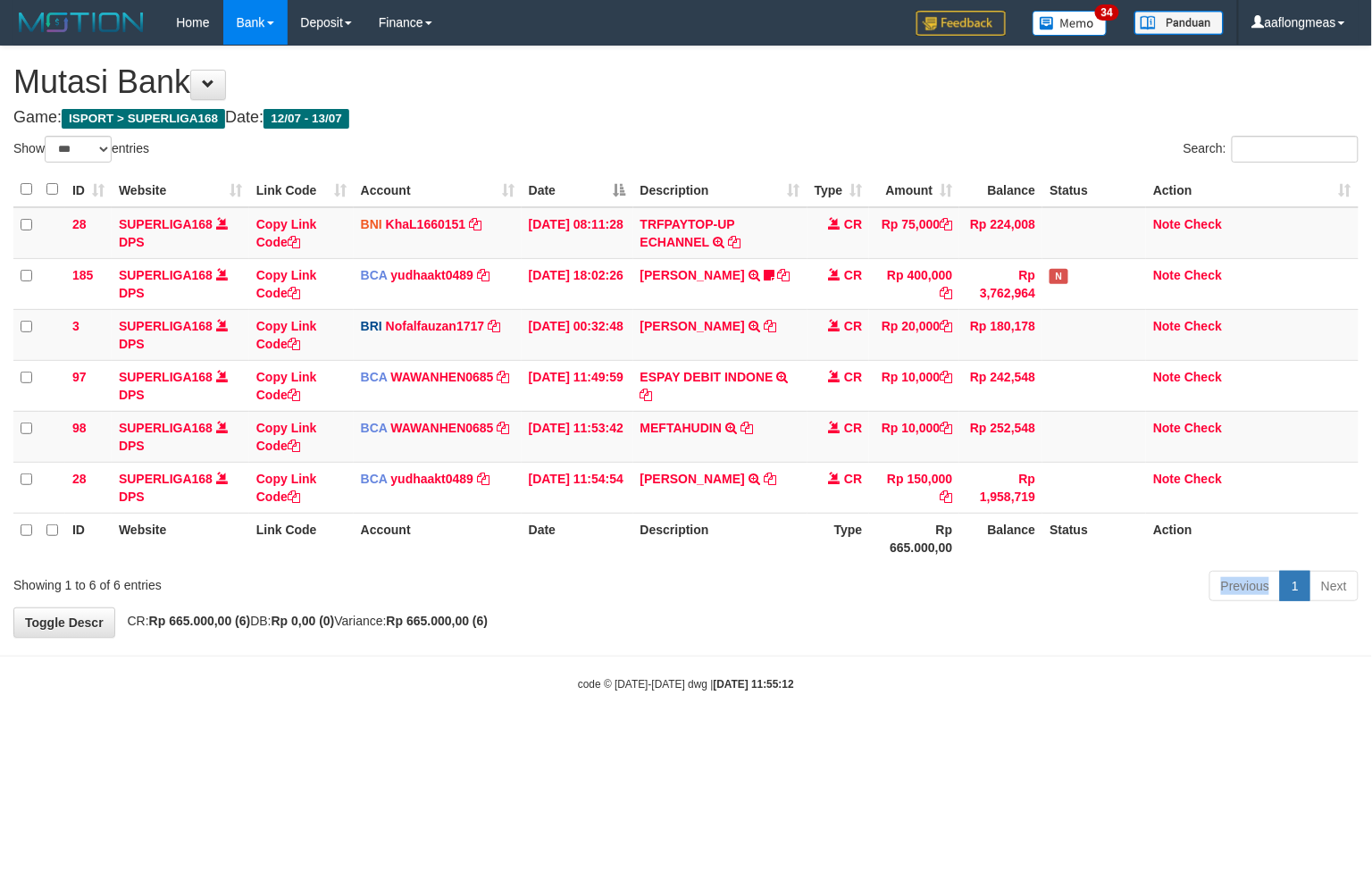 click on "Previous 1 Next" at bounding box center (972, 588) 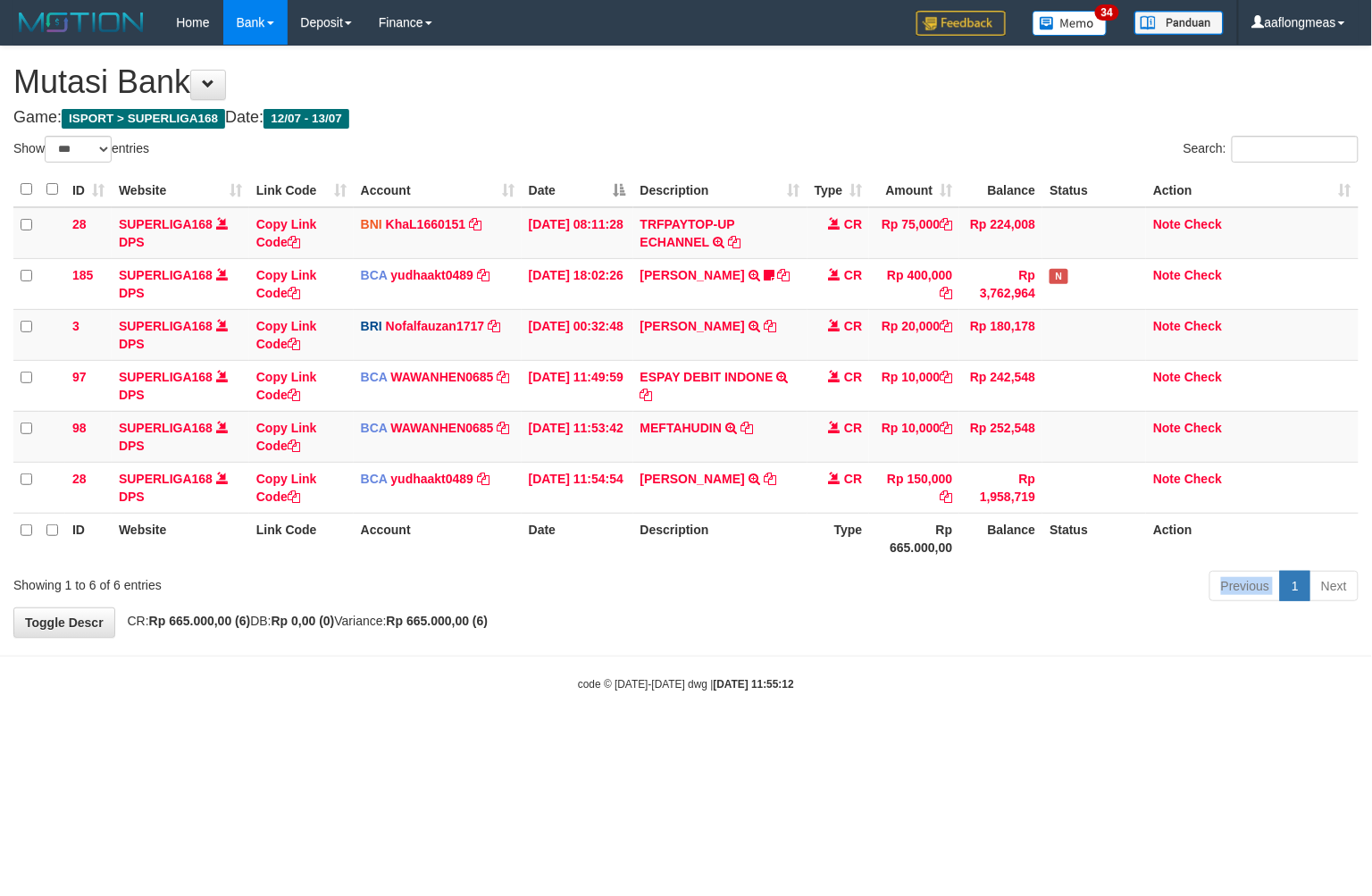 click on "Previous 1 Next" at bounding box center (972, 588) 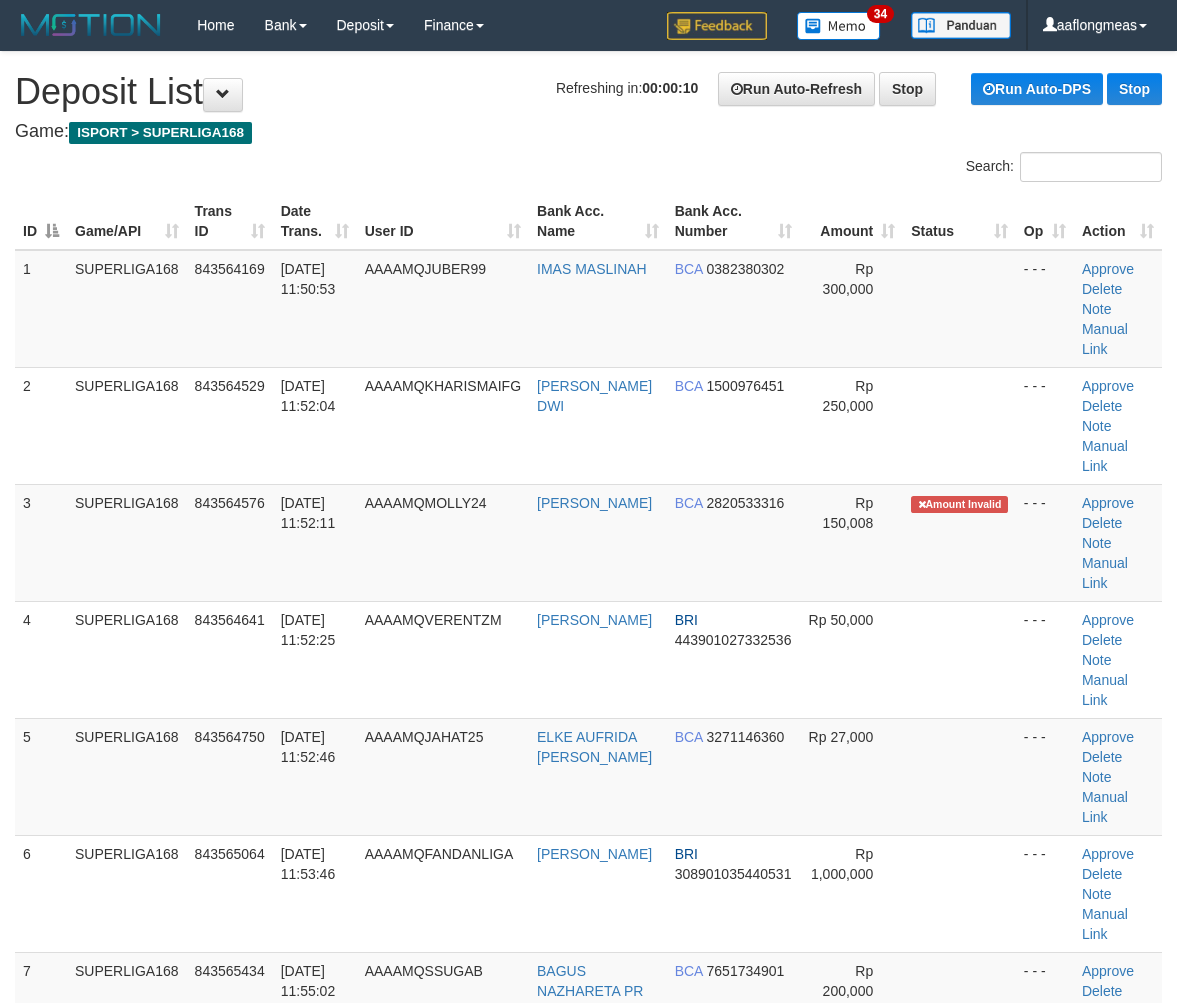 scroll, scrollTop: 0, scrollLeft: 0, axis: both 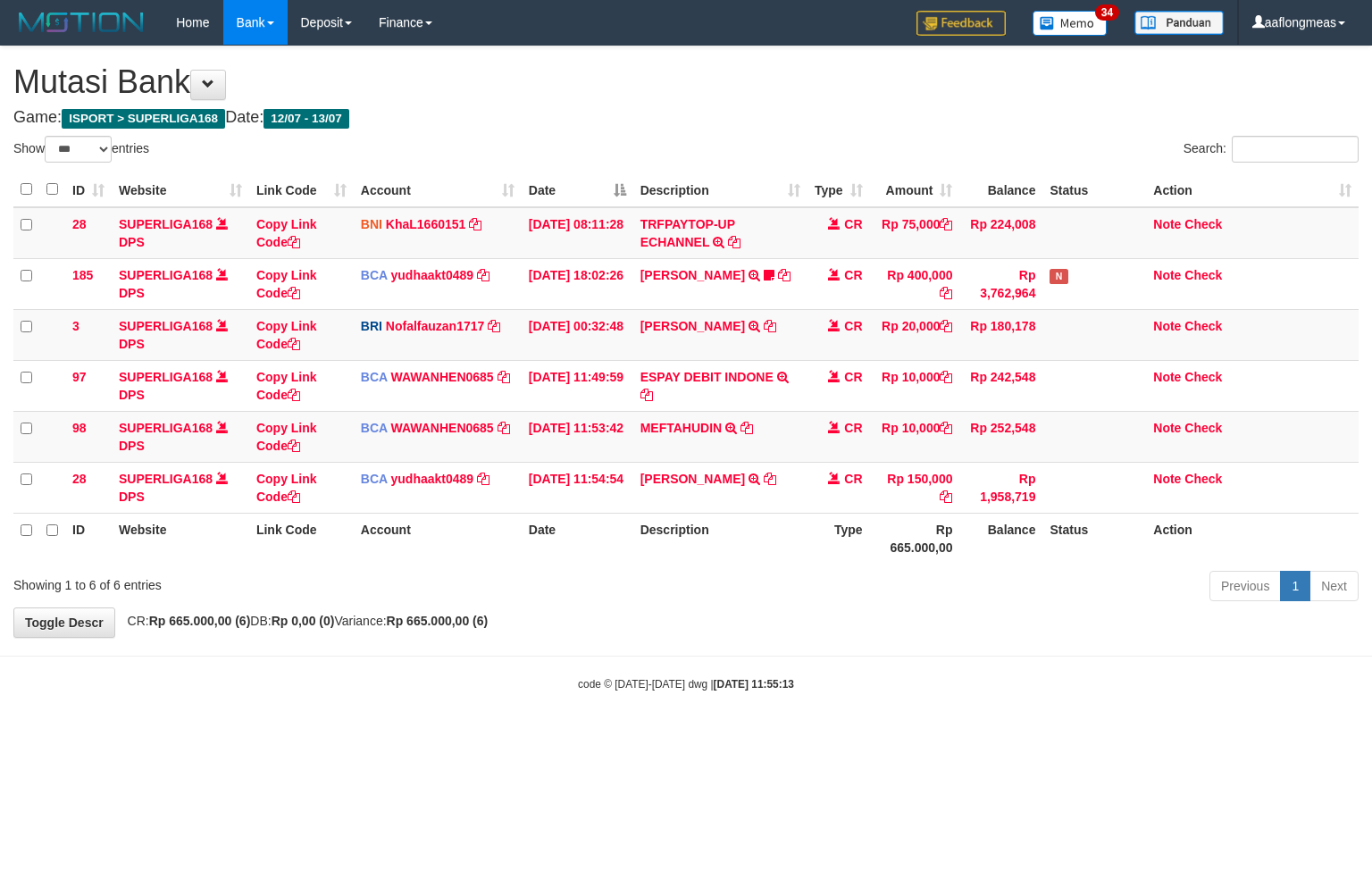 select on "***" 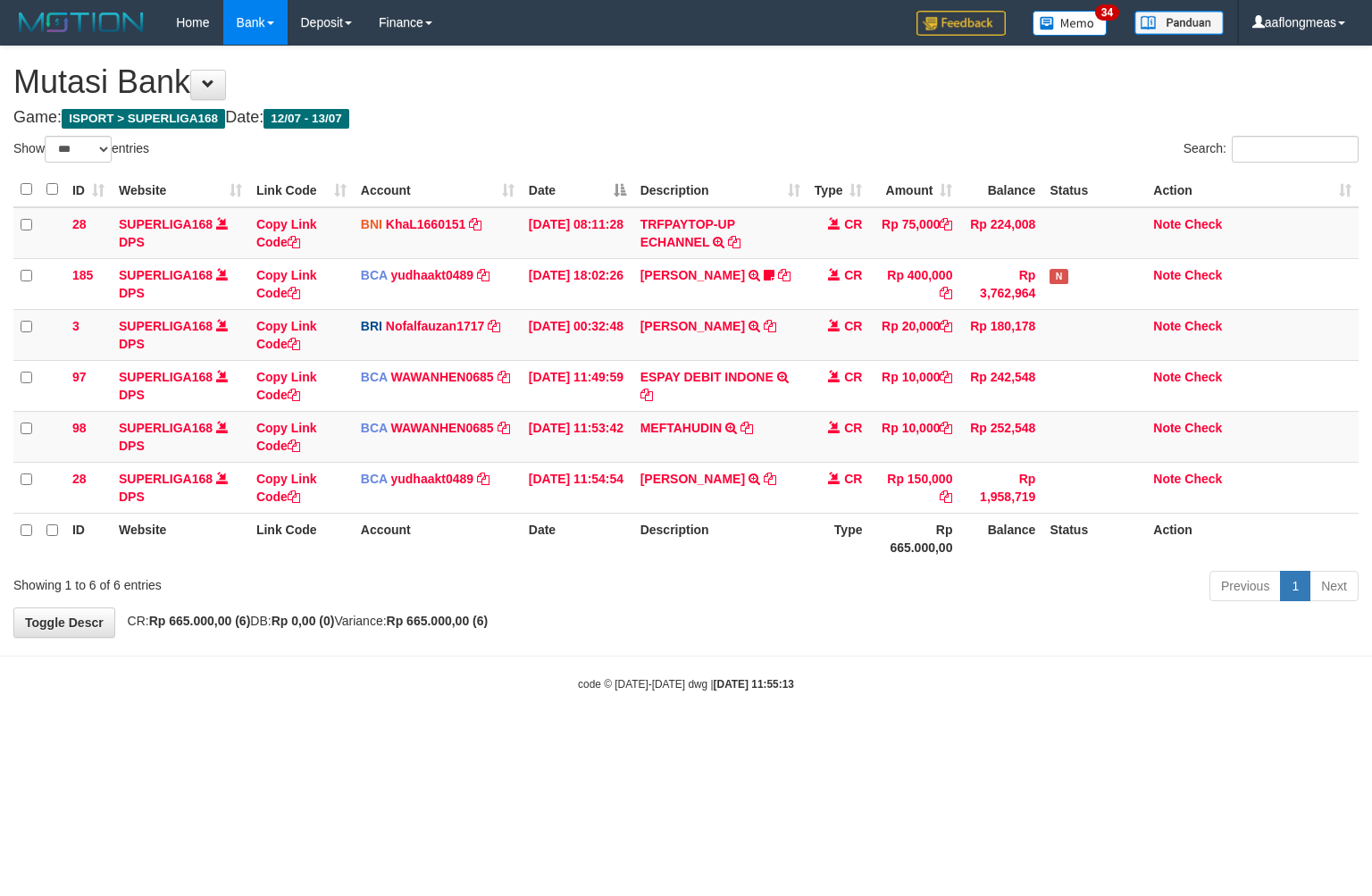 scroll, scrollTop: 0, scrollLeft: 0, axis: both 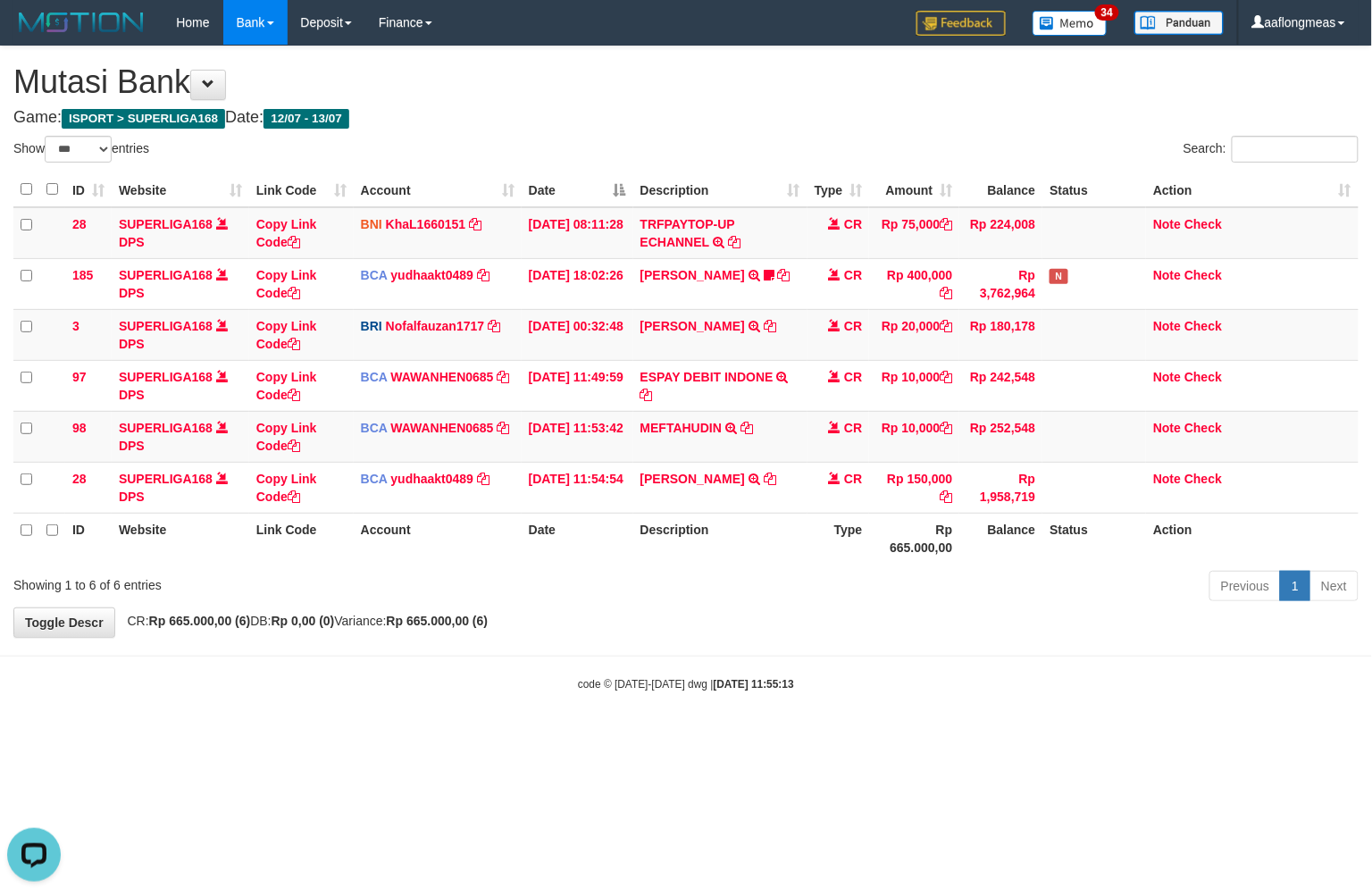 click on "**********" at bounding box center [686, 341] 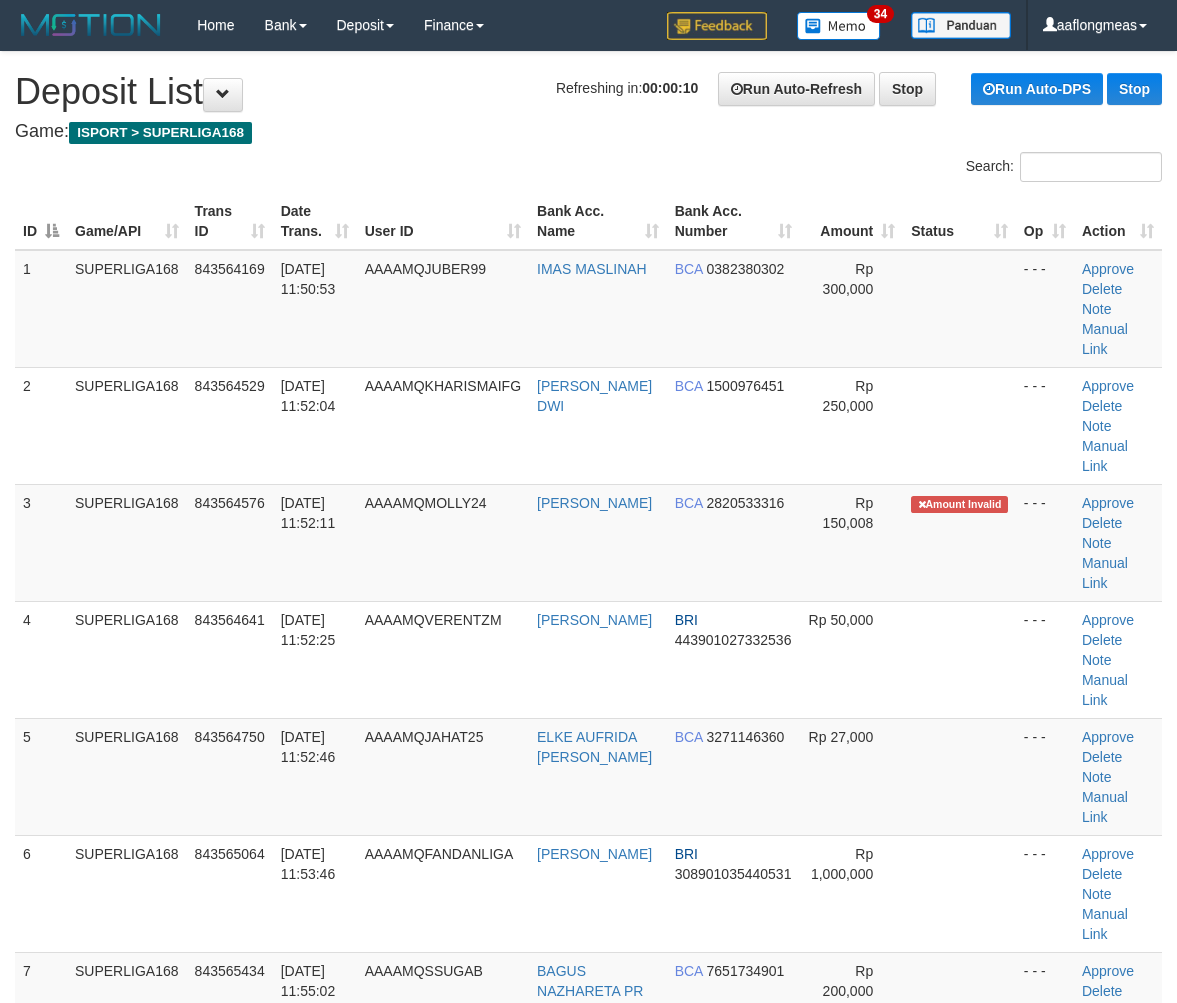 scroll, scrollTop: 0, scrollLeft: 0, axis: both 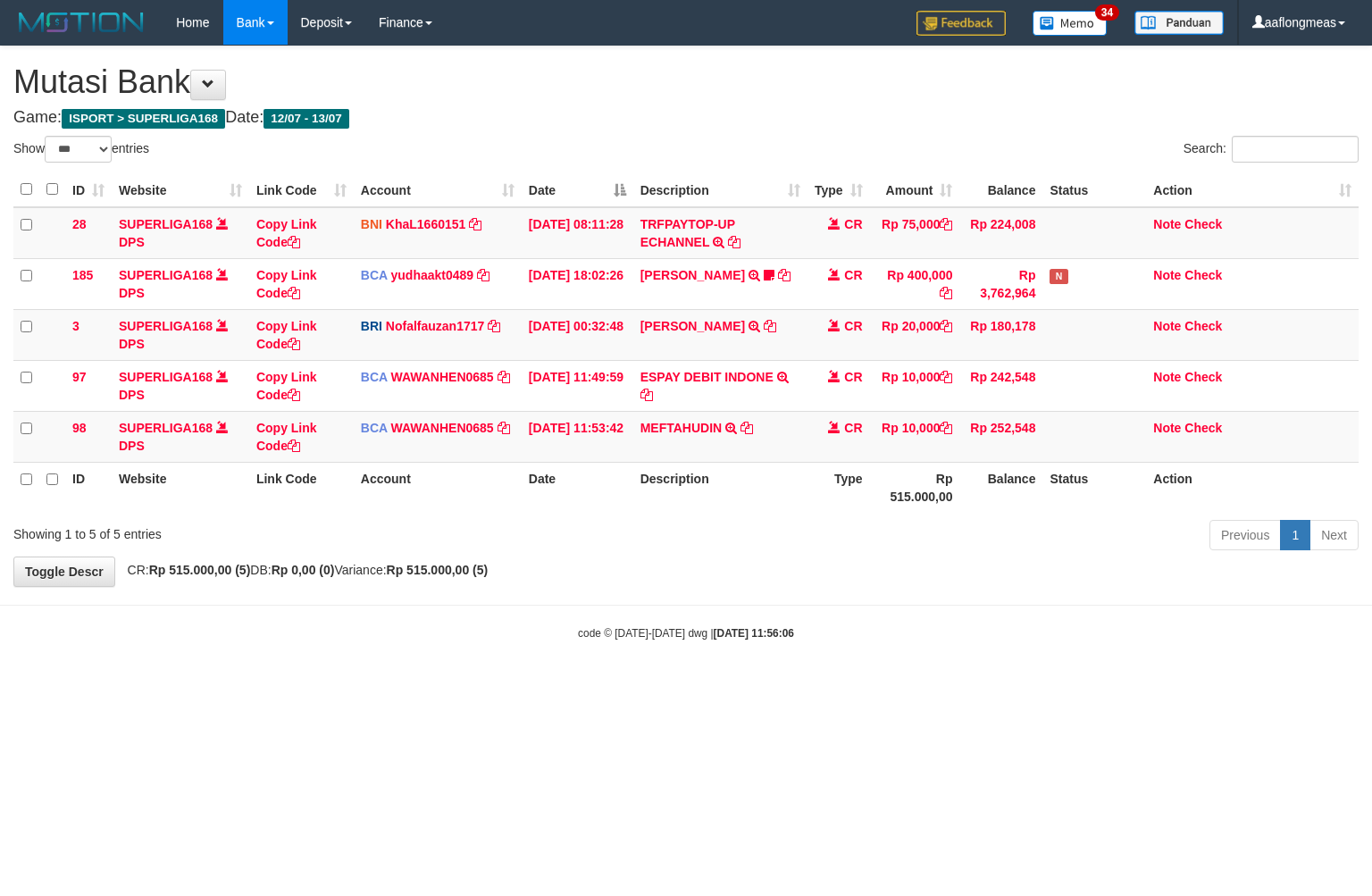 select on "***" 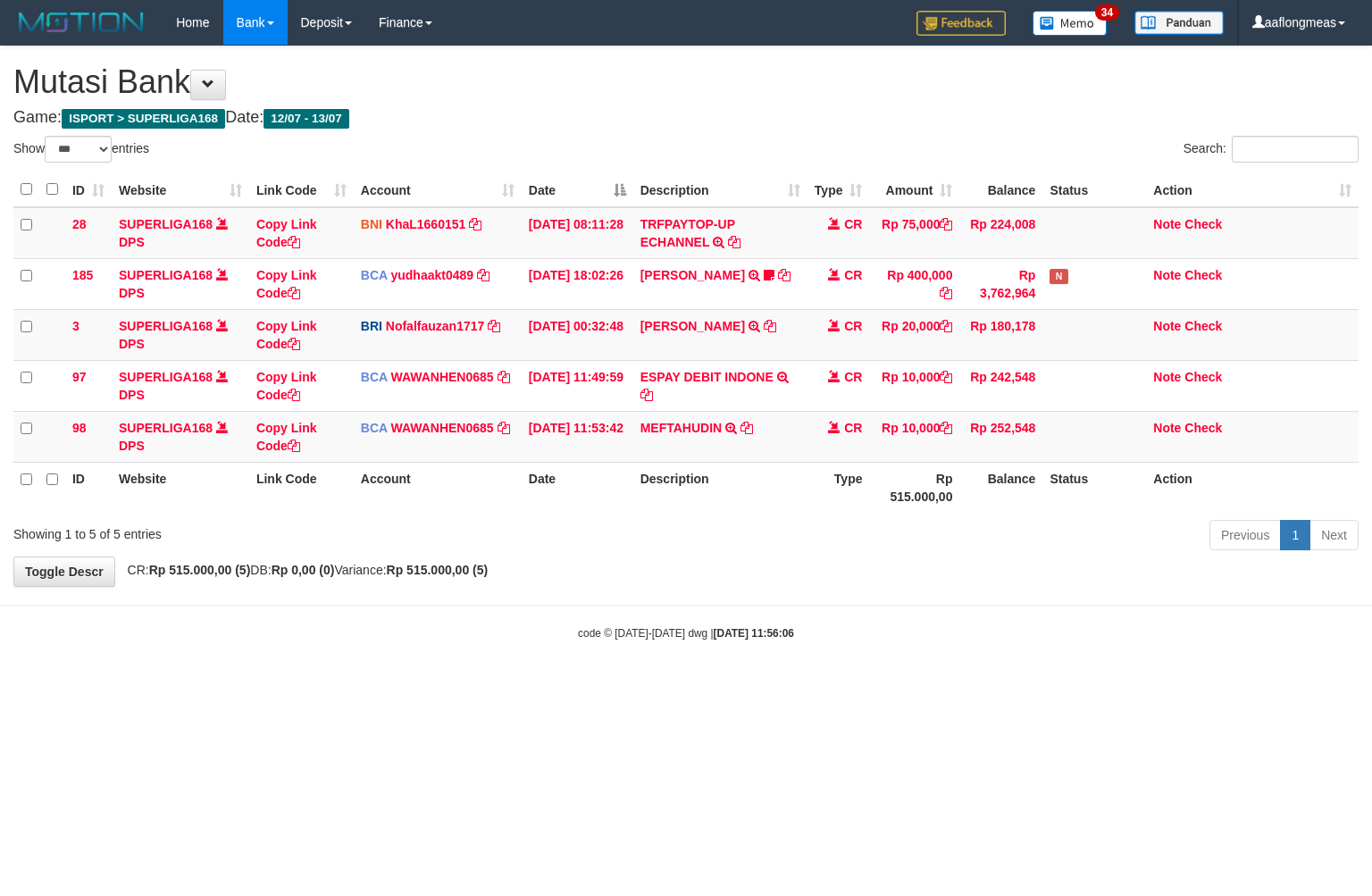 scroll, scrollTop: 0, scrollLeft: 0, axis: both 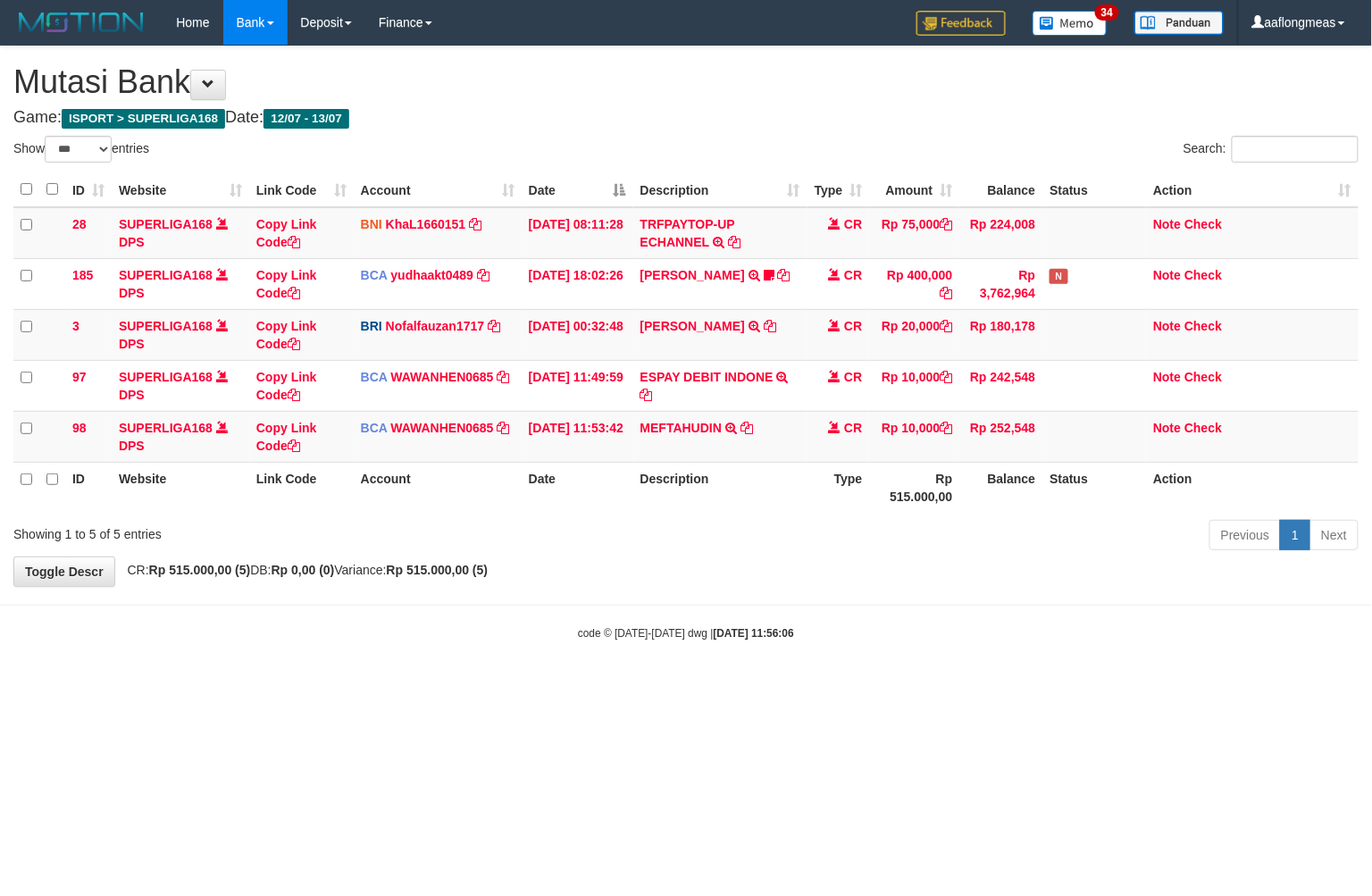 click on "**********" at bounding box center (686, 316) 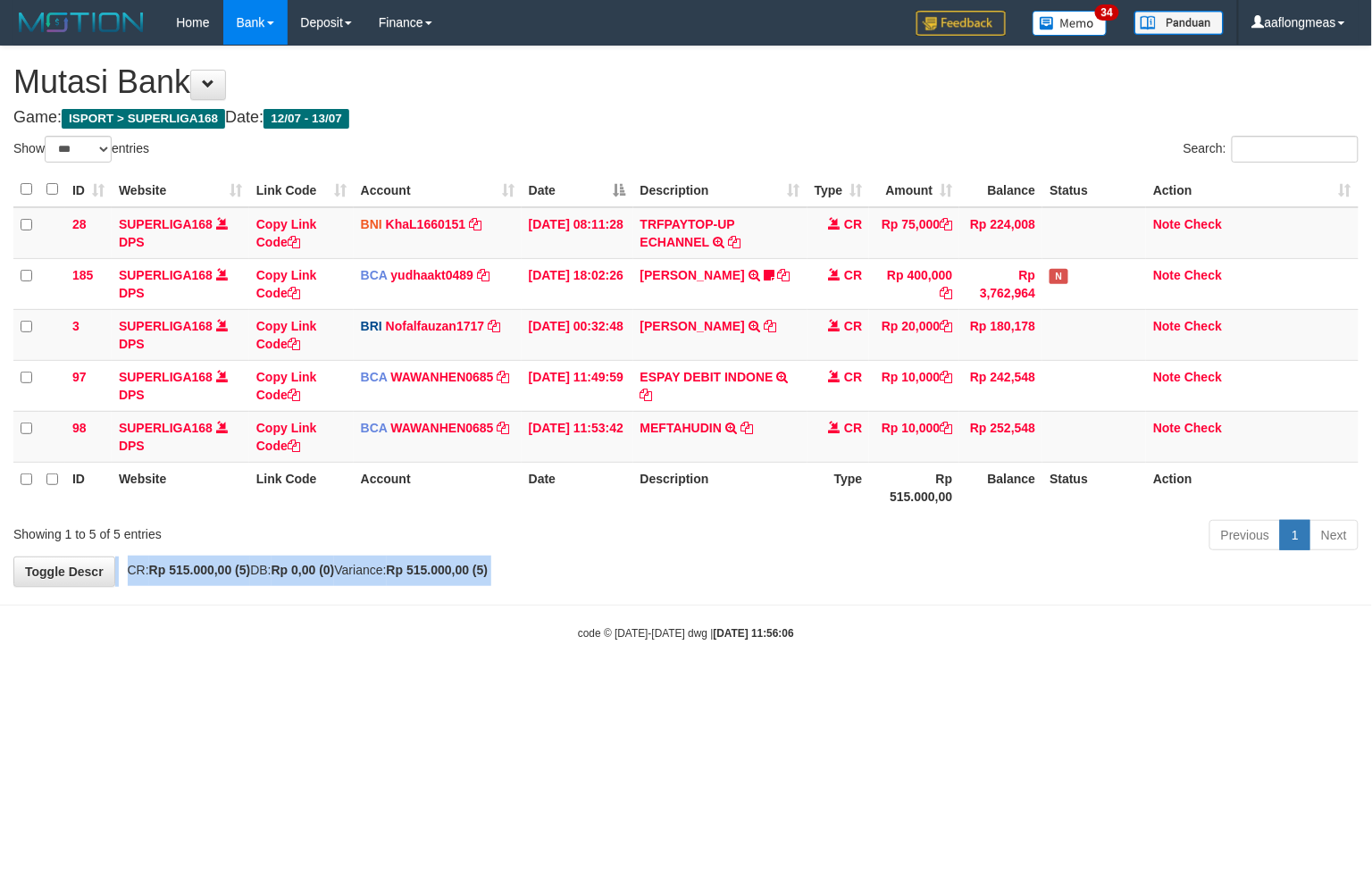 click on "**********" at bounding box center (686, 316) 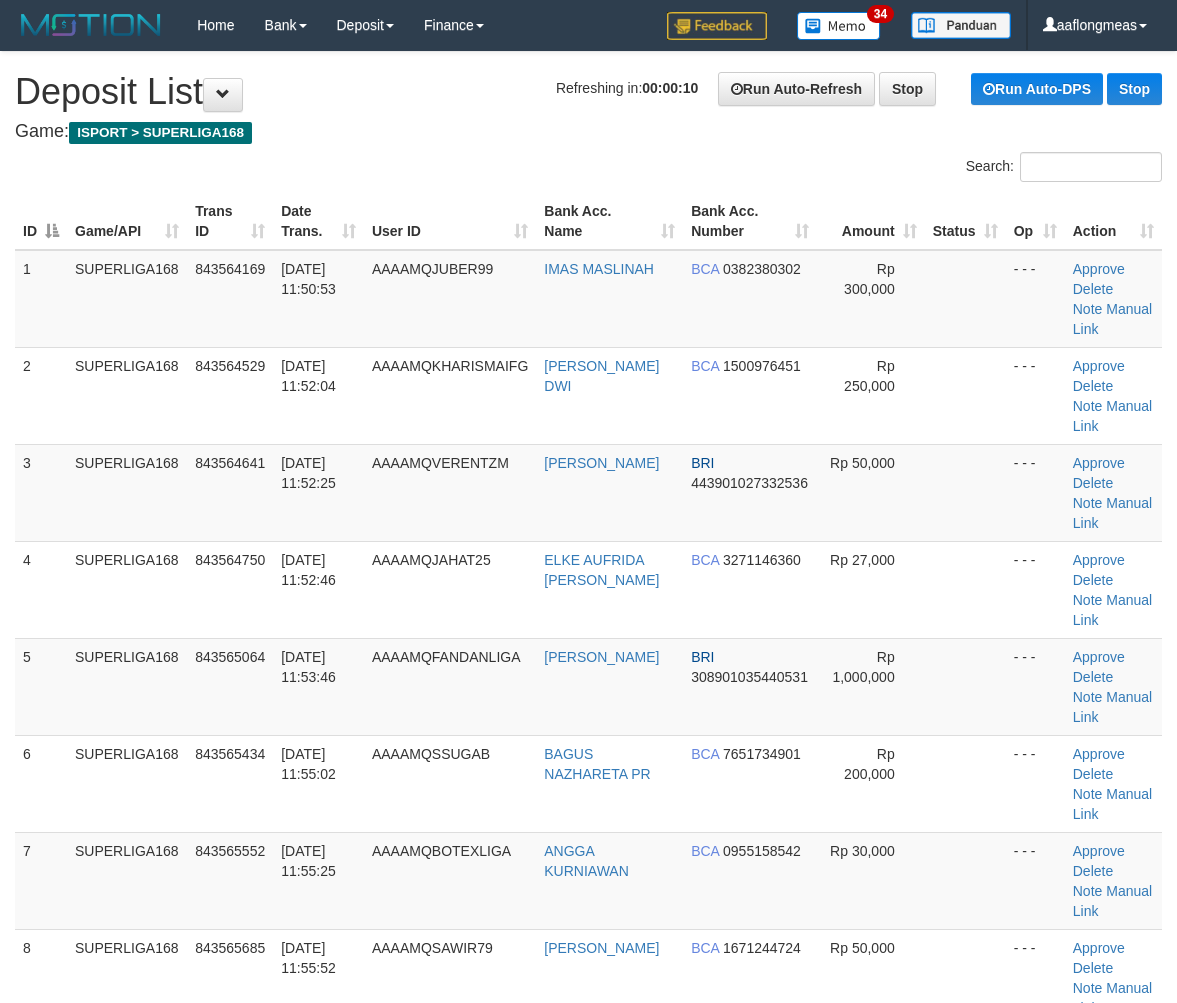 scroll, scrollTop: 0, scrollLeft: 0, axis: both 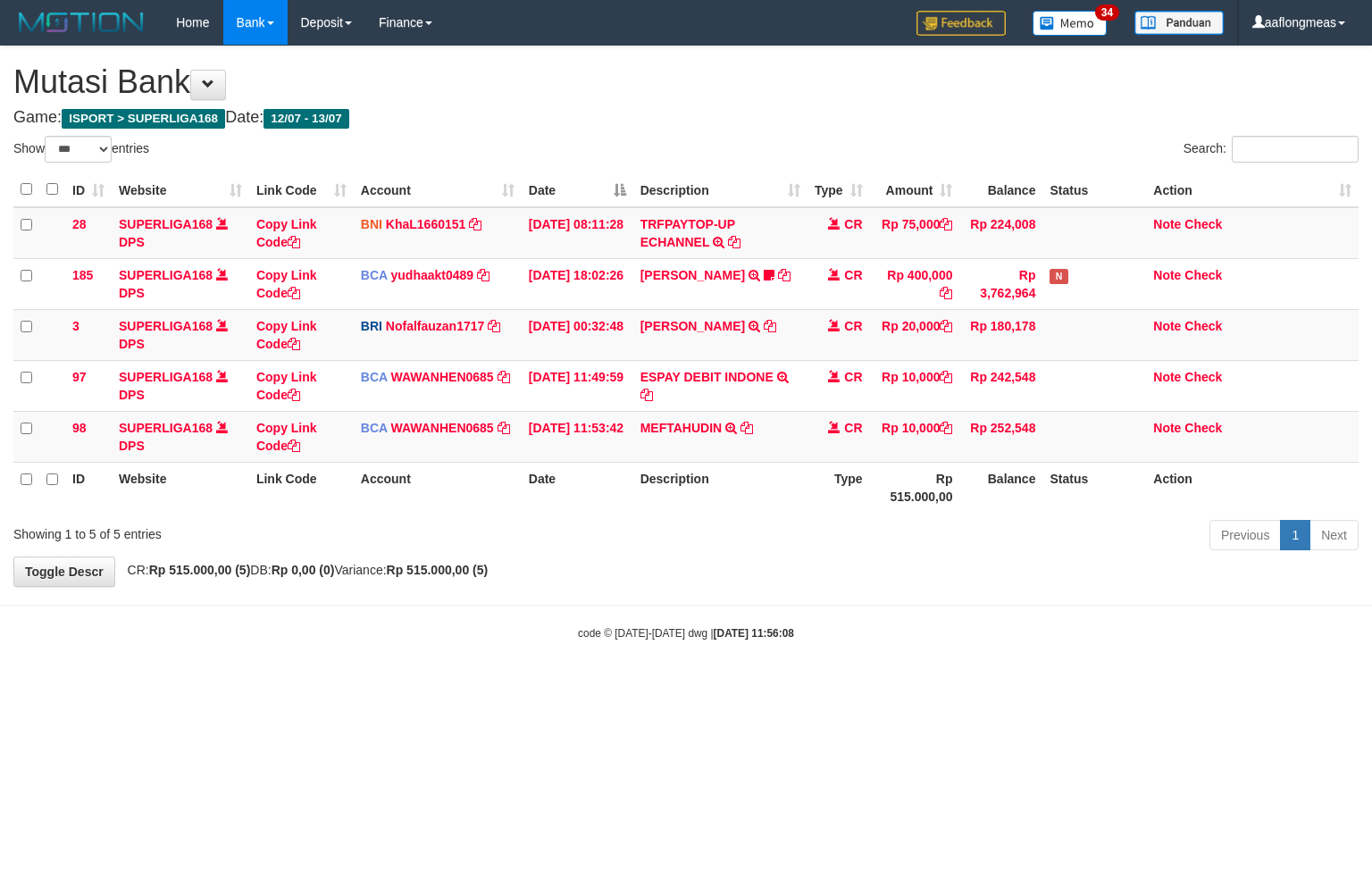 select on "***" 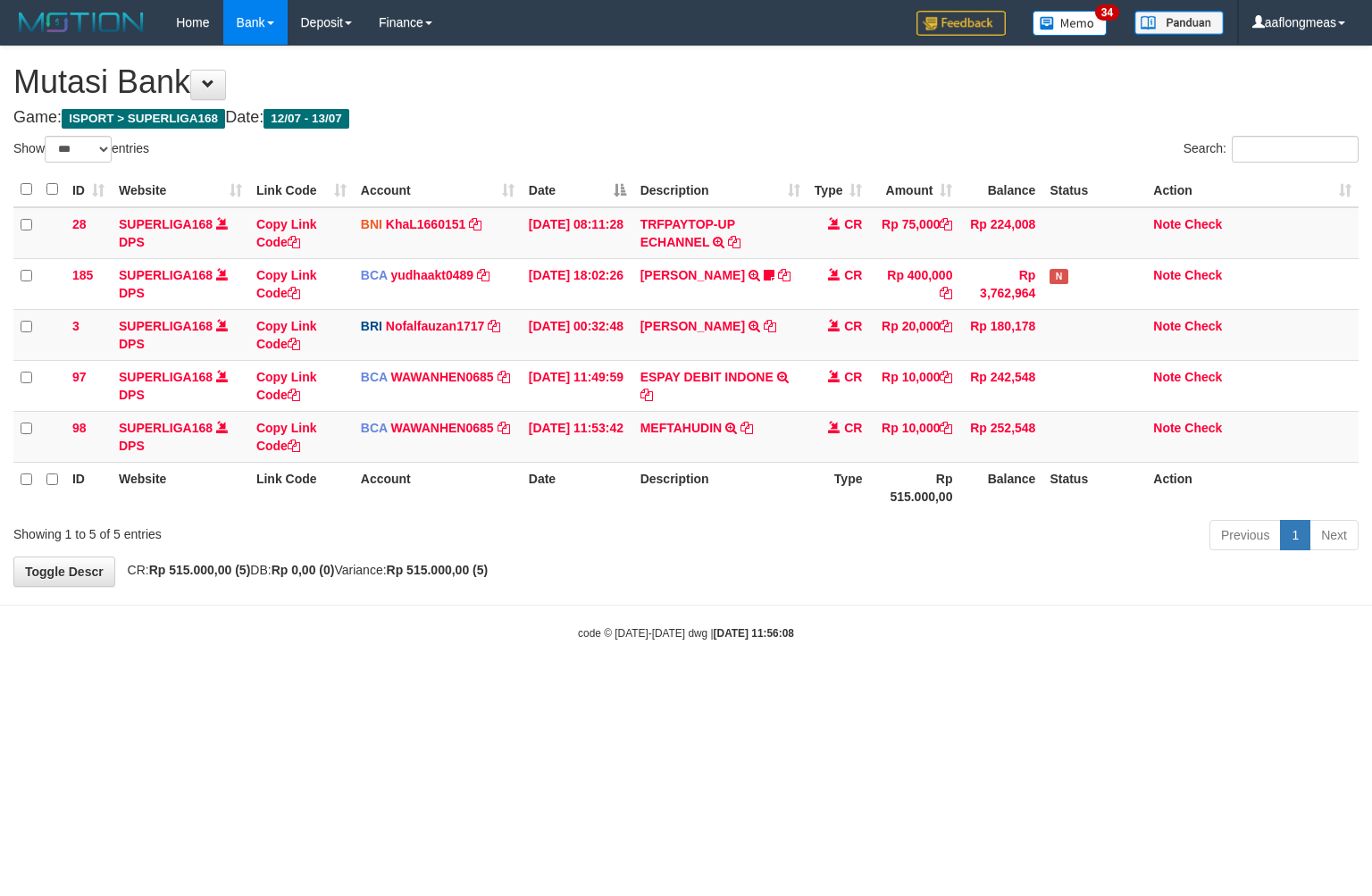 scroll, scrollTop: 0, scrollLeft: 0, axis: both 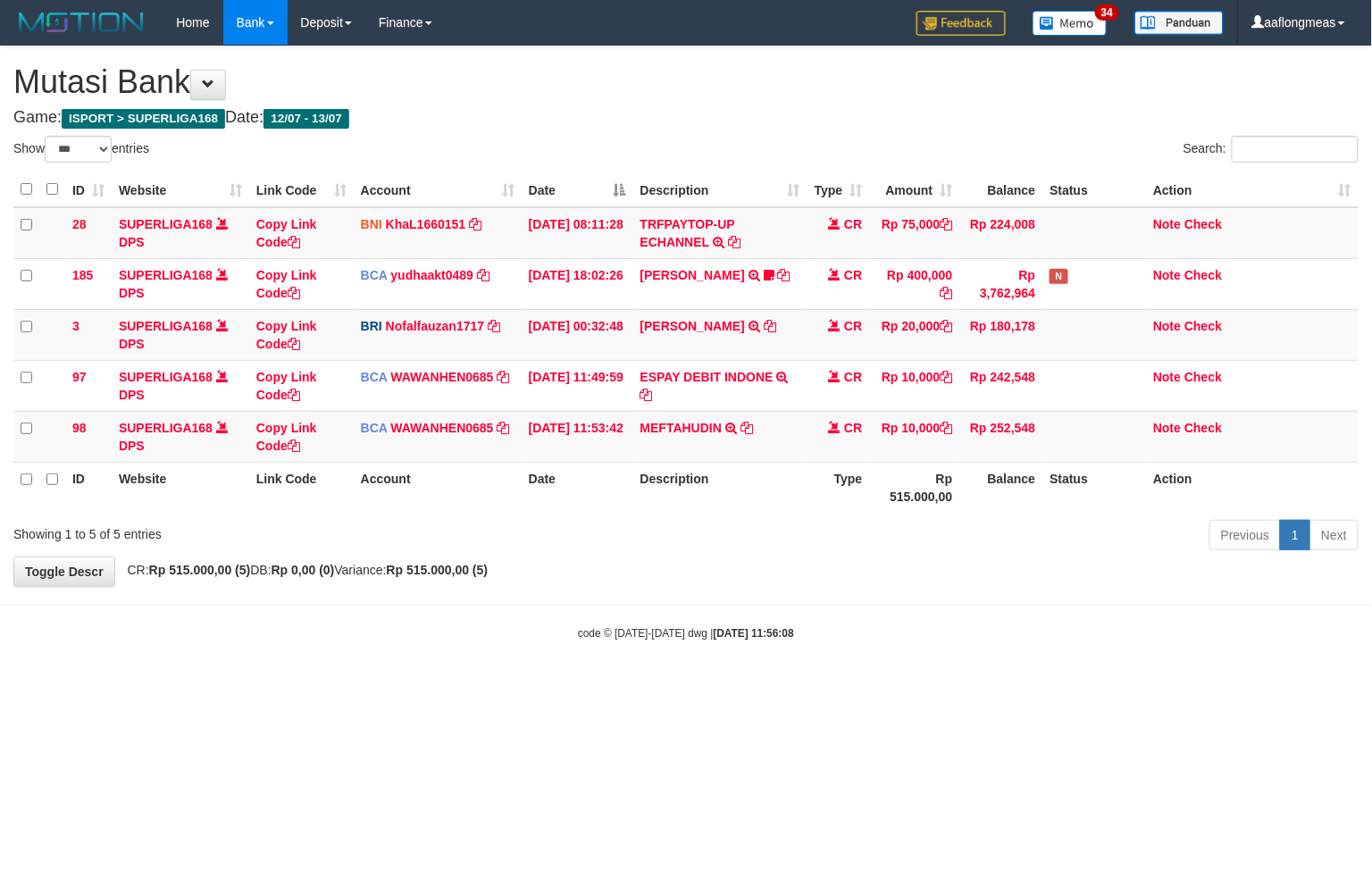 click on "Toggle navigation
Home
Bank
Account List
Load
By Website
Group
[ISPORT]													SUPERLIGA168
By Load Group (DPS)" at bounding box center (686, 343) 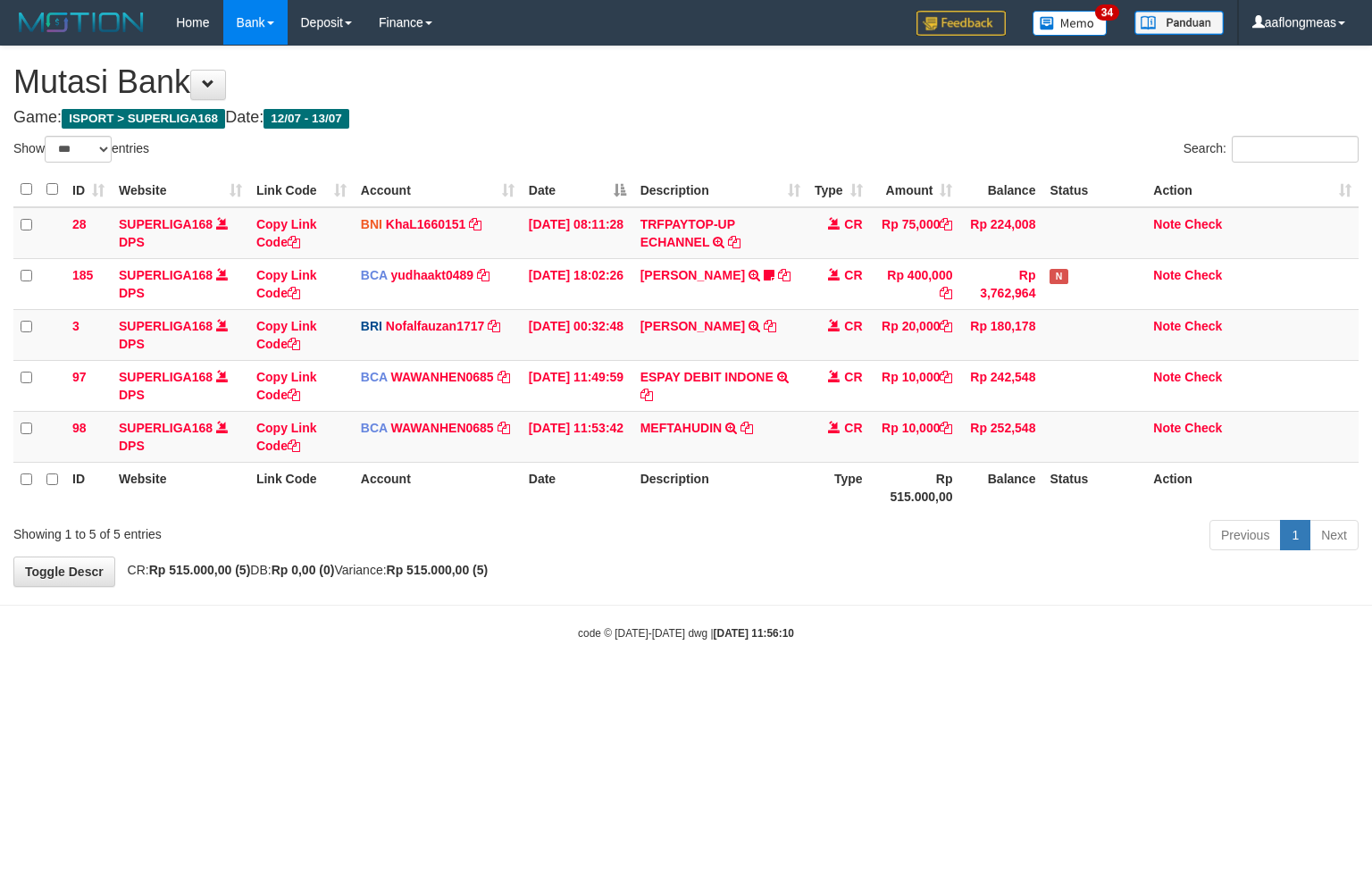 select on "***" 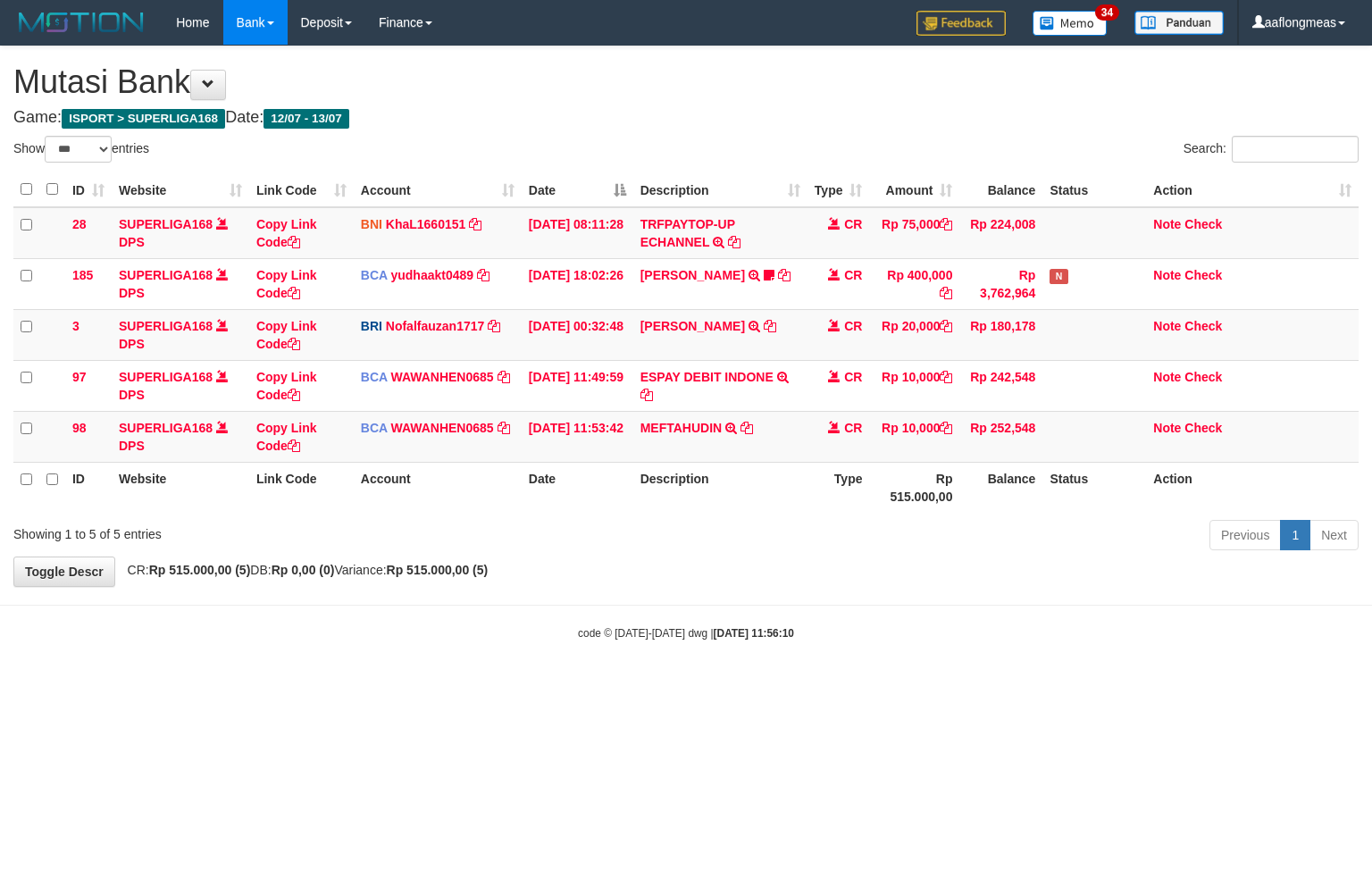 scroll, scrollTop: 0, scrollLeft: 0, axis: both 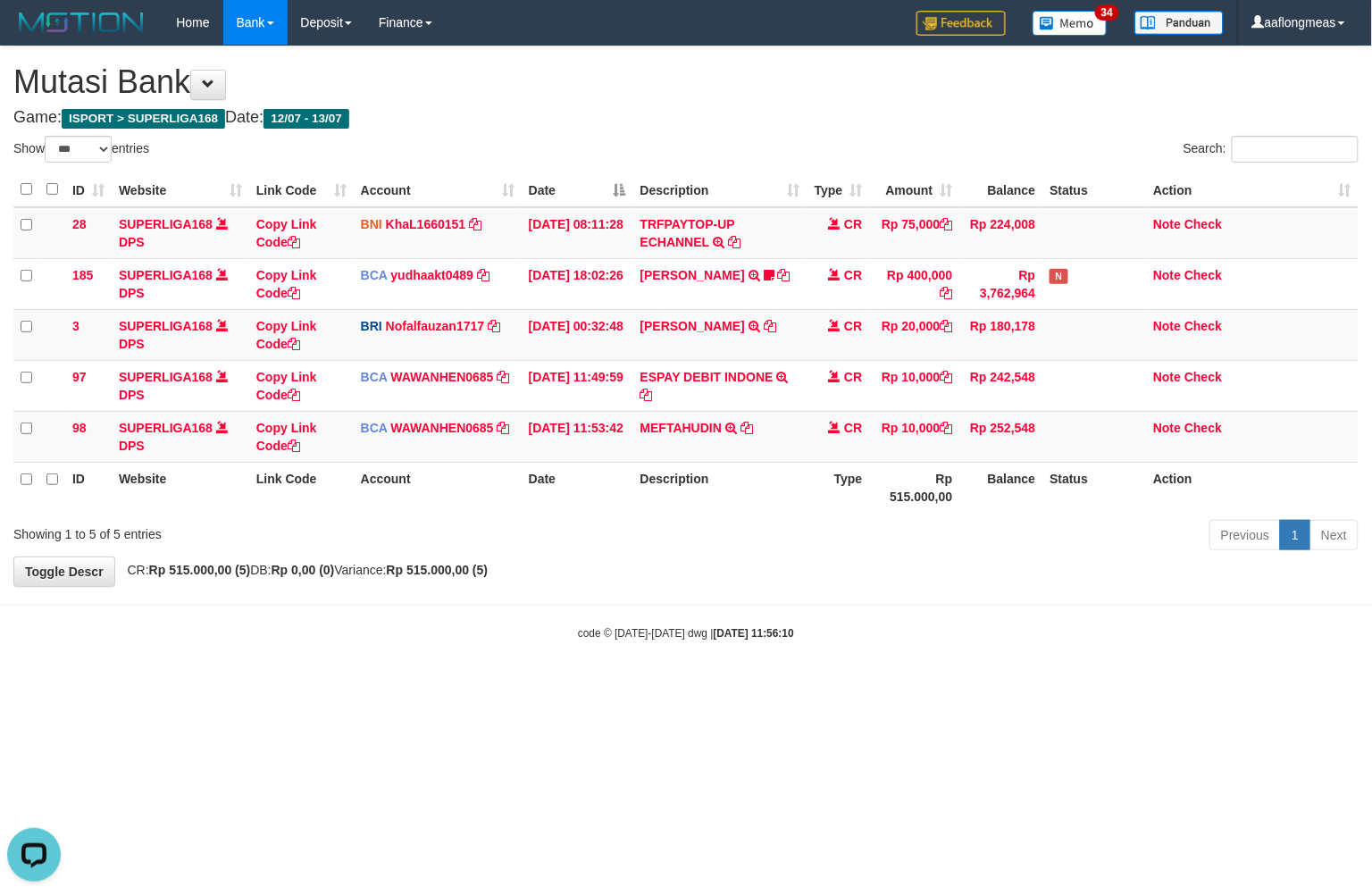 click on "Toggle navigation
Home
Bank
Account List
Load
By Website
Group
[ISPORT]													SUPERLIGA168
By Load Group (DPS)
34" at bounding box center [686, 343] 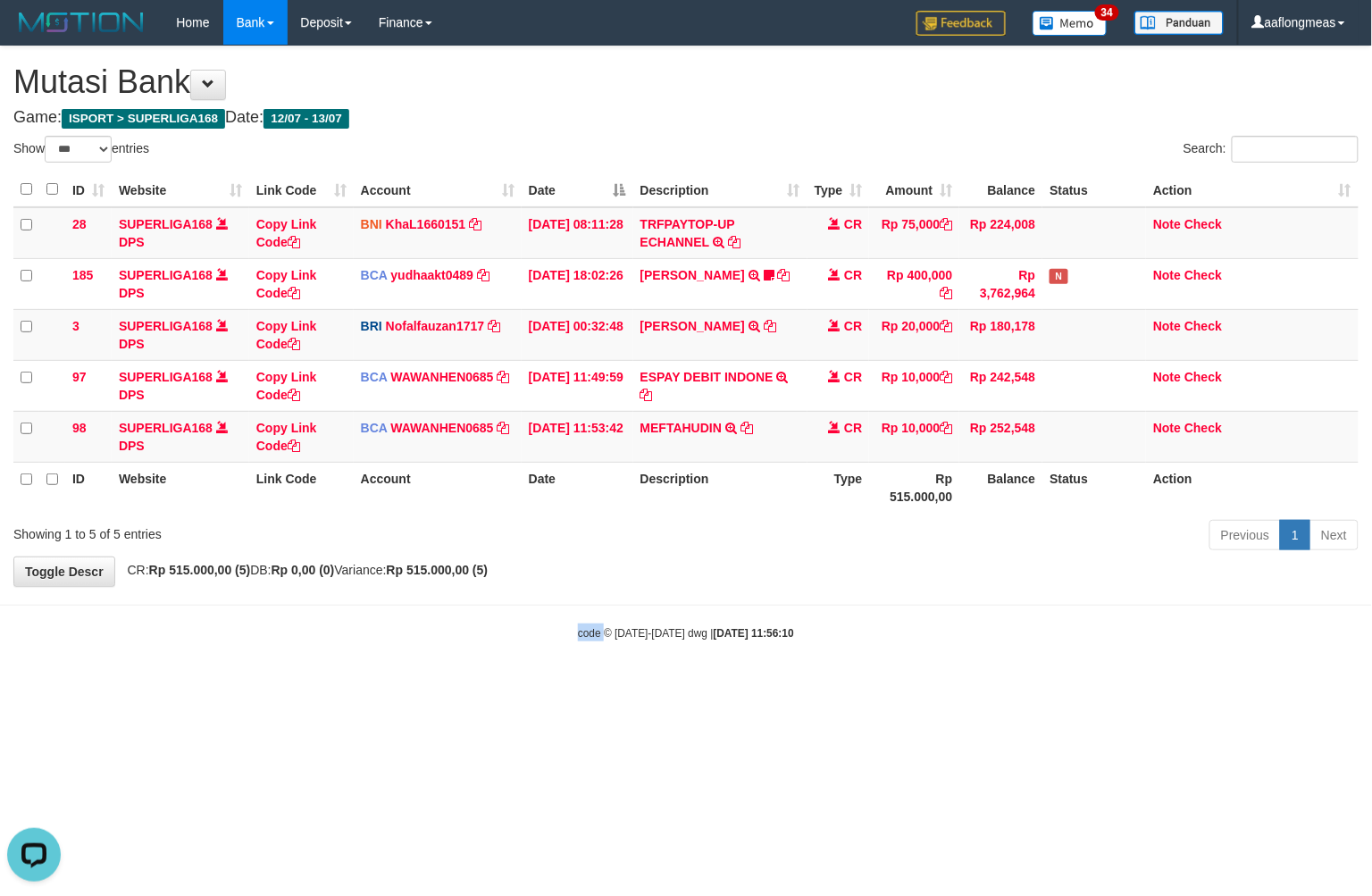 click on "Toggle navigation
Home
Bank
Account List
Load
By Website
Group
[ISPORT]													SUPERLIGA168
By Load Group (DPS)
34" at bounding box center [686, 343] 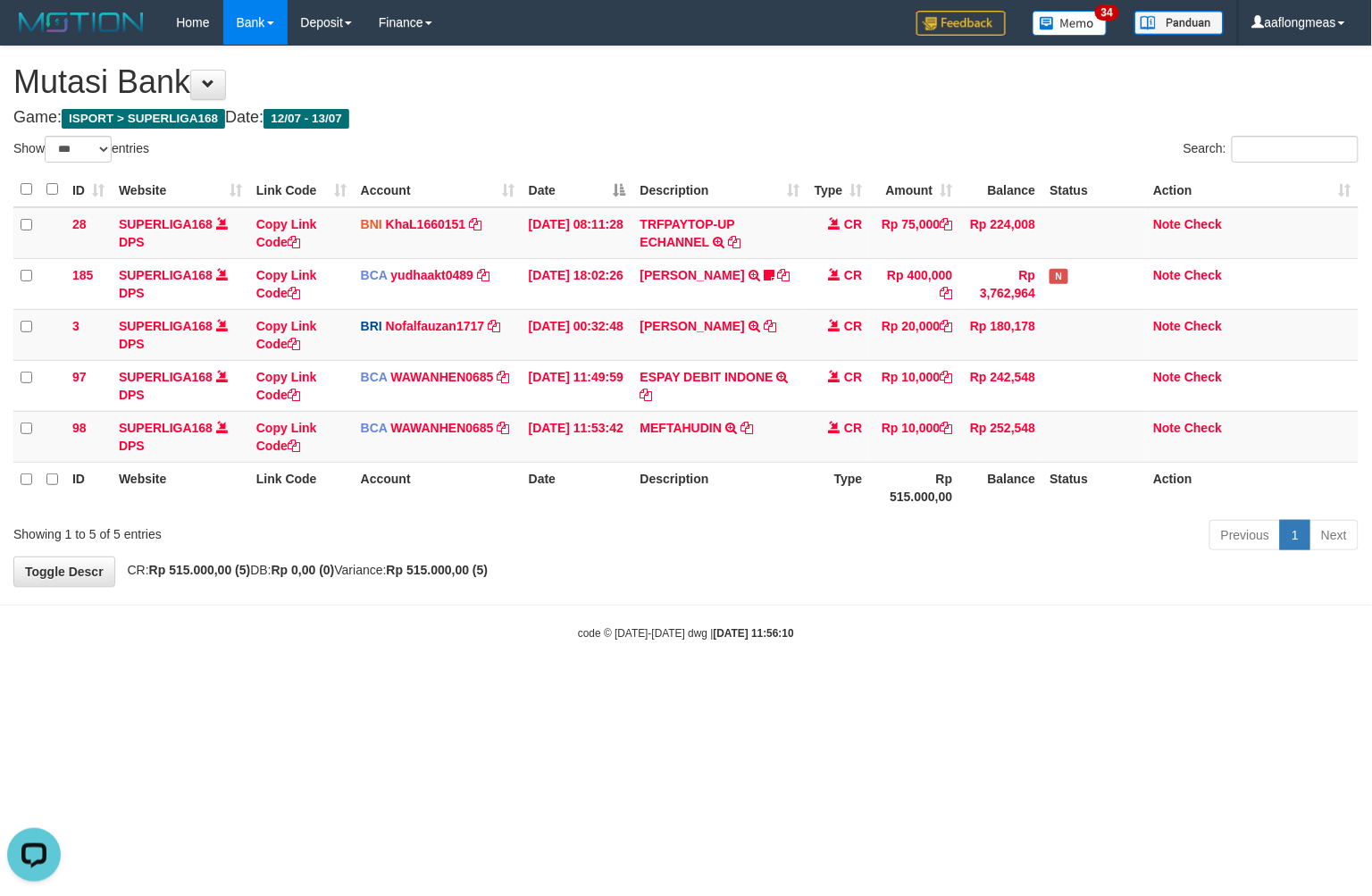 drag, startPoint x: 591, startPoint y: 655, endPoint x: 602, endPoint y: 653, distance: 11.18034 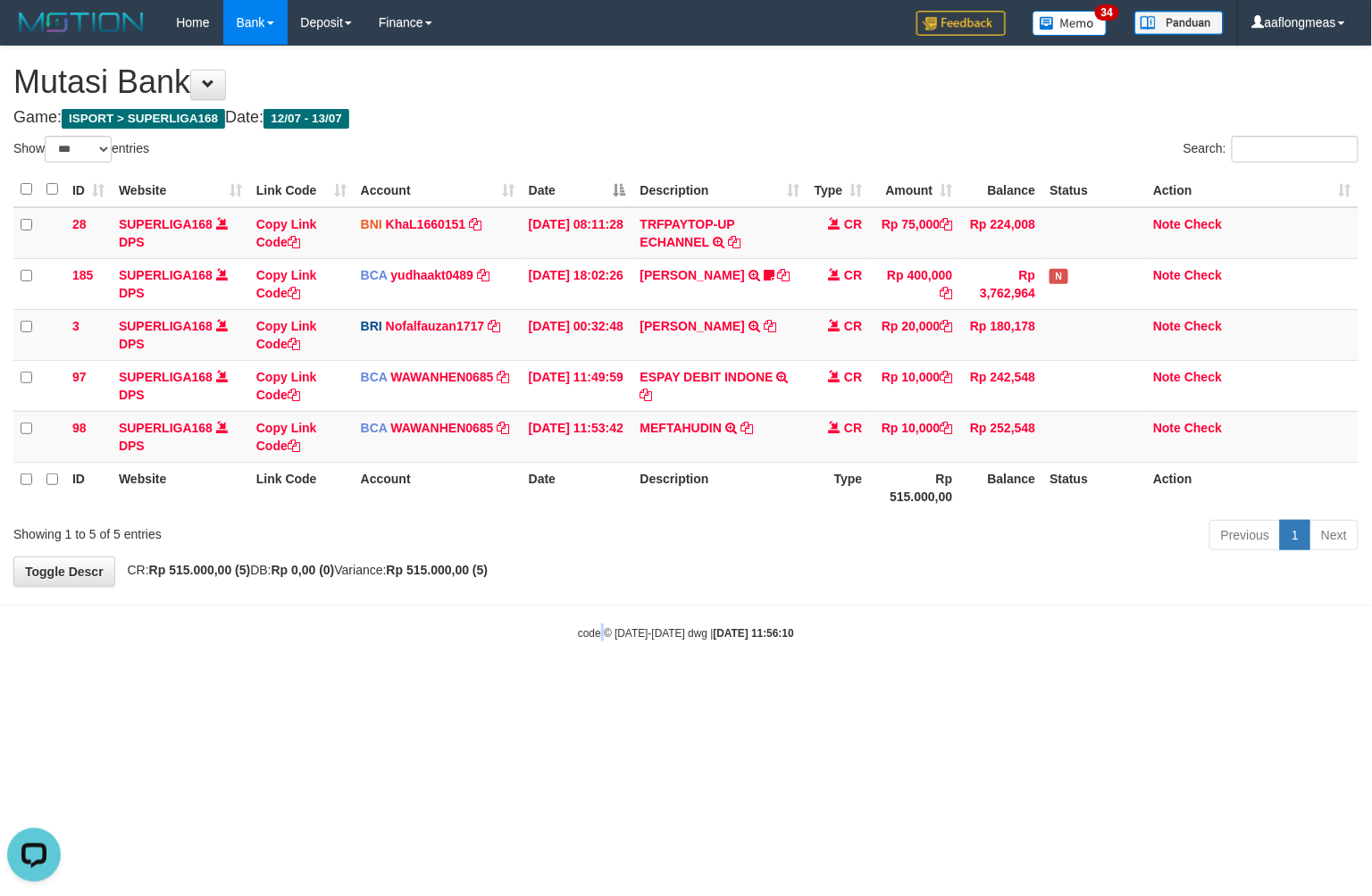 click on "Toggle navigation
Home
Bank
Account List
Load
By Website
Group
[ISPORT]													SUPERLIGA168
By Load Group (DPS)
34" at bounding box center (686, 343) 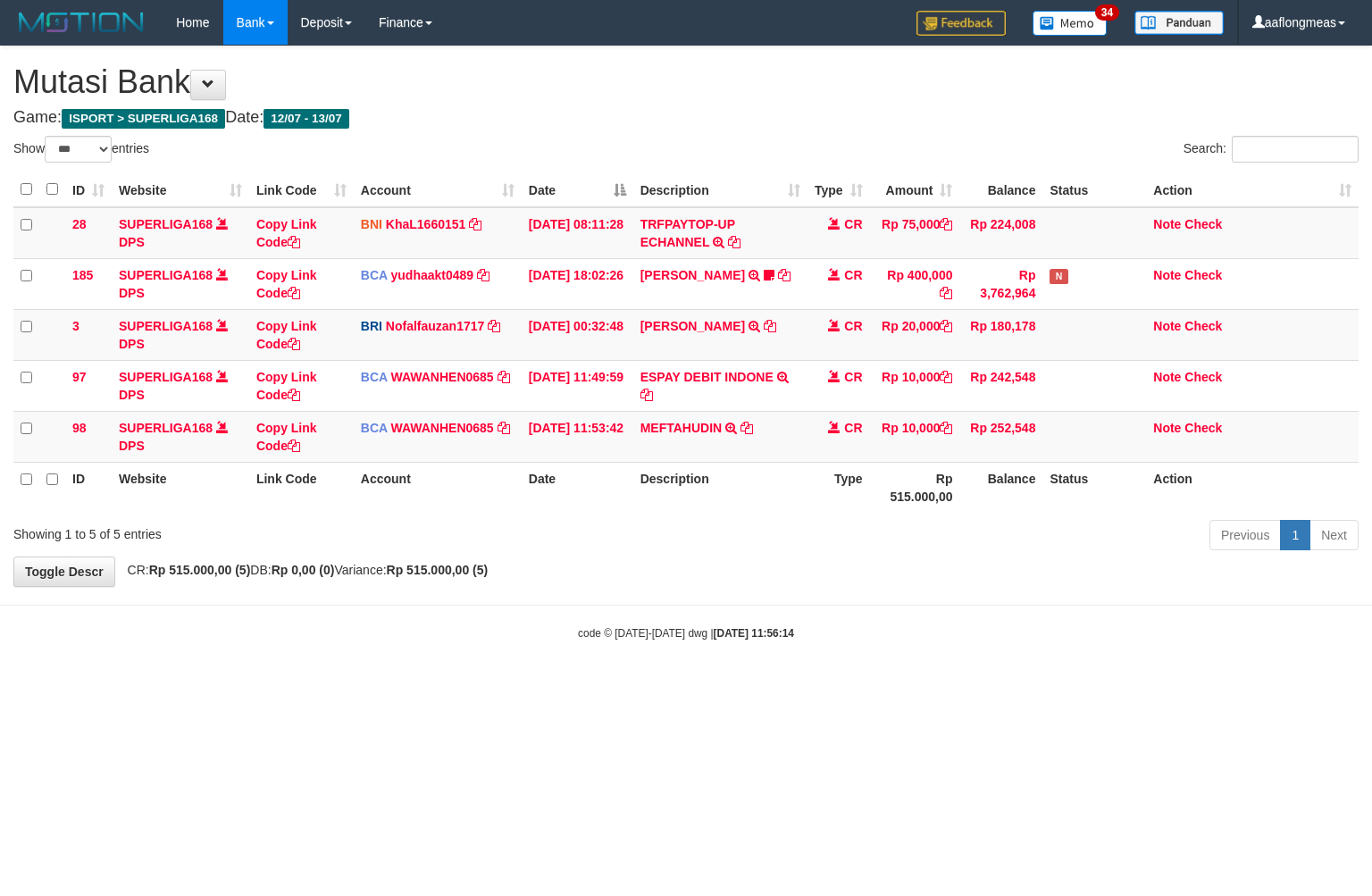select on "***" 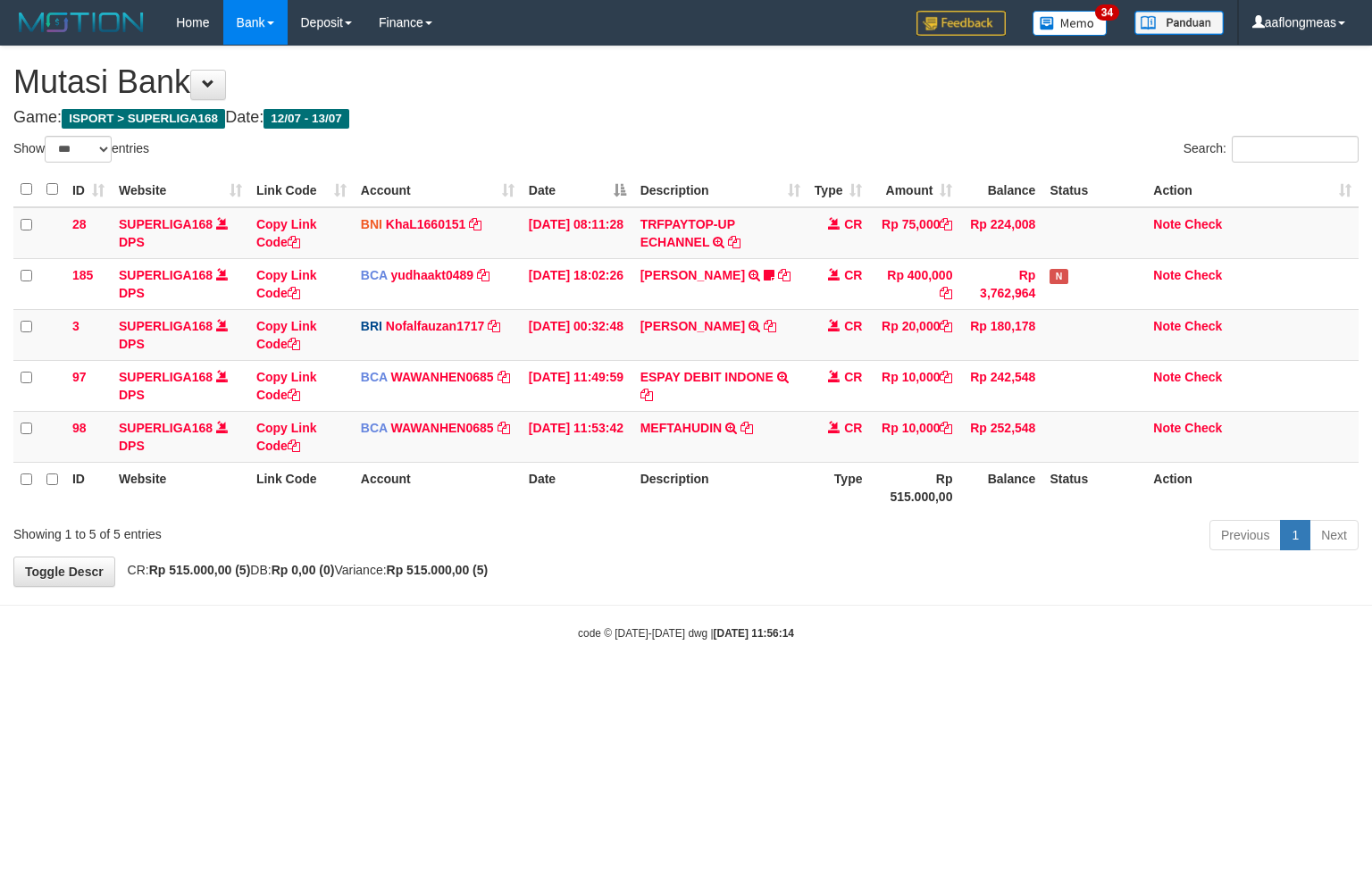 scroll, scrollTop: 0, scrollLeft: 0, axis: both 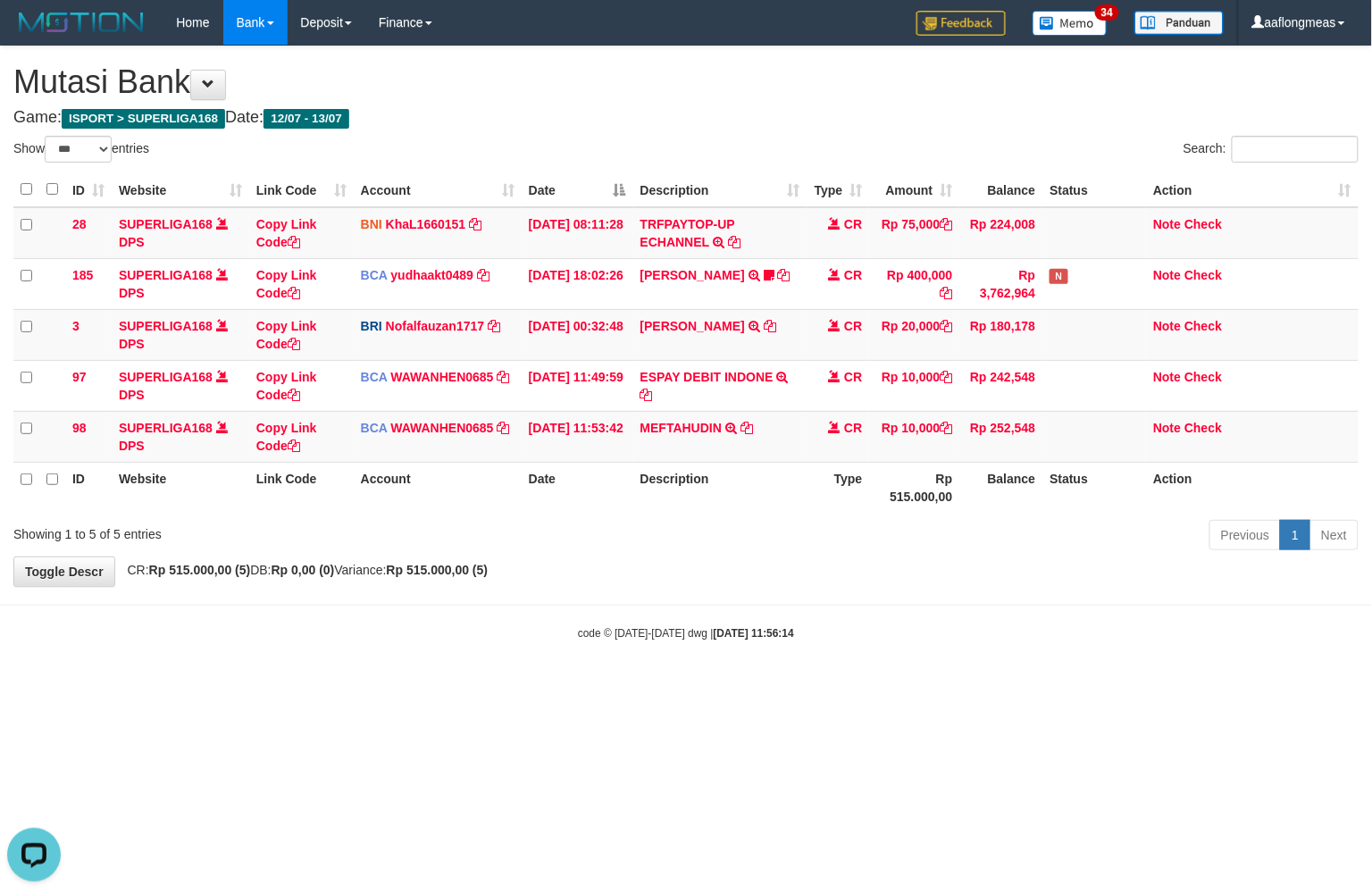 click on "Toggle navigation
Home
Bank
Account List
Load
By Website
Group
[ISPORT]													SUPERLIGA168
By Load Group (DPS)" at bounding box center (686, 343) 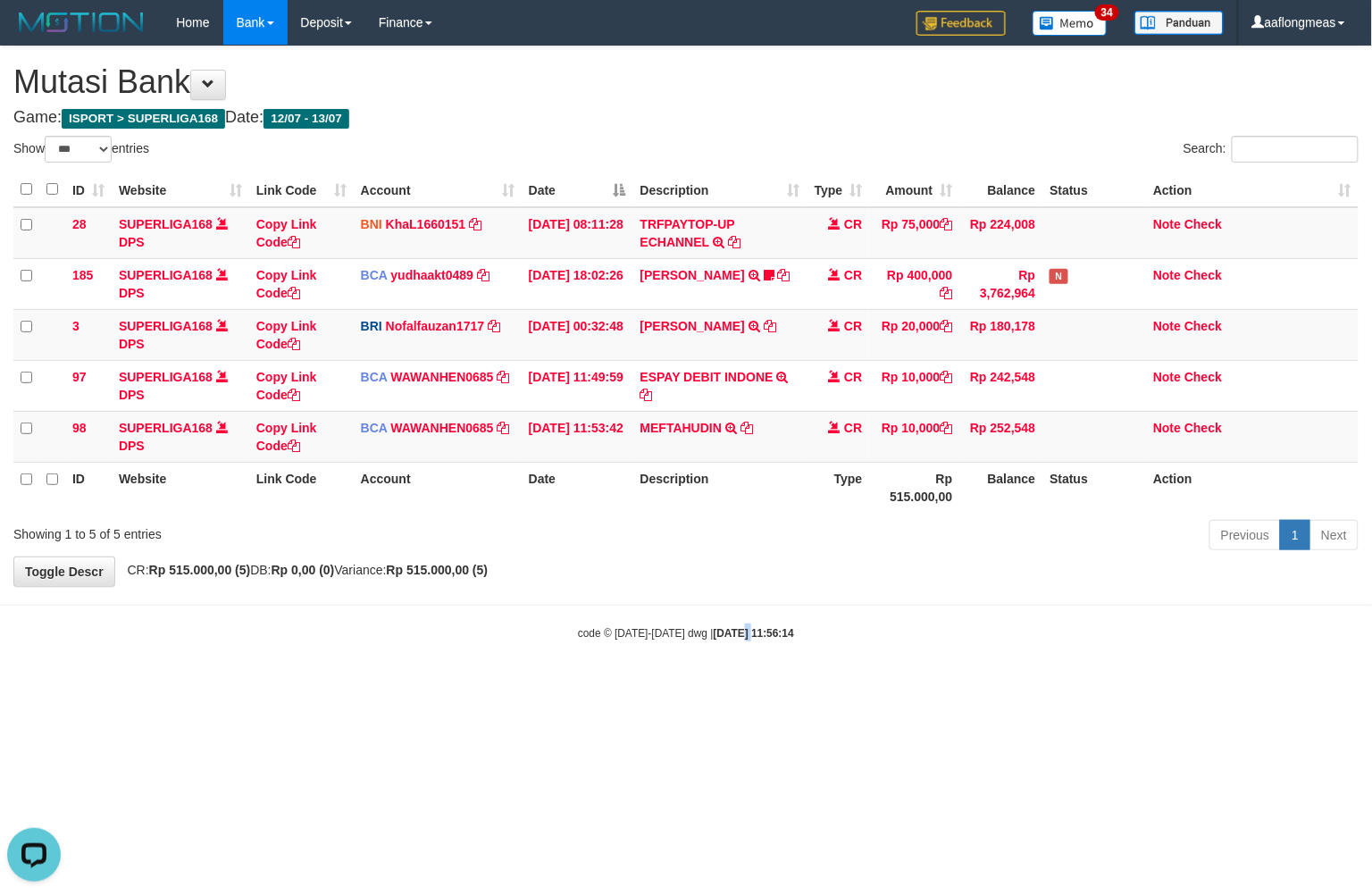 click on "Toggle navigation
Home
Bank
Account List
Load
By Website
Group
[ISPORT]													SUPERLIGA168
By Load Group (DPS)" at bounding box center (686, 343) 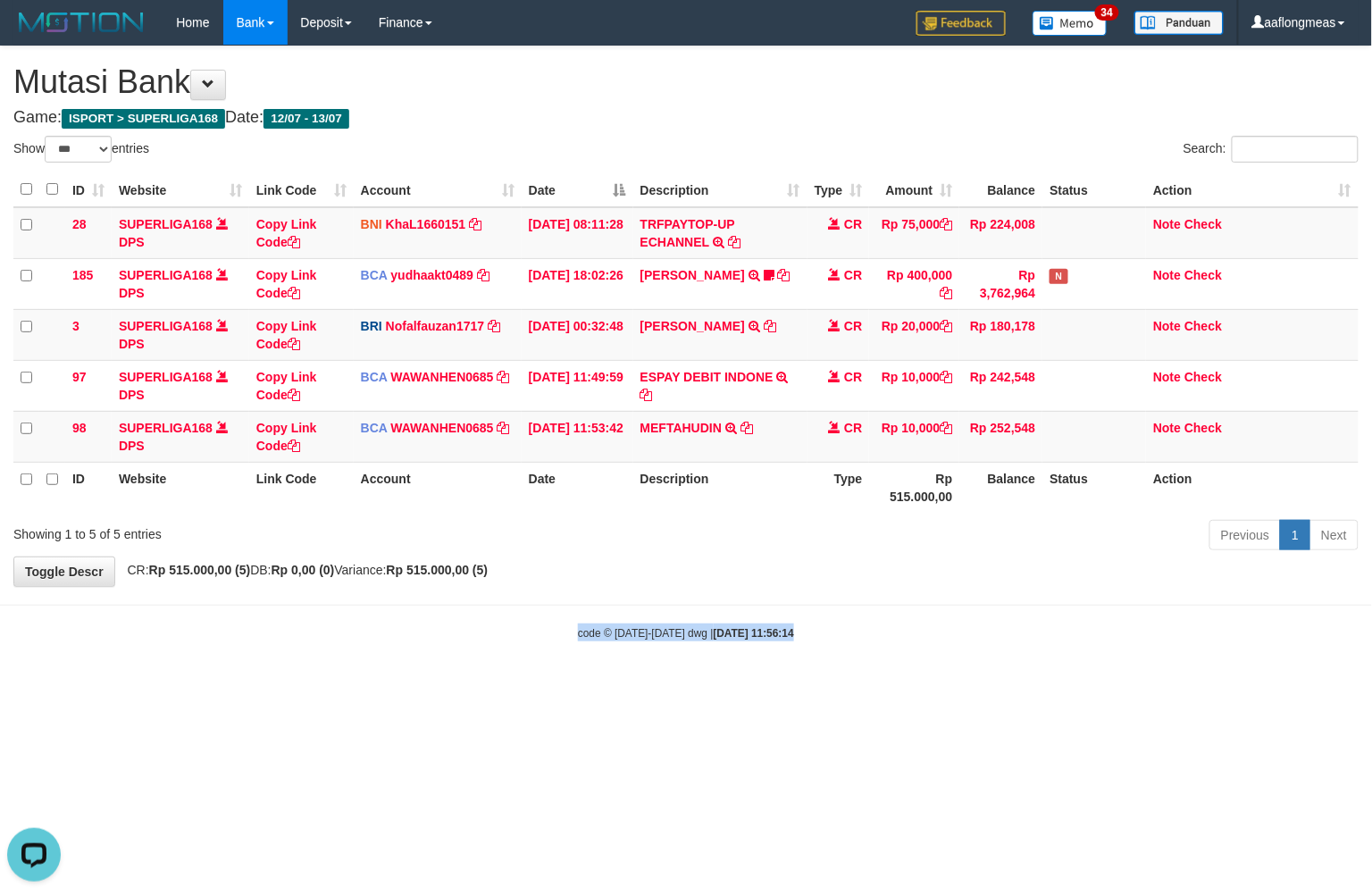 click on "Toggle navigation
Home
Bank
Account List
Load
By Website
Group
[ISPORT]													SUPERLIGA168
By Load Group (DPS)" at bounding box center (686, 343) 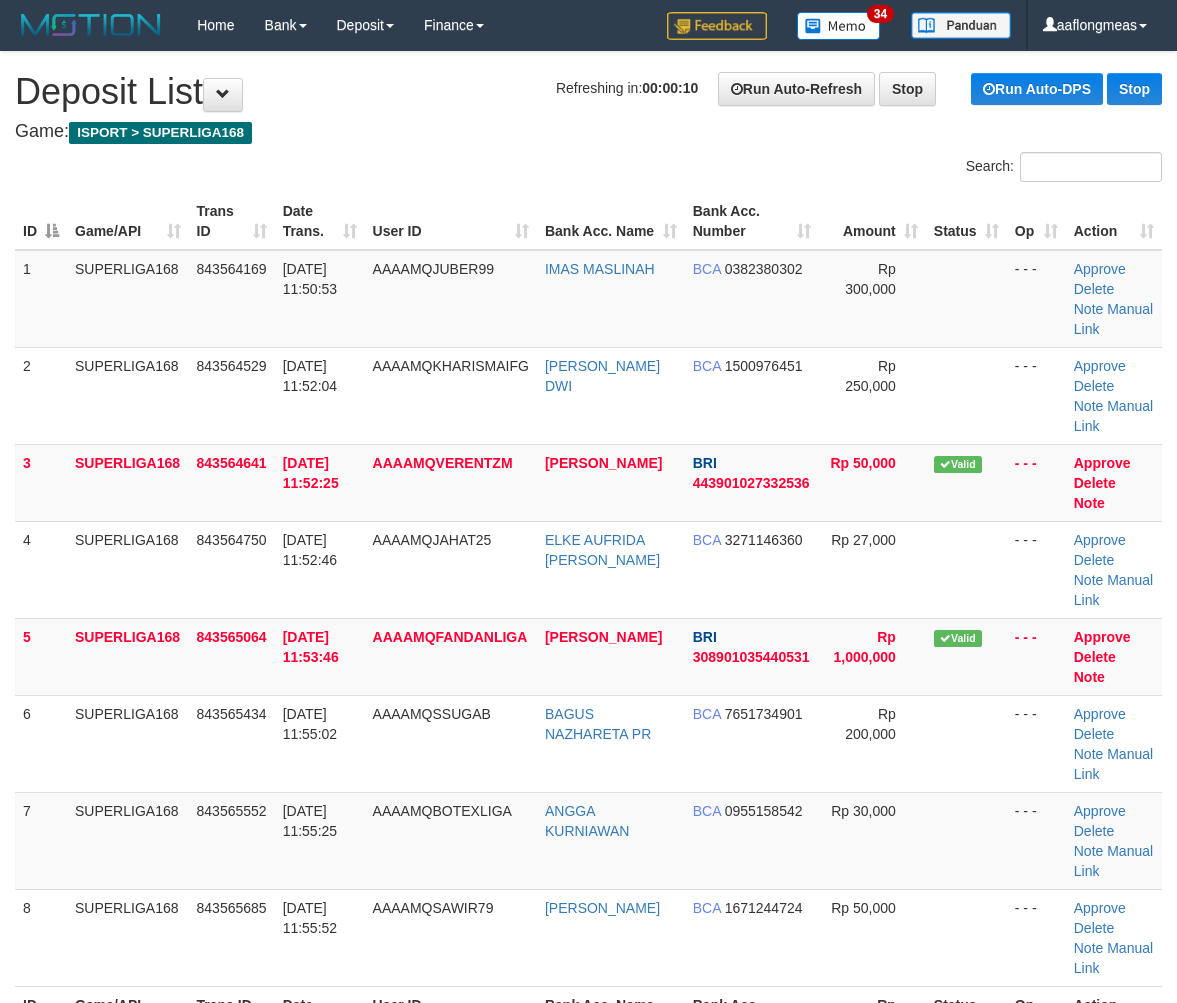 scroll, scrollTop: 0, scrollLeft: 0, axis: both 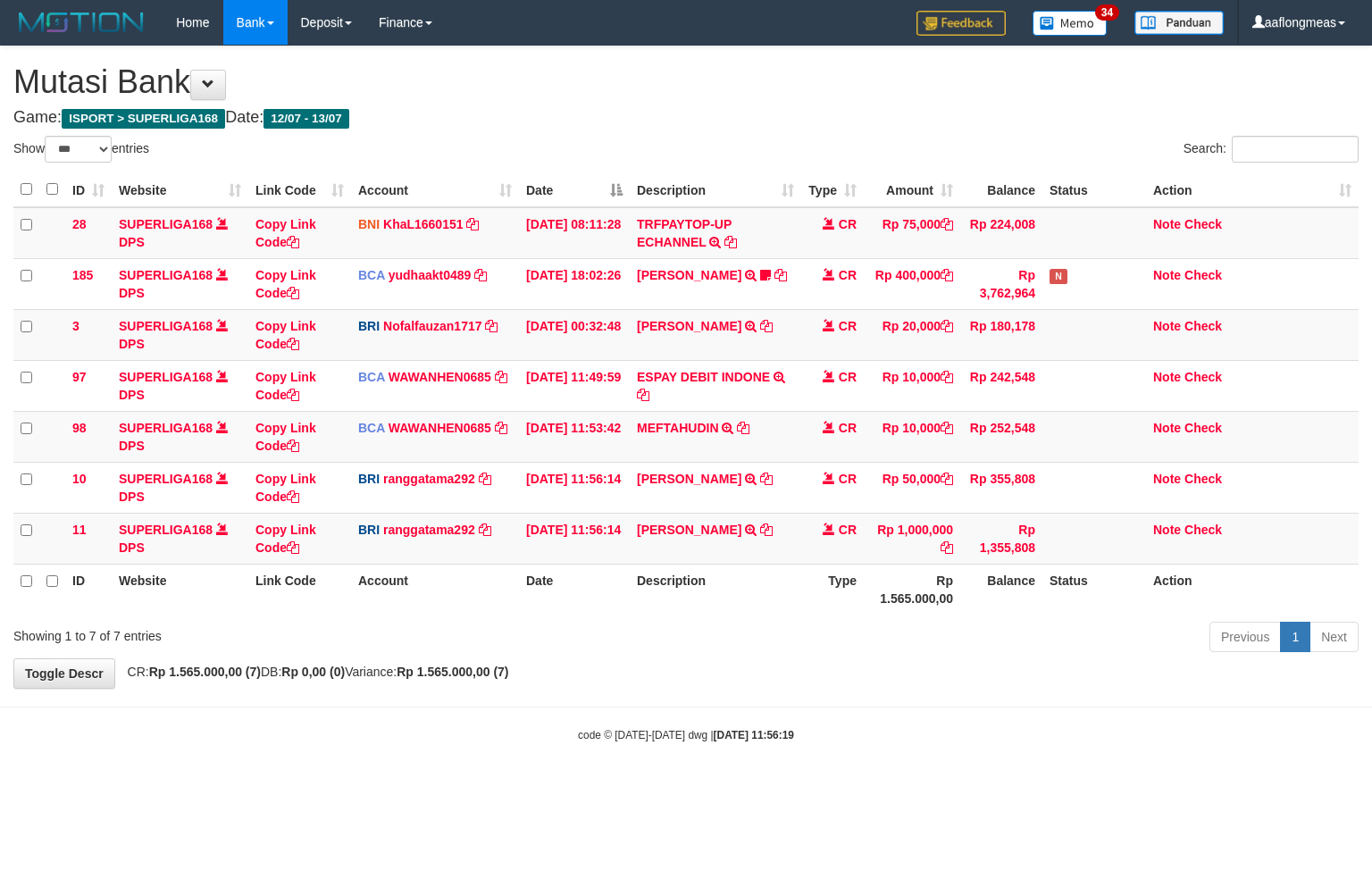 select on "***" 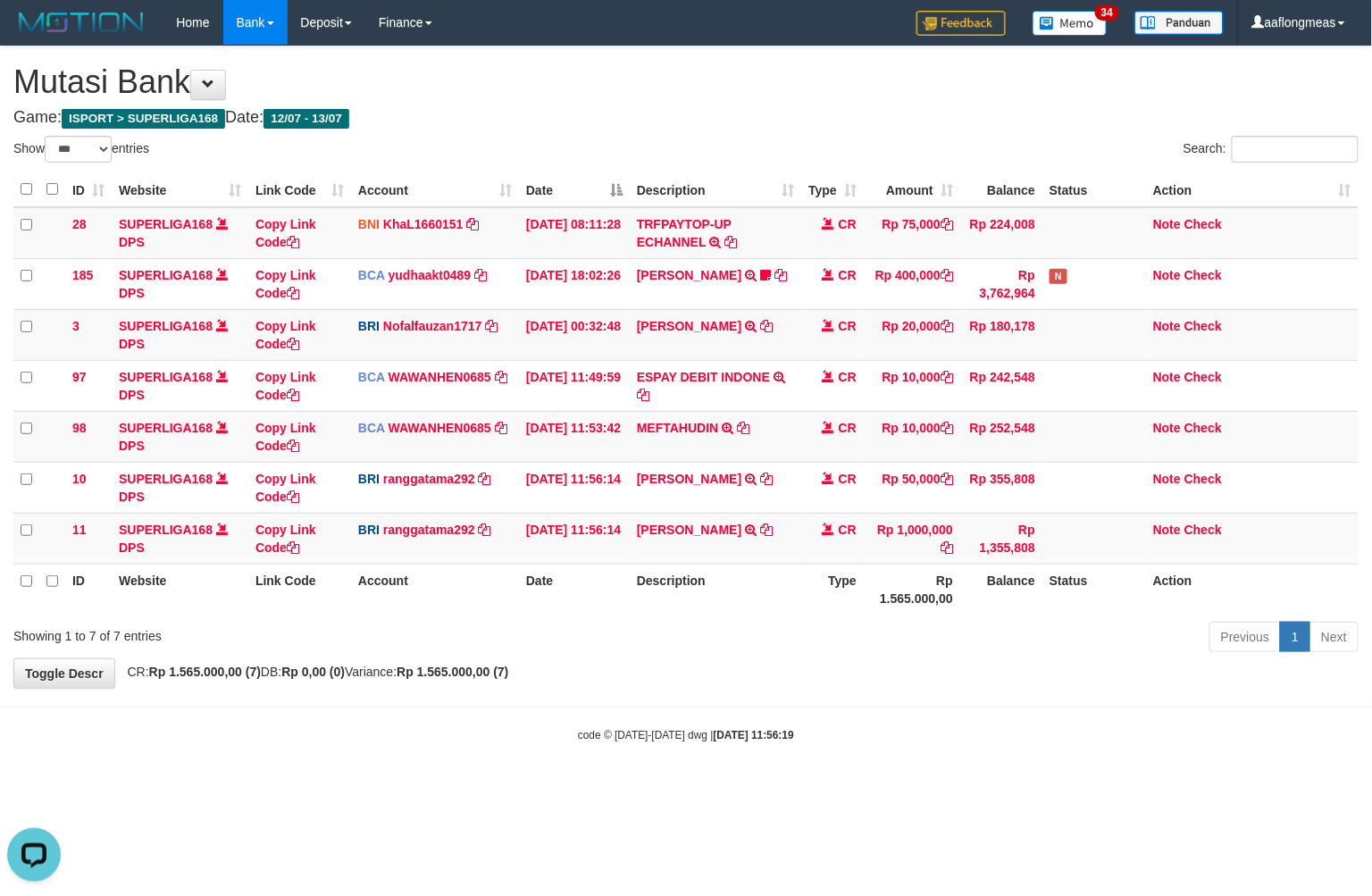 scroll, scrollTop: 0, scrollLeft: 0, axis: both 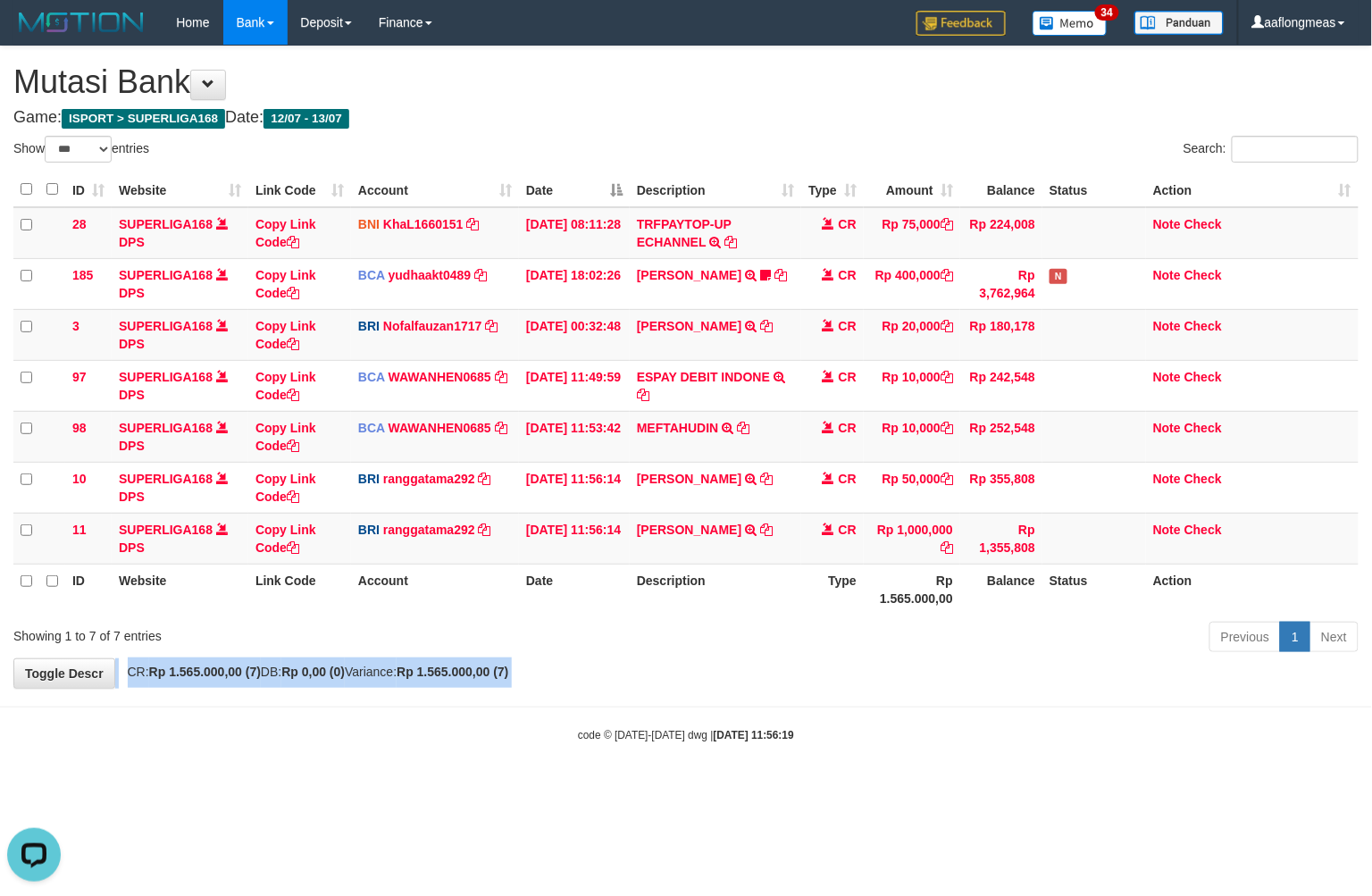 click on "**********" at bounding box center (686, 367) 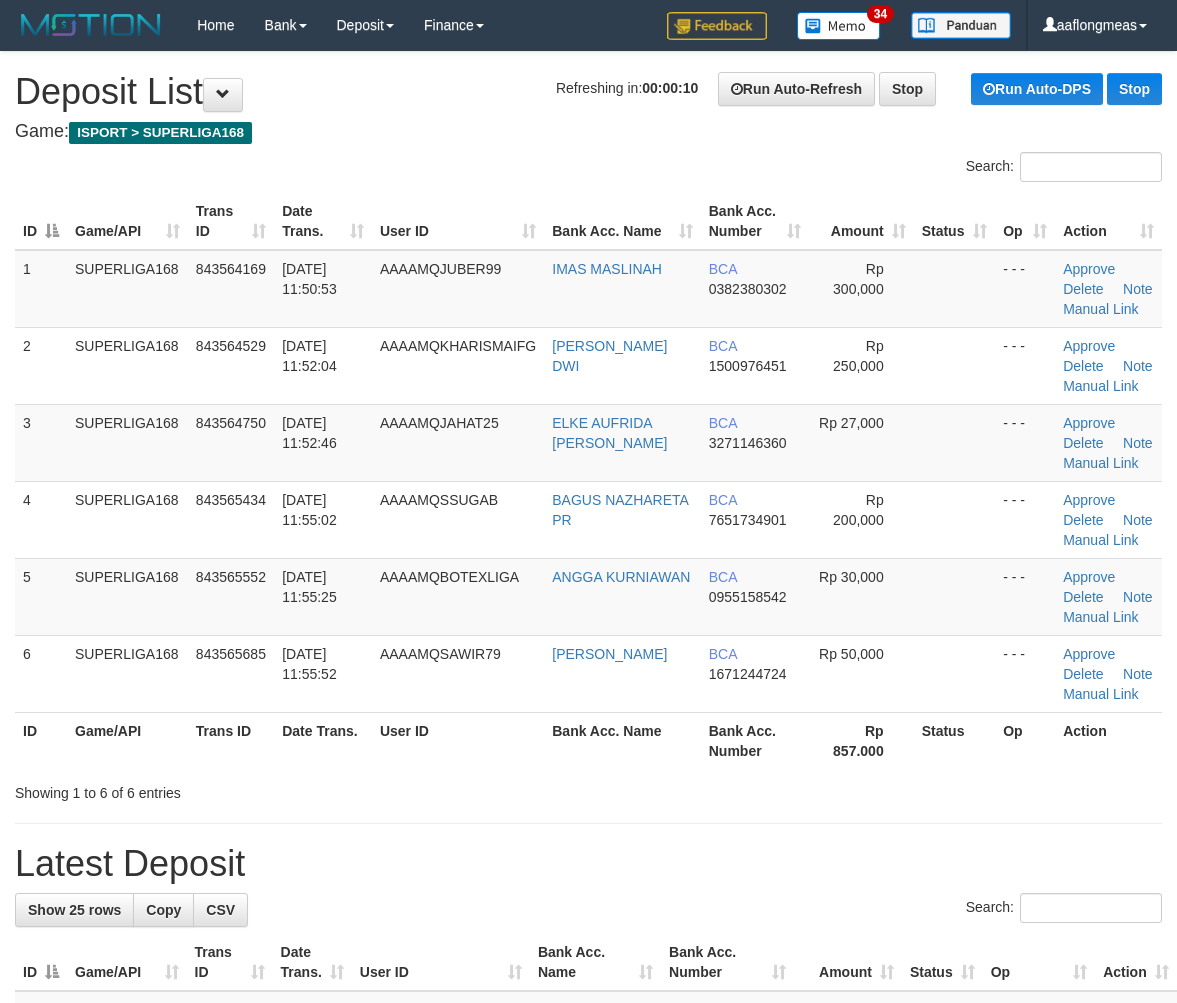 scroll, scrollTop: 0, scrollLeft: 0, axis: both 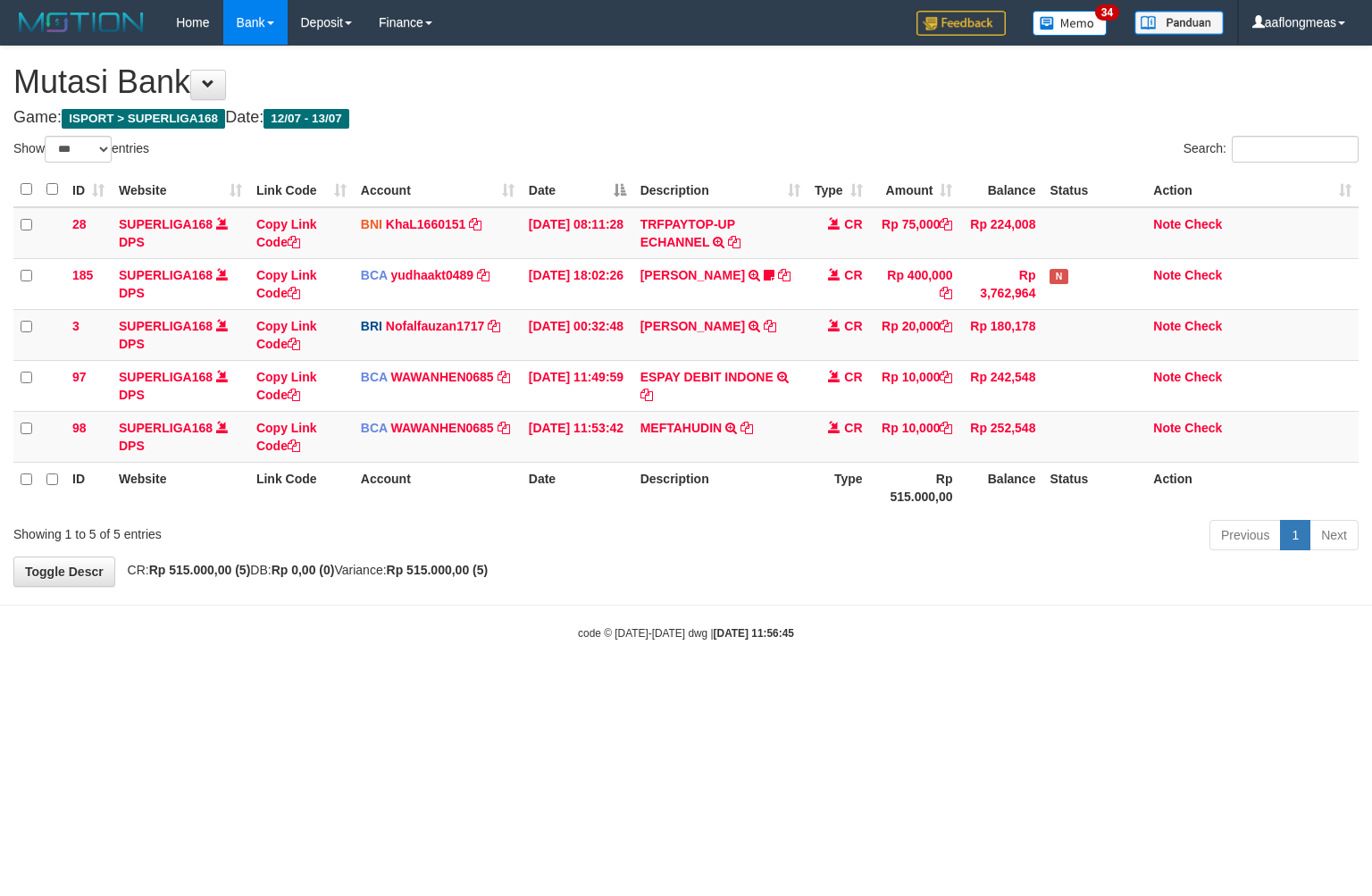 select on "***" 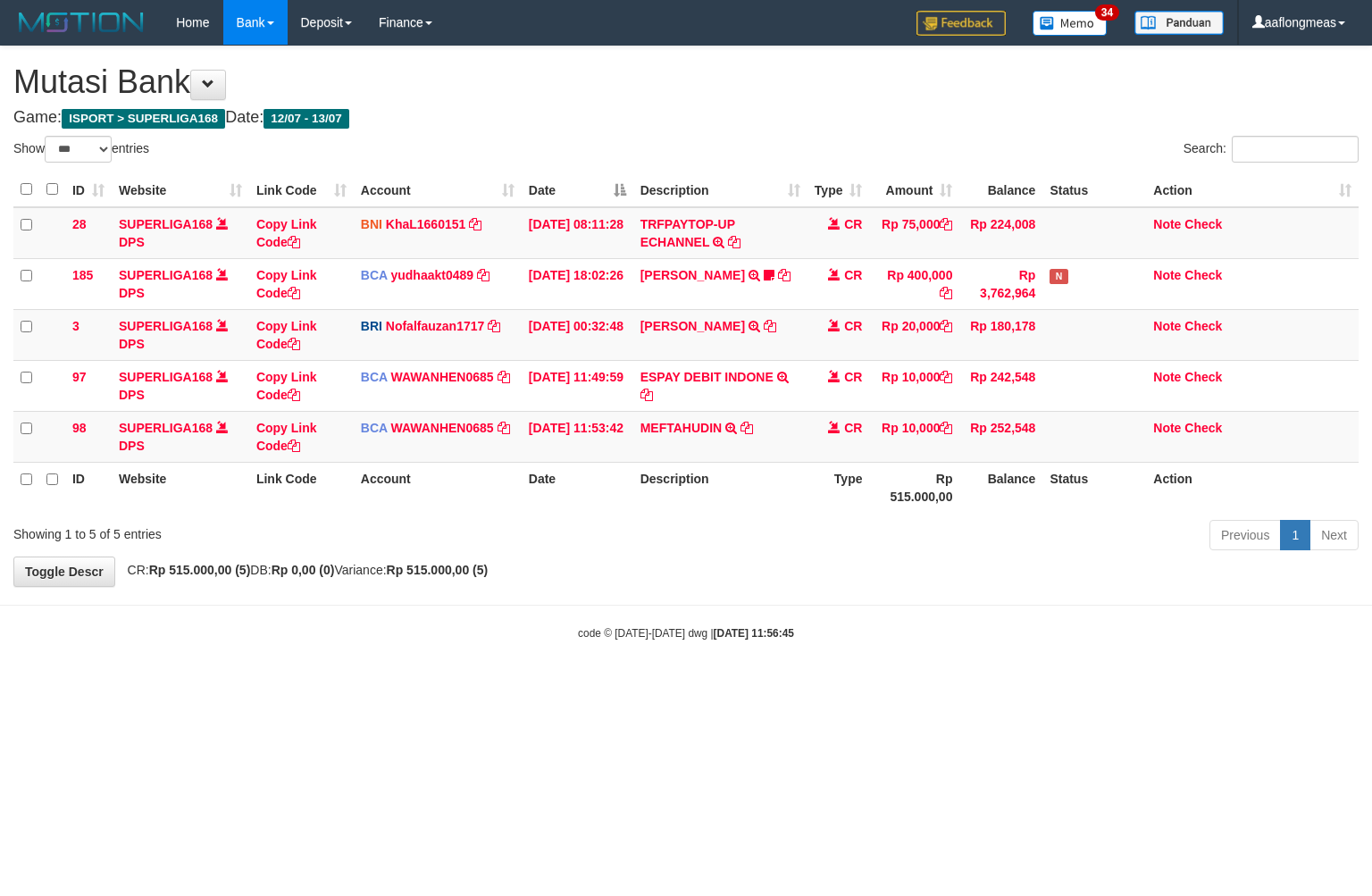 scroll, scrollTop: 0, scrollLeft: 0, axis: both 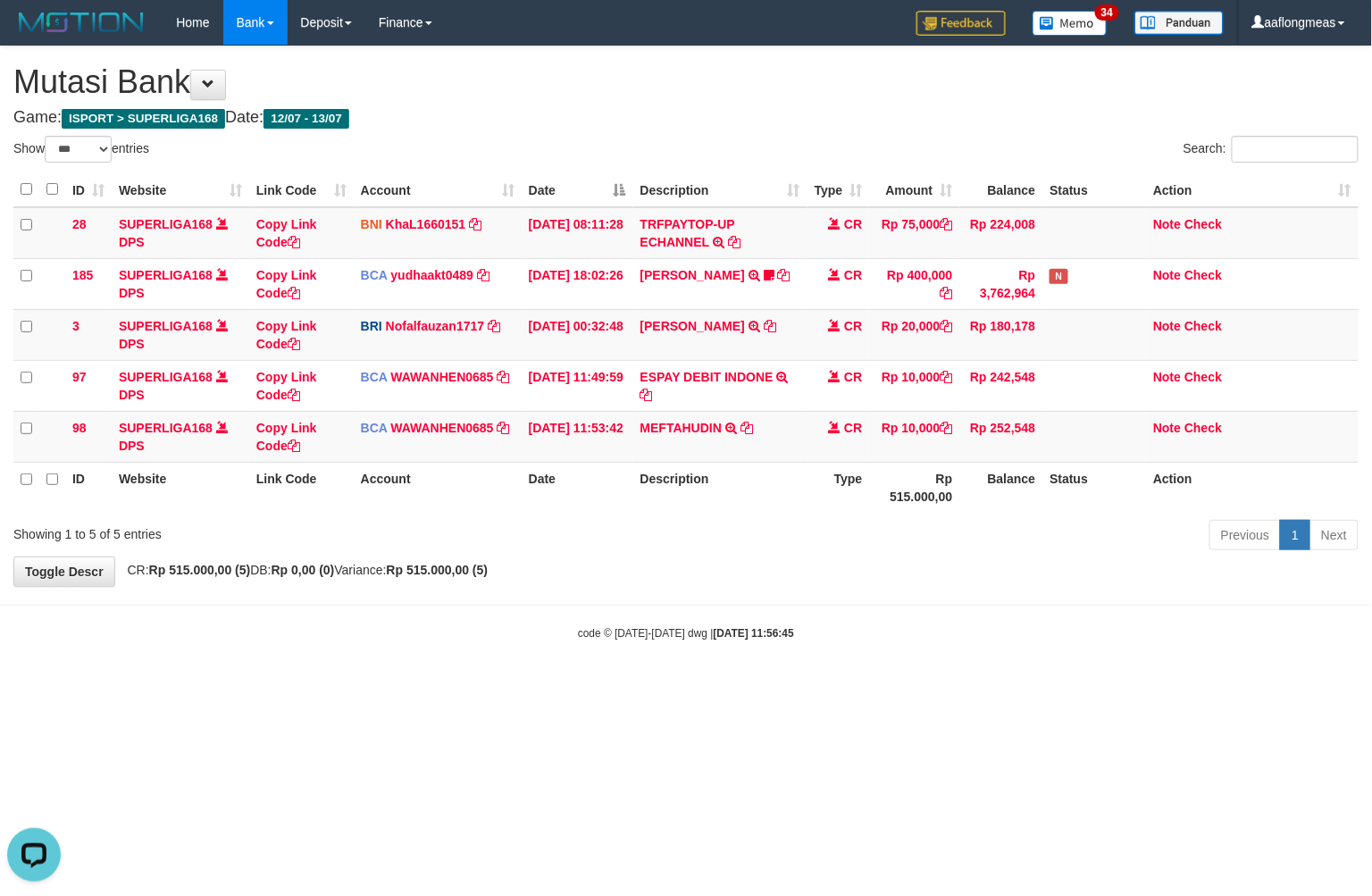 click on "Toggle navigation
Home
Bank
Account List
Load
By Website
Group
[ISPORT]													SUPERLIGA168
By Load Group (DPS)" at bounding box center (686, 343) 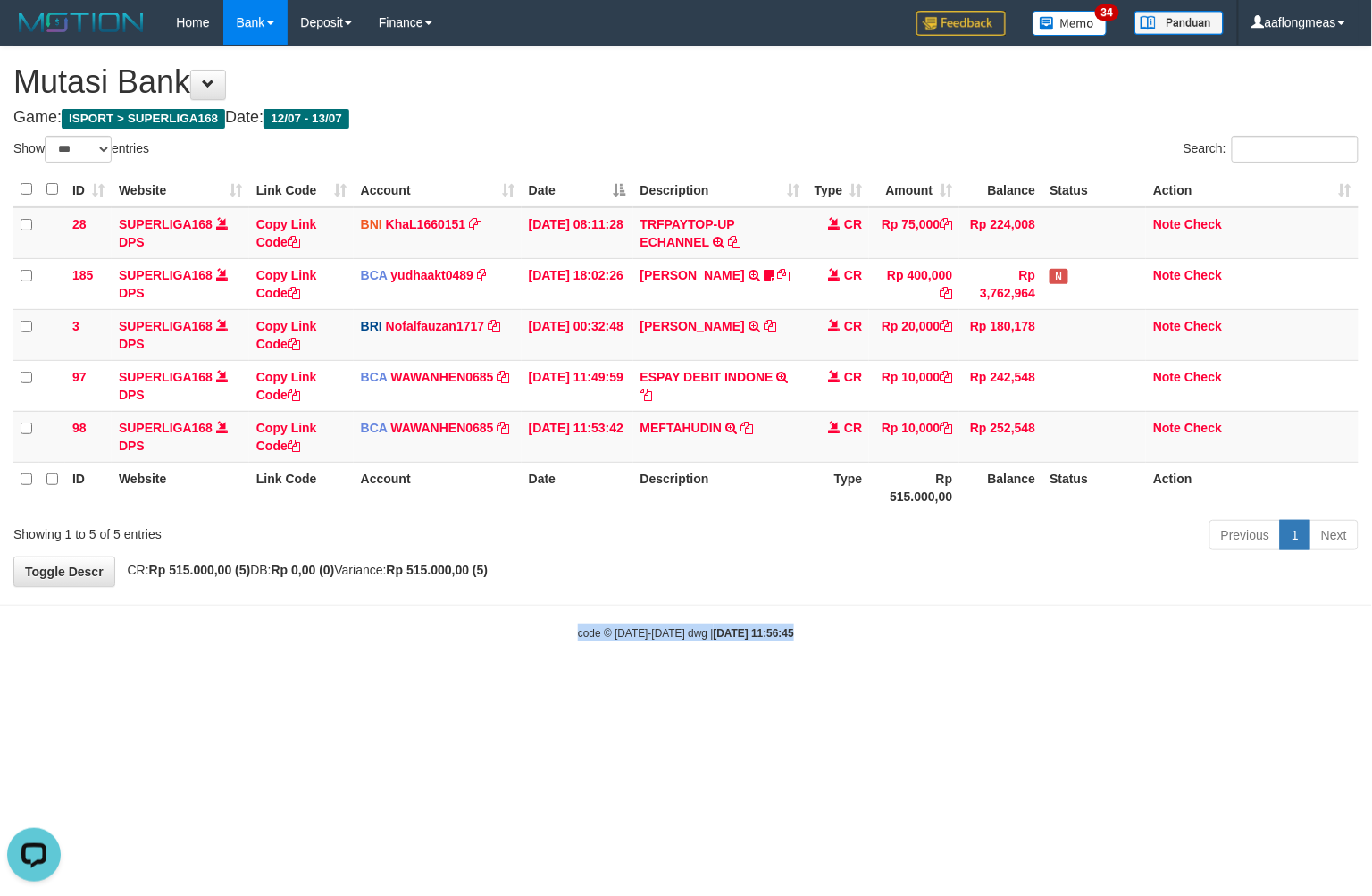 click on "Toggle navigation
Home
Bank
Account List
Load
By Website
Group
[ISPORT]													SUPERLIGA168
By Load Group (DPS)" at bounding box center [686, 343] 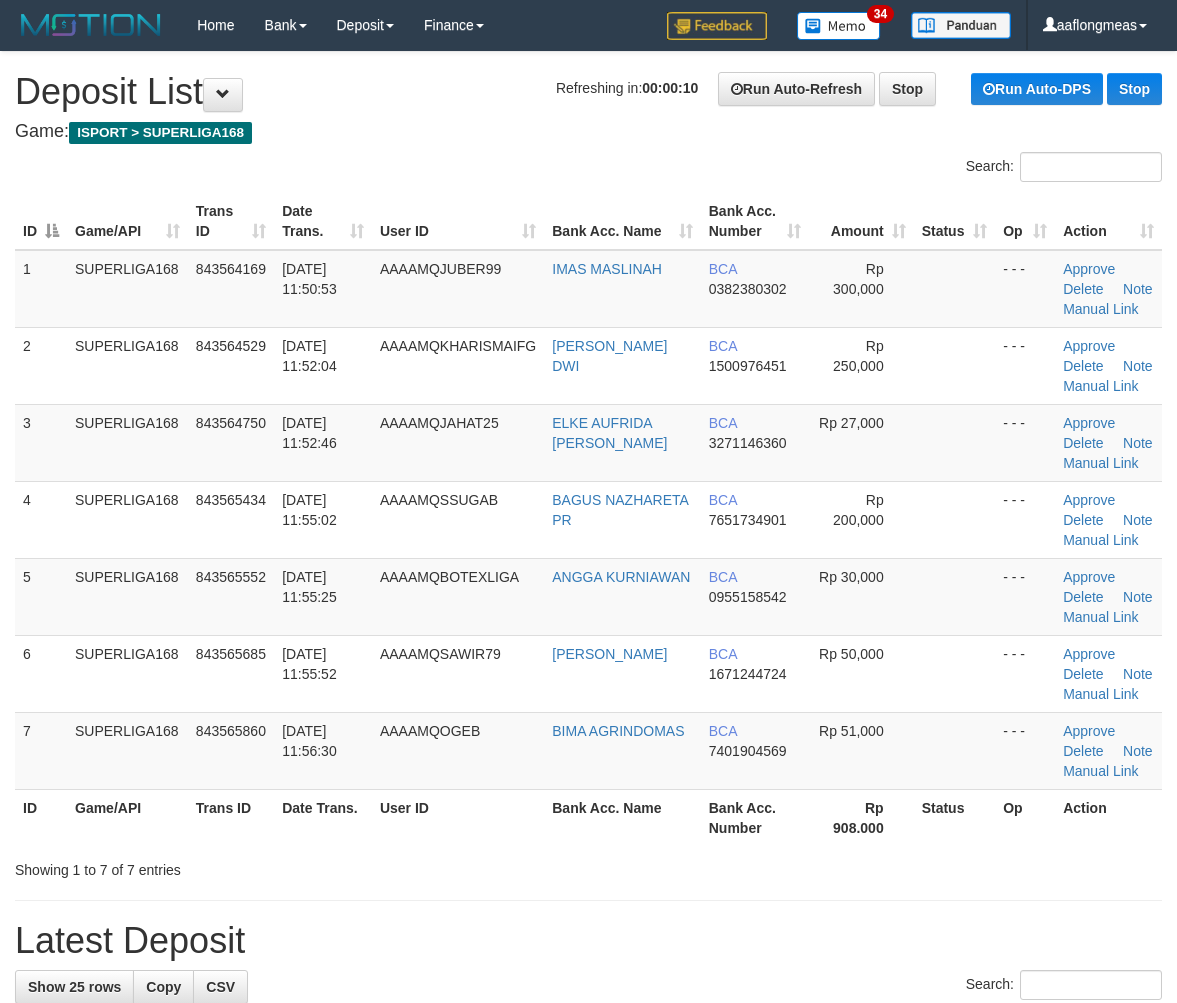 scroll, scrollTop: 0, scrollLeft: 0, axis: both 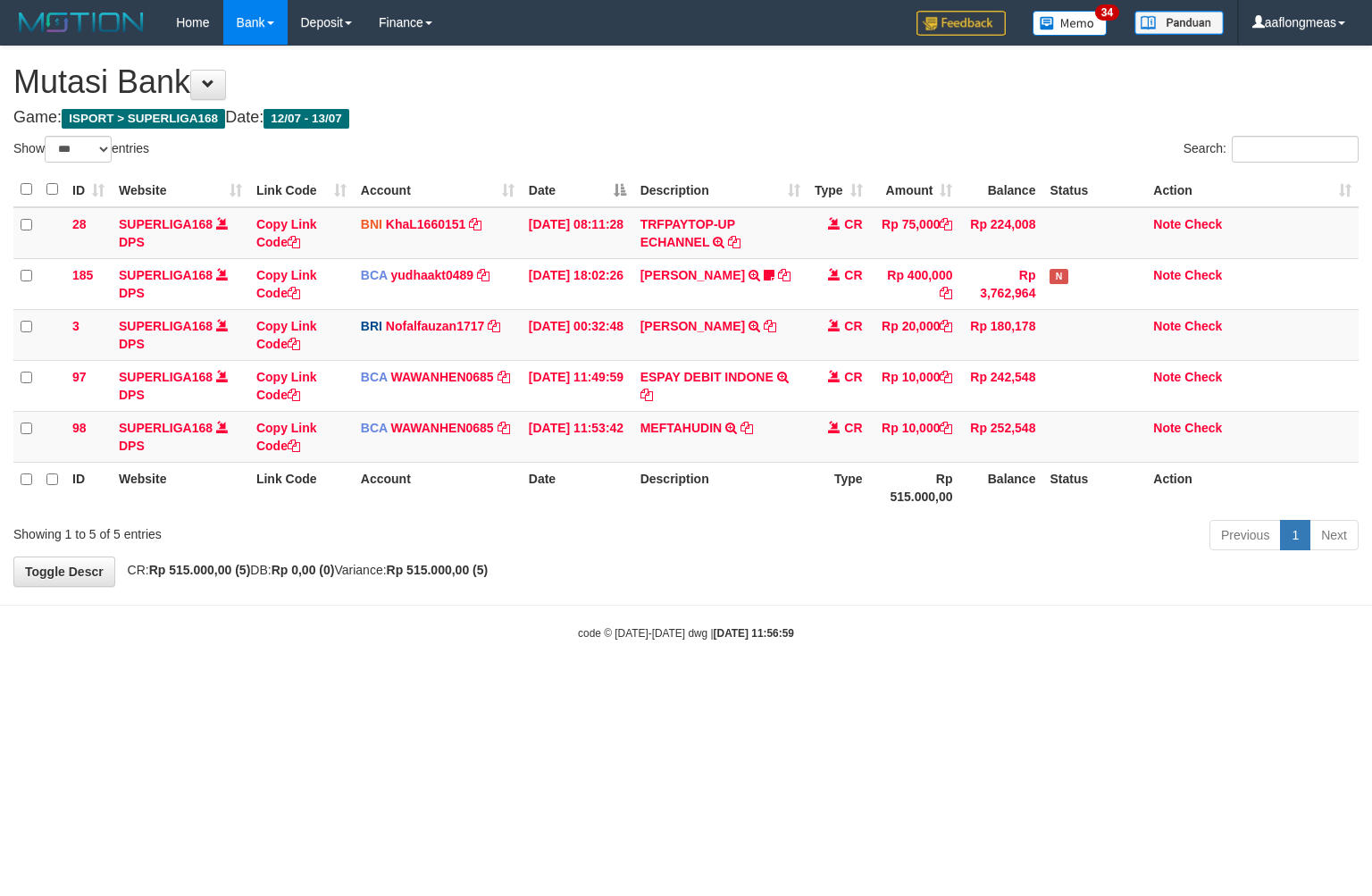 select on "***" 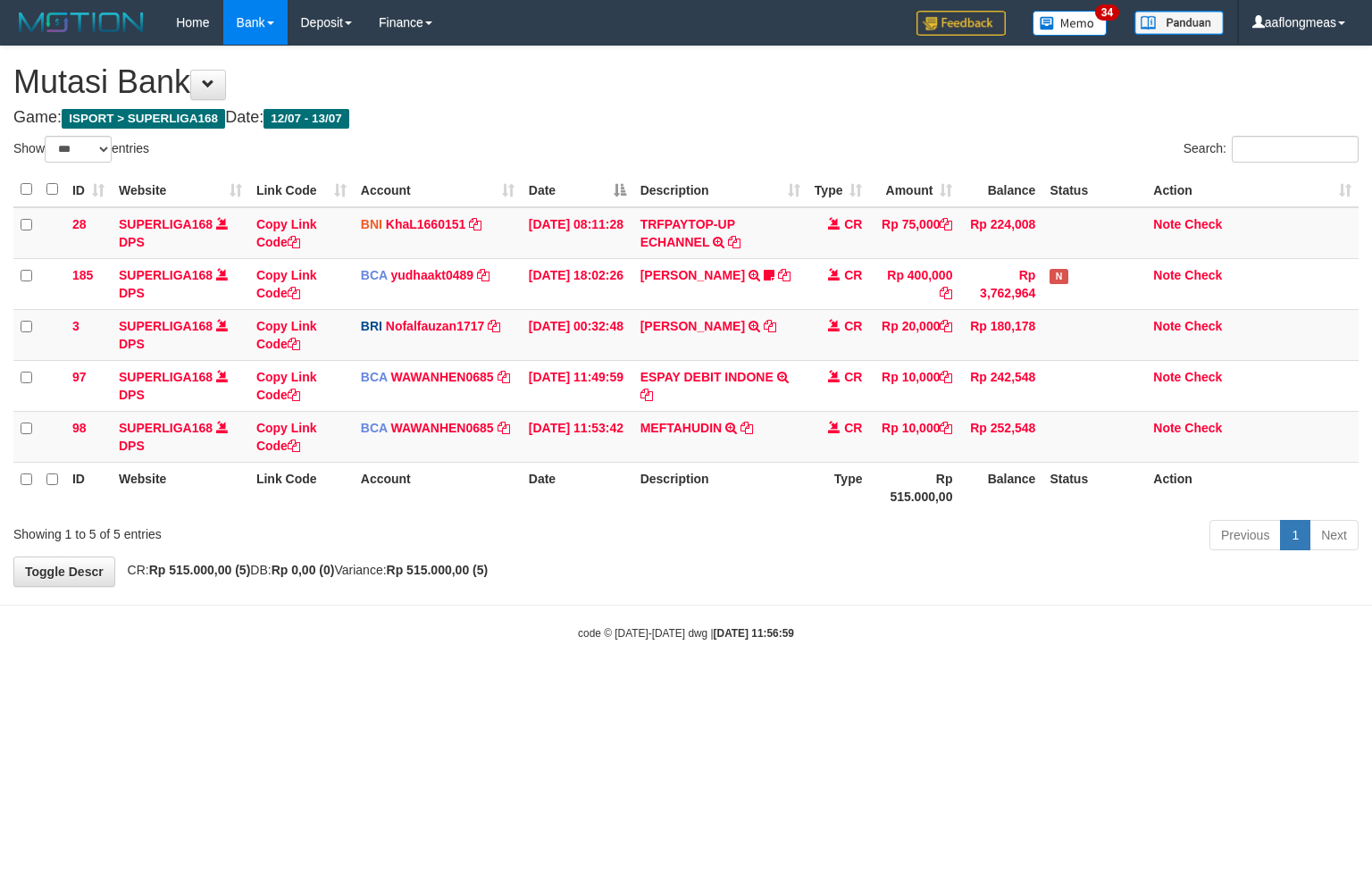 scroll, scrollTop: 0, scrollLeft: 0, axis: both 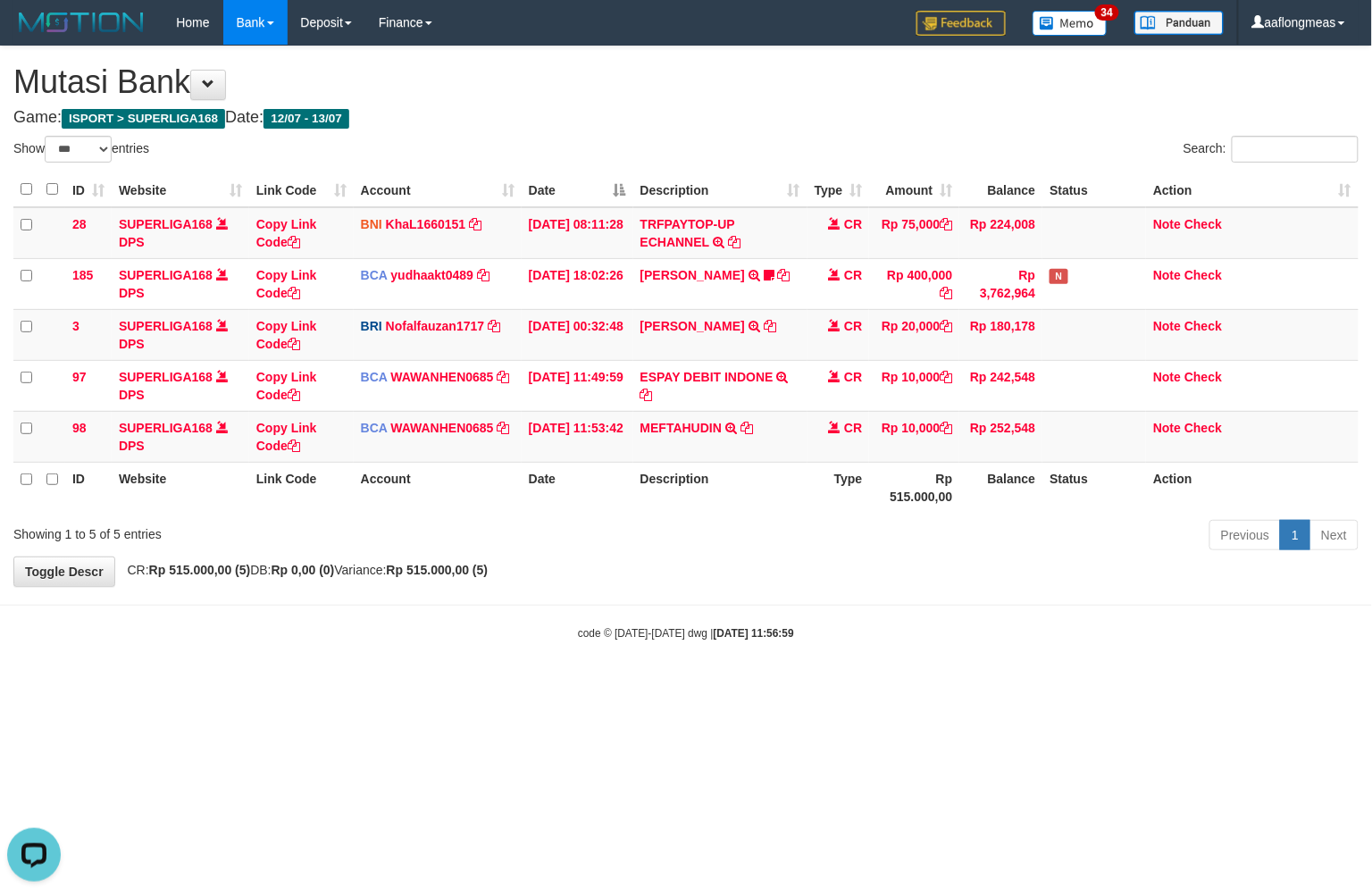 click on "Toggle navigation
Home
Bank
Account List
Load
By Website
Group
[ISPORT]													SUPERLIGA168
By Load Group (DPS)" at bounding box center (686, 343) 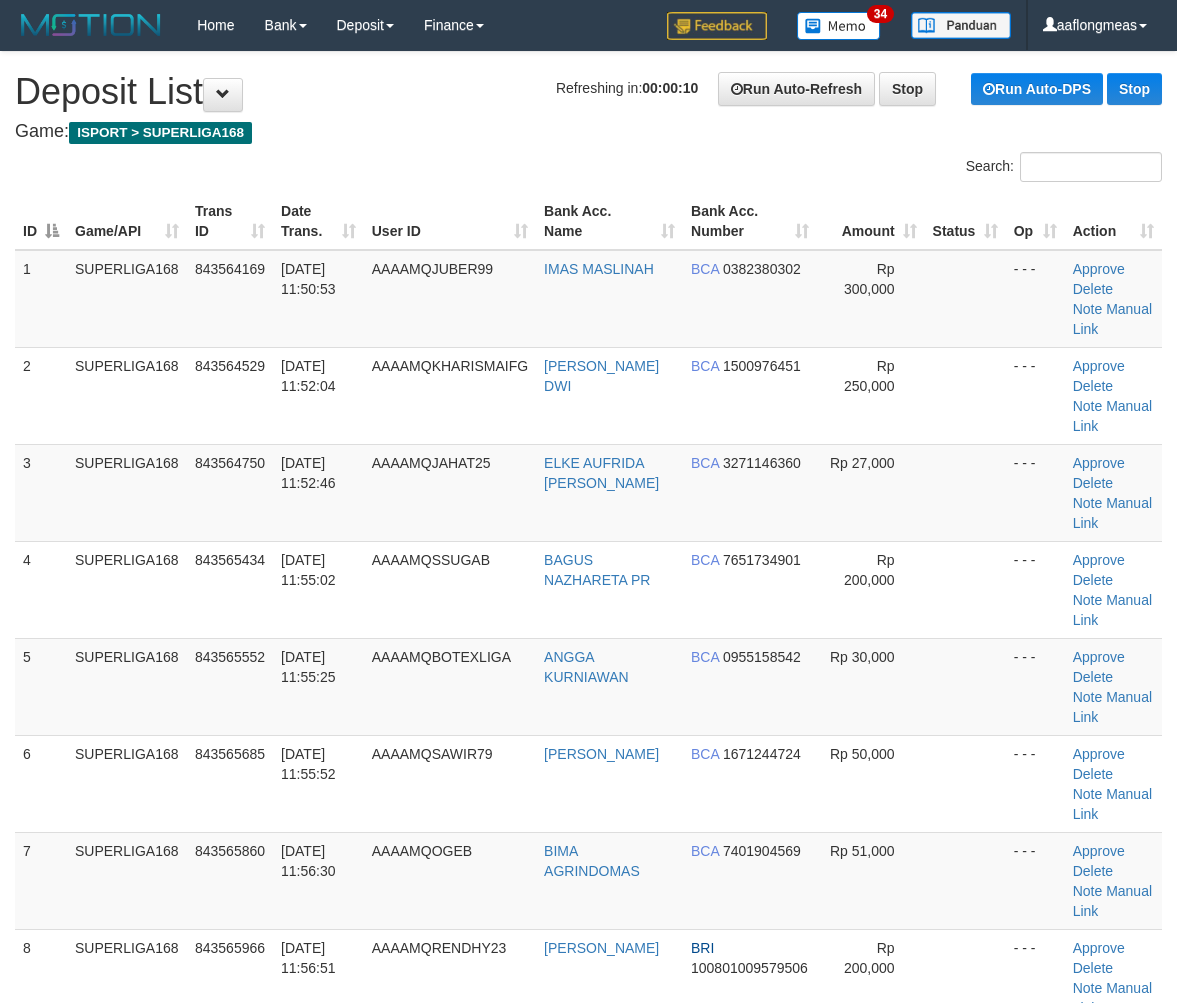 scroll, scrollTop: 0, scrollLeft: 0, axis: both 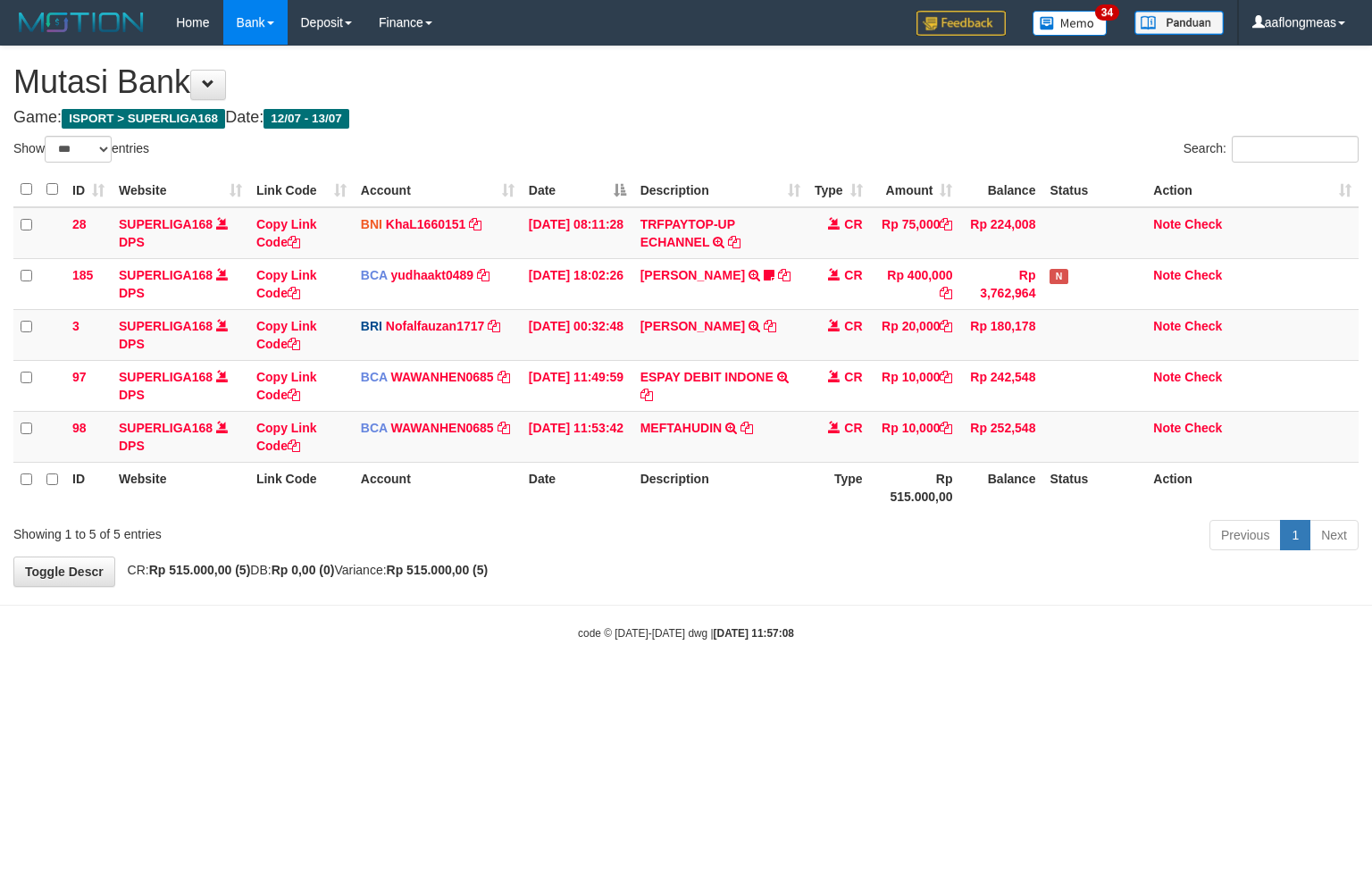 select on "***" 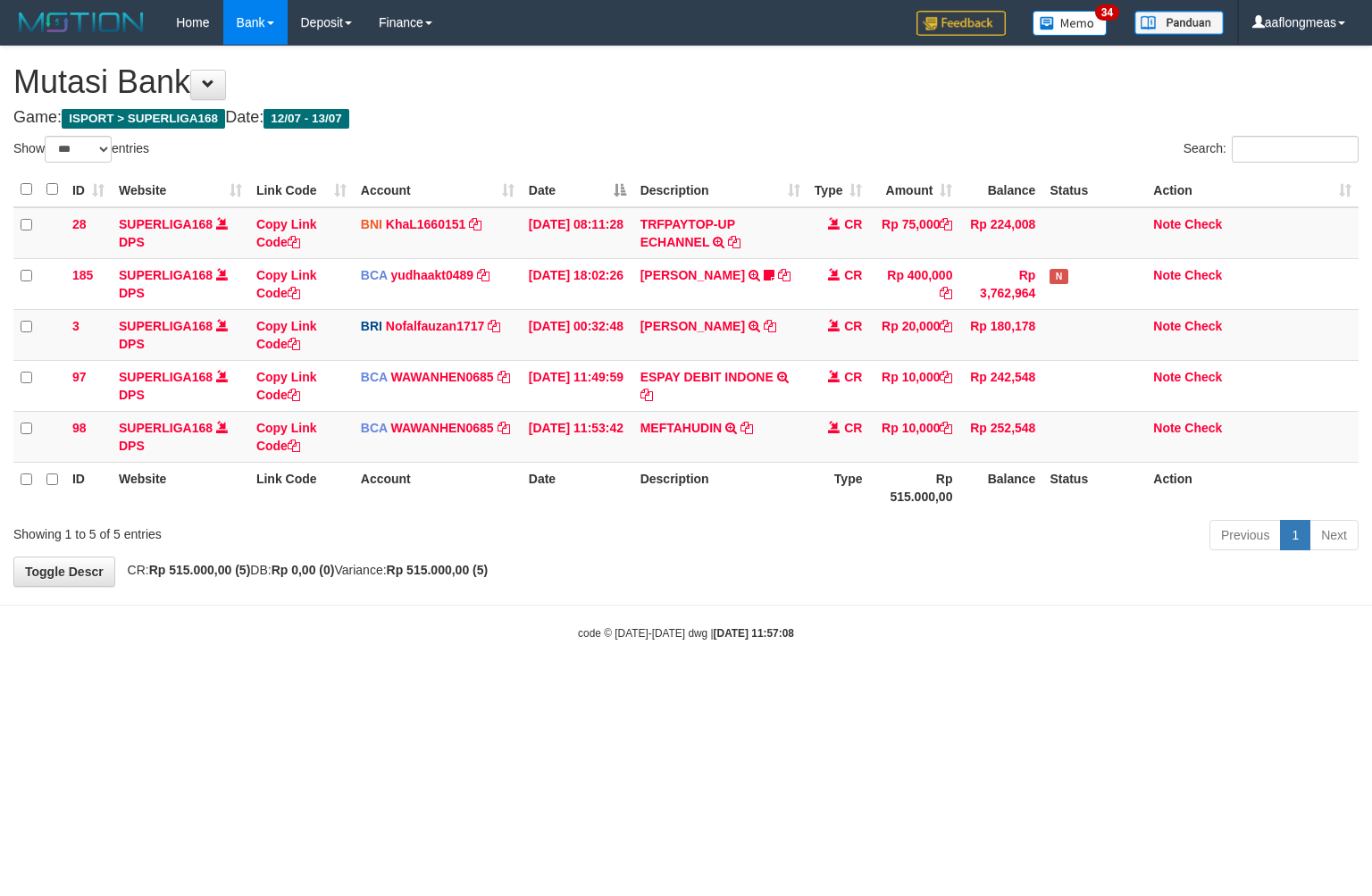 scroll, scrollTop: 0, scrollLeft: 0, axis: both 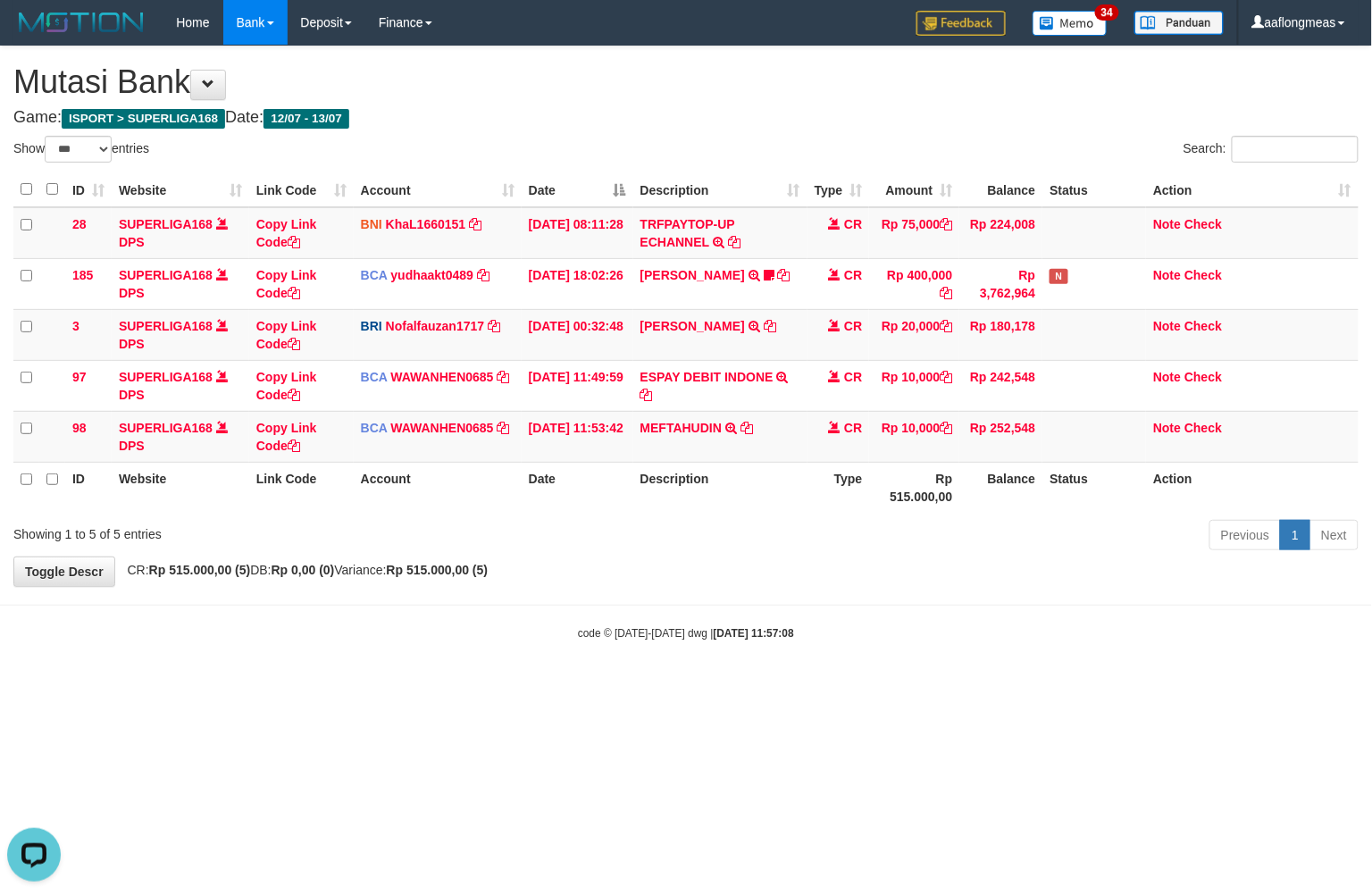 click on "Toggle navigation
Home
Bank
Account List
Load
By Website
Group
[ISPORT]													SUPERLIGA168
By Load Group (DPS)" at bounding box center [686, 343] 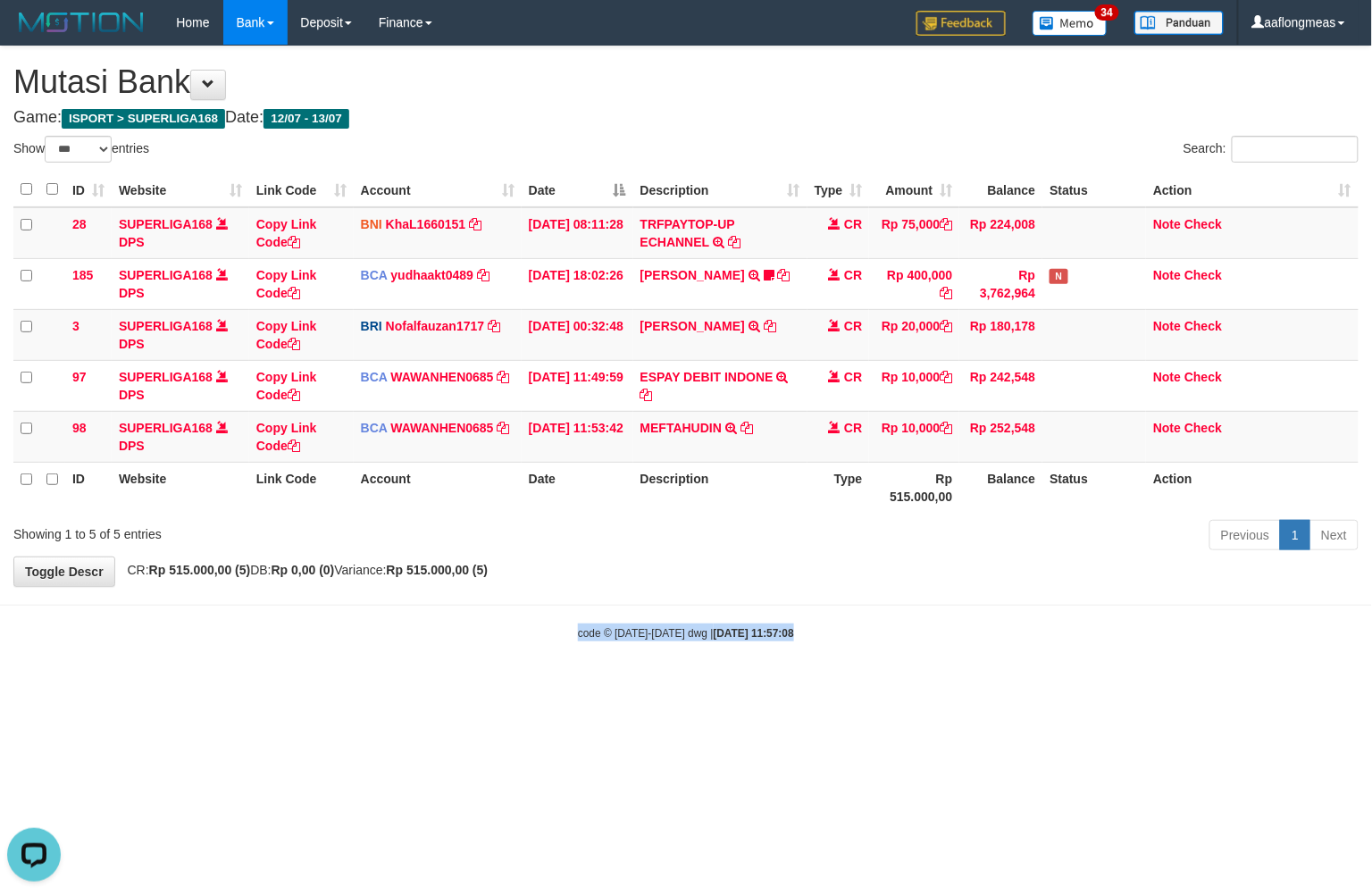 click on "Toggle navigation
Home
Bank
Account List
Load
By Website
Group
[ISPORT]													SUPERLIGA168
By Load Group (DPS)" at bounding box center (686, 343) 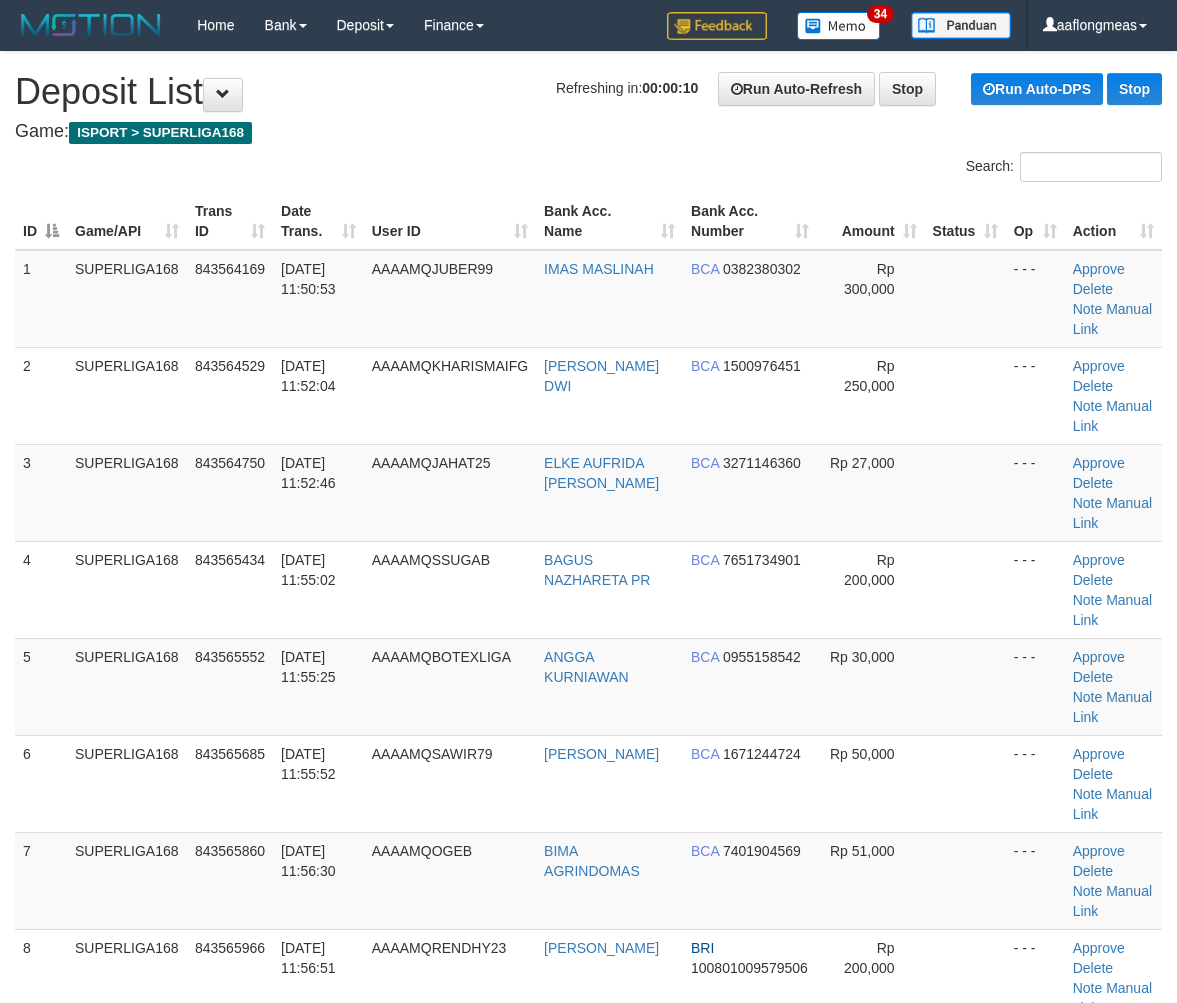 scroll, scrollTop: 0, scrollLeft: 0, axis: both 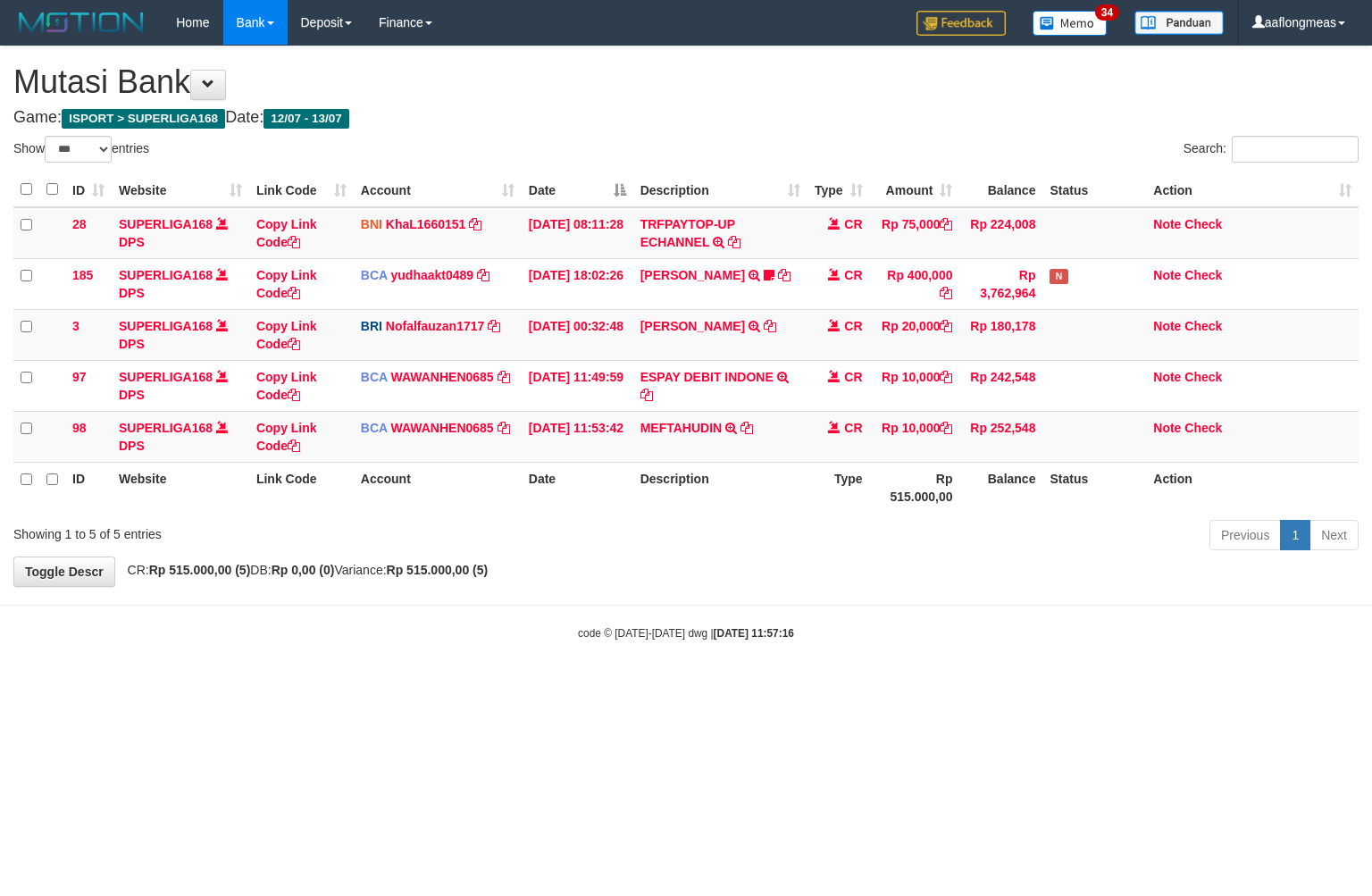 select on "***" 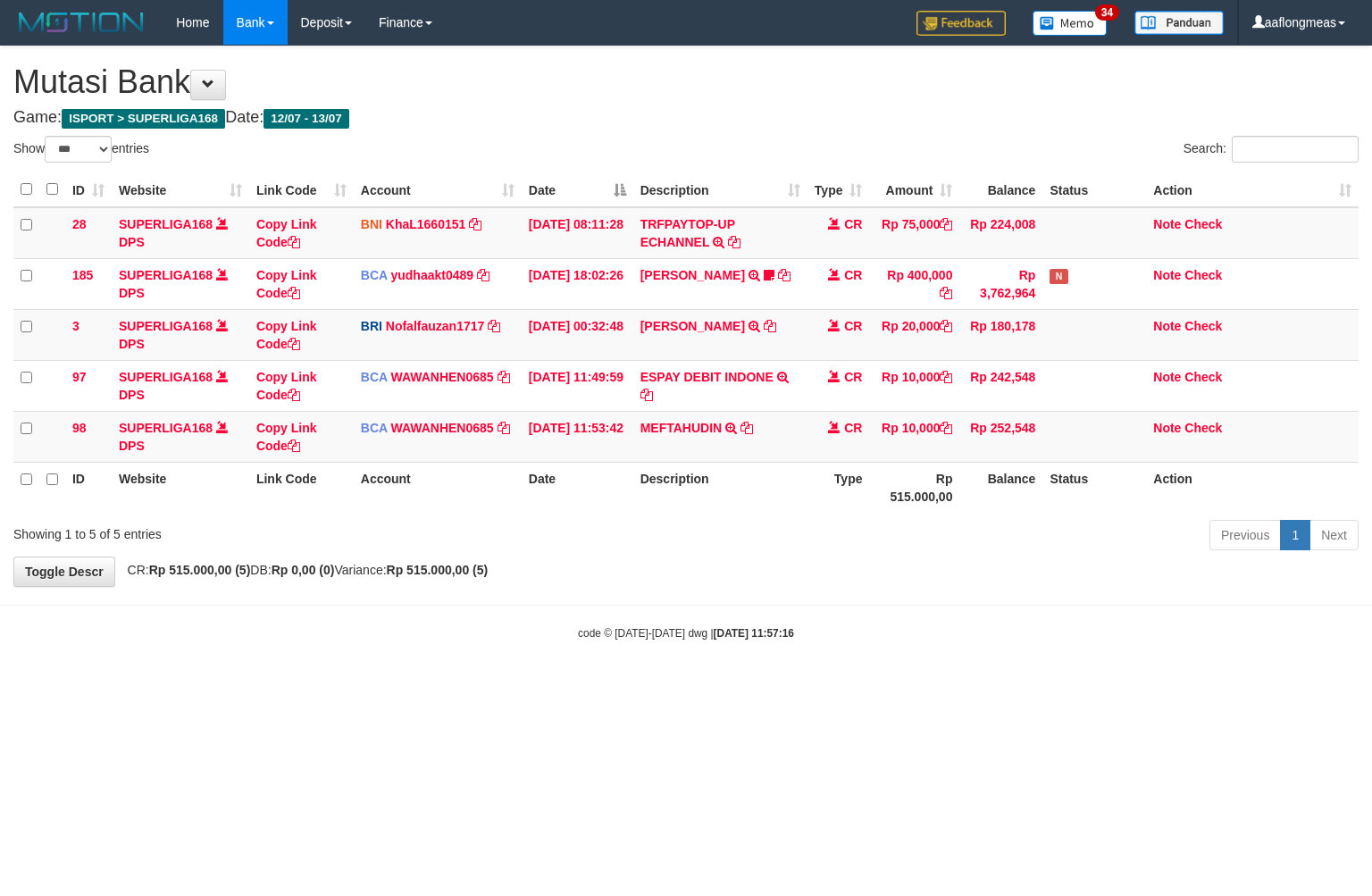 scroll, scrollTop: 0, scrollLeft: 0, axis: both 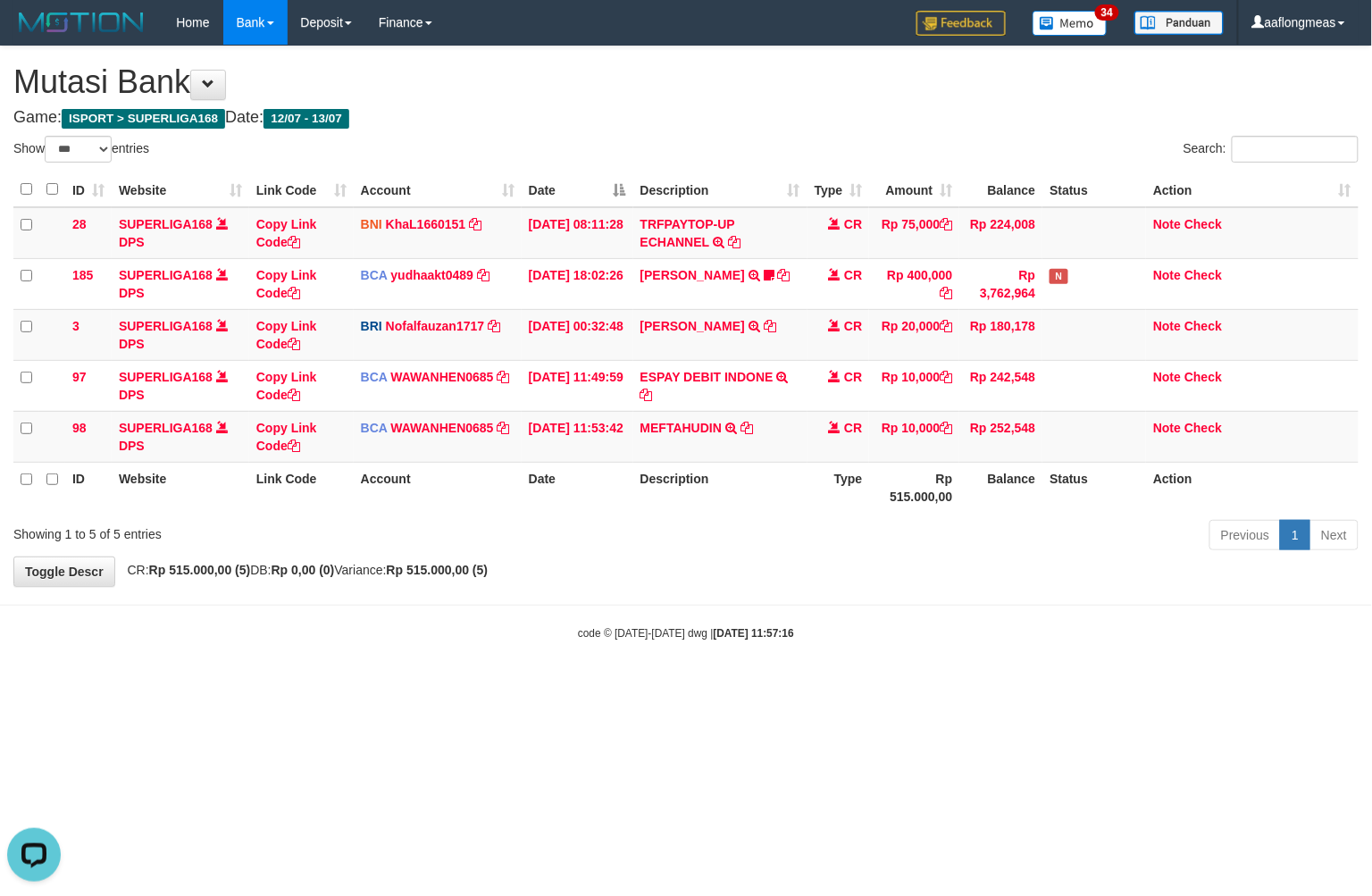click on "Toggle navigation
Home
Bank
Account List
Load
By Website
Group
[ISPORT]													SUPERLIGA168
By Load Group (DPS)" at bounding box center [686, 343] 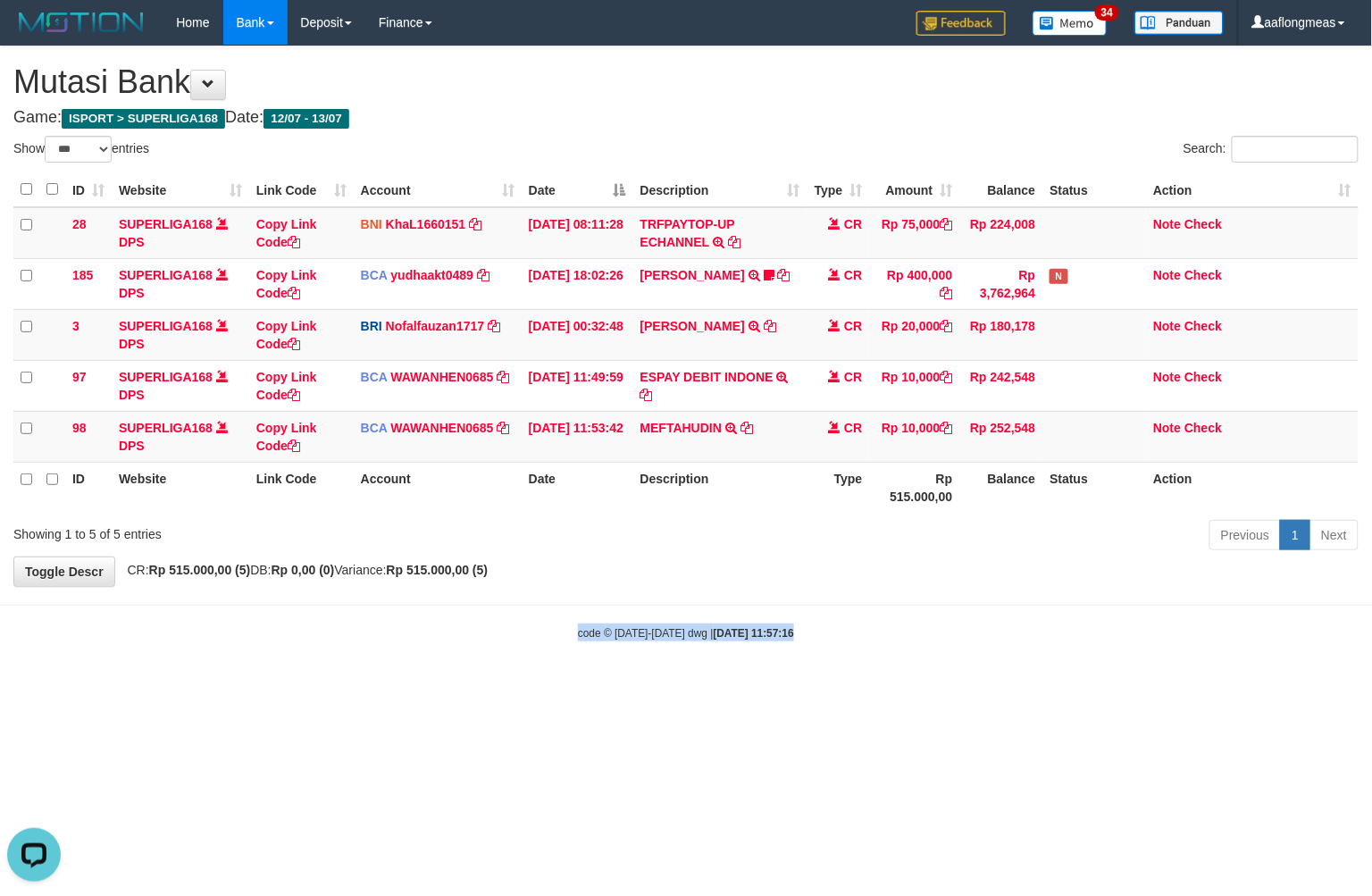 click on "Toggle navigation
Home
Bank
Account List
Load
By Website
Group
[ISPORT]													SUPERLIGA168
By Load Group (DPS)" at bounding box center [686, 343] 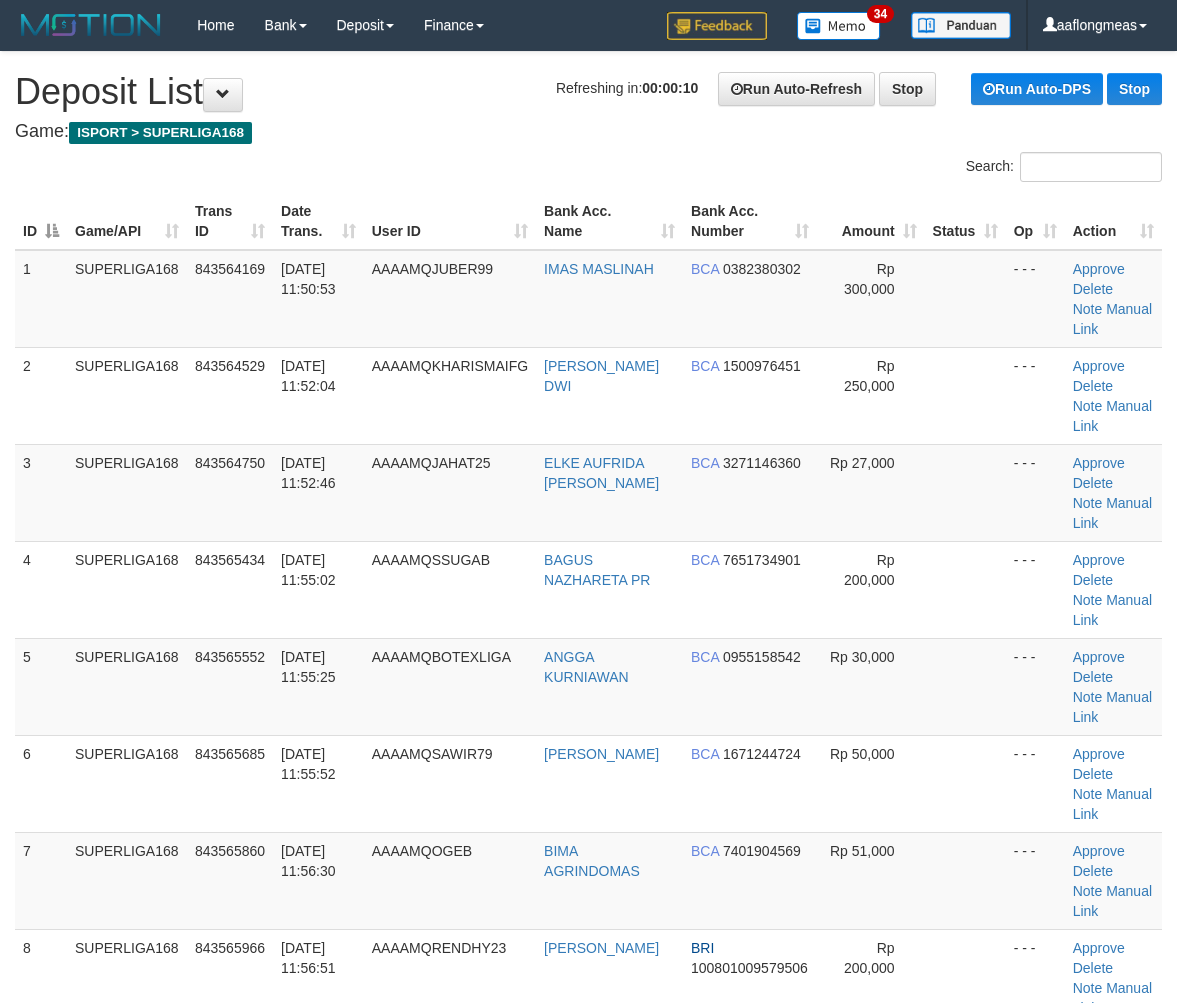 scroll, scrollTop: 0, scrollLeft: 0, axis: both 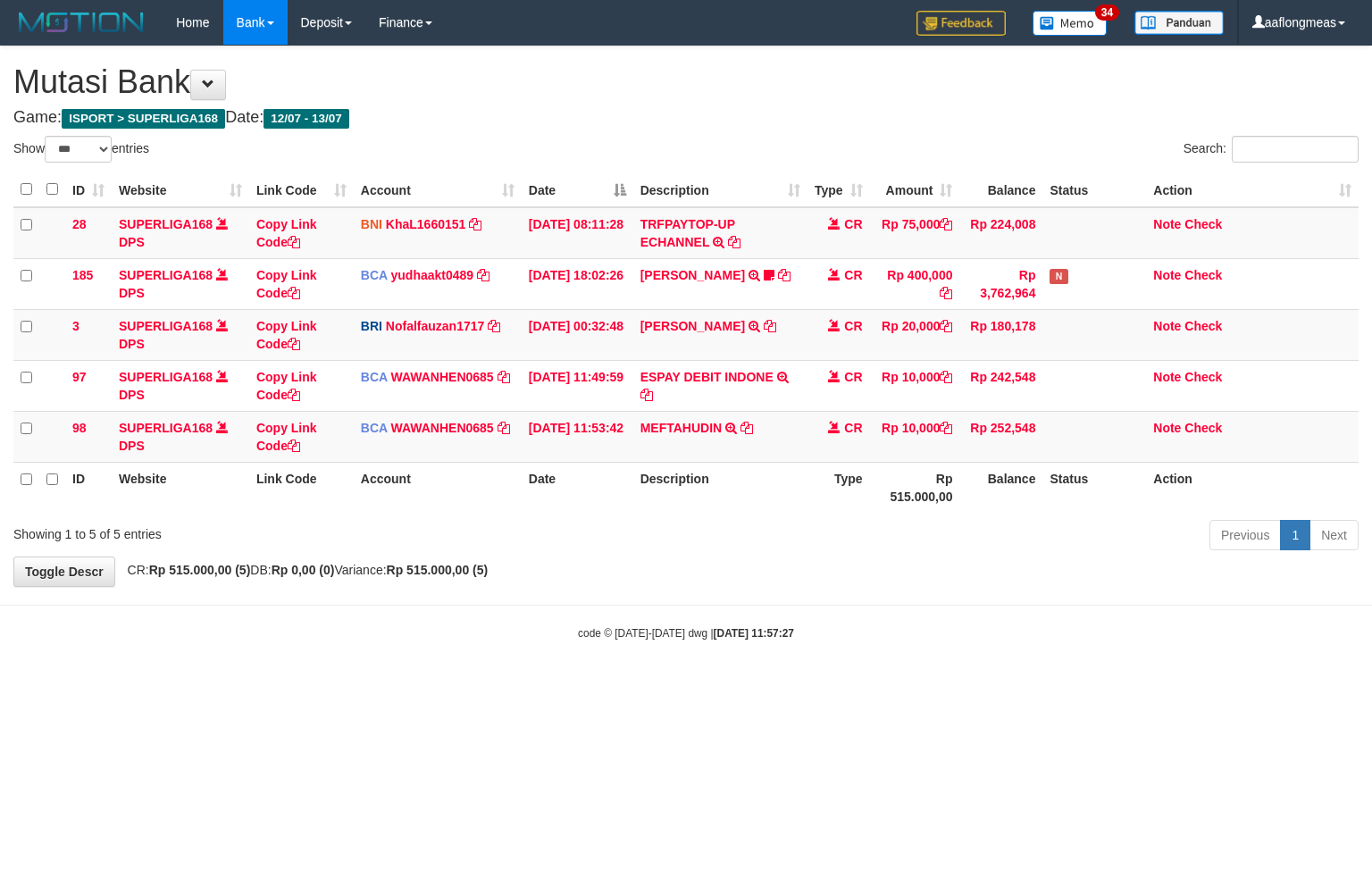 select on "***" 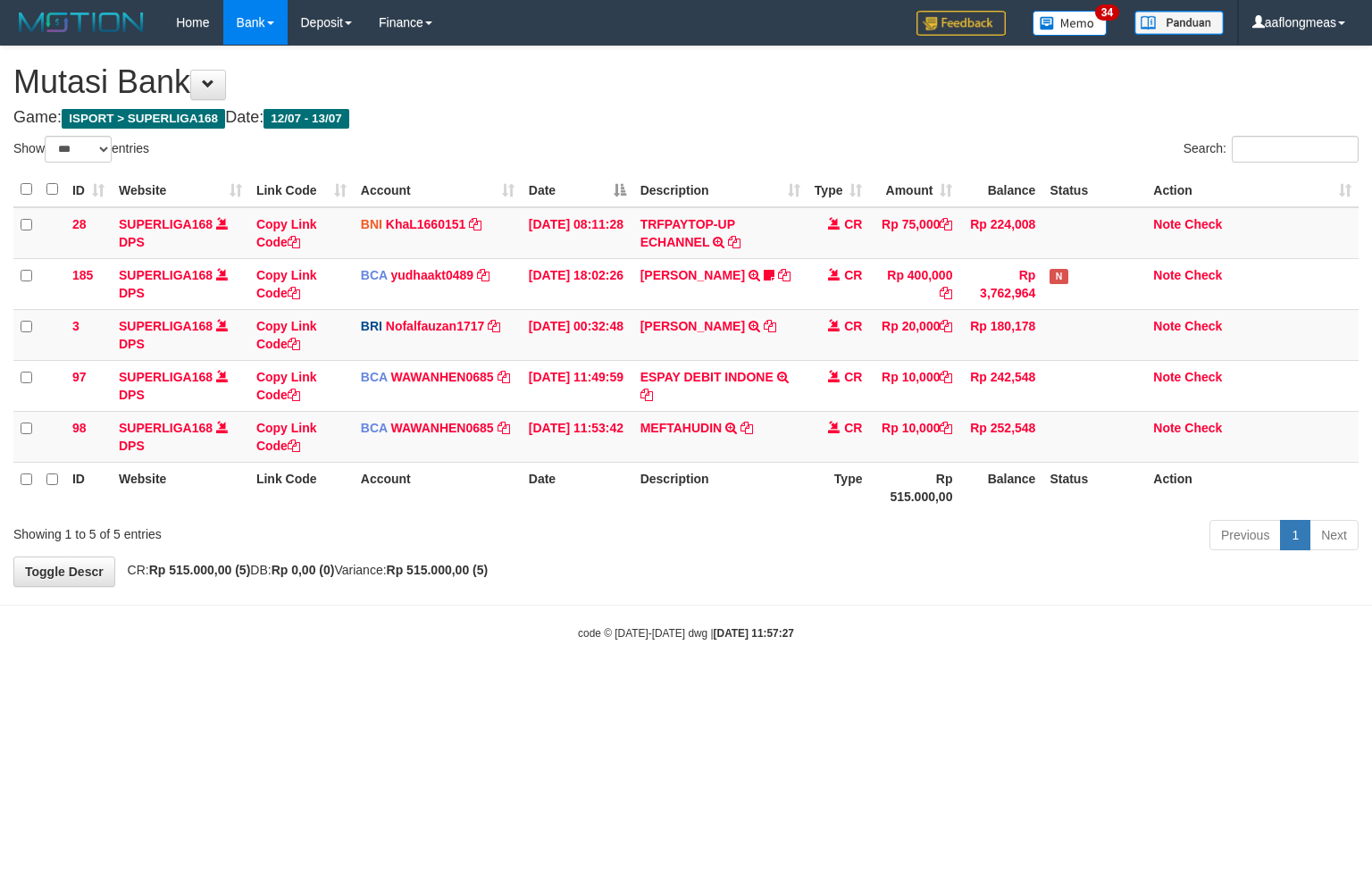 scroll, scrollTop: 0, scrollLeft: 0, axis: both 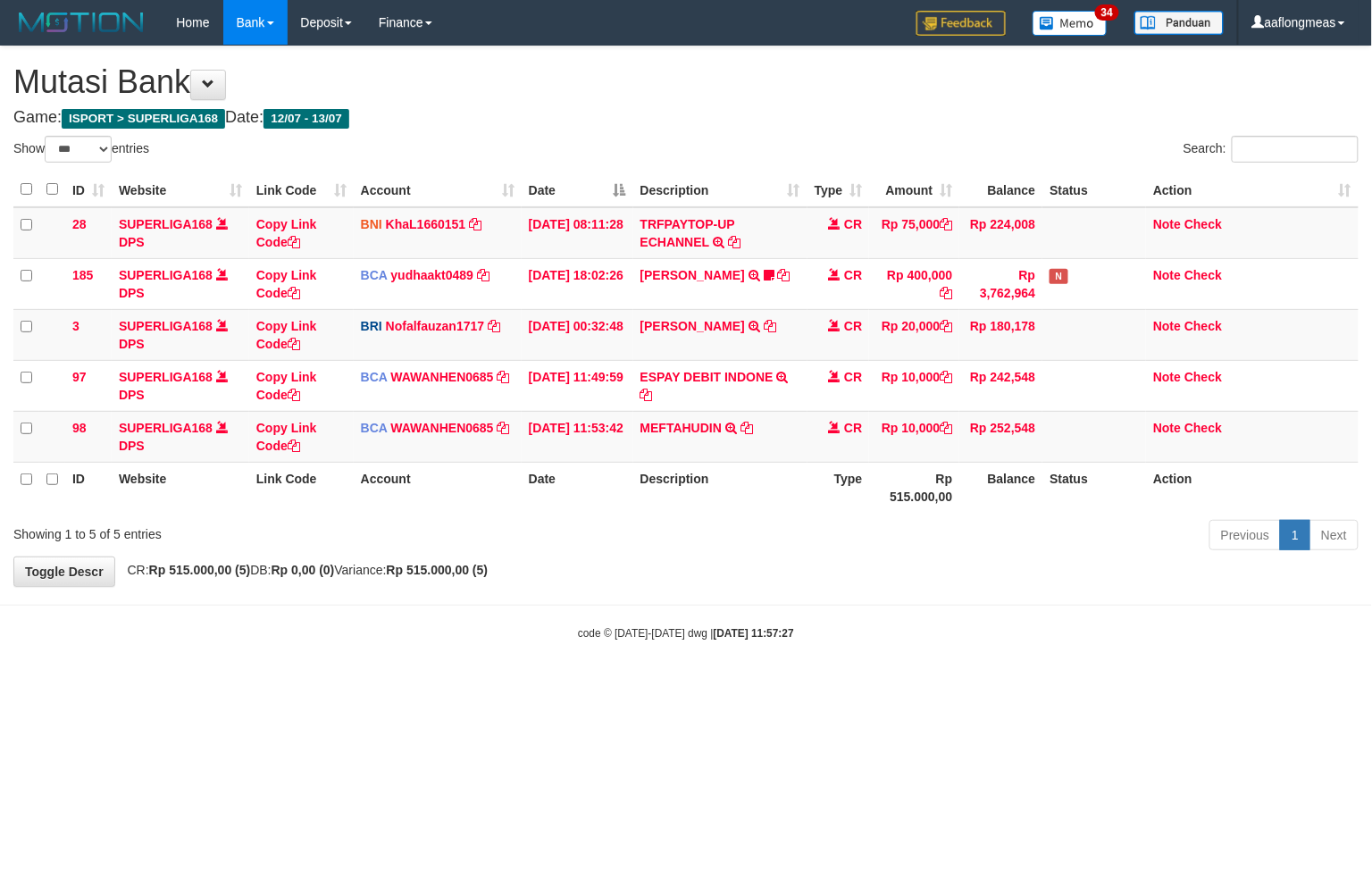 click on "Toggle navigation
Home
Bank
Account List
Load
By Website
Group
[ISPORT]													SUPERLIGA168
By Load Group (DPS)" at bounding box center [686, 343] 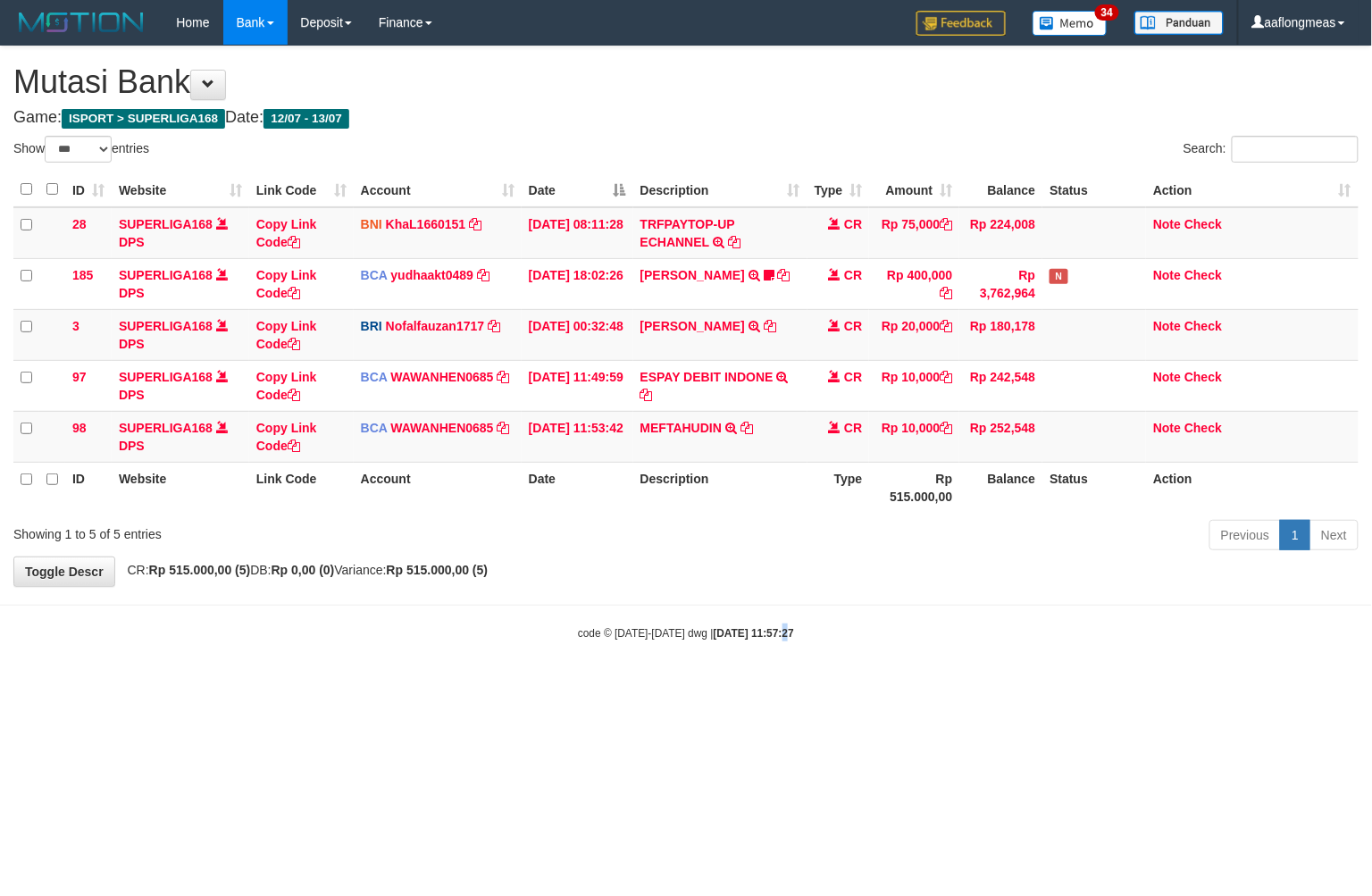 click on "Toggle navigation
Home
Bank
Account List
Load
By Website
Group
[ISPORT]													SUPERLIGA168
By Load Group (DPS)" at bounding box center [686, 343] 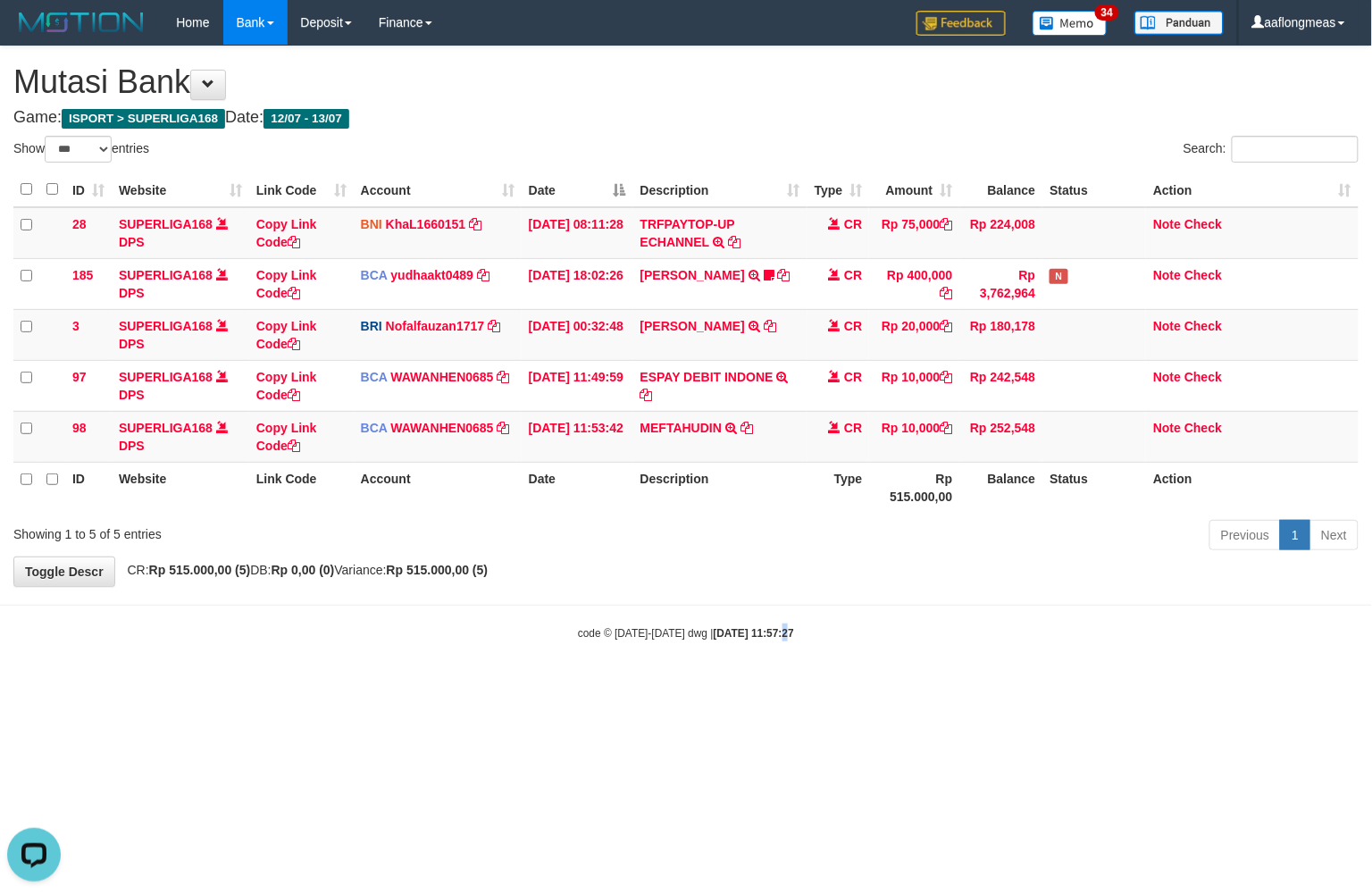 scroll, scrollTop: 0, scrollLeft: 0, axis: both 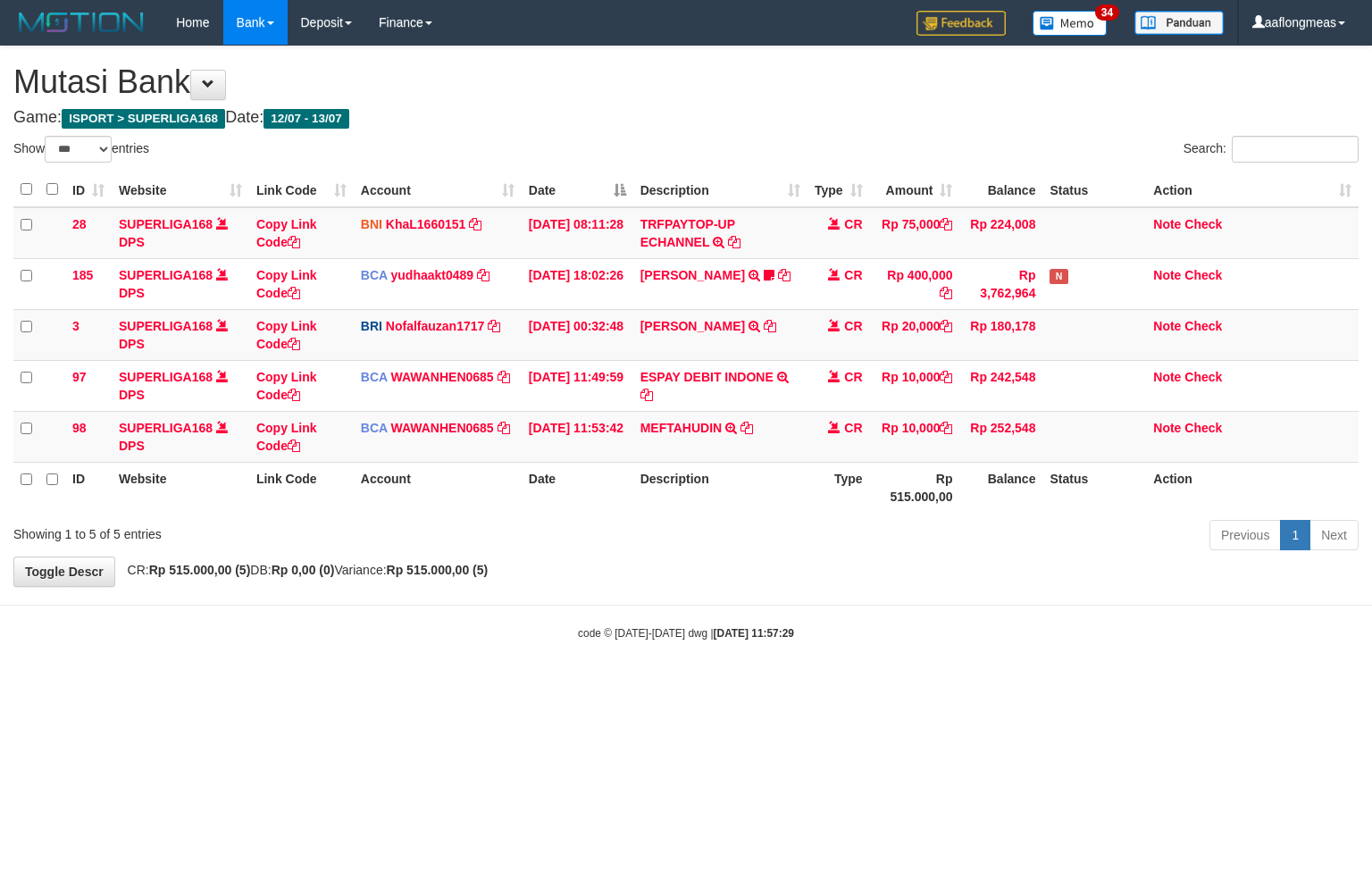 select on "***" 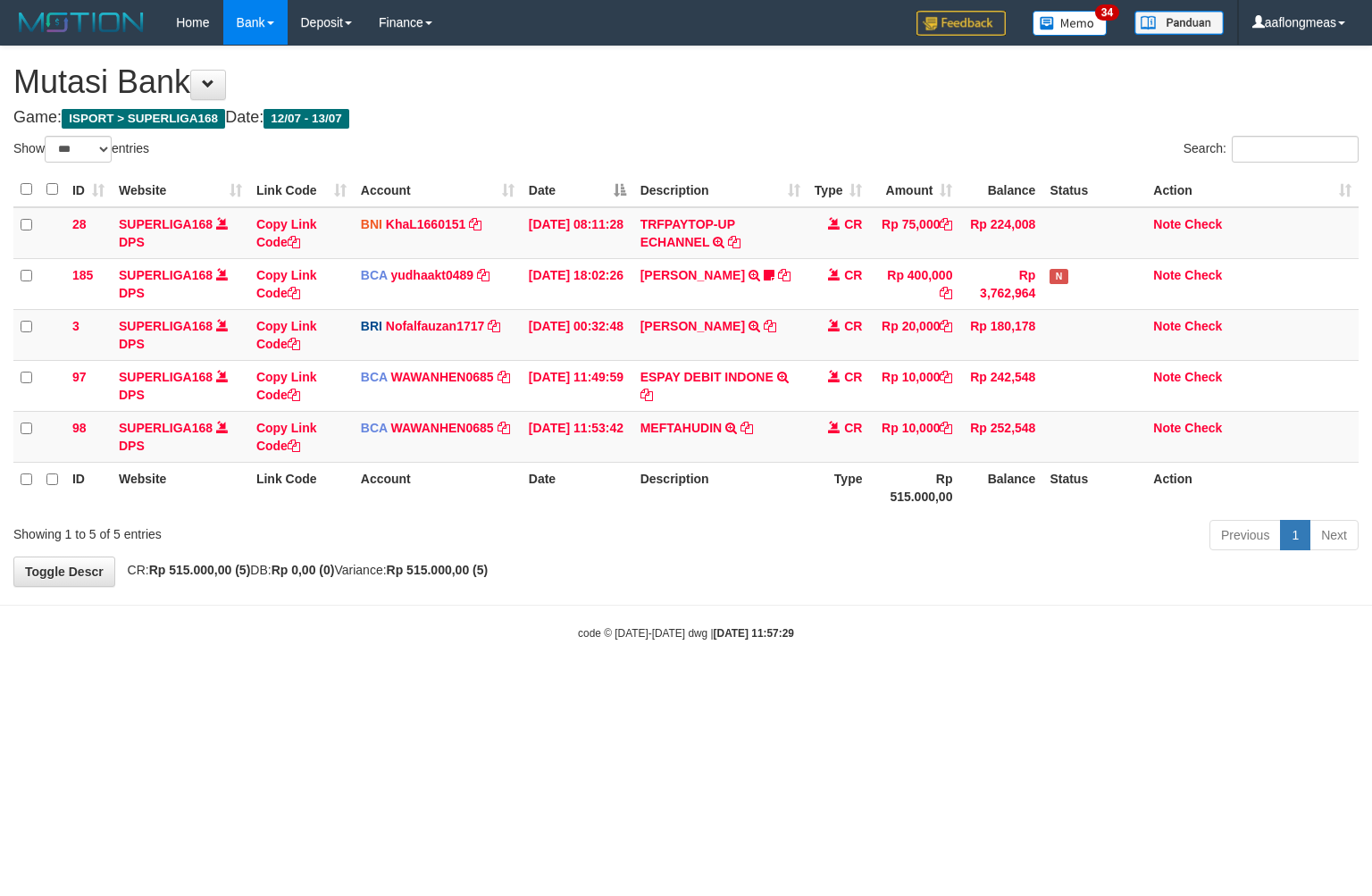 scroll, scrollTop: 0, scrollLeft: 0, axis: both 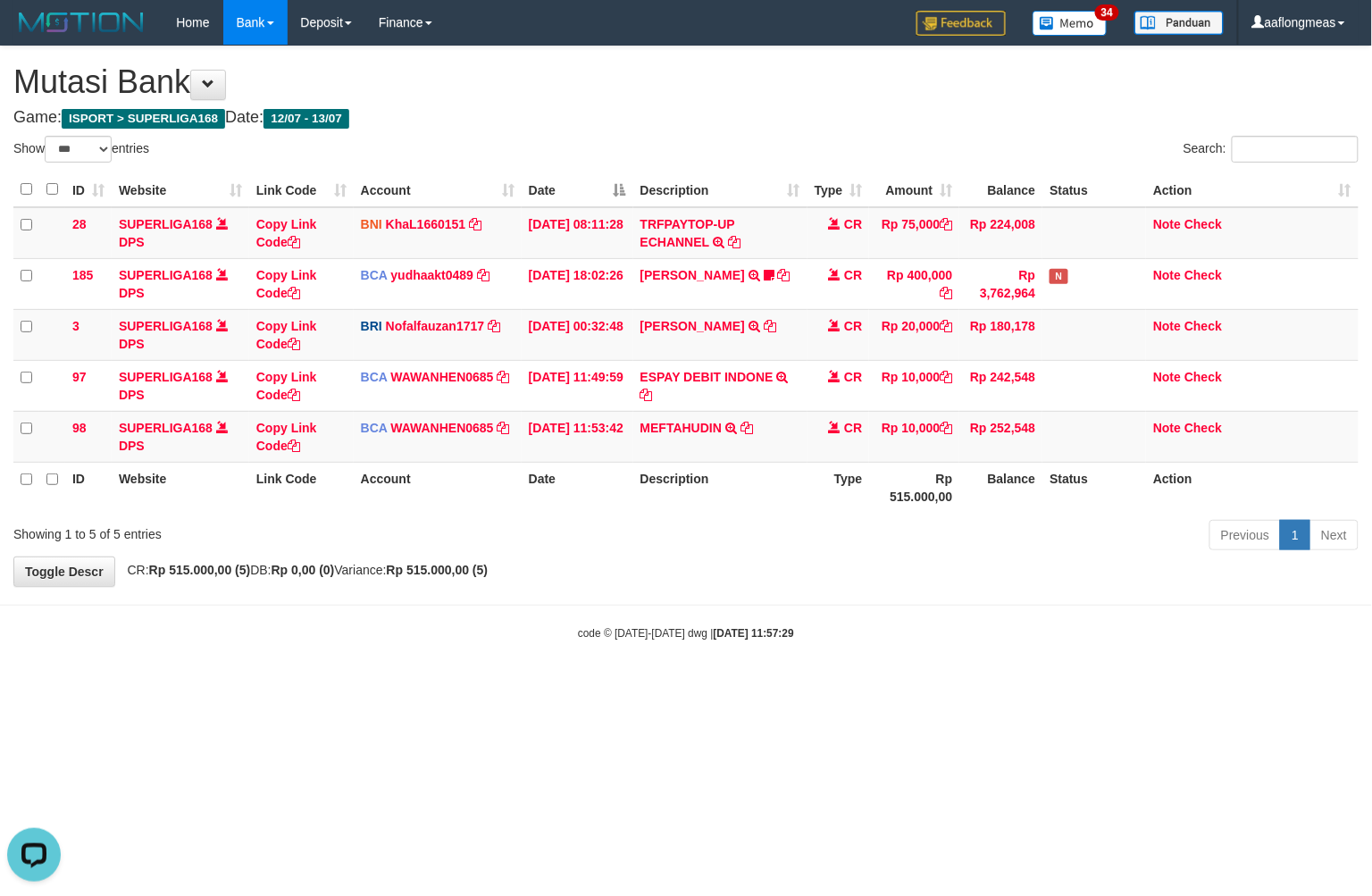 click on "Toggle navigation
Home
Bank
Account List
Load
By Website
Group
[ISPORT]													SUPERLIGA168
By Load Group (DPS)" at bounding box center [686, 343] 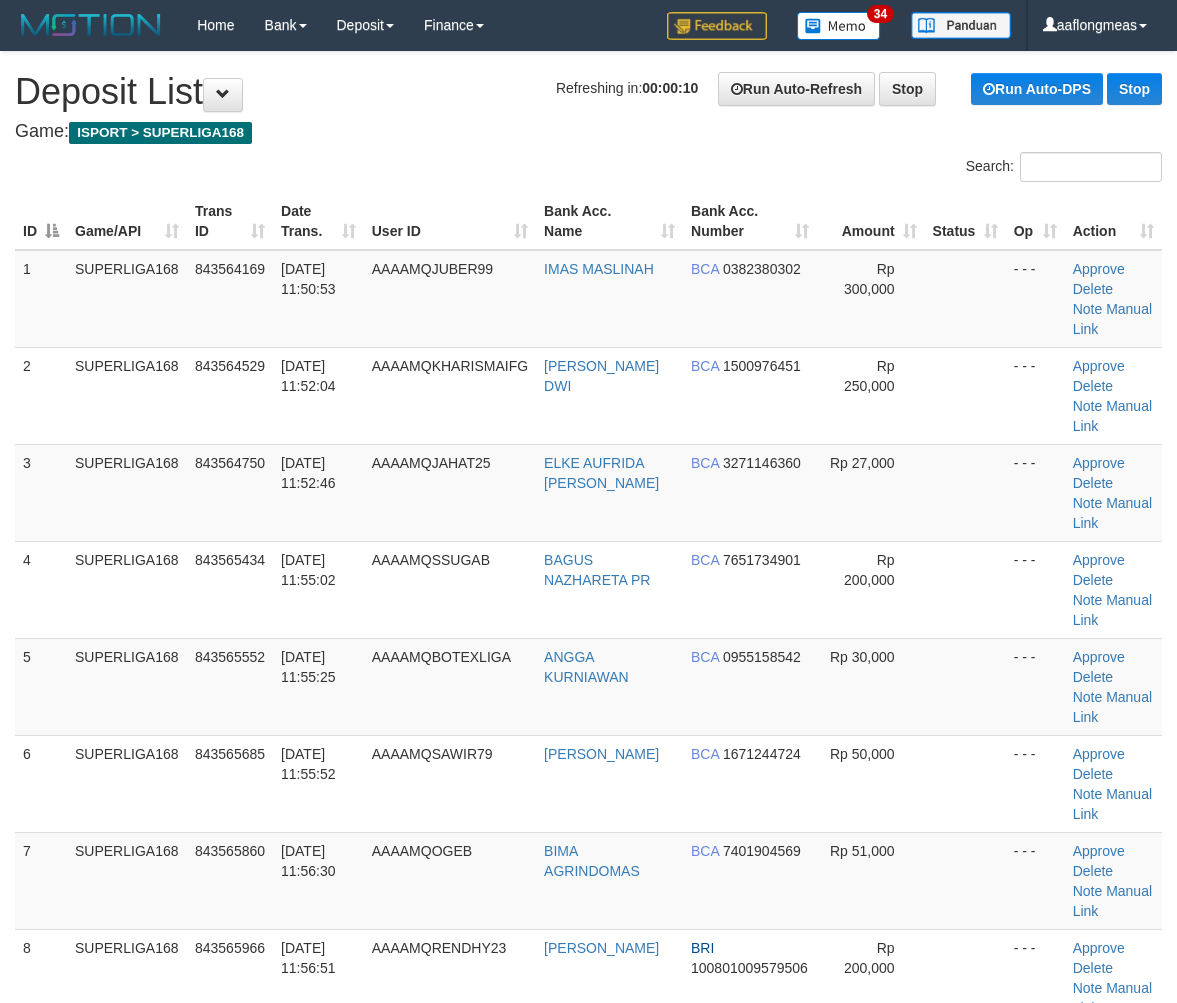 scroll, scrollTop: 0, scrollLeft: 0, axis: both 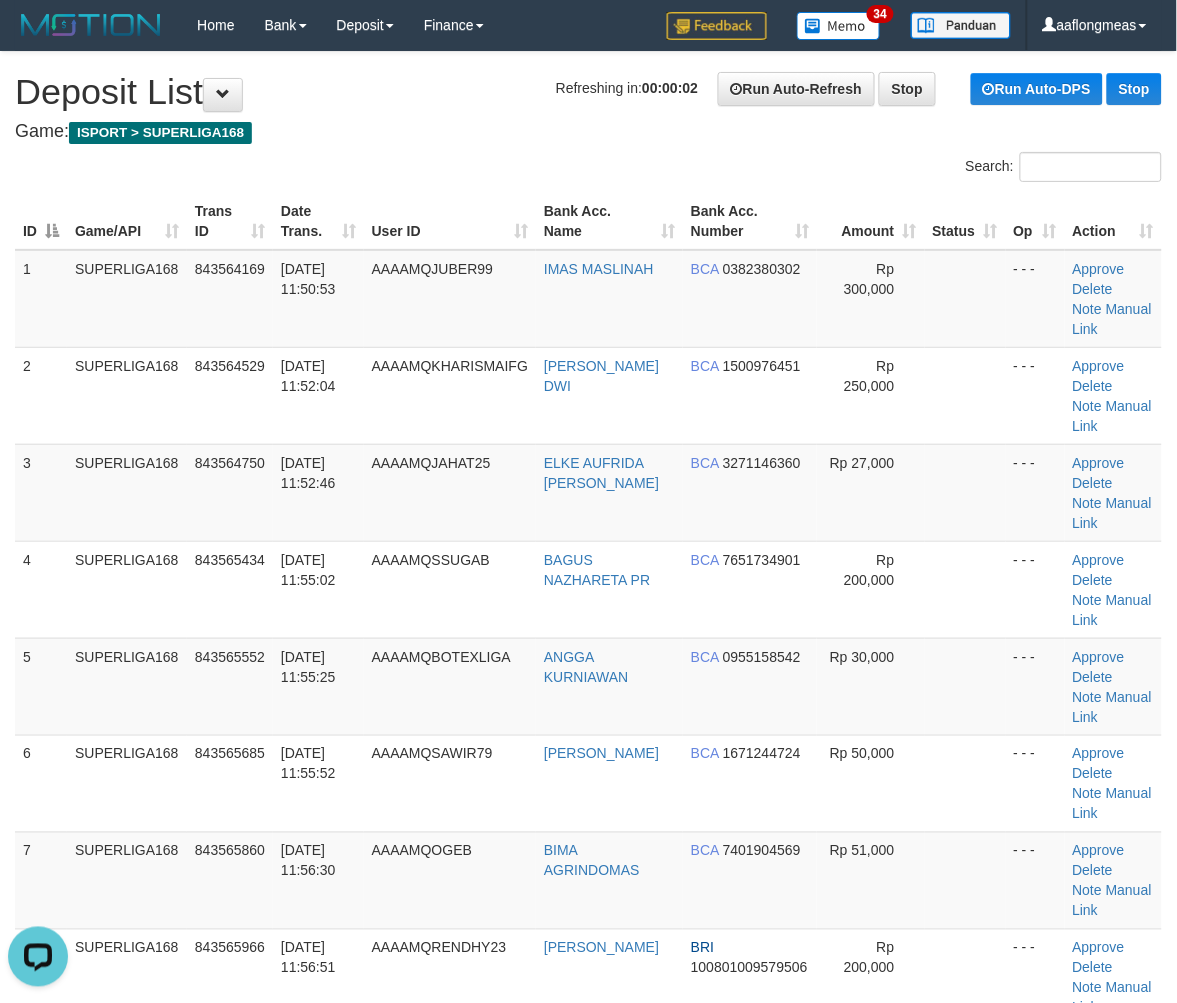 drag, startPoint x: 655, startPoint y: 654, endPoint x: 1182, endPoint y: 713, distance: 530.29236 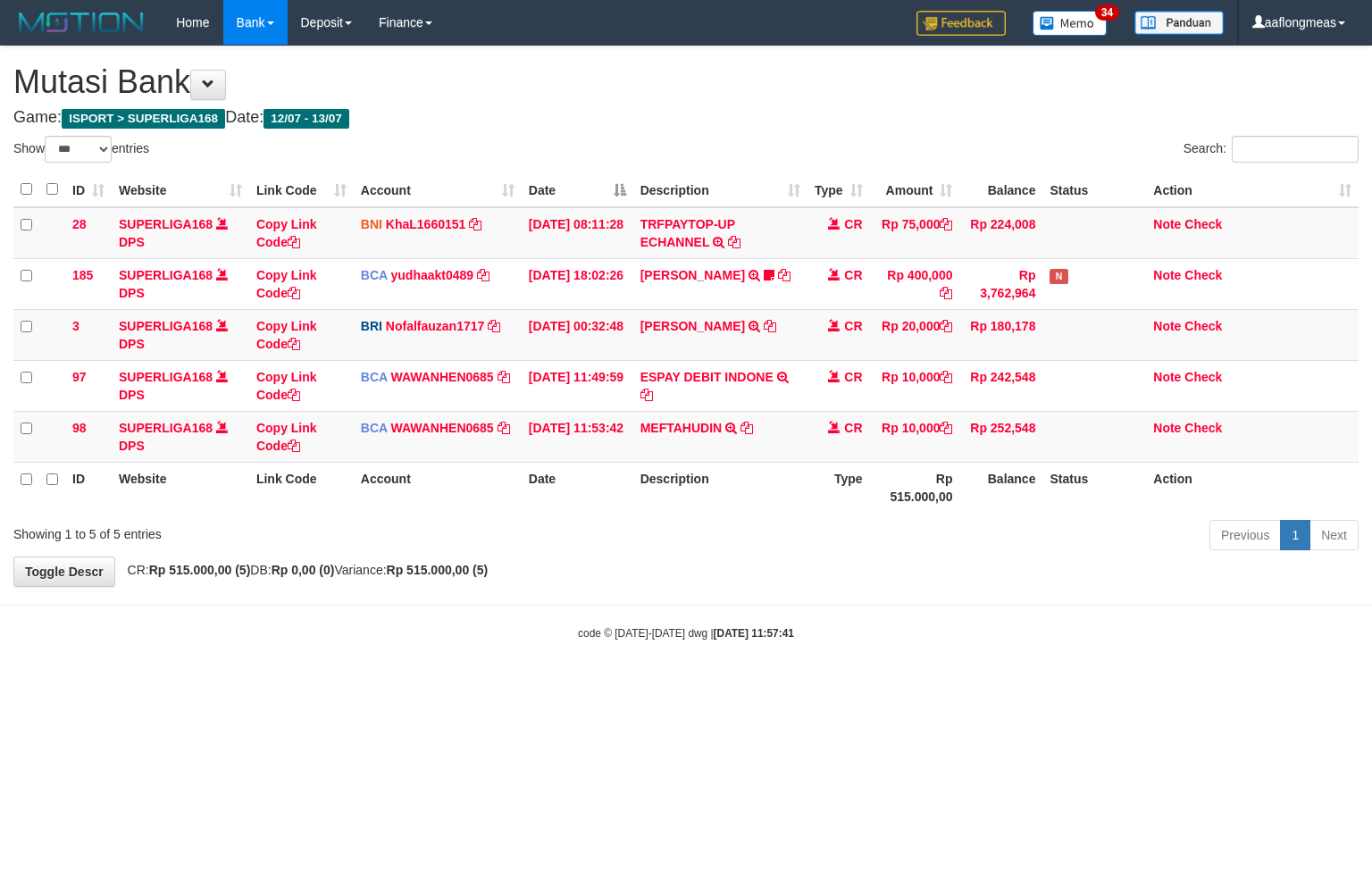 select on "***" 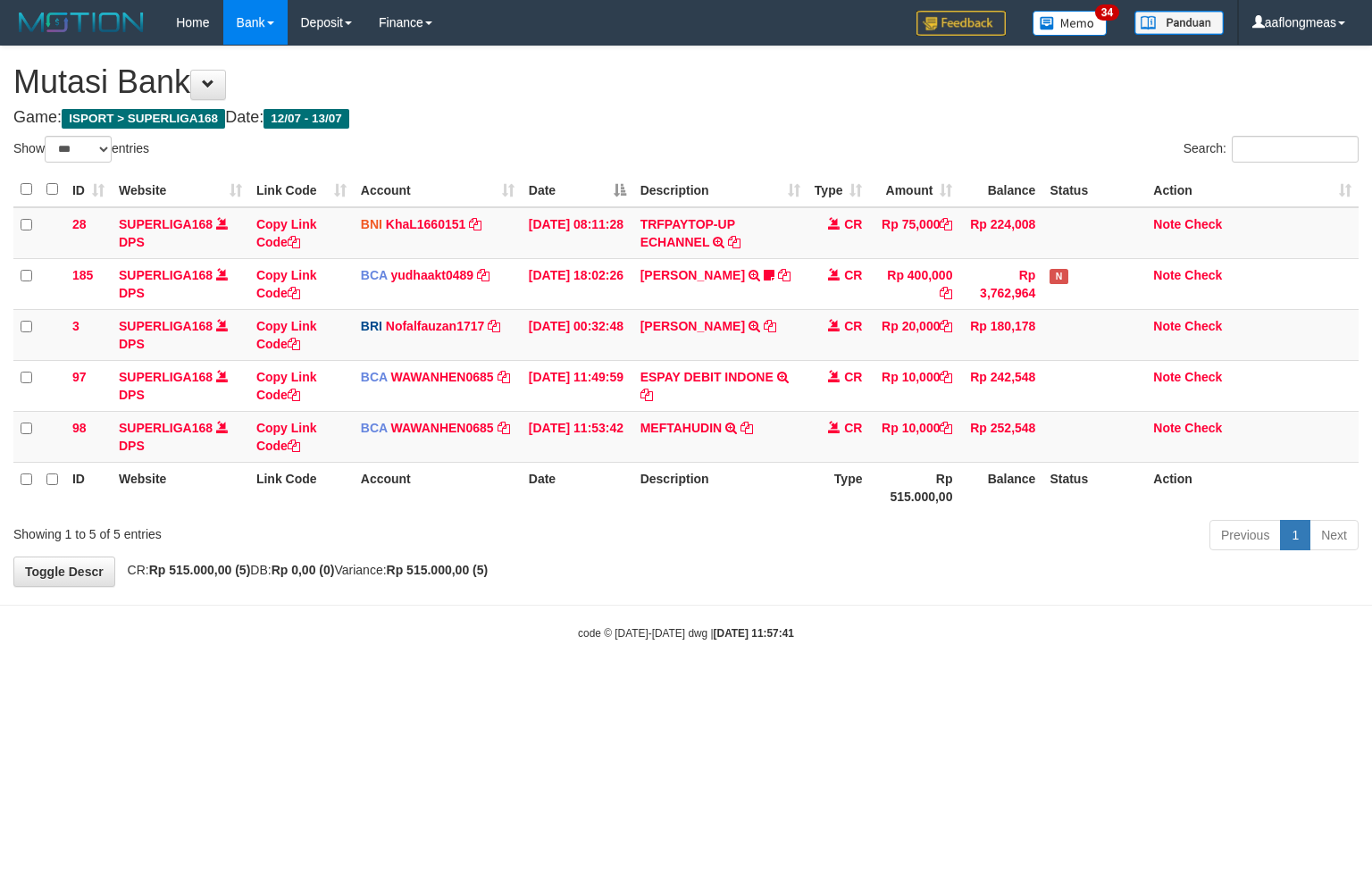 scroll, scrollTop: 0, scrollLeft: 0, axis: both 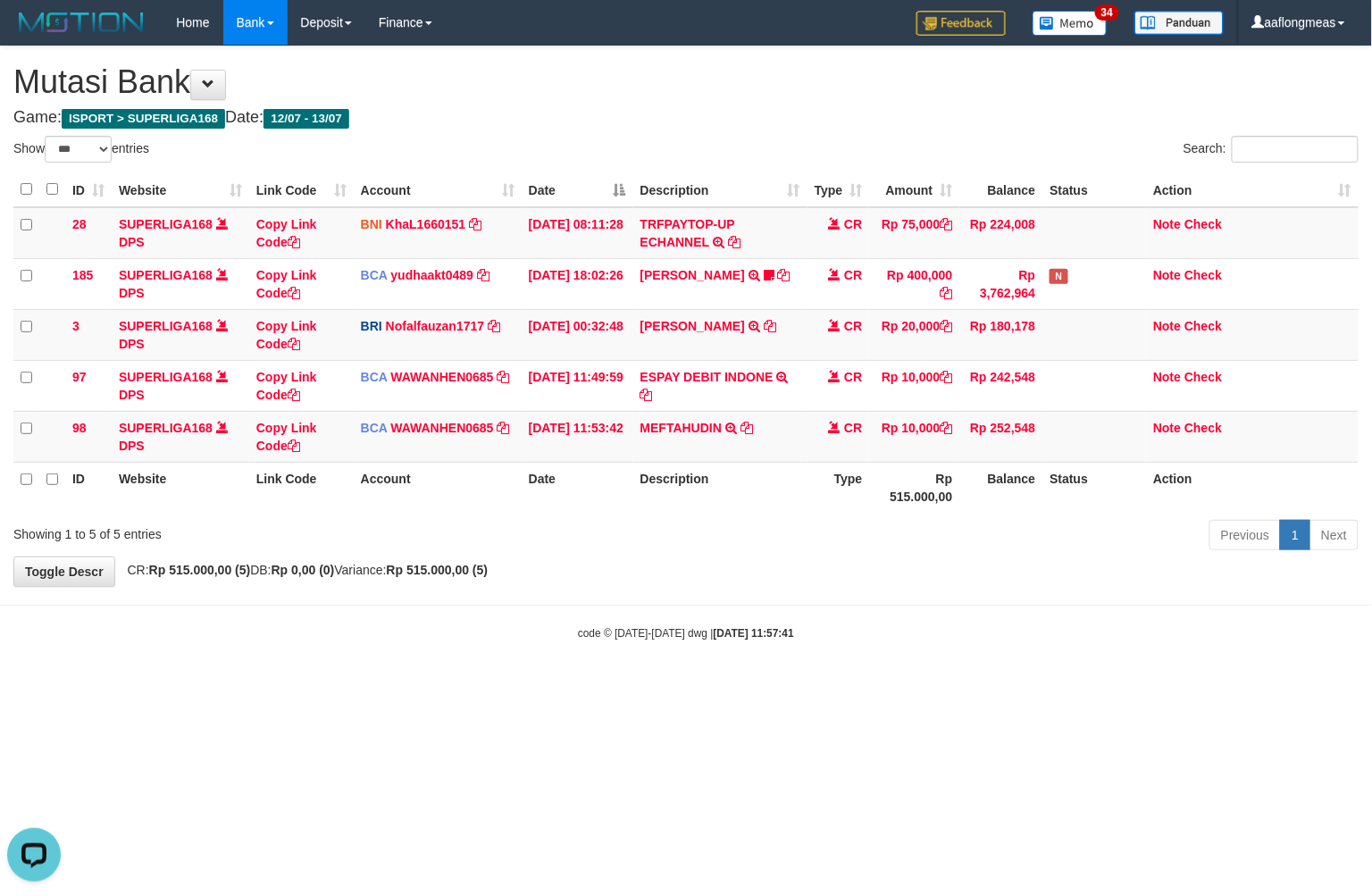 click on "Toggle navigation
Home
Bank
Account List
Load
By Website
Group
[ISPORT]													SUPERLIGA168
By Load Group (DPS)
34" at bounding box center [686, 343] 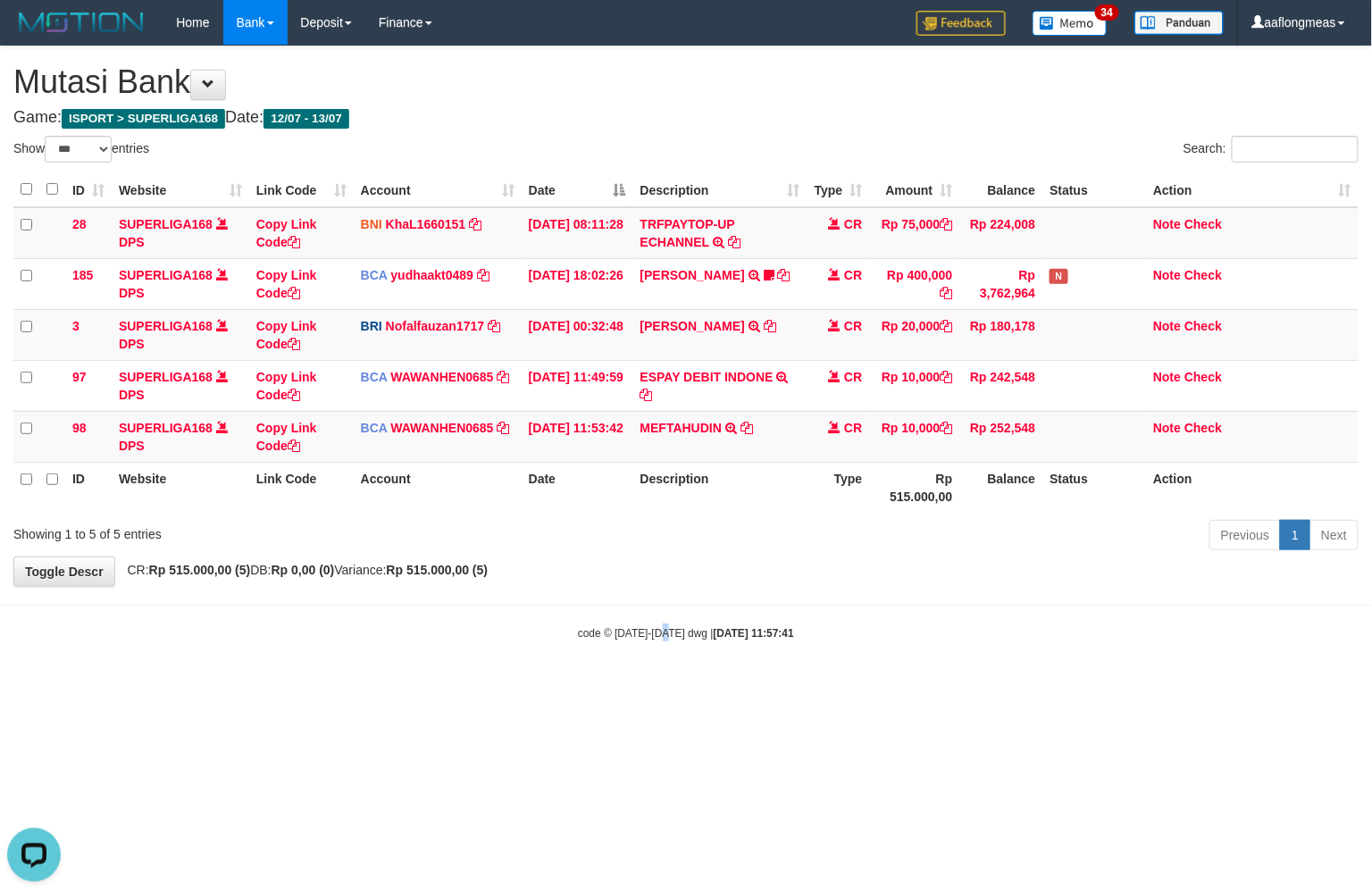 click on "Toggle navigation
Home
Bank
Account List
Load
By Website
Group
[ISPORT]													SUPERLIGA168
By Load Group (DPS)
34" at bounding box center [686, 343] 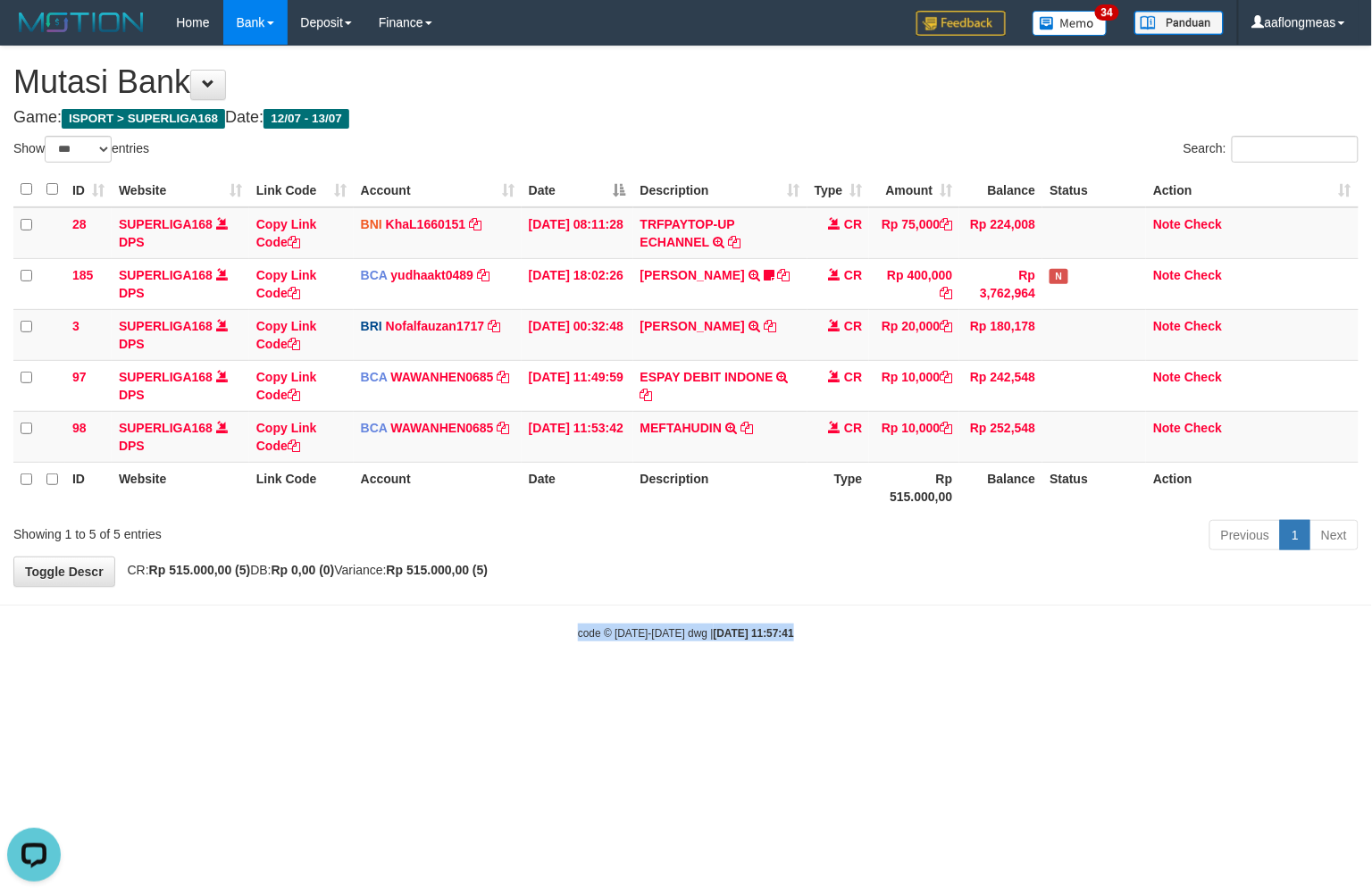 click on "Toggle navigation
Home
Bank
Account List
Load
By Website
Group
[ISPORT]													SUPERLIGA168
By Load Group (DPS)
34" at bounding box center (686, 343) 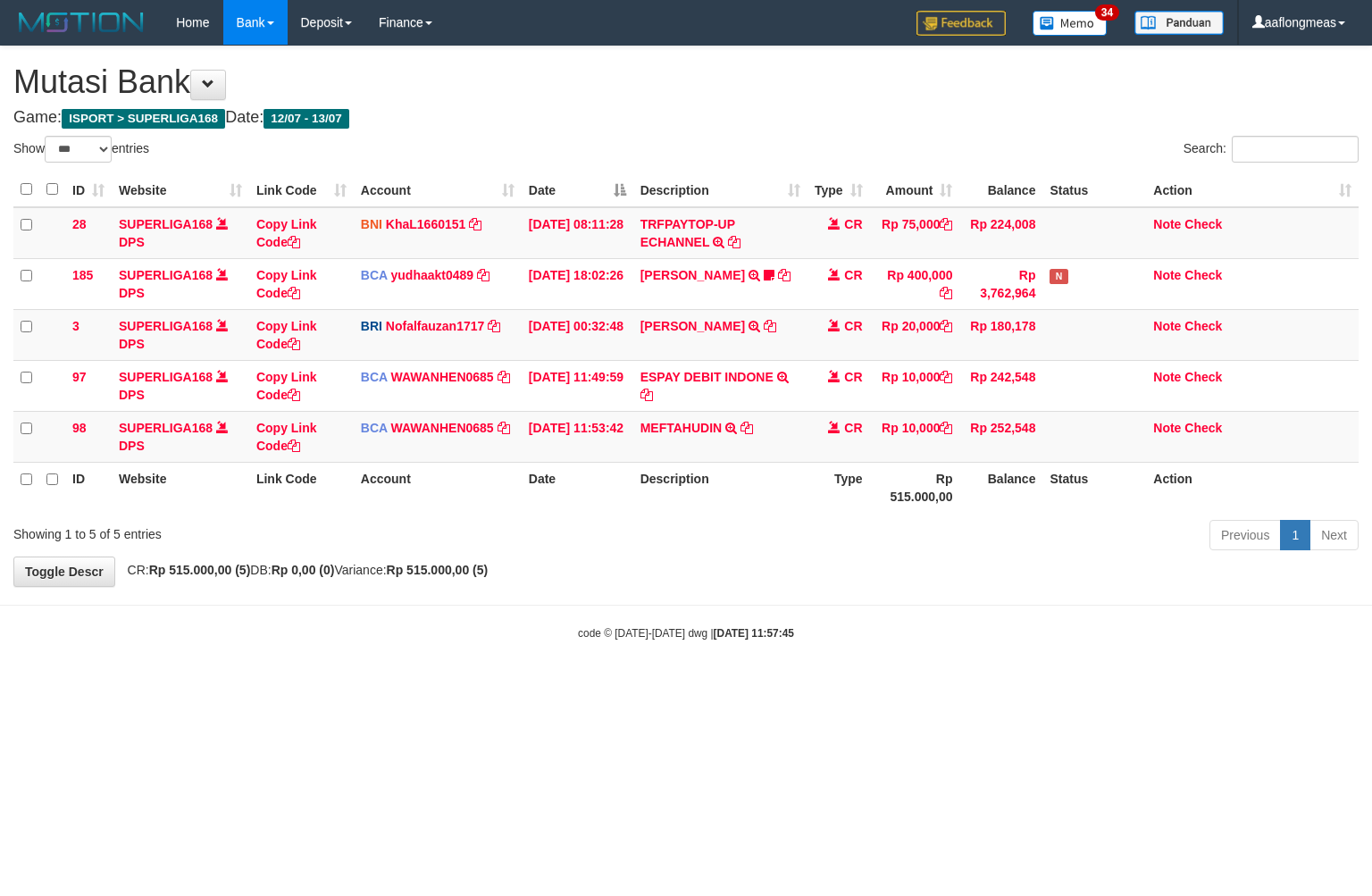 select on "***" 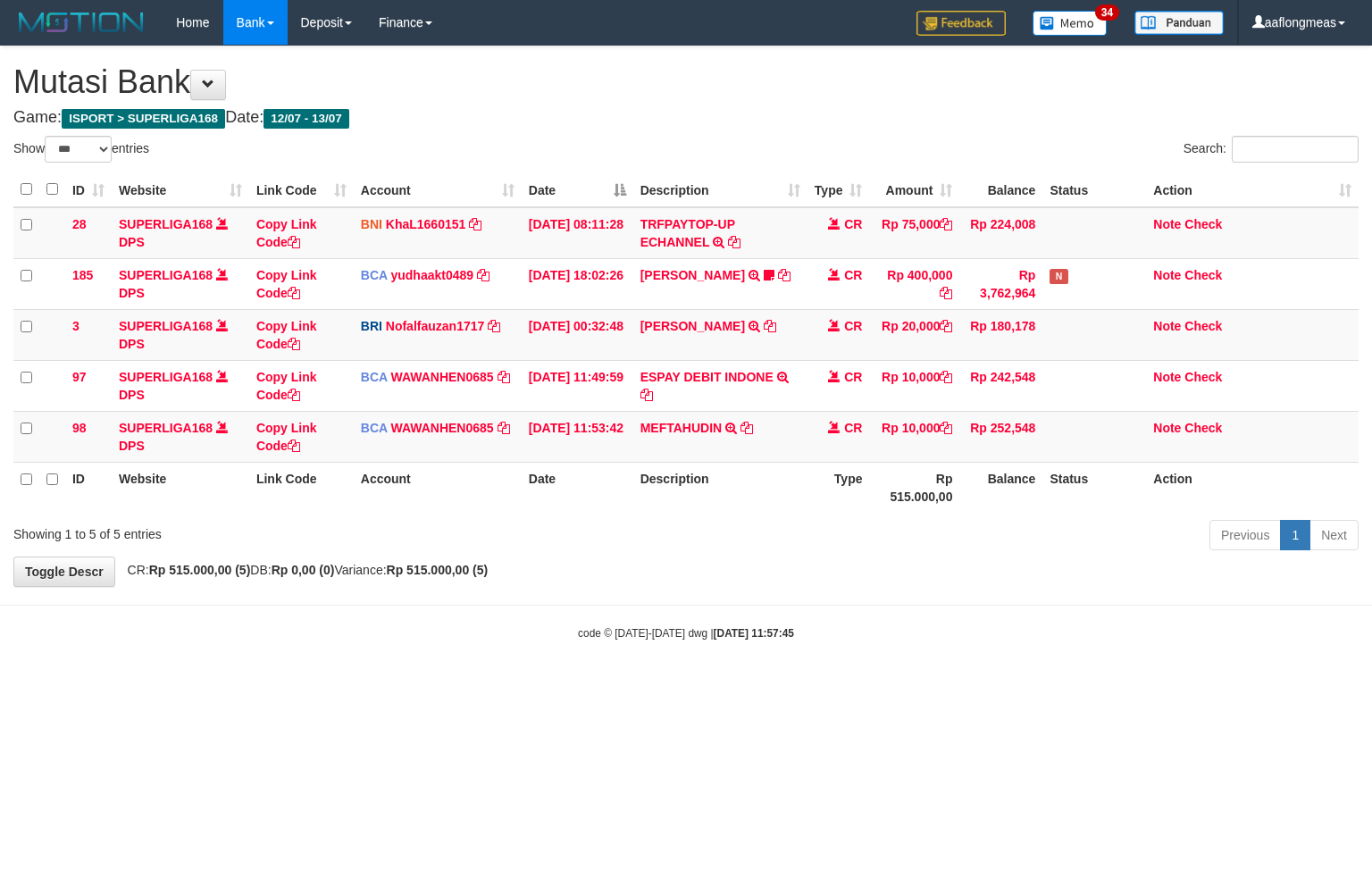 scroll, scrollTop: 0, scrollLeft: 0, axis: both 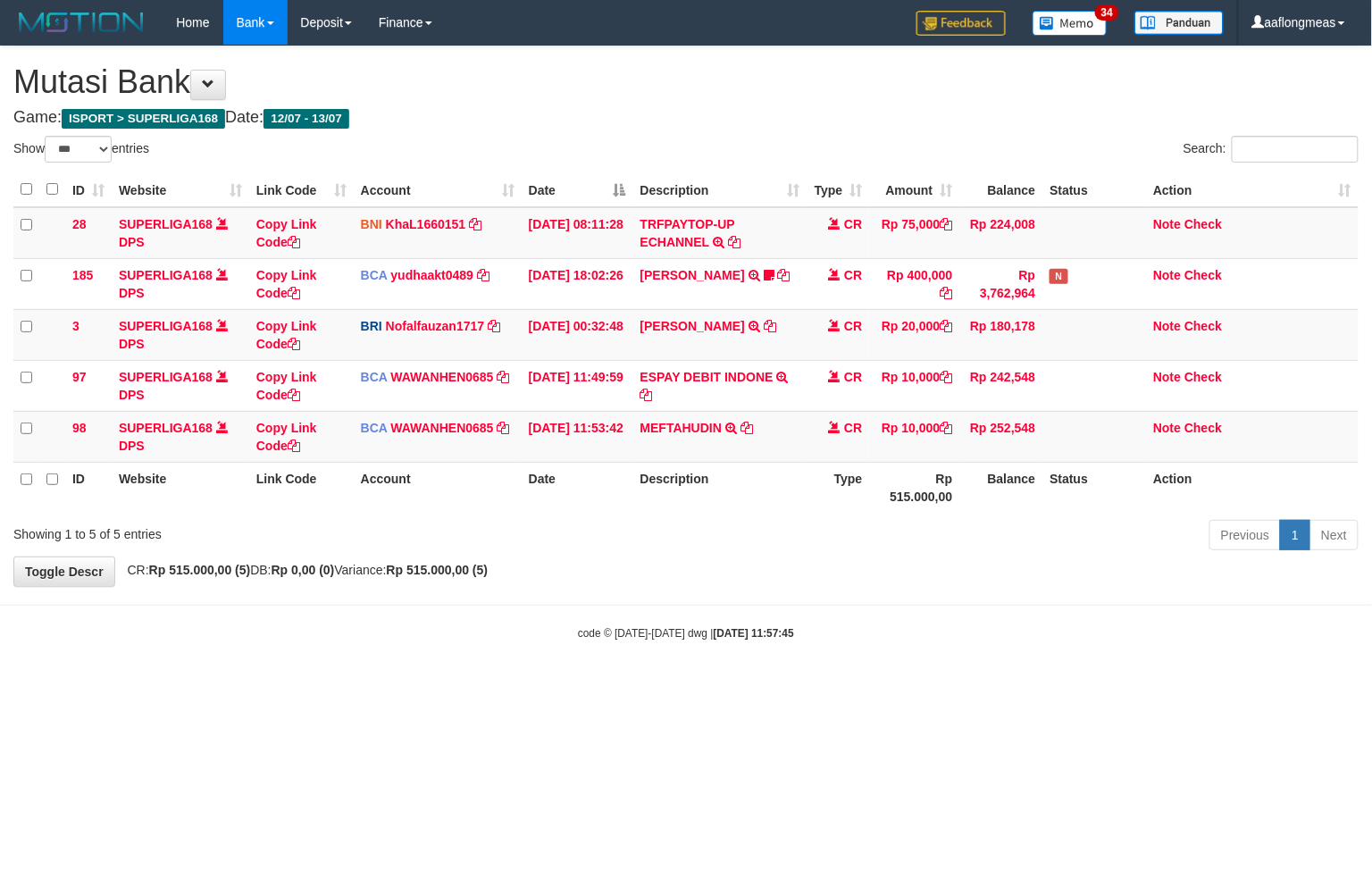 click on "Toggle navigation
Home
Bank
Account List
Load
By Website
Group
[ISPORT]													SUPERLIGA168
By Load Group (DPS)
34" at bounding box center (686, 343) 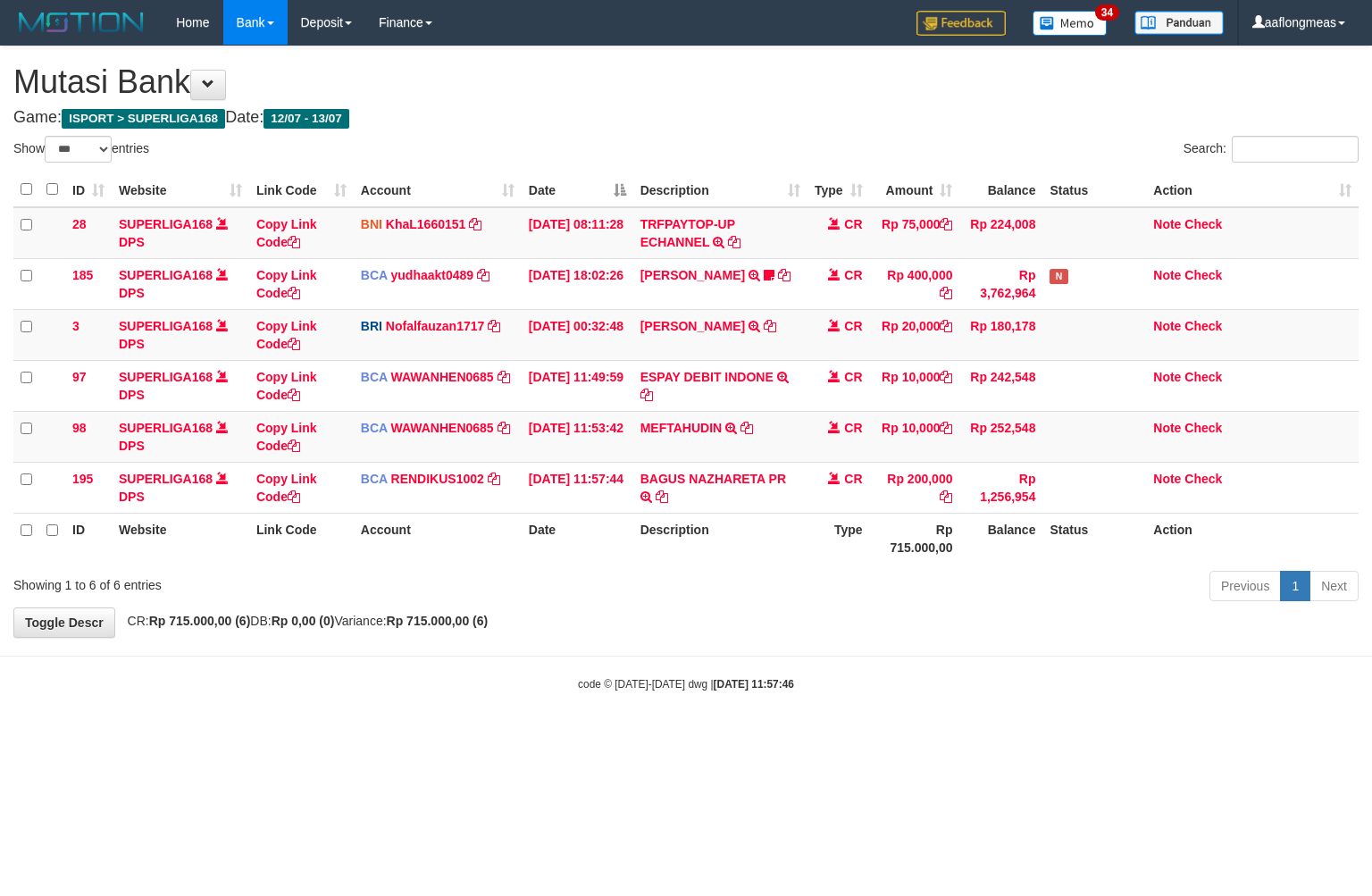 select on "***" 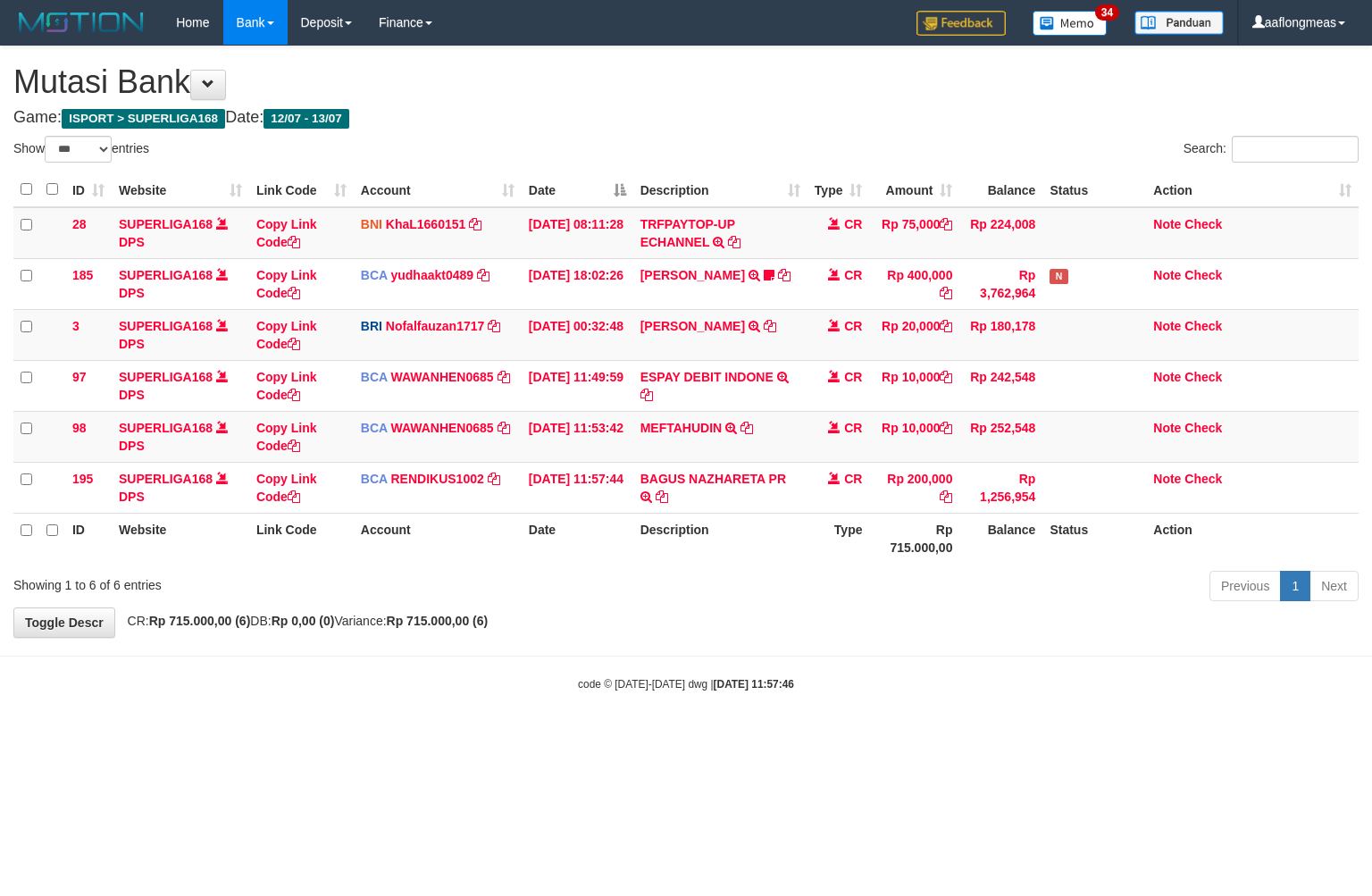 scroll, scrollTop: 0, scrollLeft: 0, axis: both 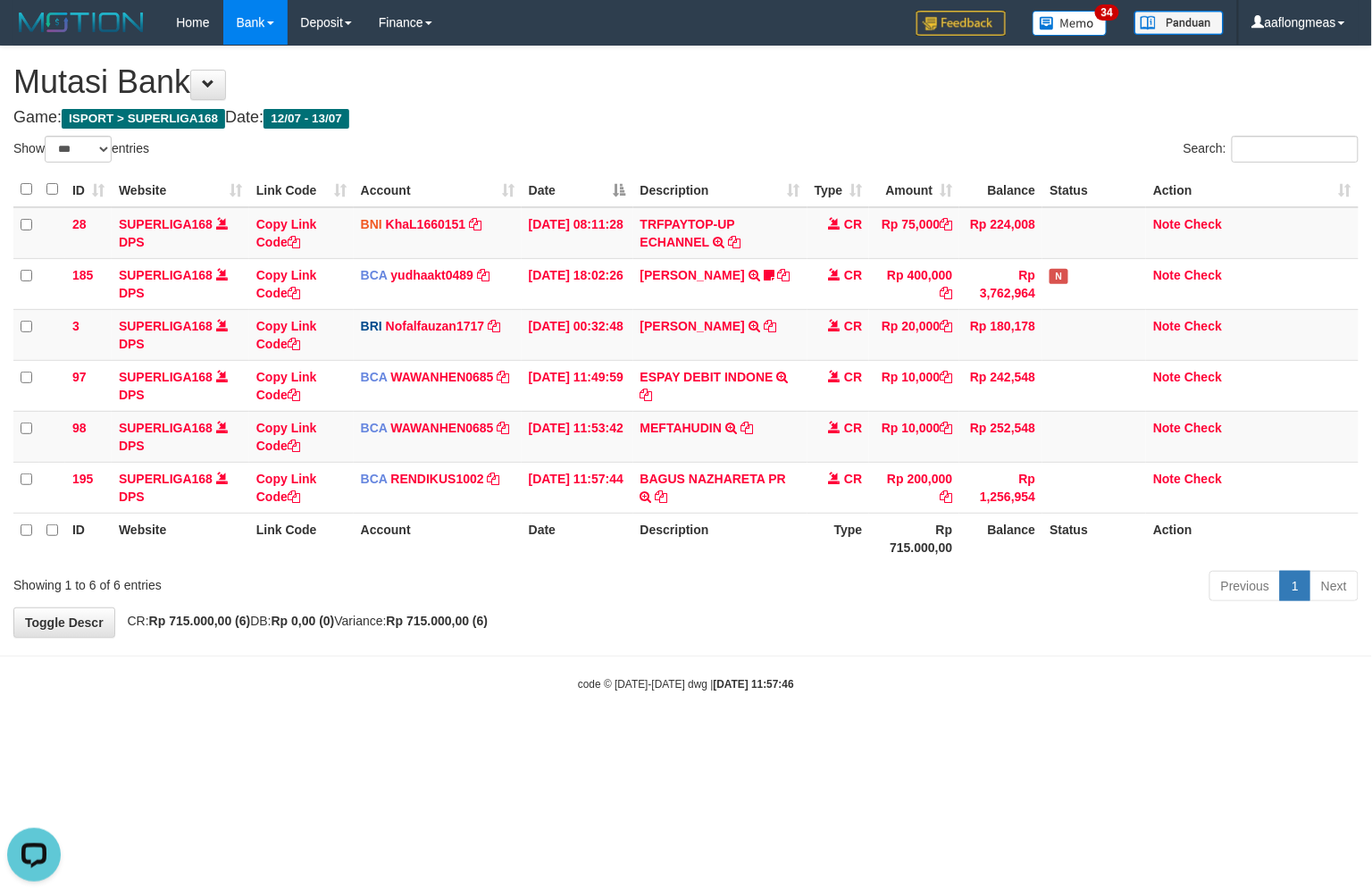 click on "Toggle navigation
Home
Bank
Account List
Load
By Website
Group
[ISPORT]													SUPERLIGA168
By Load Group (DPS)
34" at bounding box center (686, 368) 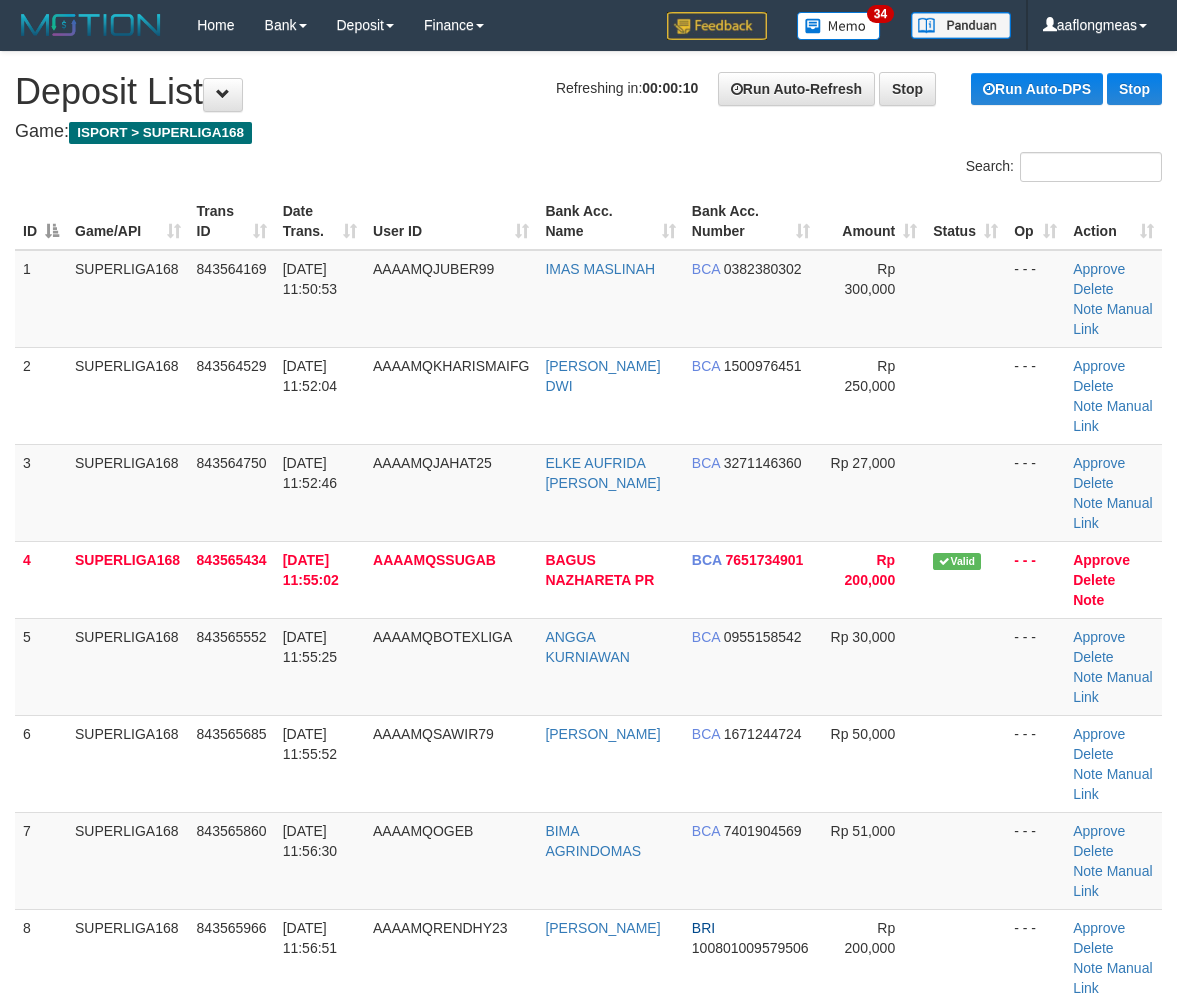 scroll, scrollTop: 0, scrollLeft: 0, axis: both 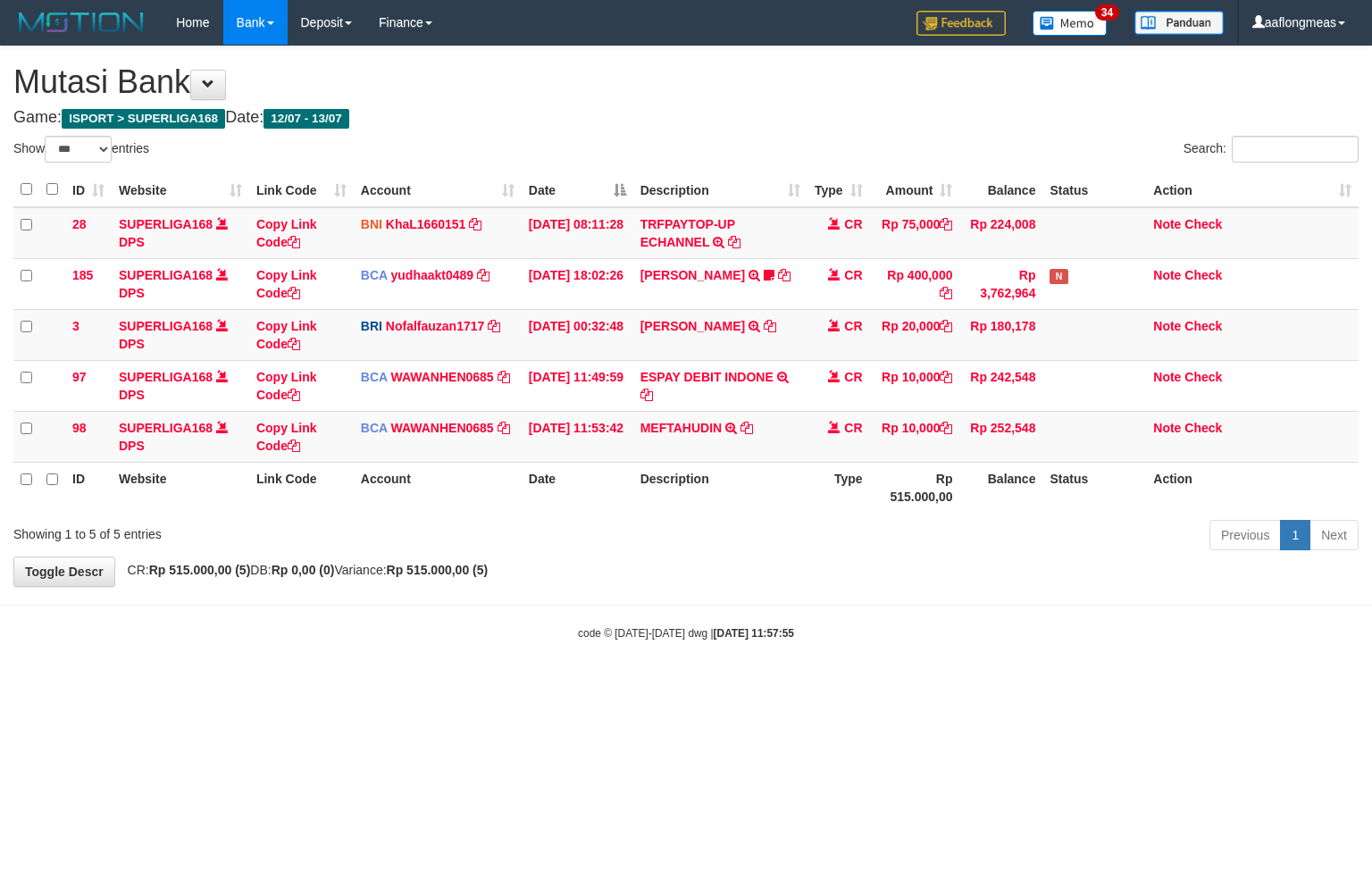 select on "***" 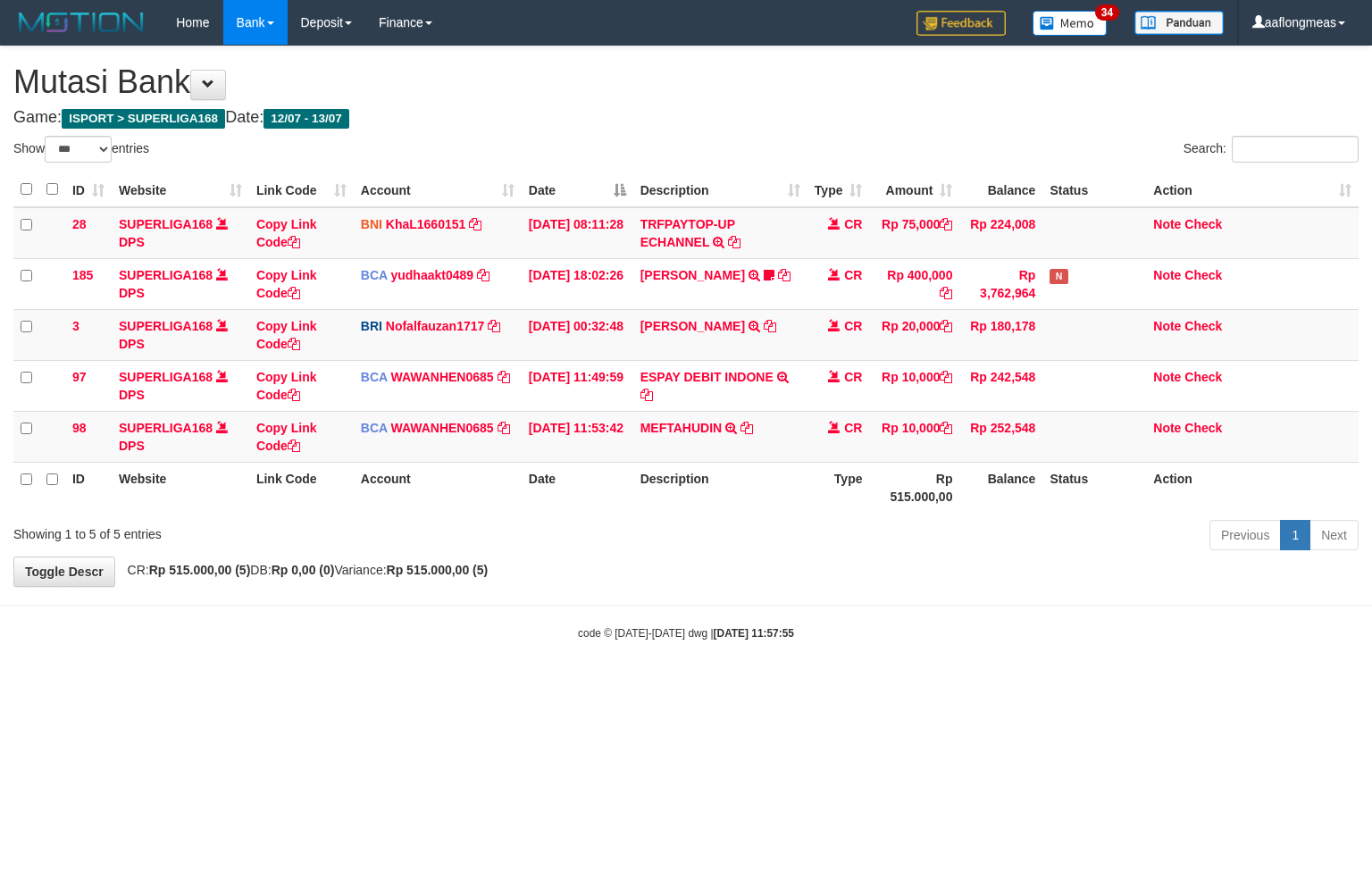 scroll, scrollTop: 0, scrollLeft: 0, axis: both 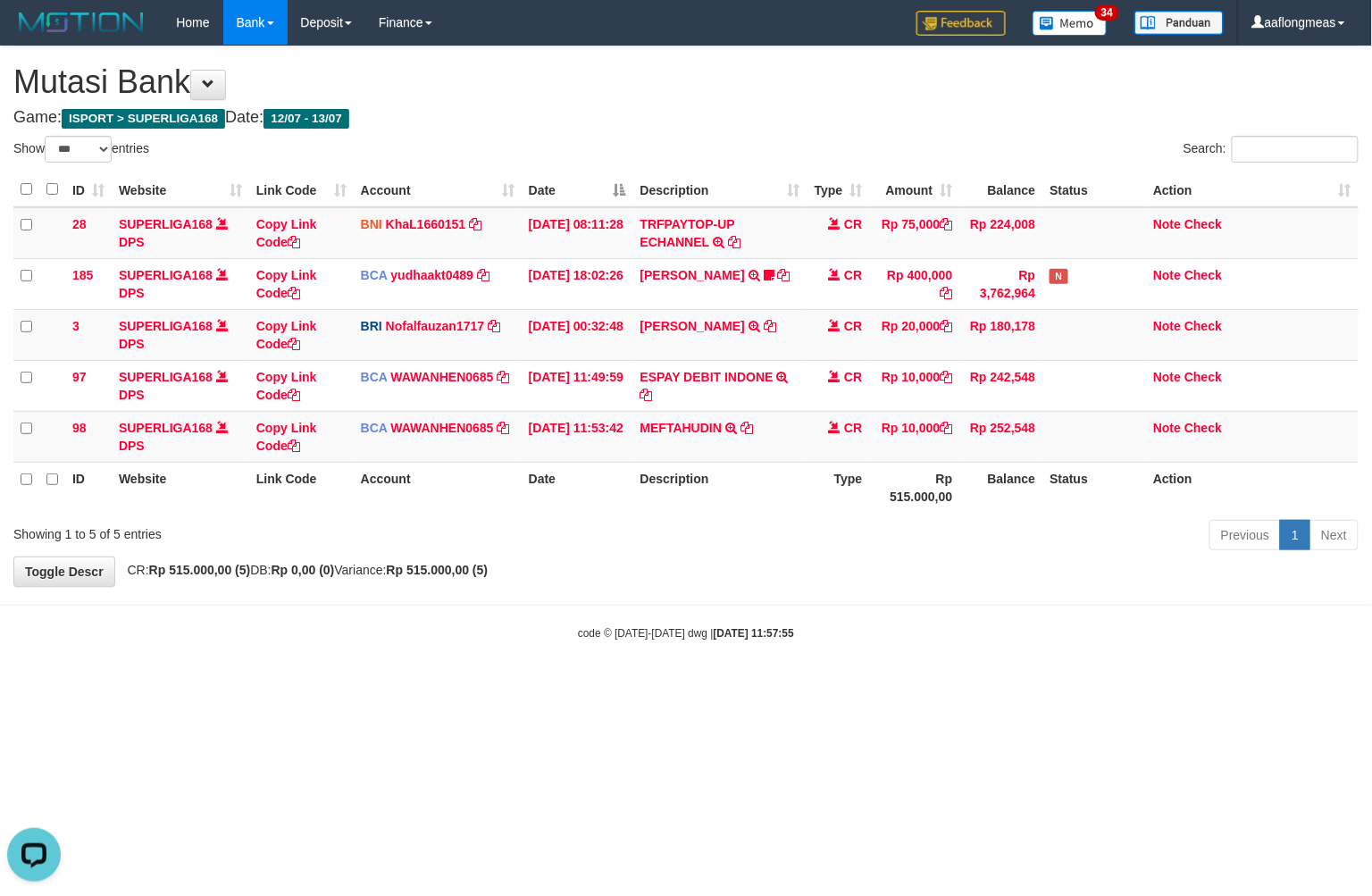 click on "Toggle navigation
Home
Bank
Account List
Load
By Website
Group
[ISPORT]													SUPERLIGA168
By Load Group (DPS)
34" at bounding box center [686, 343] 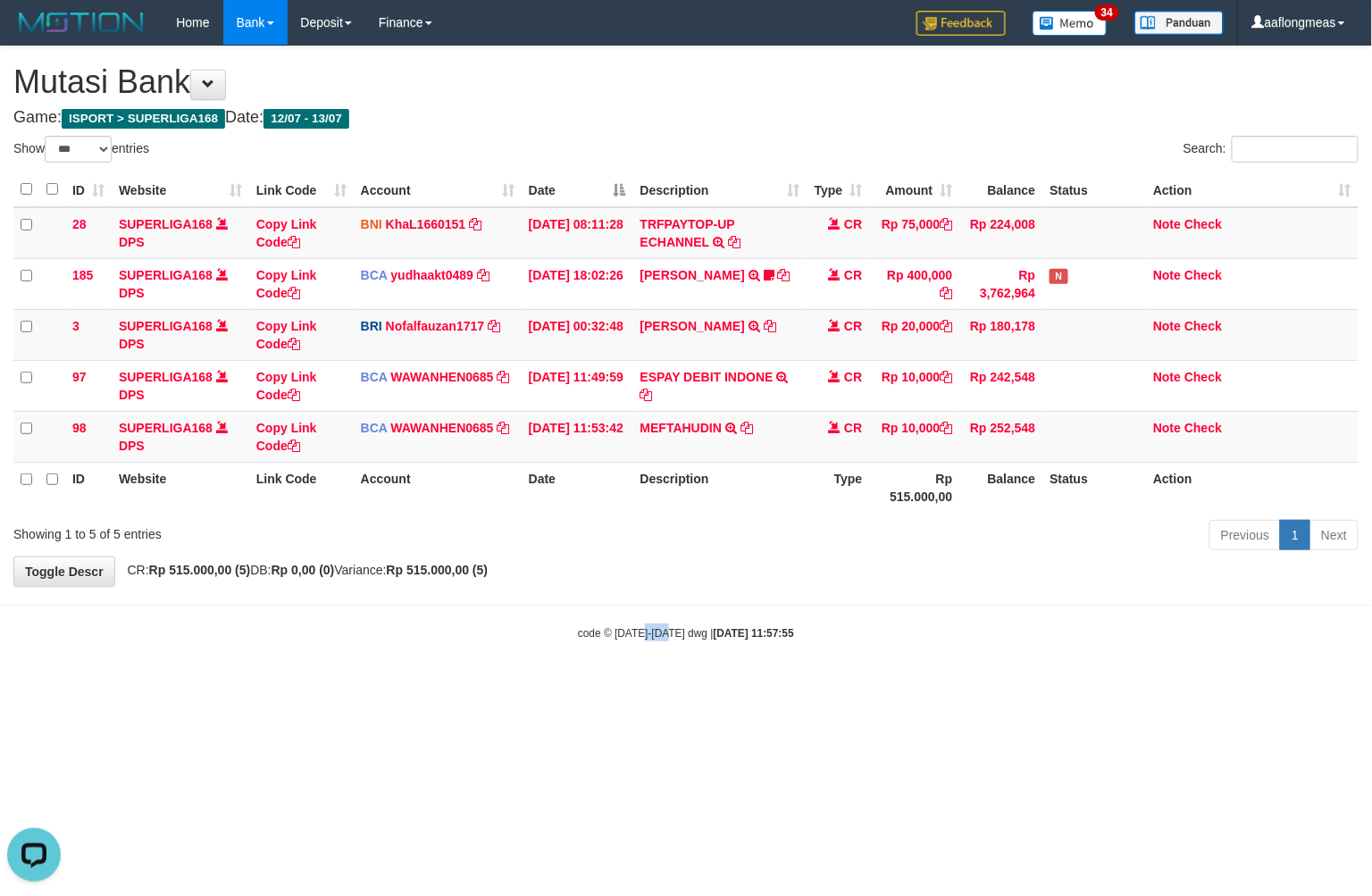click on "Toggle navigation
Home
Bank
Account List
Load
By Website
Group
[ISPORT]													SUPERLIGA168
By Load Group (DPS)
34" at bounding box center [686, 343] 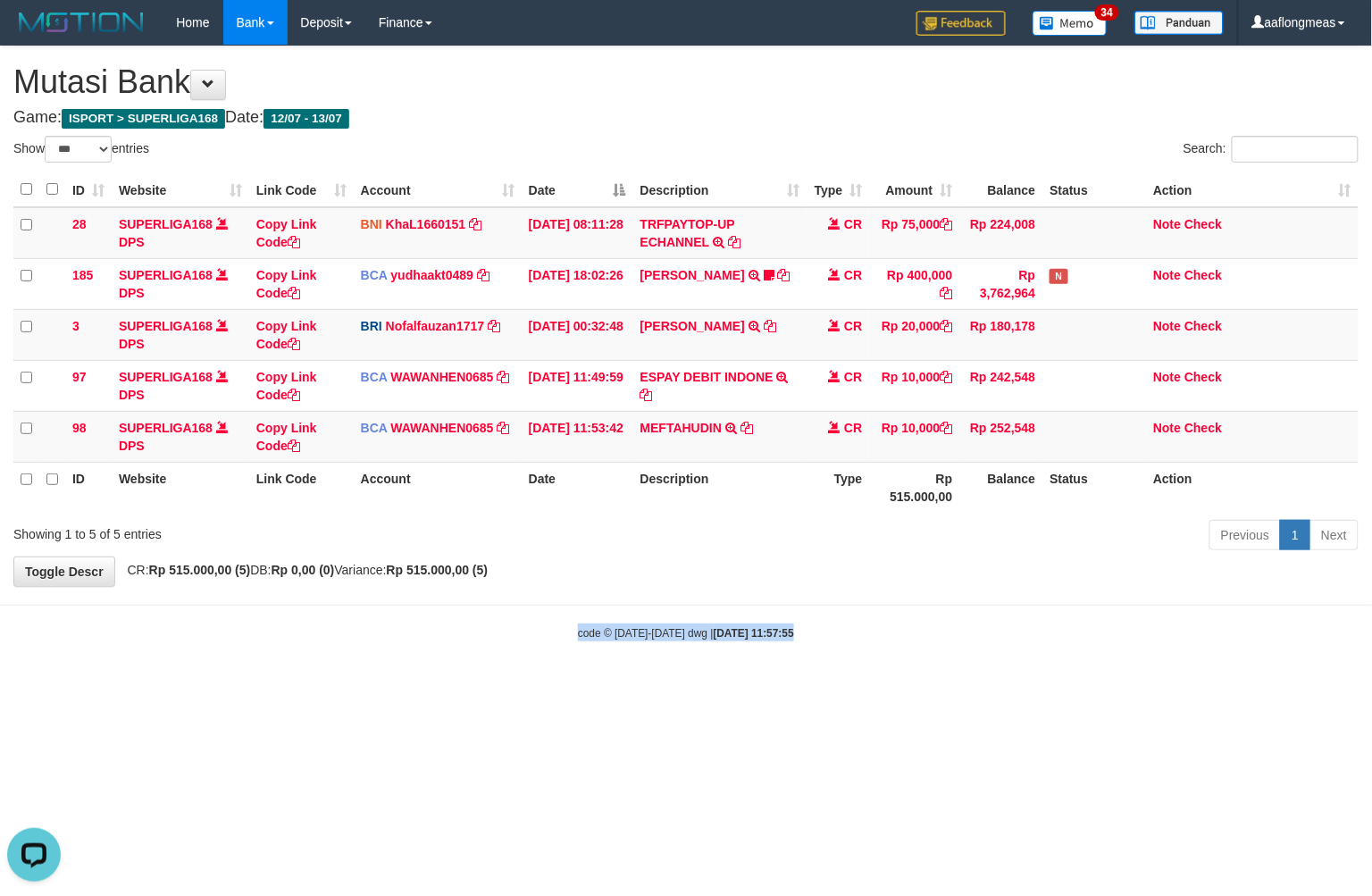 click on "Toggle navigation
Home
Bank
Account List
Load
By Website
Group
[ISPORT]													SUPERLIGA168
By Load Group (DPS)
34" at bounding box center (686, 343) 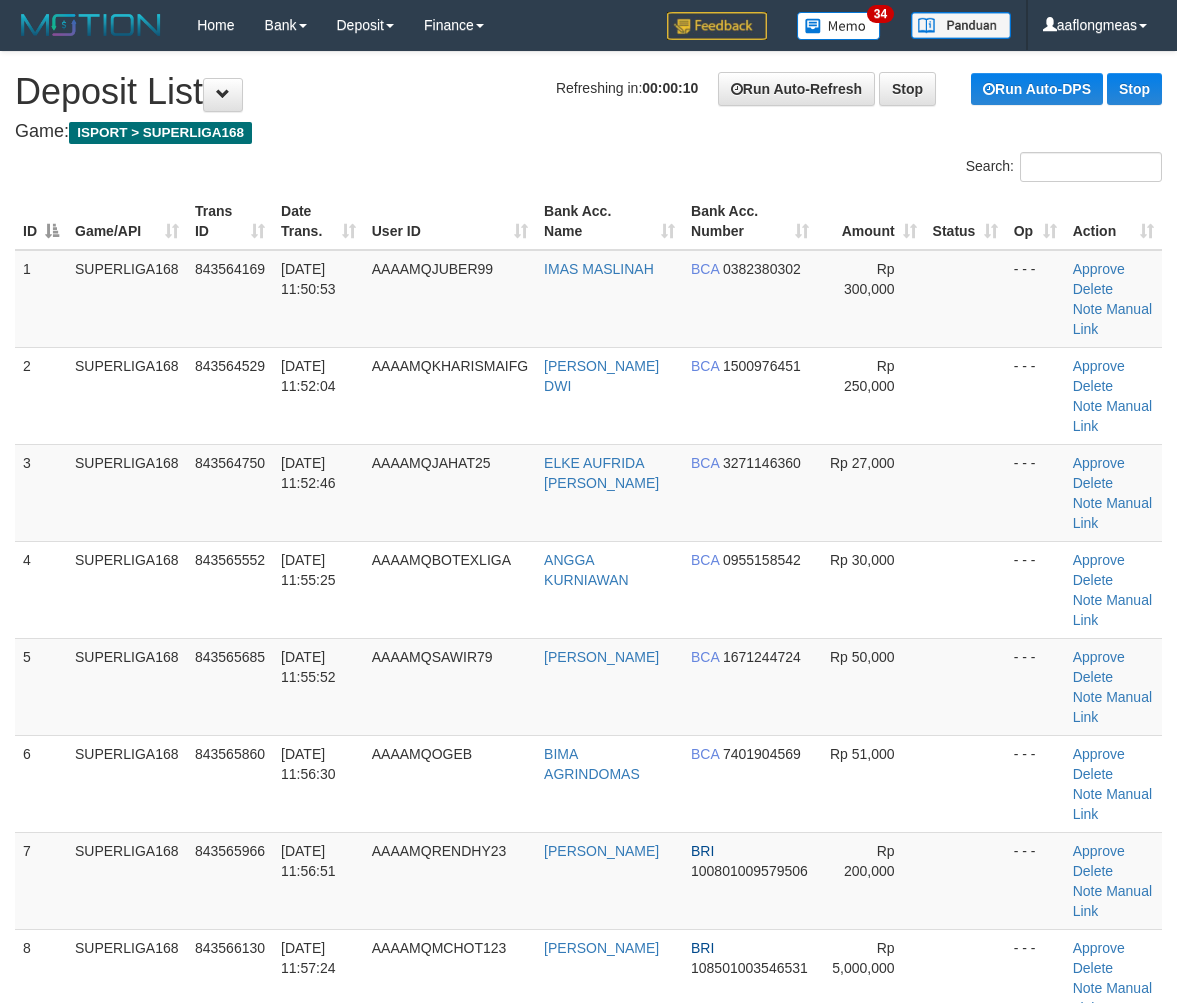 scroll, scrollTop: 0, scrollLeft: 0, axis: both 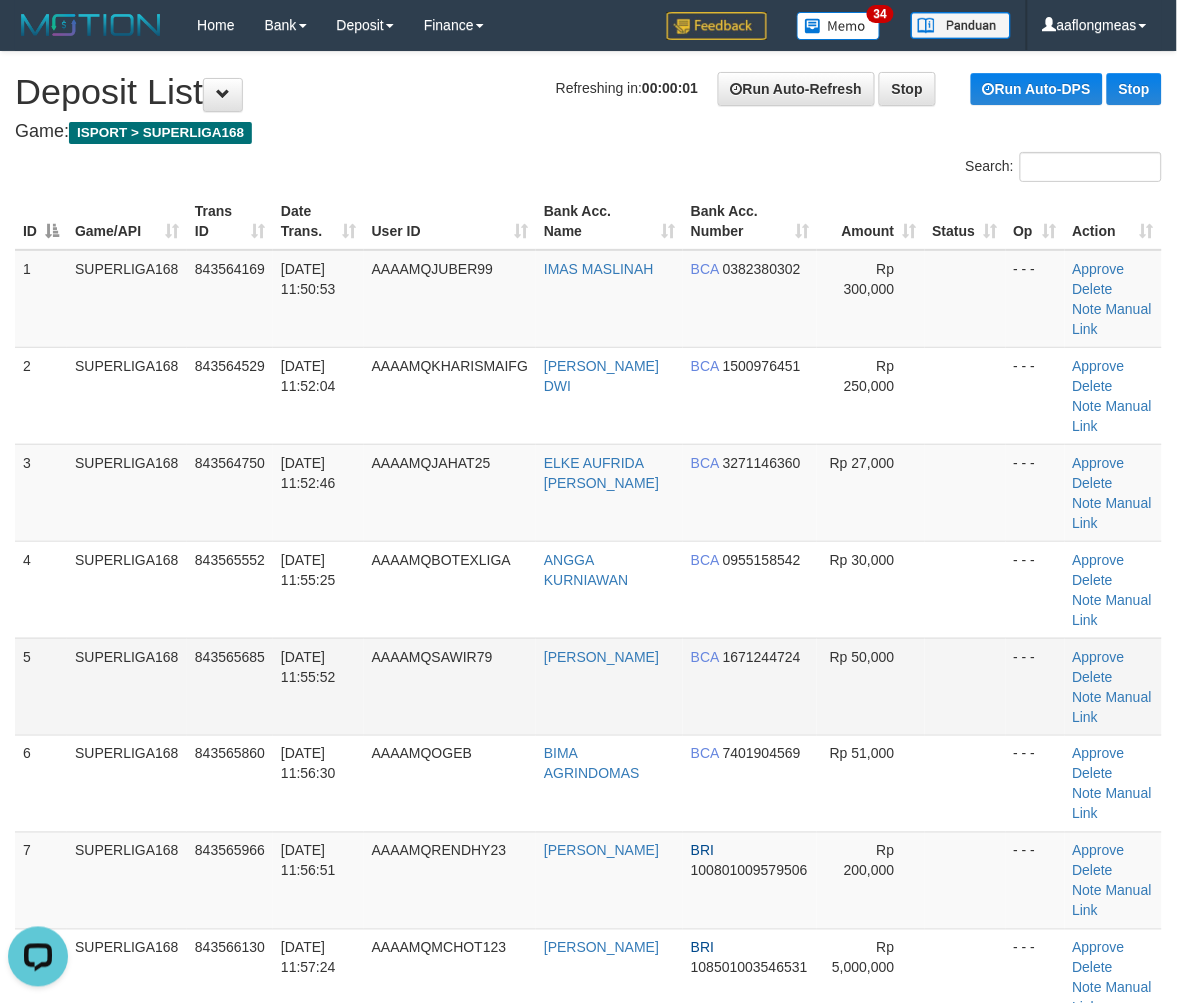 click at bounding box center (965, 686) 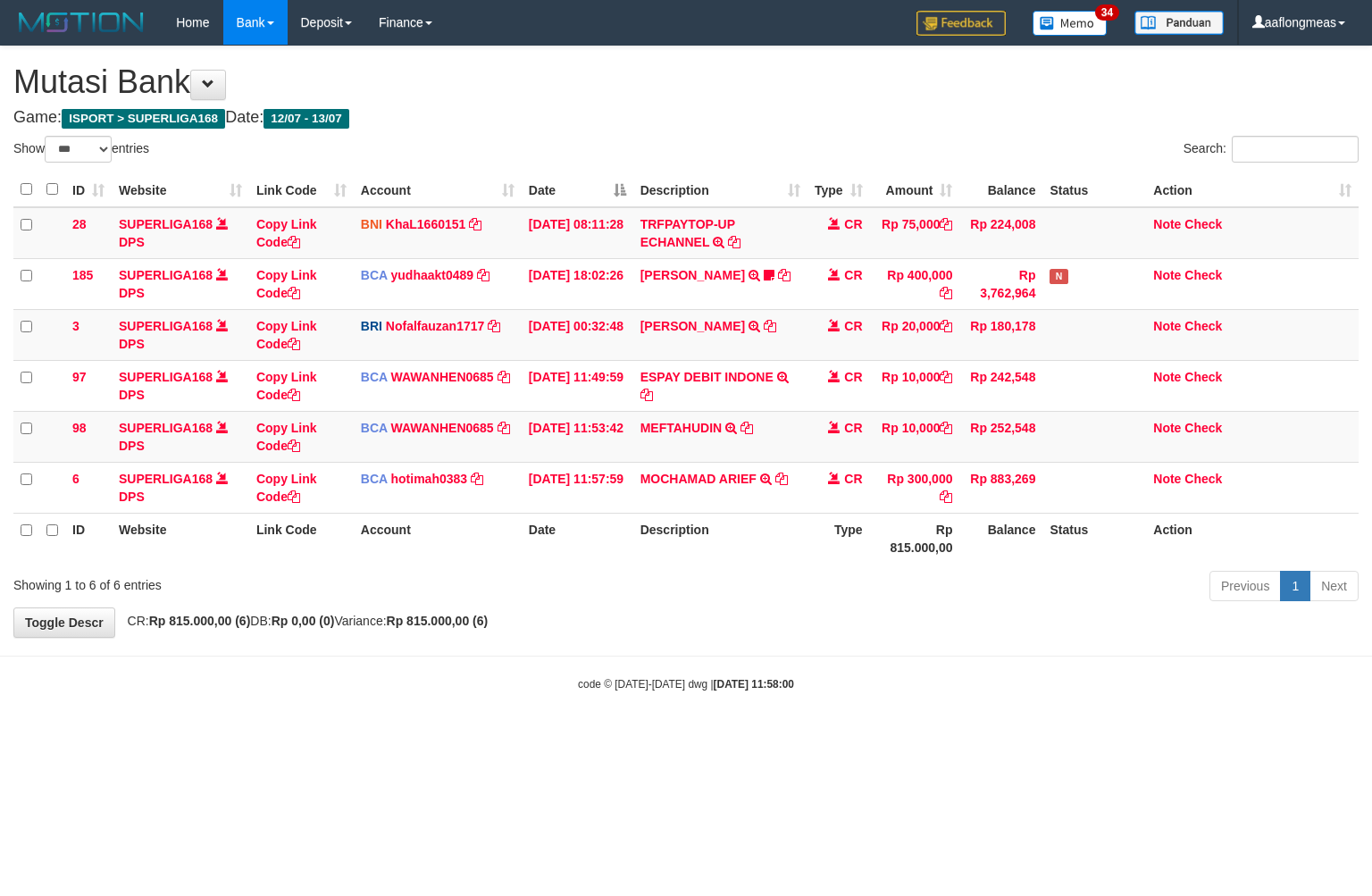 select on "***" 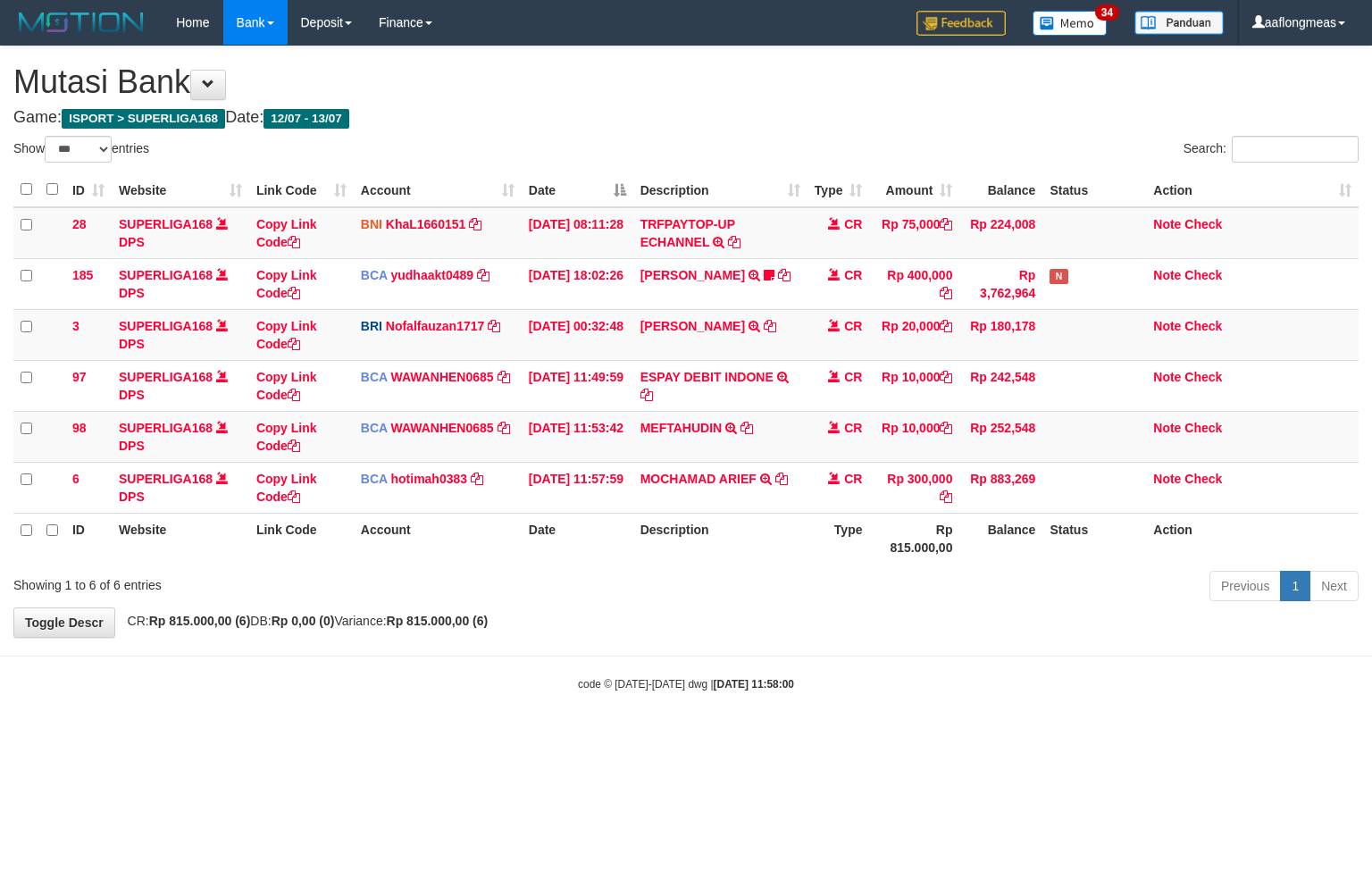 scroll, scrollTop: 0, scrollLeft: 0, axis: both 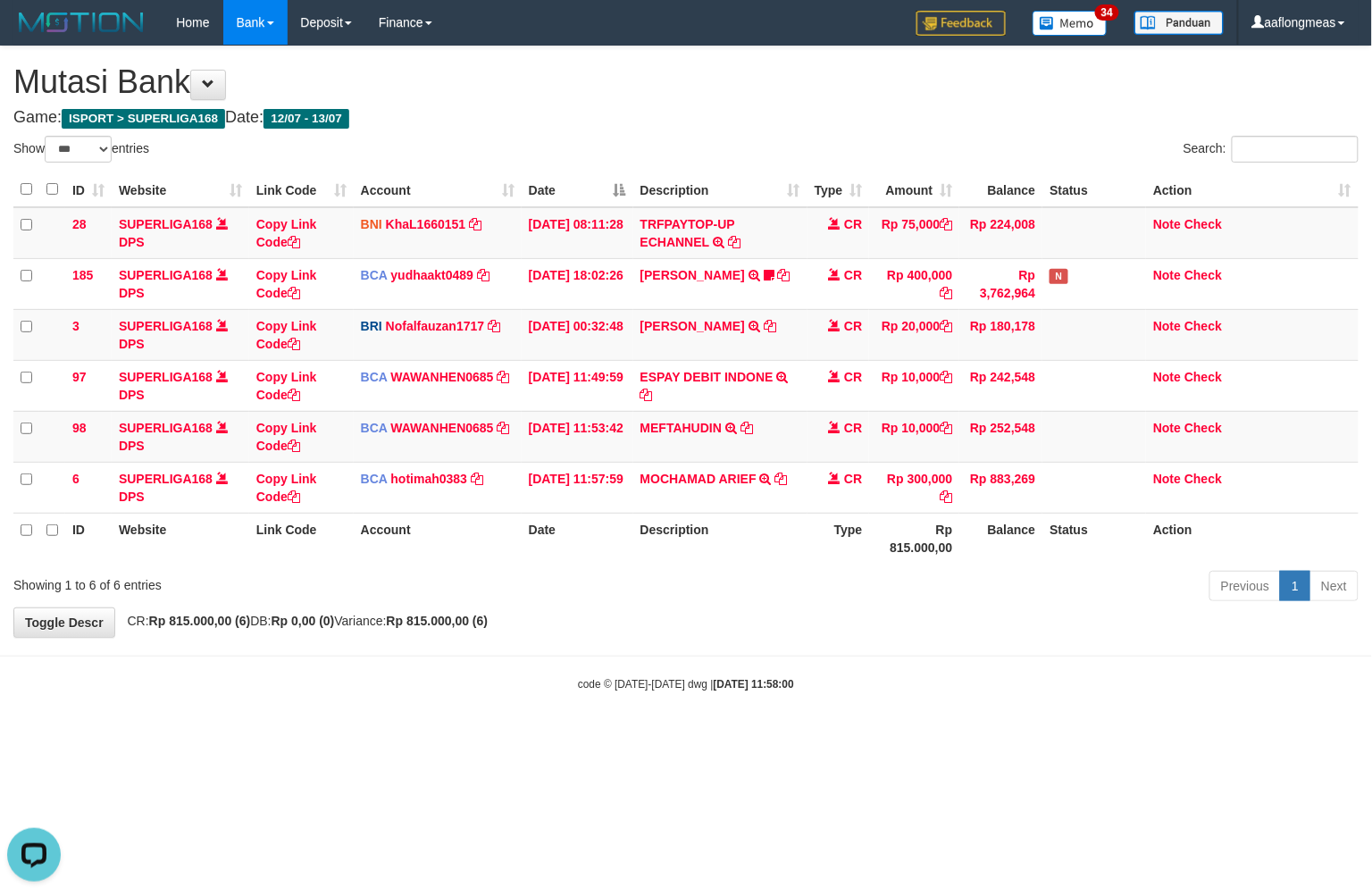 click on "Toggle navigation
Home
Bank
Account List
Load
By Website
Group
[ISPORT]													SUPERLIGA168
By Load Group (DPS)
34" at bounding box center (686, 368) 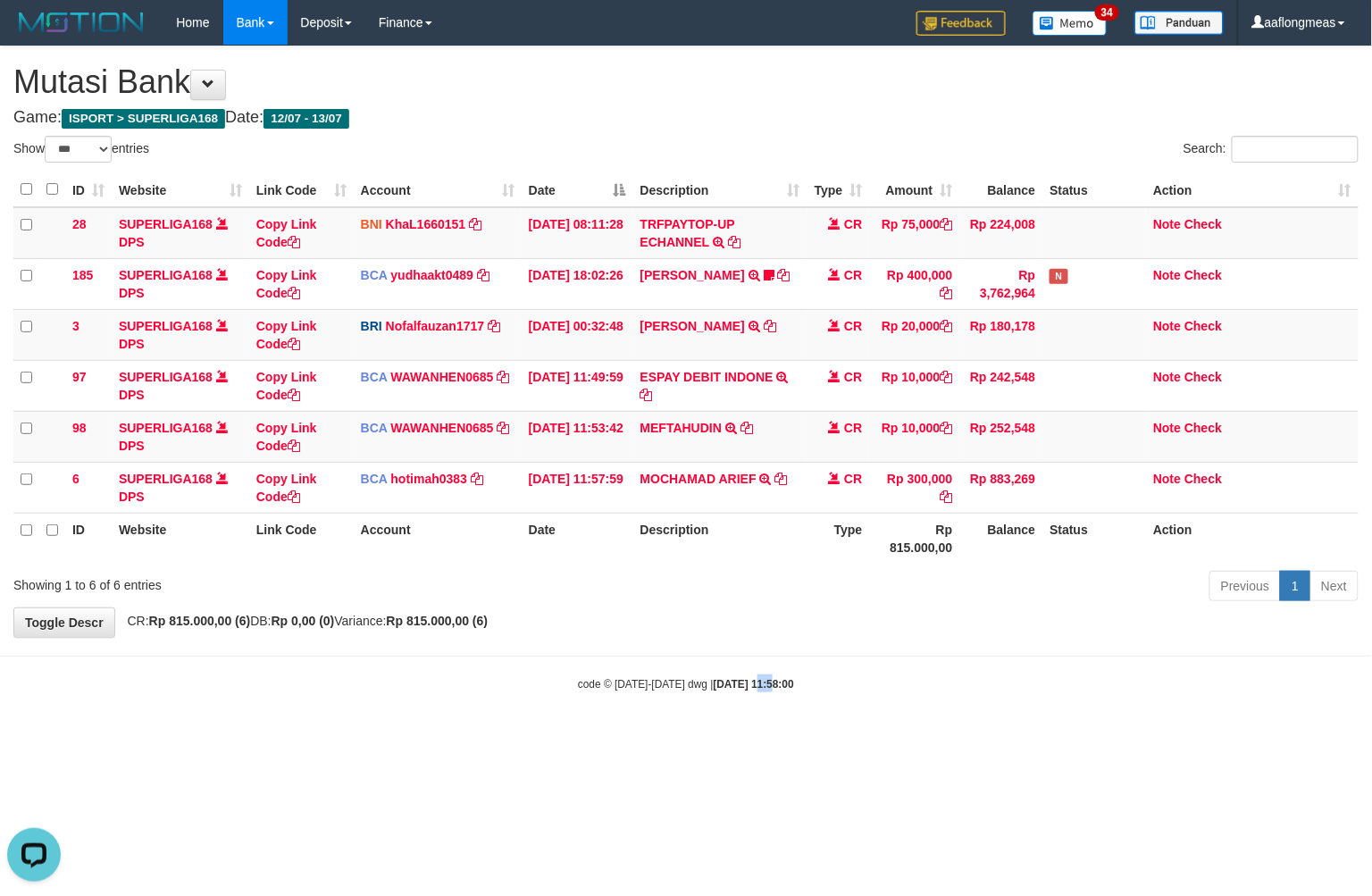 click on "Toggle navigation
Home
Bank
Account List
Load
By Website
Group
[ISPORT]													SUPERLIGA168
By Load Group (DPS)
34" at bounding box center (686, 368) 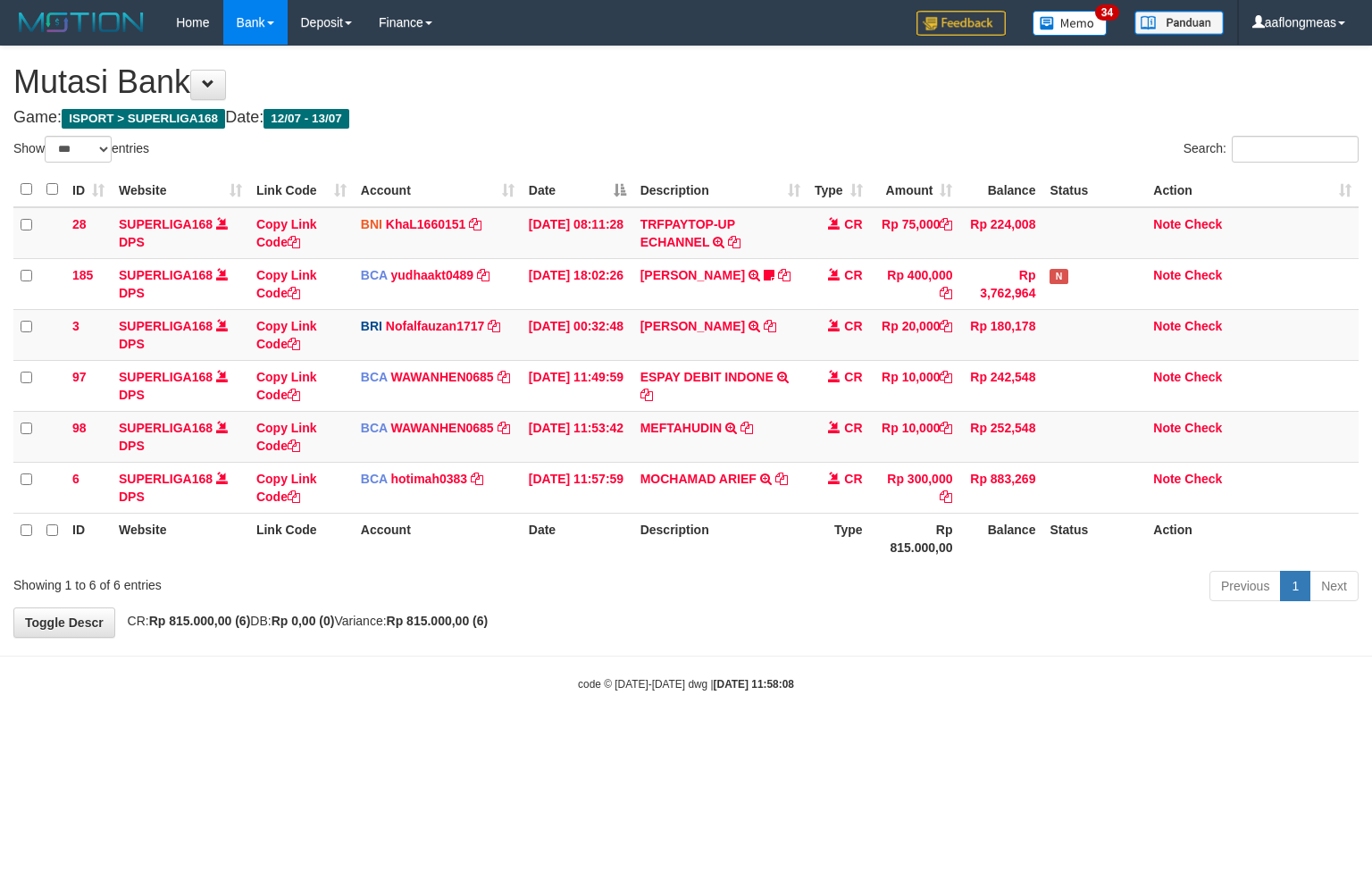 select on "***" 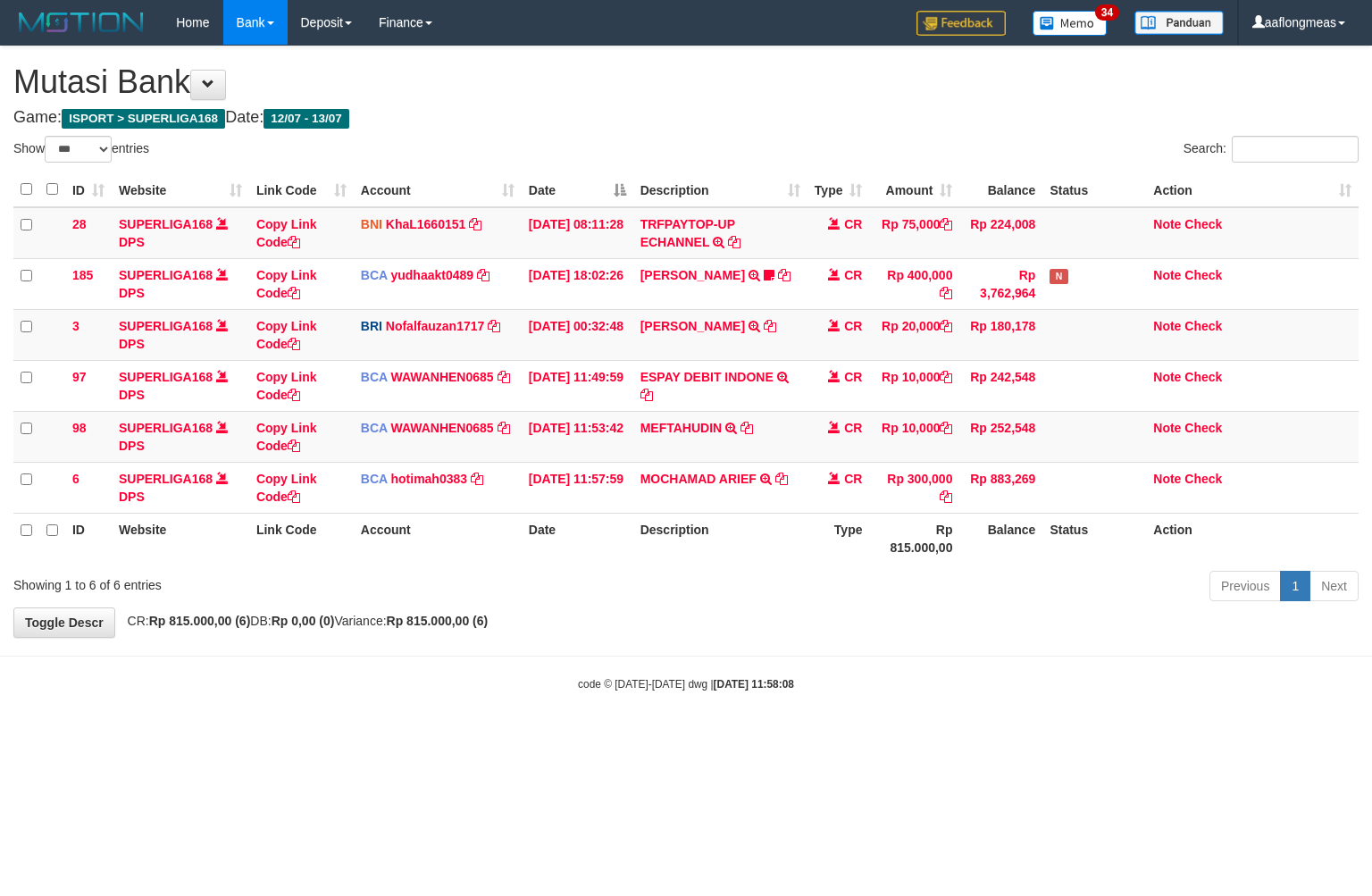 scroll, scrollTop: 0, scrollLeft: 0, axis: both 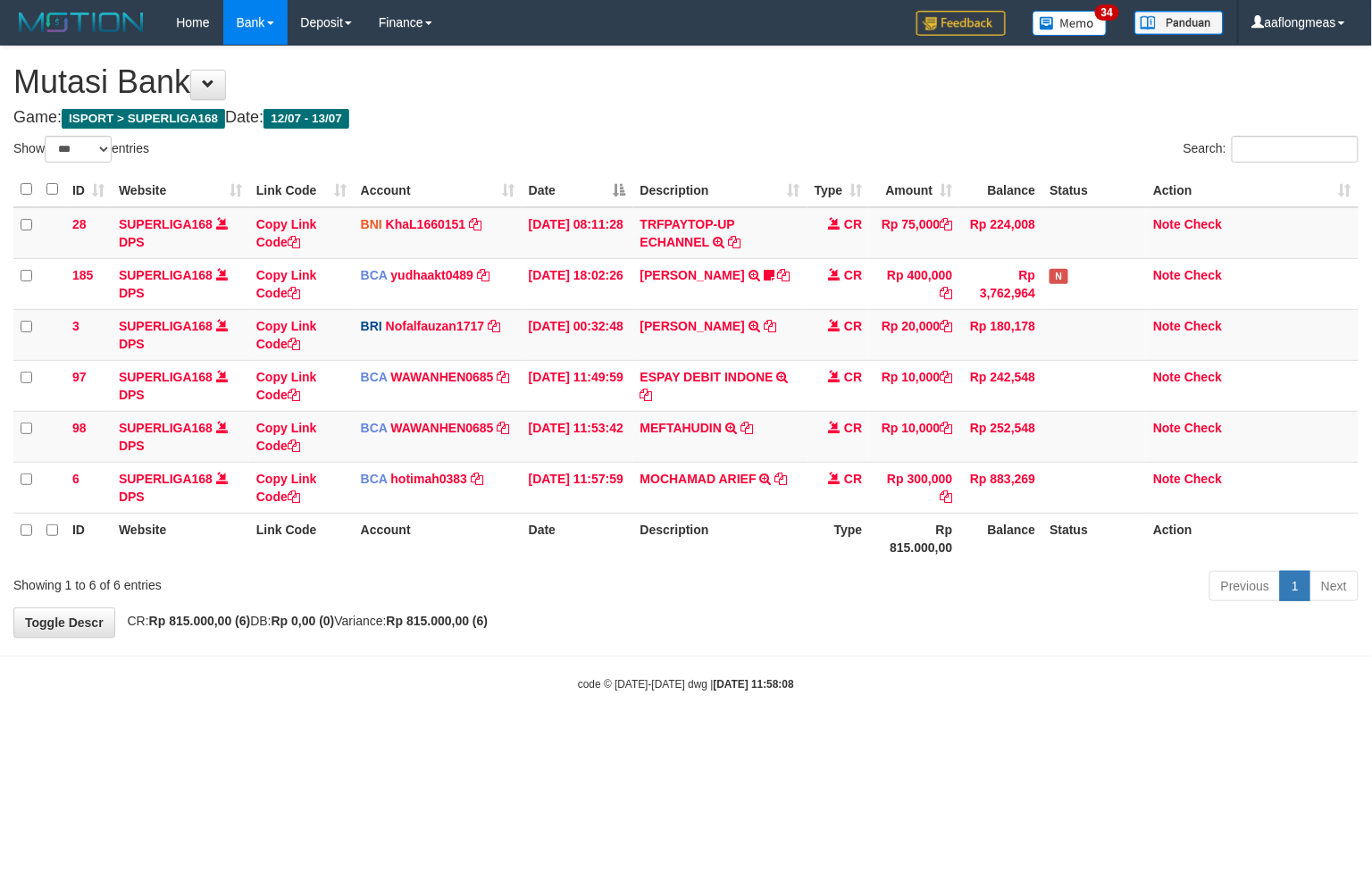 click on "Toggle navigation
Home
Bank
Account List
Load
By Website
Group
[ISPORT]													SUPERLIGA168
By Load Group (DPS)
34" at bounding box center (686, 368) 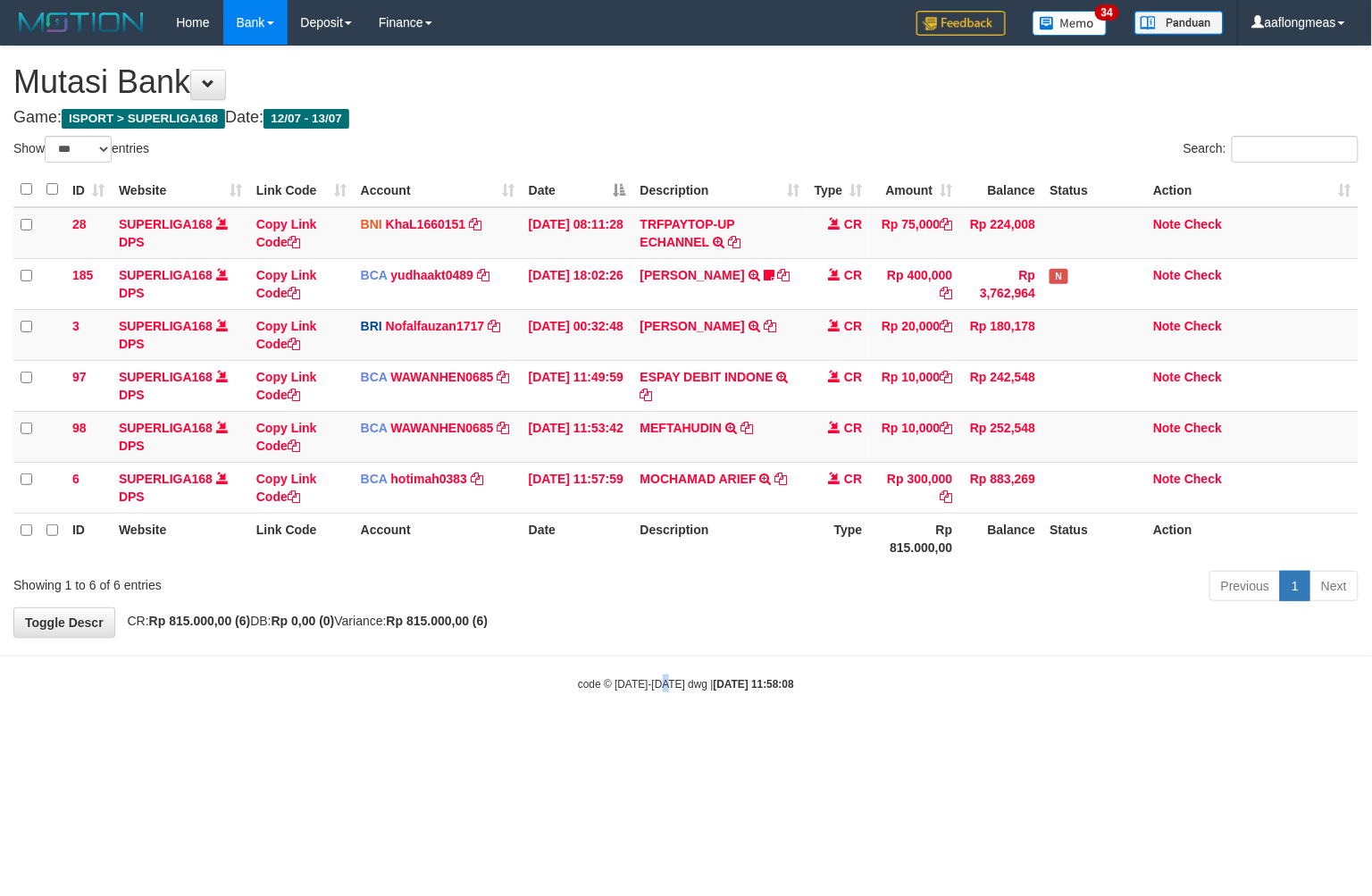 click on "Toggle navigation
Home
Bank
Account List
Load
By Website
Group
[ISPORT]													SUPERLIGA168
By Load Group (DPS)
34" at bounding box center (686, 368) 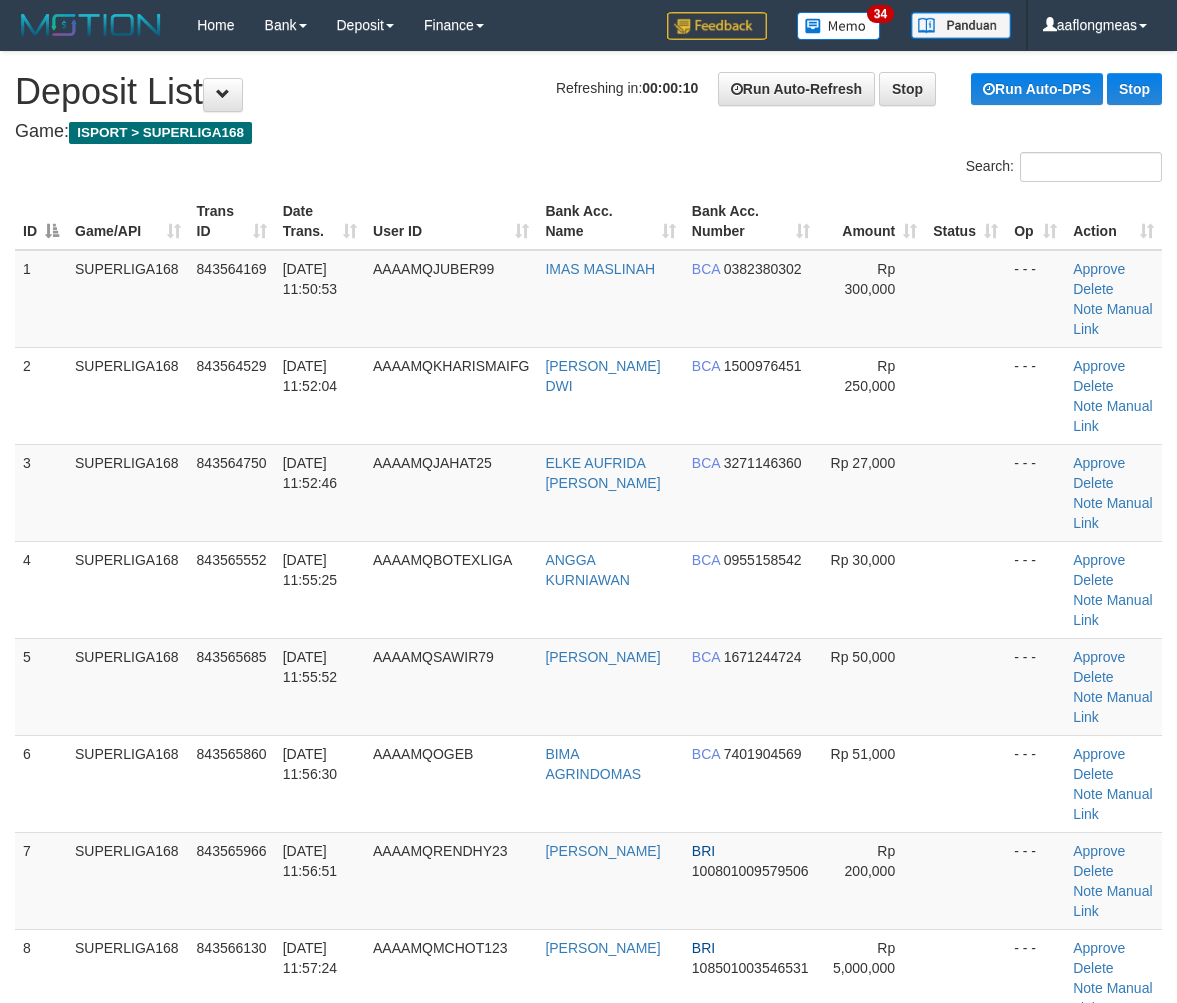 scroll, scrollTop: 0, scrollLeft: 0, axis: both 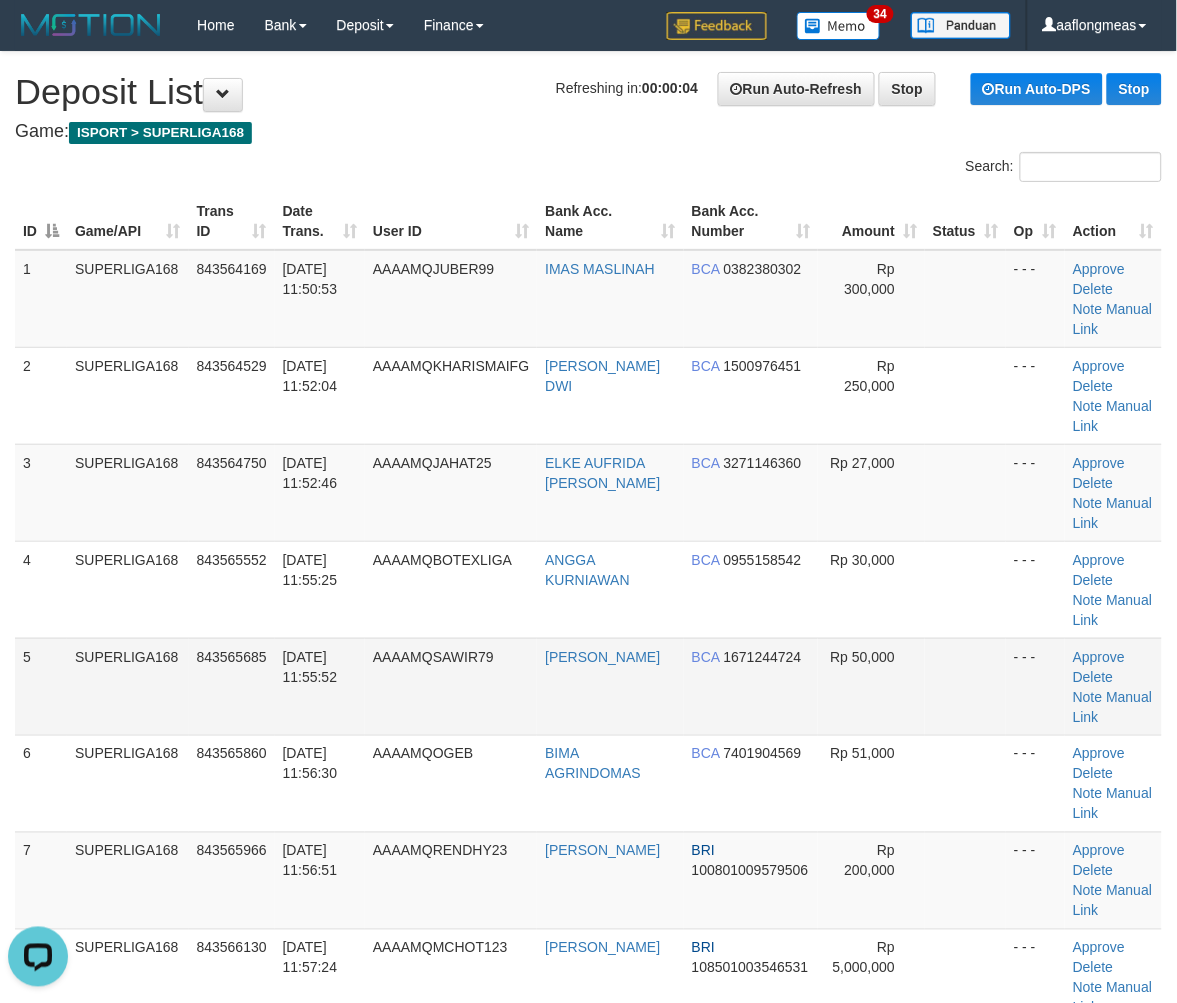 drag, startPoint x: 958, startPoint y: 660, endPoint x: 1083, endPoint y: 661, distance: 125.004 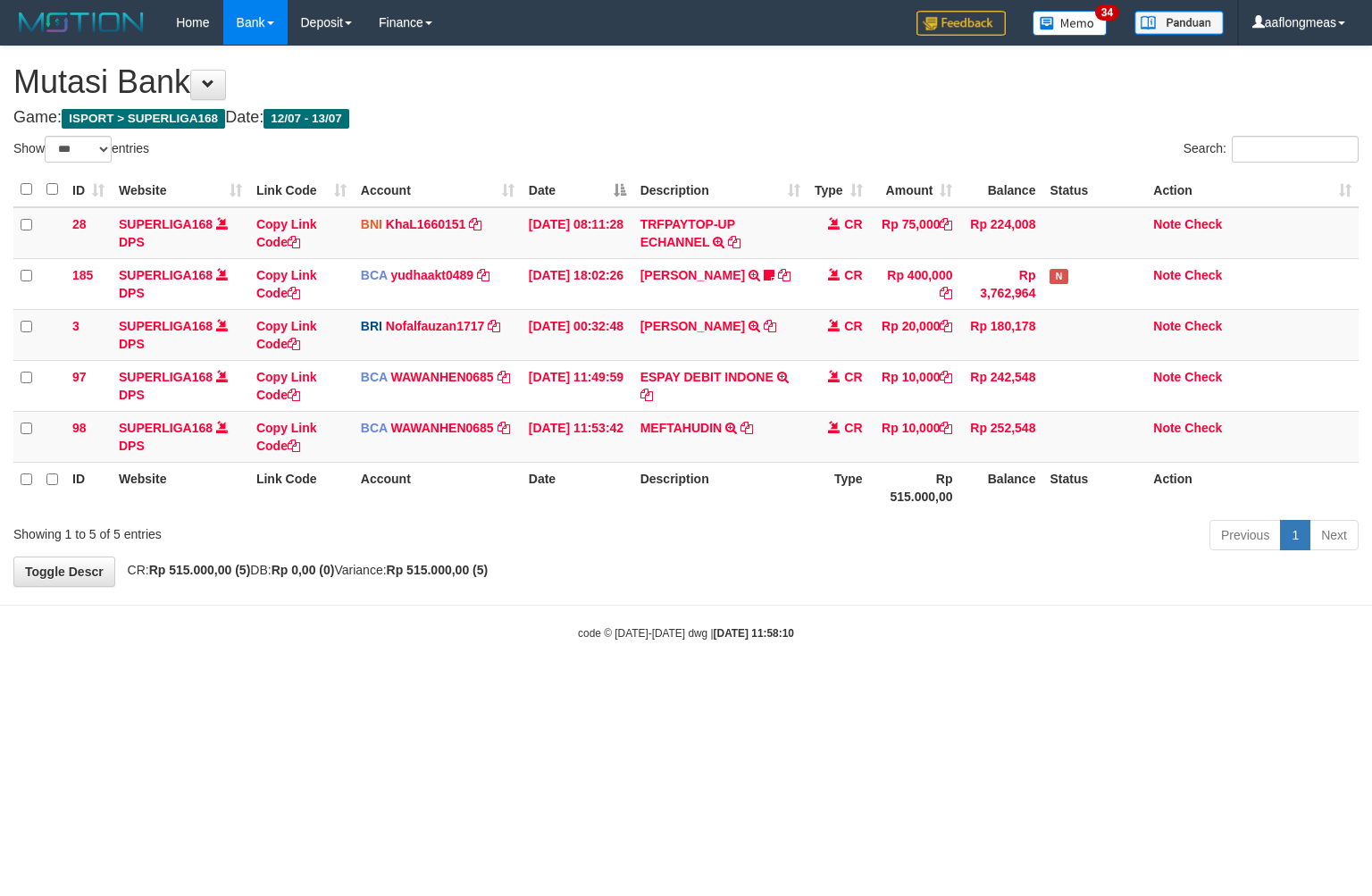 select on "***" 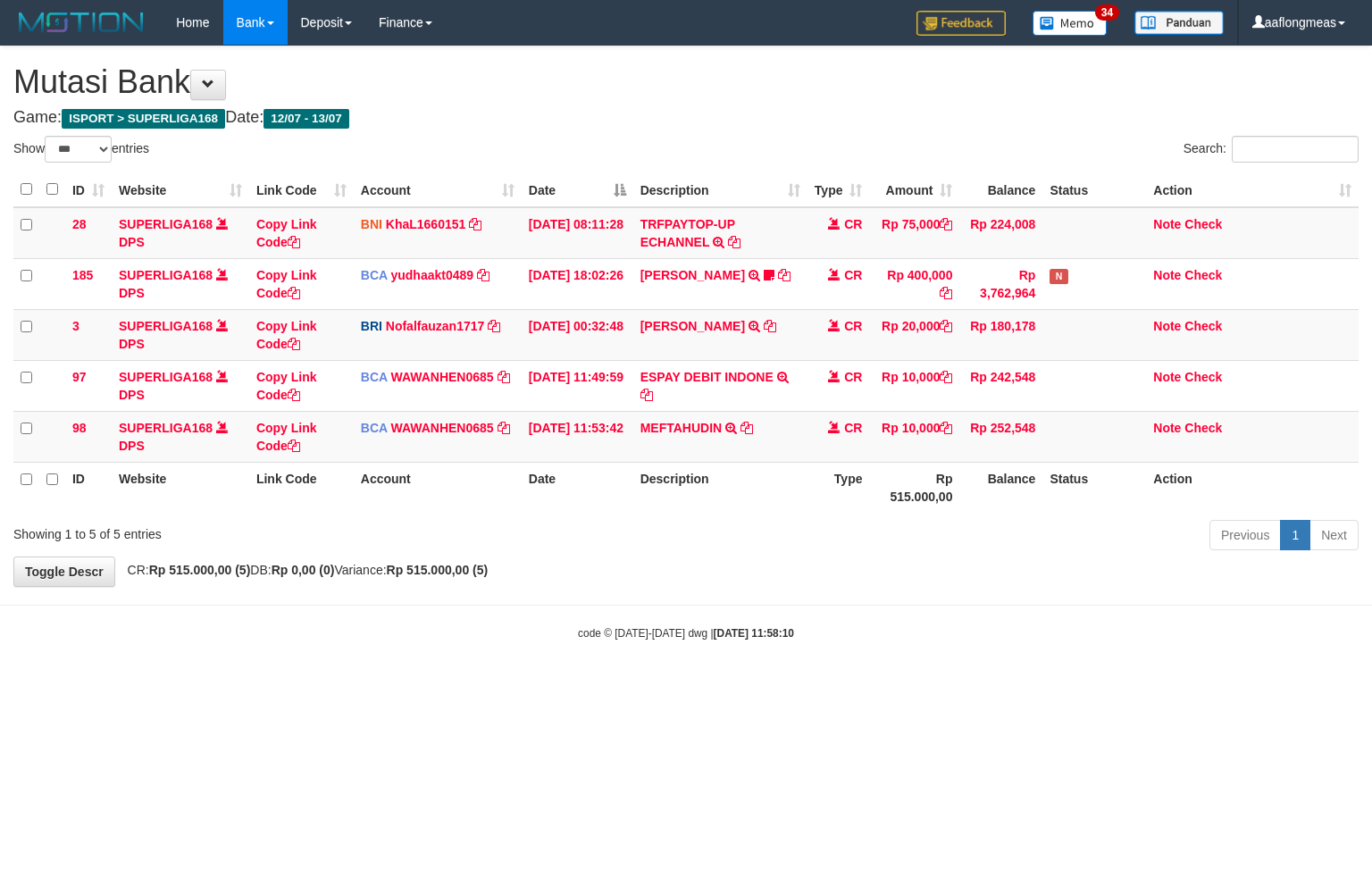 scroll, scrollTop: 0, scrollLeft: 0, axis: both 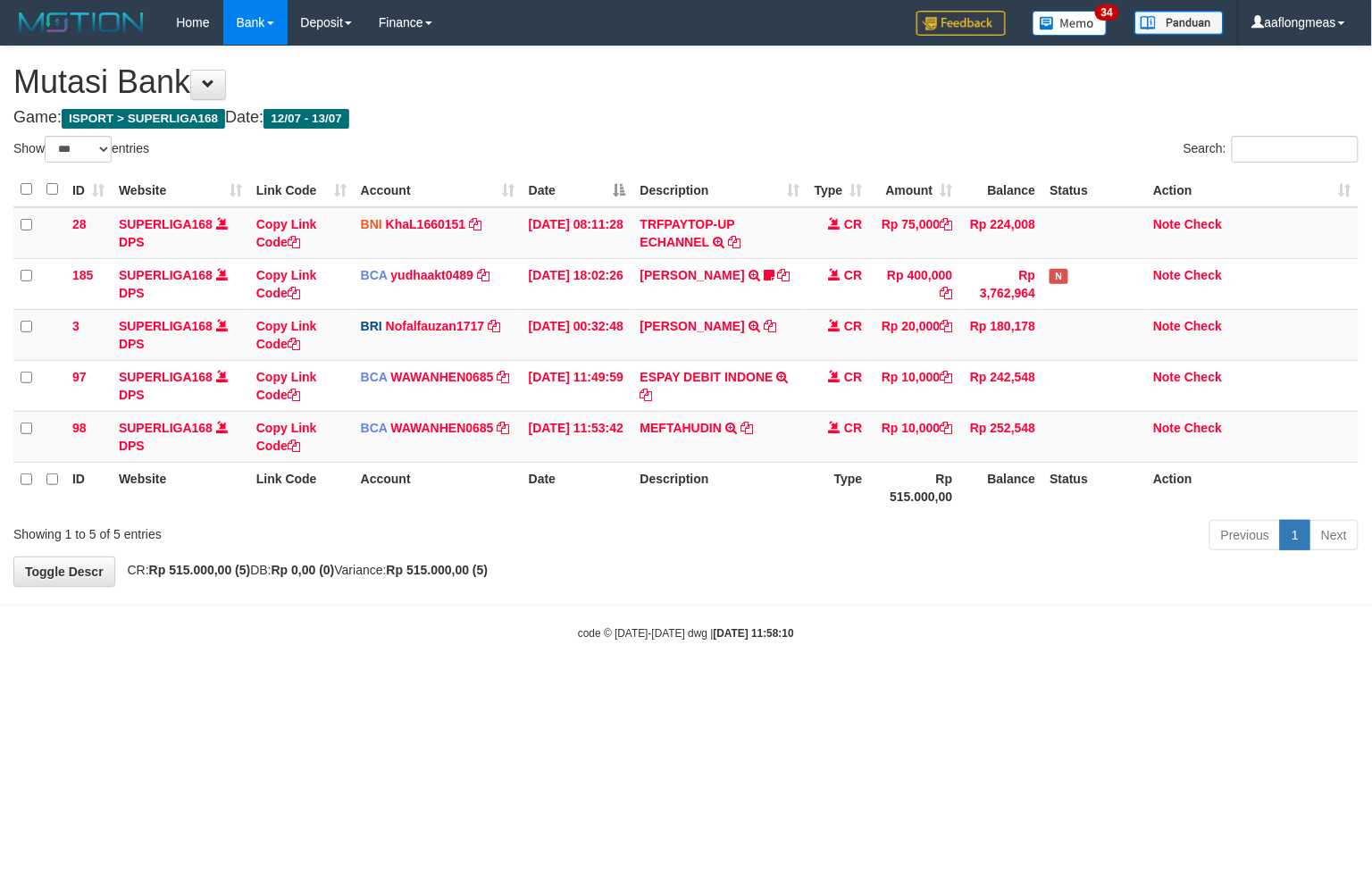 click on "Toggle navigation
Home
Bank
Account List
Load
By Website
Group
[ISPORT]													SUPERLIGA168
By Load Group (DPS)
34" at bounding box center (686, 343) 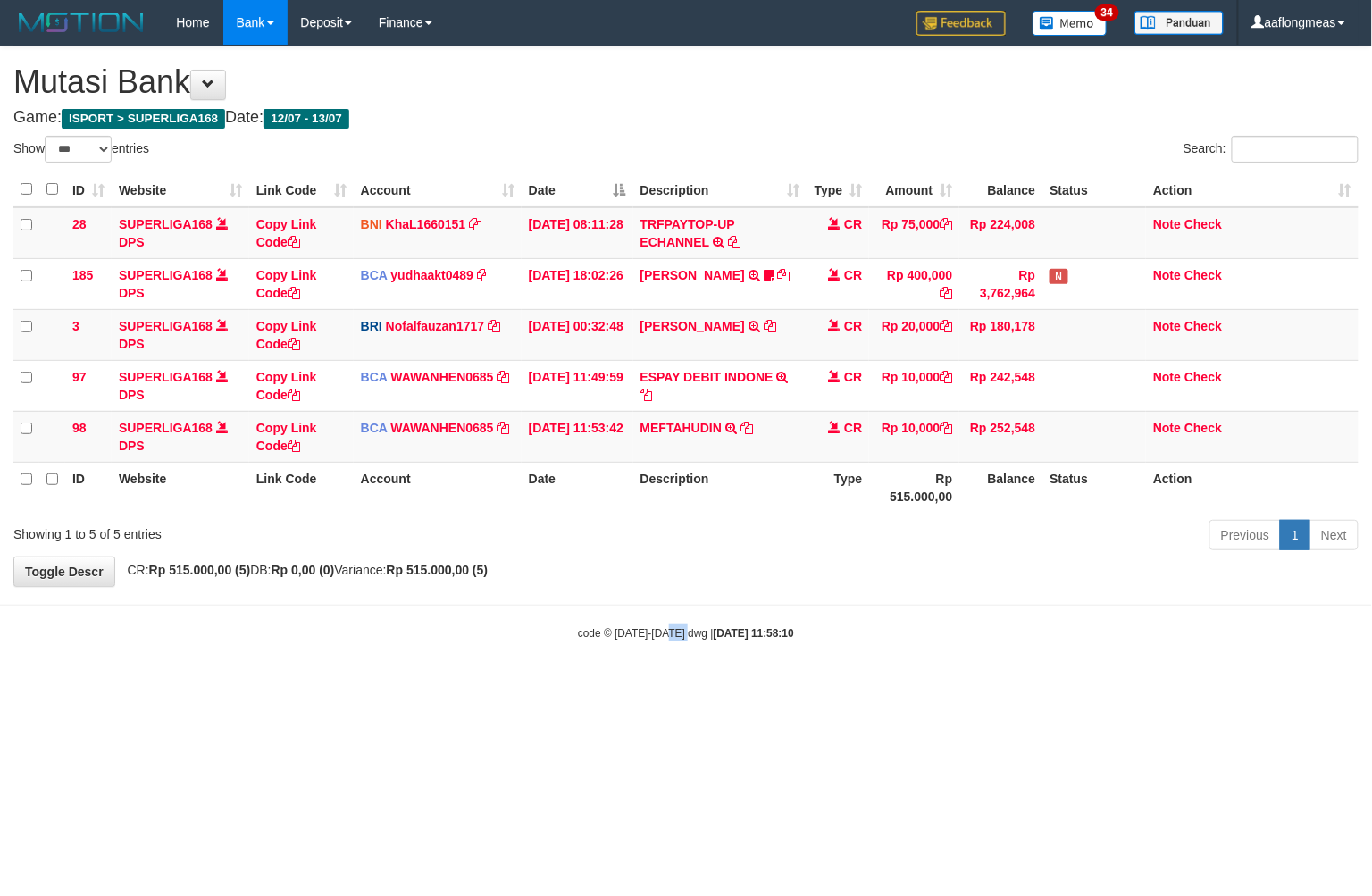click on "Toggle navigation
Home
Bank
Account List
Load
By Website
Group
[ISPORT]													SUPERLIGA168
By Load Group (DPS)
34" at bounding box center (686, 343) 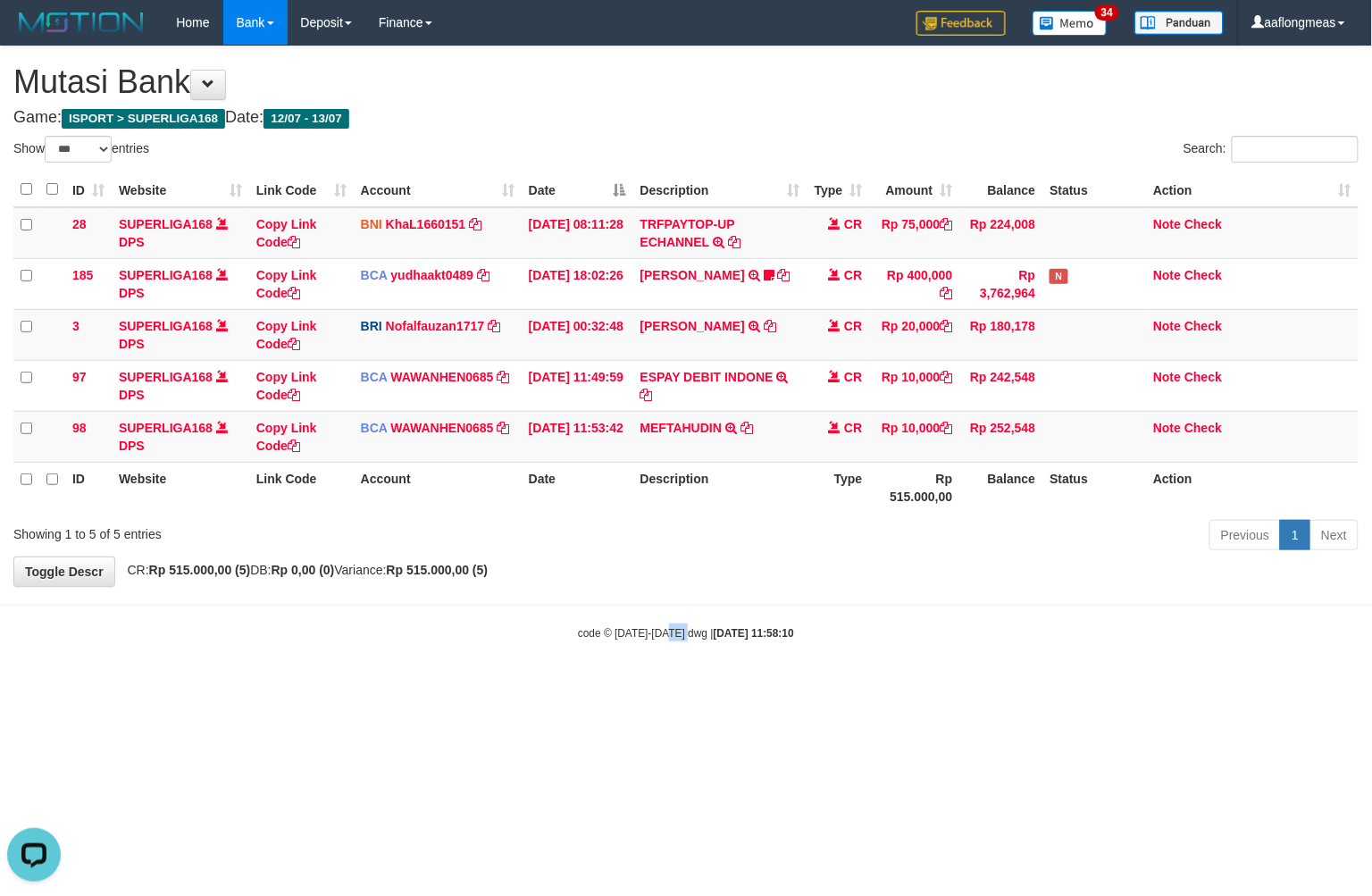 scroll, scrollTop: 0, scrollLeft: 0, axis: both 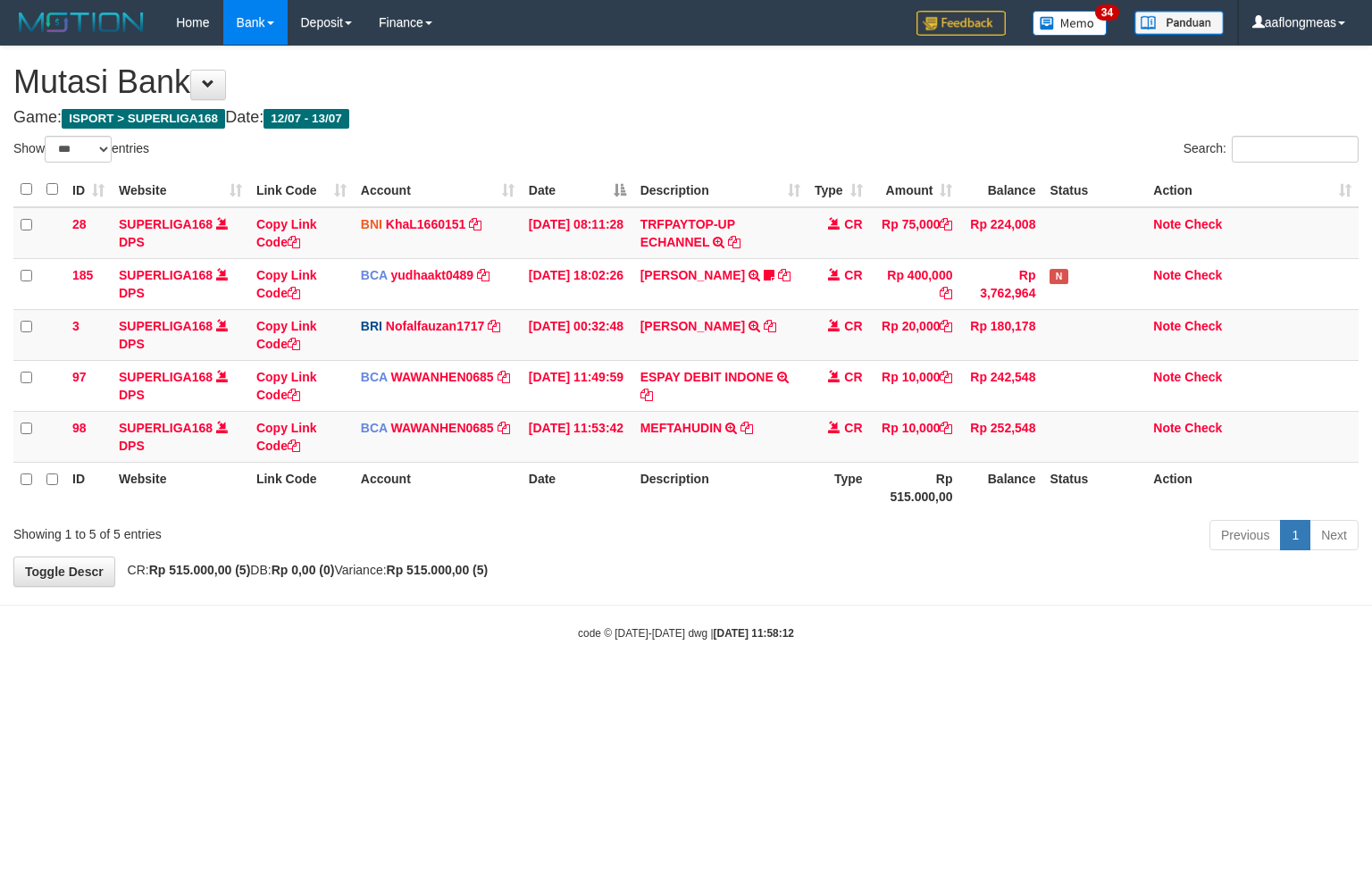 select on "***" 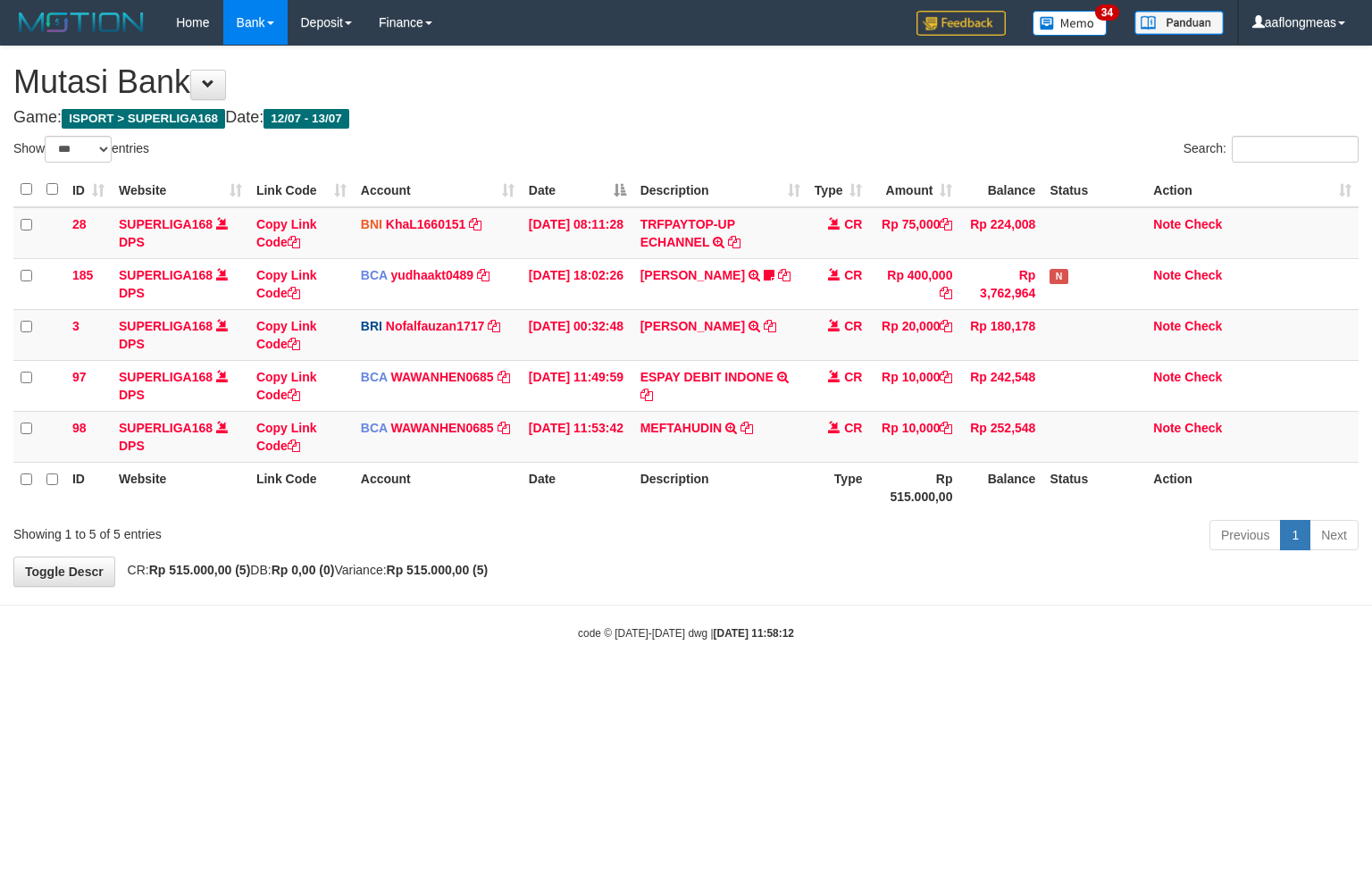 scroll, scrollTop: 0, scrollLeft: 0, axis: both 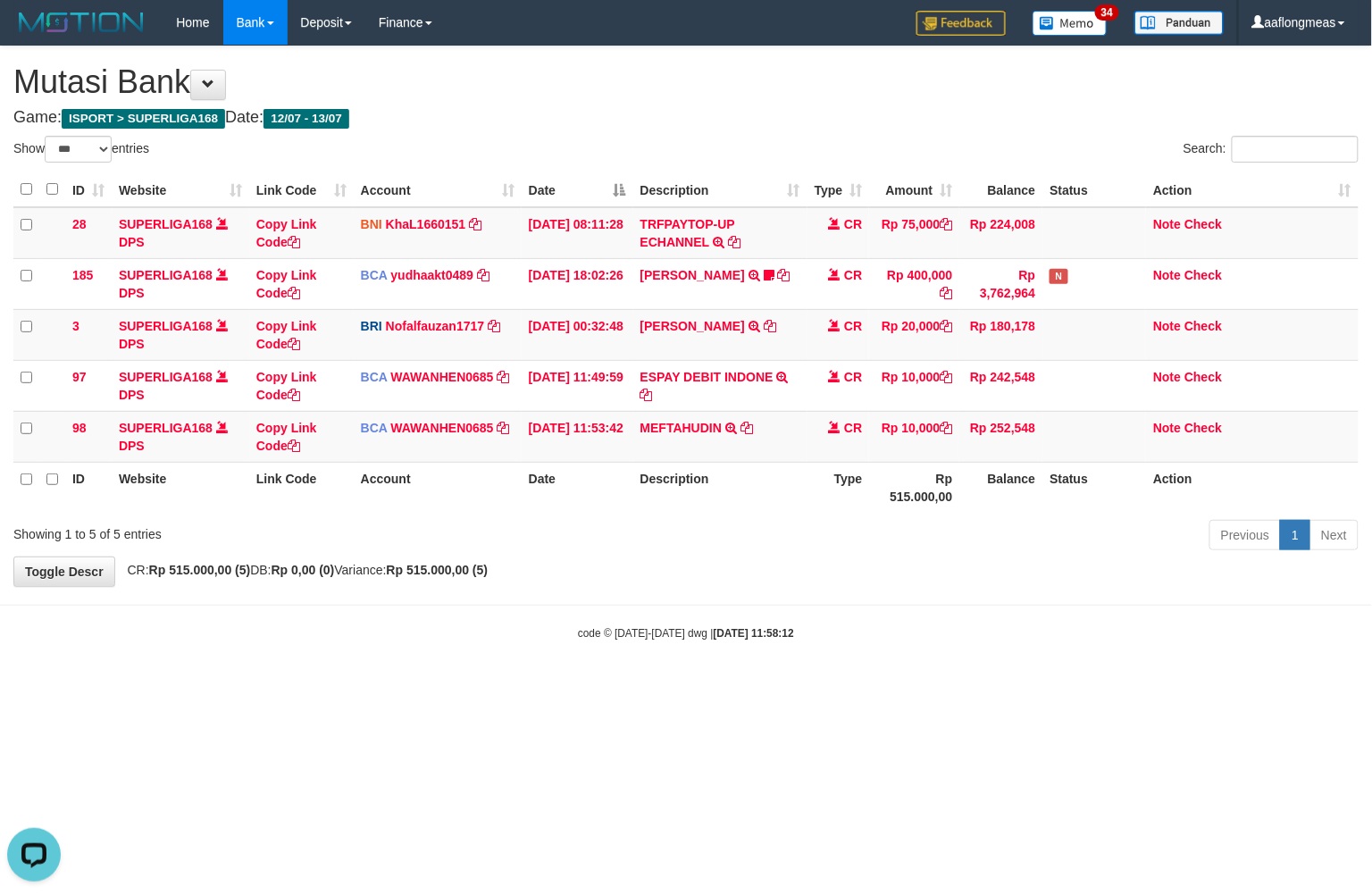 drag, startPoint x: 724, startPoint y: 674, endPoint x: 608, endPoint y: 676, distance: 116.0172 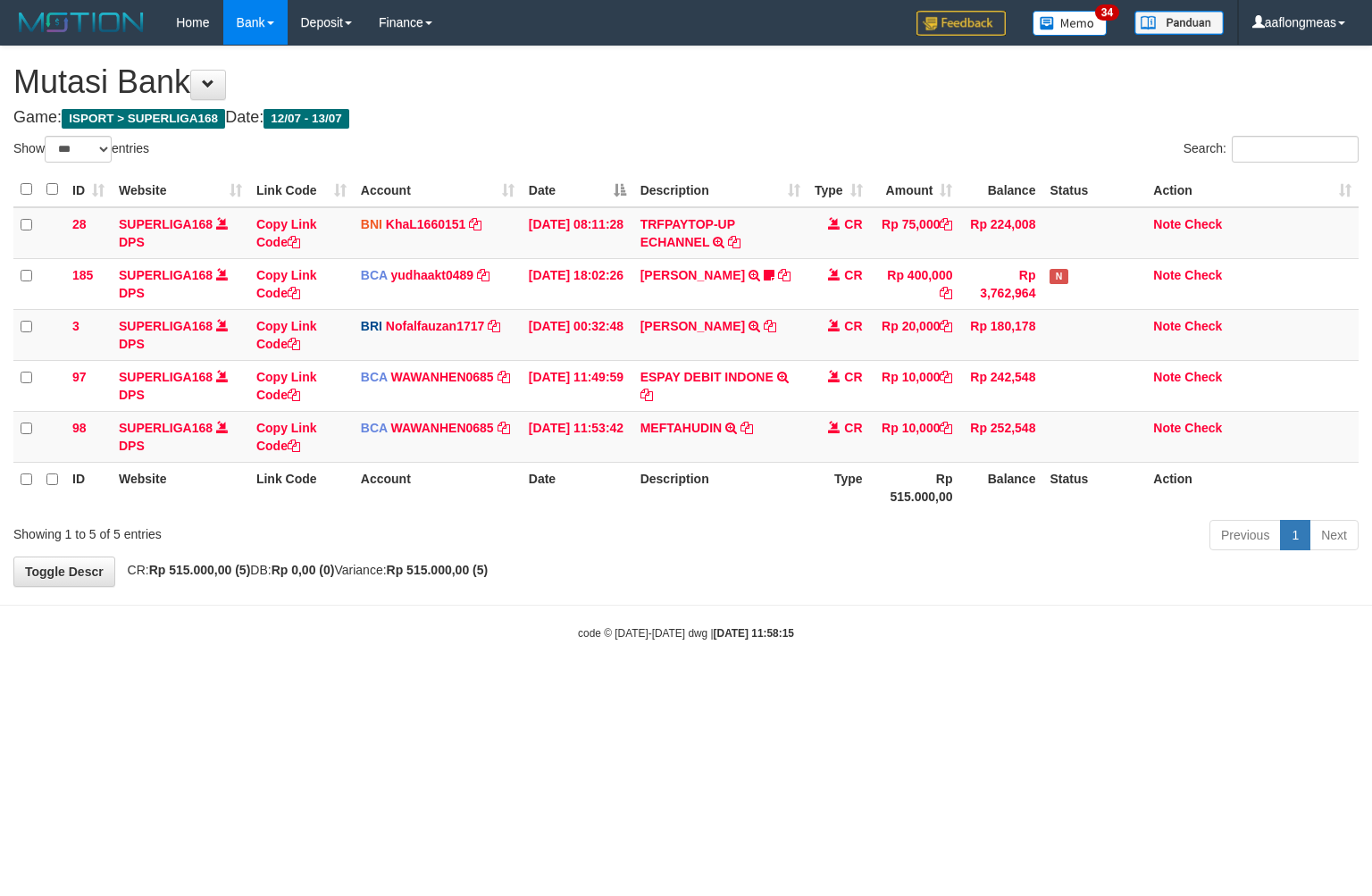 select on "***" 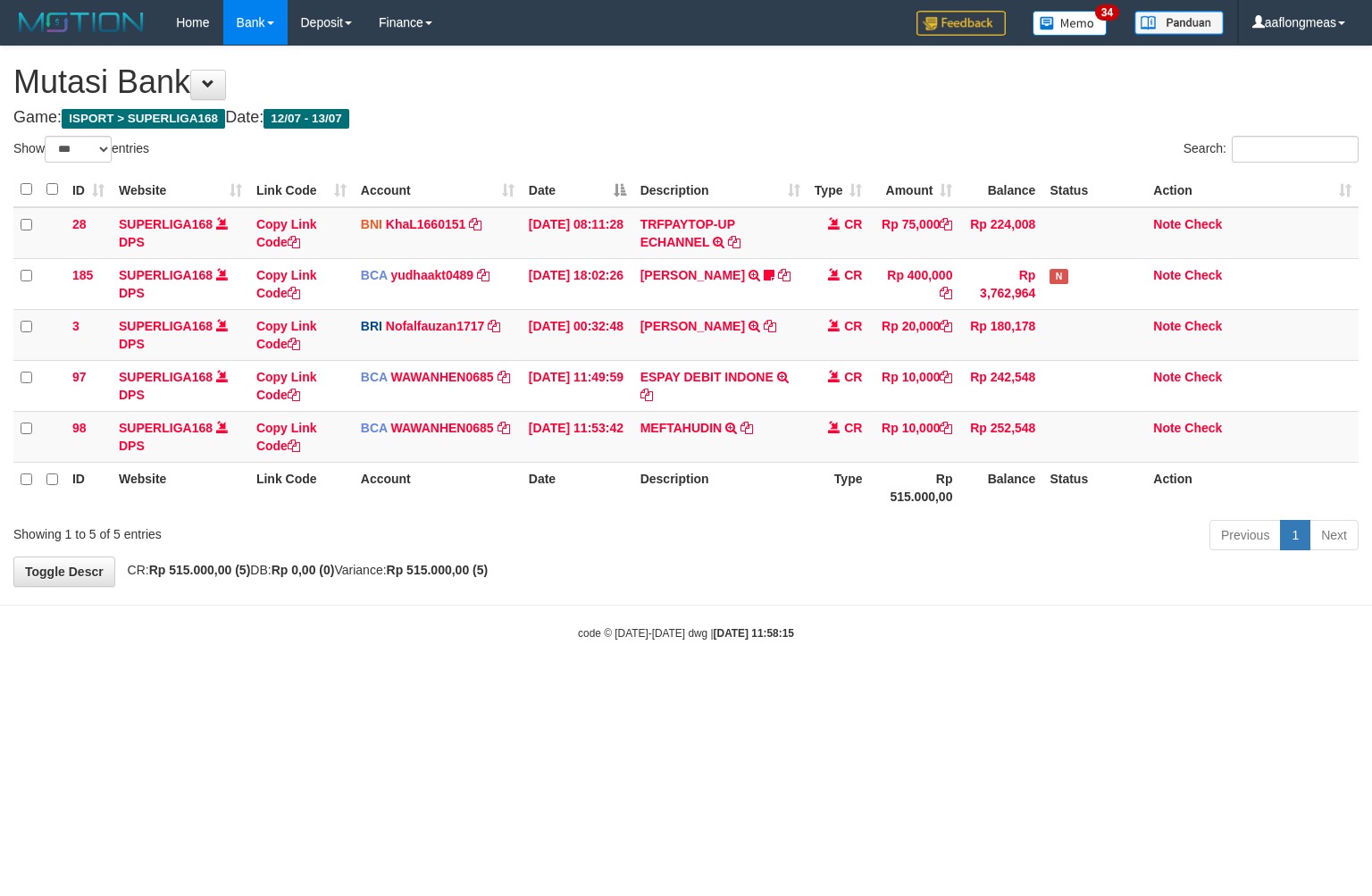 scroll, scrollTop: 0, scrollLeft: 0, axis: both 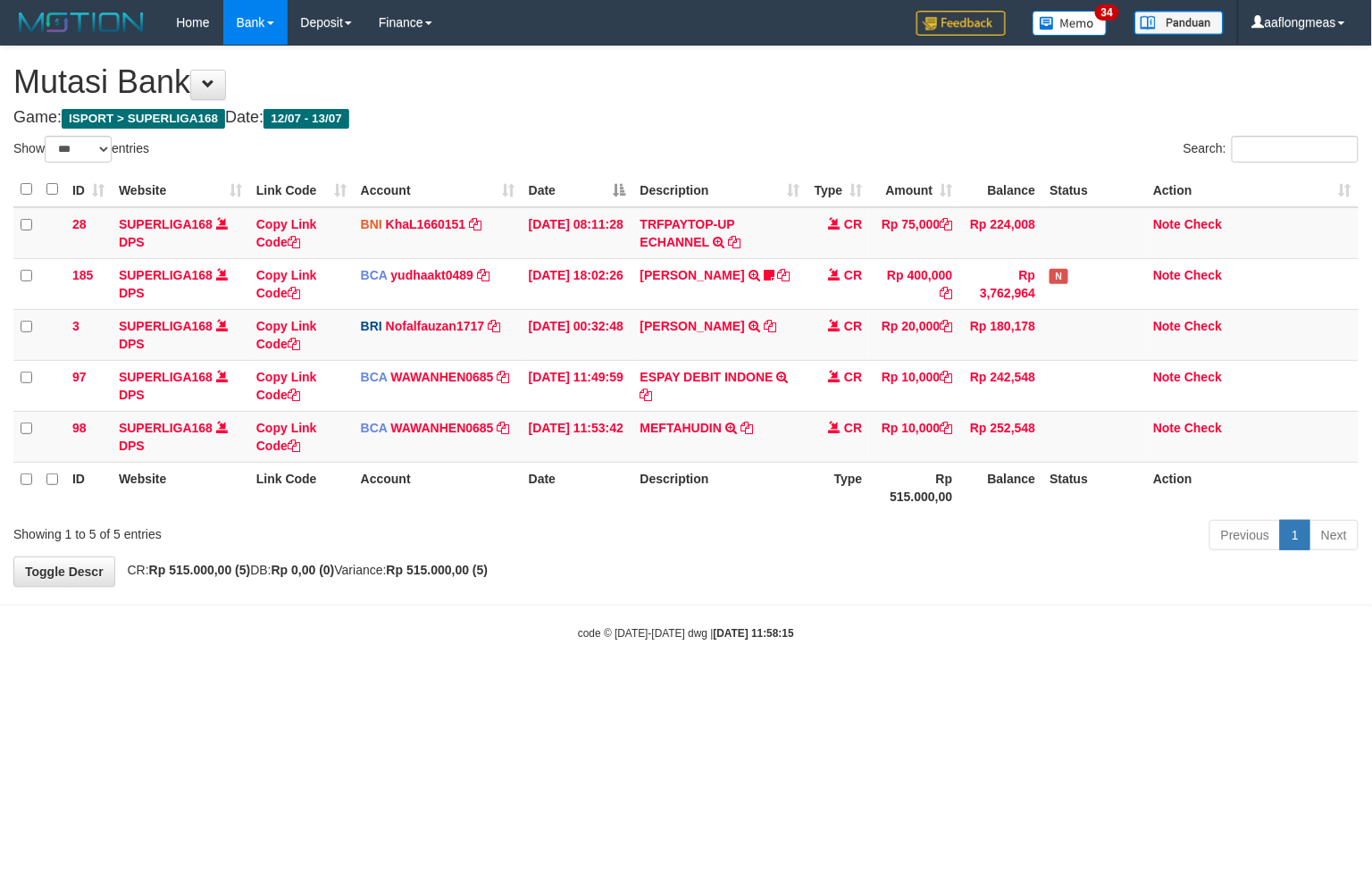 click on "code © [DATE]-[DATE] dwg |  [DATE] 11:58:15" at bounding box center (686, 633) 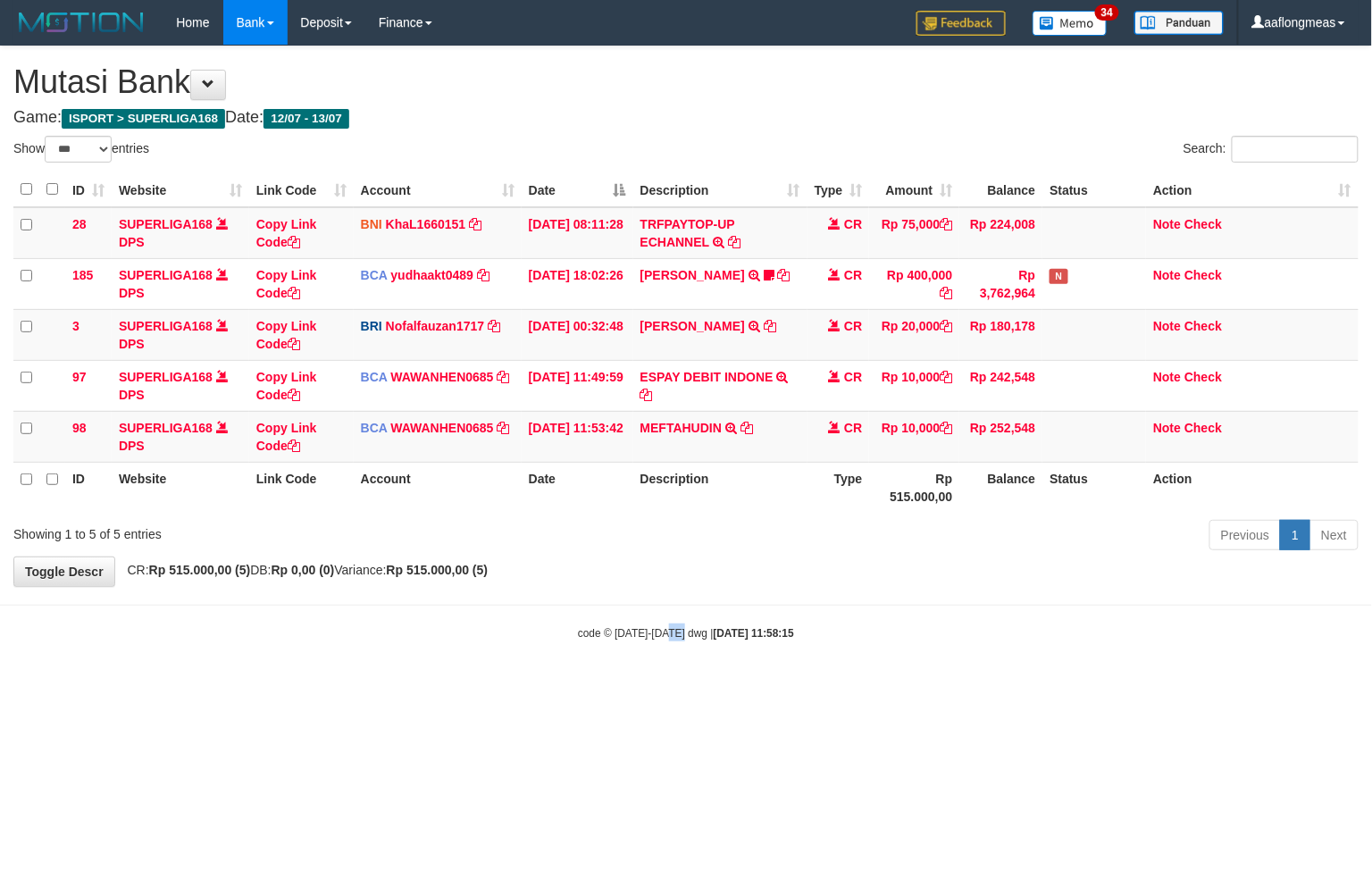 click on "code © [DATE]-[DATE] dwg |  [DATE] 11:58:15" at bounding box center [686, 633] 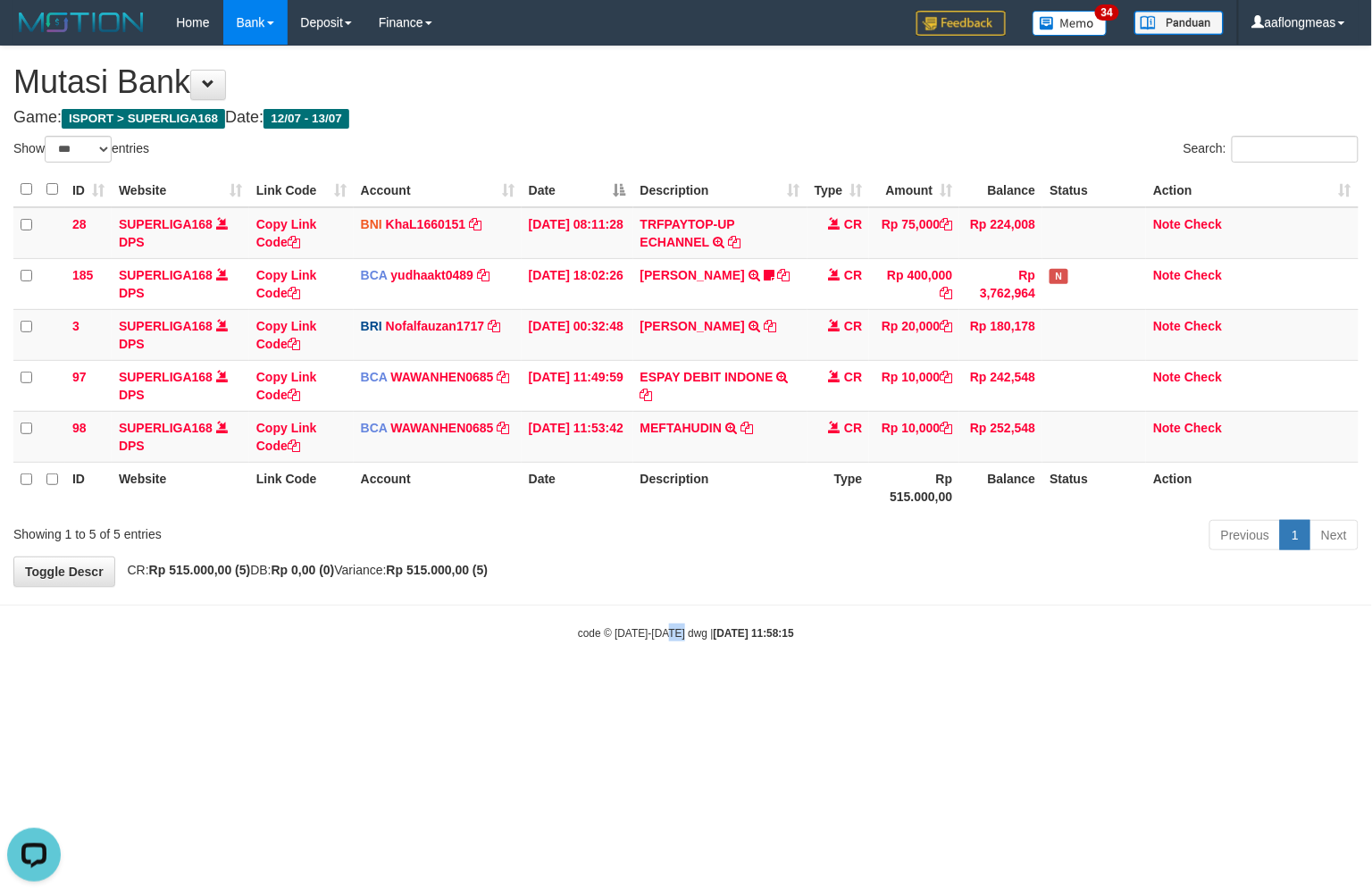 scroll, scrollTop: 0, scrollLeft: 0, axis: both 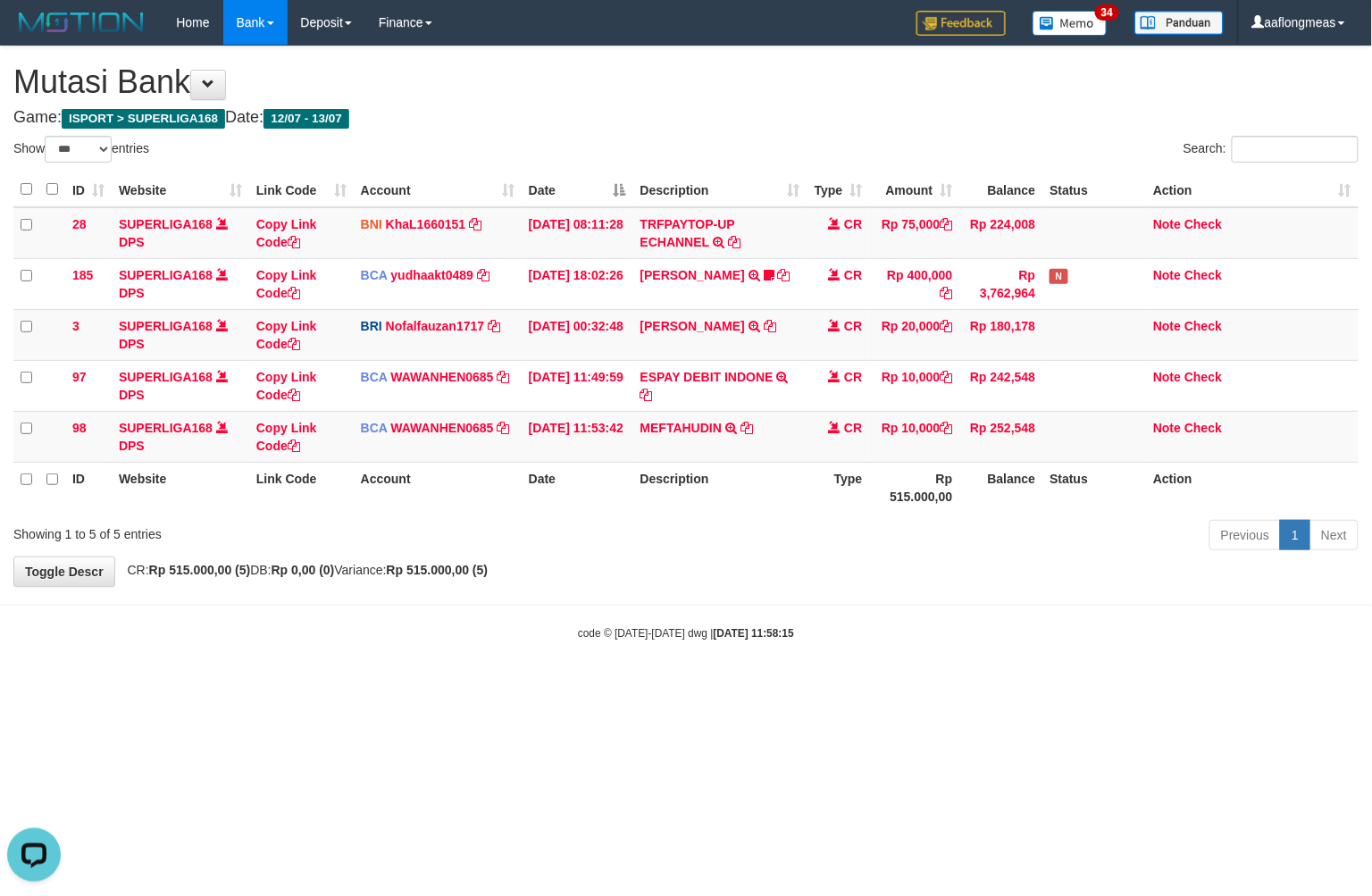click on "Previous 1 Next" at bounding box center (972, 537) 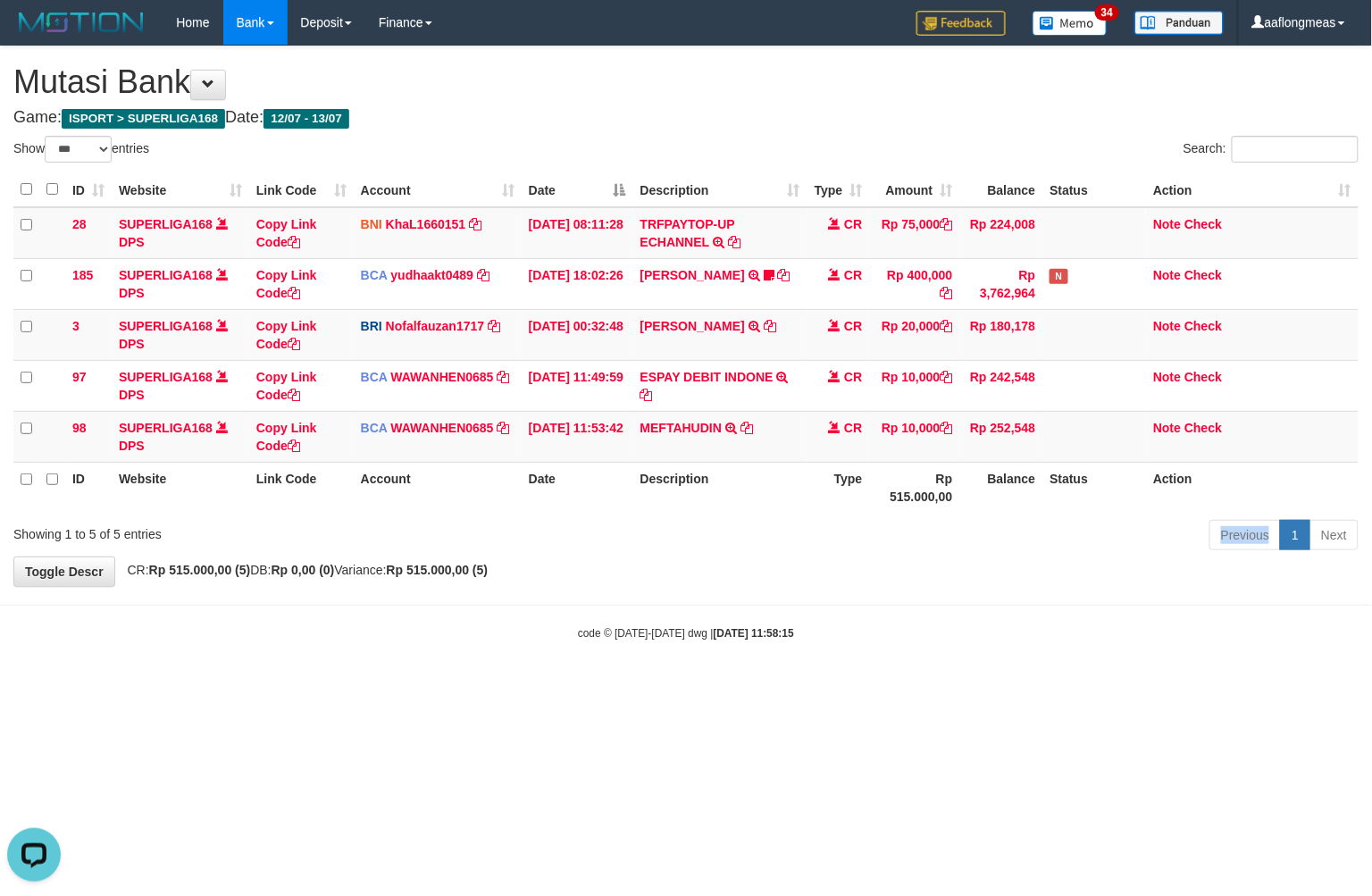 click on "Previous 1 Next" at bounding box center (972, 537) 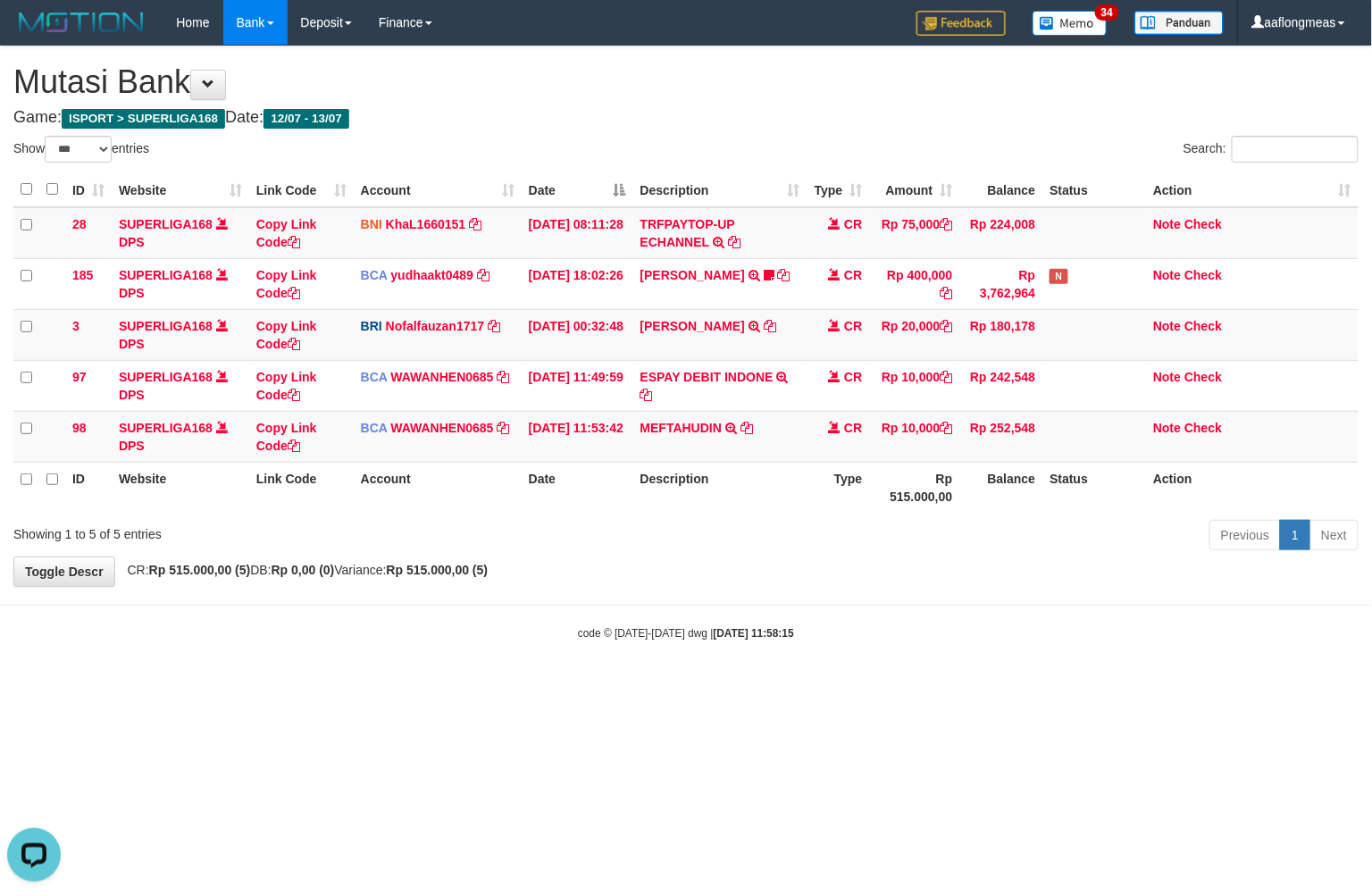 click on "Previous 1 Next" at bounding box center [972, 537] 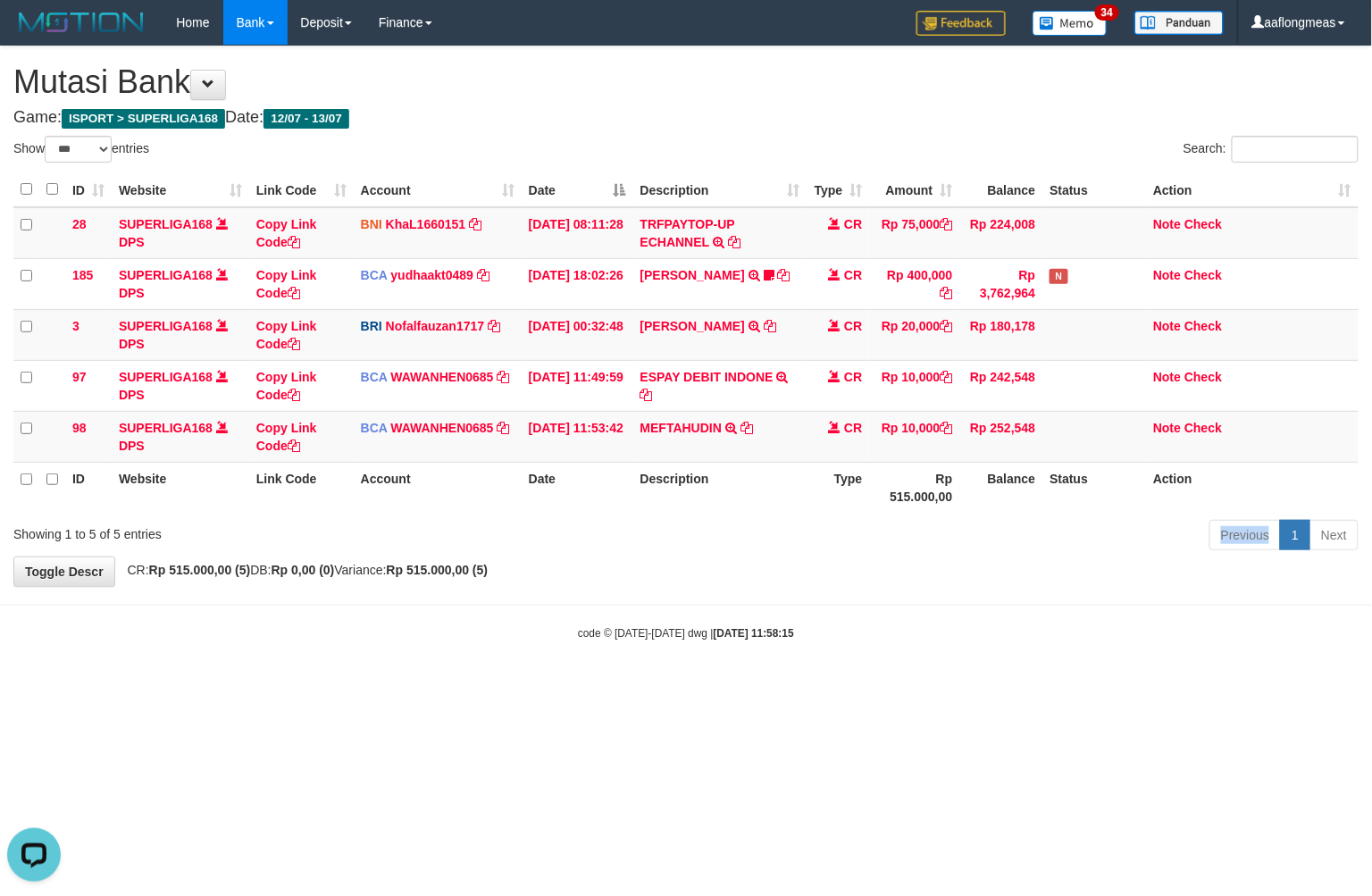 click on "Previous 1 Next" at bounding box center (972, 537) 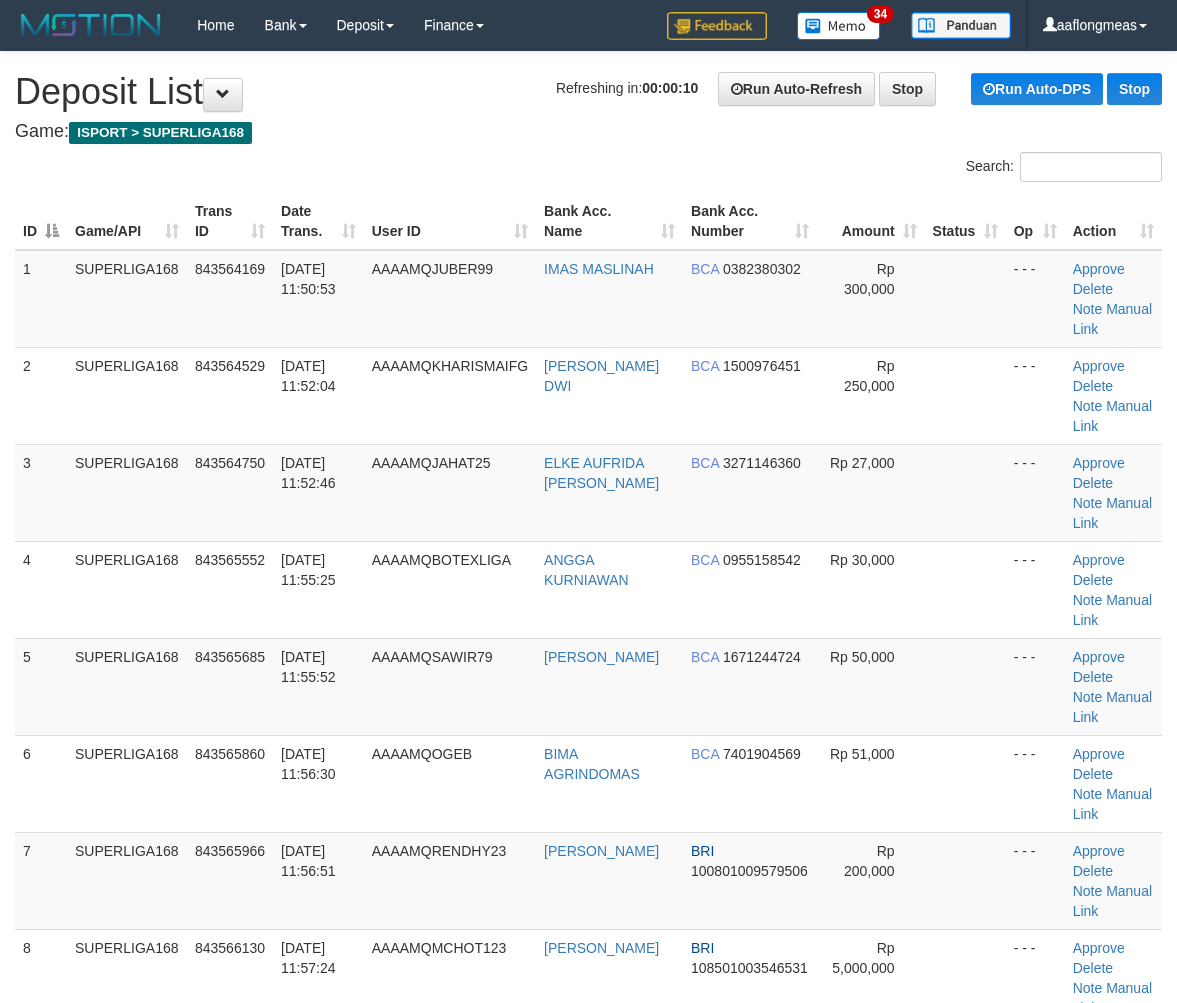 scroll, scrollTop: 0, scrollLeft: 0, axis: both 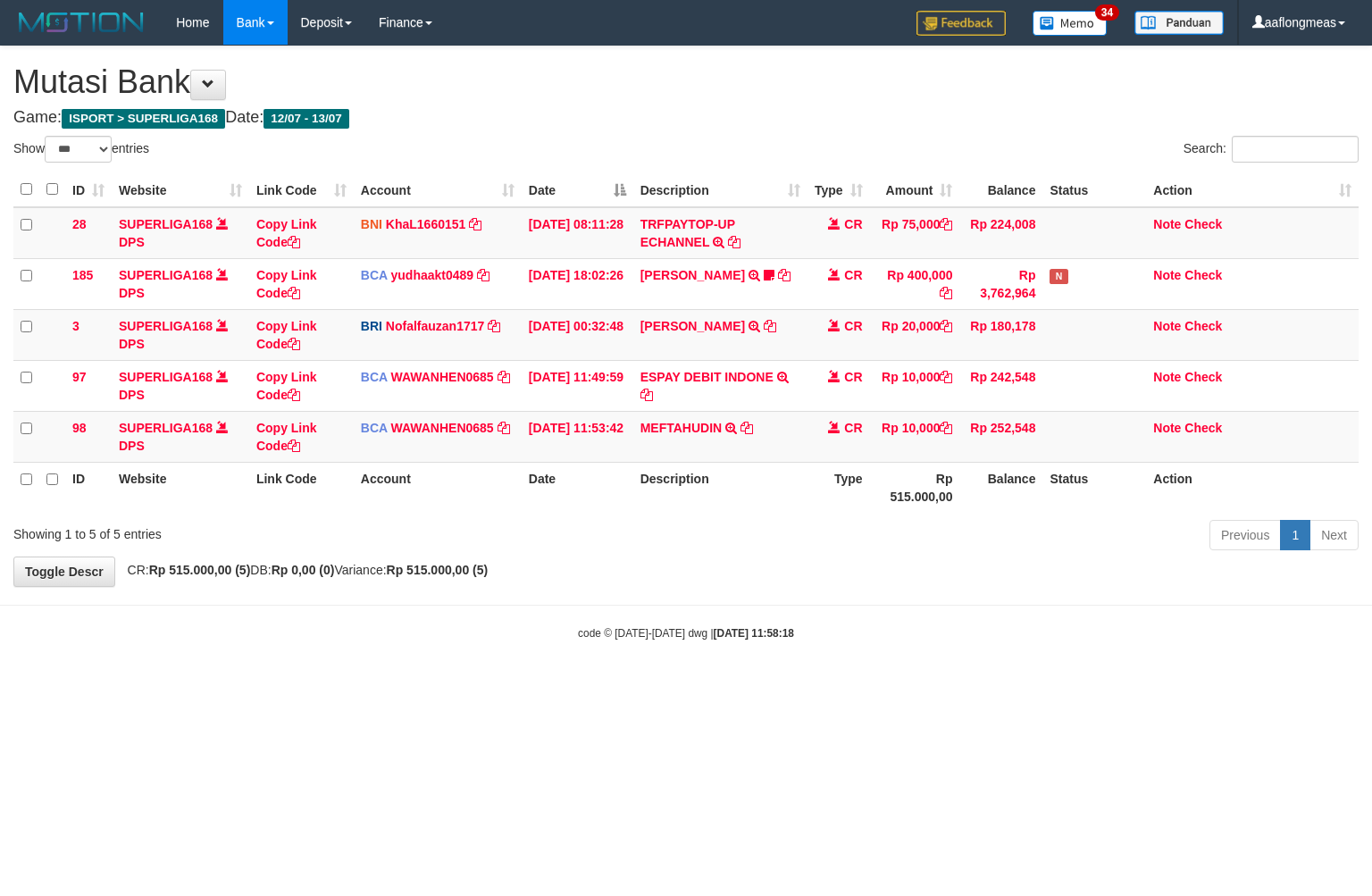 select on "***" 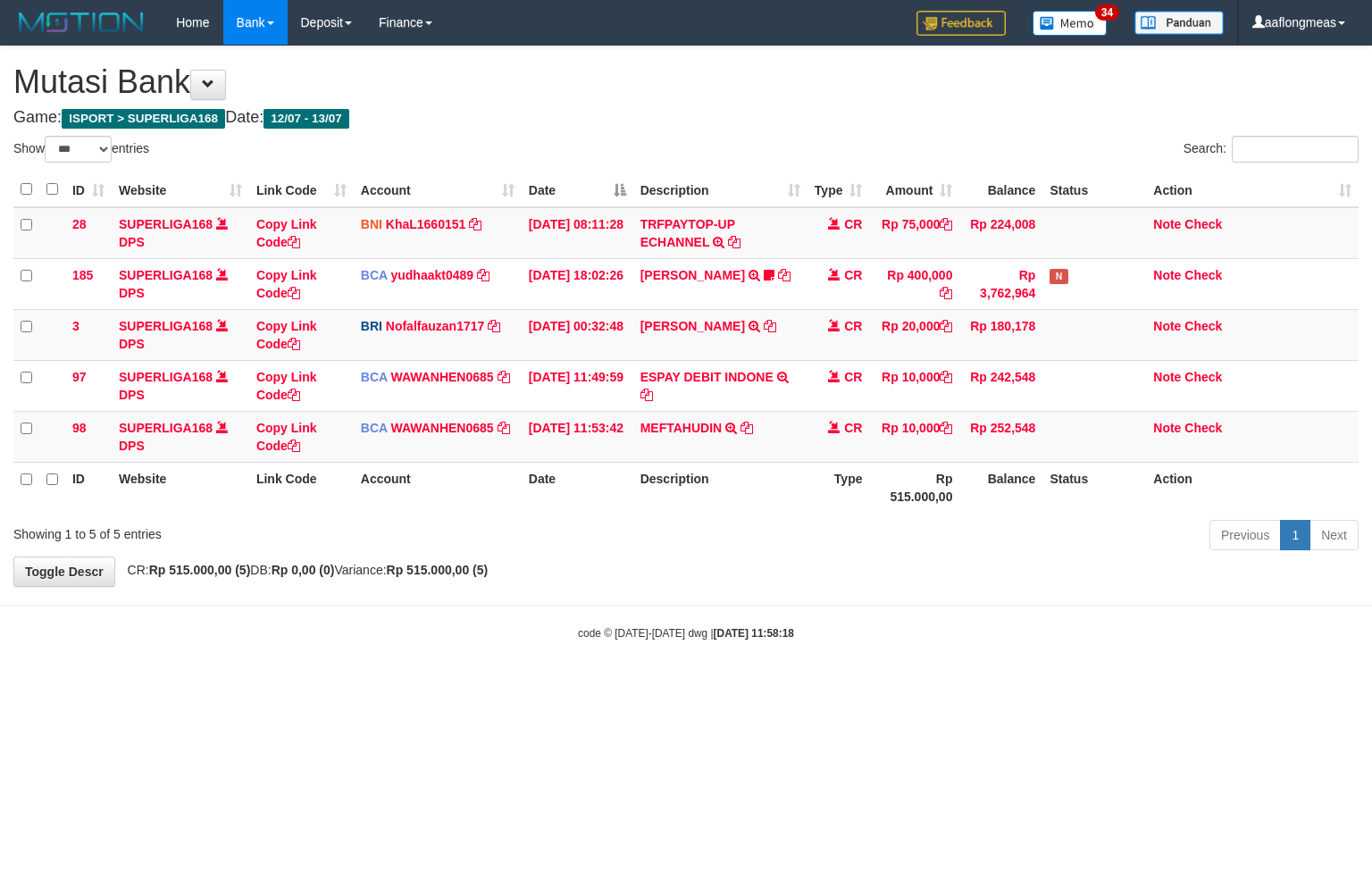 scroll, scrollTop: 0, scrollLeft: 0, axis: both 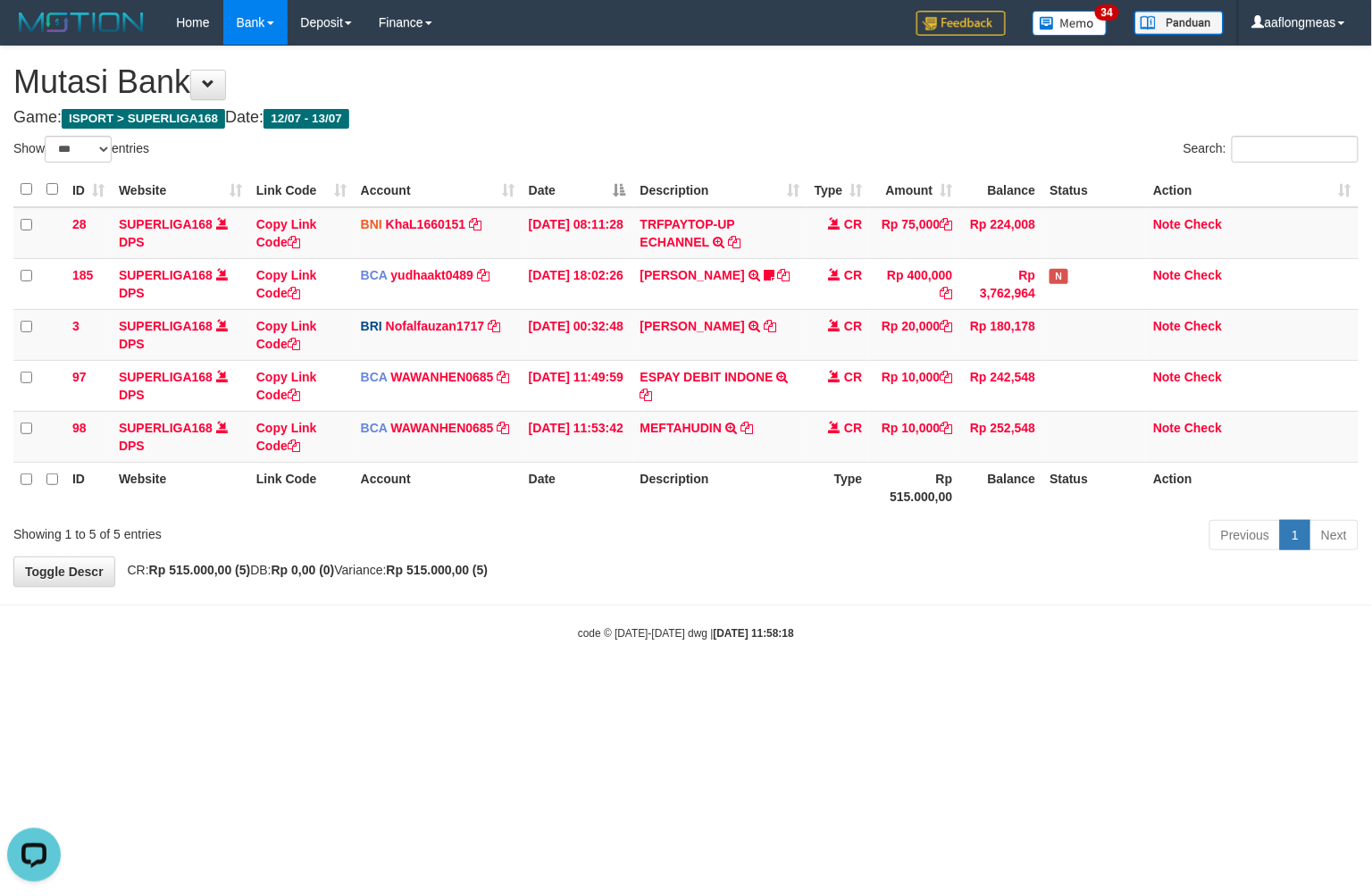 click on "Toggle navigation
Home
Bank
Account List
Load
By Website
Group
[ISPORT]													SUPERLIGA168
By Load Group (DPS)
34" at bounding box center (686, 343) 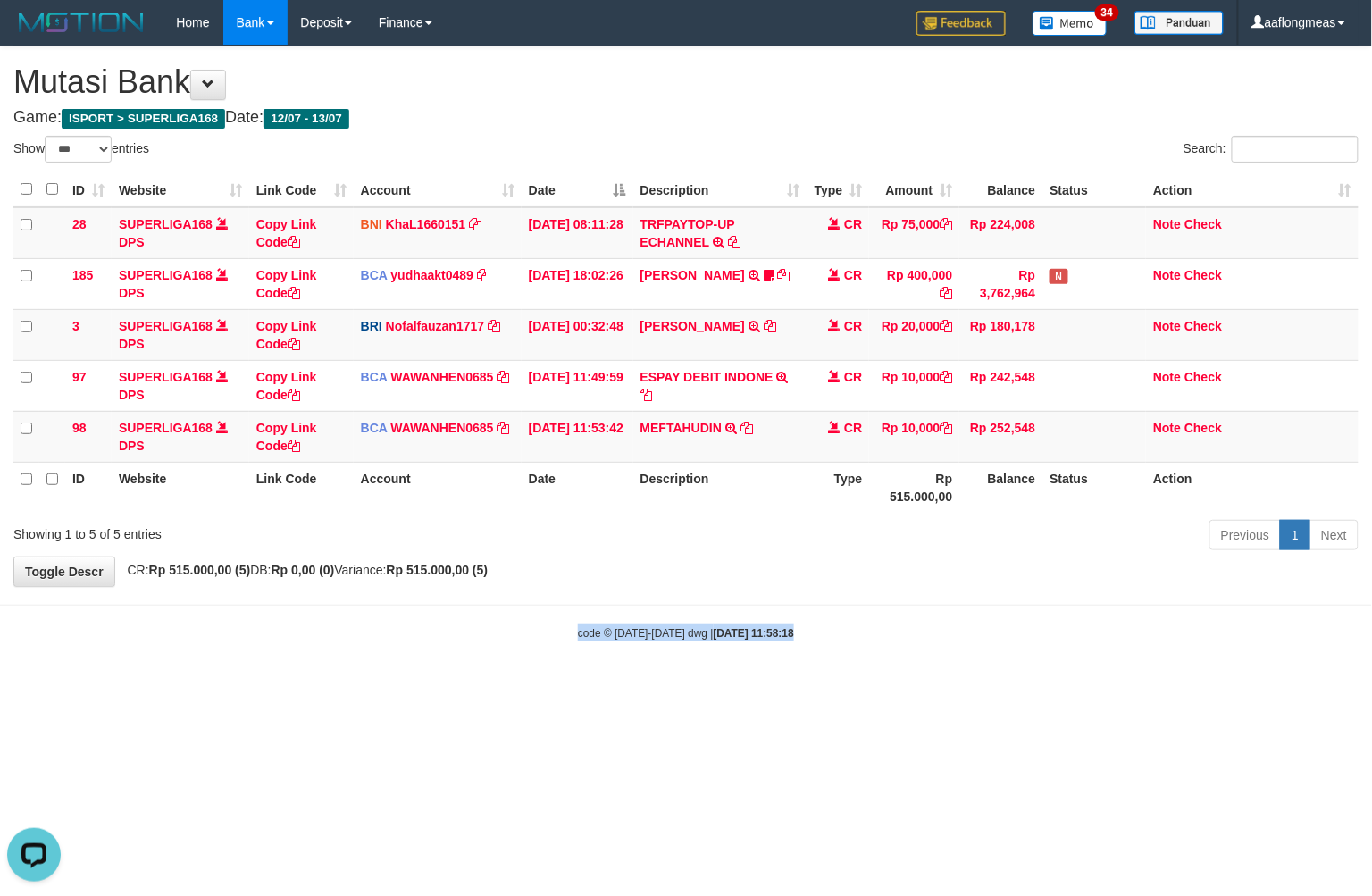 click on "Toggle navigation
Home
Bank
Account List
Load
By Website
Group
[ISPORT]													SUPERLIGA168
By Load Group (DPS)
34" at bounding box center (686, 343) 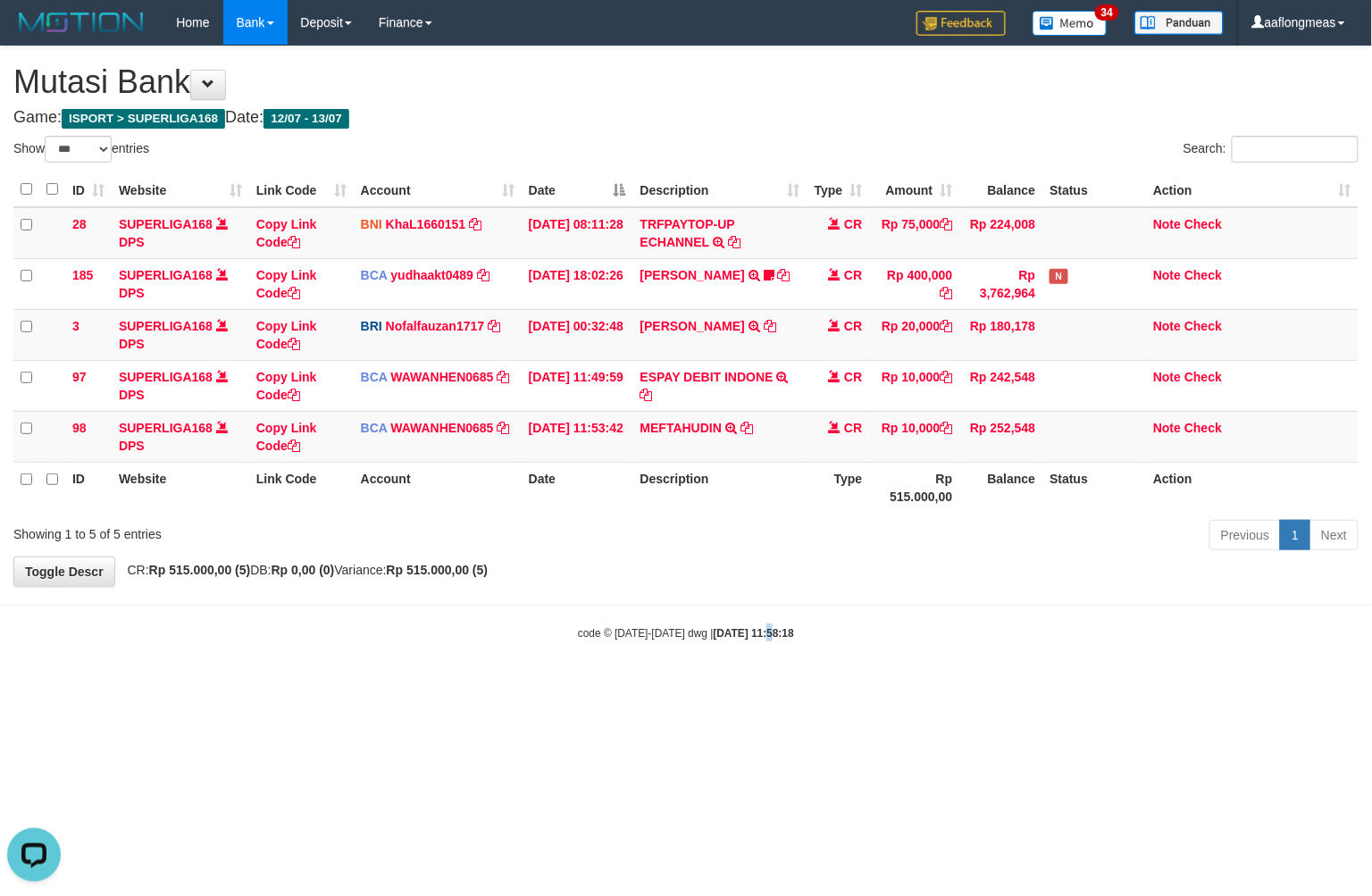 click on "Toggle navigation
Home
Bank
Account List
Load
By Website
Group
[ISPORT]													SUPERLIGA168
By Load Group (DPS)
34" at bounding box center (686, 343) 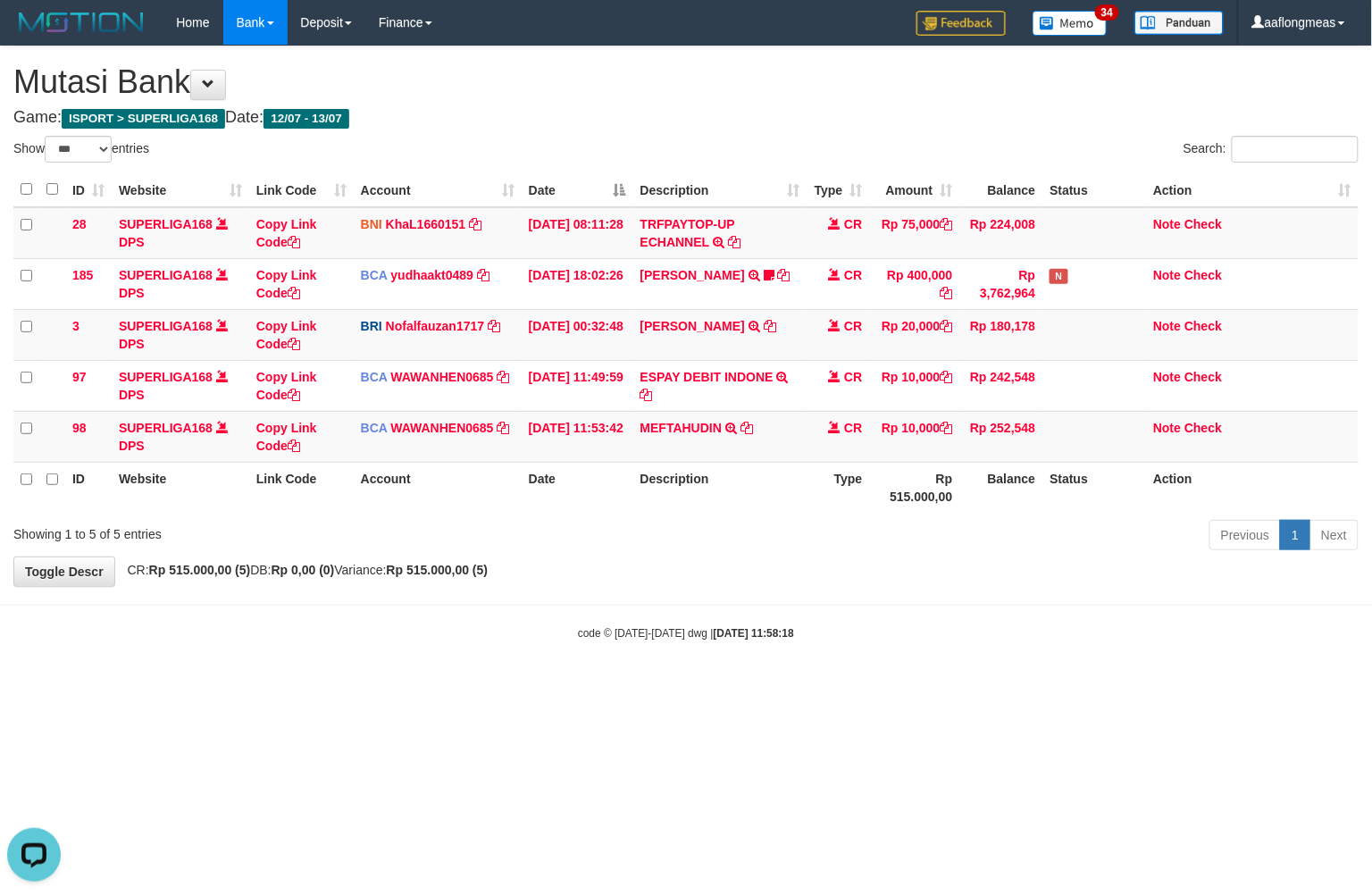 click on "**********" at bounding box center (686, 316) 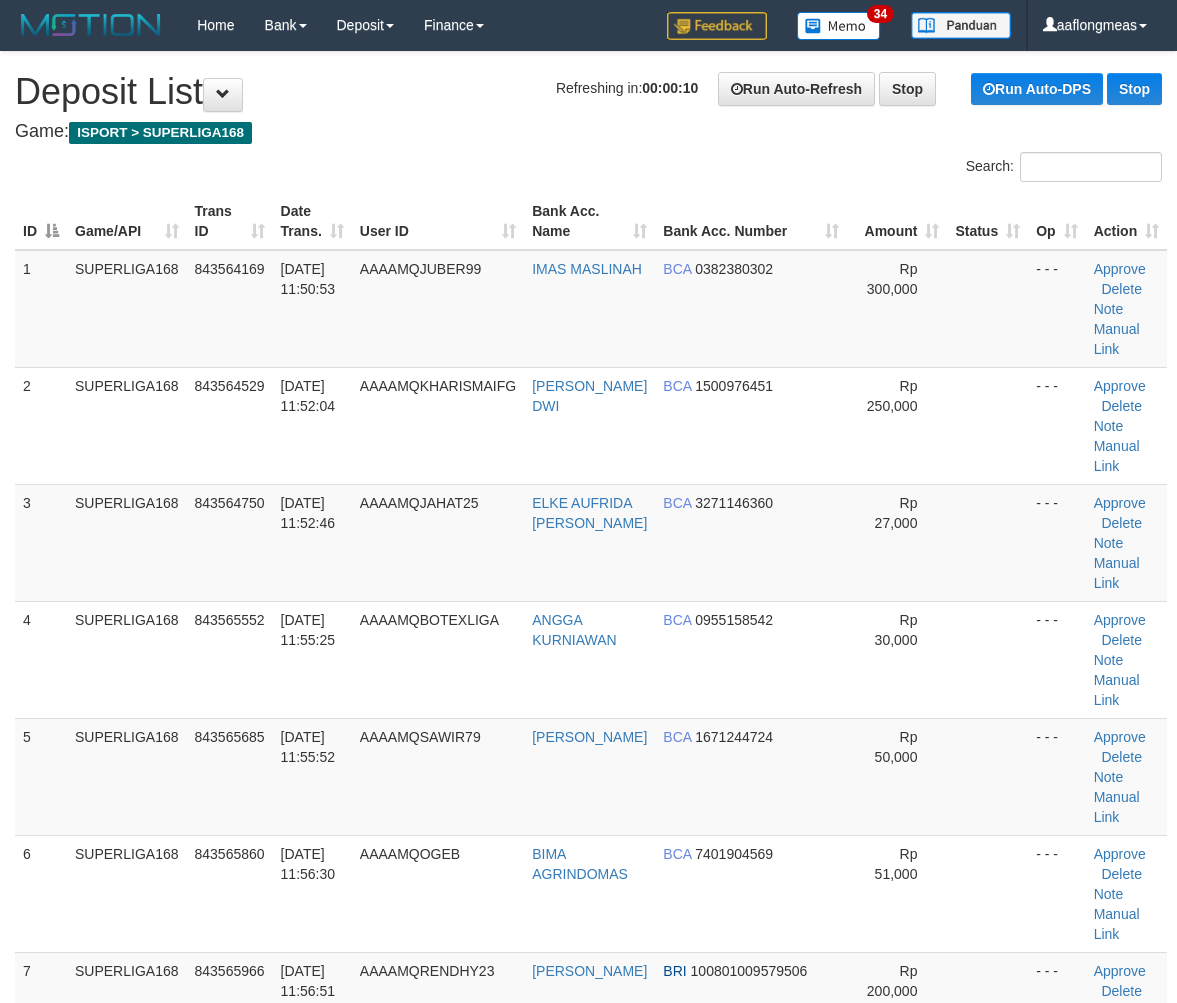 scroll, scrollTop: 0, scrollLeft: 0, axis: both 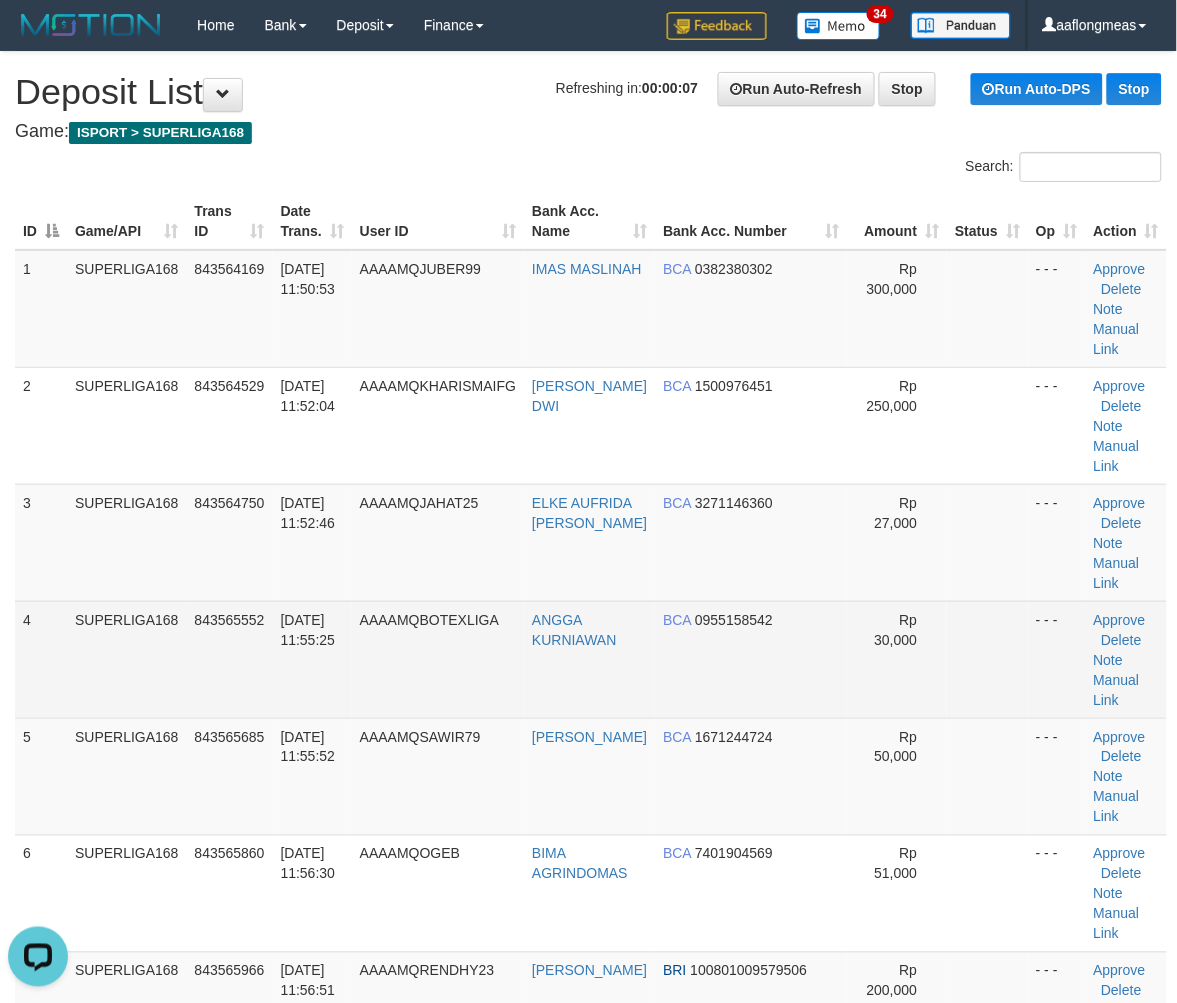 click on "Rp 30,000" at bounding box center [896, 630] 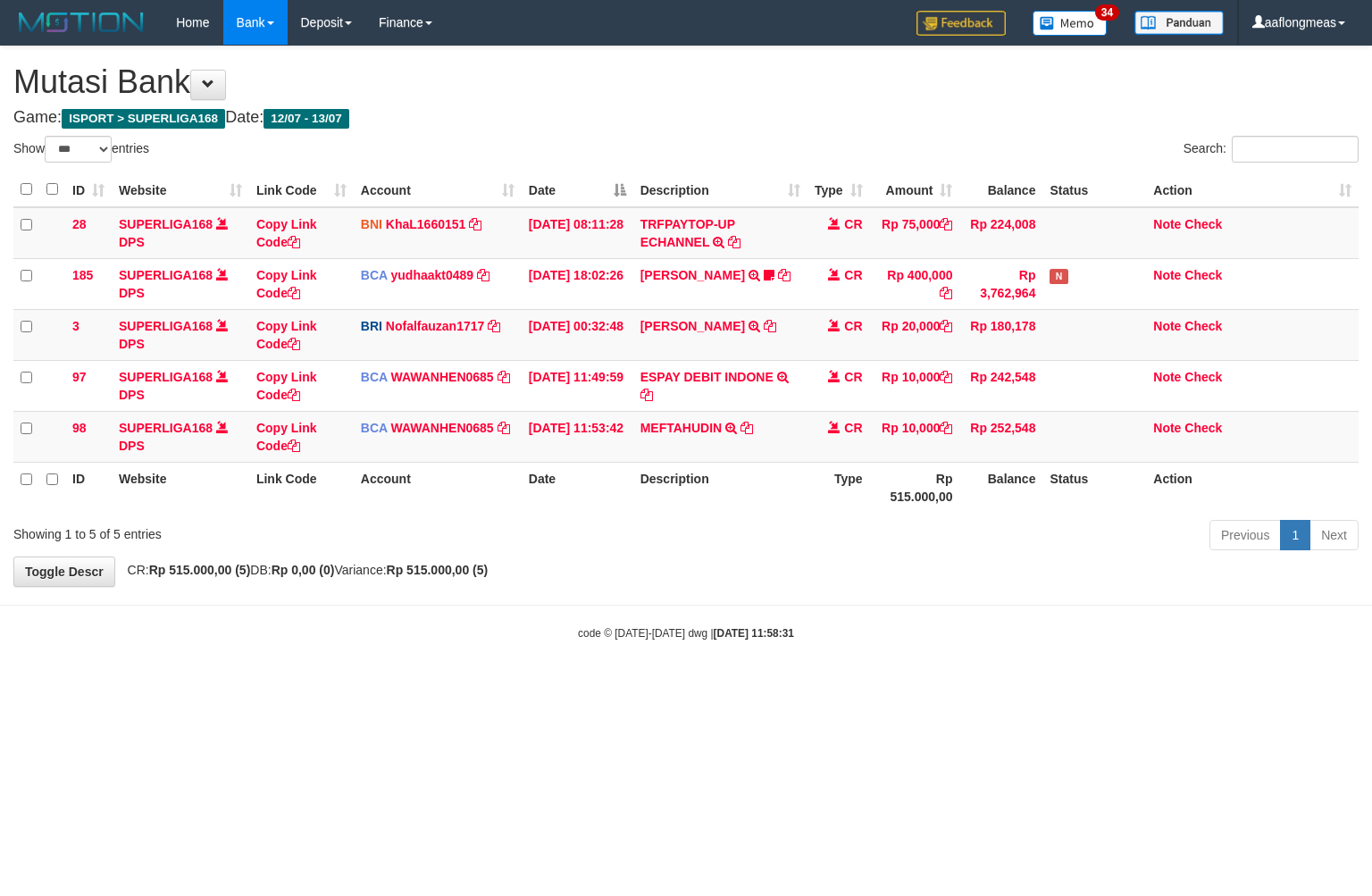 select on "***" 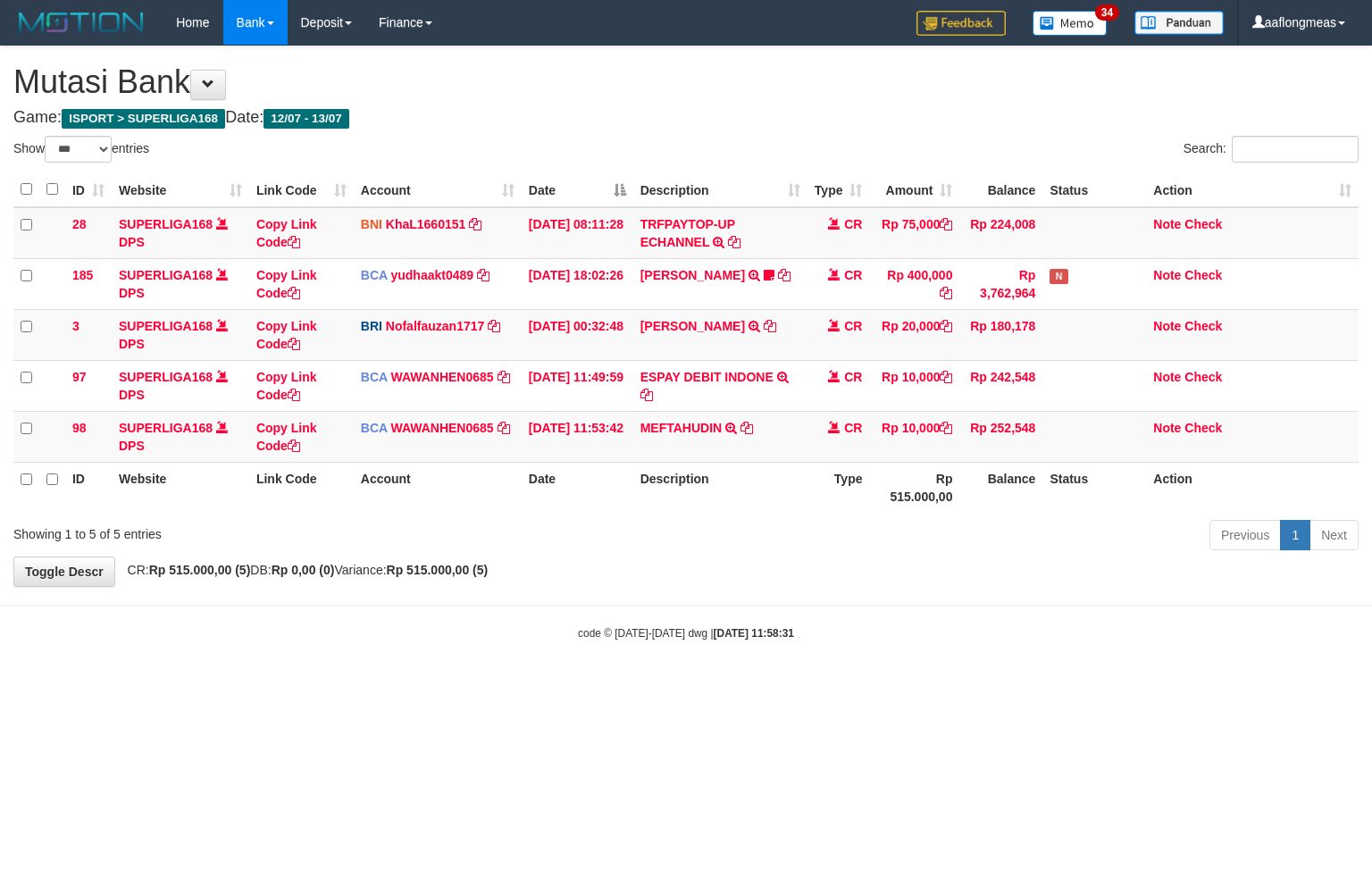scroll, scrollTop: 0, scrollLeft: 0, axis: both 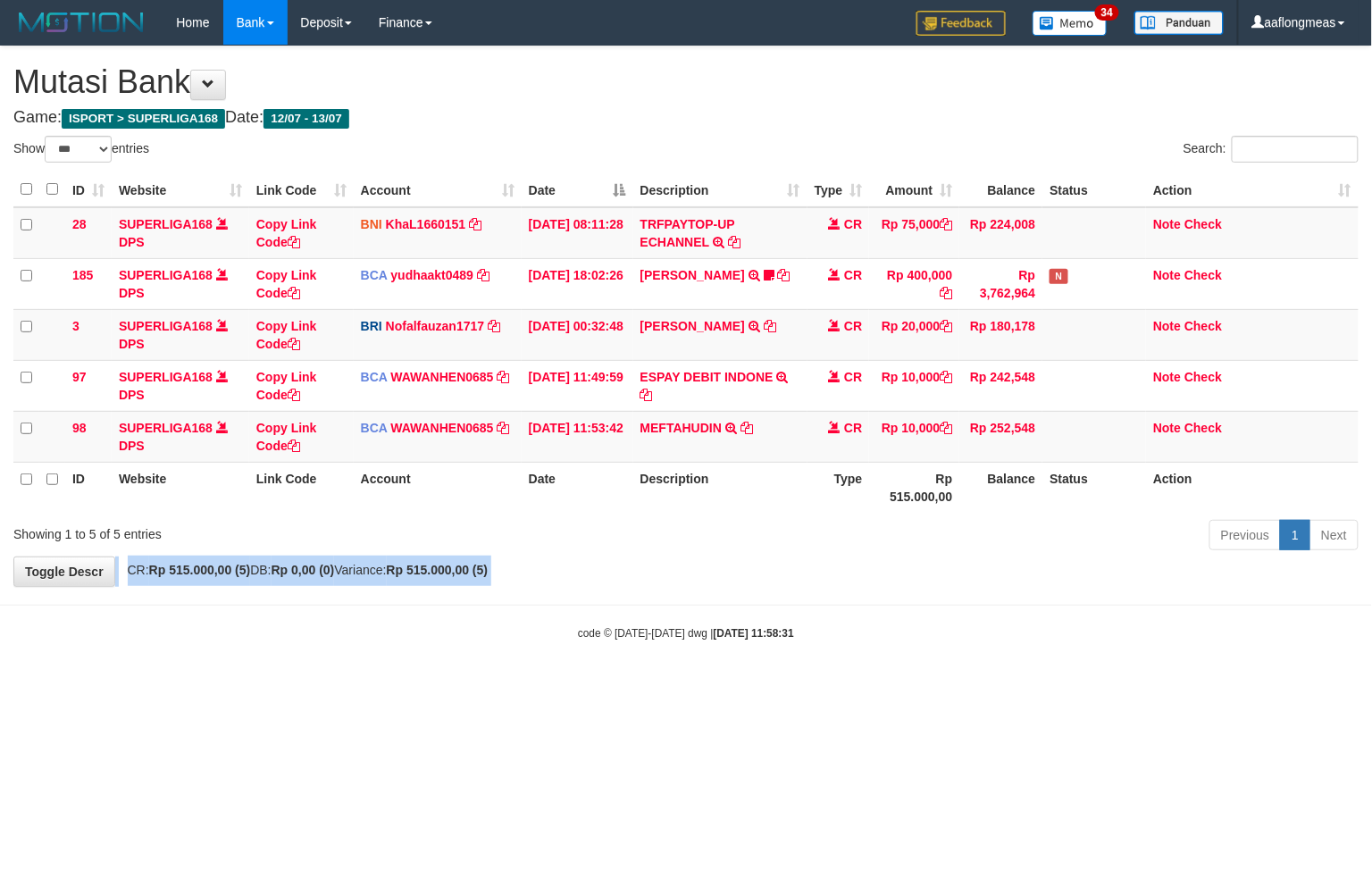 click on "**********" at bounding box center [686, 316] 